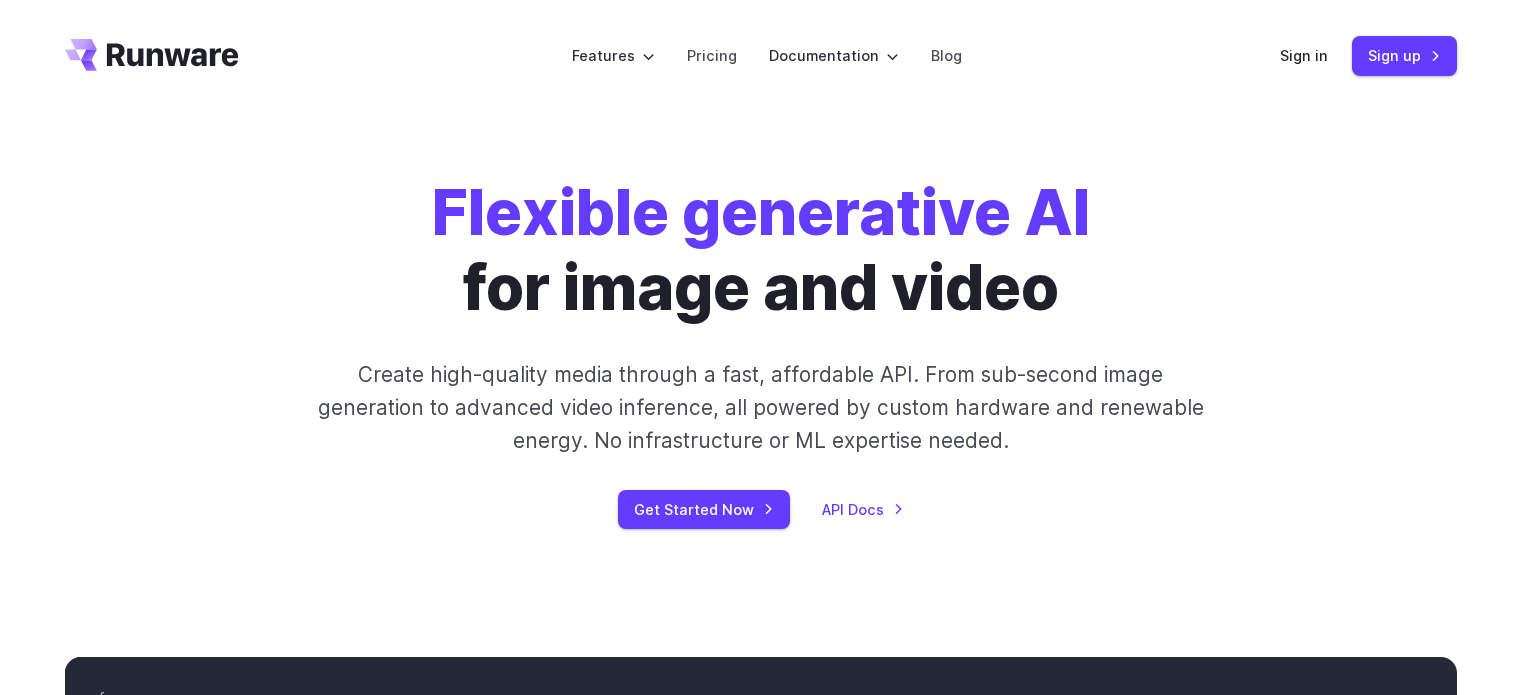 scroll, scrollTop: 0, scrollLeft: 0, axis: both 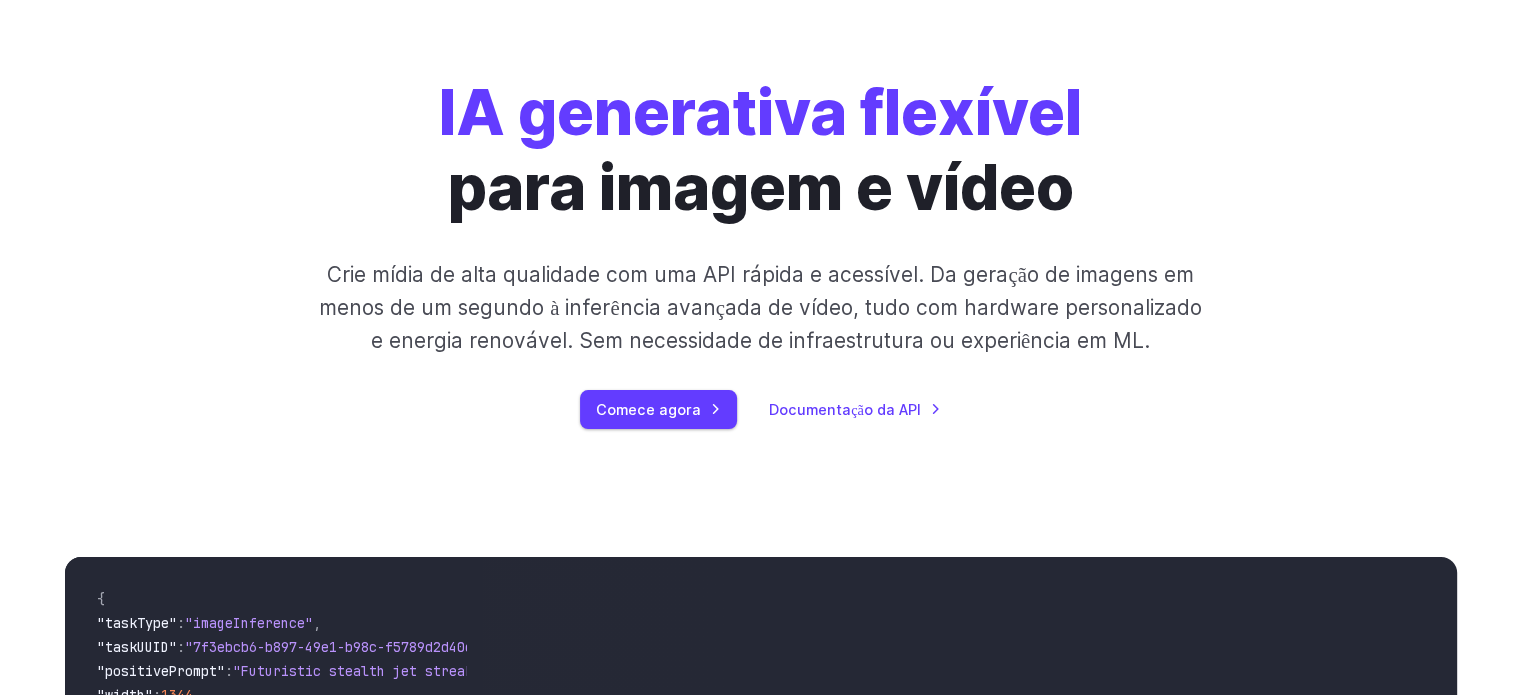 click on "IA generativa flexível  para imagem e vídeo    Crie mídia de alta qualidade com uma API rápida e acessível. Da geração de imagens em menos de um segundo à inferência avançada de vídeo, tudo com hardware personalizado e energia renovável. Sem necessidade de infraestrutura ou experiência em ML.
Comece agora
Documentação da API" at bounding box center (761, 252) 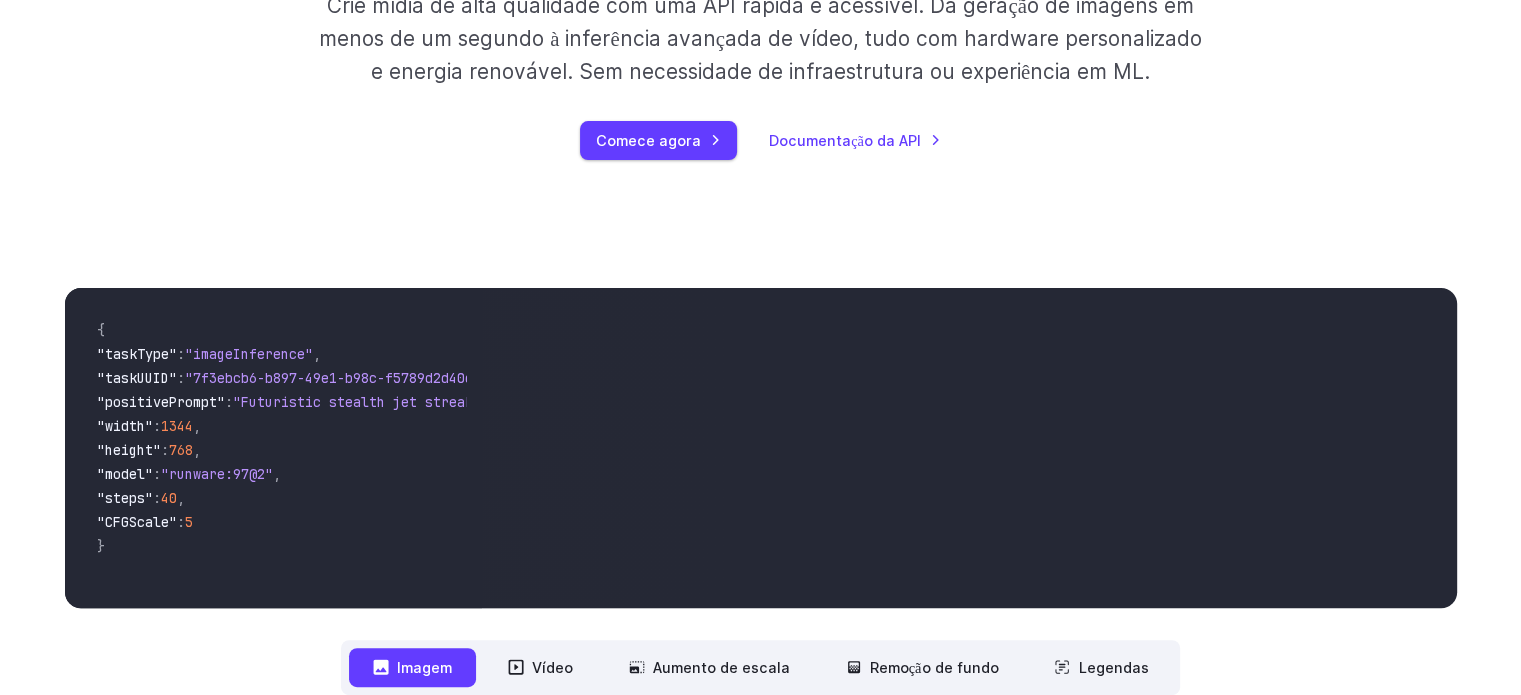 scroll, scrollTop: 0, scrollLeft: 0, axis: both 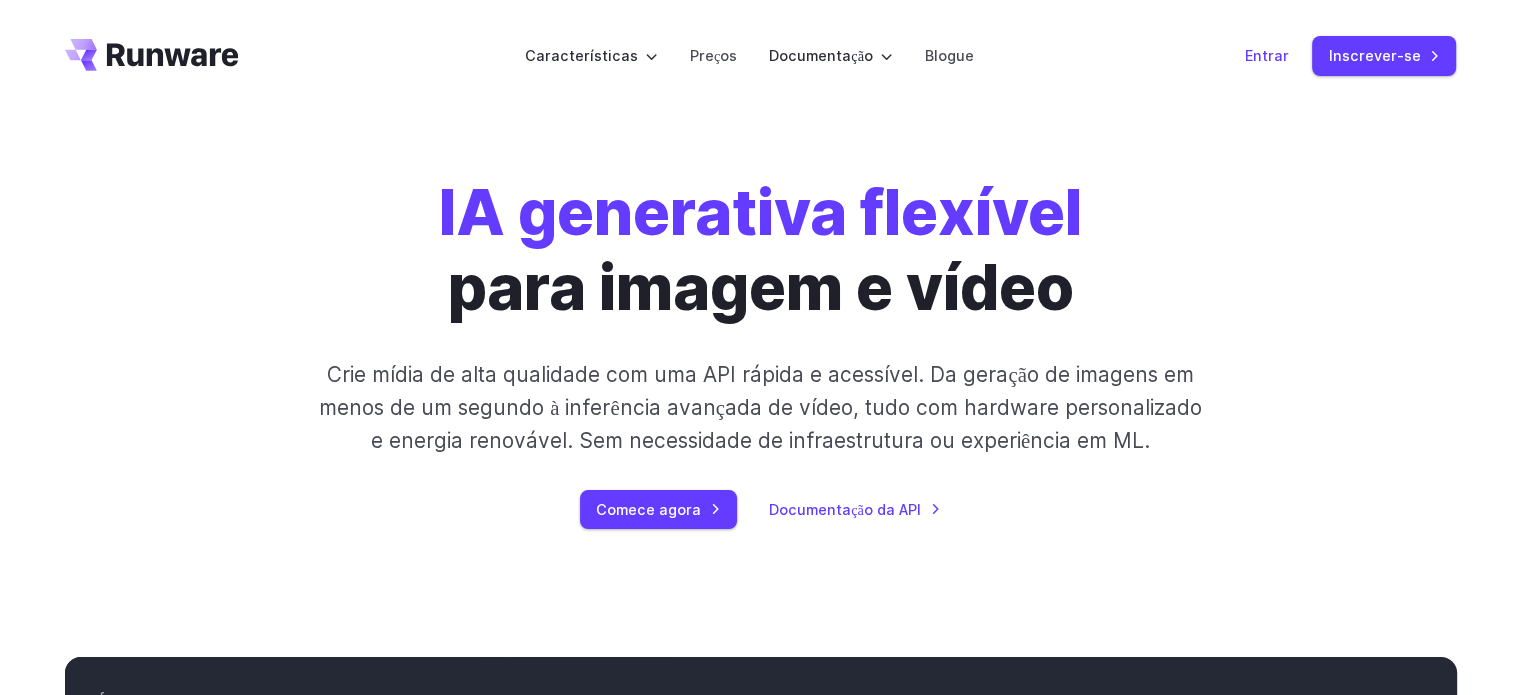 click on "Entrar" at bounding box center (1266, 55) 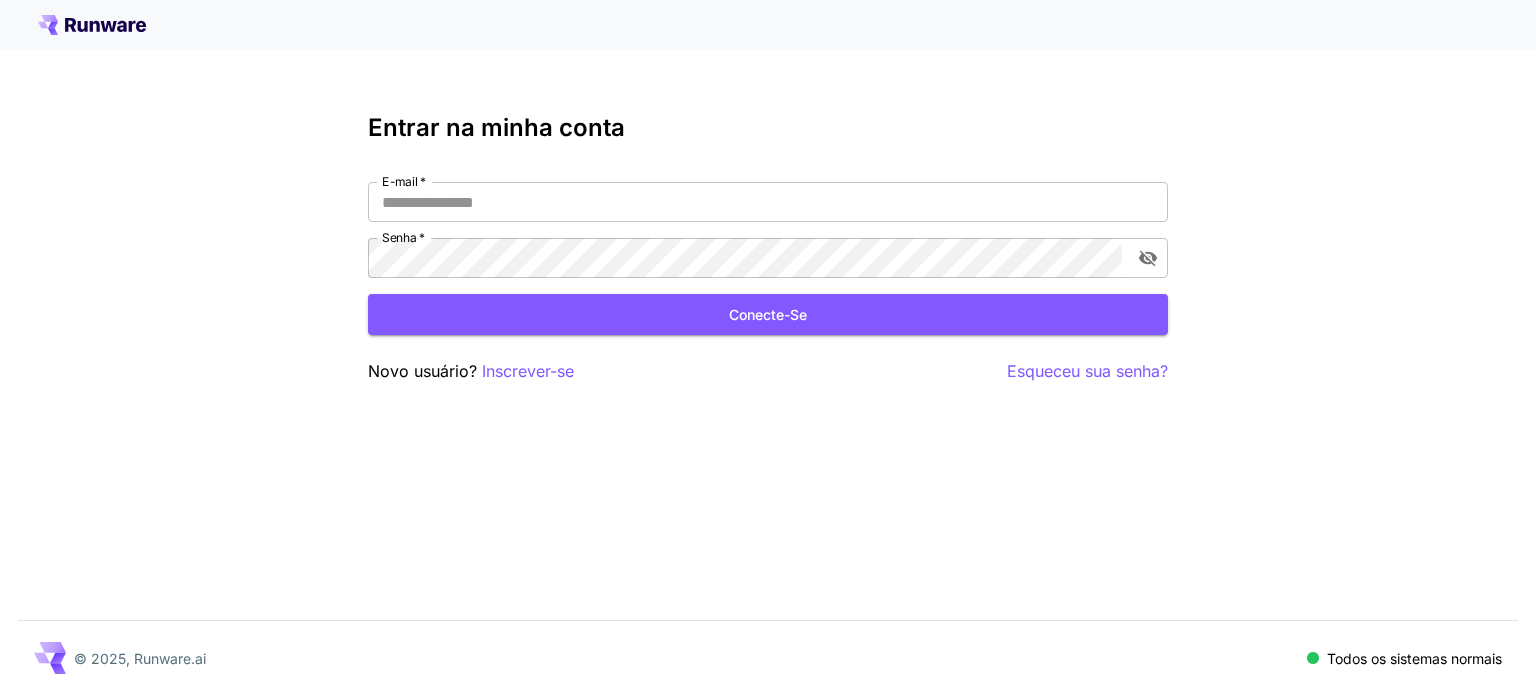 scroll, scrollTop: 0, scrollLeft: 0, axis: both 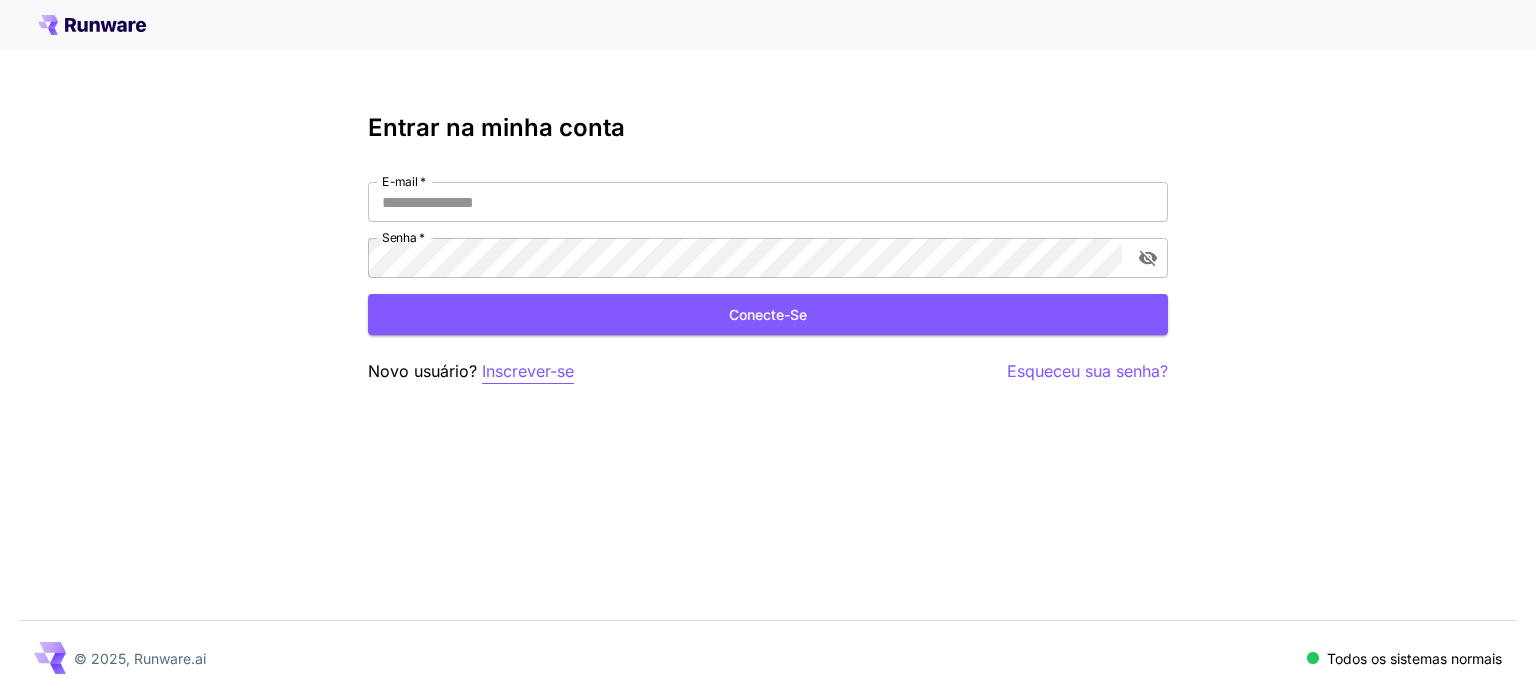 click on "Inscrever-se" at bounding box center [528, 371] 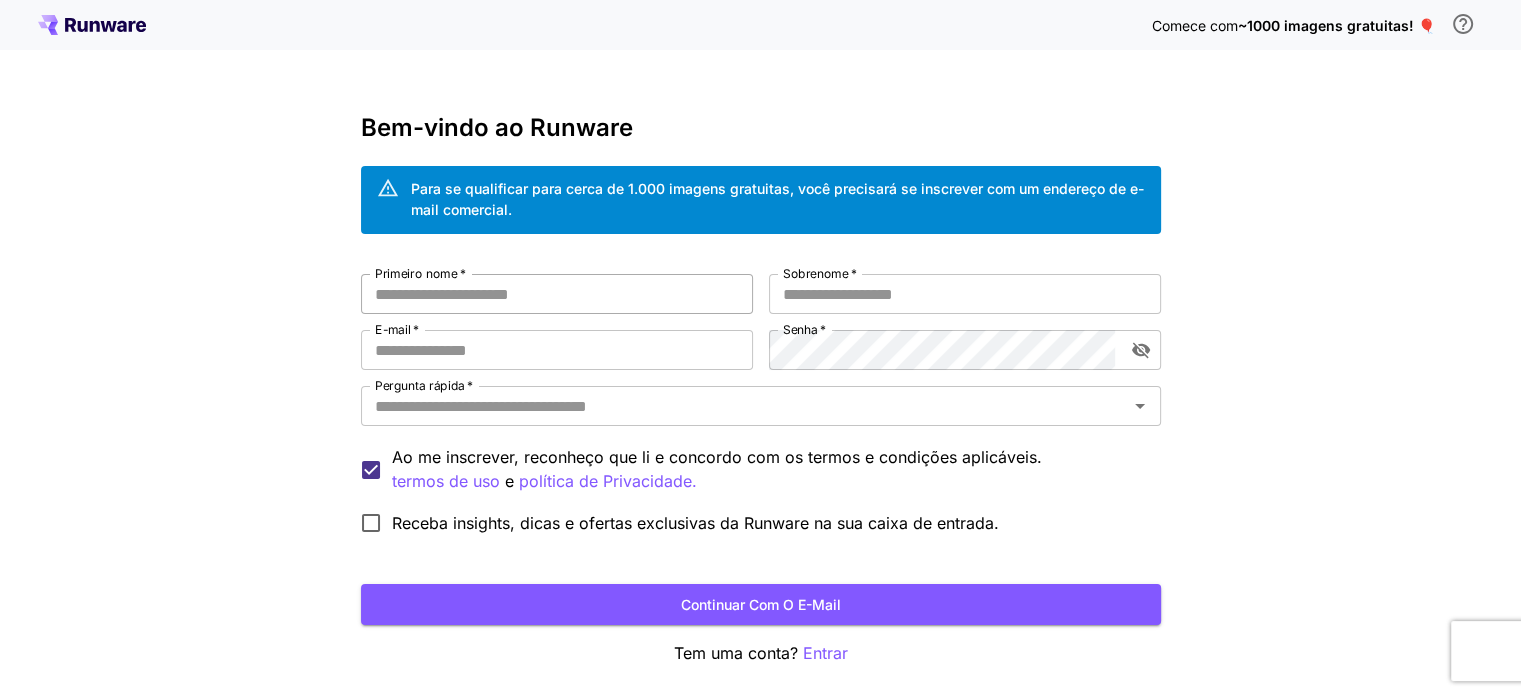 click on "Primeiro nome    *" at bounding box center (557, 294) 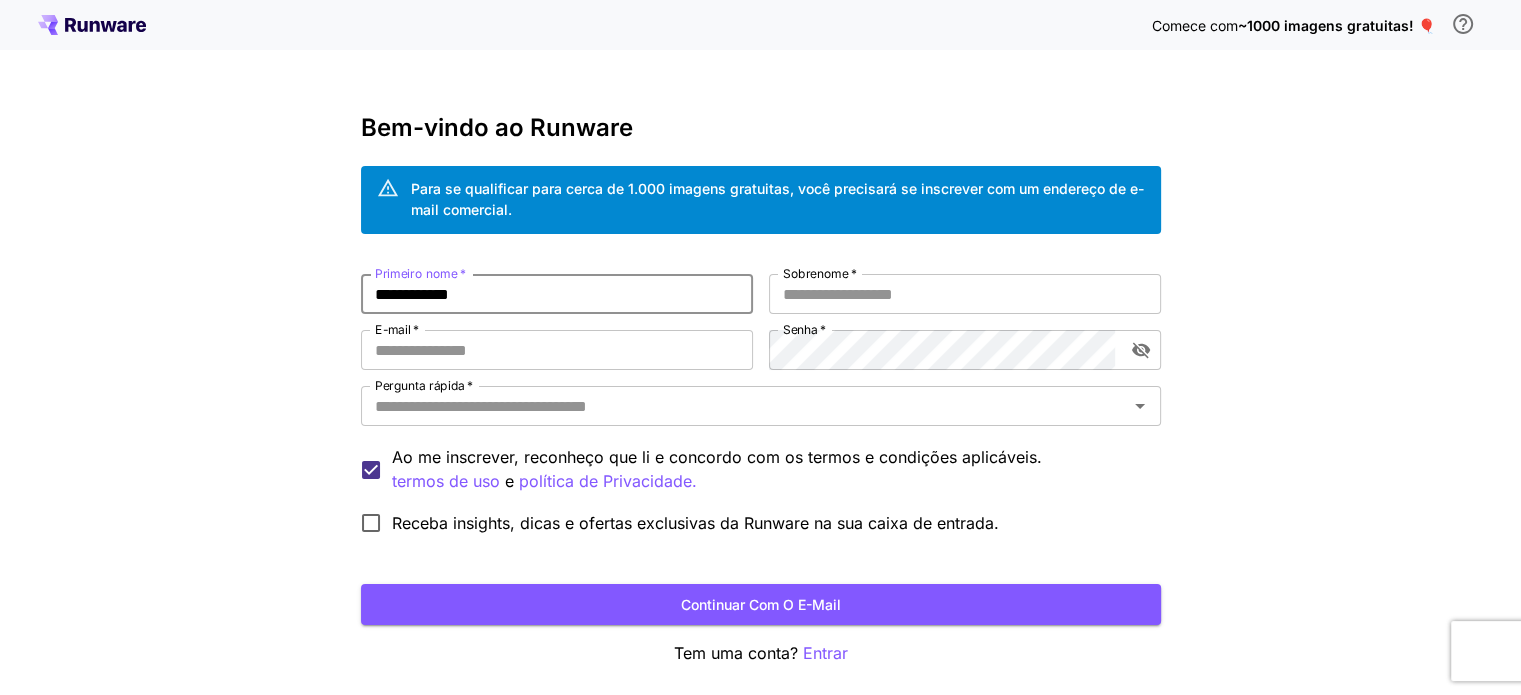 type on "**********" 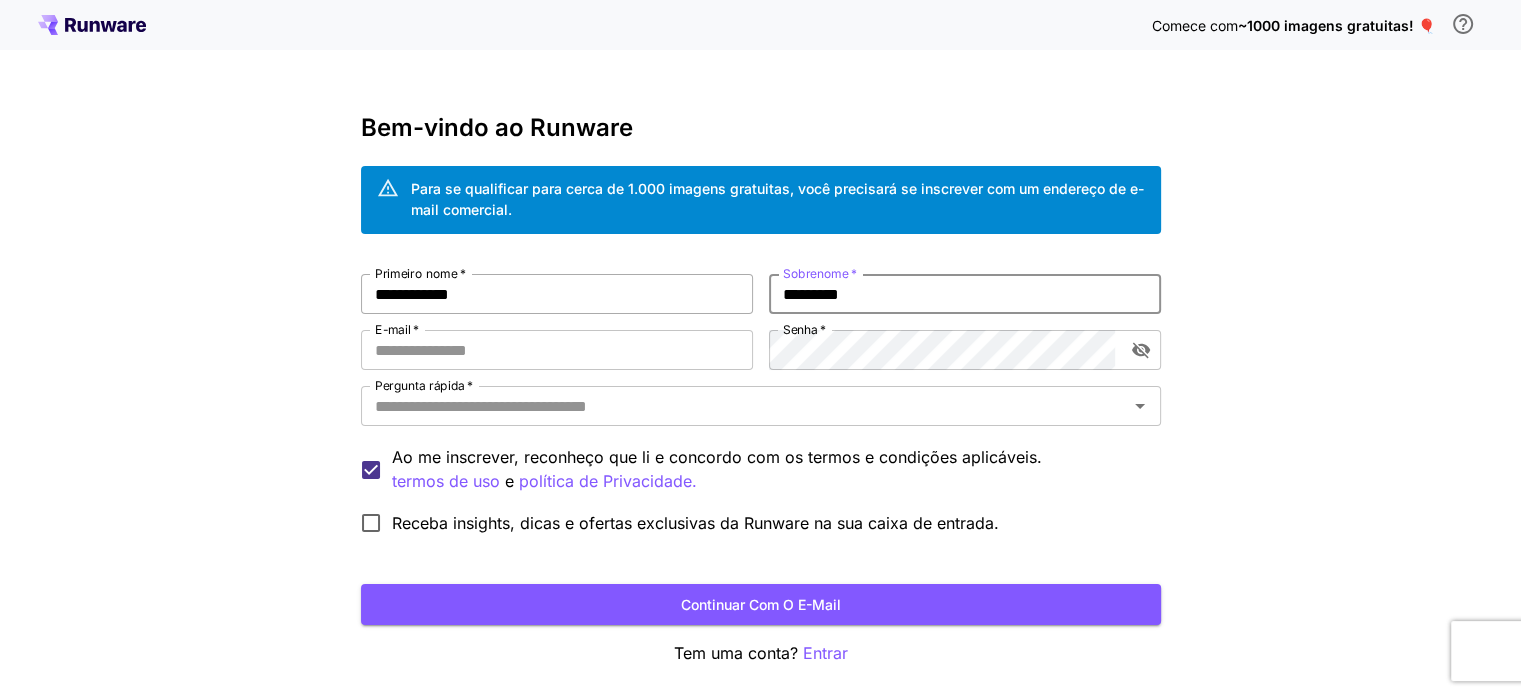 type on "*********" 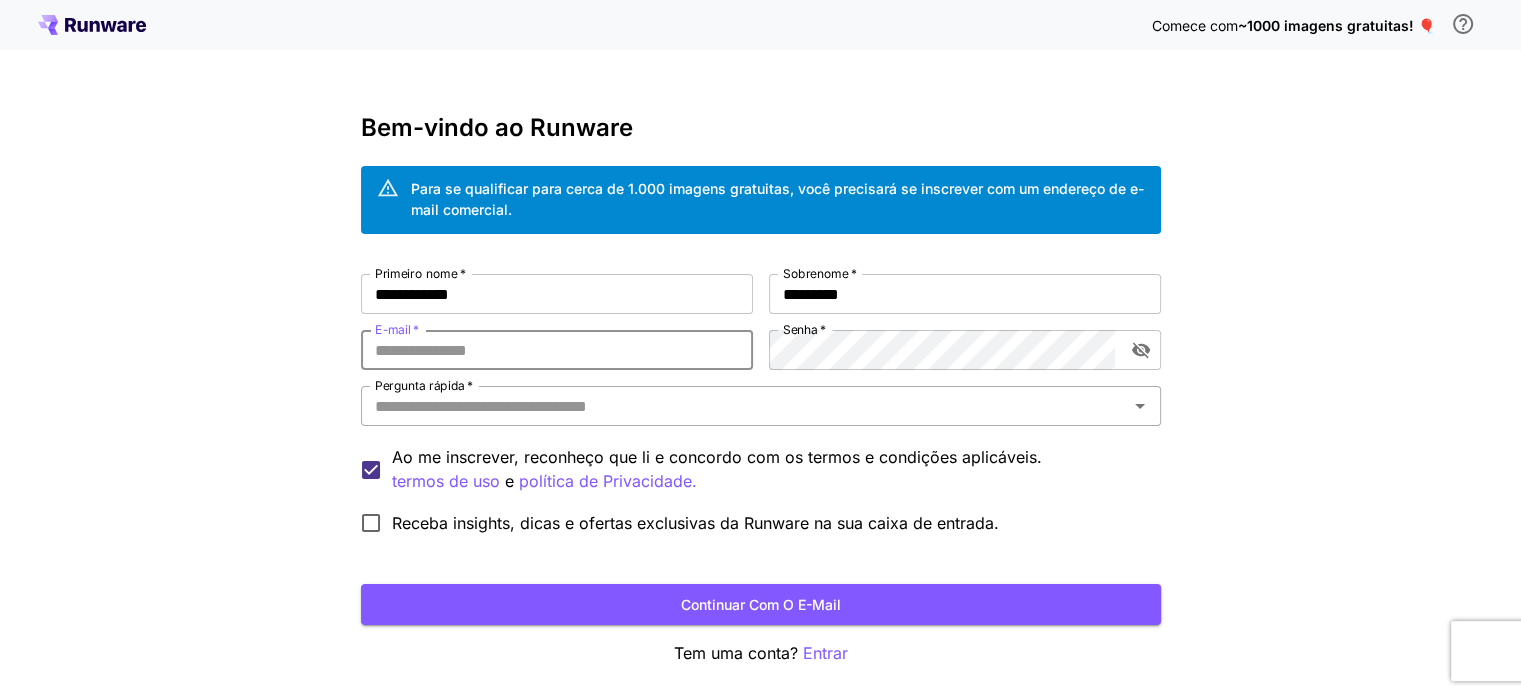 click on "Pergunta rápida    *" at bounding box center (744, 406) 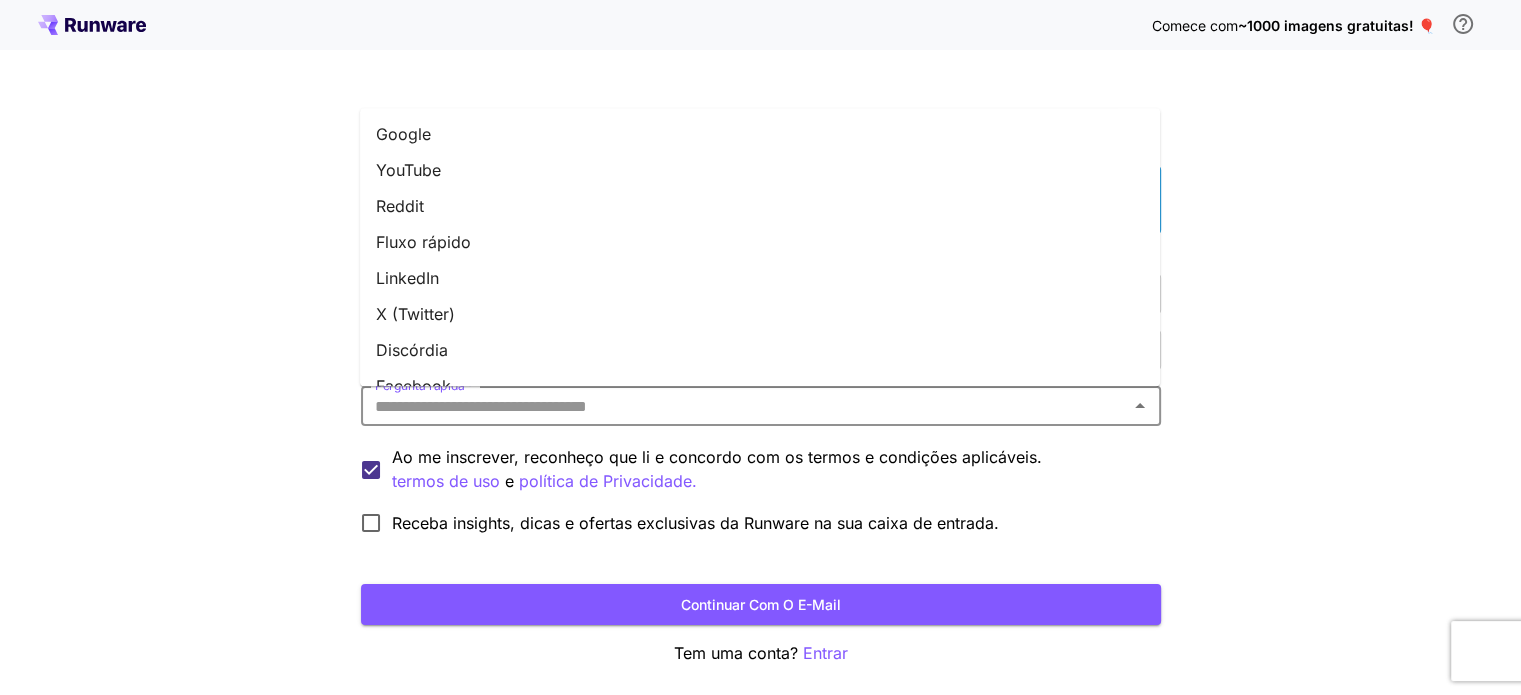 click on "Google" at bounding box center (760, 134) 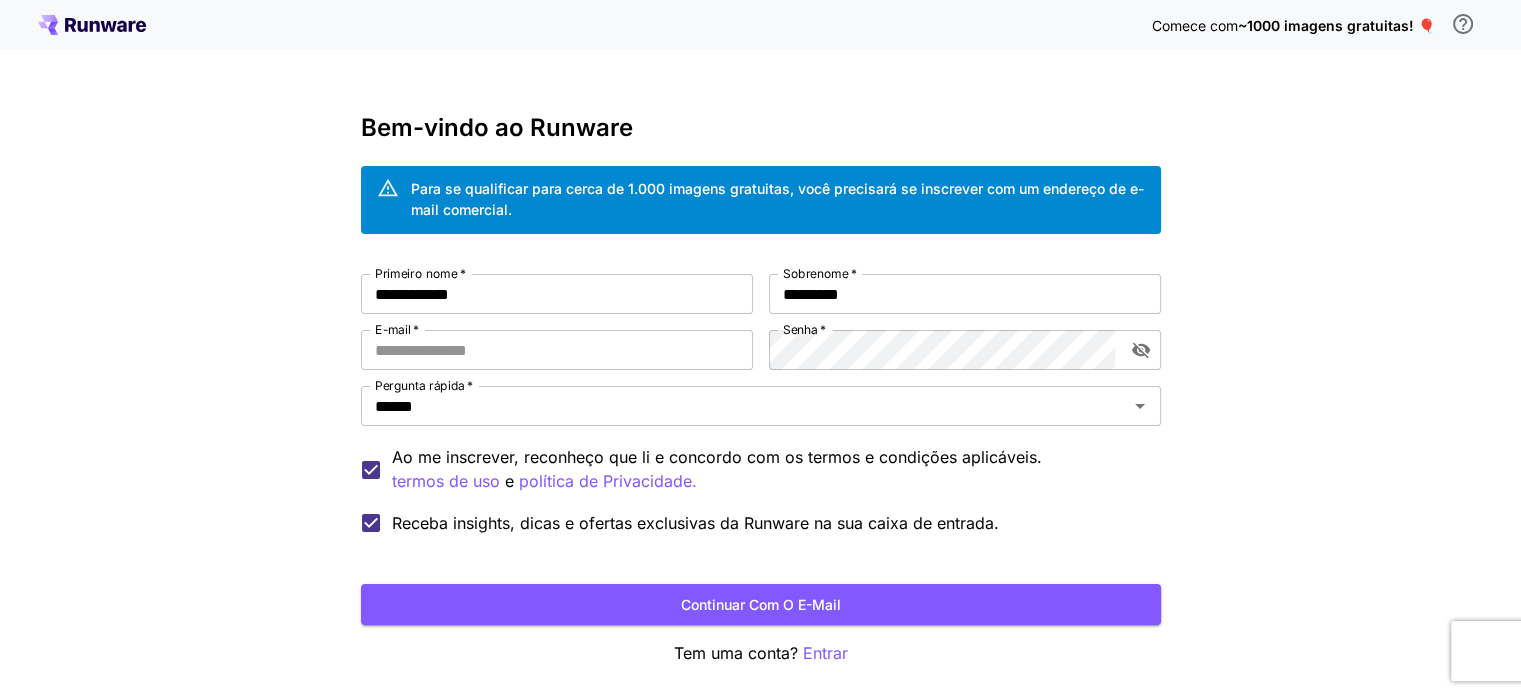 click on "**********" at bounding box center [760, 386] 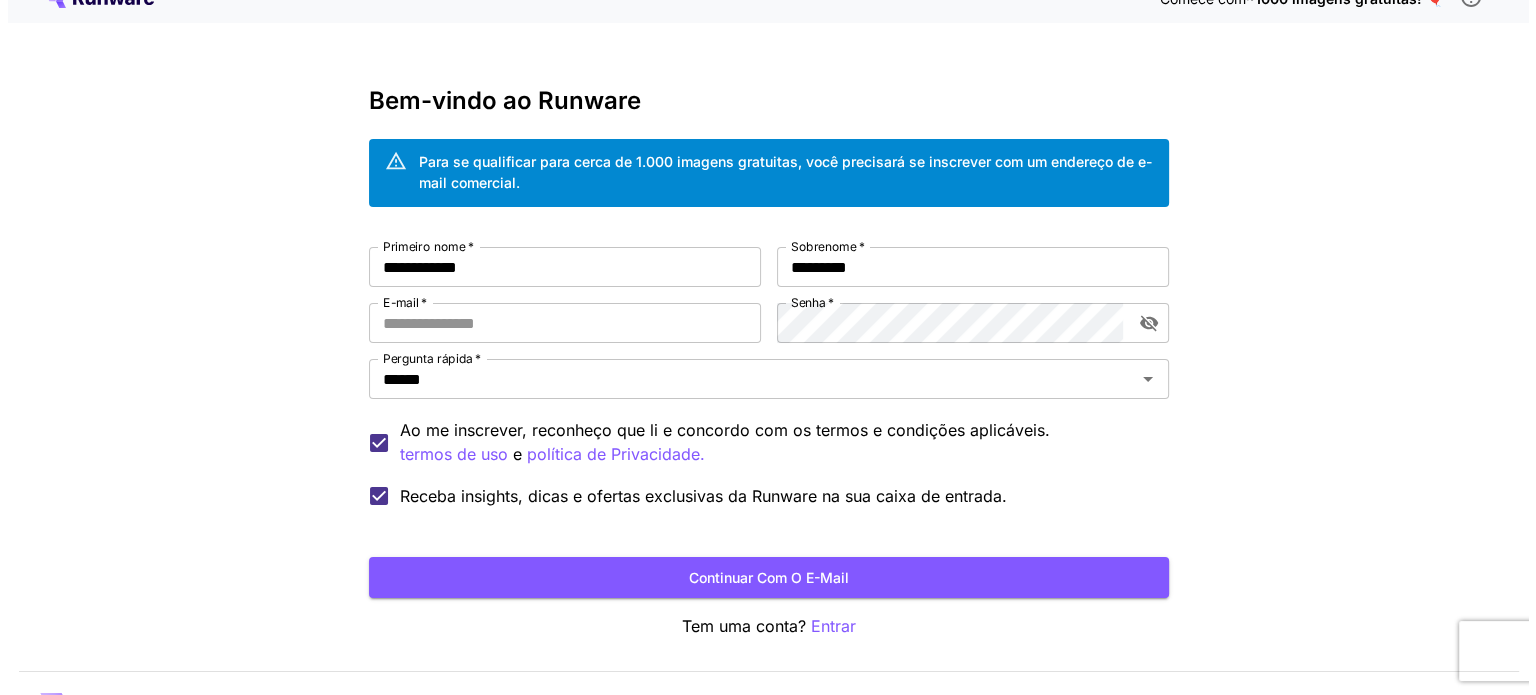 scroll, scrollTop: 0, scrollLeft: 0, axis: both 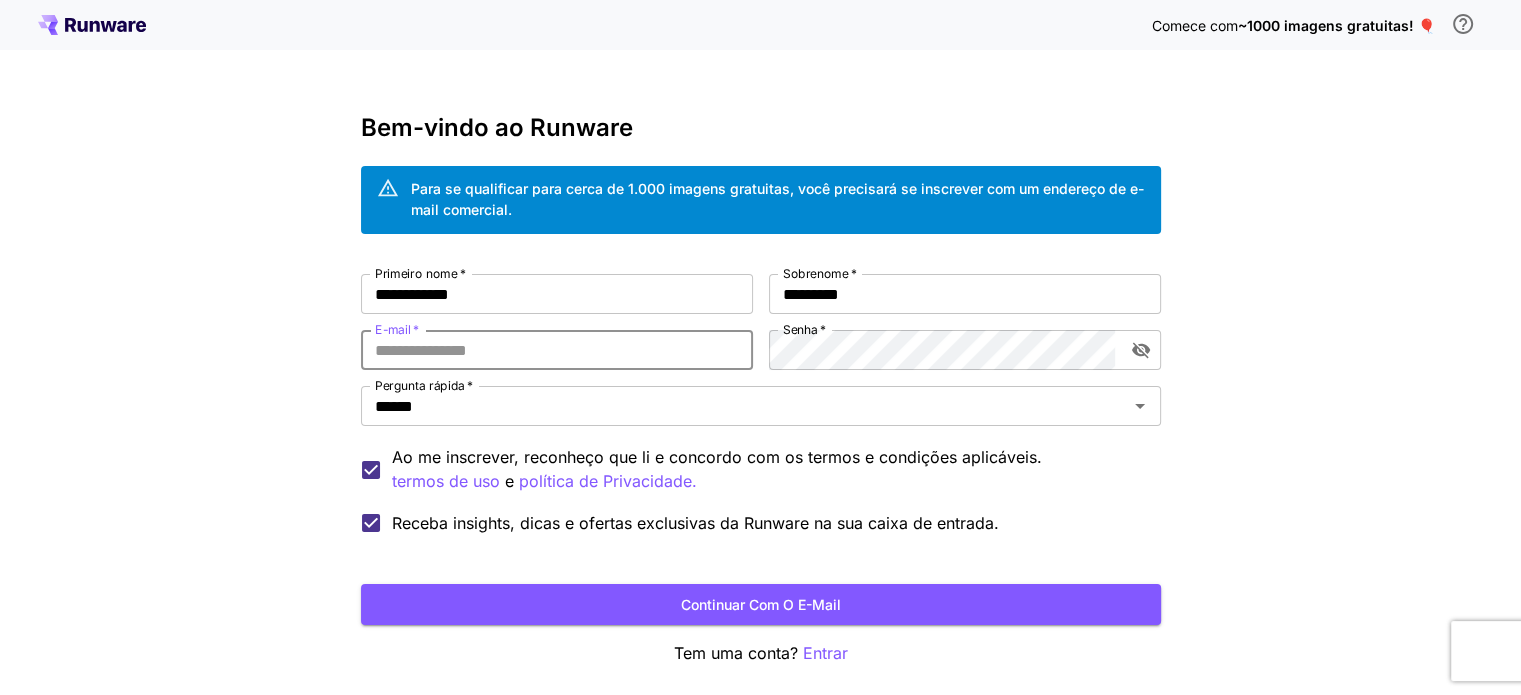 click on "E-mail    *" at bounding box center [557, 350] 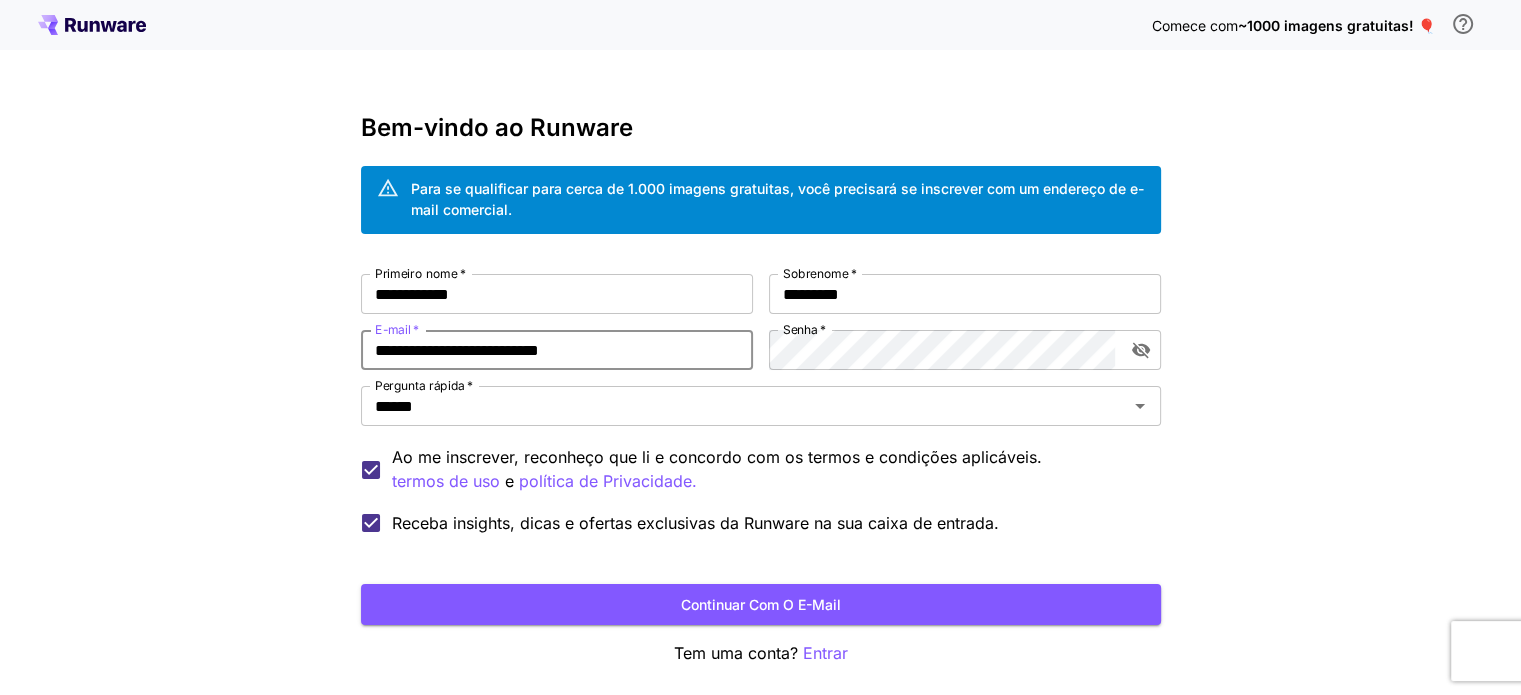 type on "**********" 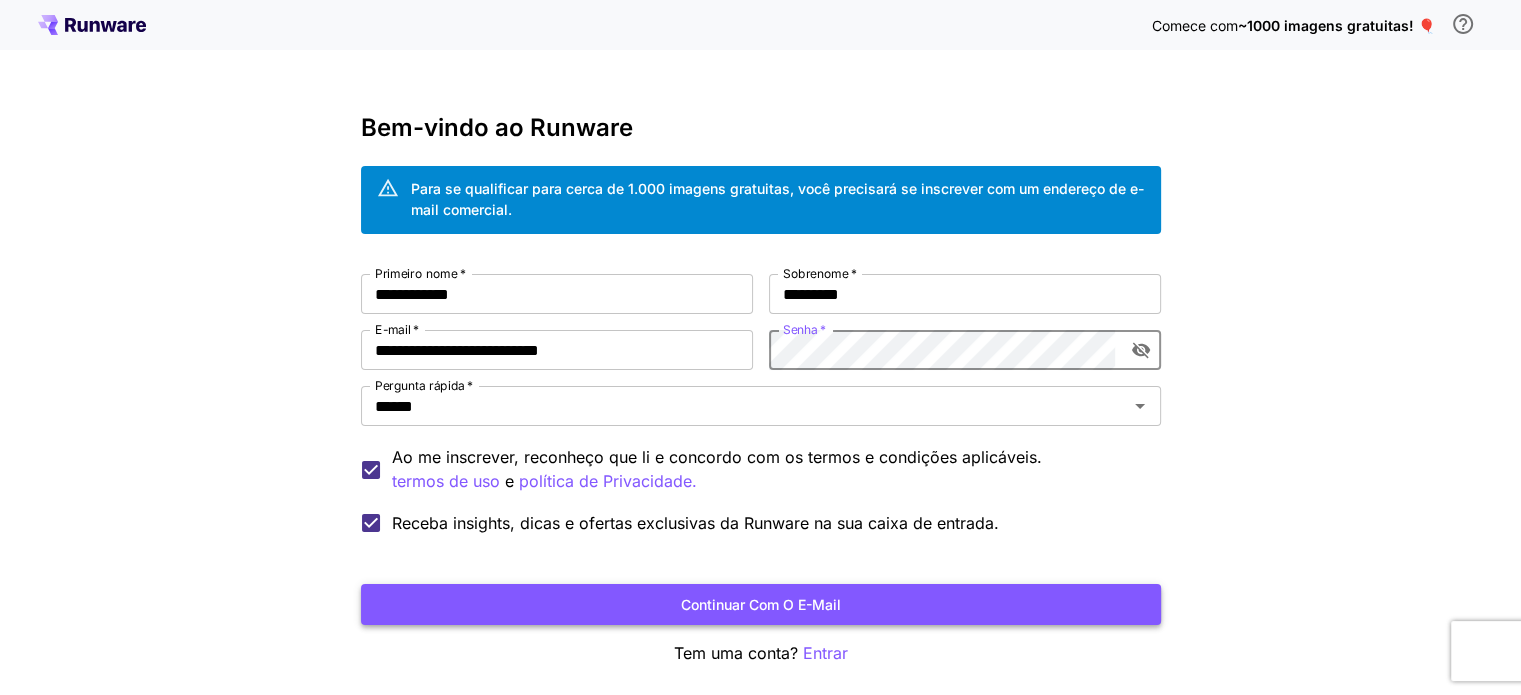 click on "Continuar com o e-mail" at bounding box center (761, 604) 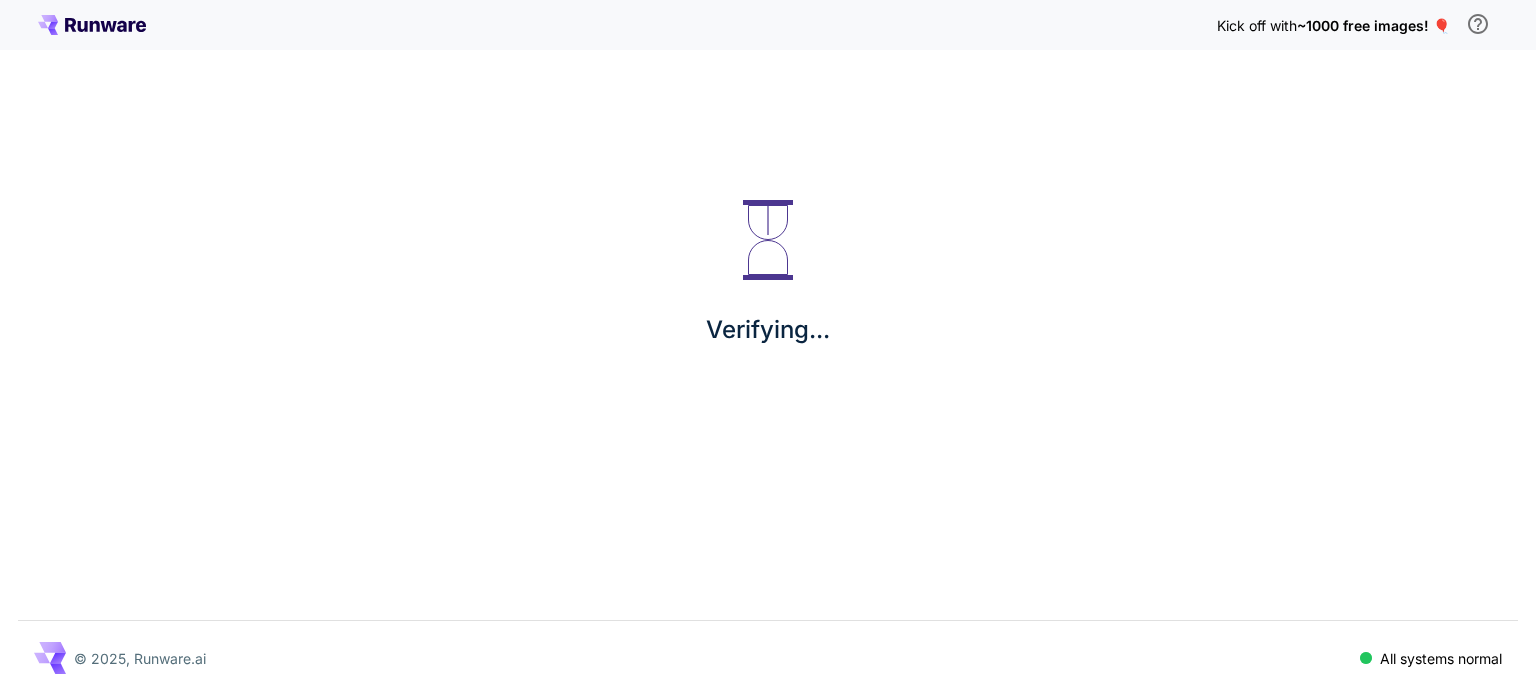 scroll, scrollTop: 0, scrollLeft: 0, axis: both 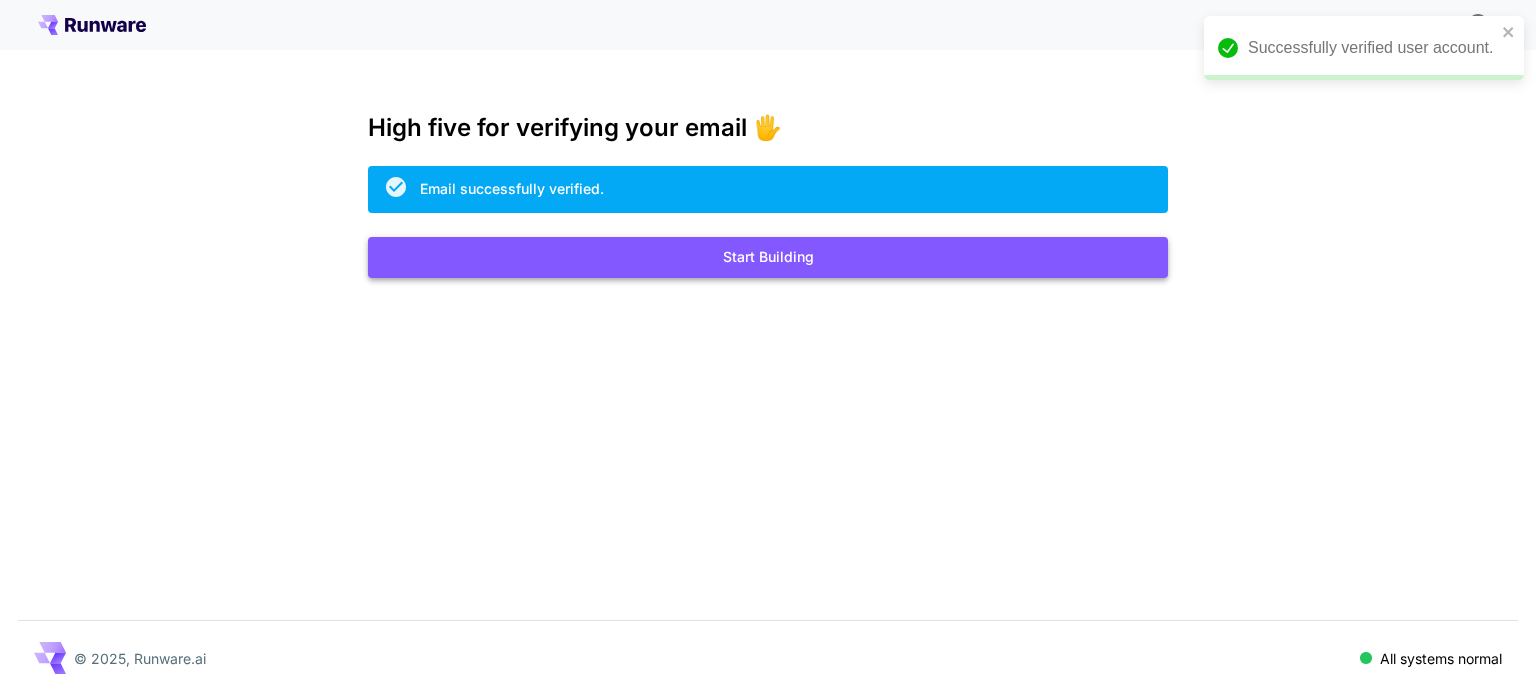 click on "Start Building" at bounding box center (768, 257) 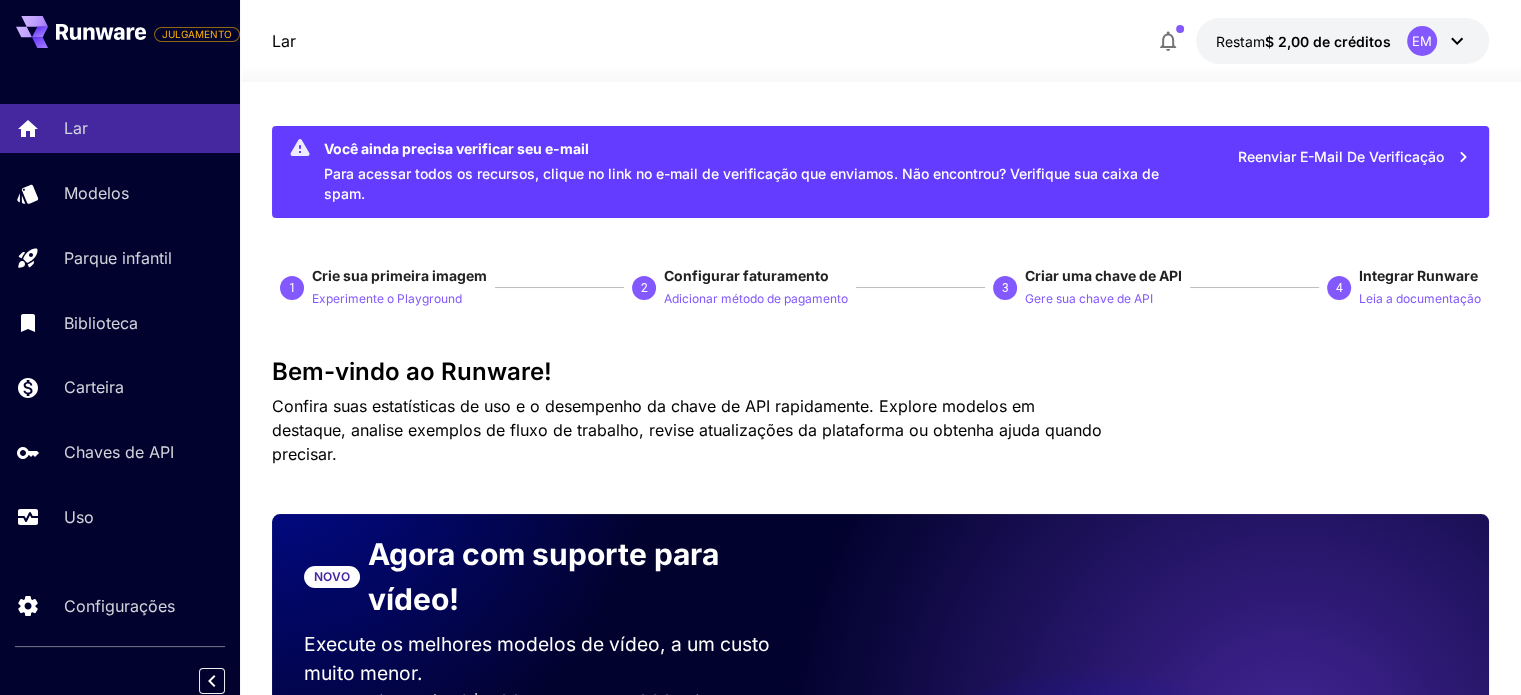 click on "Bem-vindo ao Runware!" at bounding box center (880, 372) 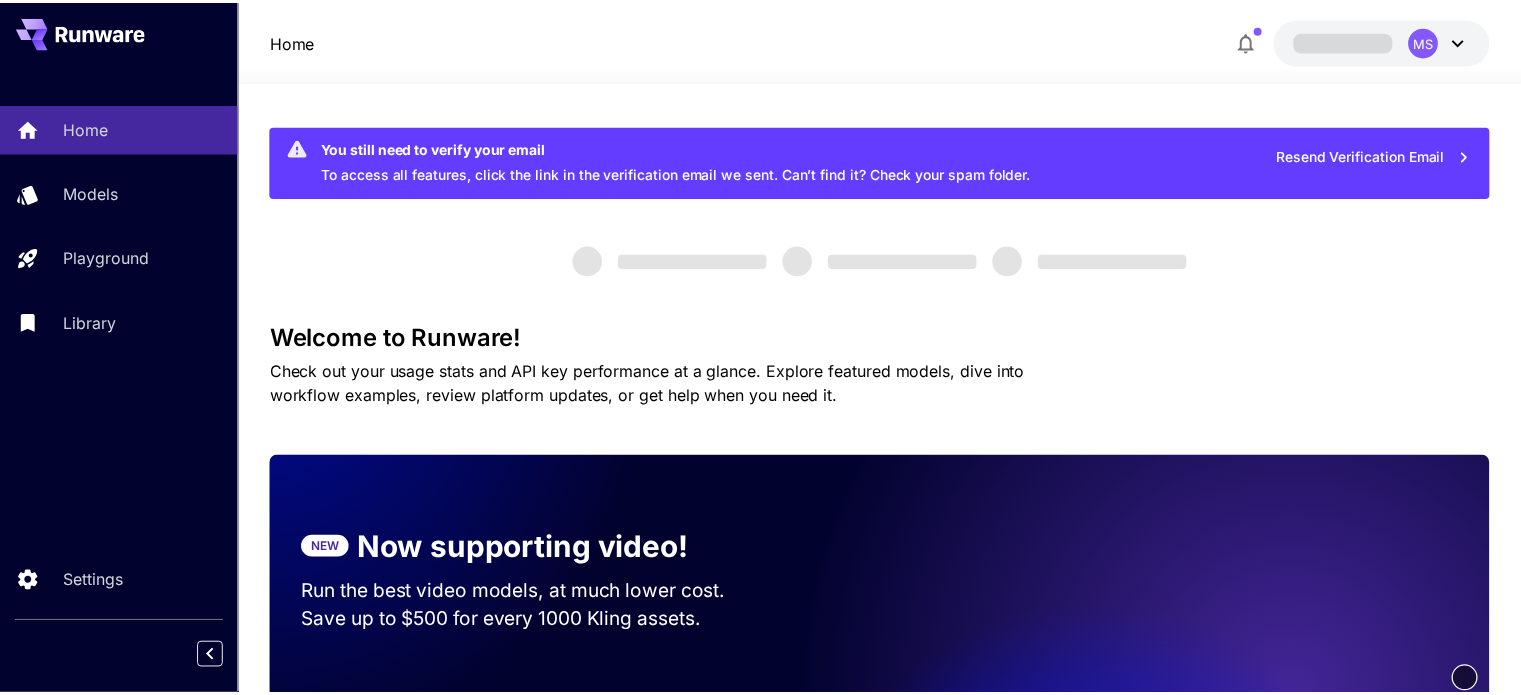 scroll, scrollTop: 0, scrollLeft: 0, axis: both 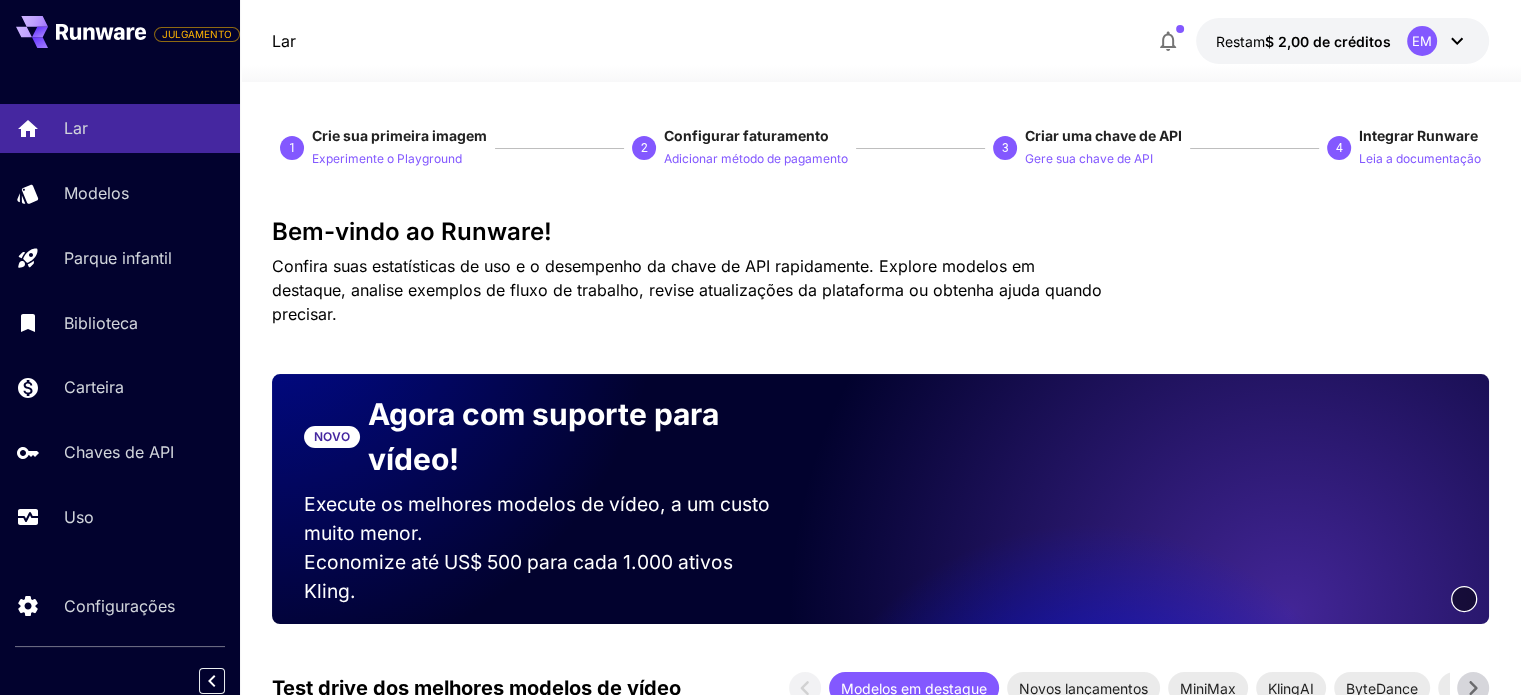 click on "Bem-vindo ao Runware! Confira suas estatísticas de uso e o desempenho da chave de API rapidamente. Explore modelos em destaque, analise exemplos de fluxo de trabalho, revise atualizações da plataforma ou obtenha ajuda quando precisar." at bounding box center (880, 272) 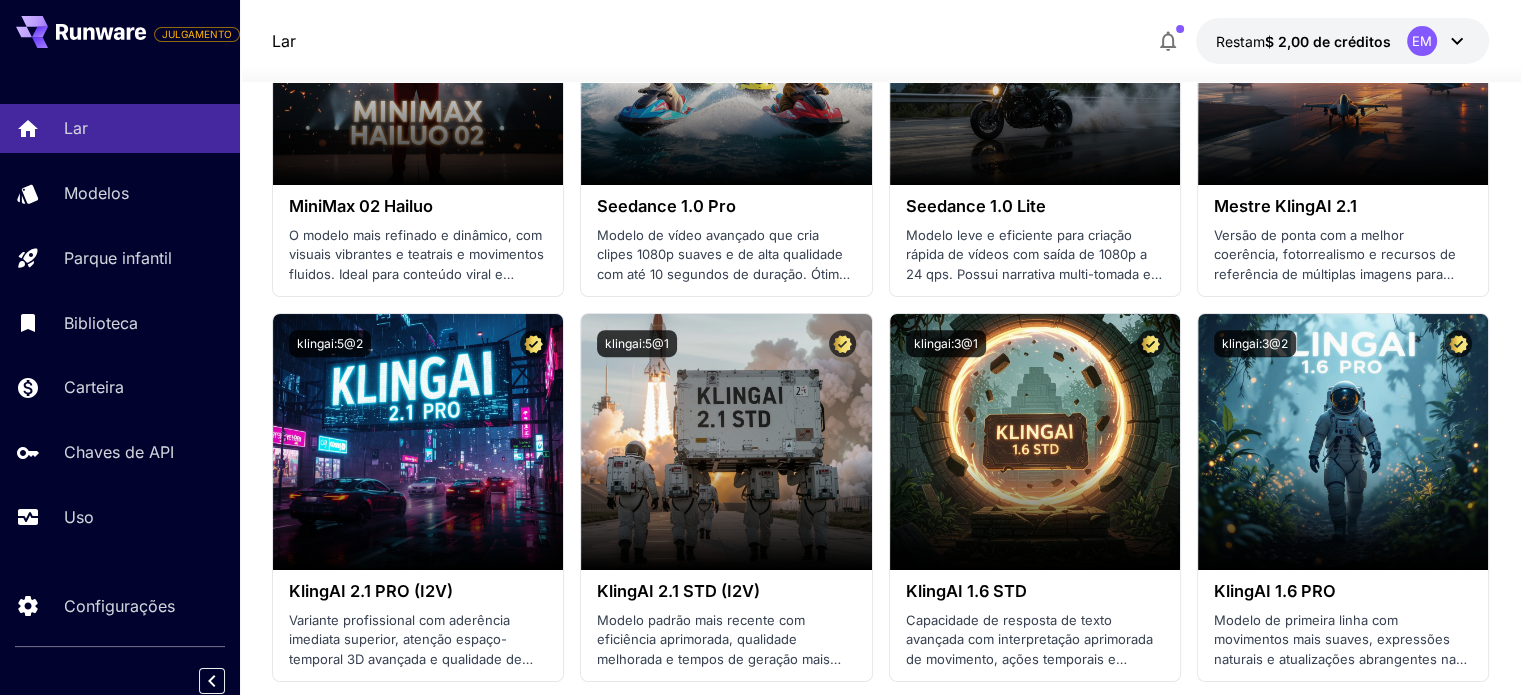 scroll, scrollTop: 1000, scrollLeft: 0, axis: vertical 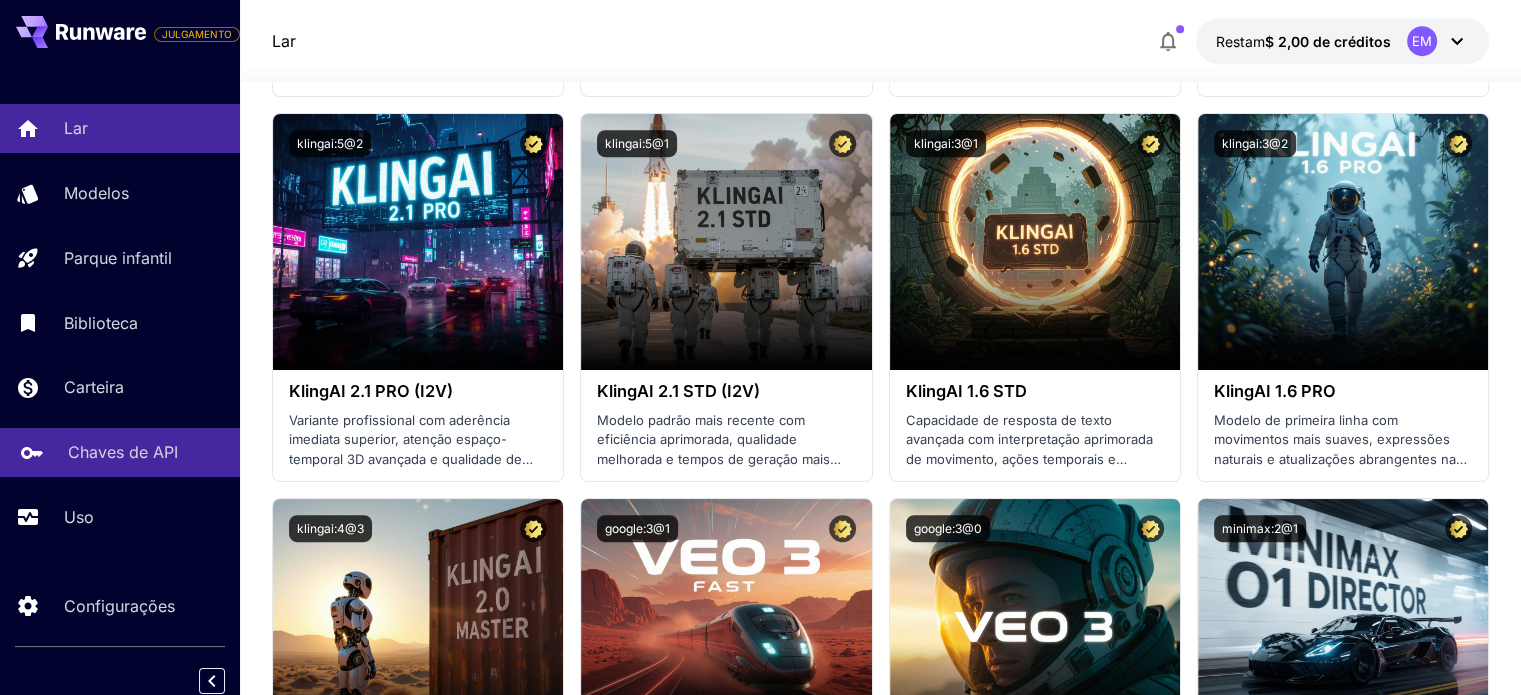 click on "Chaves de API" at bounding box center (123, 452) 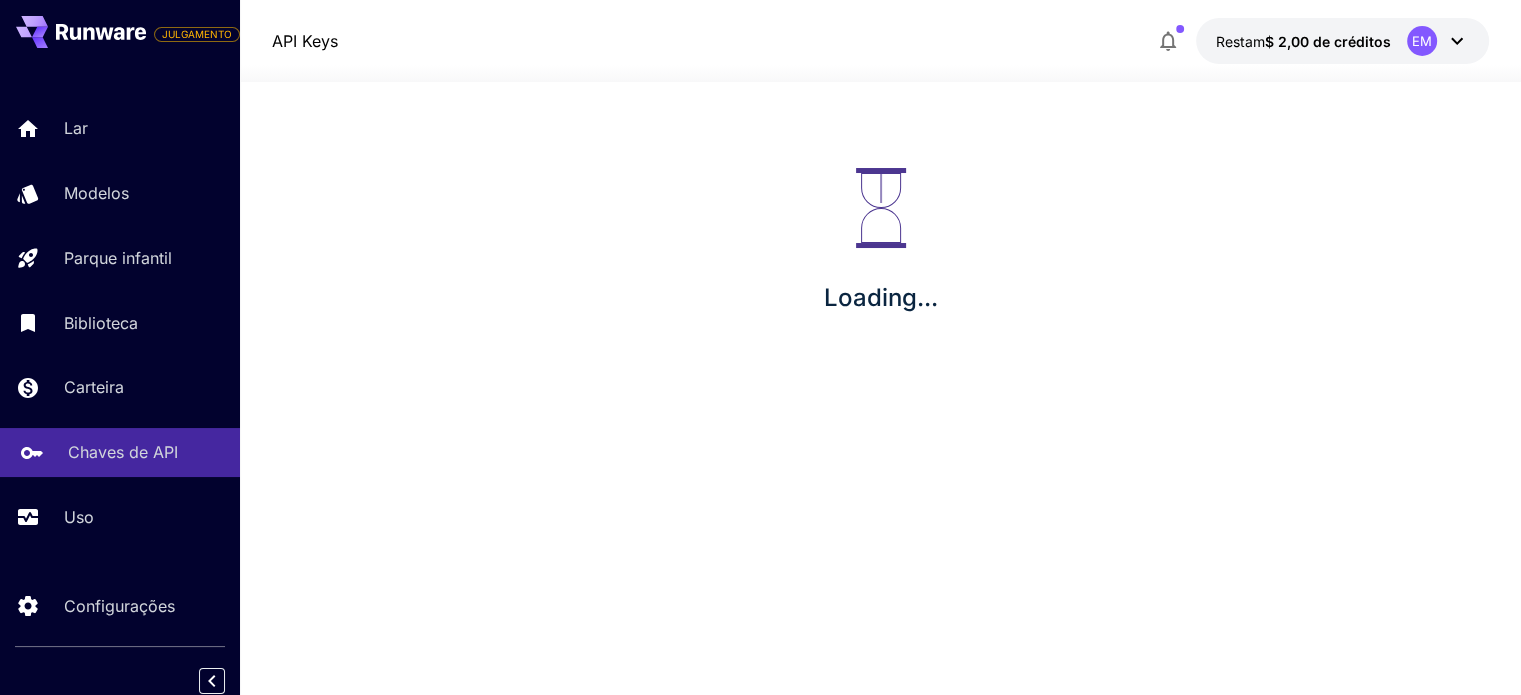 scroll, scrollTop: 0, scrollLeft: 0, axis: both 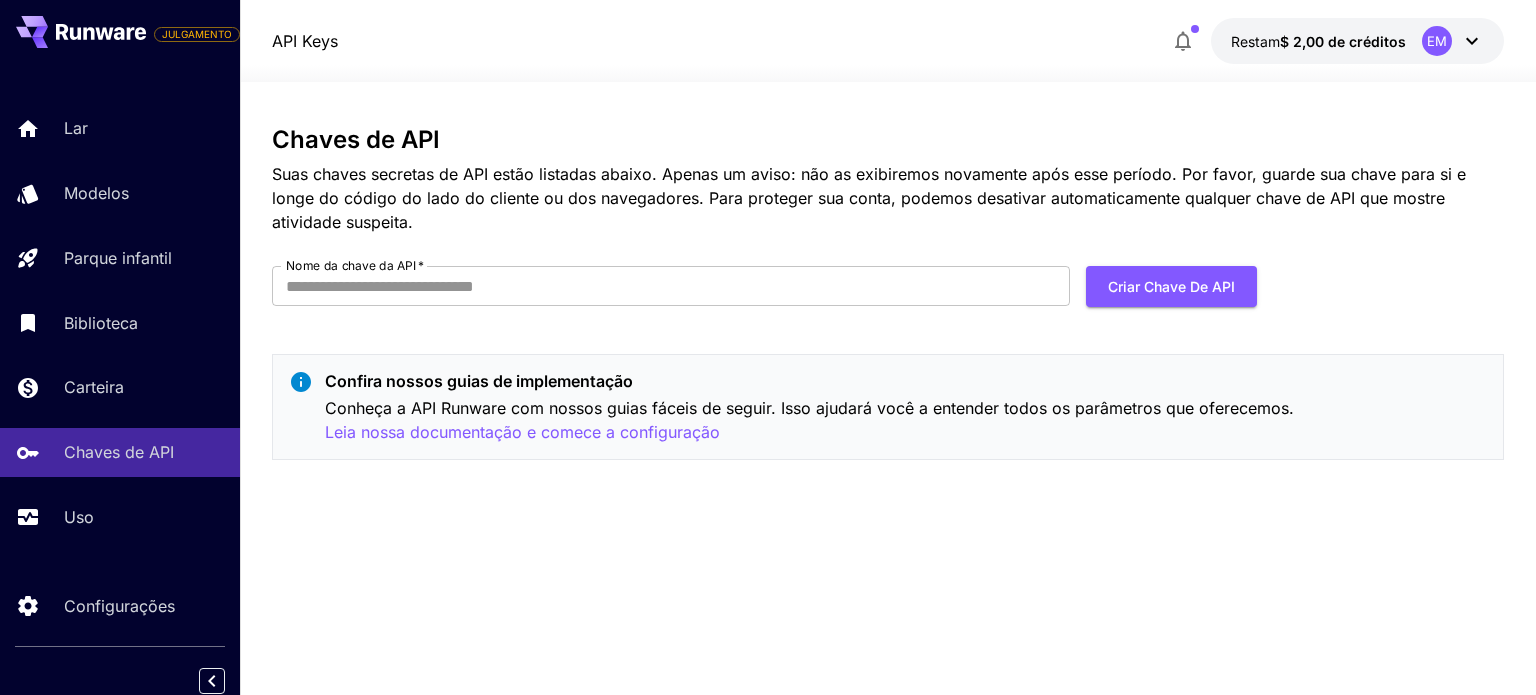 click on "Chaves de API Suas chaves secretas de API estão listadas abaixo. Apenas um aviso: não as exibiremos novamente após esse período. Por favor, guarde sua chave para si e longe do código do lado do cliente ou dos navegadores. Para proteger sua conta, podemos desativar automaticamente qualquer chave de API que mostre atividade suspeita. Nome da chave da API    * Nome da chave da API    * Criar chave de API Confira nossos guias de implementação Conheça a API Runware com nossos guias fáceis de seguir. Isso ajudará você a entender todos os parâmetros que oferecemos.   Leia nossa documentação e comece a configuração" at bounding box center [887, 388] 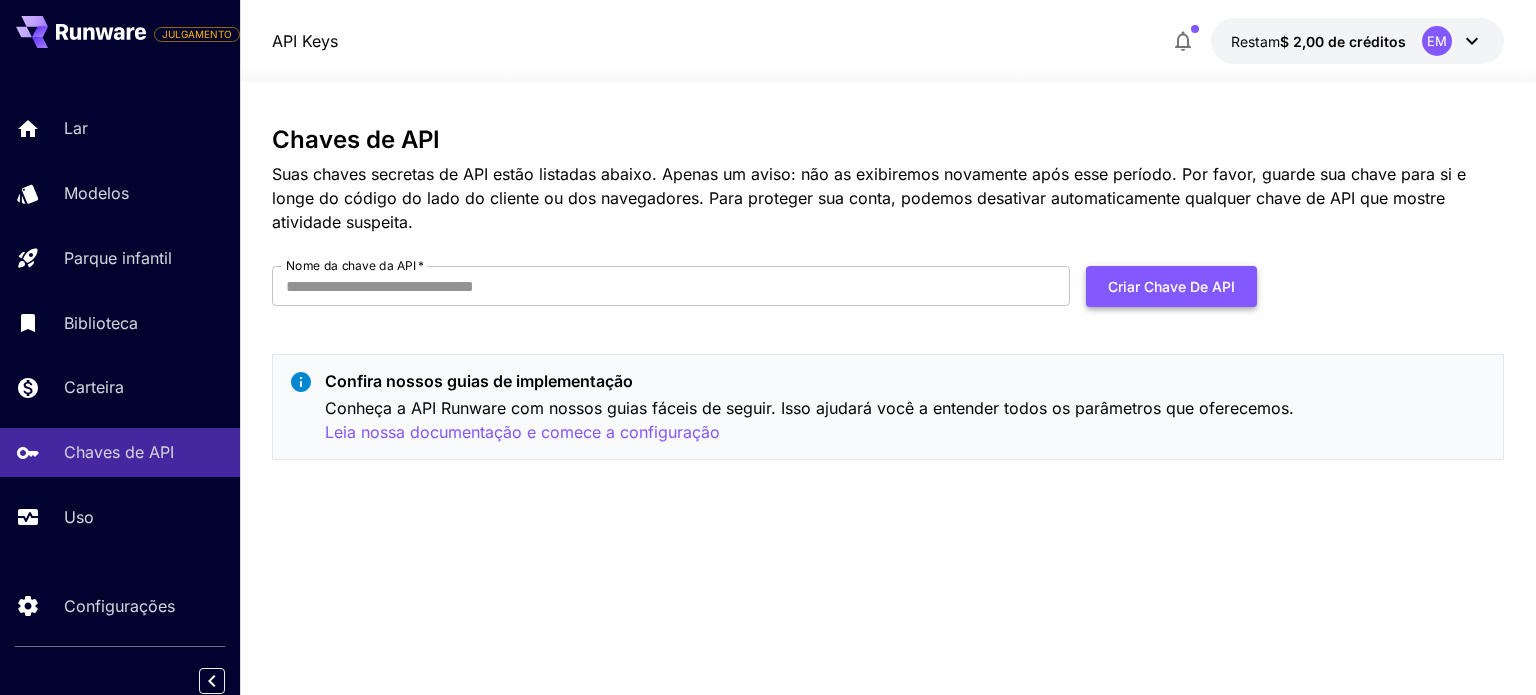 click on "Criar chave de API" at bounding box center [1171, 286] 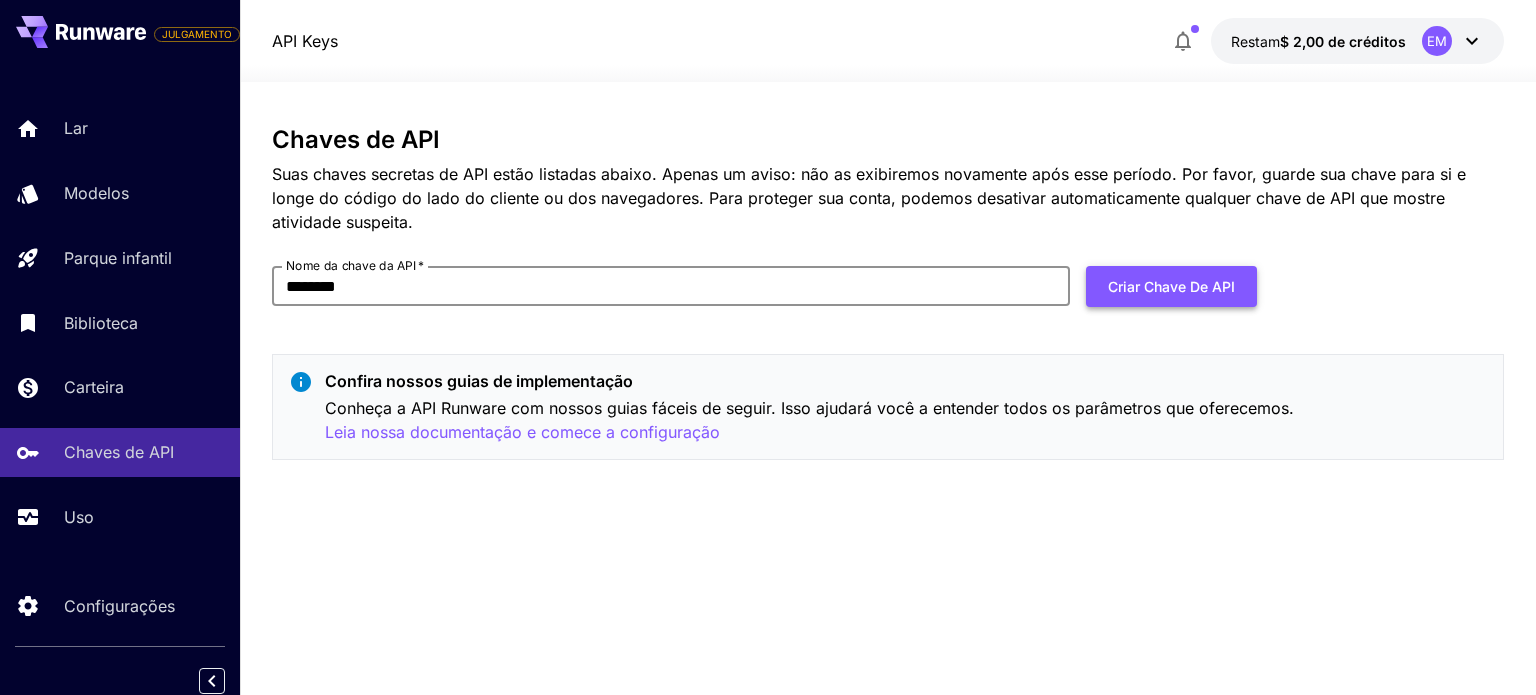 type on "********" 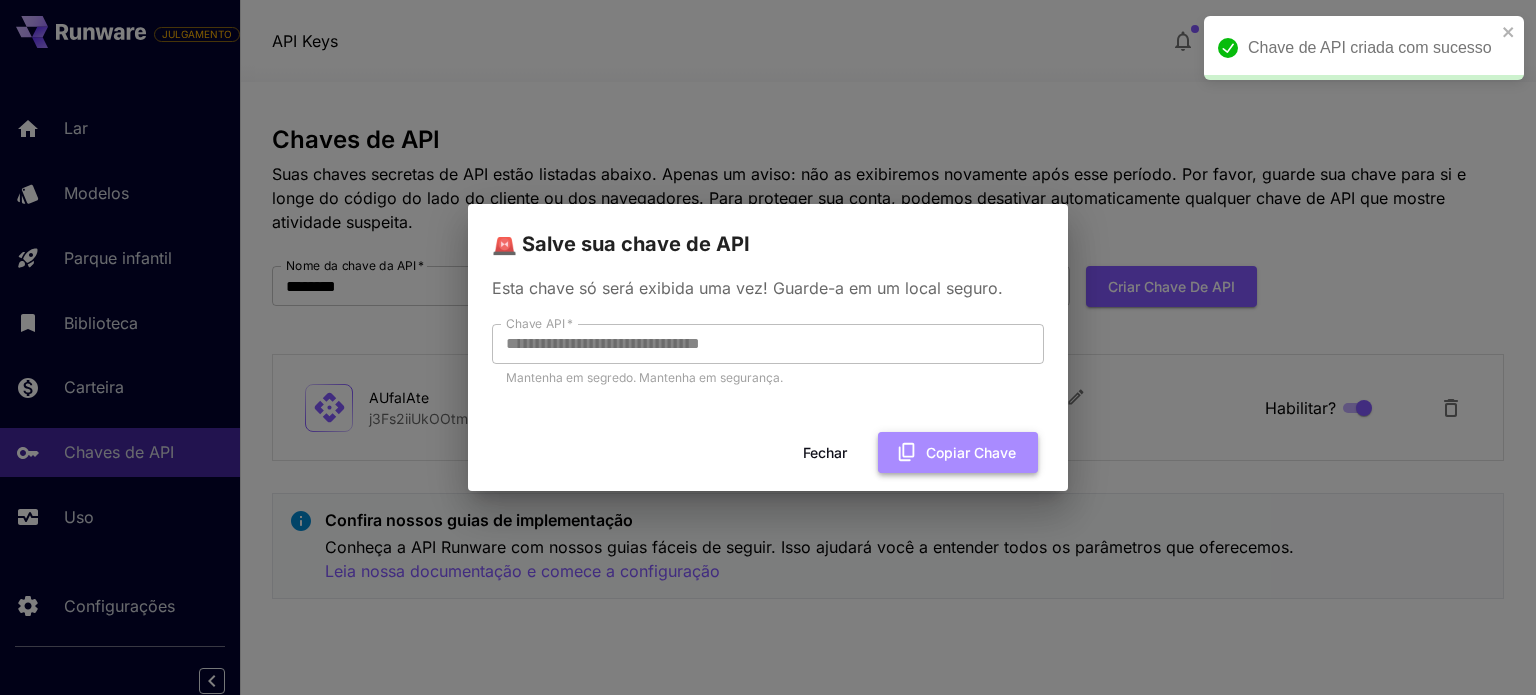 click on "Copiar chave" at bounding box center (971, 452) 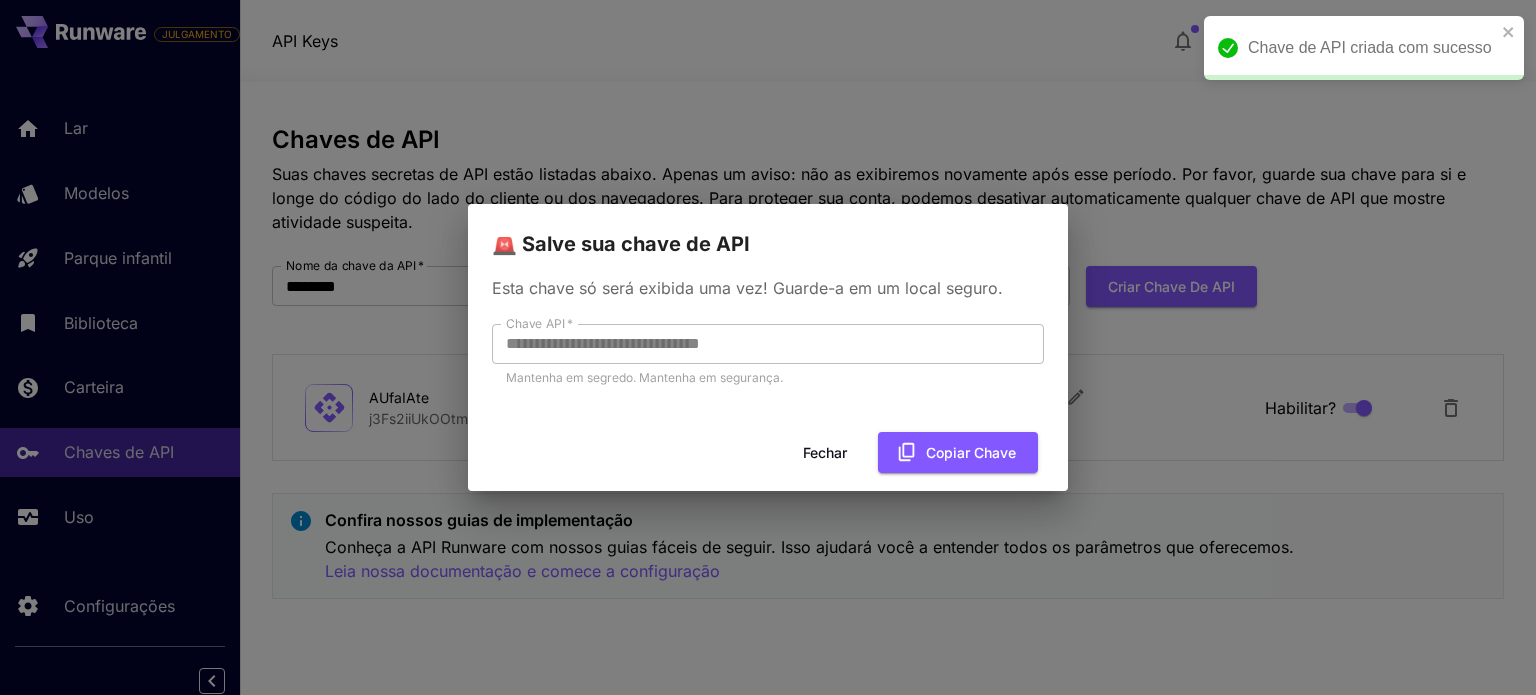 click on "Fechar" at bounding box center [825, 452] 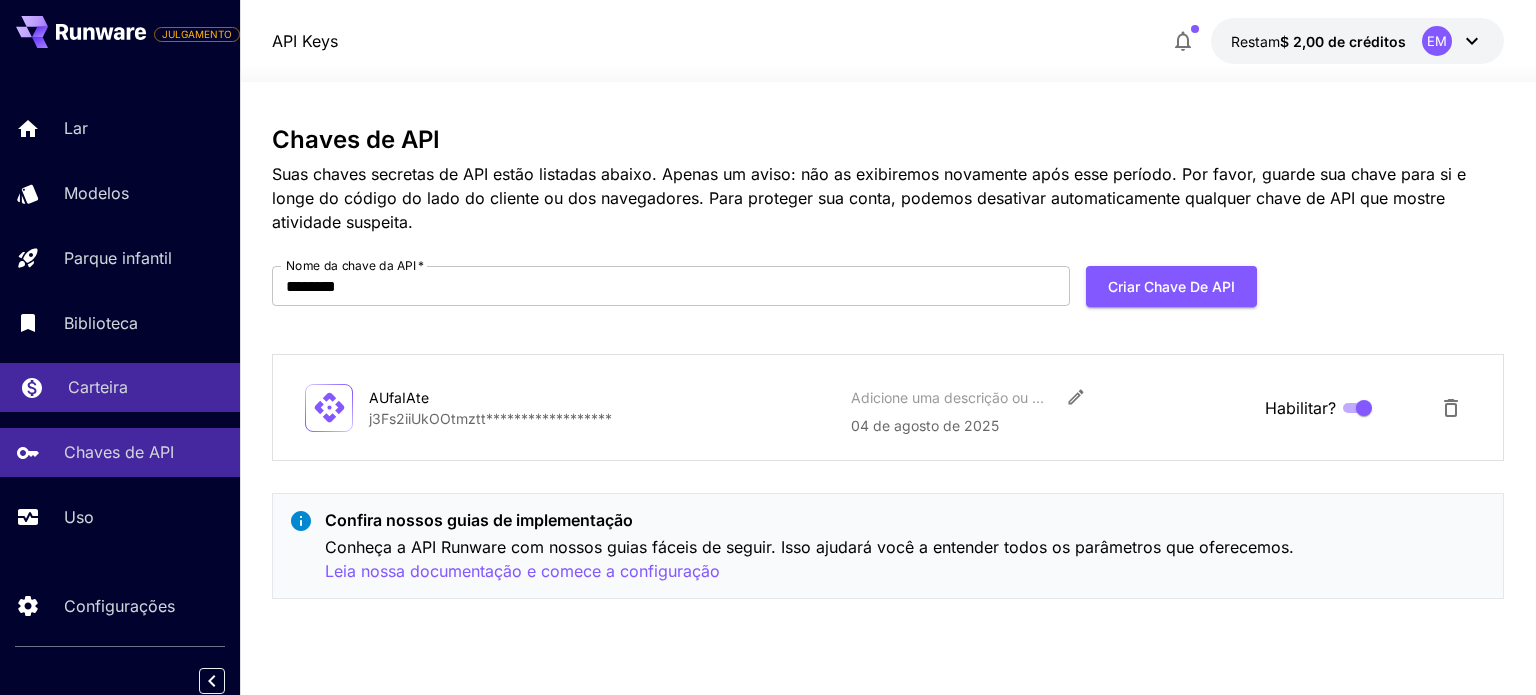 click on "Carteira" at bounding box center (98, 387) 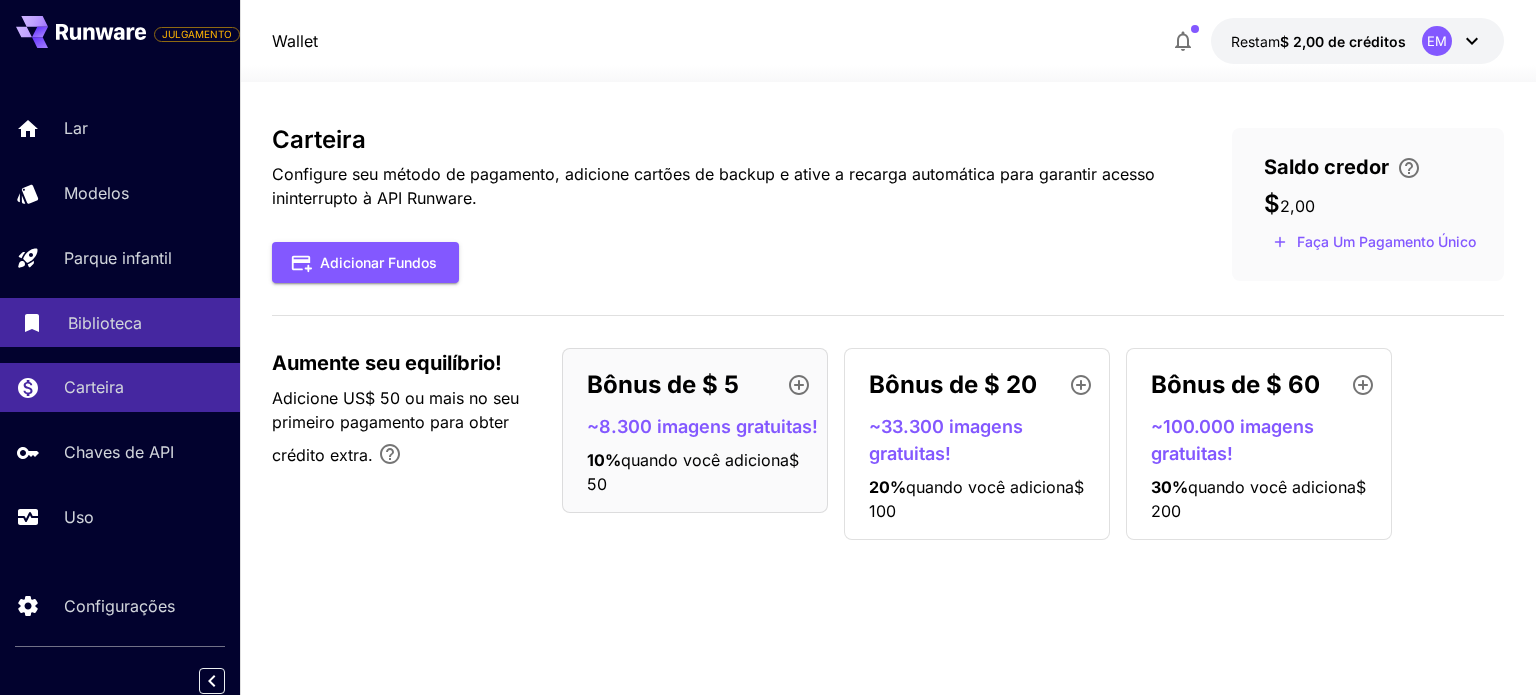 click on "Biblioteca" at bounding box center [105, 323] 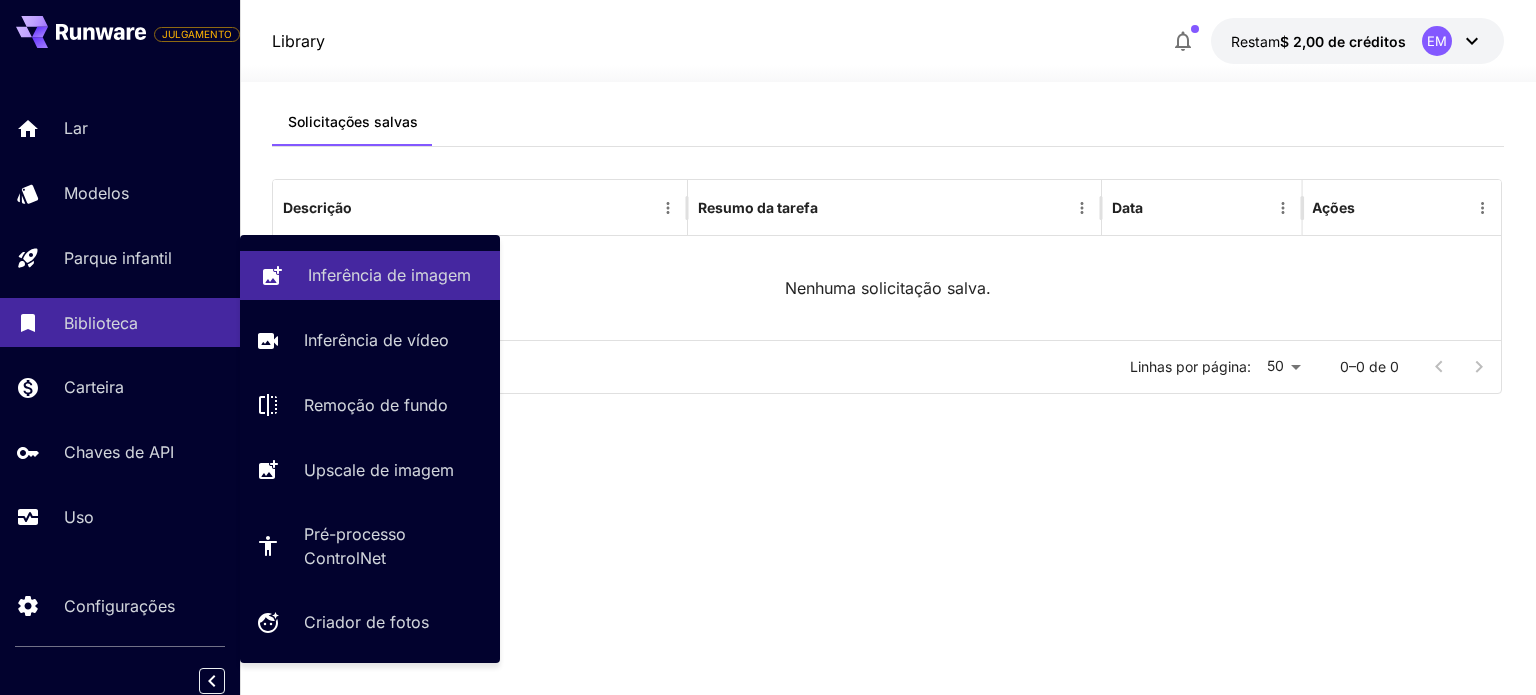 click on "Inferência de imagem" at bounding box center [389, 275] 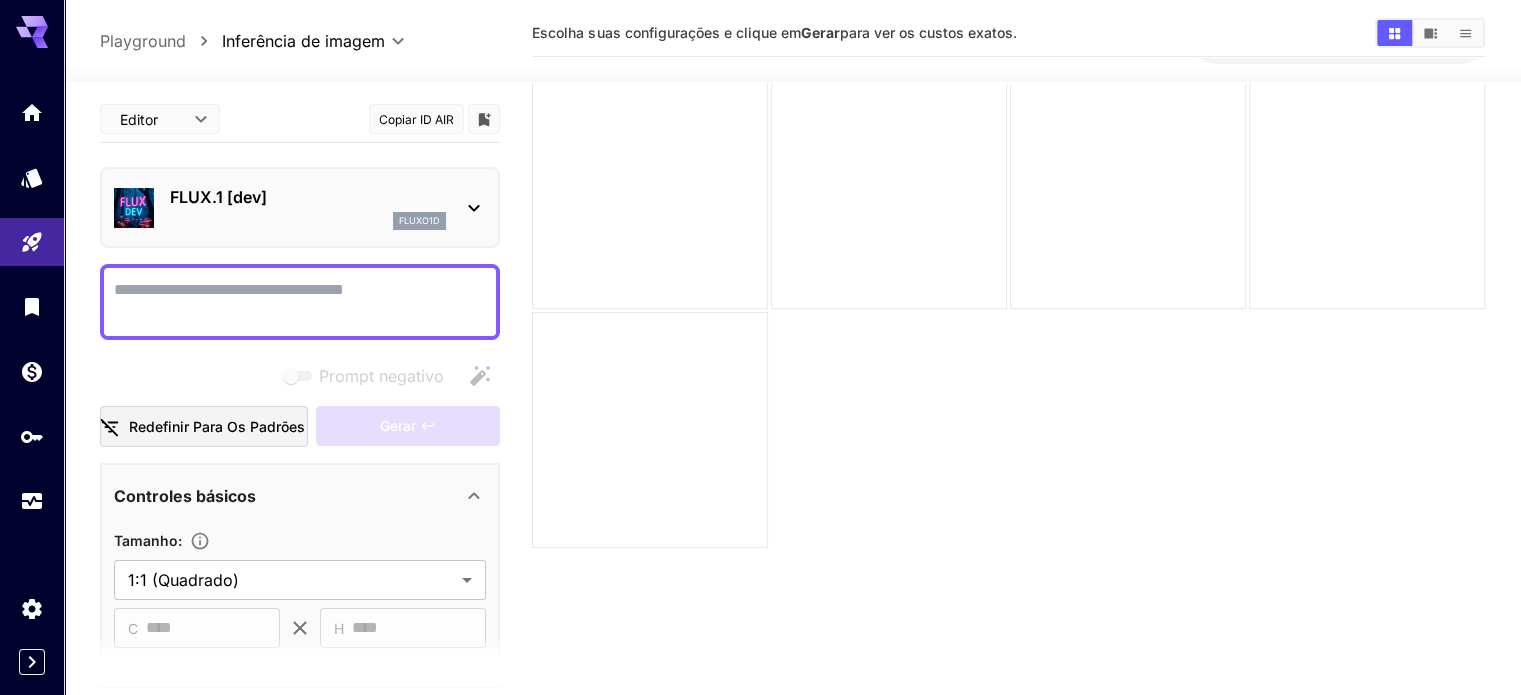 scroll, scrollTop: 0, scrollLeft: 0, axis: both 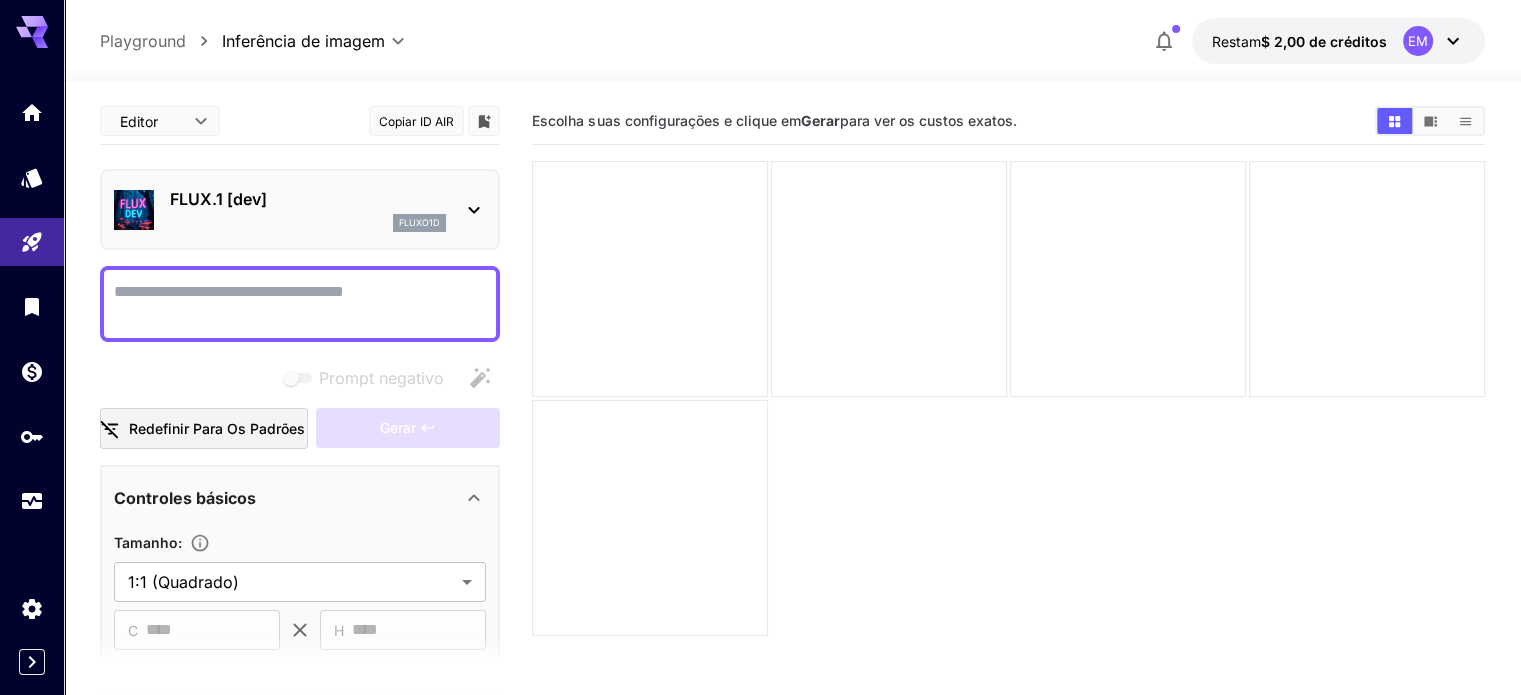 click on "**********" at bounding box center [760, 426] 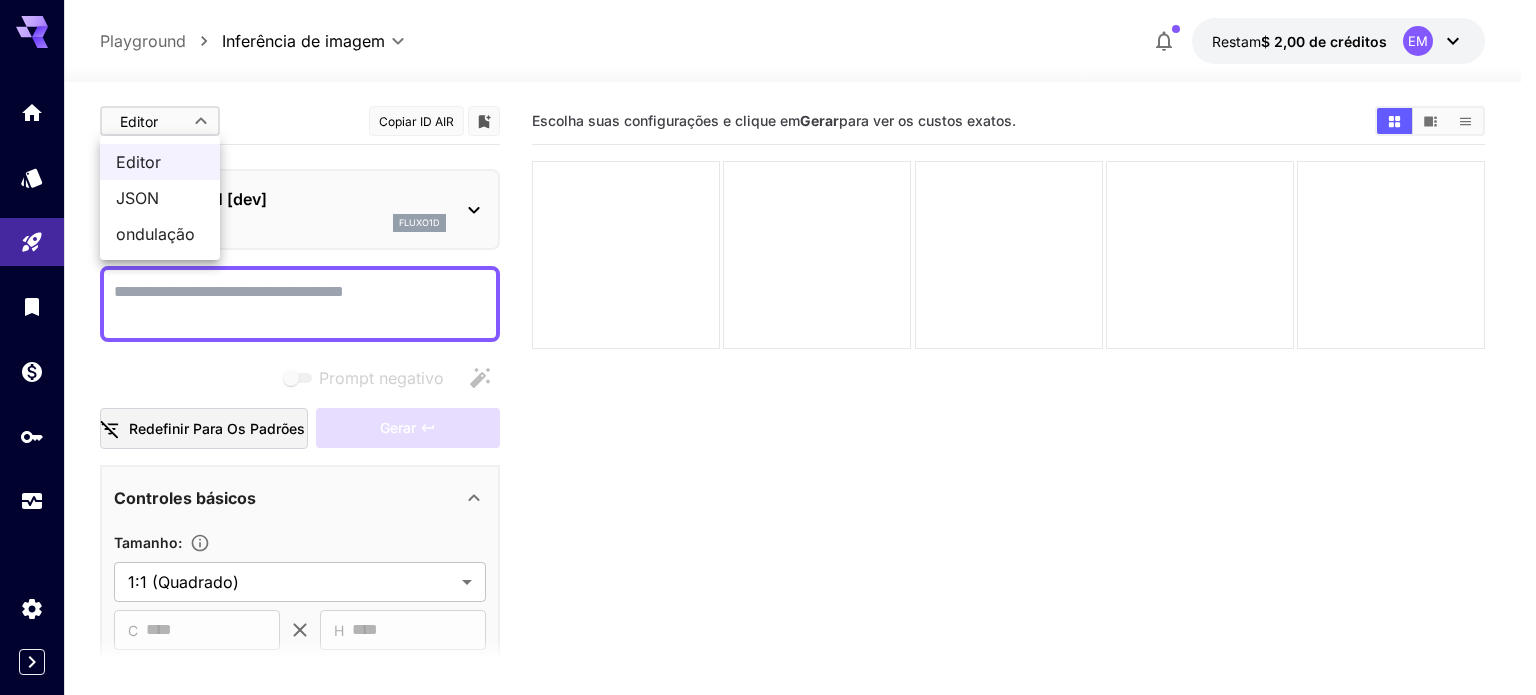 click on "ondulação" at bounding box center (155, 234) 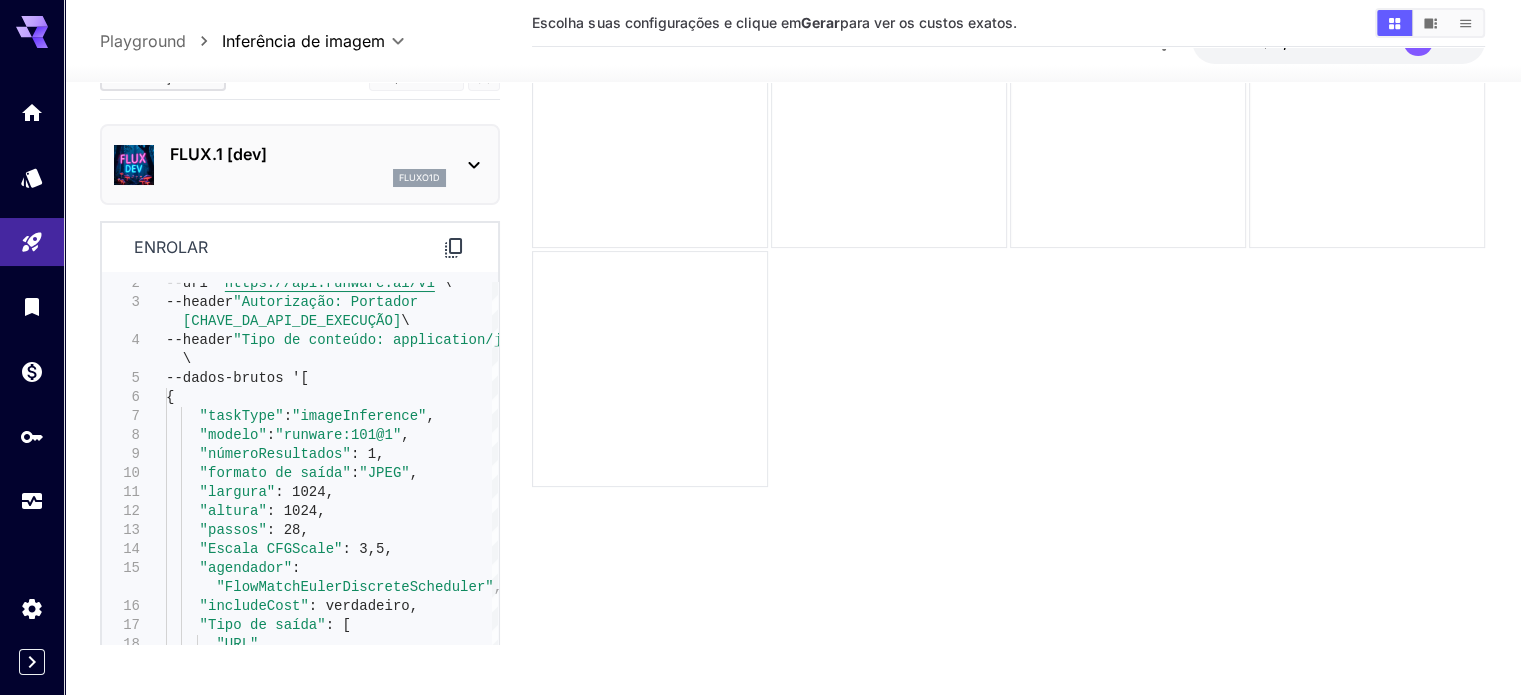 scroll, scrollTop: 158, scrollLeft: 0, axis: vertical 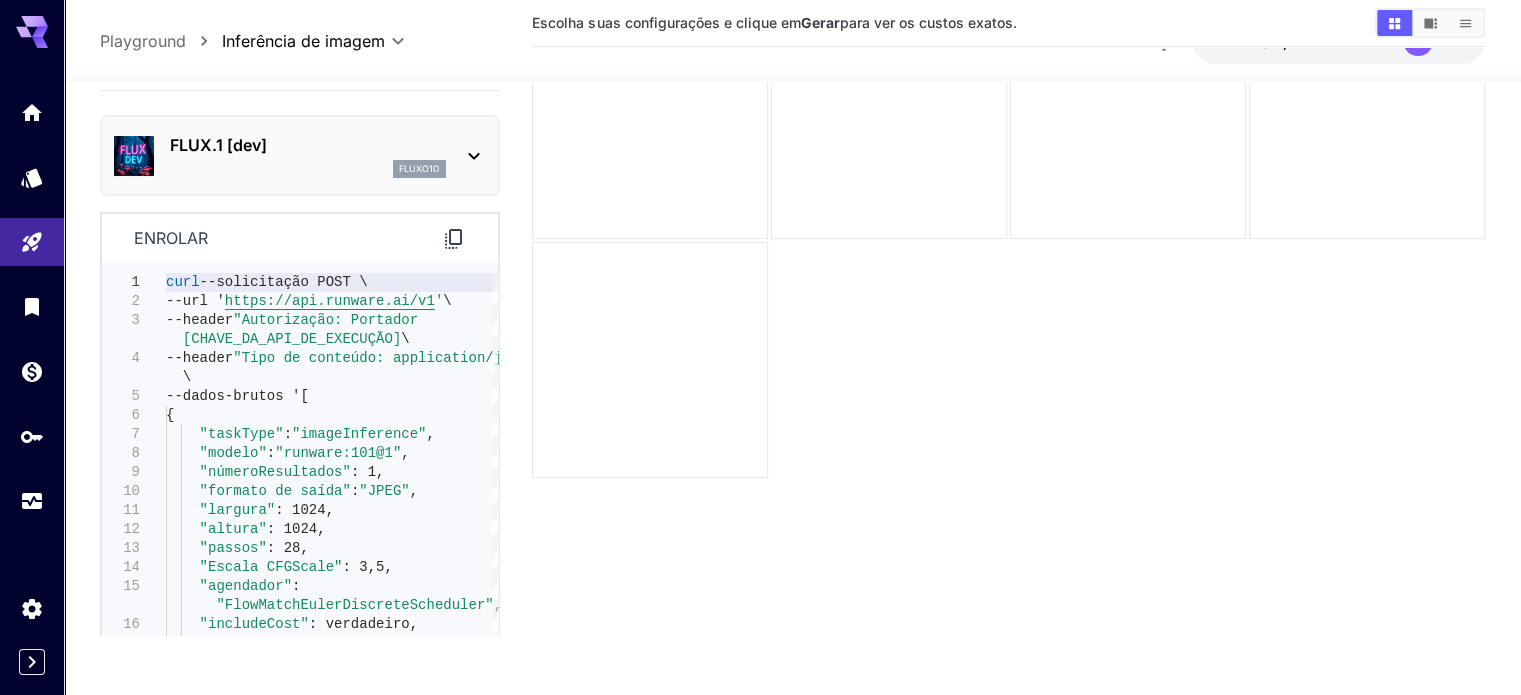 click on "FLUX.1 [dev] fluxo1d" at bounding box center (300, 155) 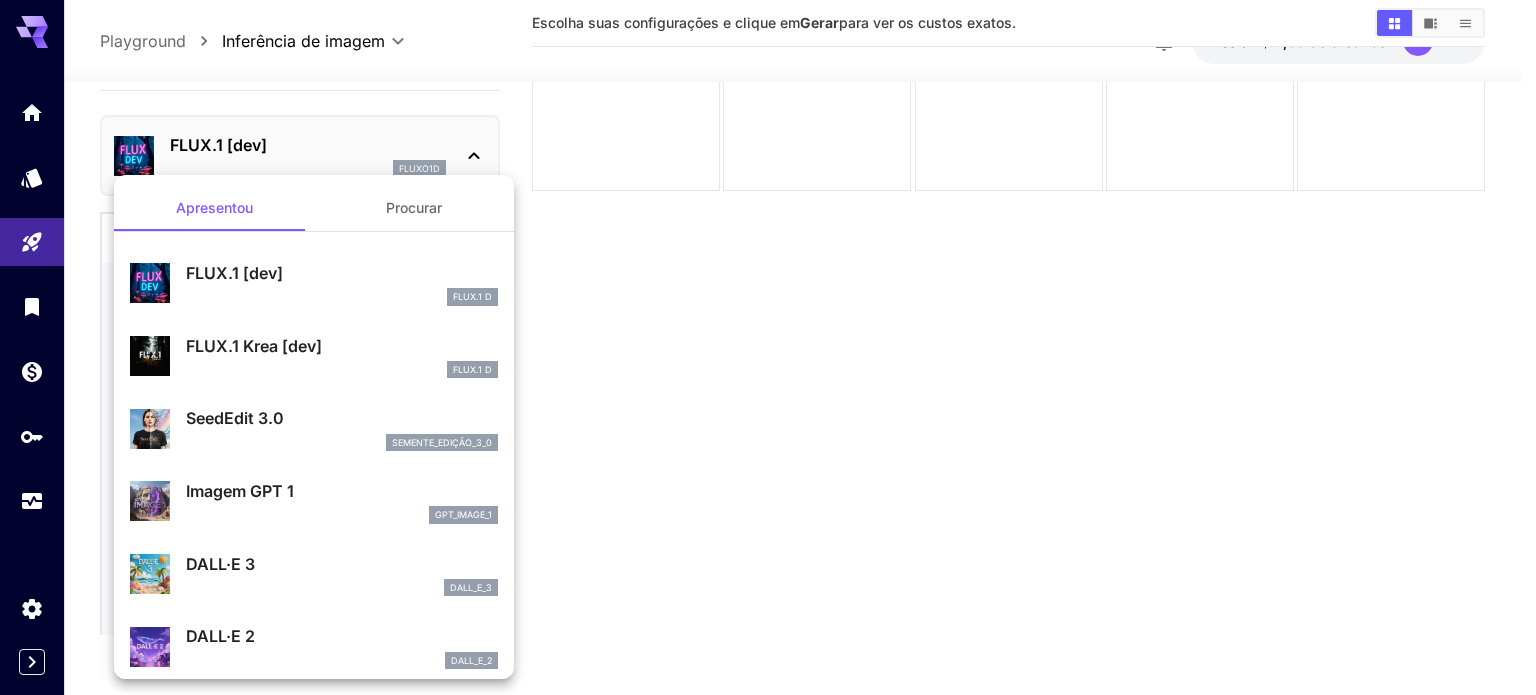 click at bounding box center (768, 347) 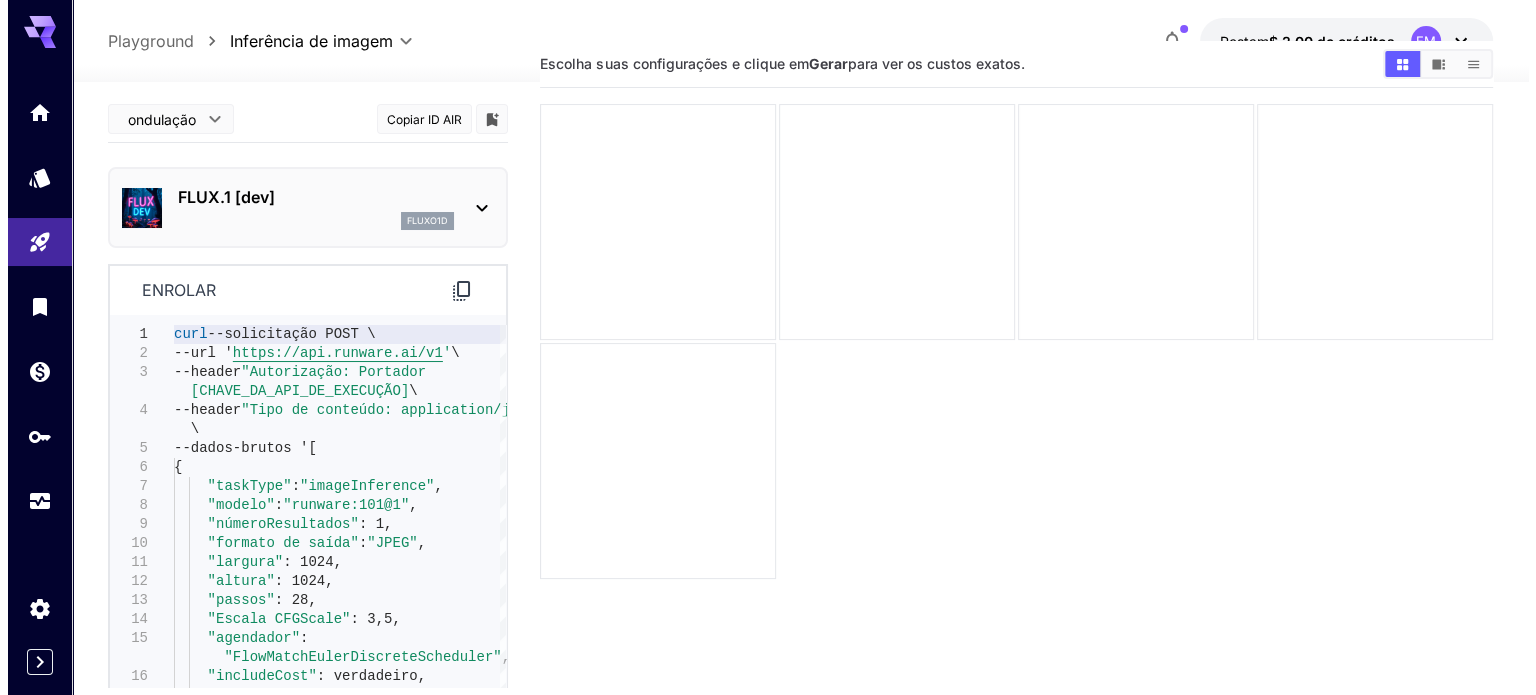 scroll, scrollTop: 0, scrollLeft: 0, axis: both 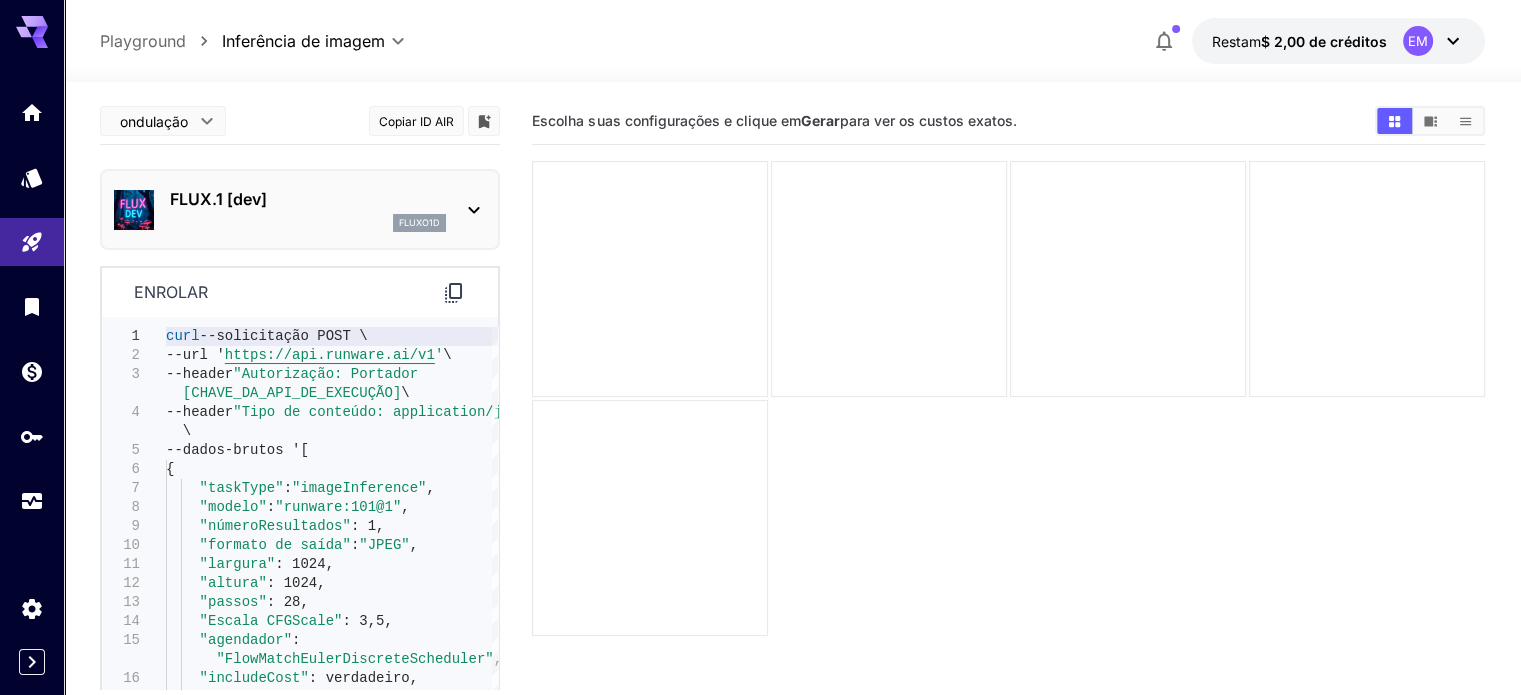 click on "**********" at bounding box center [760, 426] 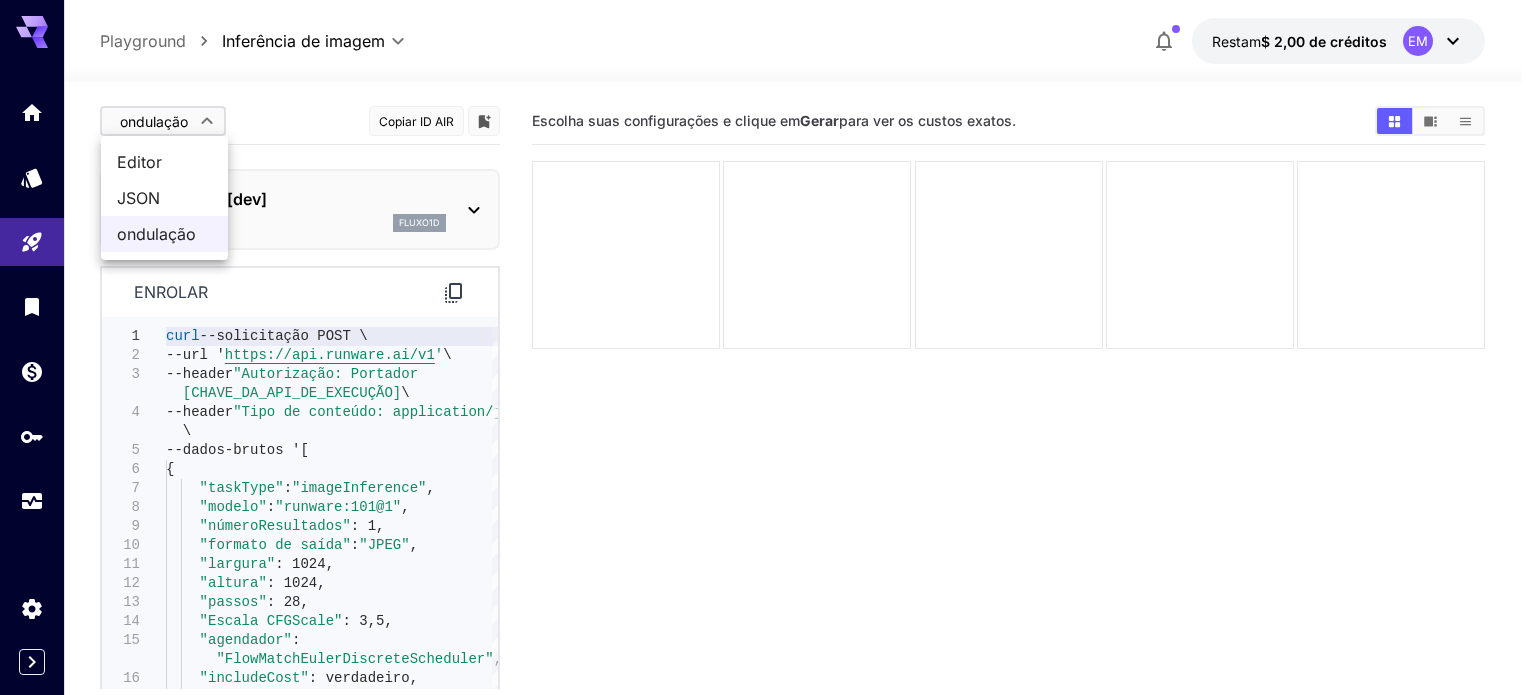 click on "JSON" at bounding box center (164, 198) 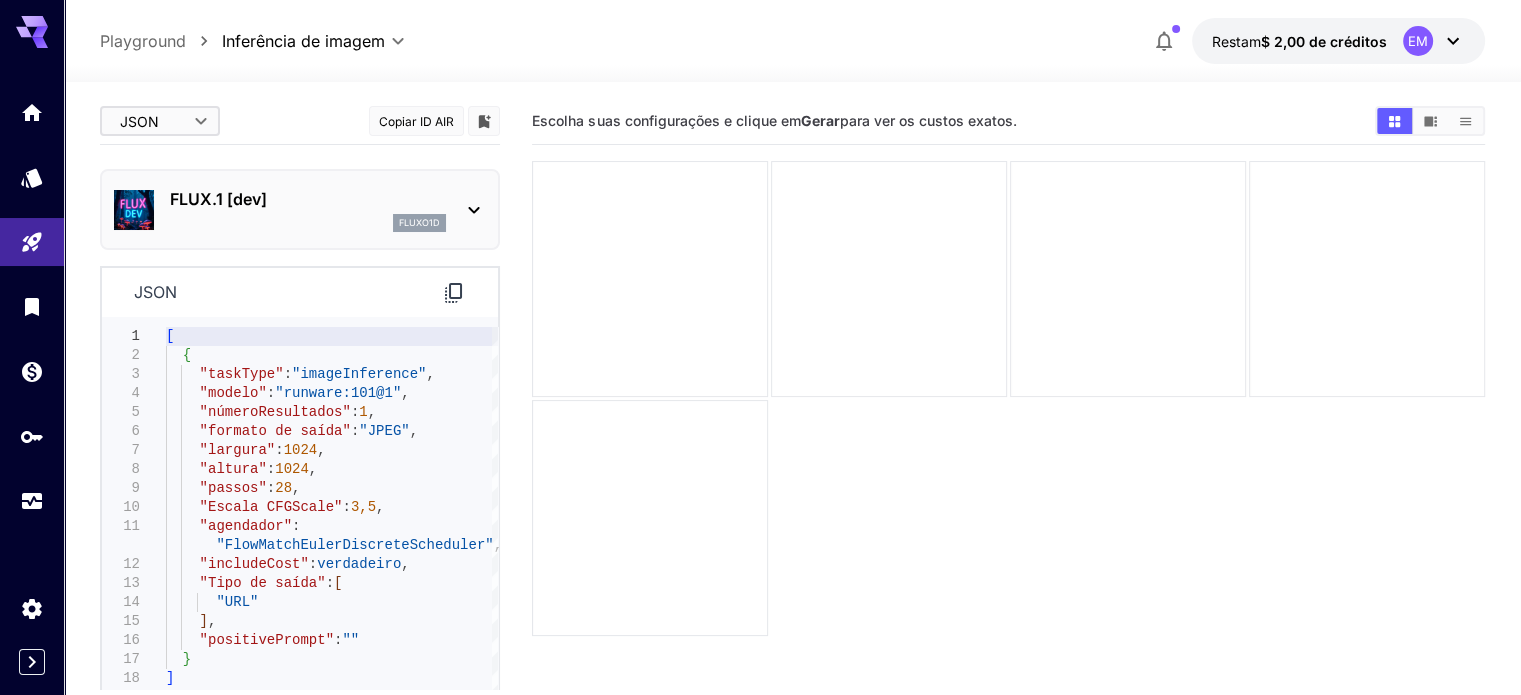 click on "**********" at bounding box center (760, 426) 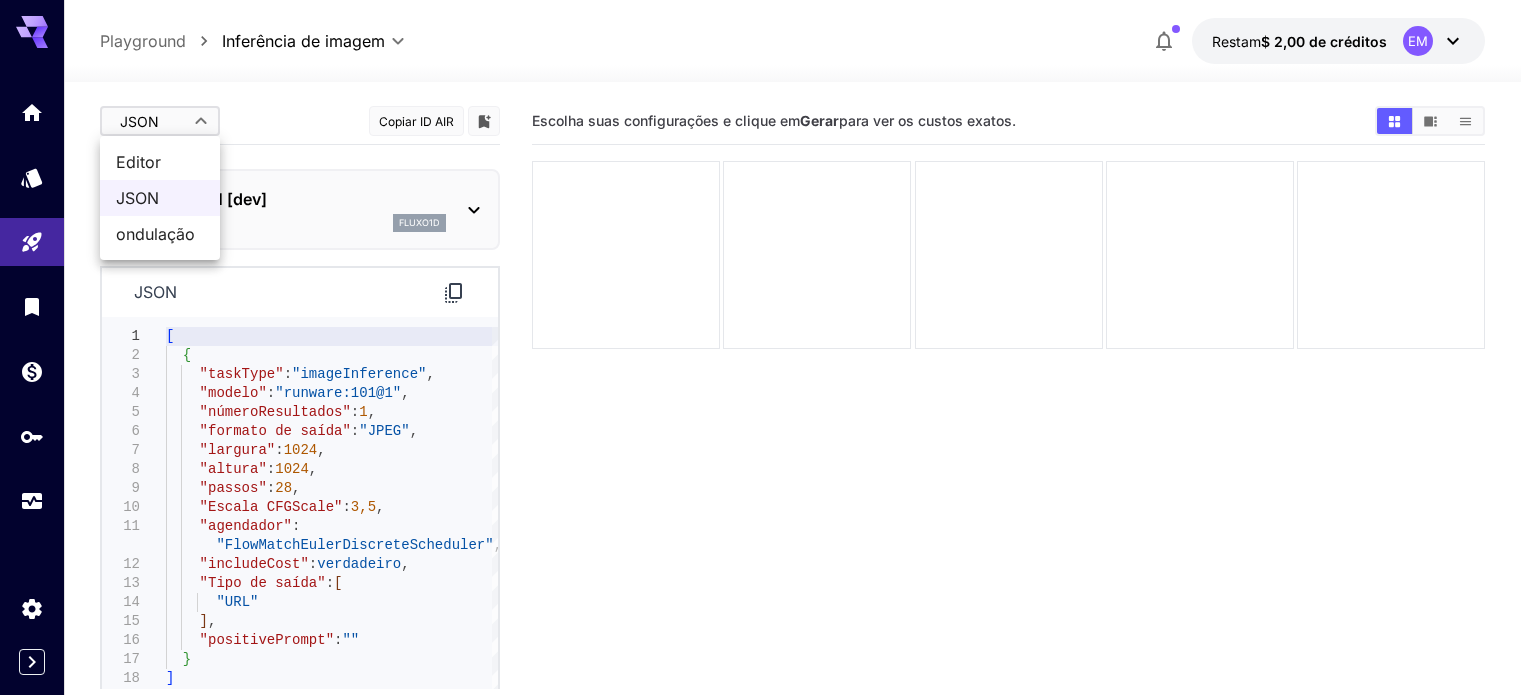click on "Editor" at bounding box center (138, 162) 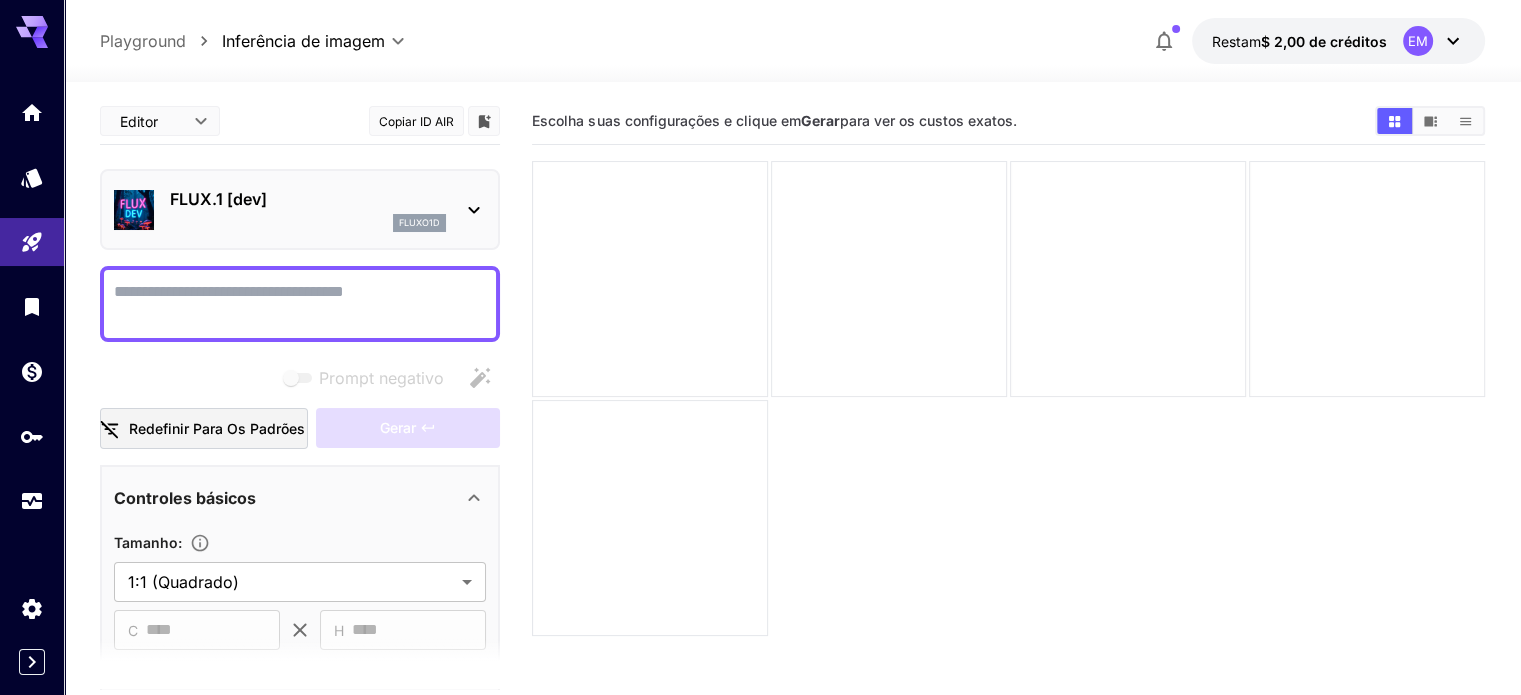 click 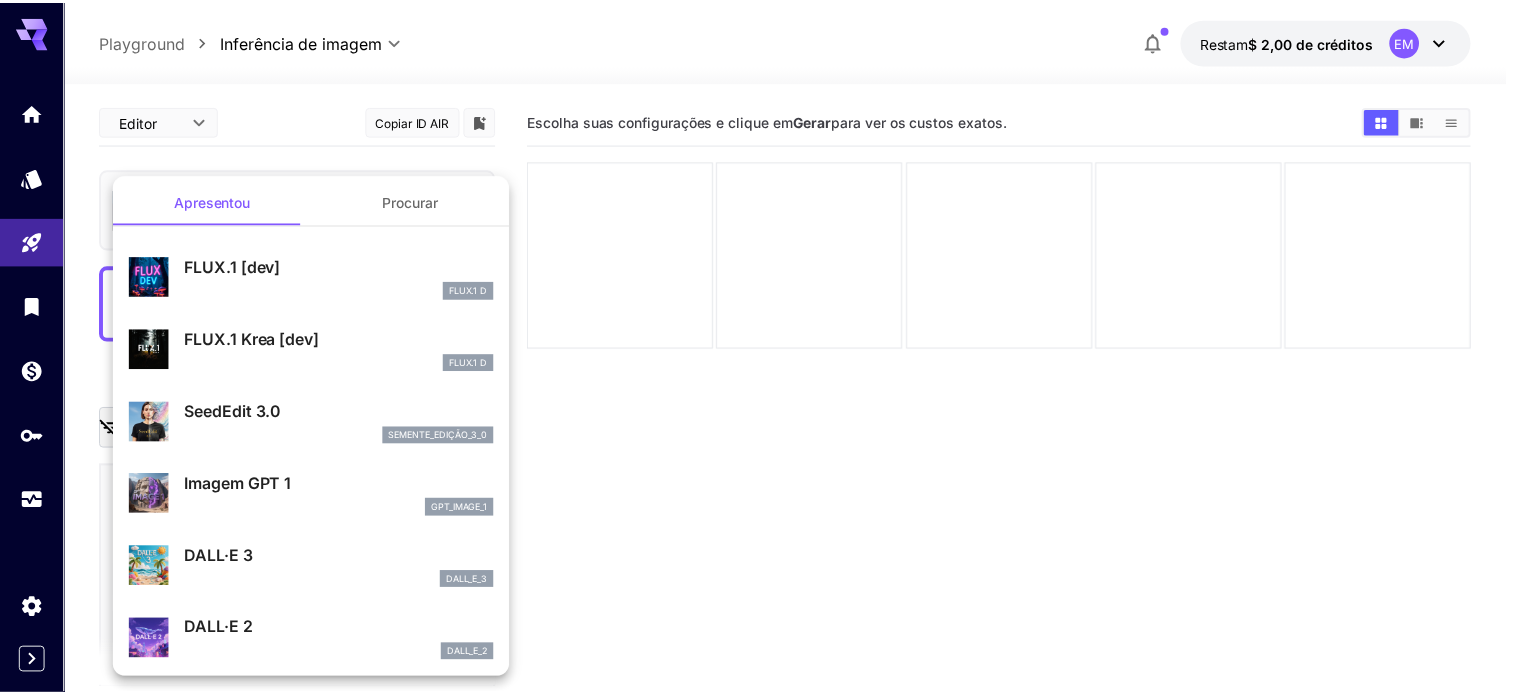 scroll, scrollTop: 0, scrollLeft: 0, axis: both 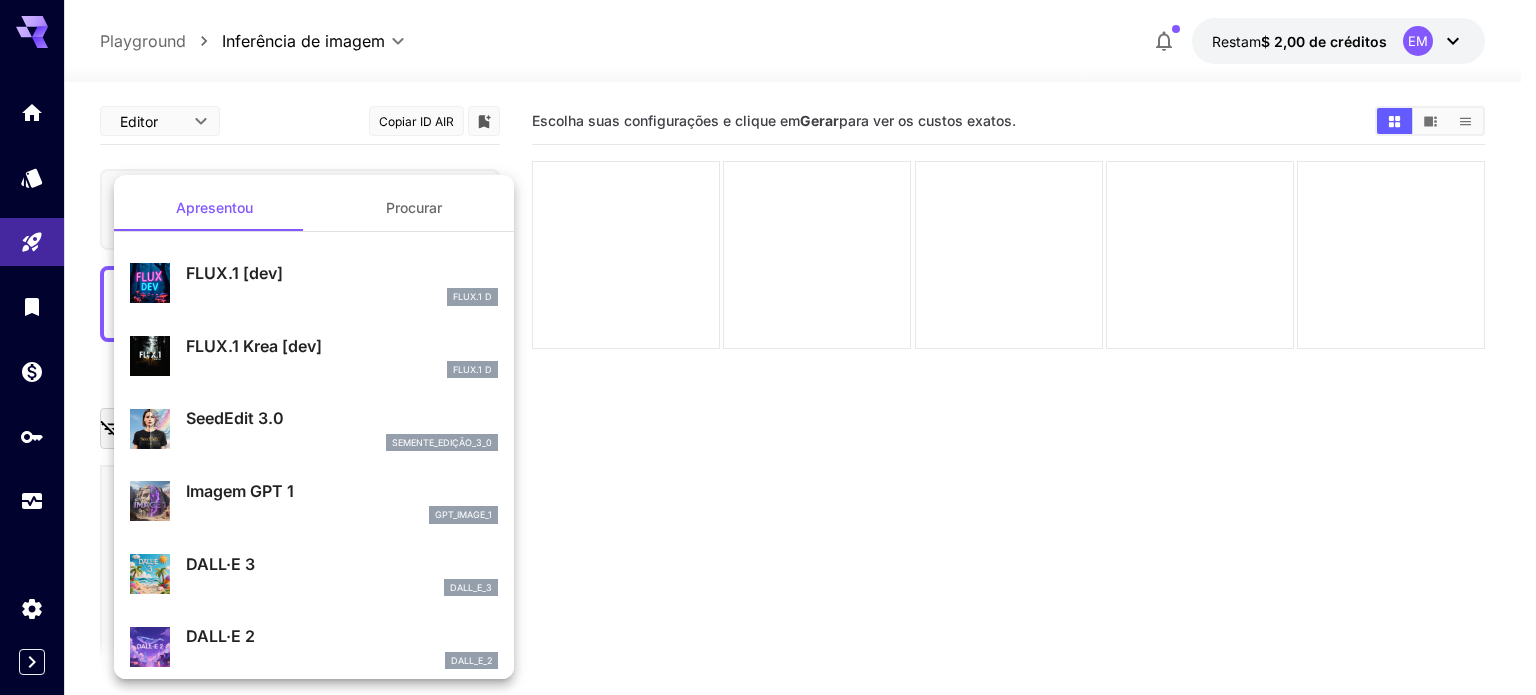 click at bounding box center [768, 347] 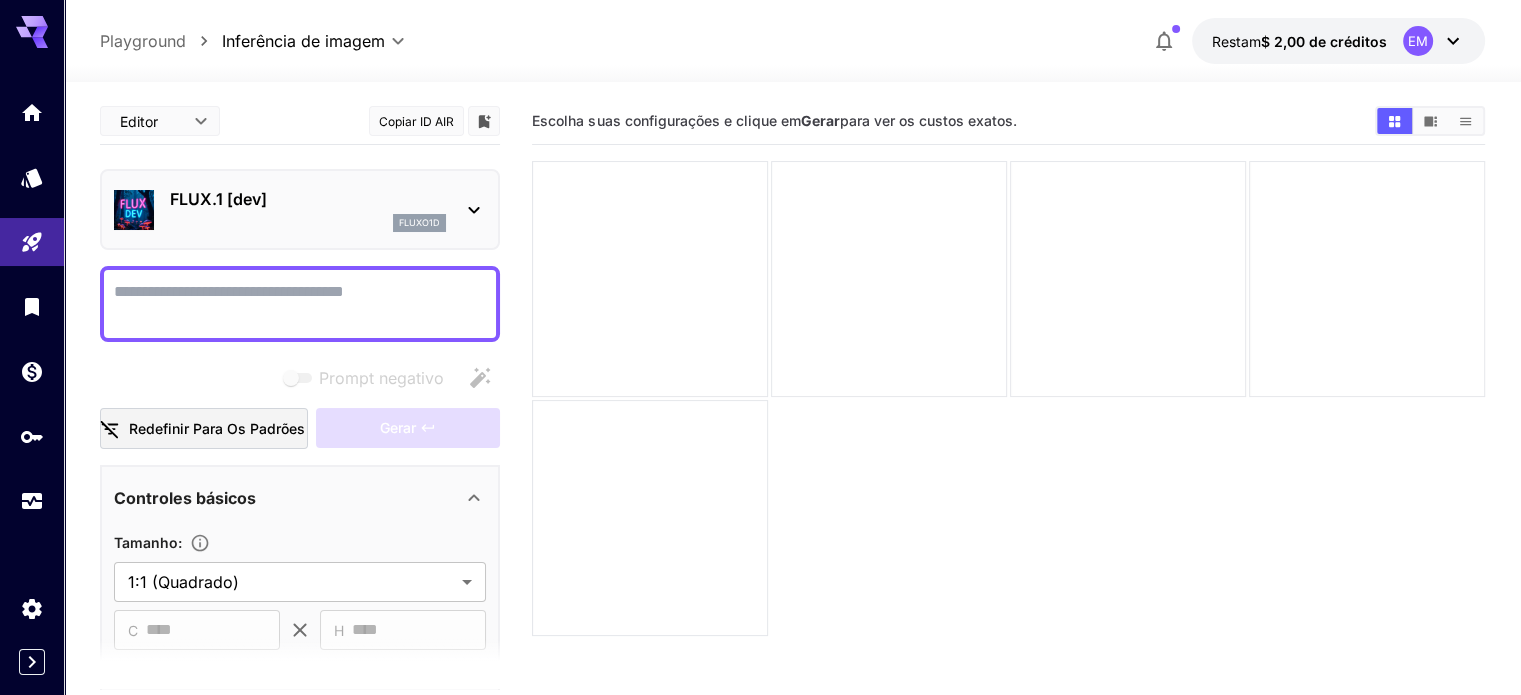 click on "**********" at bounding box center (760, 426) 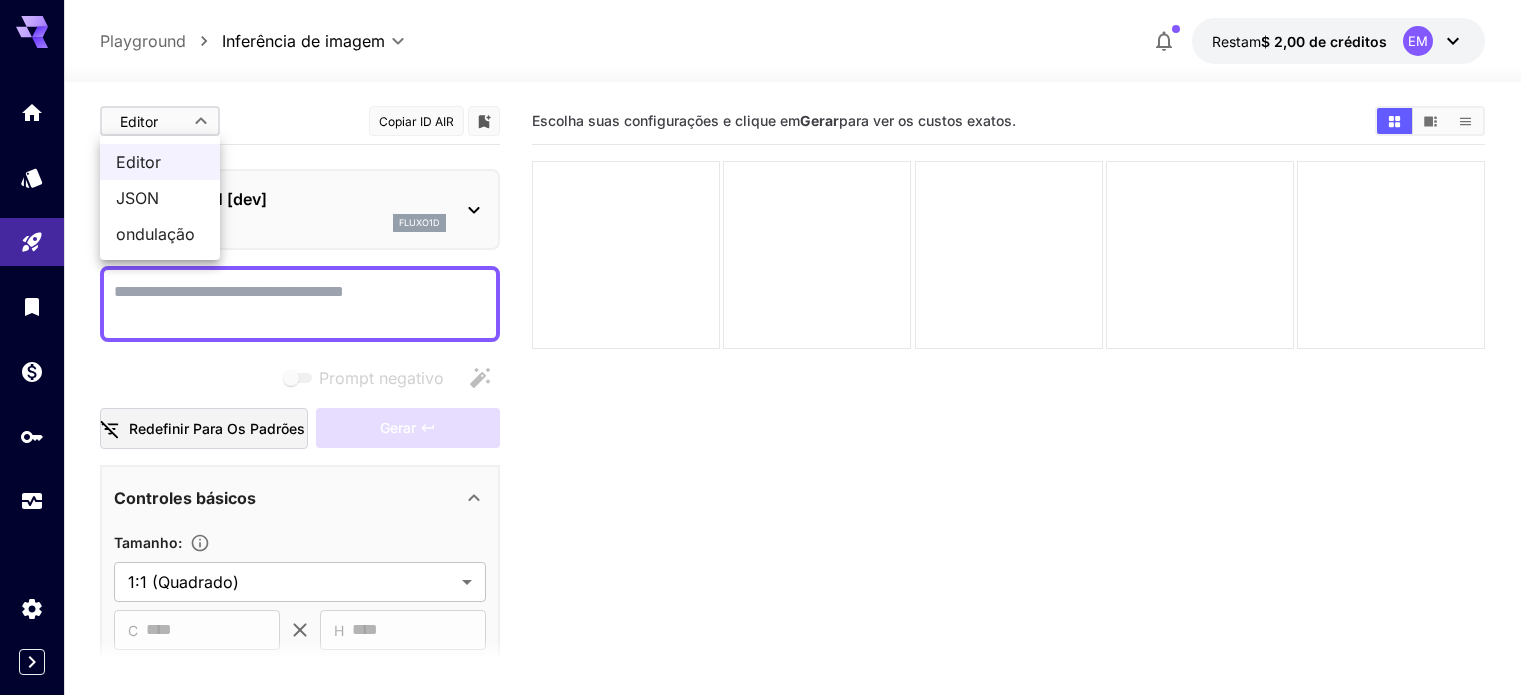 click on "JSON" at bounding box center [160, 198] 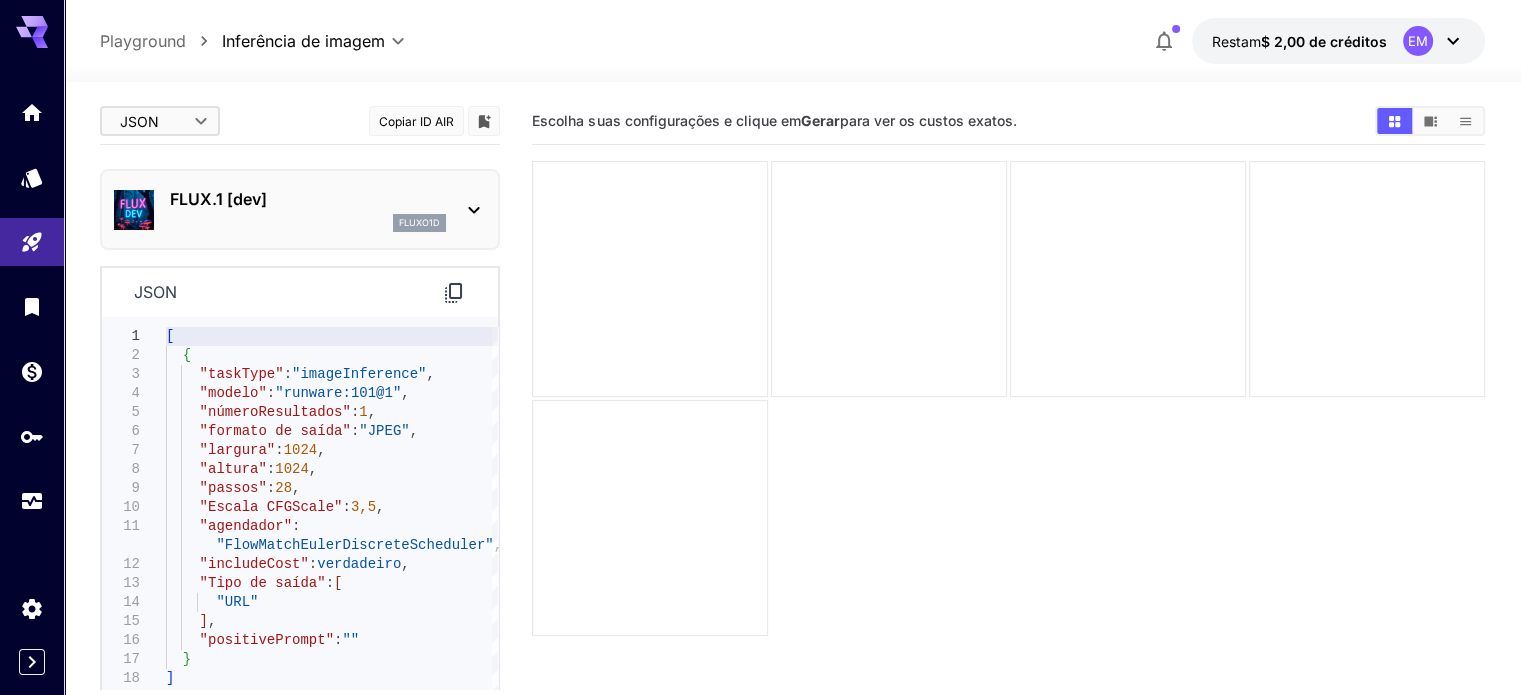 click on ""imageInference"" at bounding box center [359, 374] 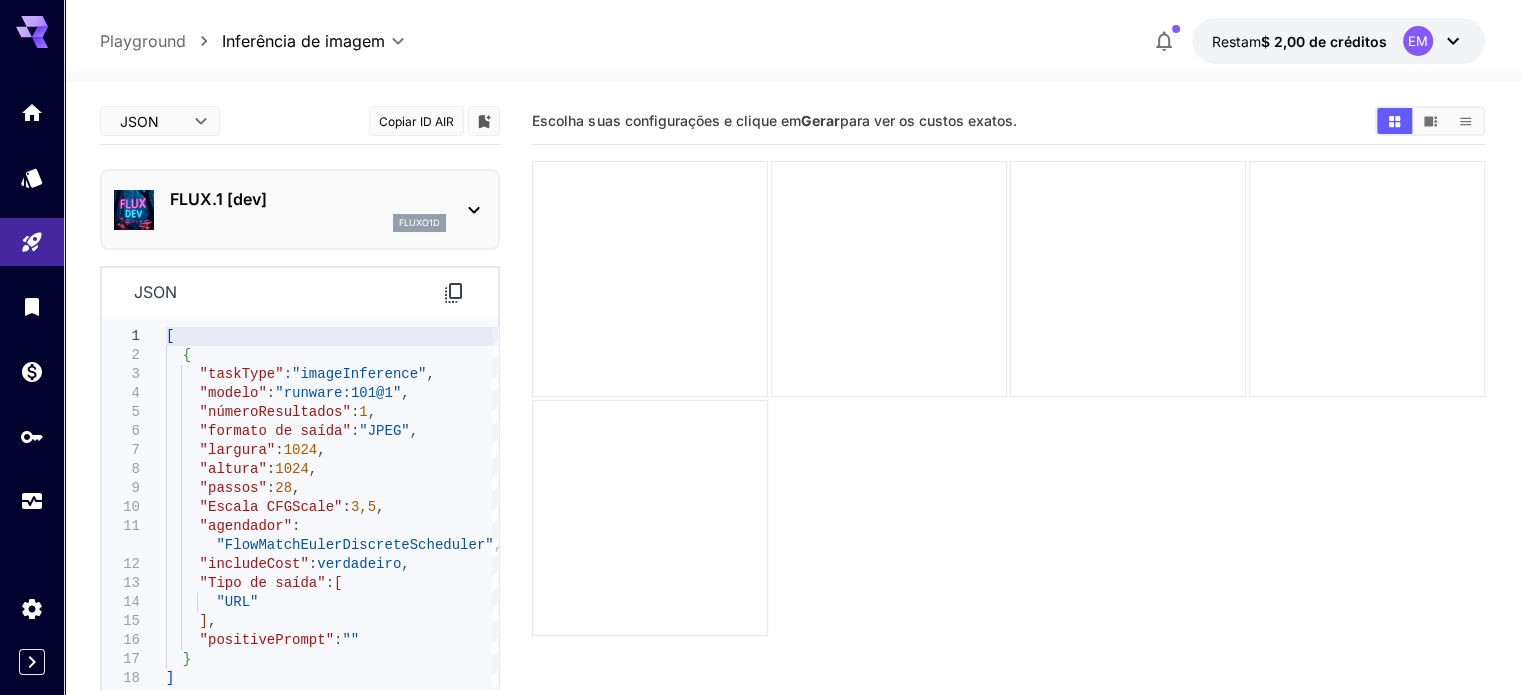 click on ""imageInference"" at bounding box center (359, 374) 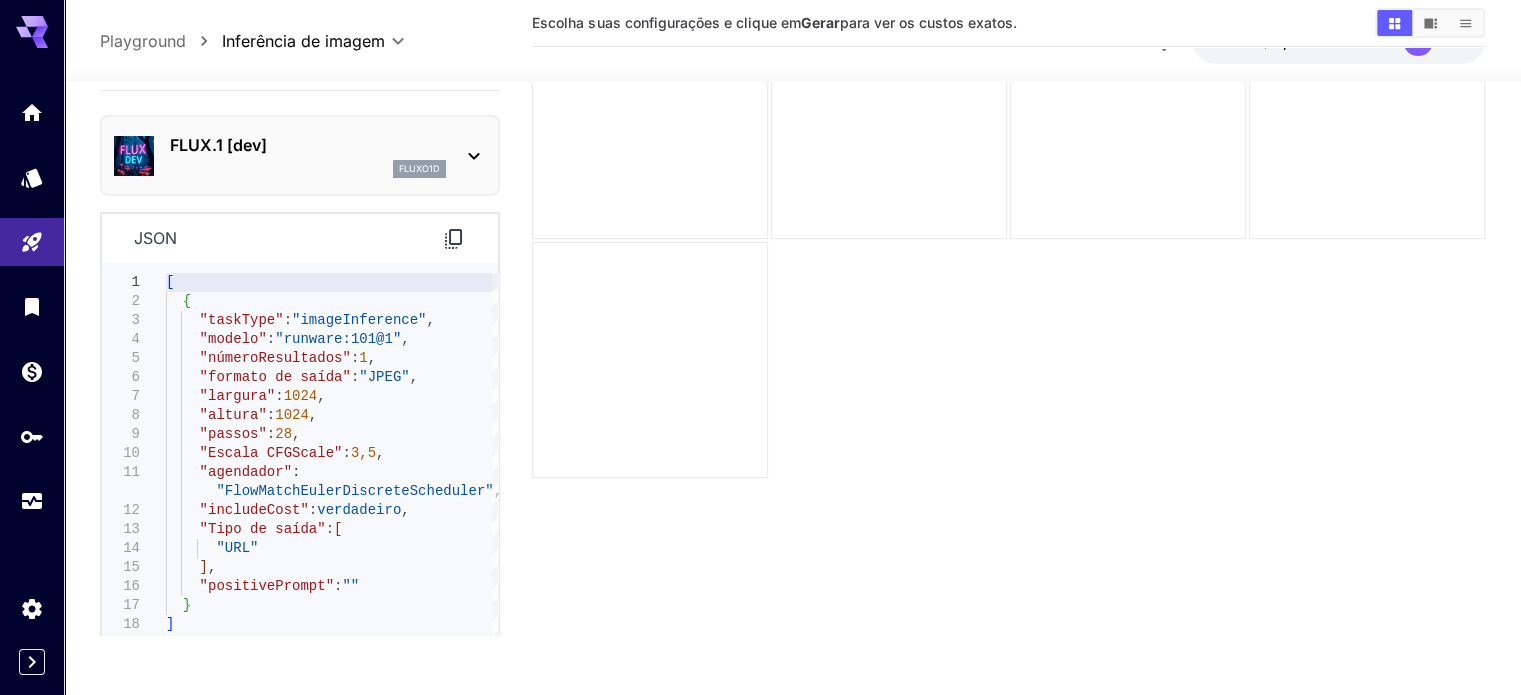 scroll, scrollTop: 0, scrollLeft: 0, axis: both 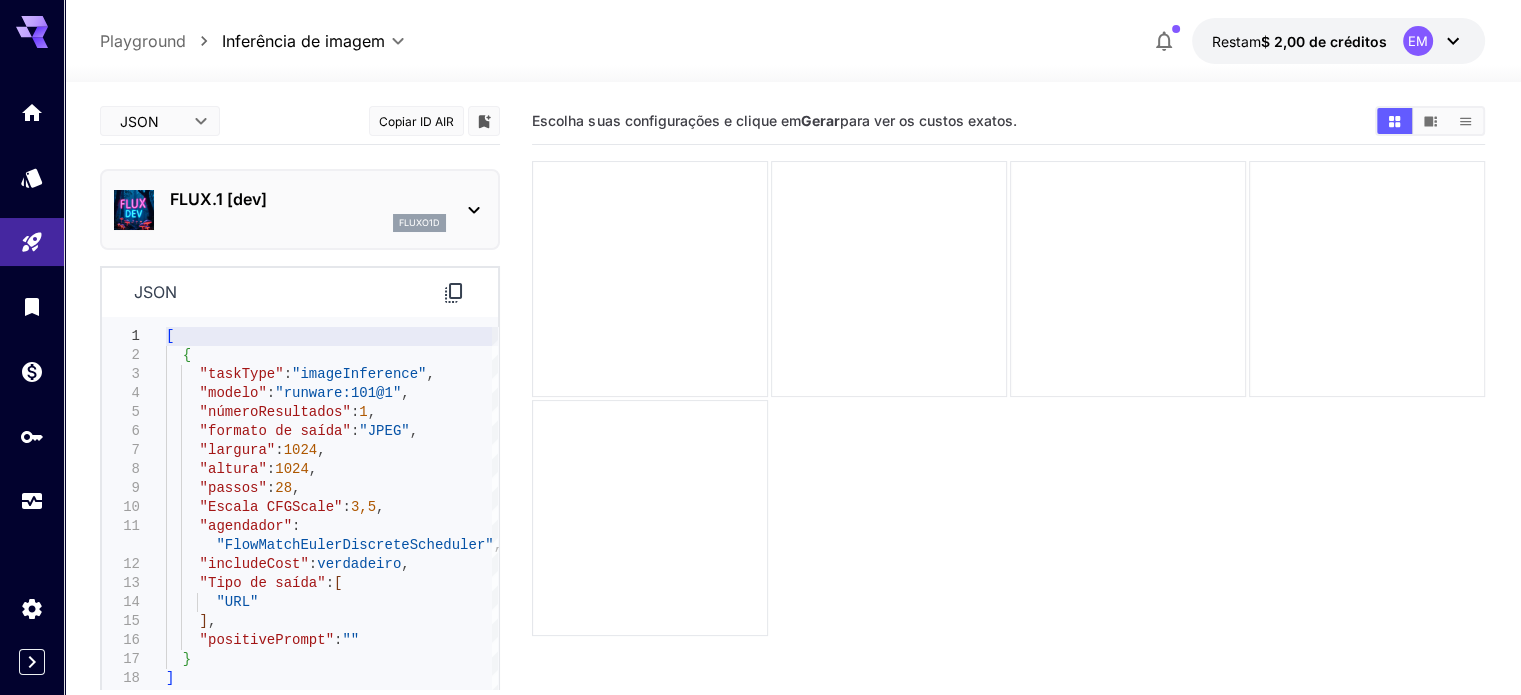click on "FLUX.1 [dev]" at bounding box center [308, 199] 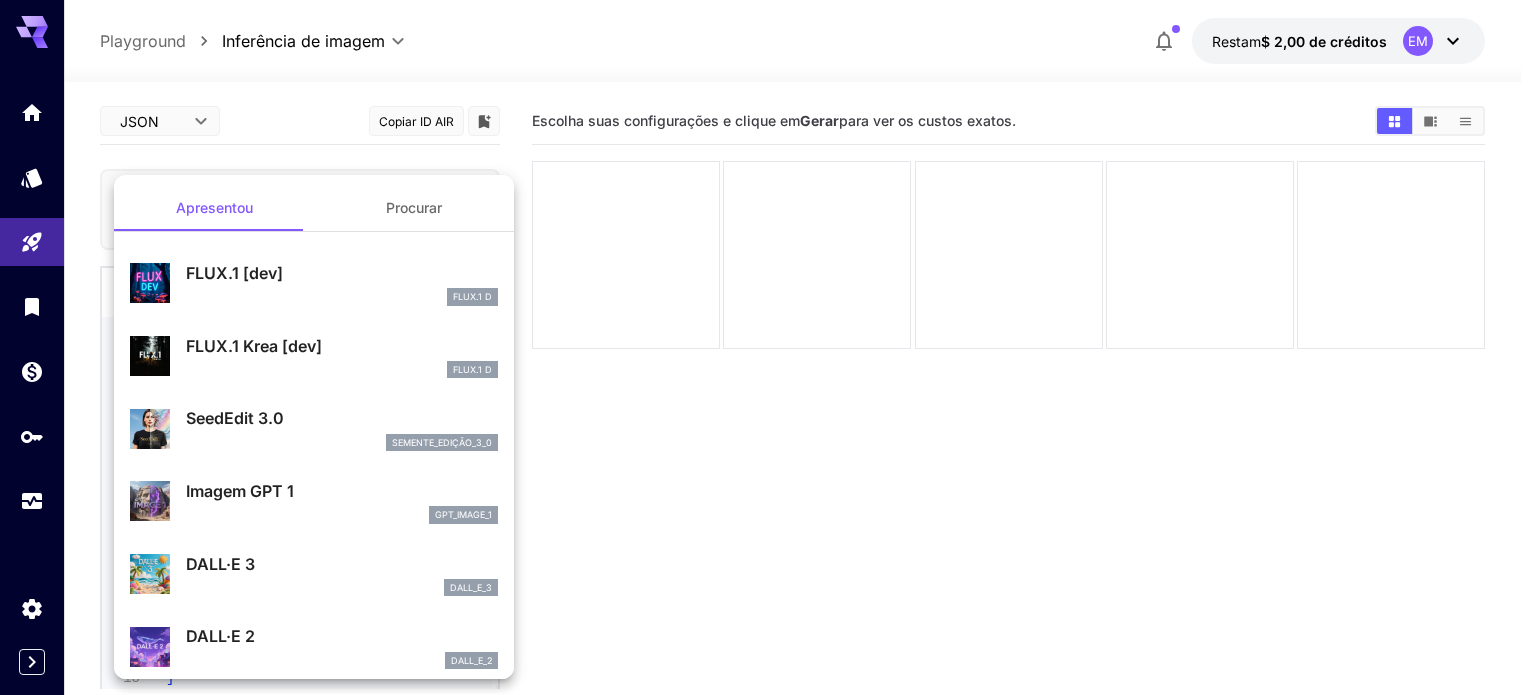 click on "Procurar" at bounding box center (414, 207) 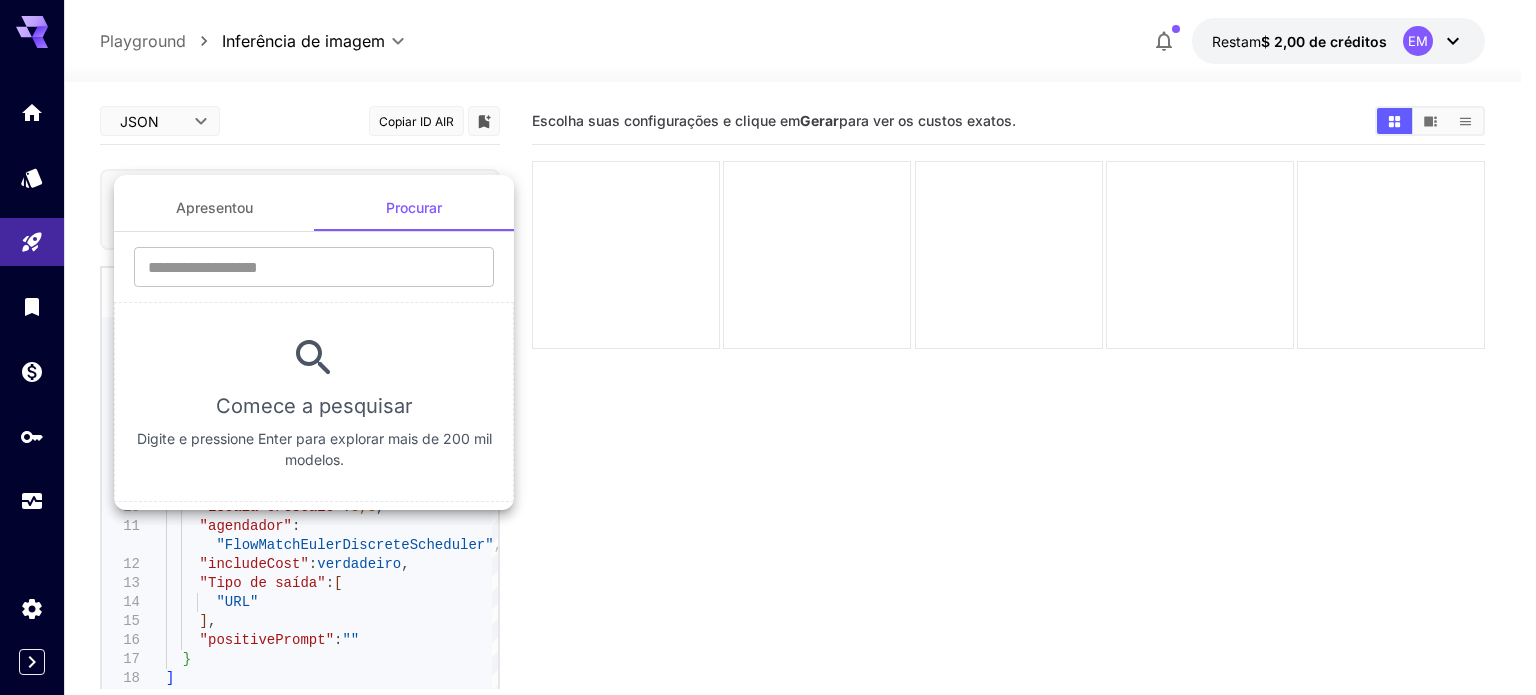 click on "Apresentou" at bounding box center [214, 207] 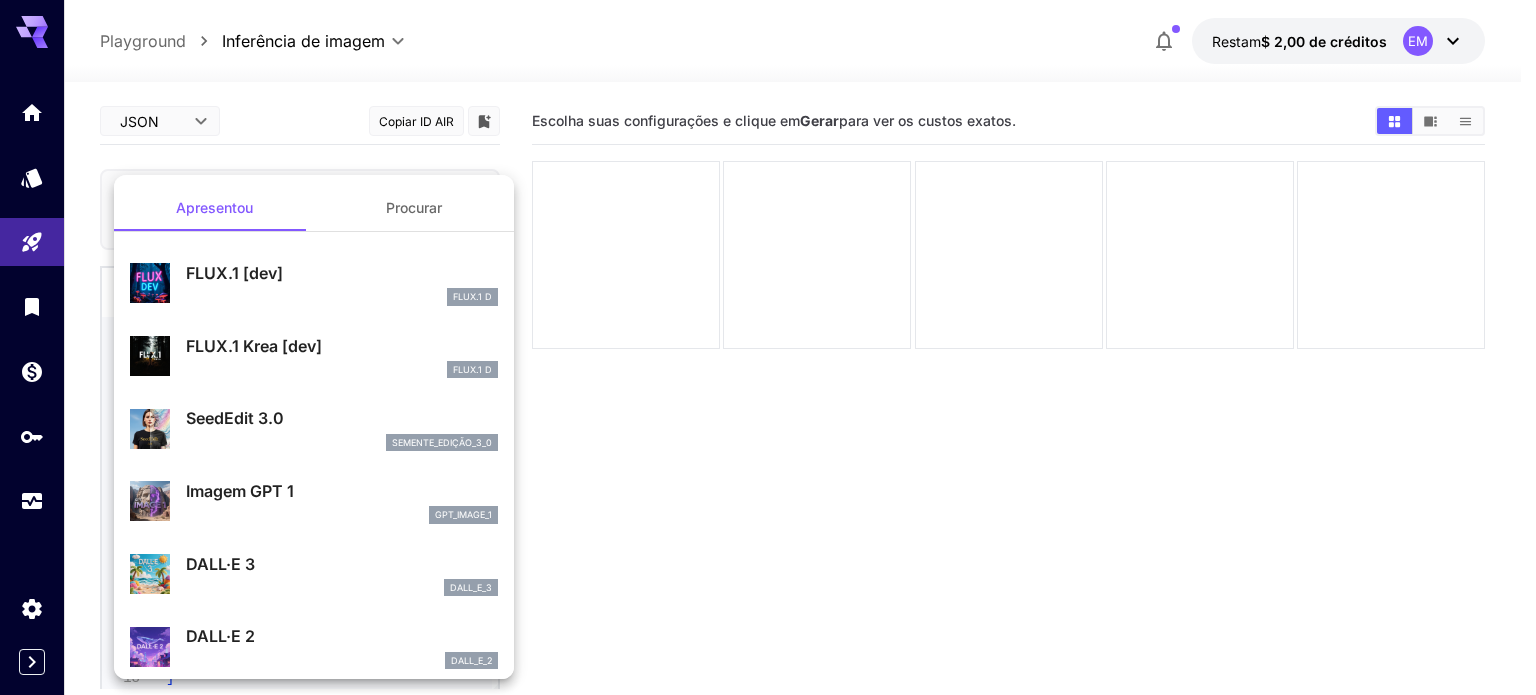 click at bounding box center (768, 347) 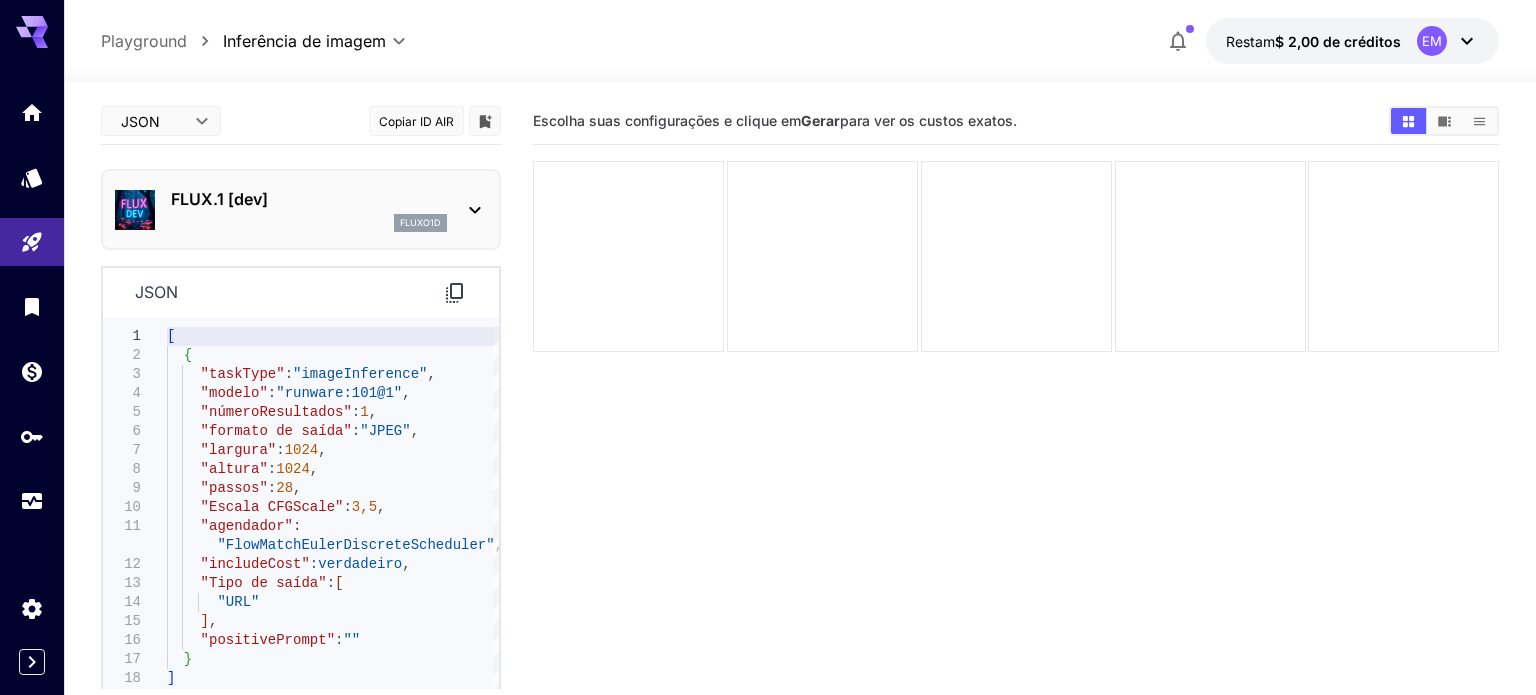 click on "**********" at bounding box center [768, 426] 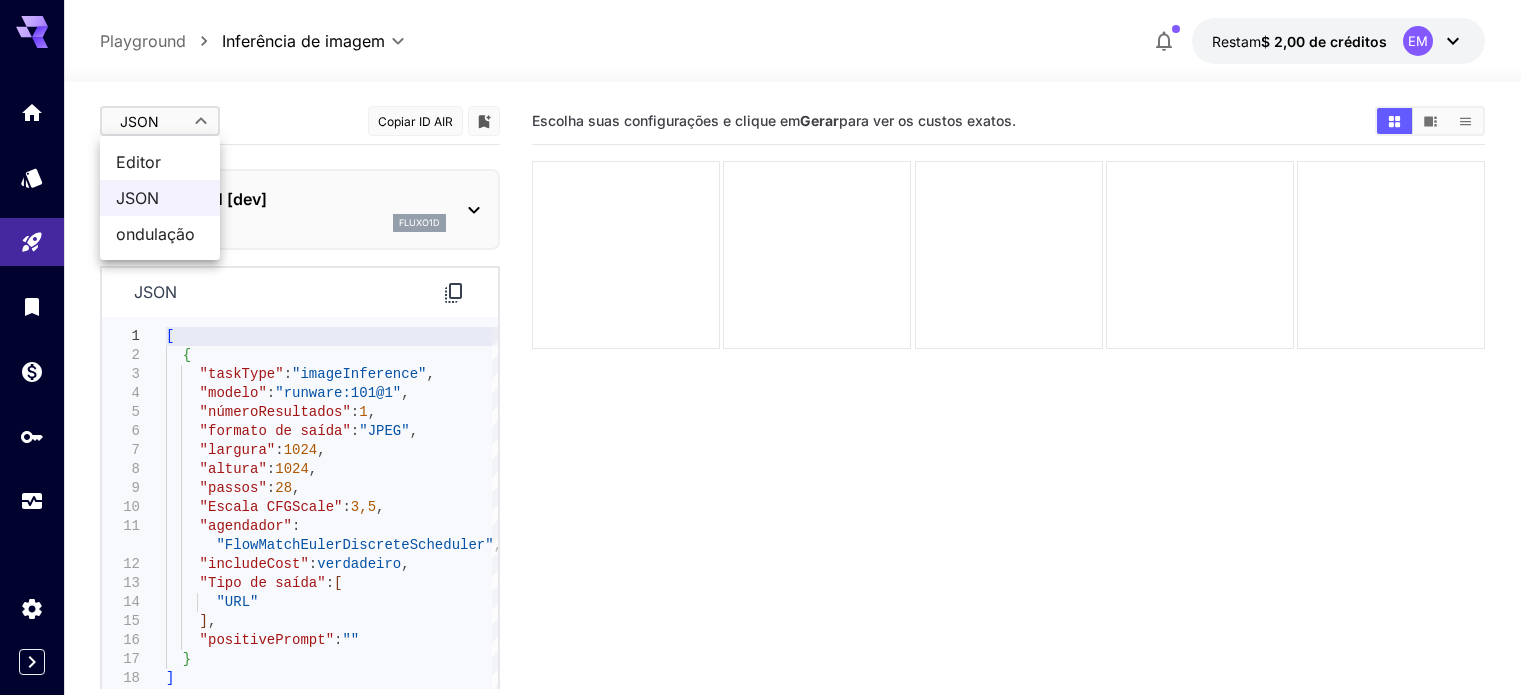 click on "Editor" at bounding box center [160, 162] 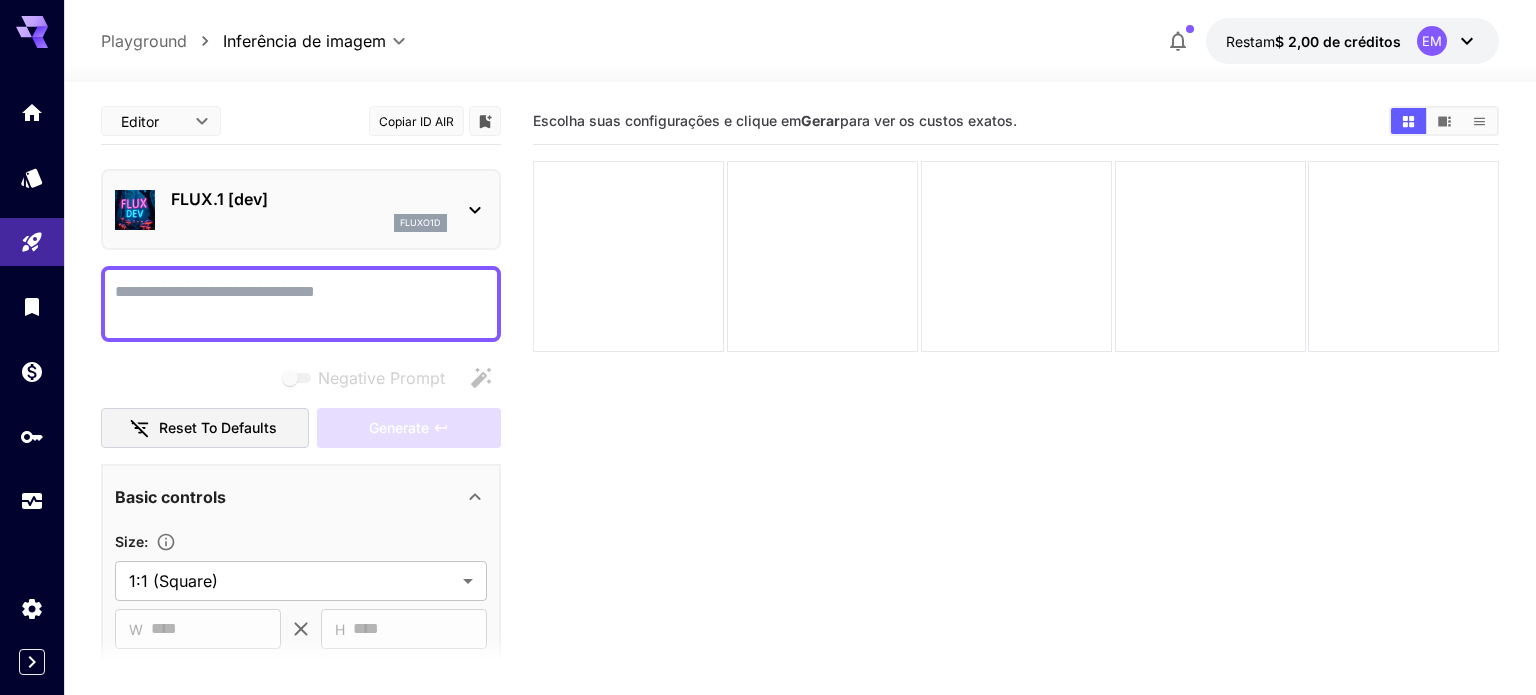type on "****" 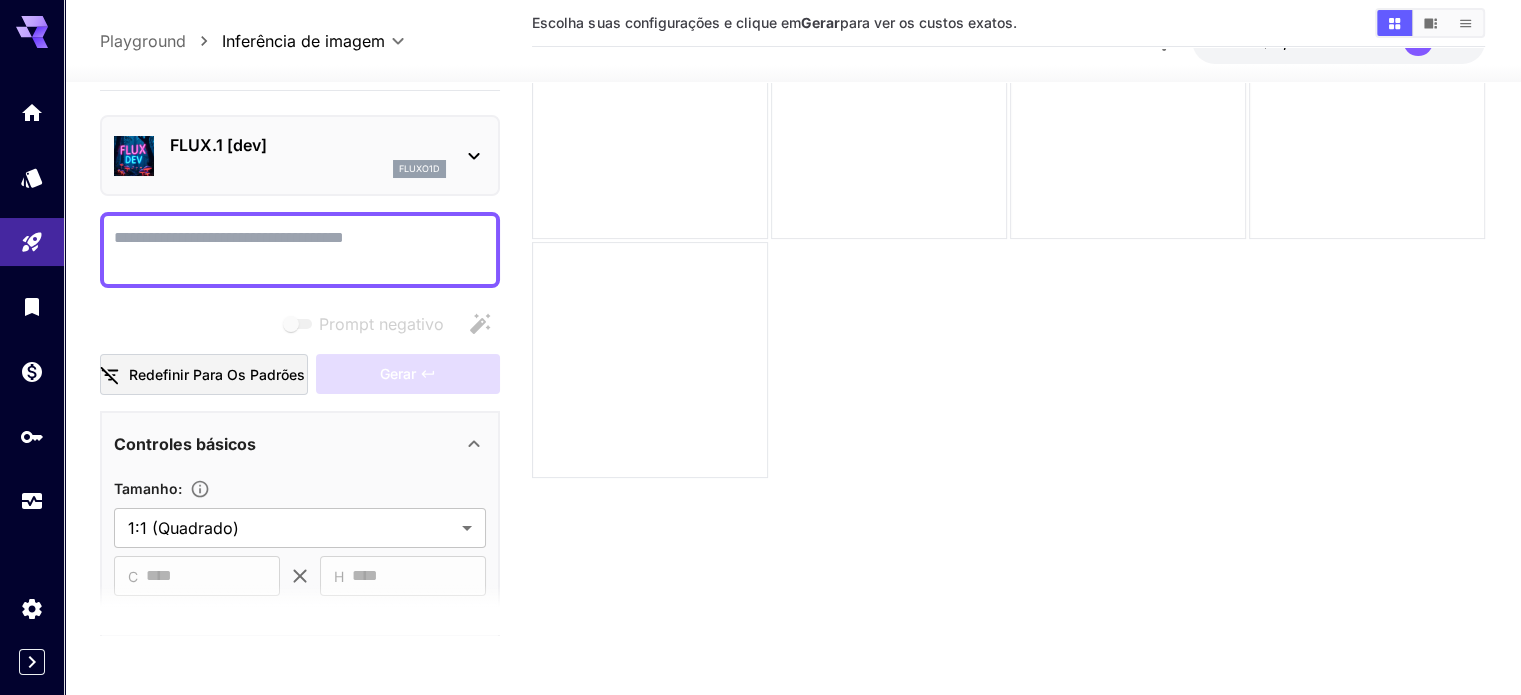 scroll, scrollTop: 0, scrollLeft: 0, axis: both 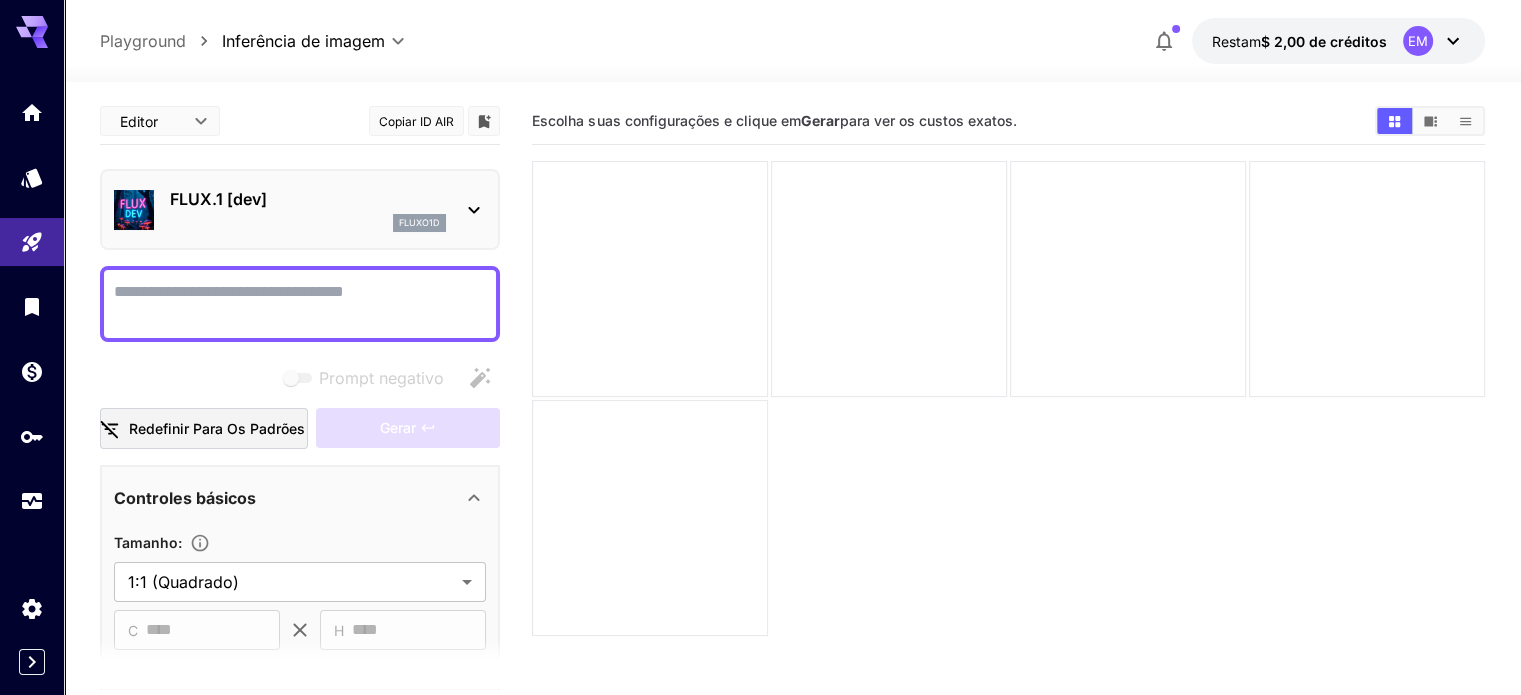 click on "Playground" at bounding box center (143, 41) 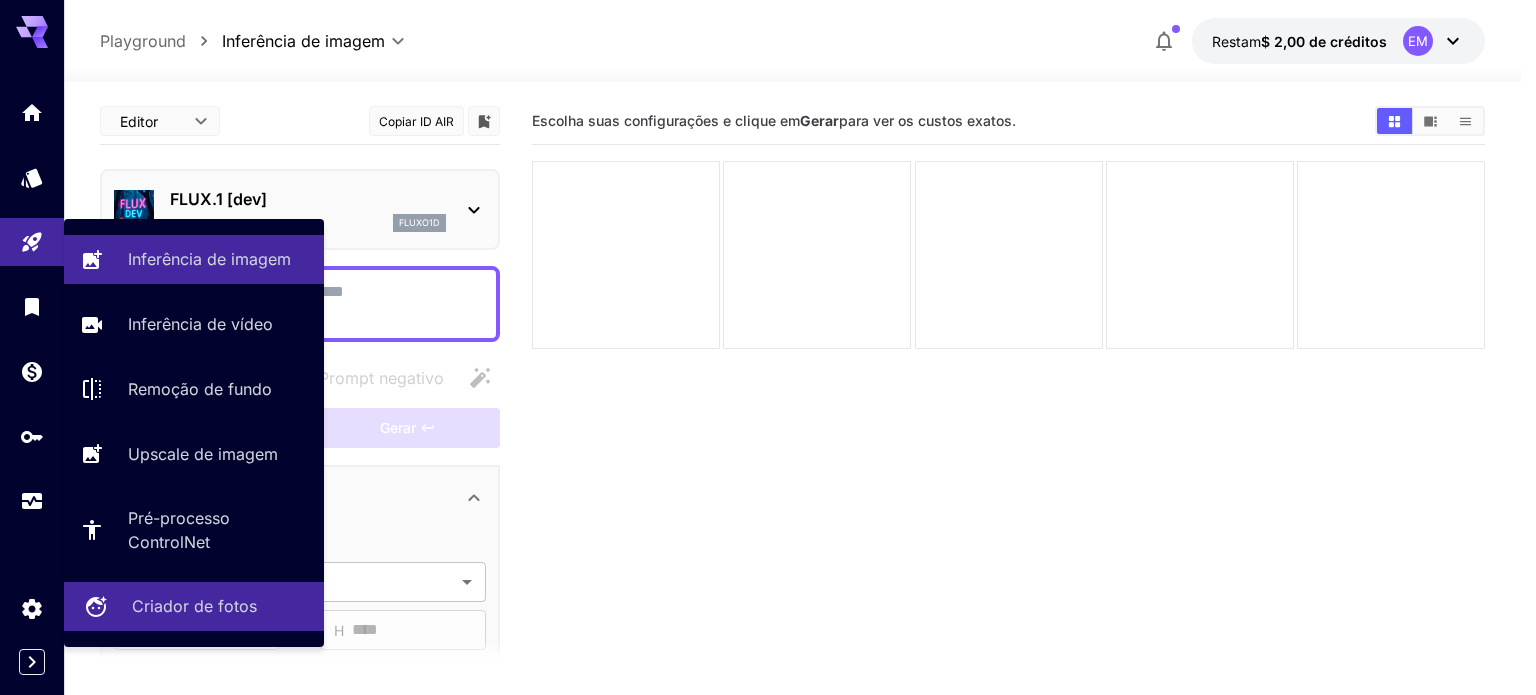click on "Criador de fotos" at bounding box center [194, 606] 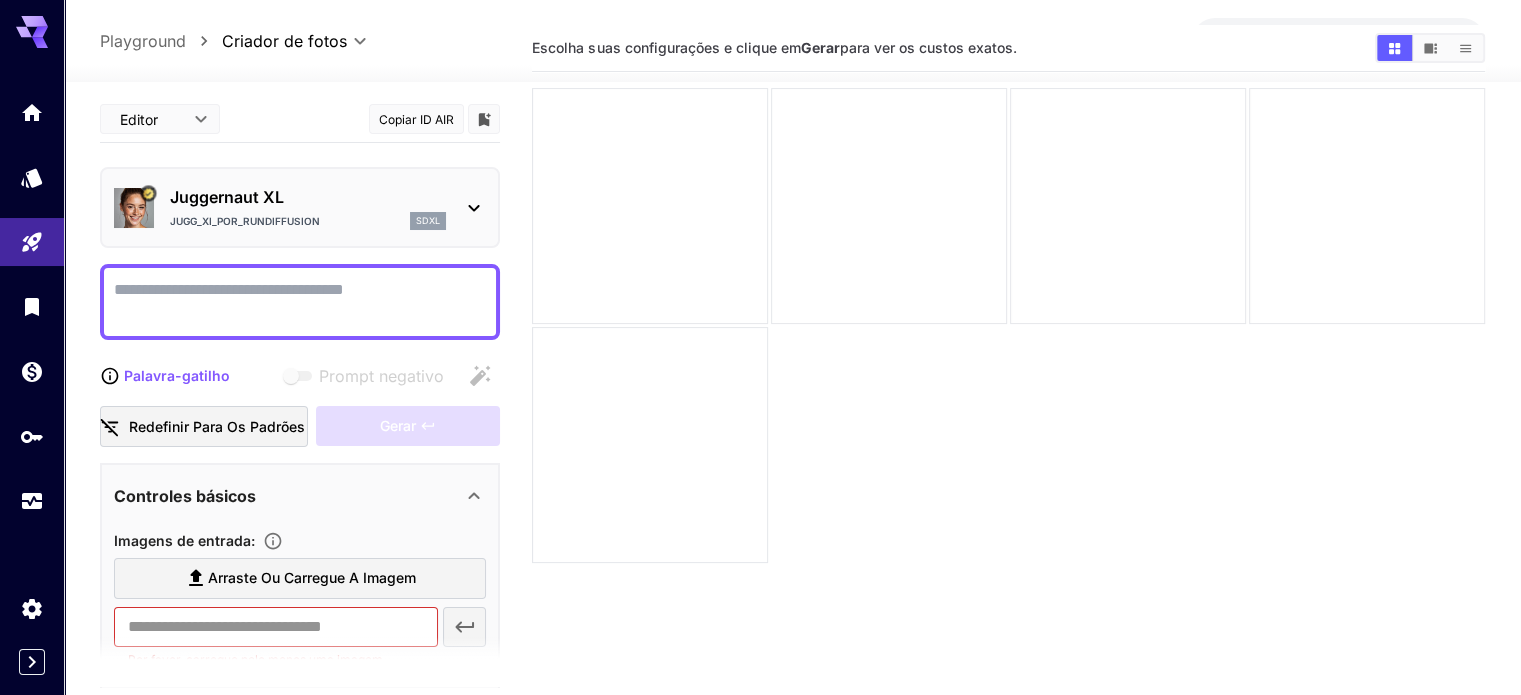 scroll, scrollTop: 158, scrollLeft: 0, axis: vertical 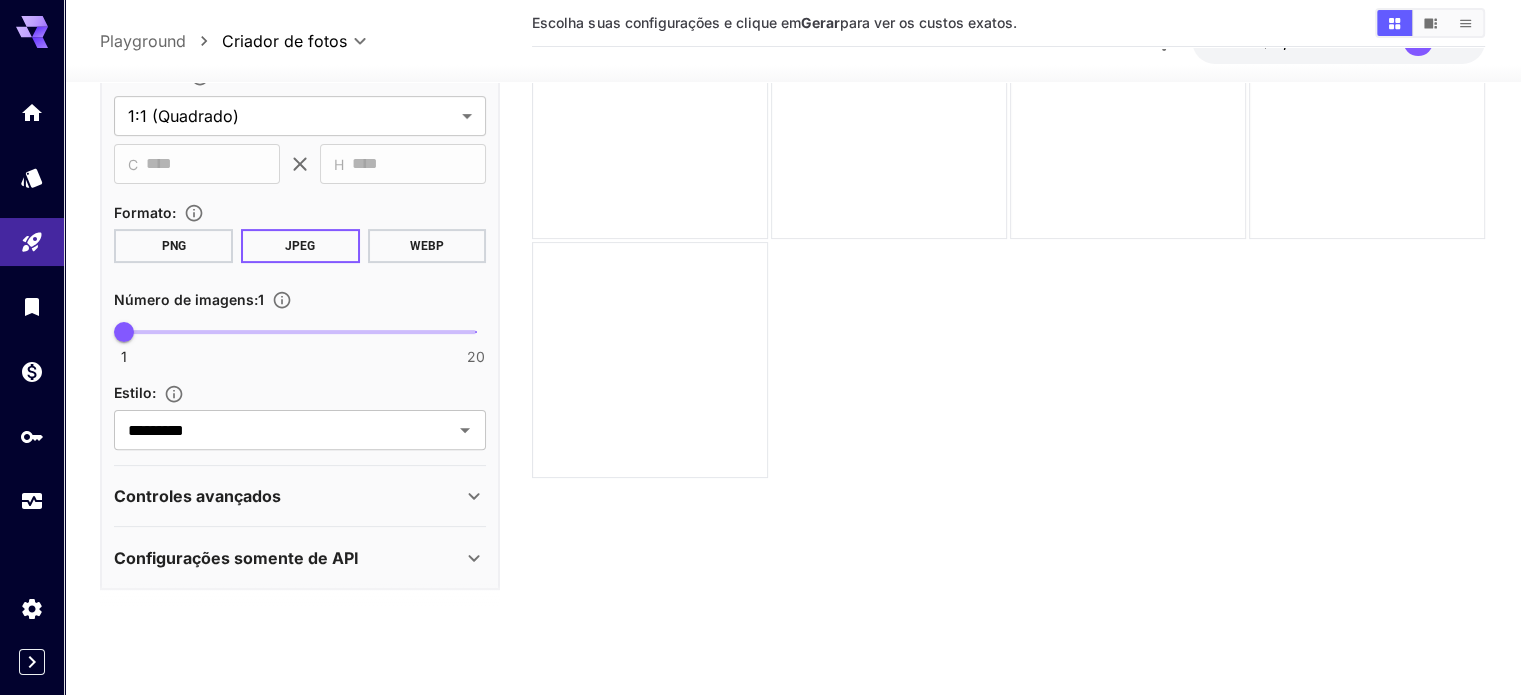 click on "Controles avançados" at bounding box center (288, 496) 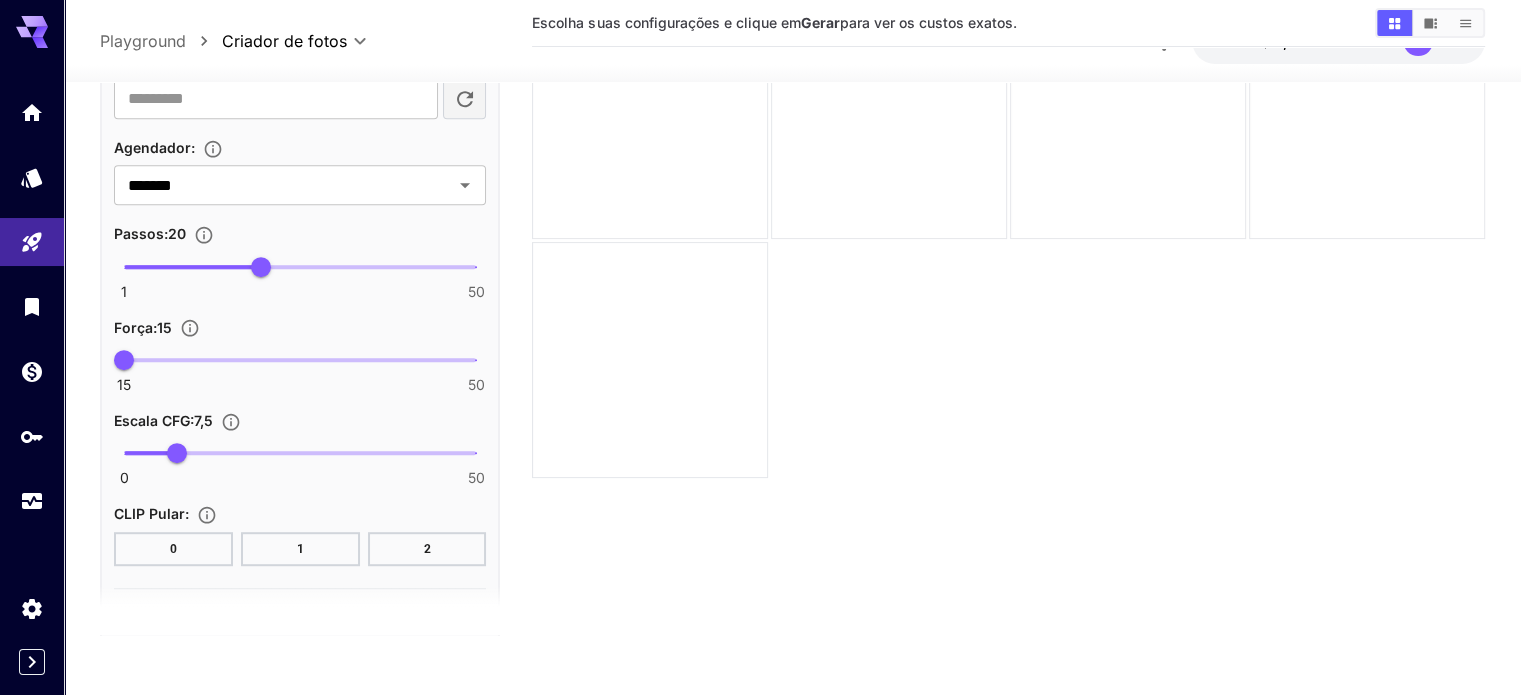 scroll, scrollTop: 1115, scrollLeft: 0, axis: vertical 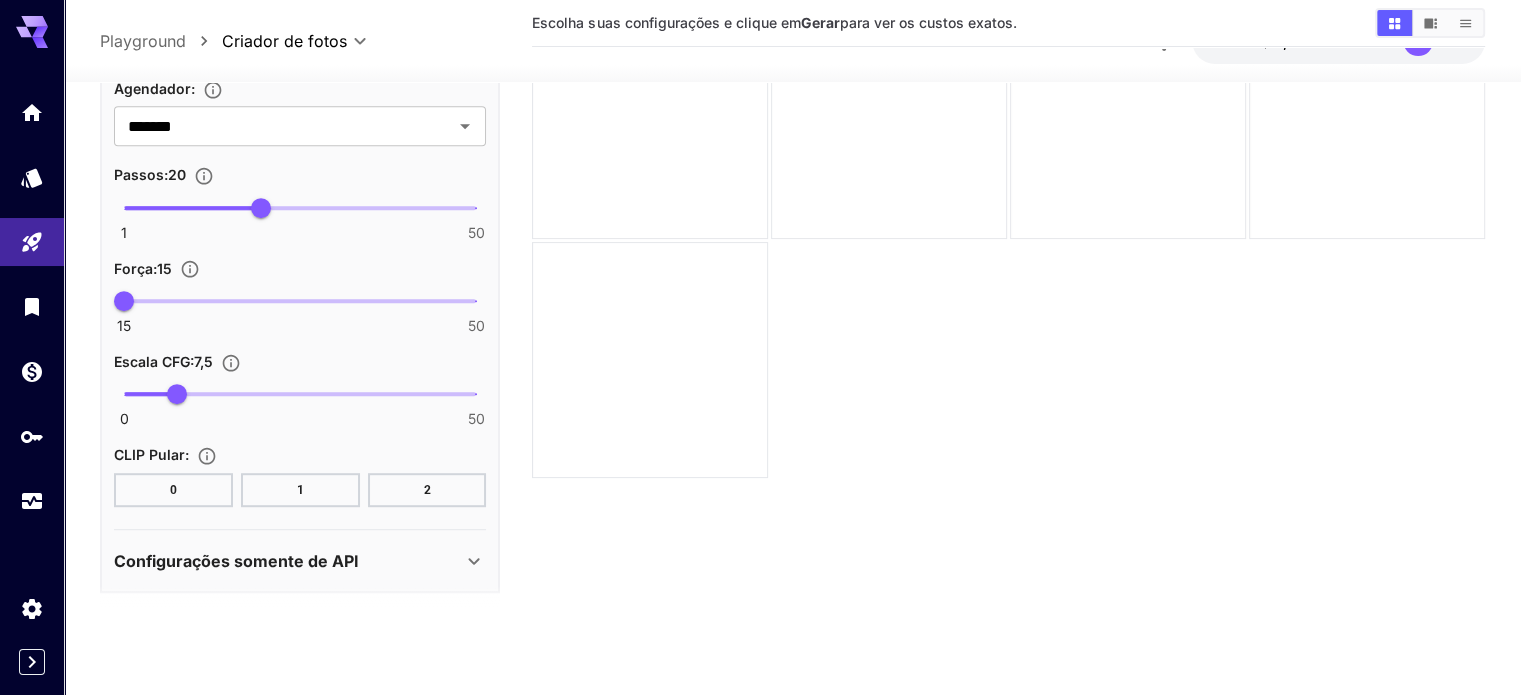 click on "Configurações somente de API" at bounding box center (288, 561) 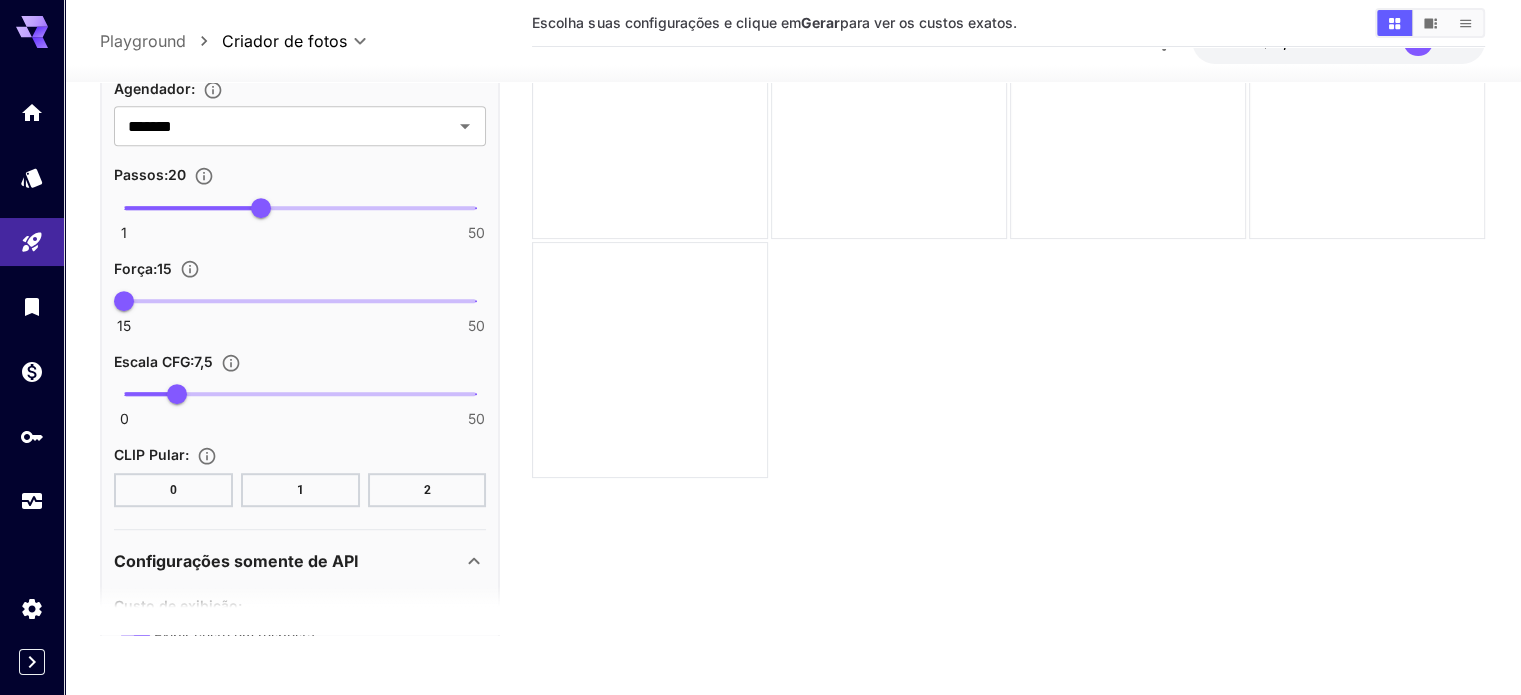 scroll, scrollTop: 1415, scrollLeft: 0, axis: vertical 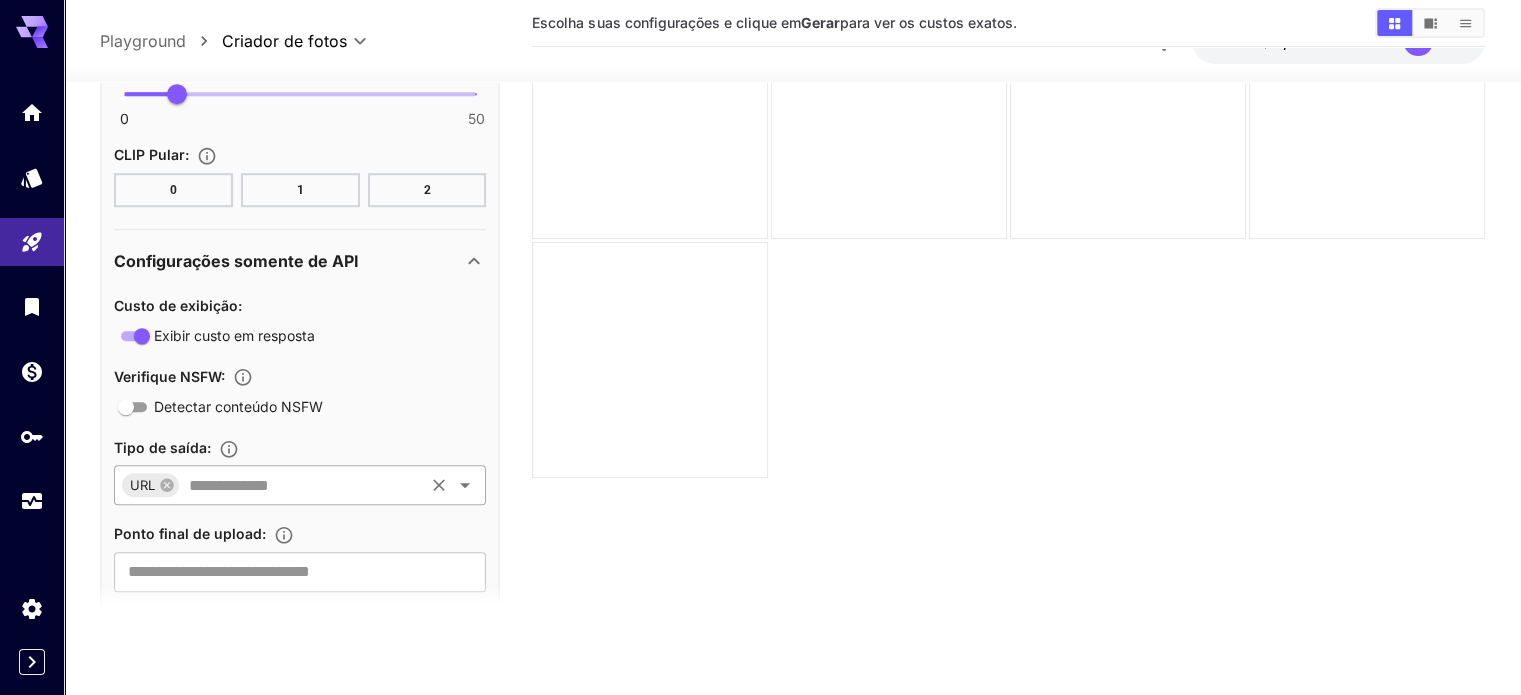 click 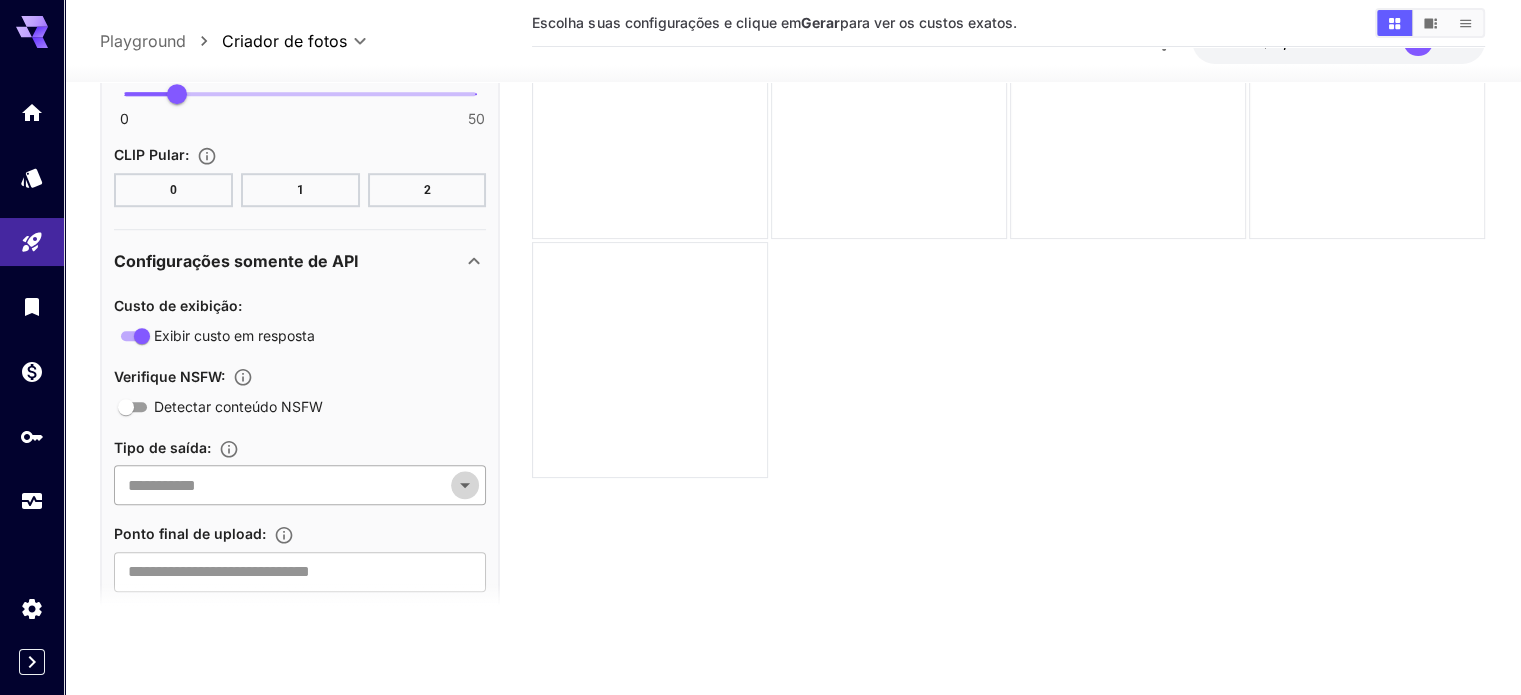 click 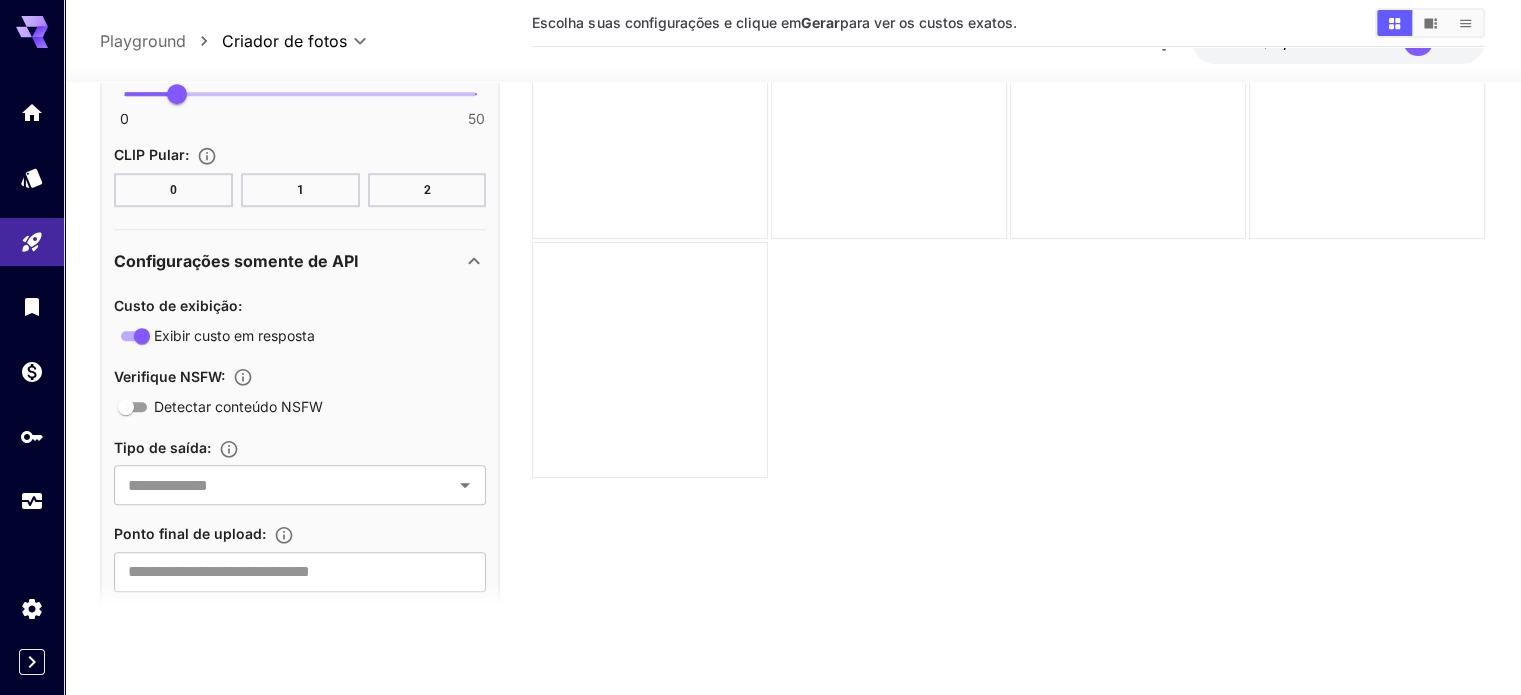 click on "Escolha suas configurações e clique em  Gerar  para ver os custos exatos." at bounding box center [1008, 287] 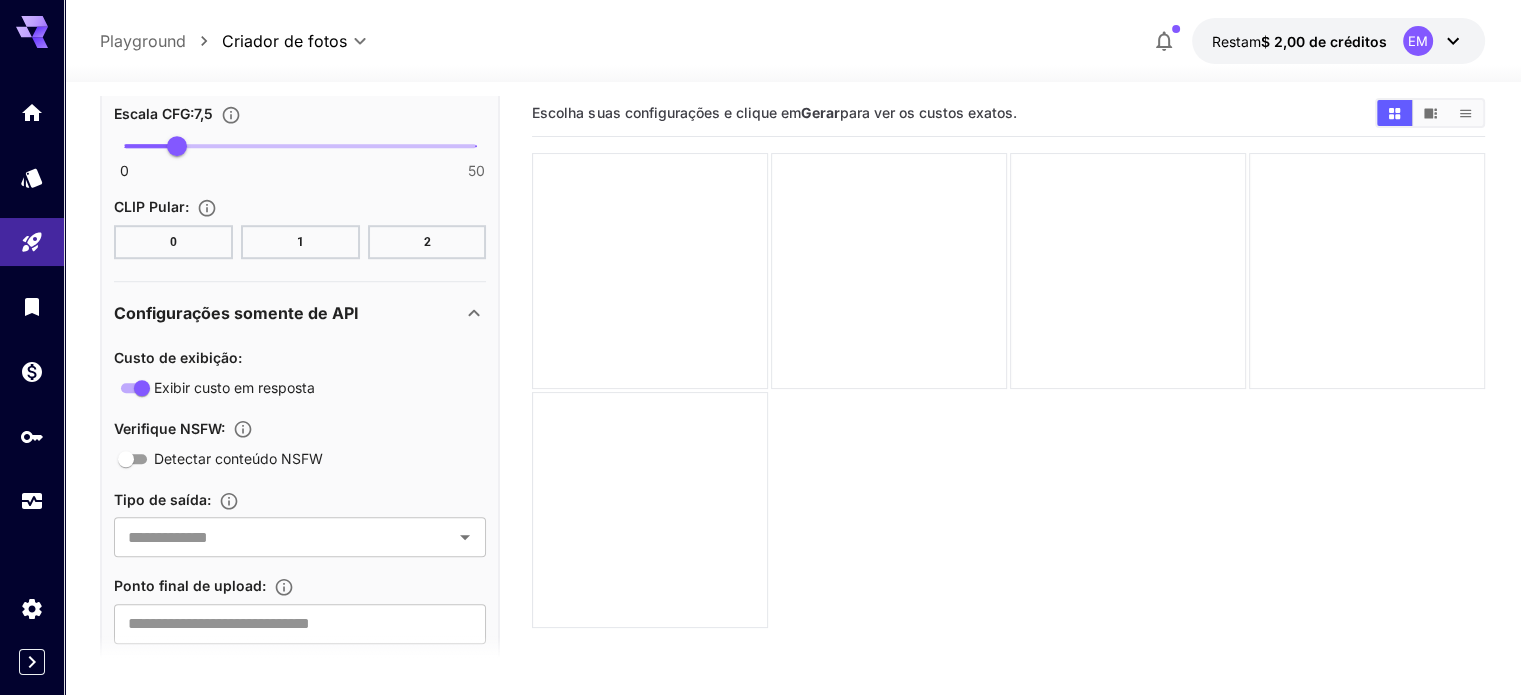 scroll, scrollTop: 0, scrollLeft: 0, axis: both 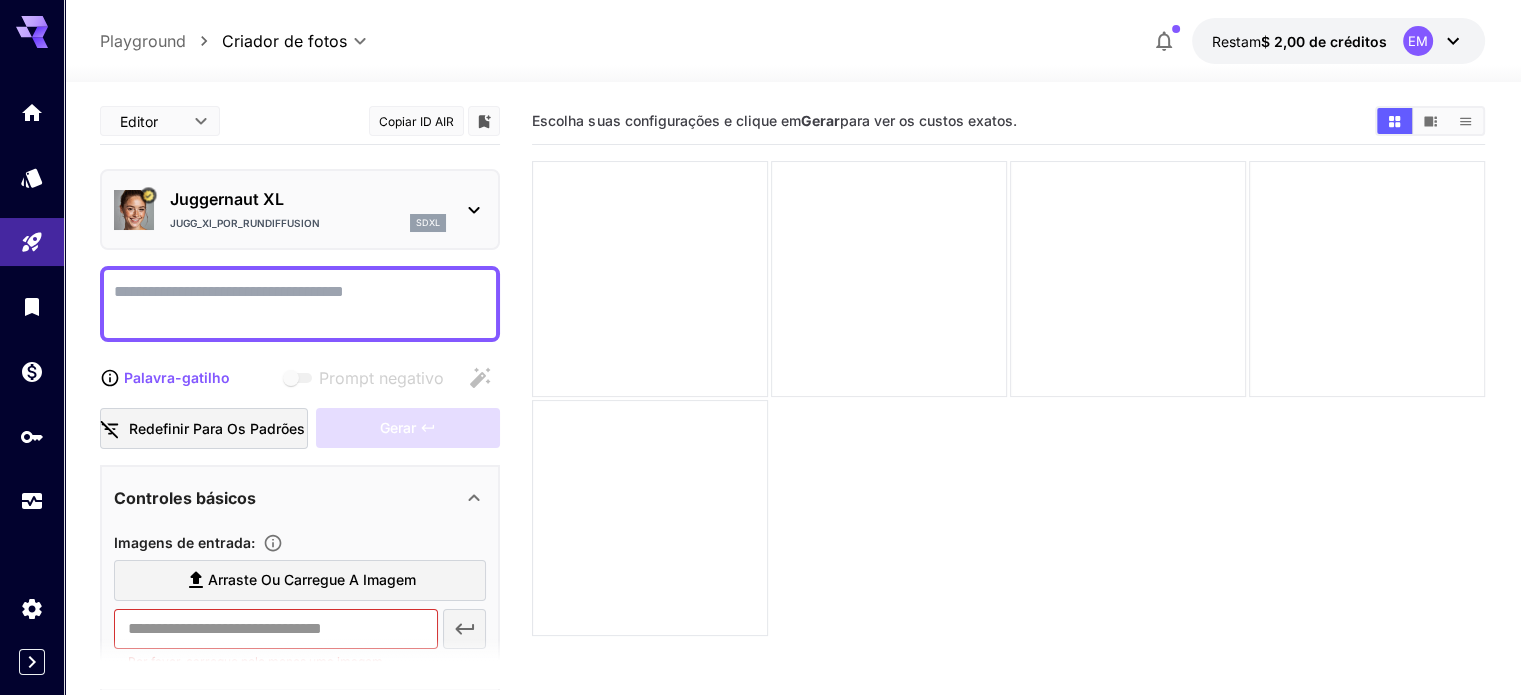 click 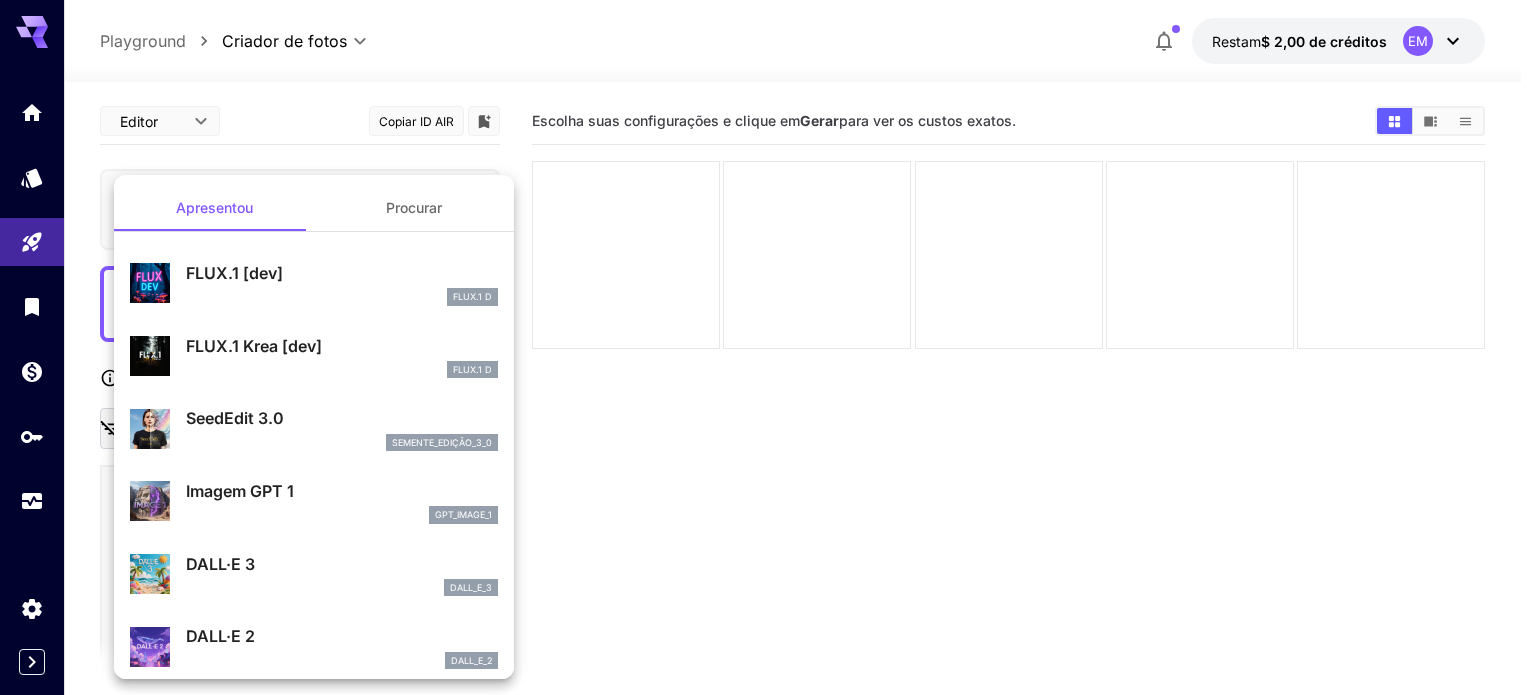 click at bounding box center (768, 347) 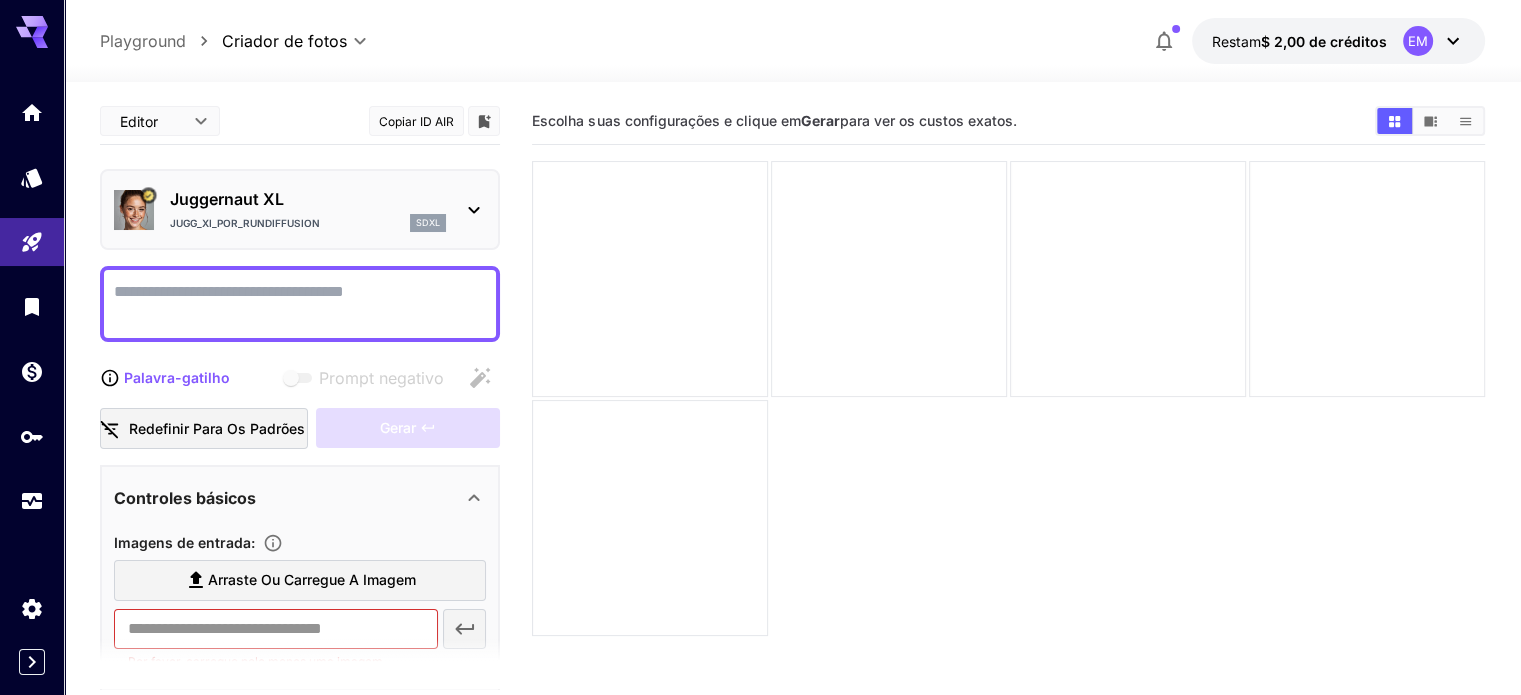 click on "Arraste ou carregue a imagem" at bounding box center [312, 579] 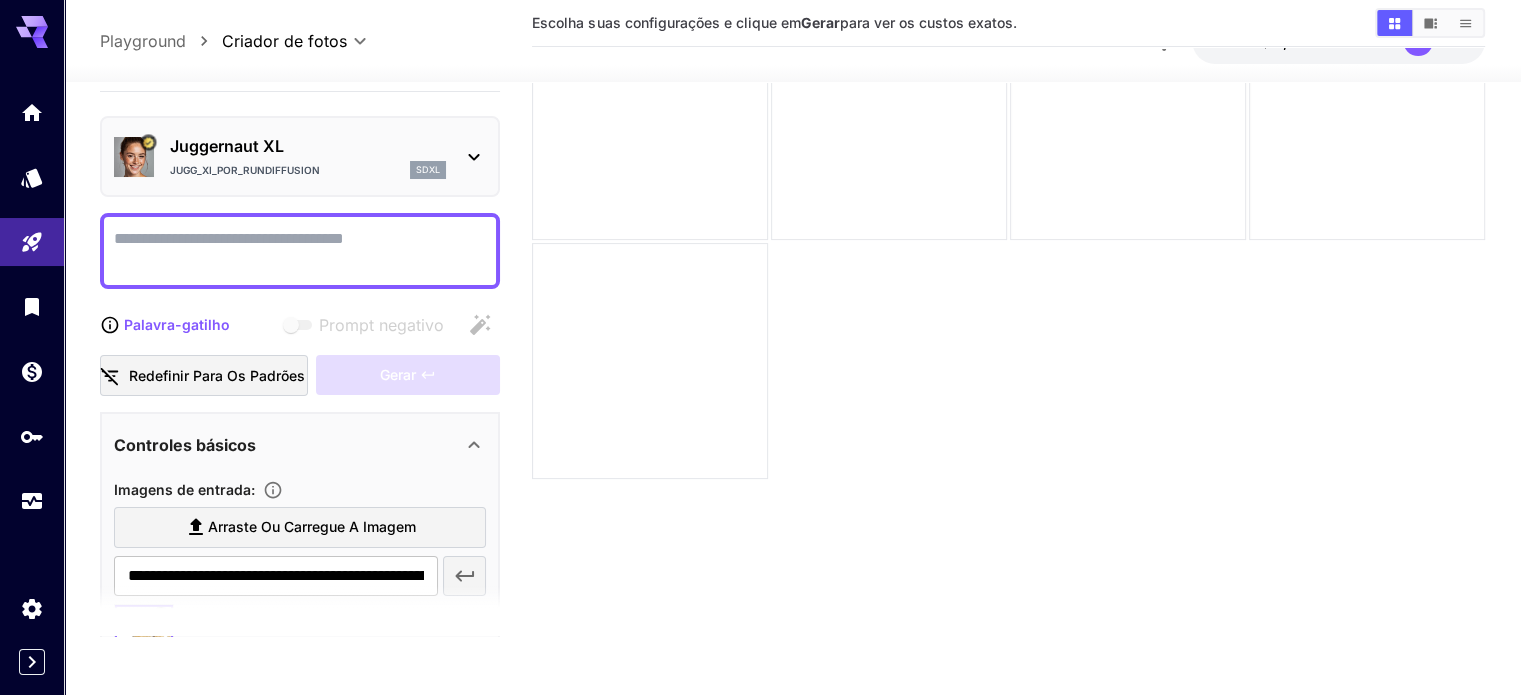 scroll, scrollTop: 158, scrollLeft: 0, axis: vertical 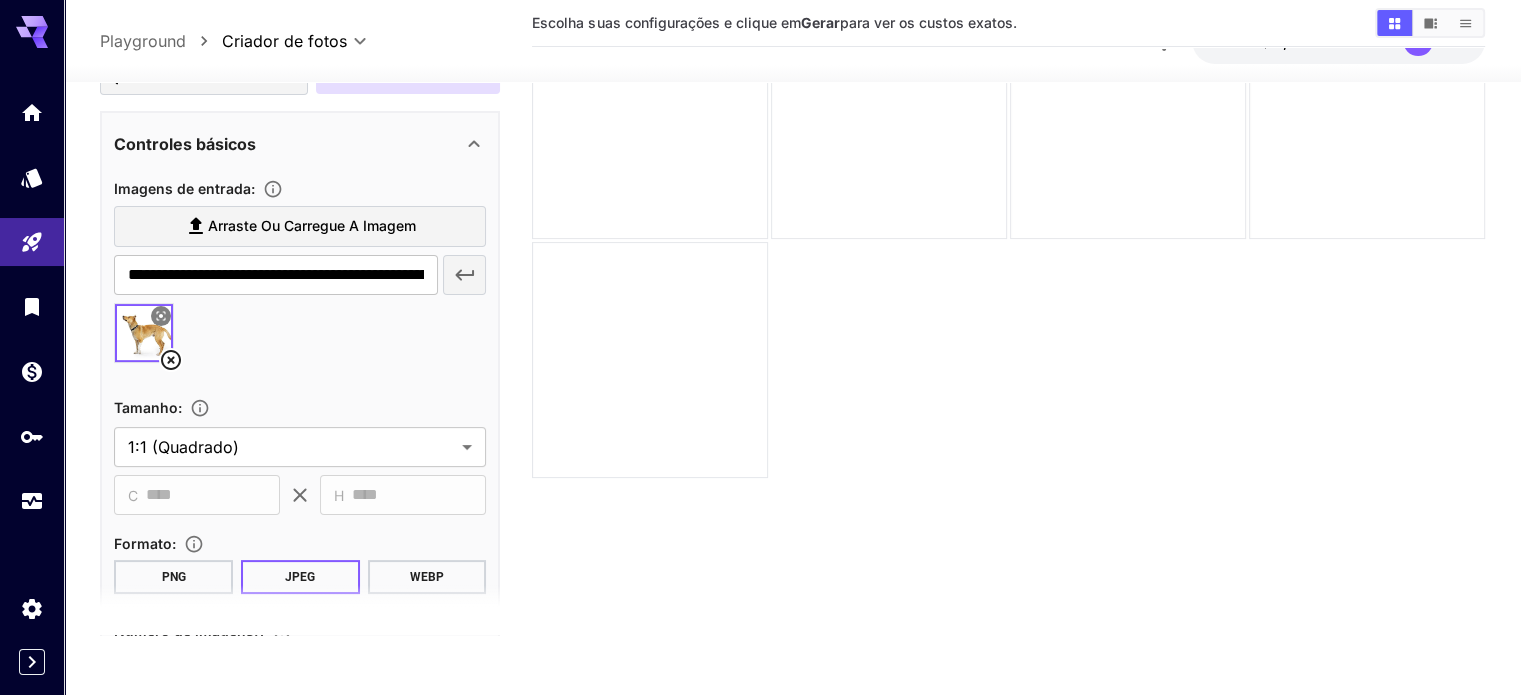click on "Arraste ou carregue a imagem" at bounding box center [312, 225] 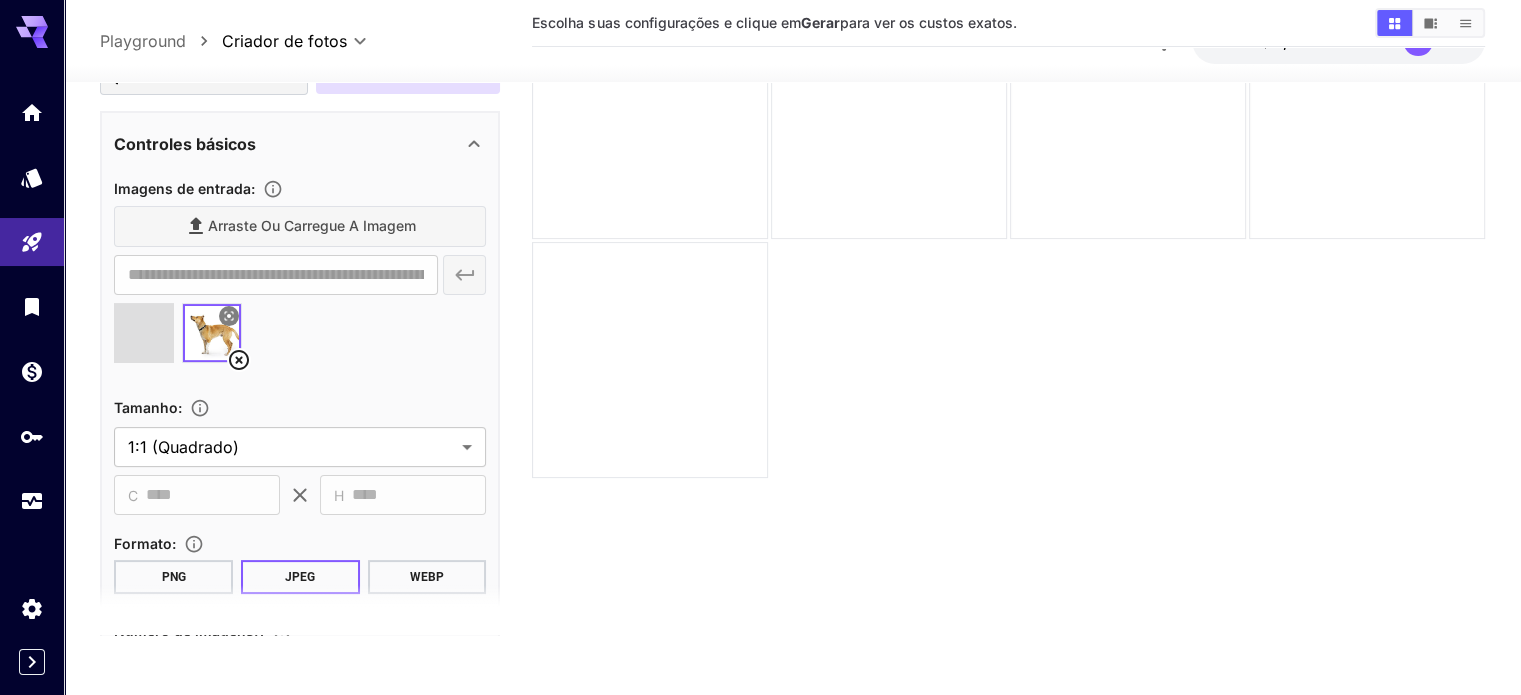 type on "**********" 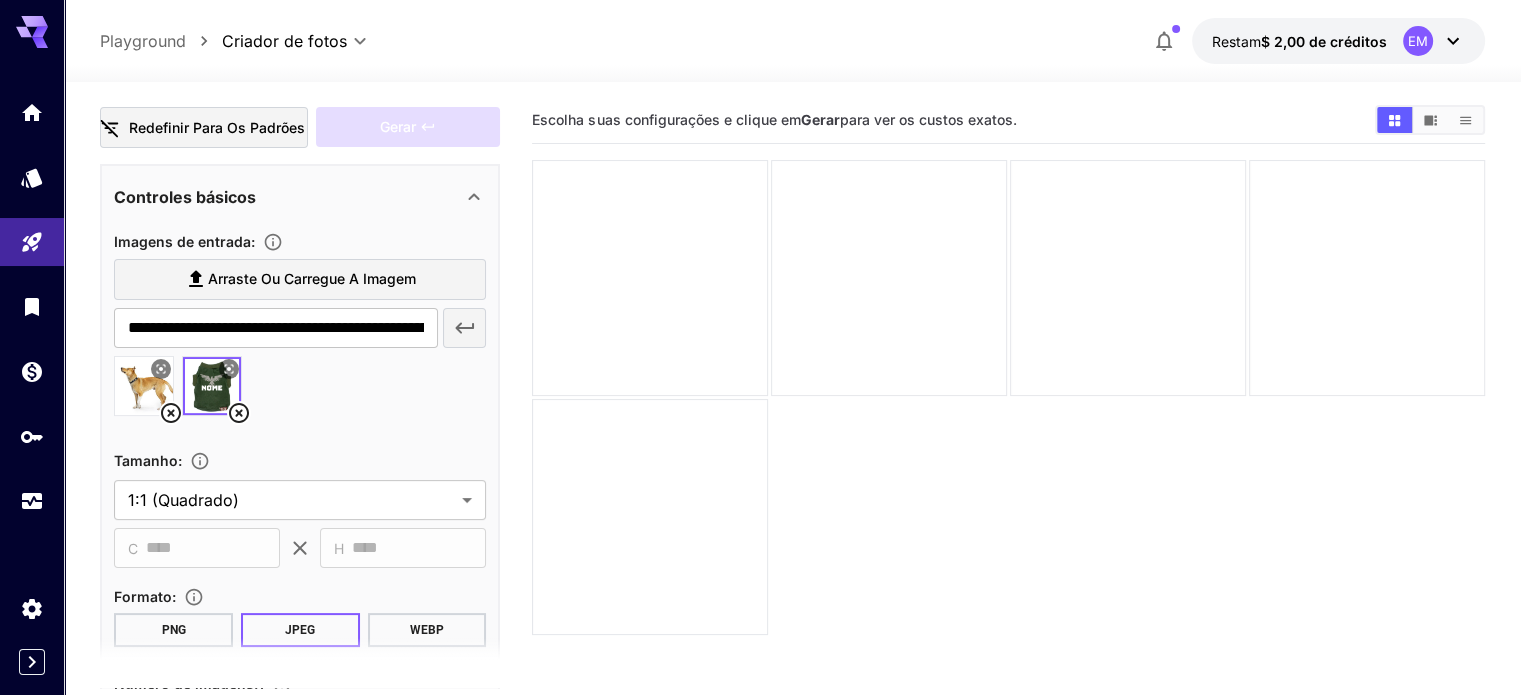 scroll, scrollTop: 0, scrollLeft: 0, axis: both 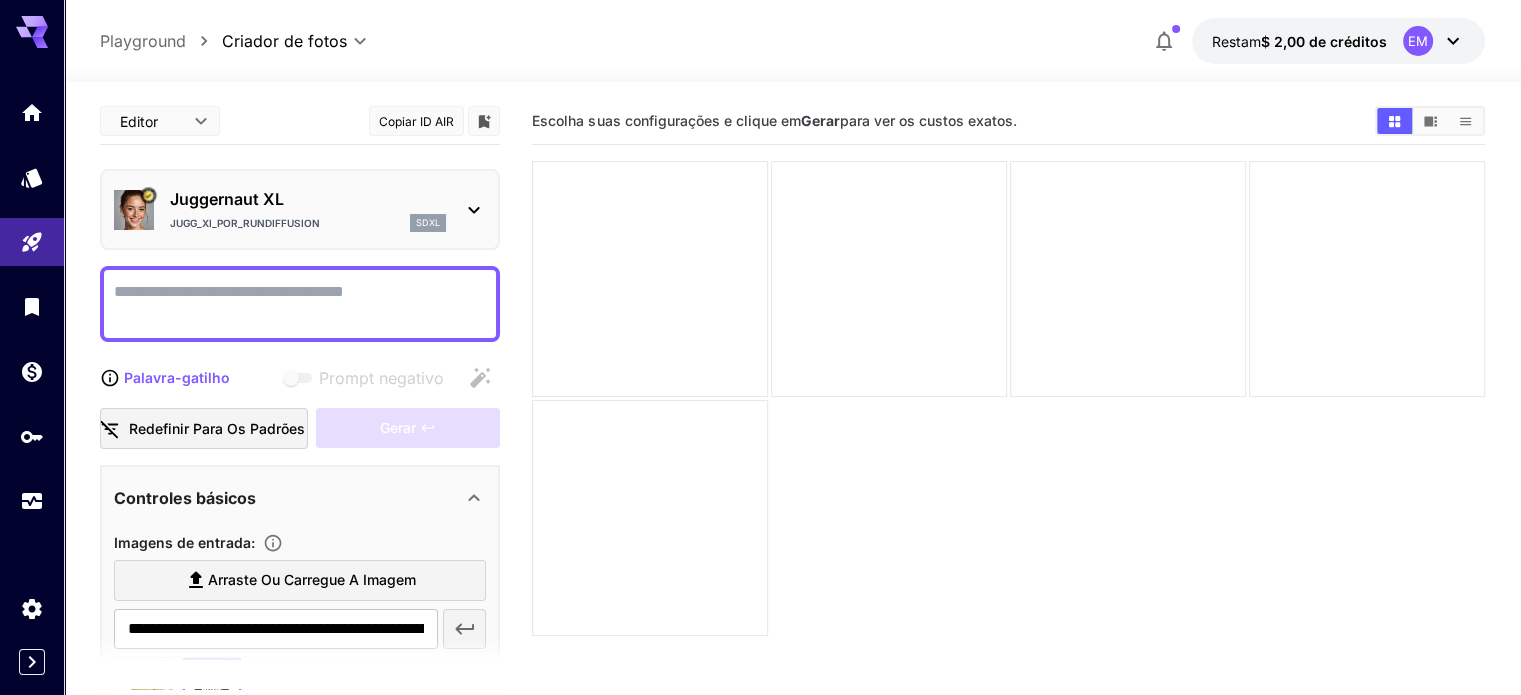 click on "Prompt negativo" at bounding box center (300, 304) 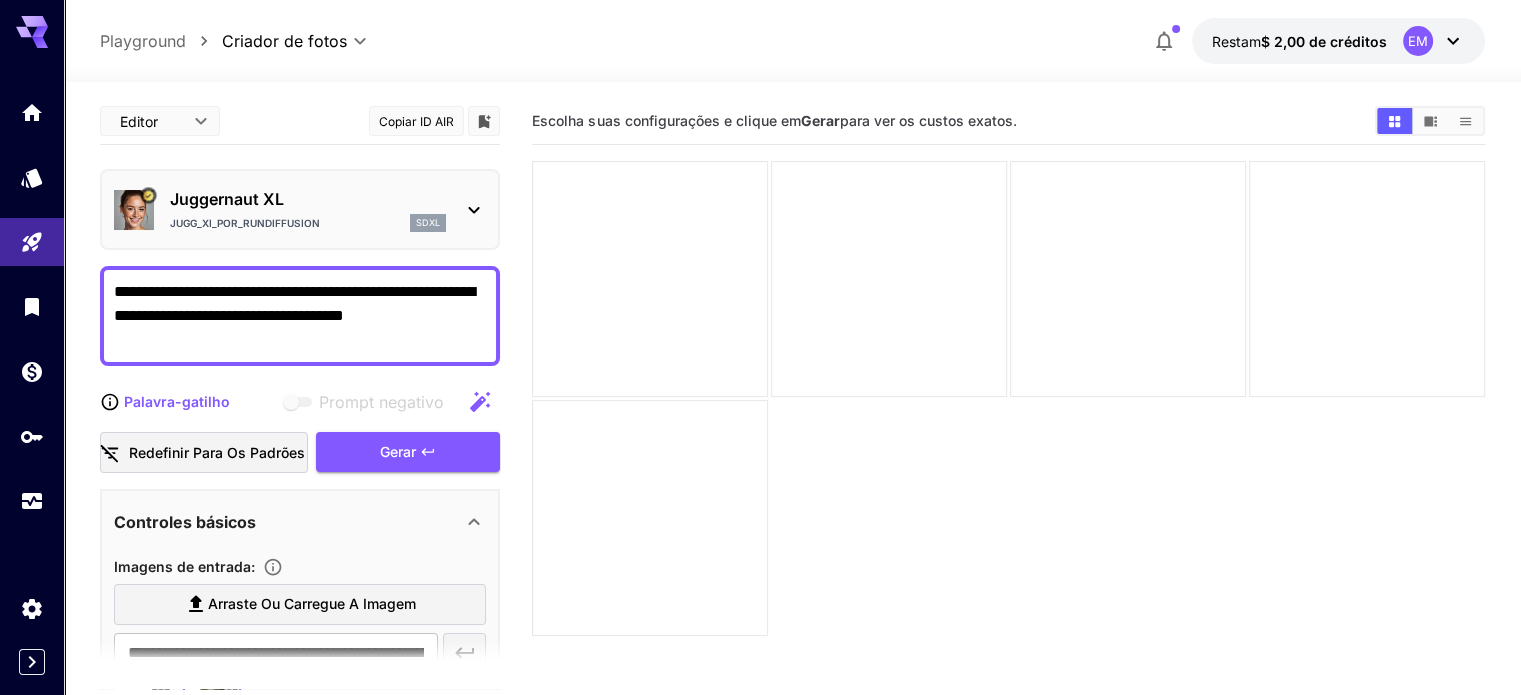 click on "**********" at bounding box center [300, 316] 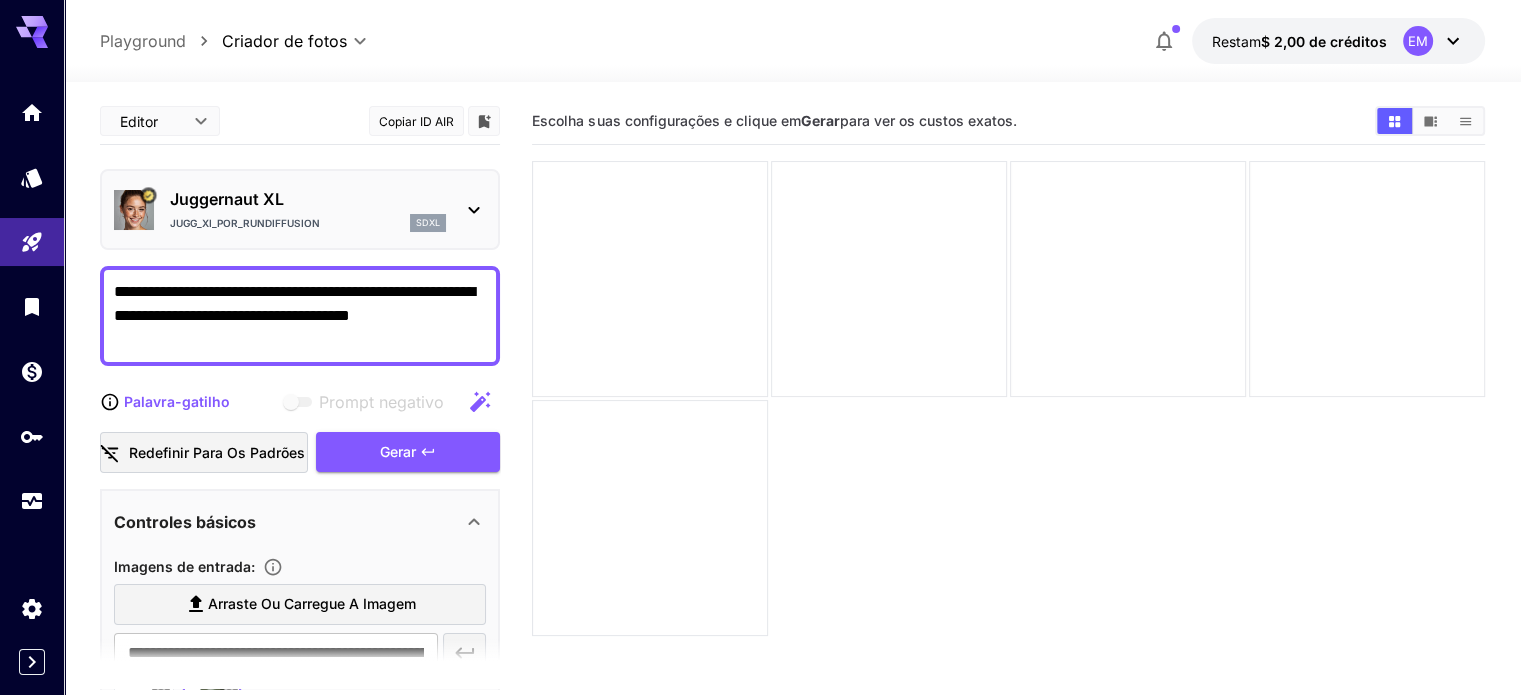 paste 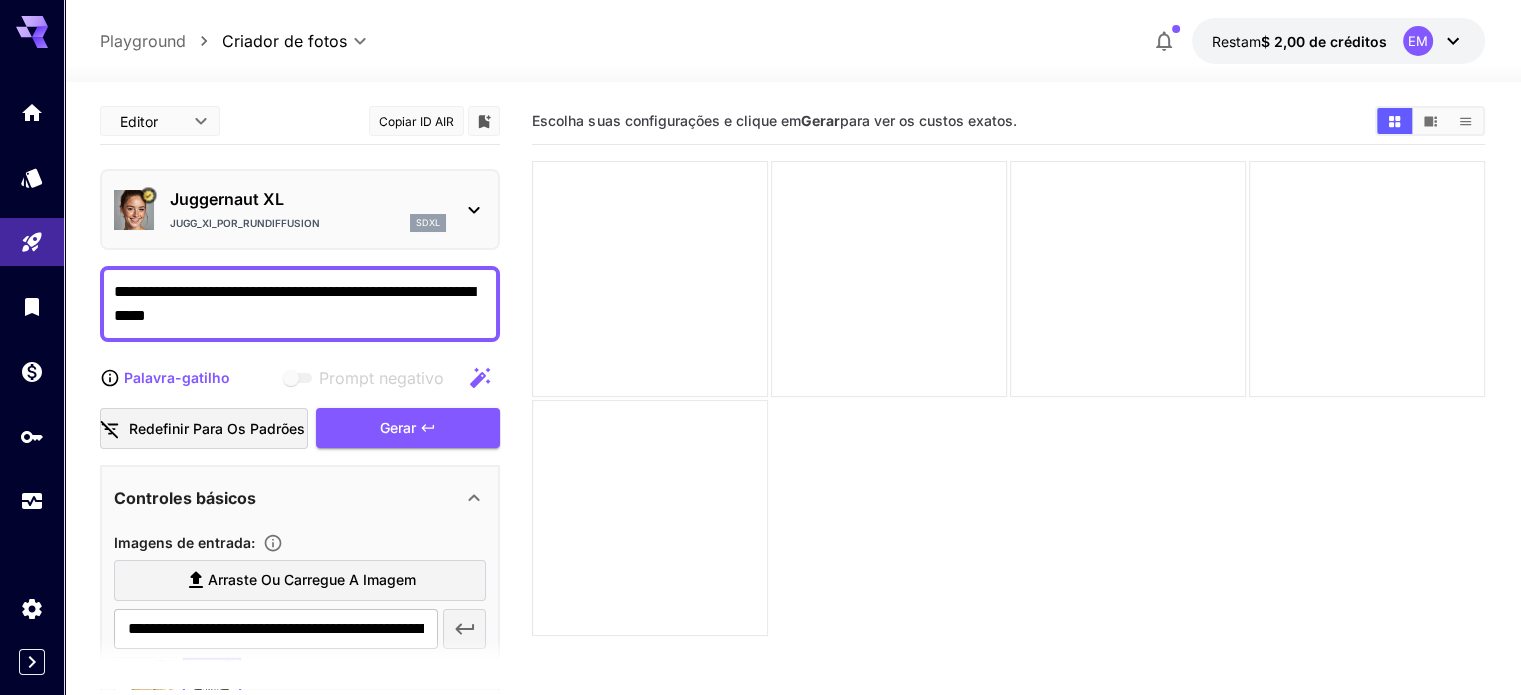 click on "**********" at bounding box center (300, 304) 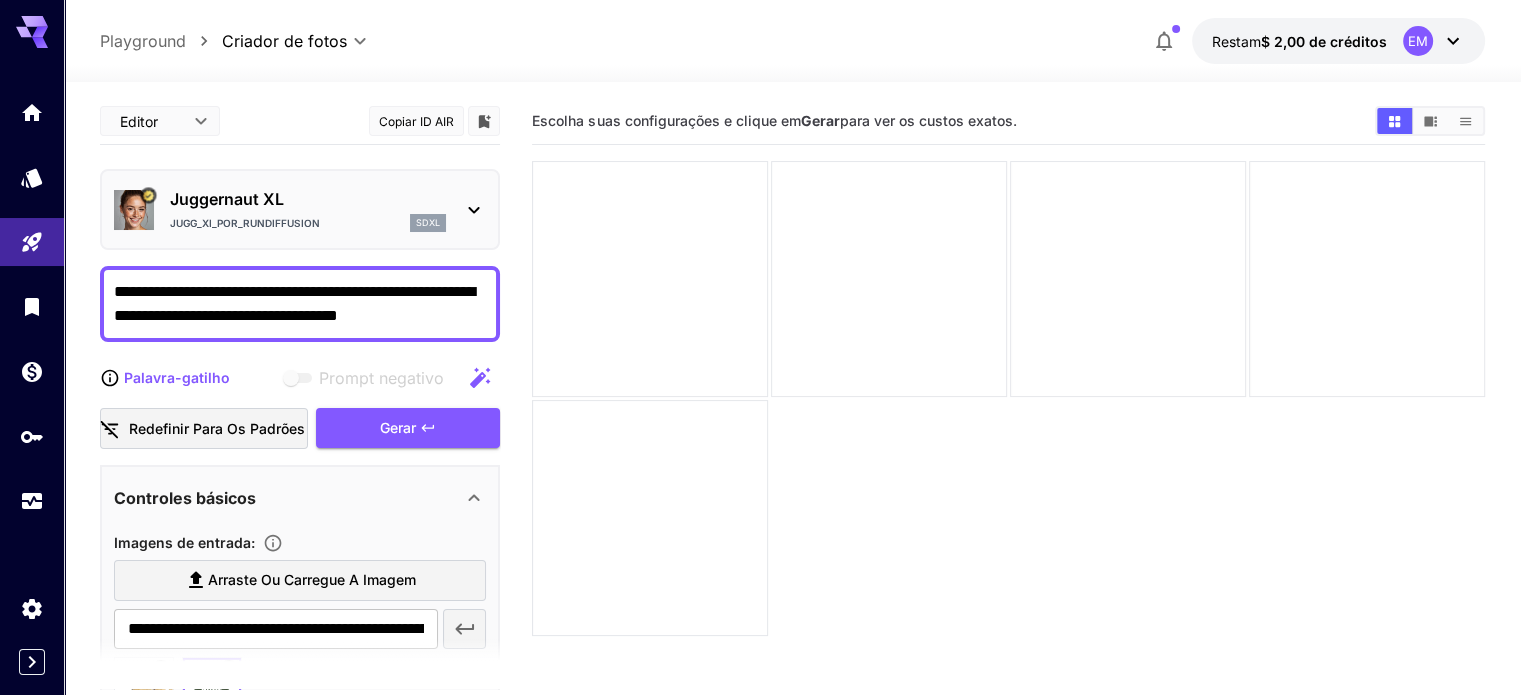 type on "**********" 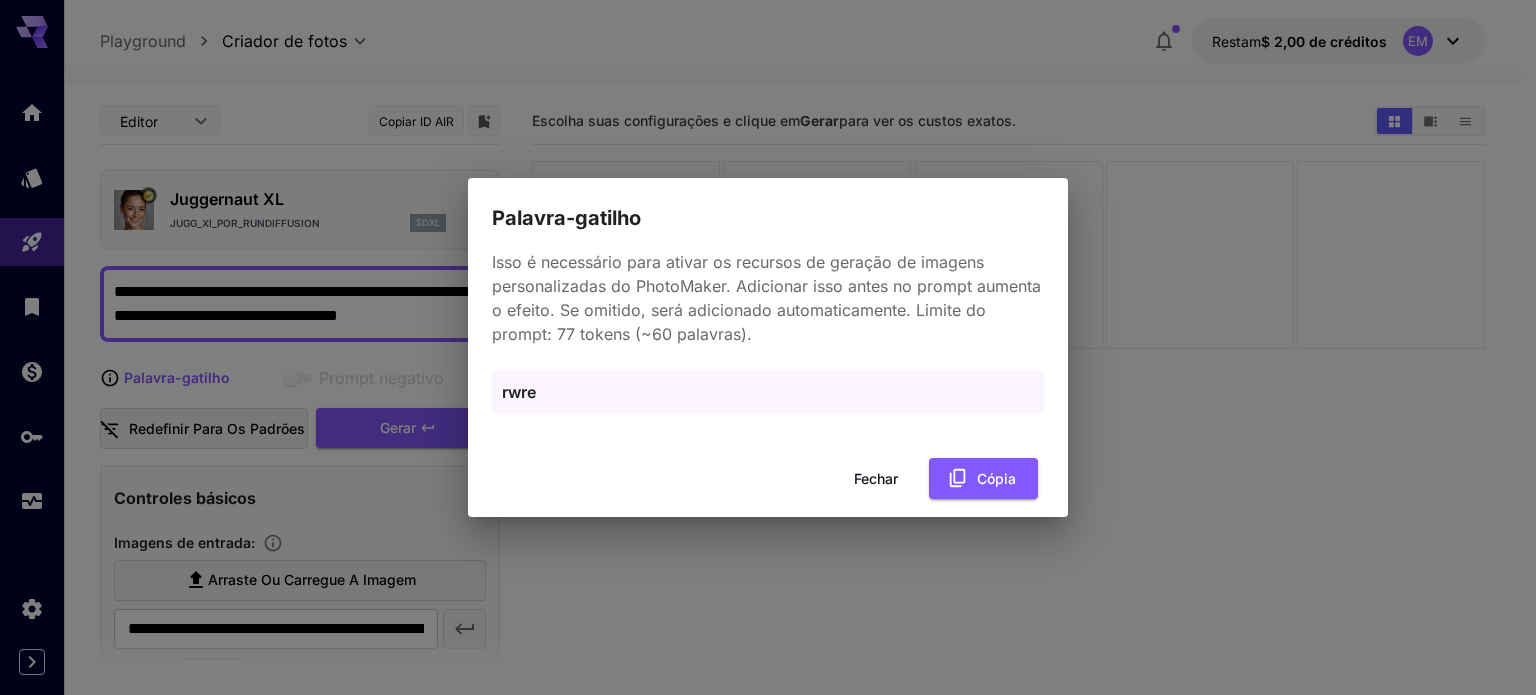 click on "Fechar" at bounding box center [876, 478] 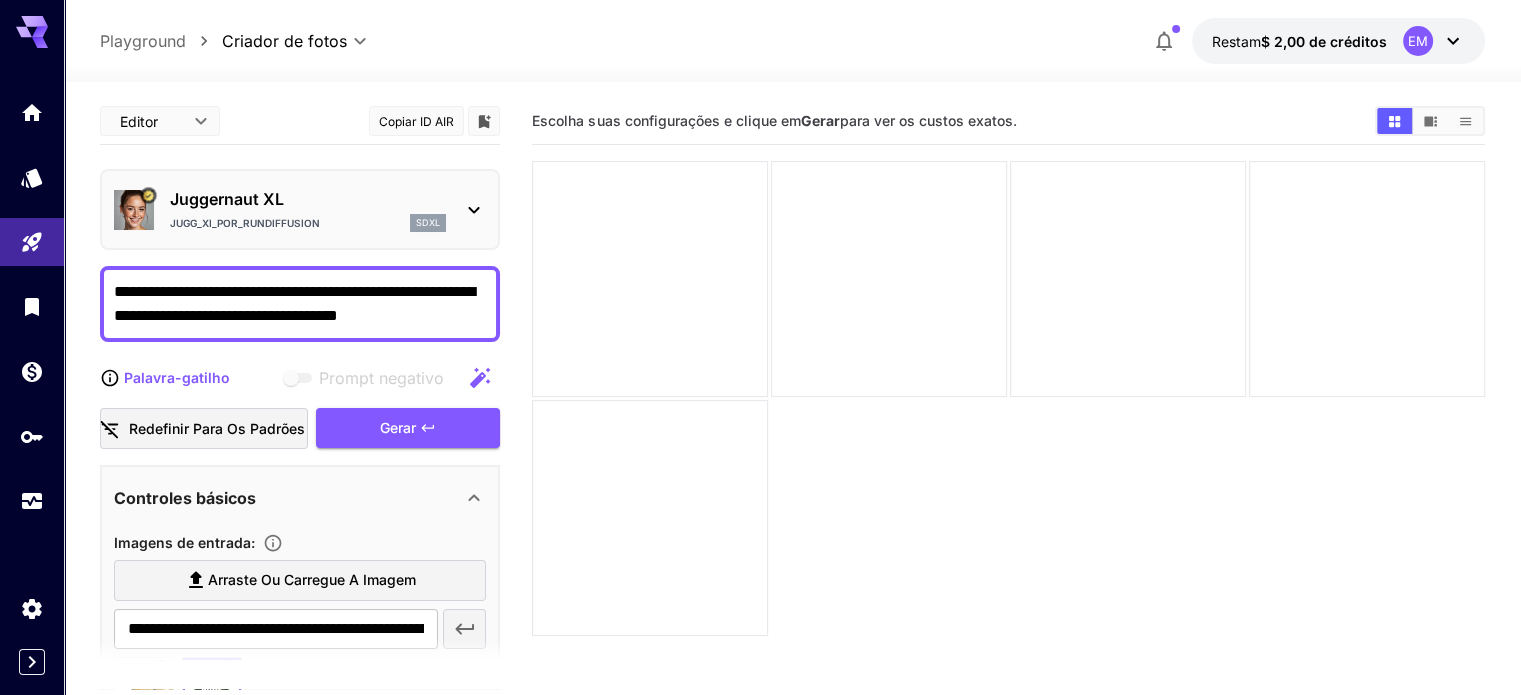 click 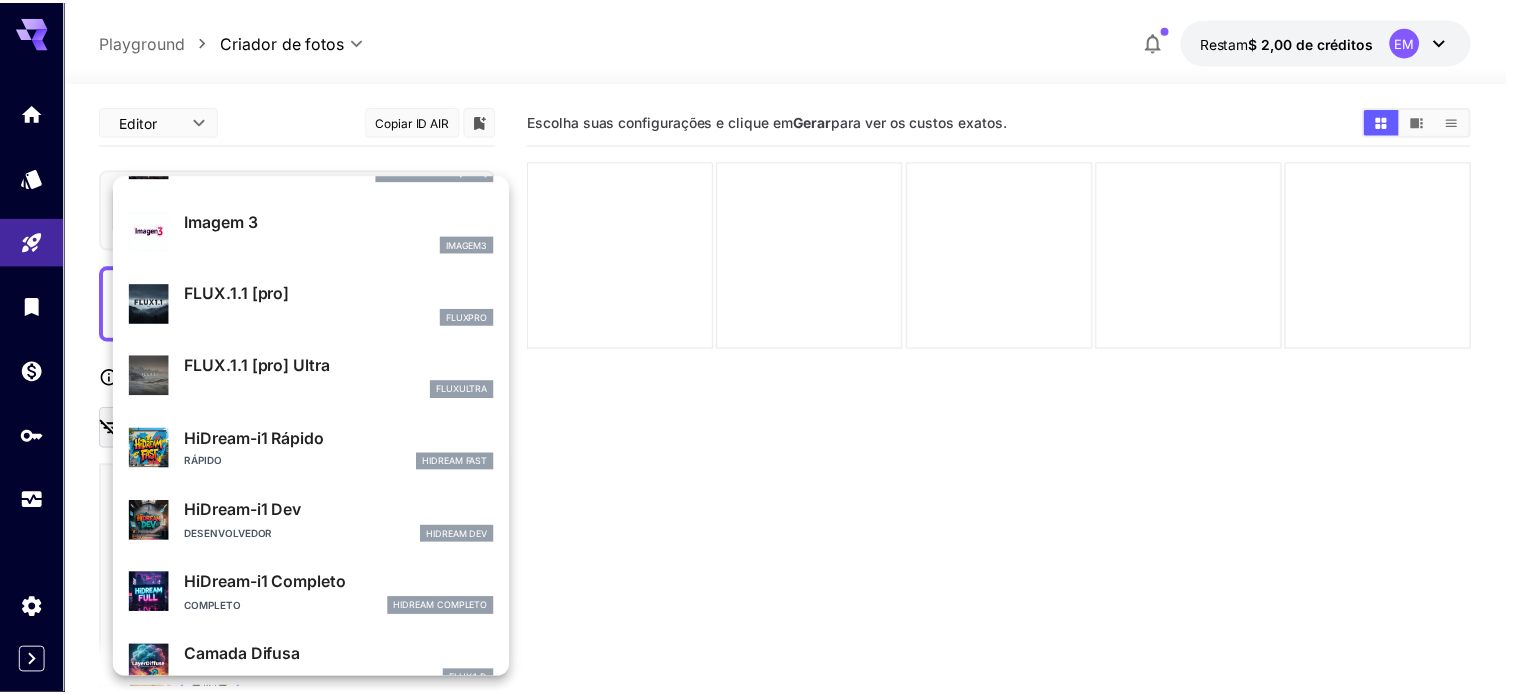 scroll, scrollTop: 1106, scrollLeft: 0, axis: vertical 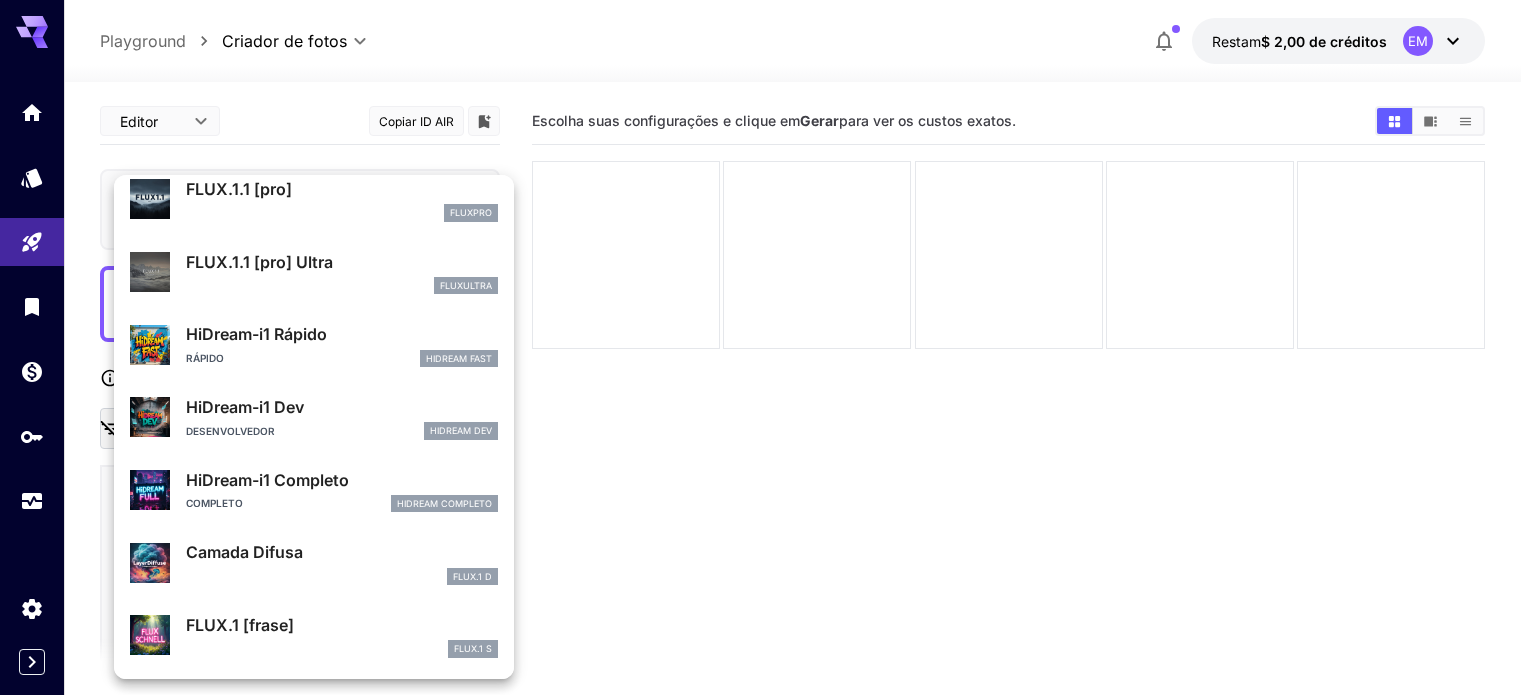 click at bounding box center [768, 347] 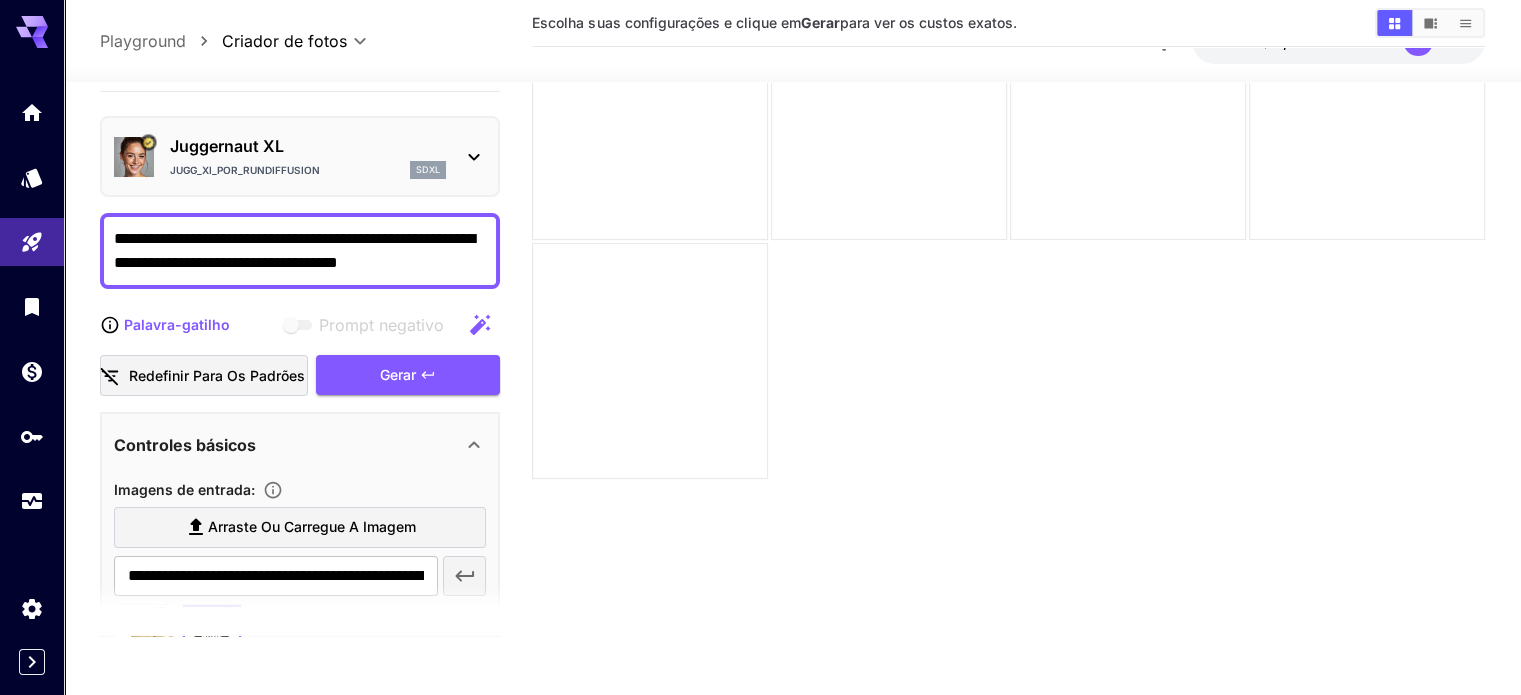 scroll, scrollTop: 158, scrollLeft: 0, axis: vertical 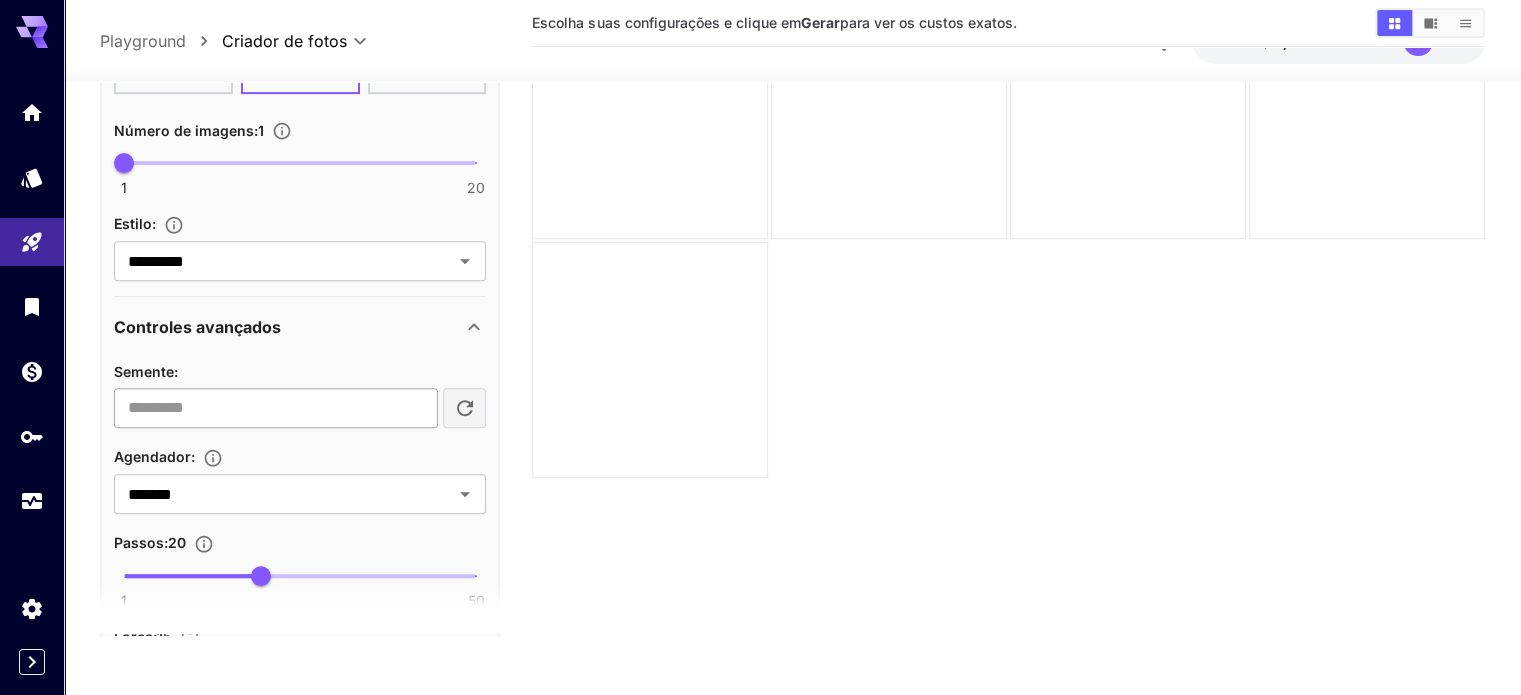 click at bounding box center [275, 408] 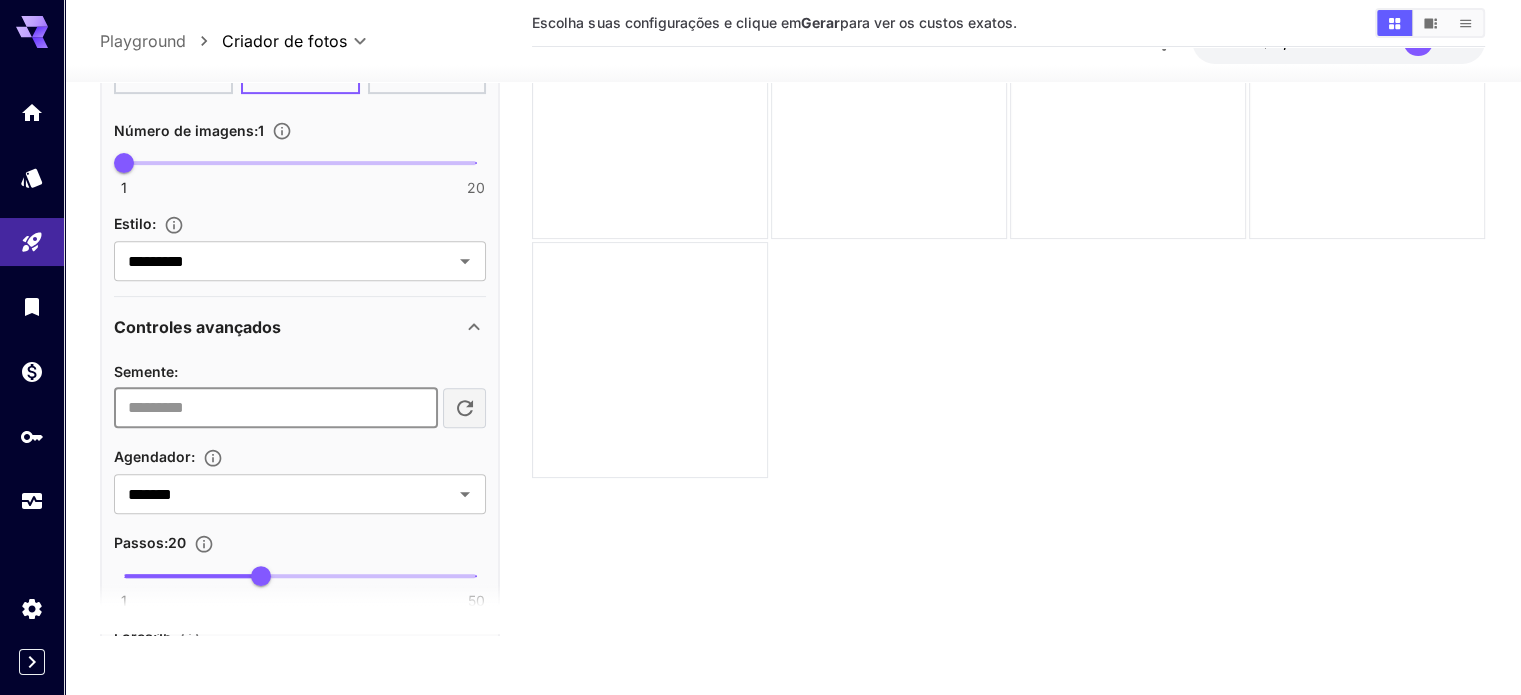 click at bounding box center [275, 408] 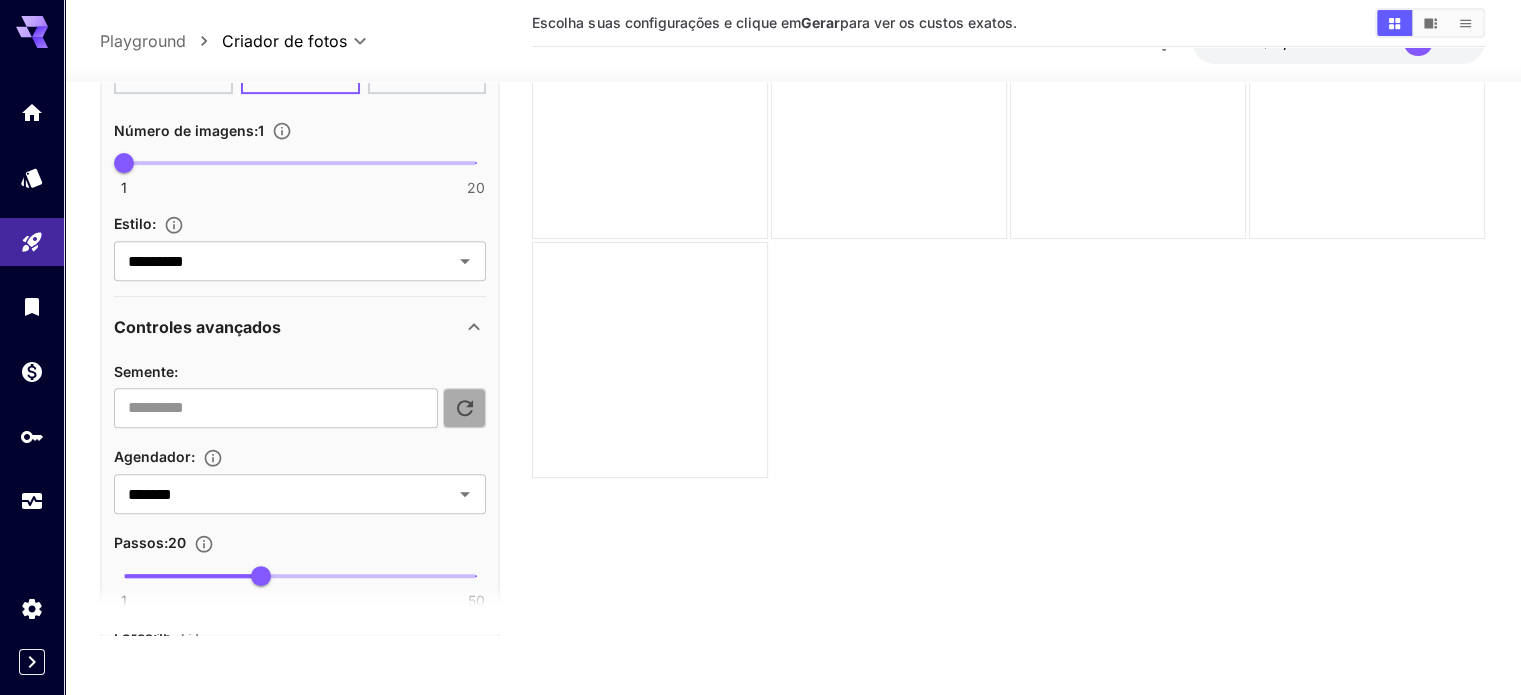 click 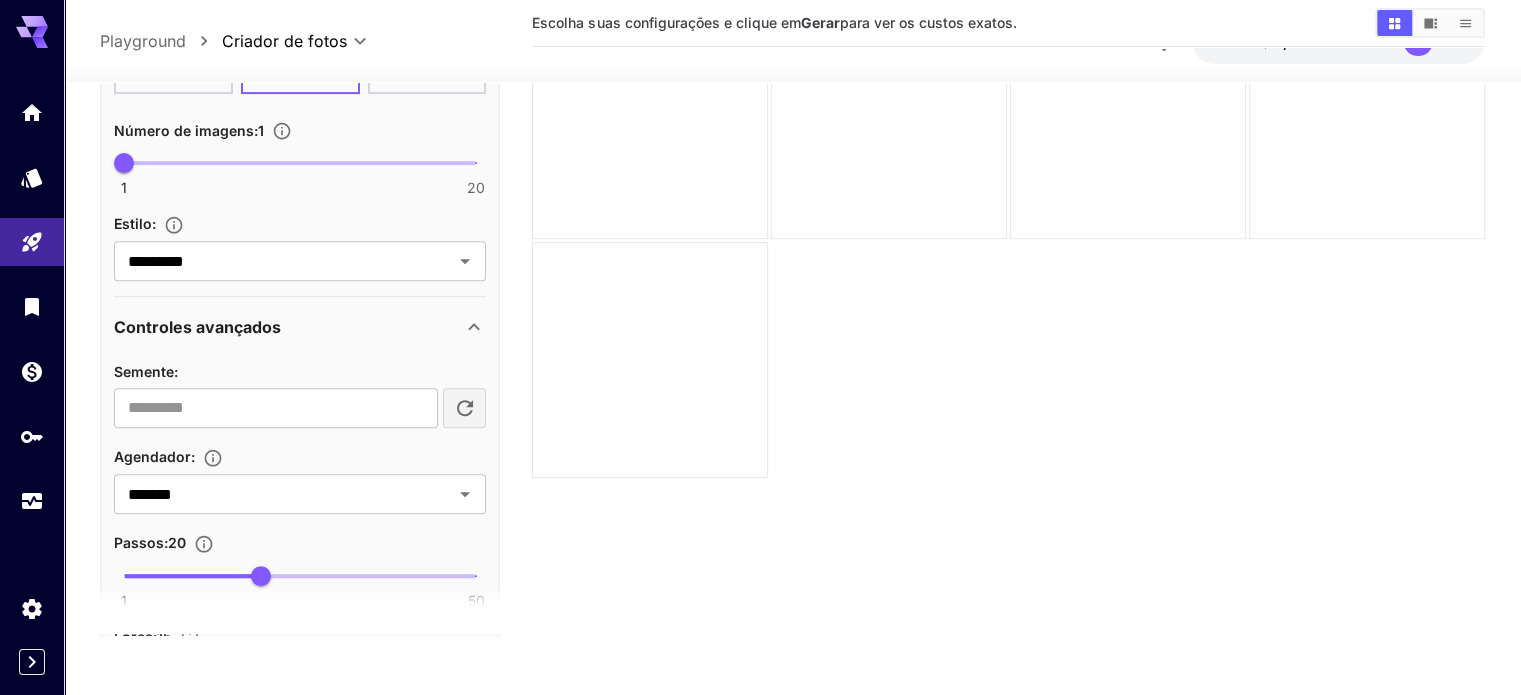 click 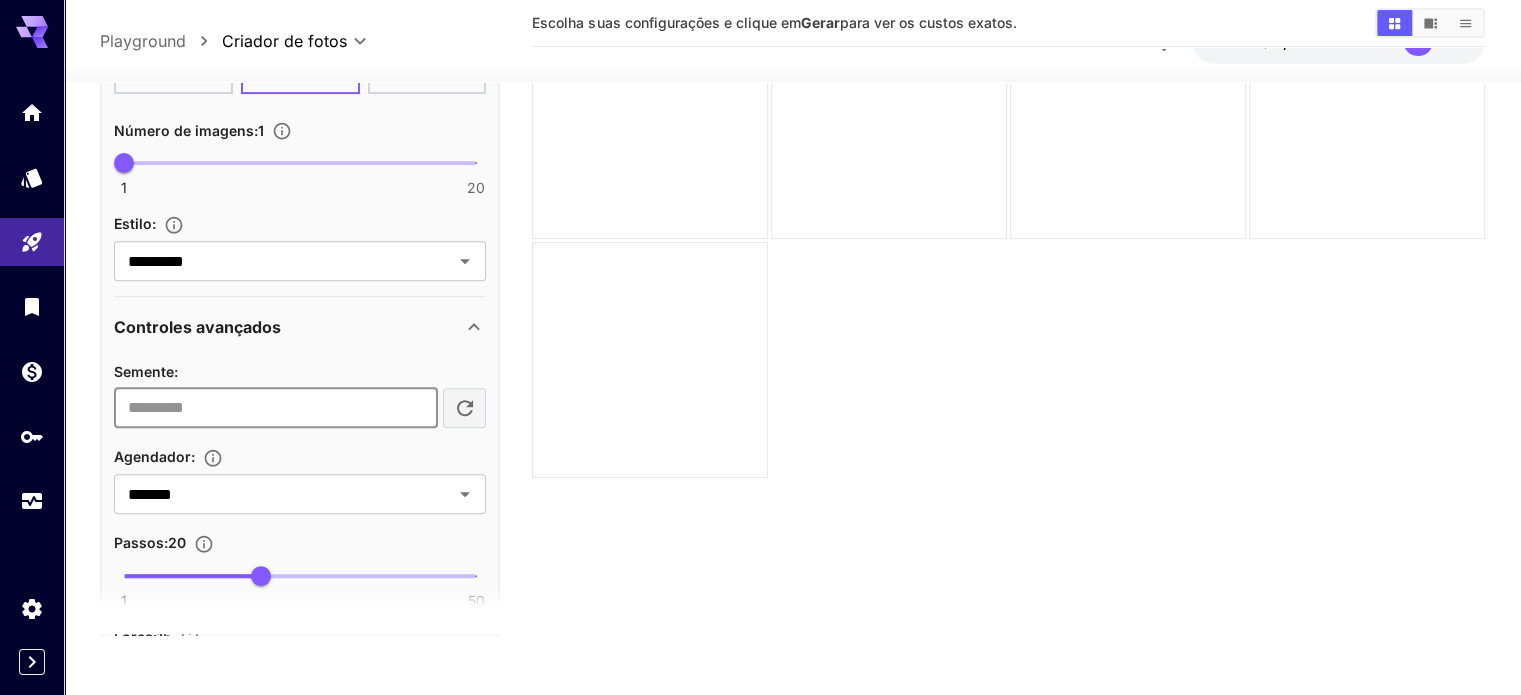 drag, startPoint x: 324, startPoint y: 404, endPoint x: 20, endPoint y: 402, distance: 304.0066 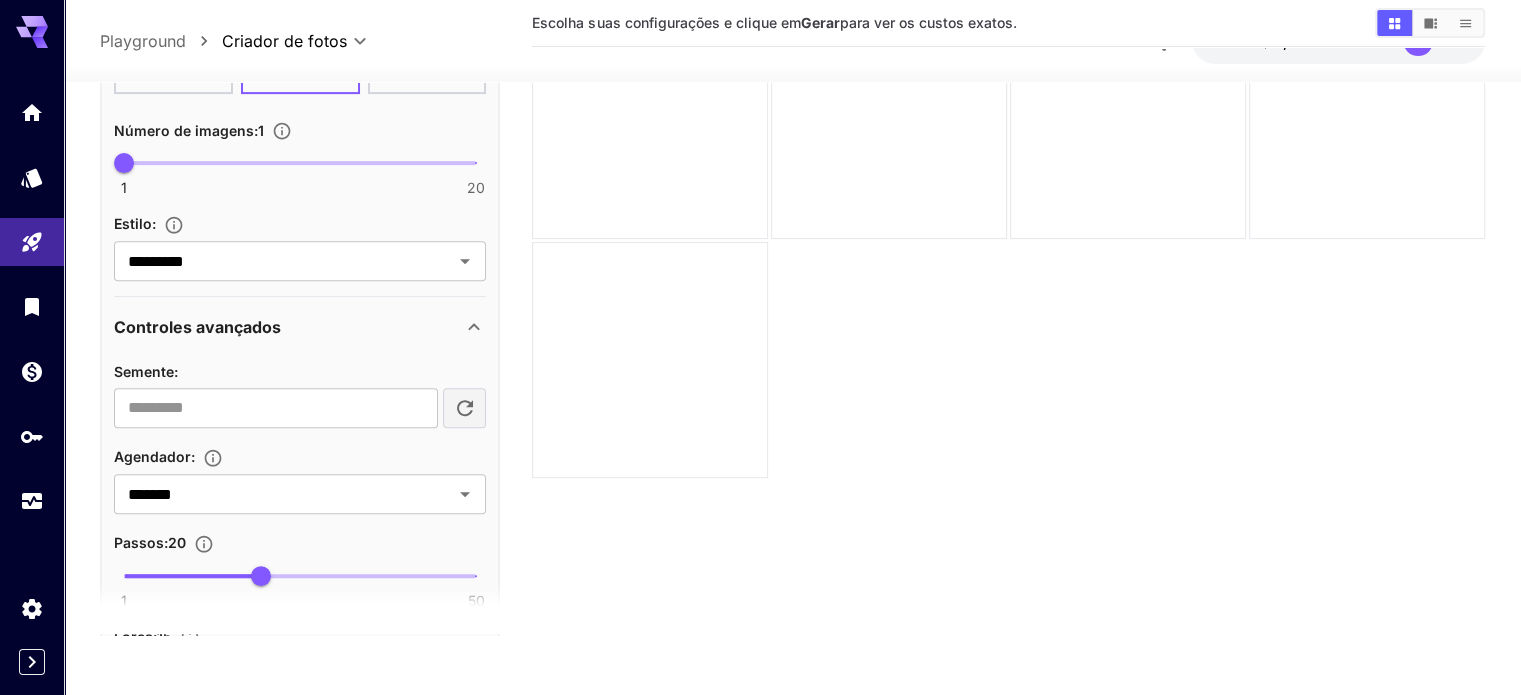 click on "Escolha suas configurações e clique em  Gerar  para ver os custos exatos." at bounding box center [1008, 287] 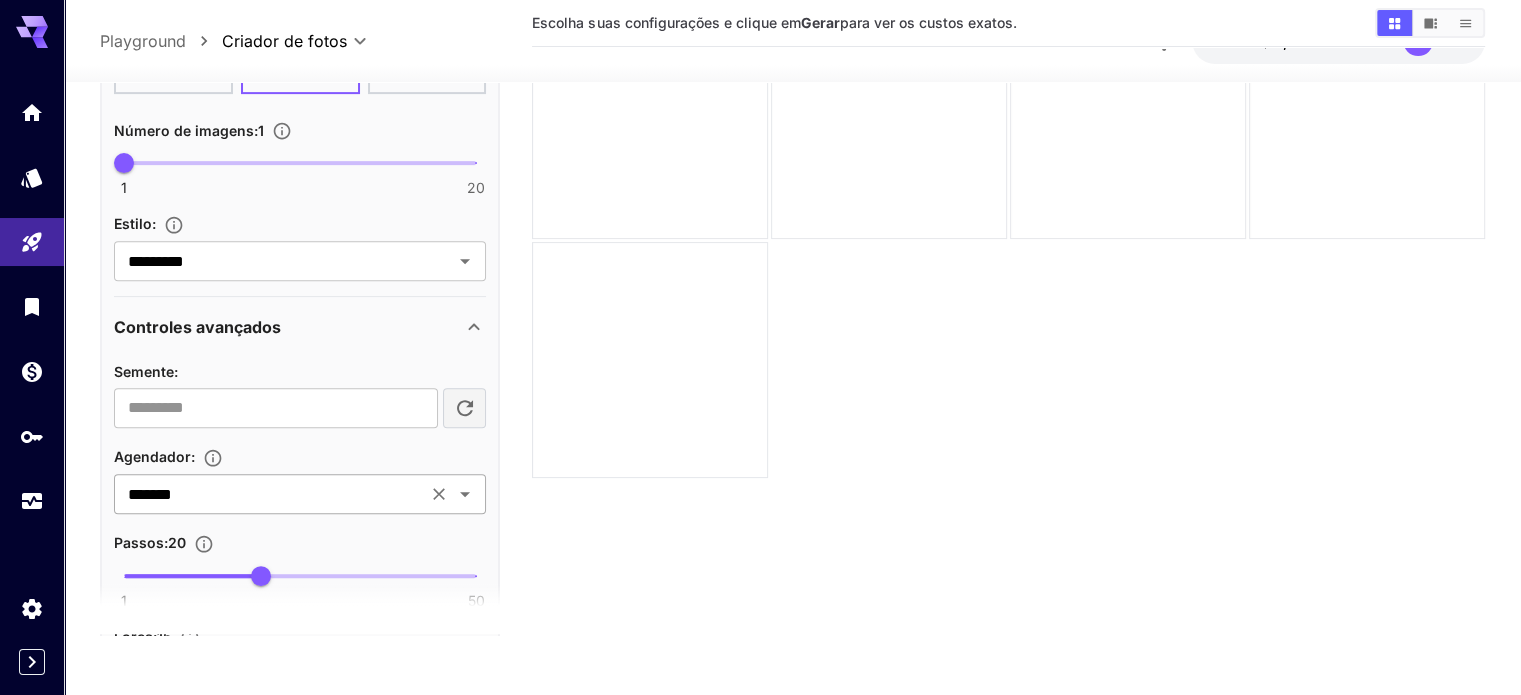 click on "*******" at bounding box center (270, 495) 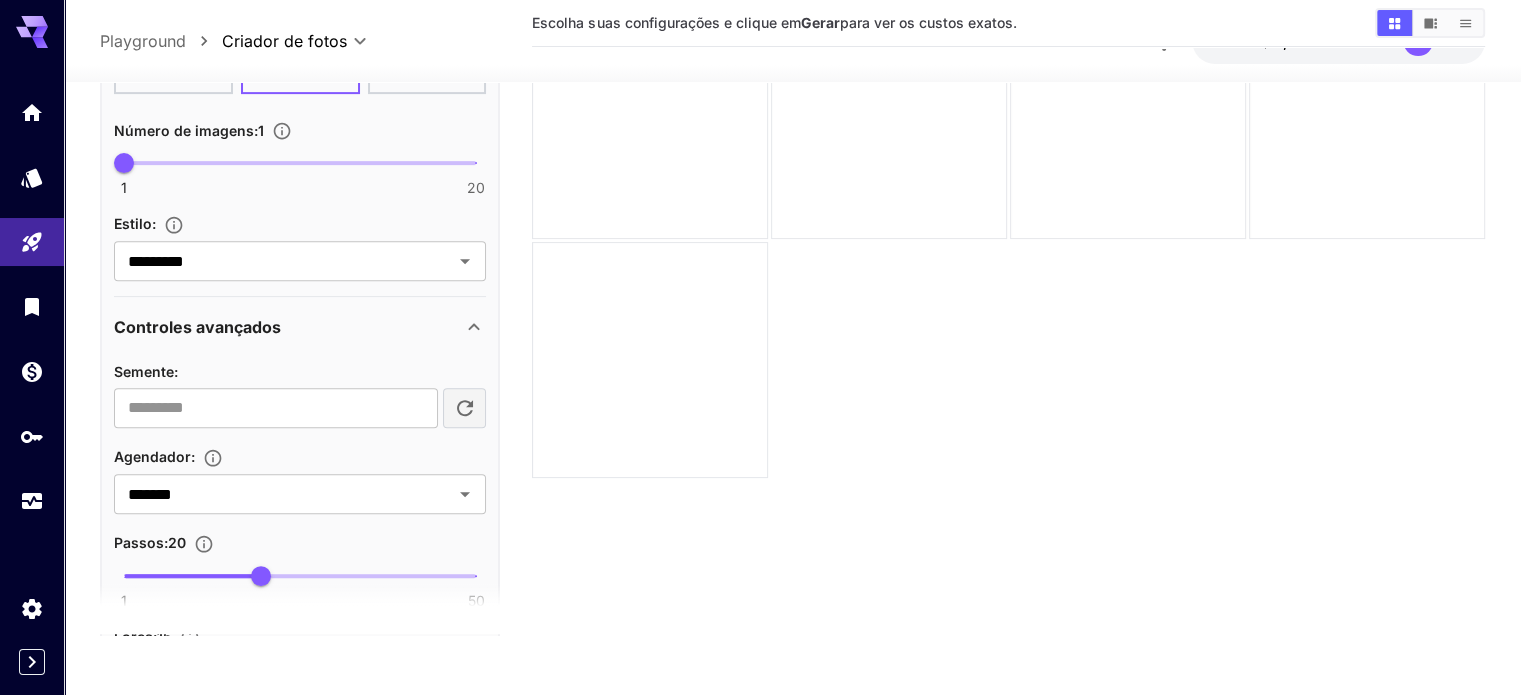 click on "Escolha suas configurações e clique em  Gerar  para ver os custos exatos." at bounding box center [1008, 287] 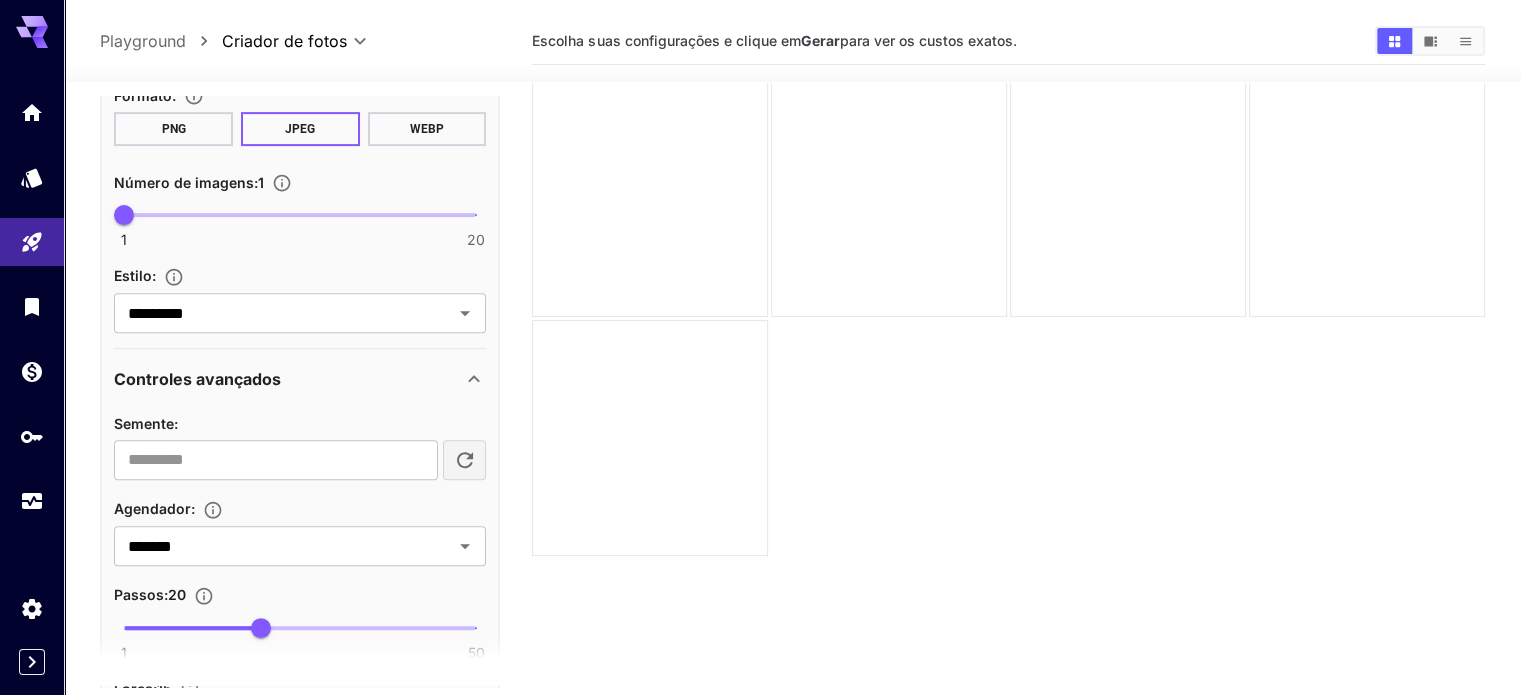 scroll, scrollTop: 0, scrollLeft: 0, axis: both 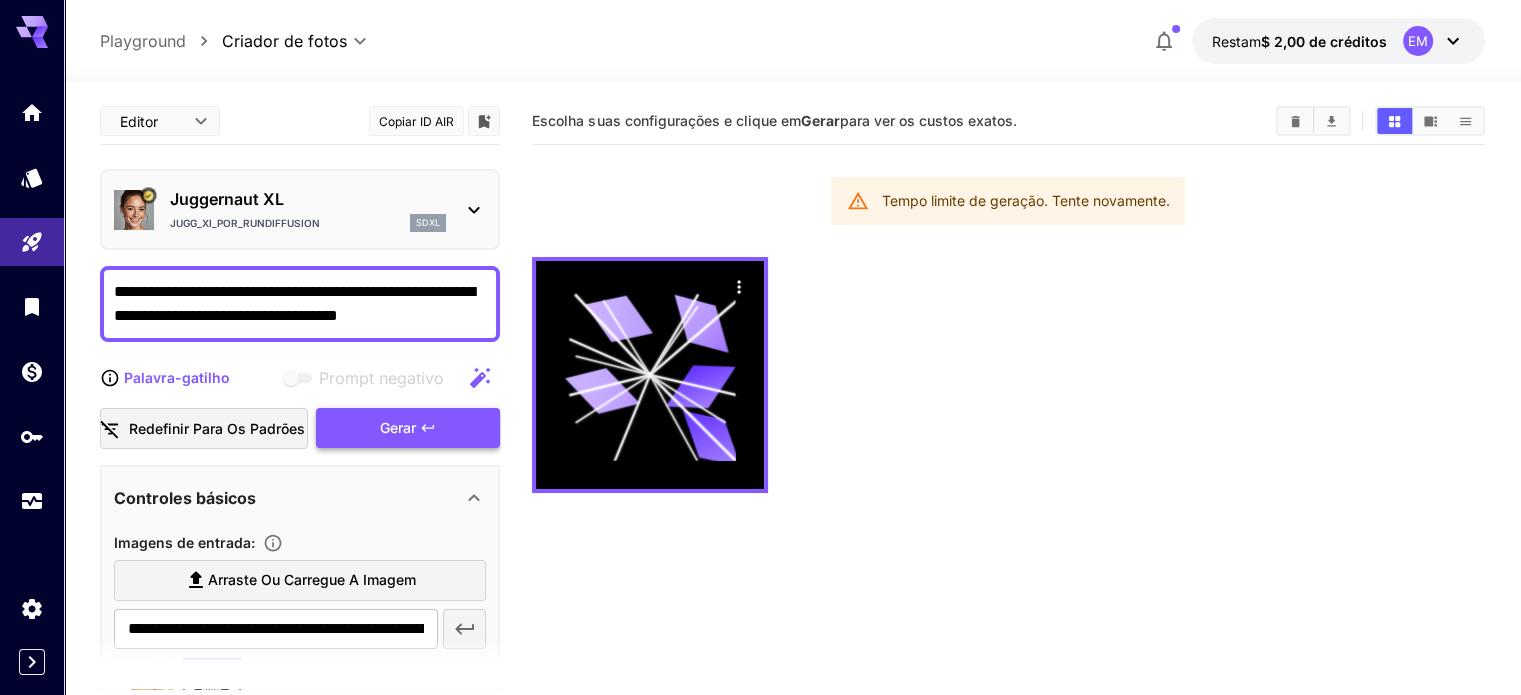 click on "Gerar" at bounding box center [408, 428] 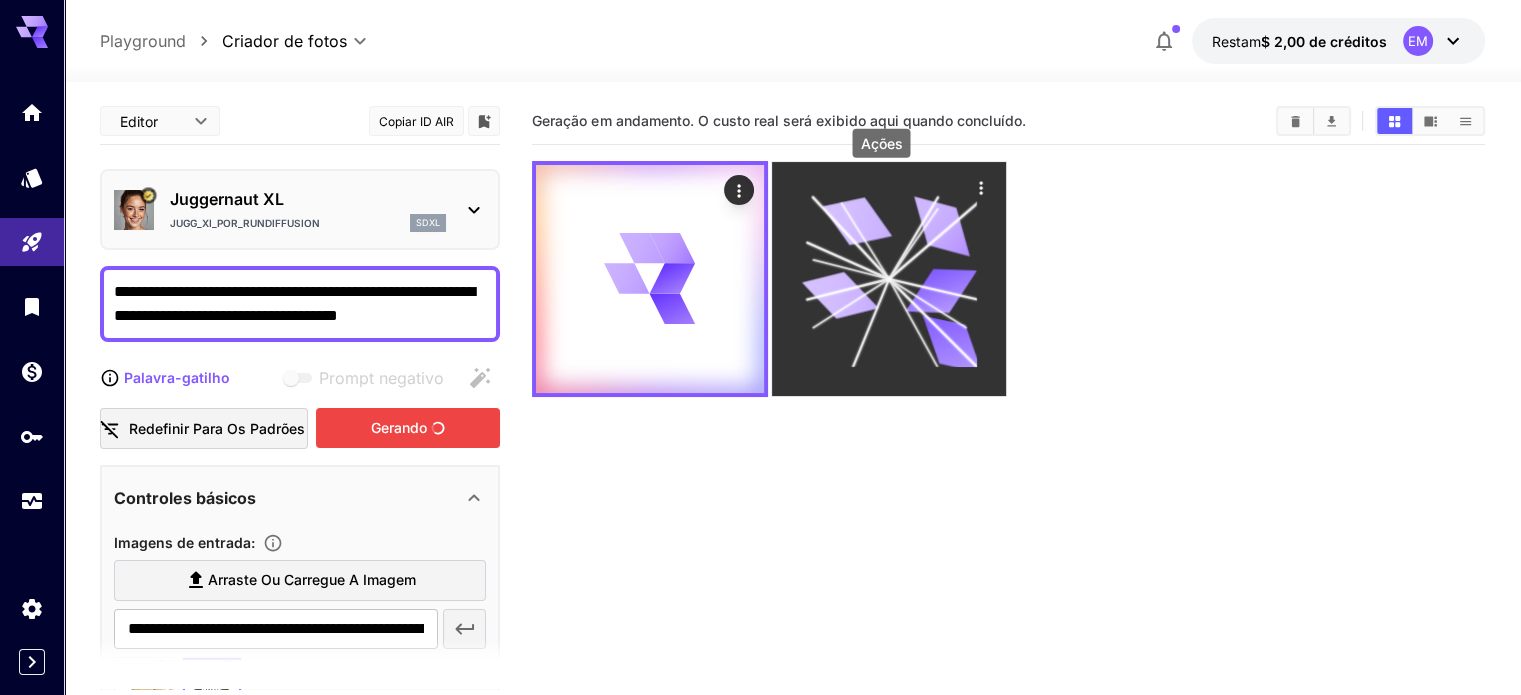 click 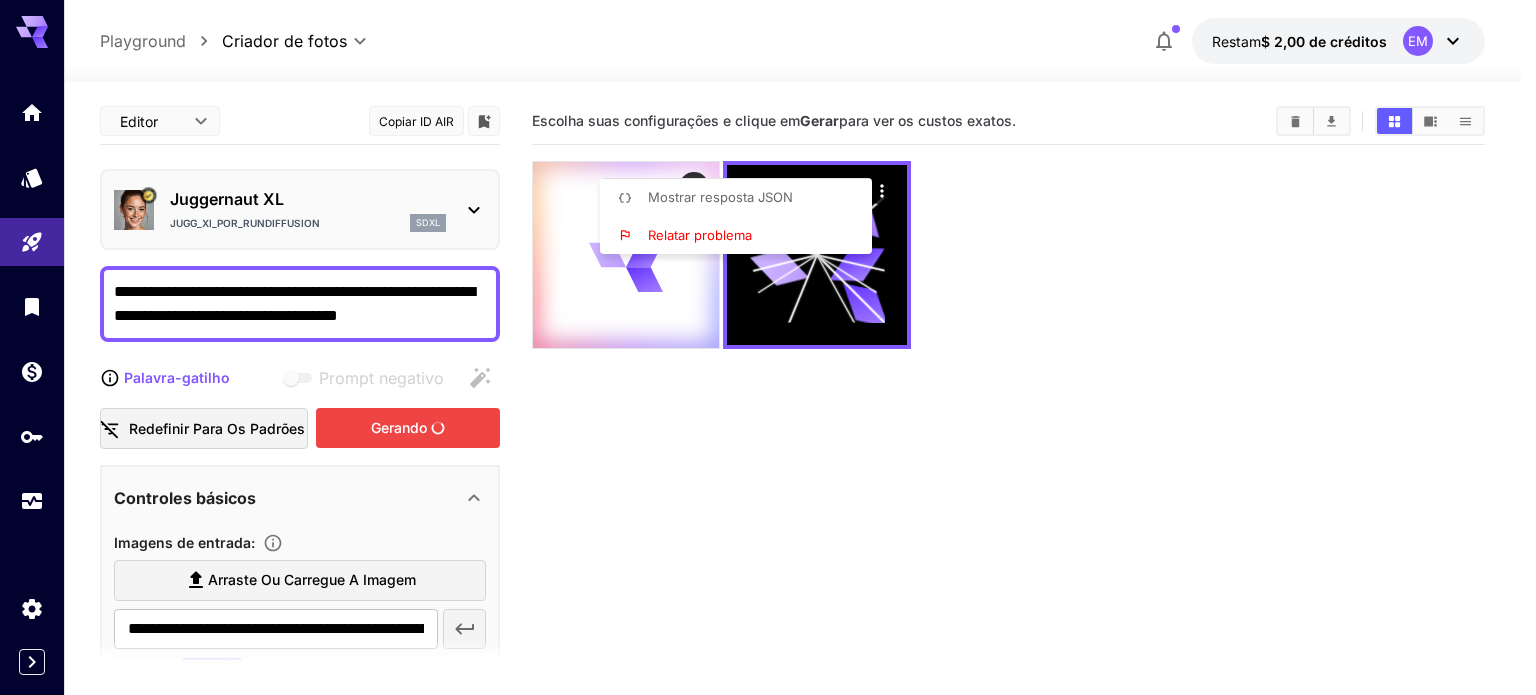 click at bounding box center [768, 347] 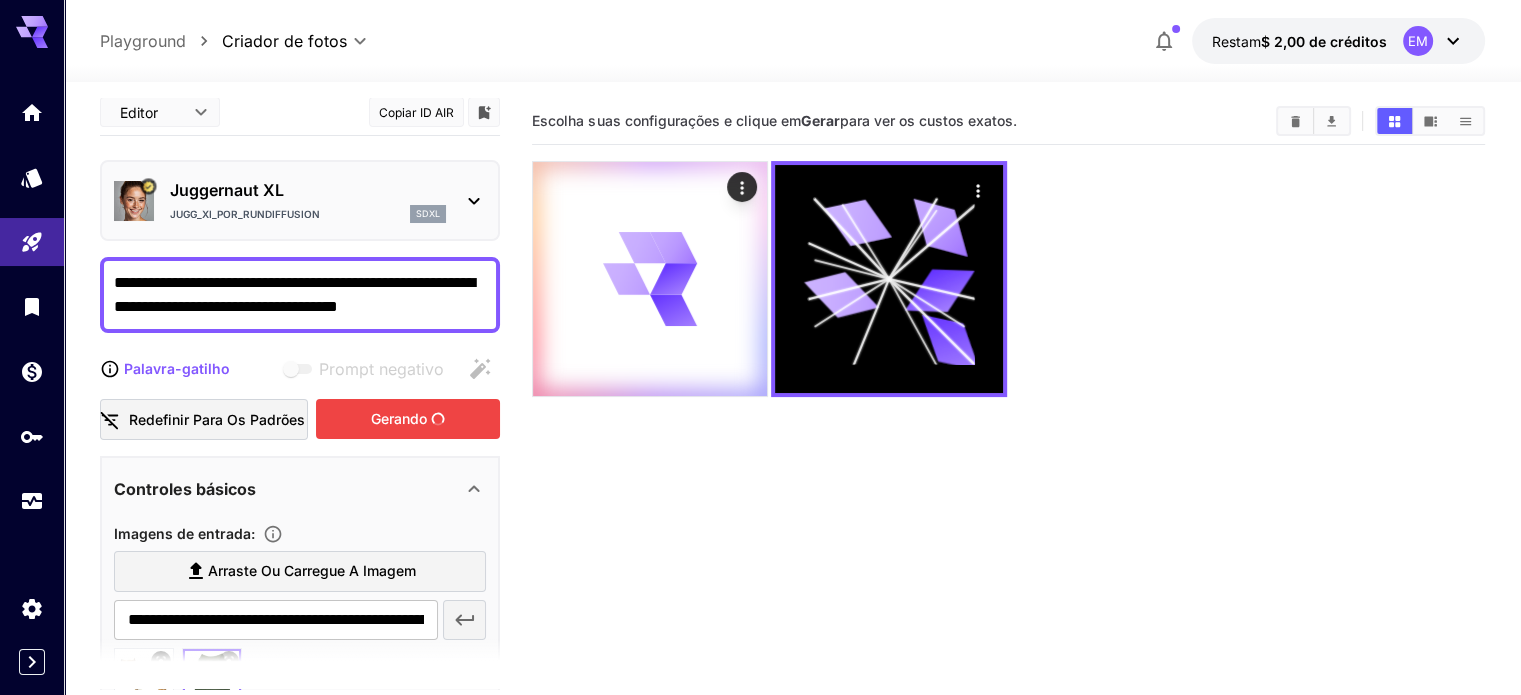 scroll, scrollTop: 8, scrollLeft: 0, axis: vertical 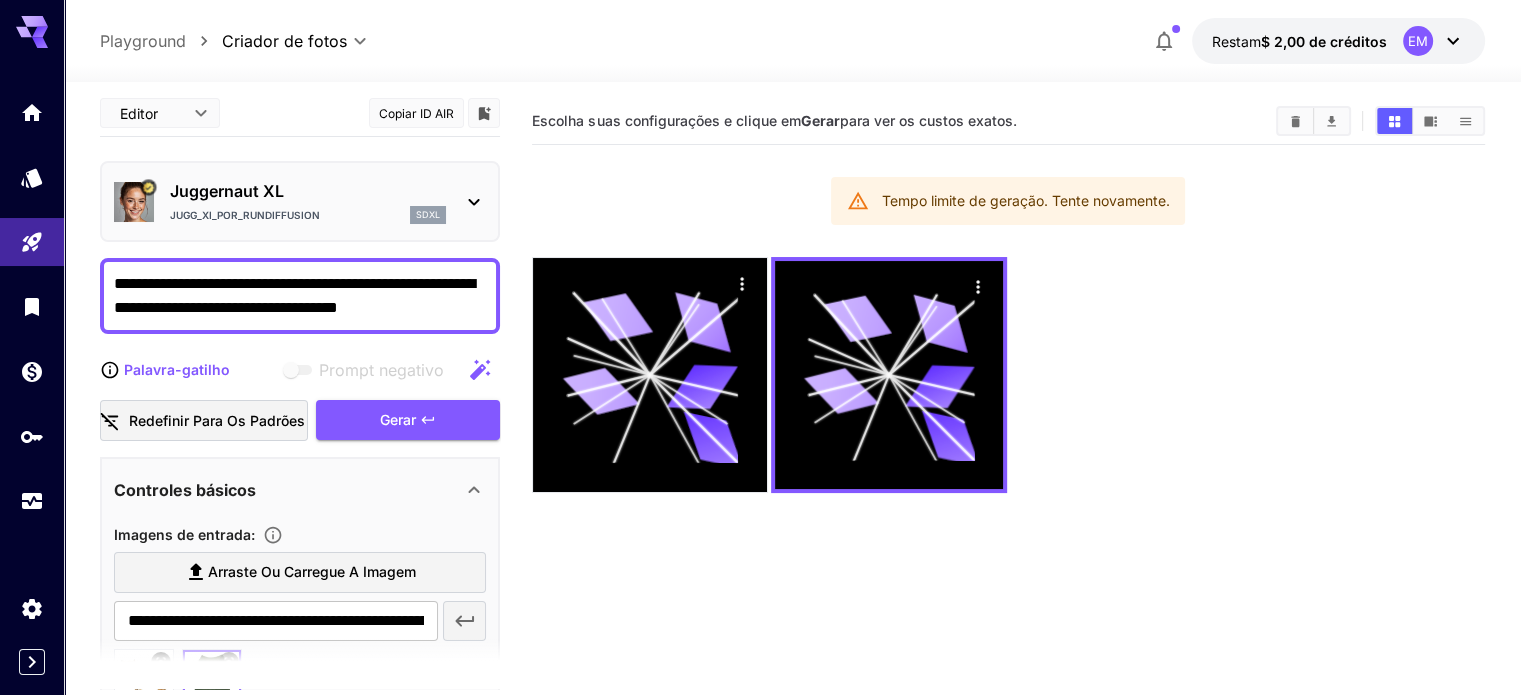 click 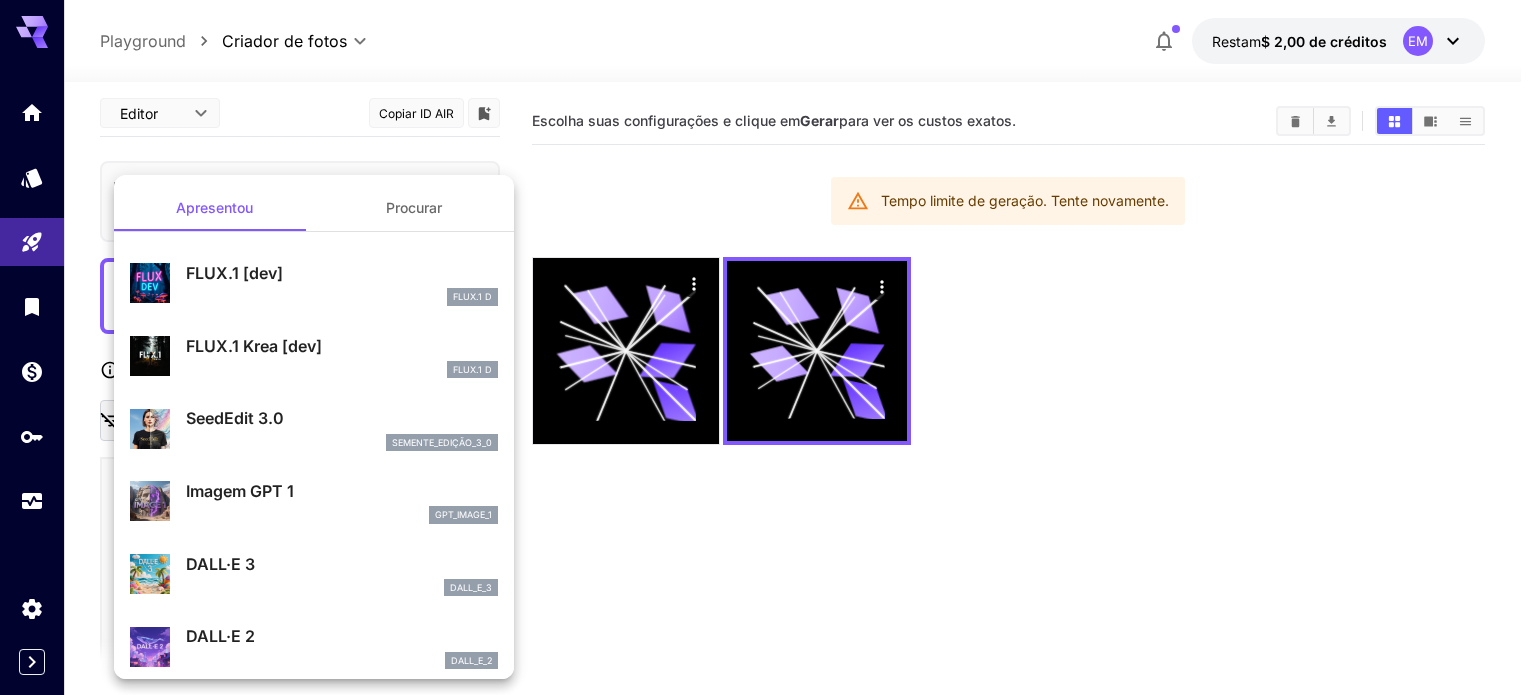 click on "FLUX.1 [dev]" at bounding box center [342, 273] 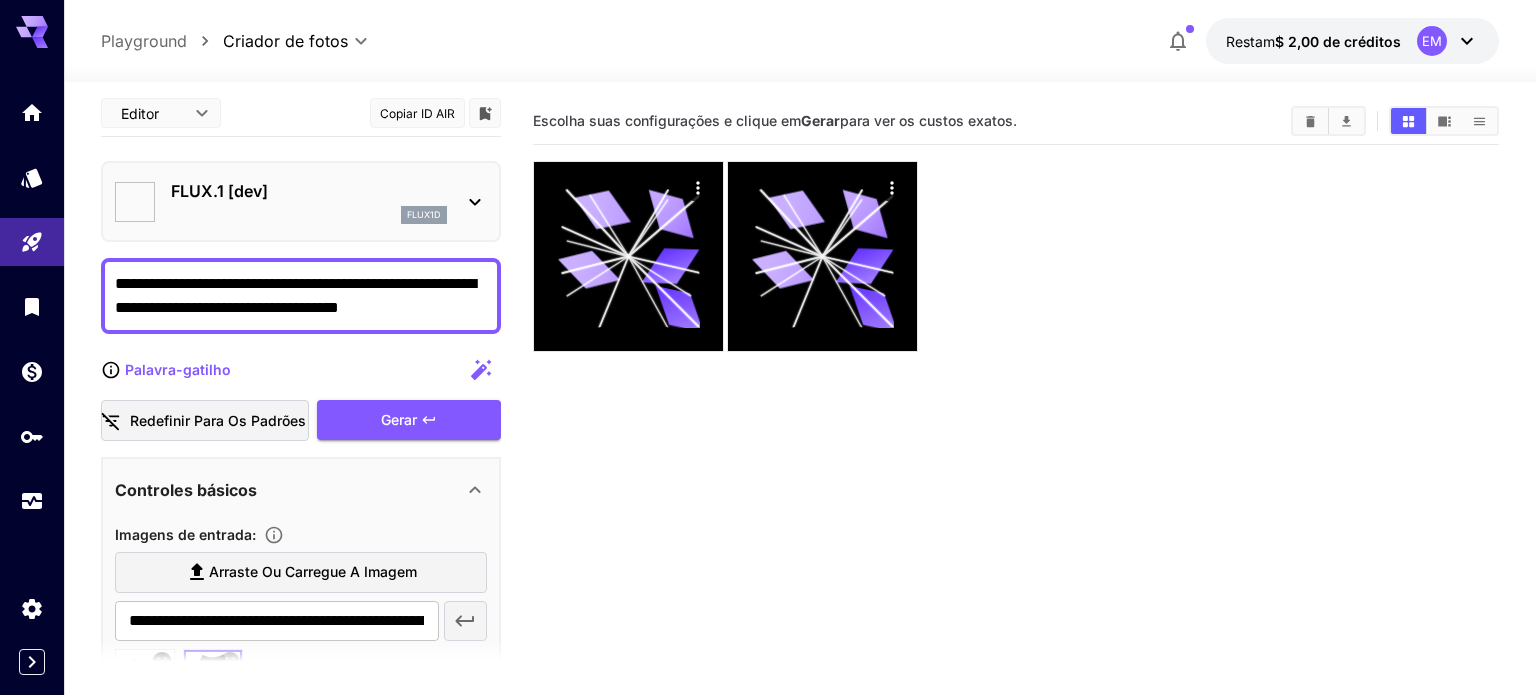 type on "**" 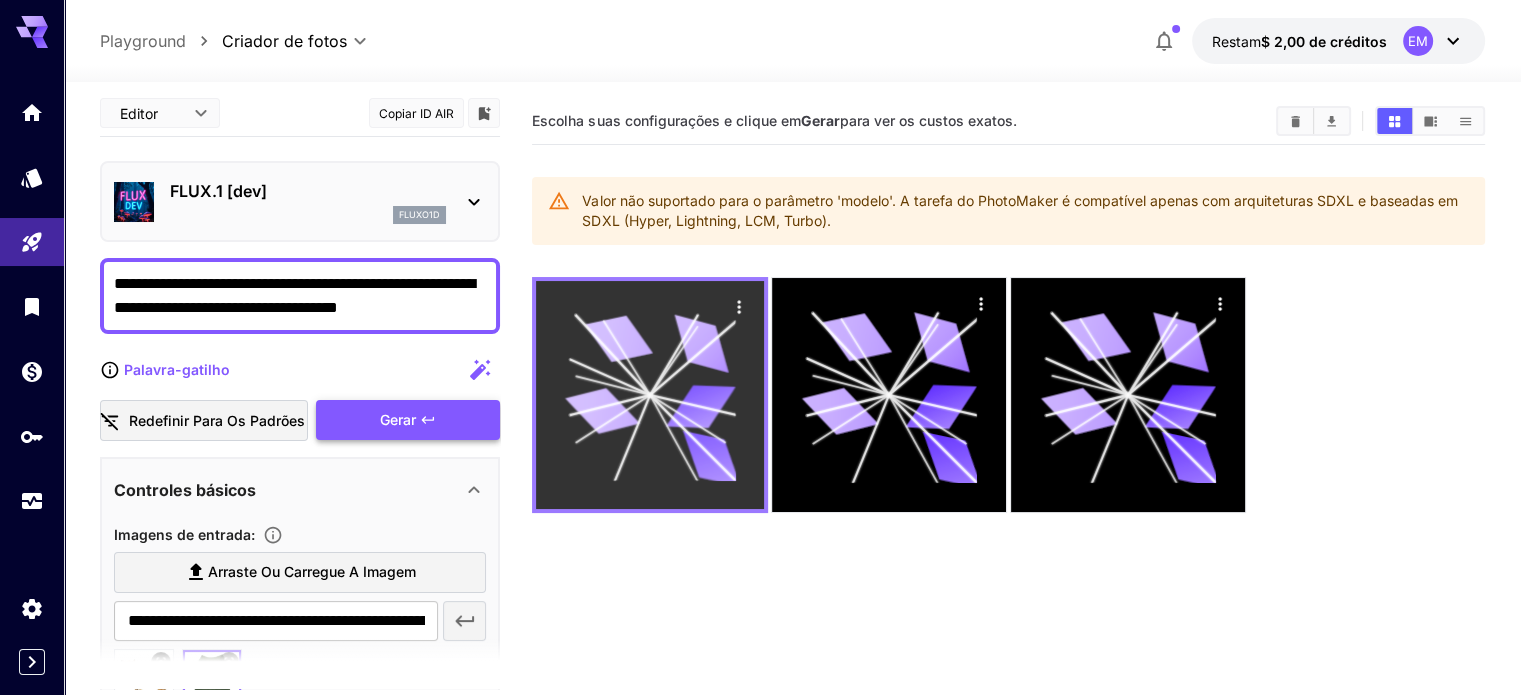 scroll, scrollTop: 158, scrollLeft: 0, axis: vertical 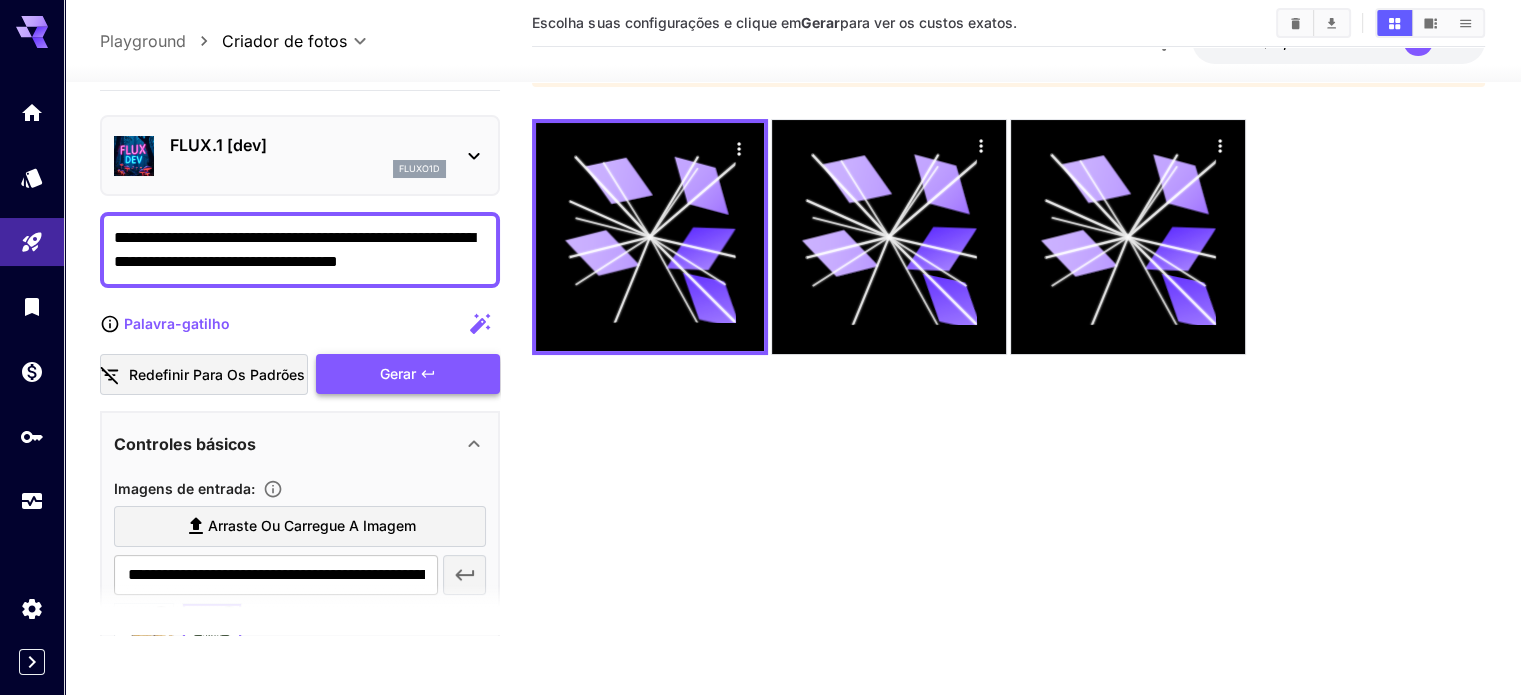 click on "Gerar" at bounding box center [408, 374] 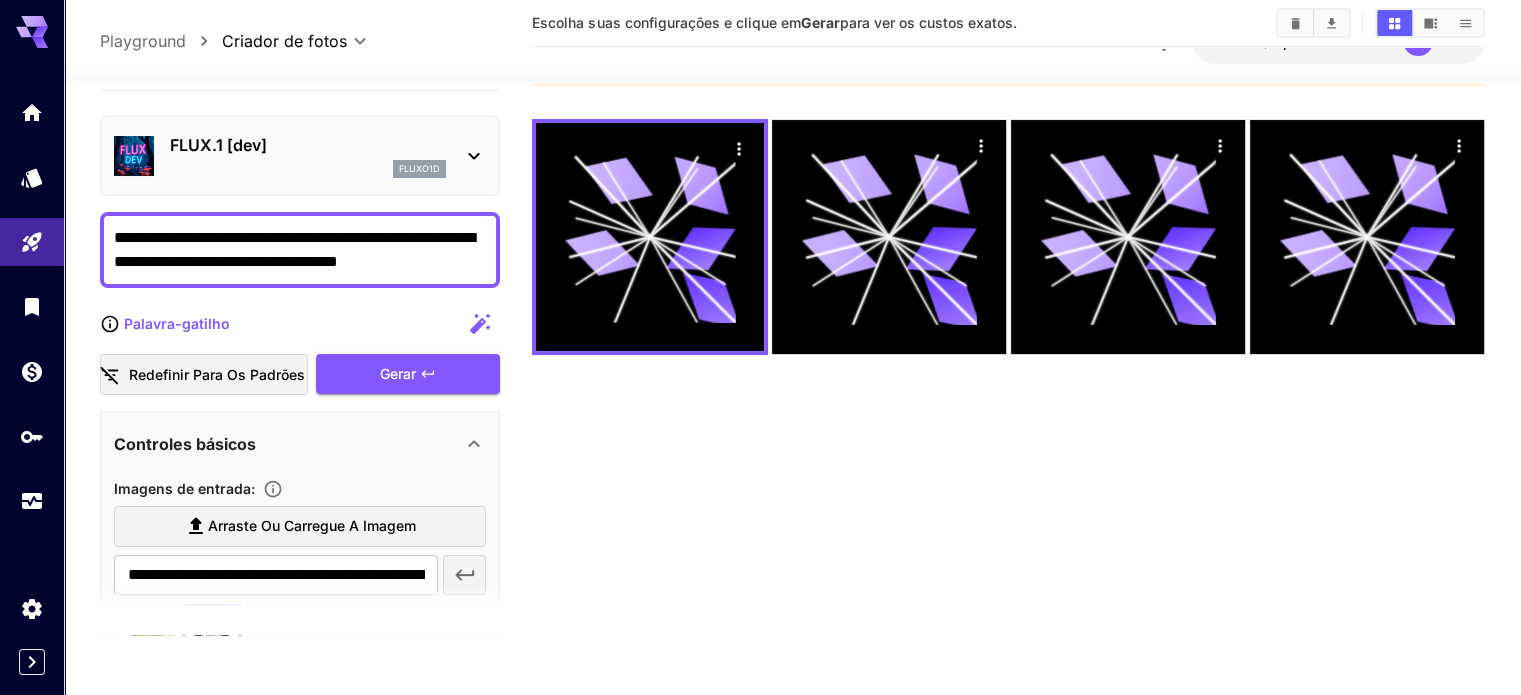 scroll, scrollTop: 0, scrollLeft: 0, axis: both 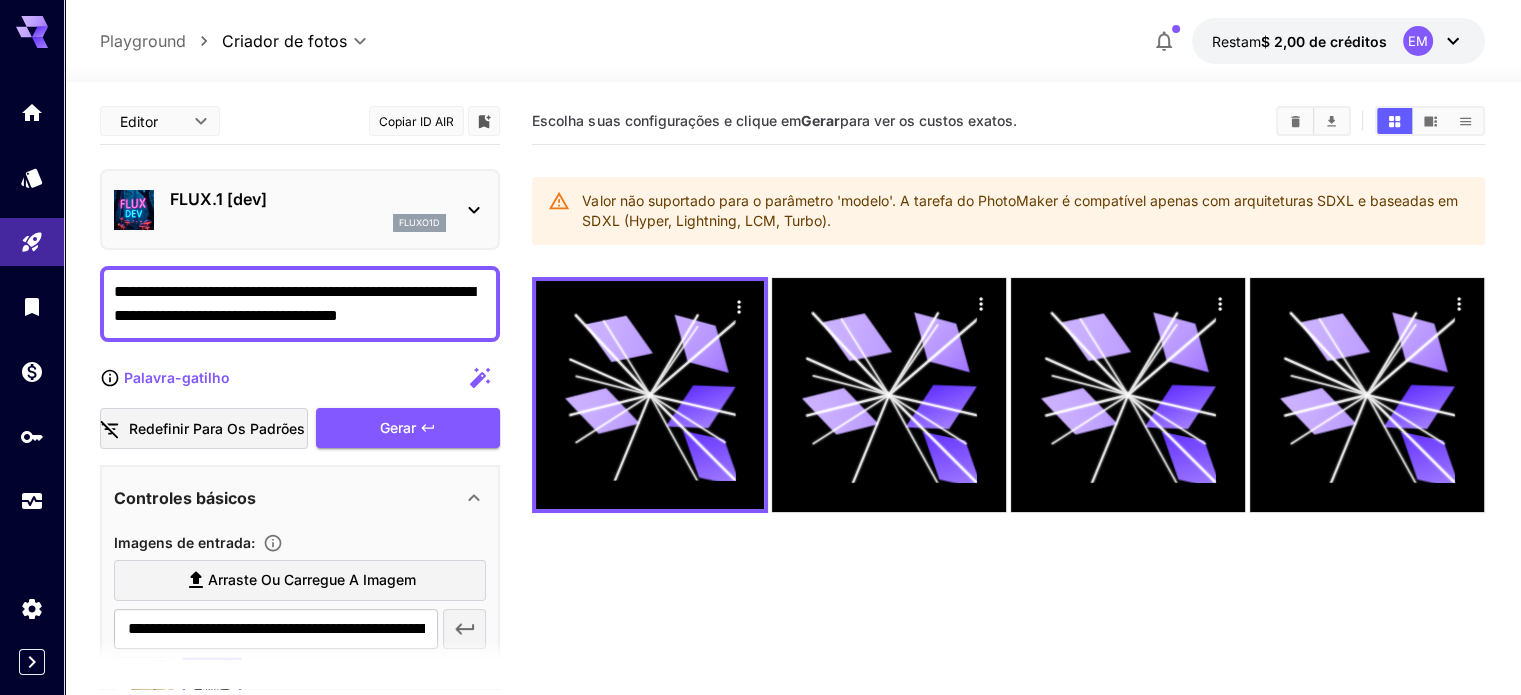 click 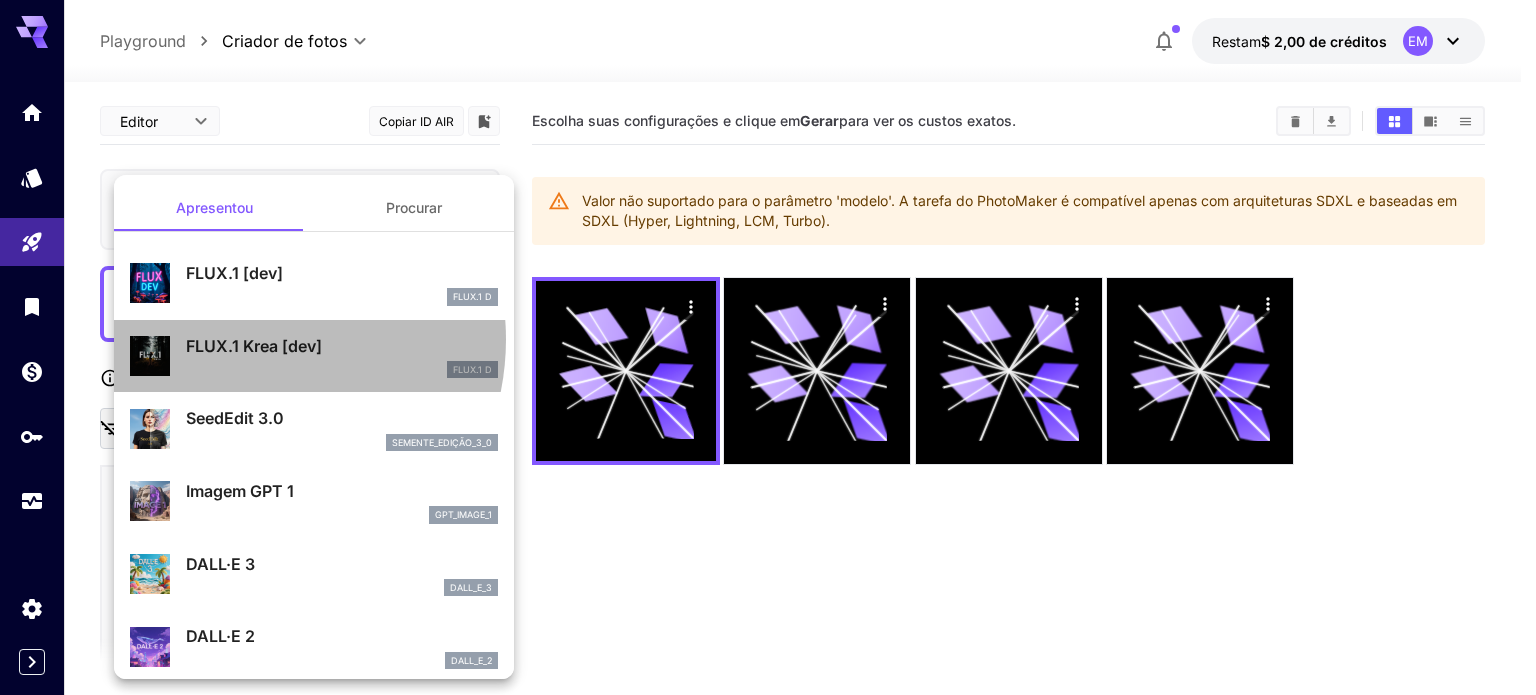 click on "FLUX.1 Krea [dev]" at bounding box center (254, 346) 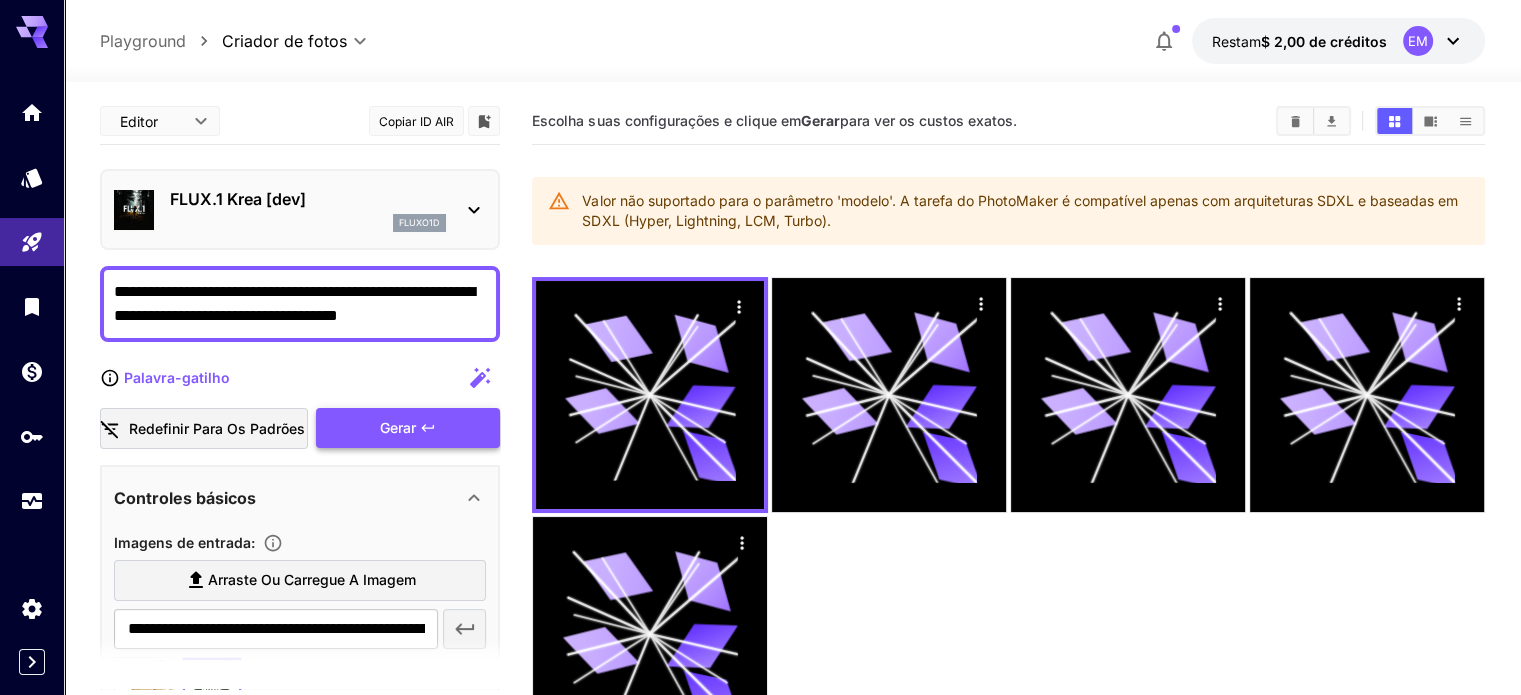 click 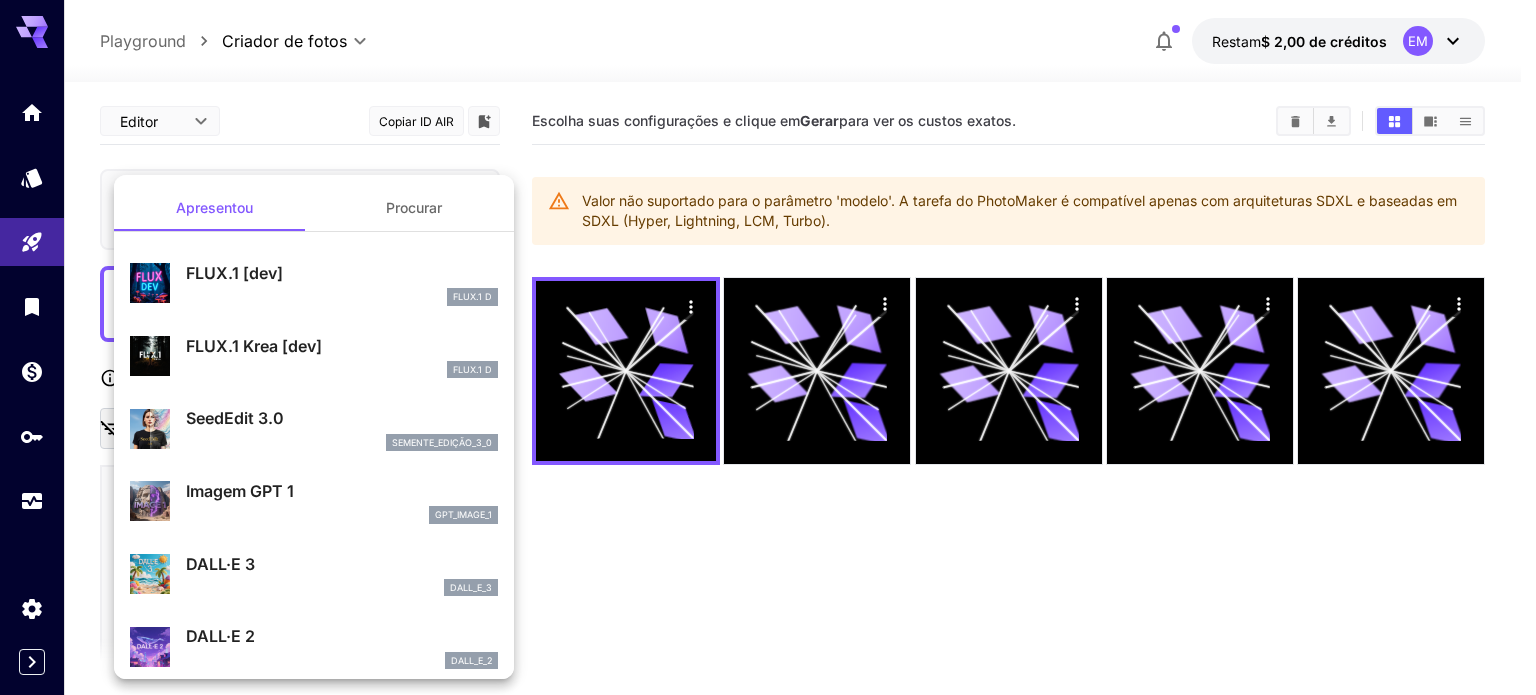 click on "SeedEdit 3.0" at bounding box center [342, 418] 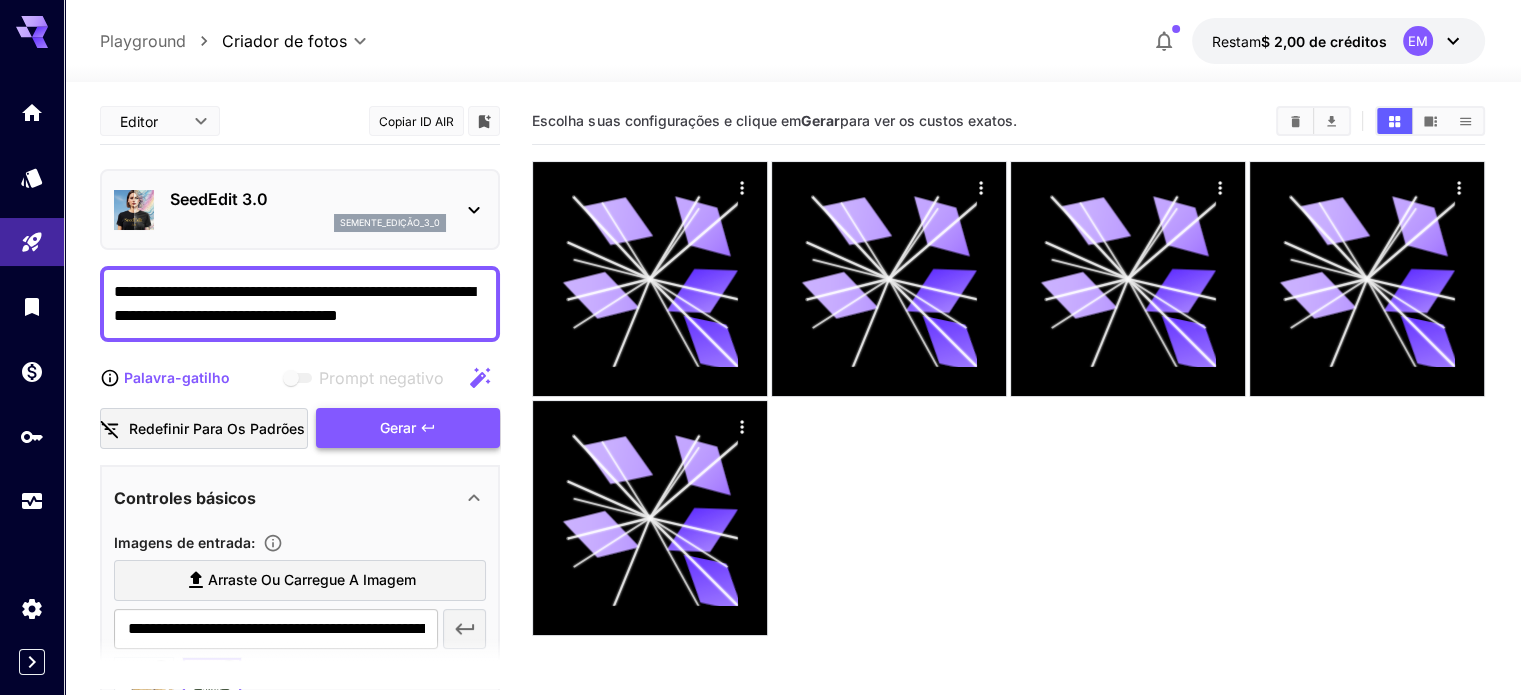 click on "Gerar" at bounding box center (408, 428) 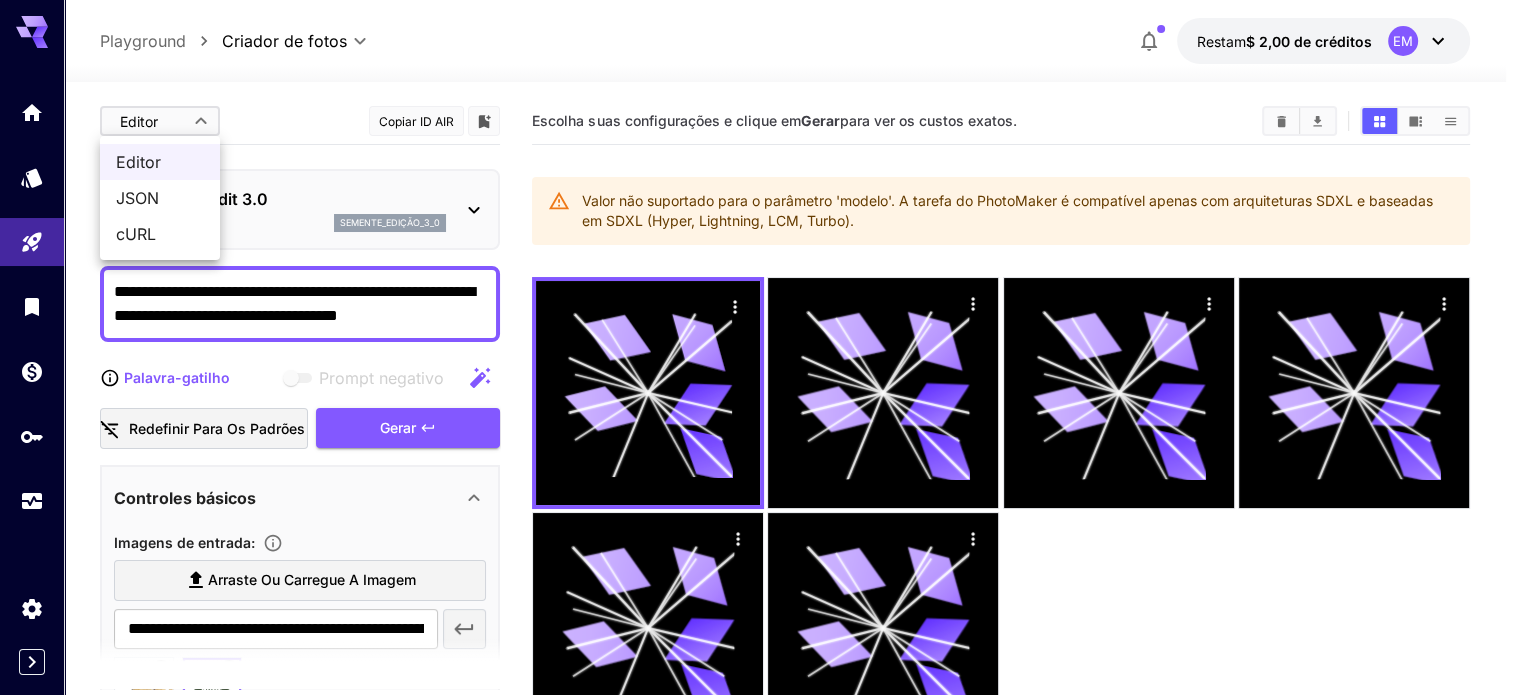 click on "**********" at bounding box center [760, 426] 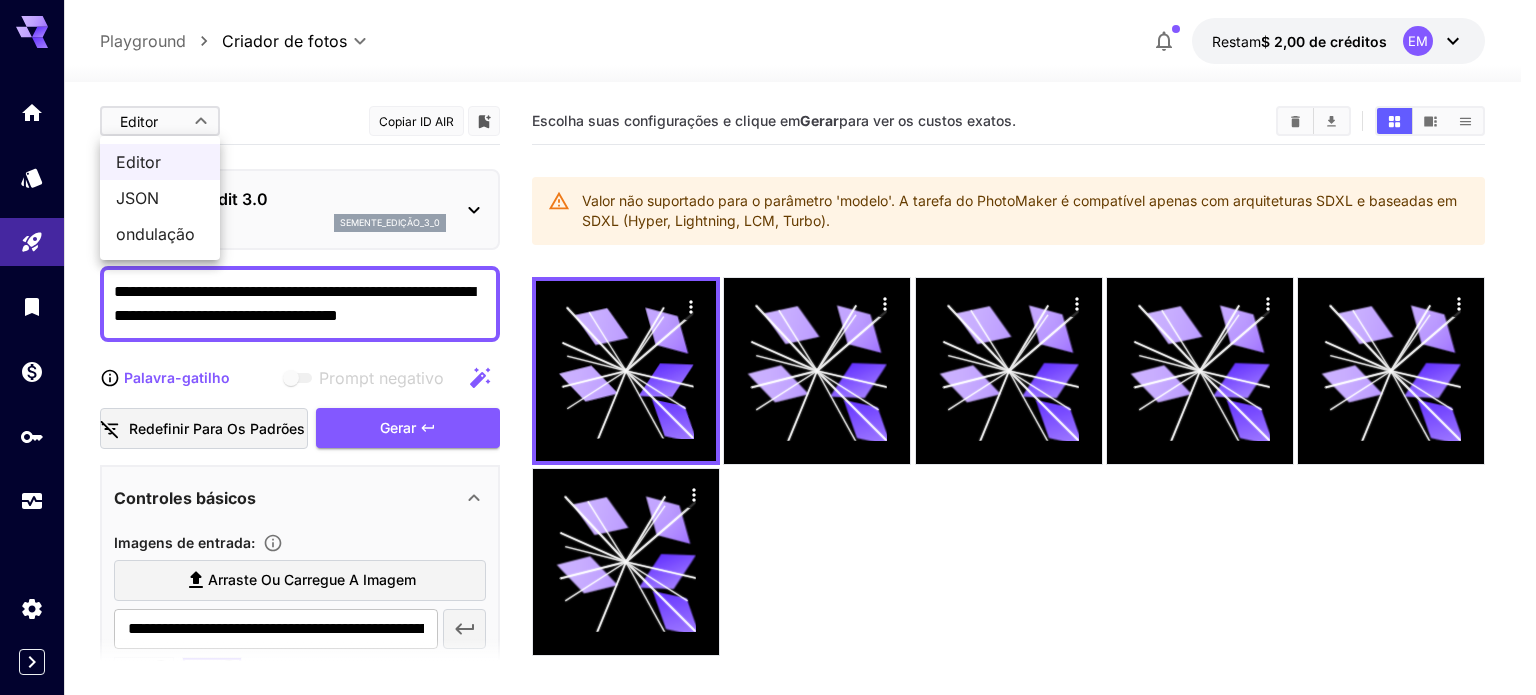 click on "JSON" at bounding box center [160, 198] 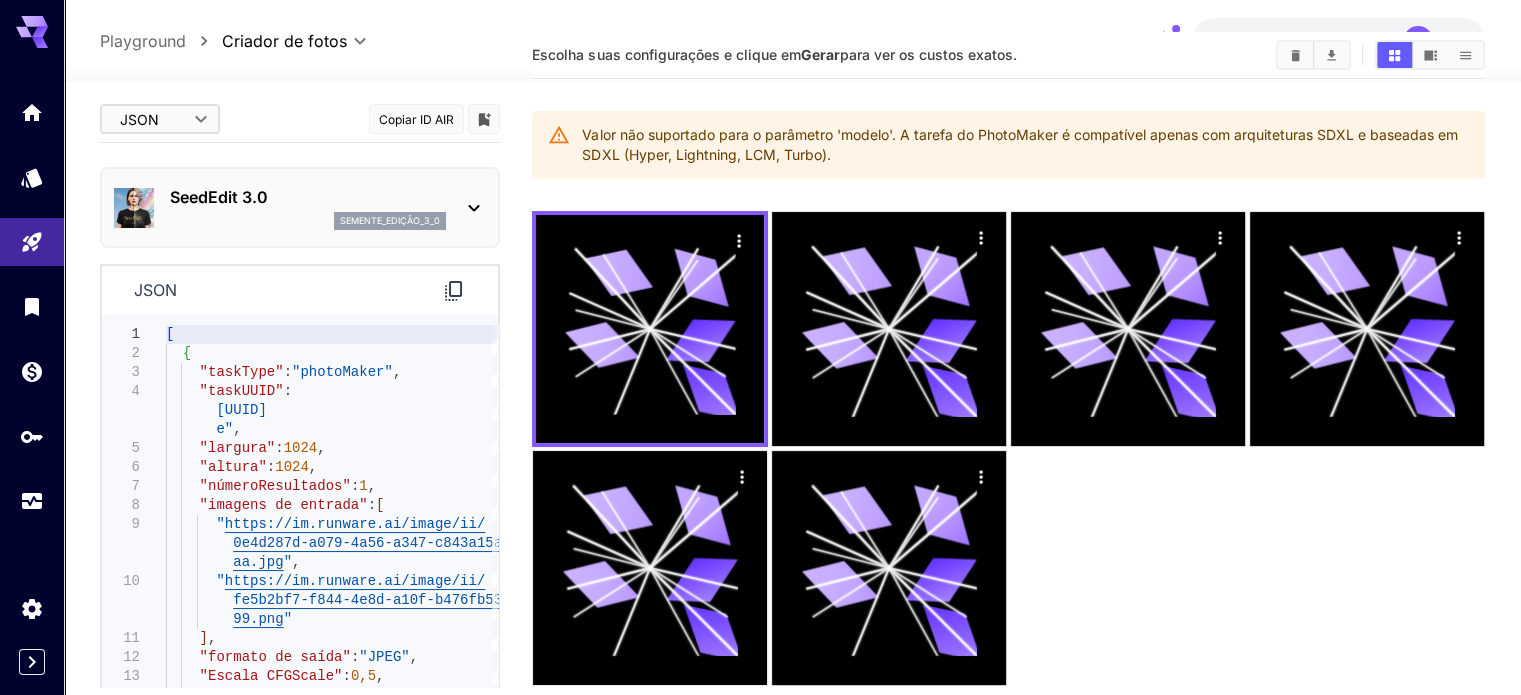 scroll, scrollTop: 0, scrollLeft: 0, axis: both 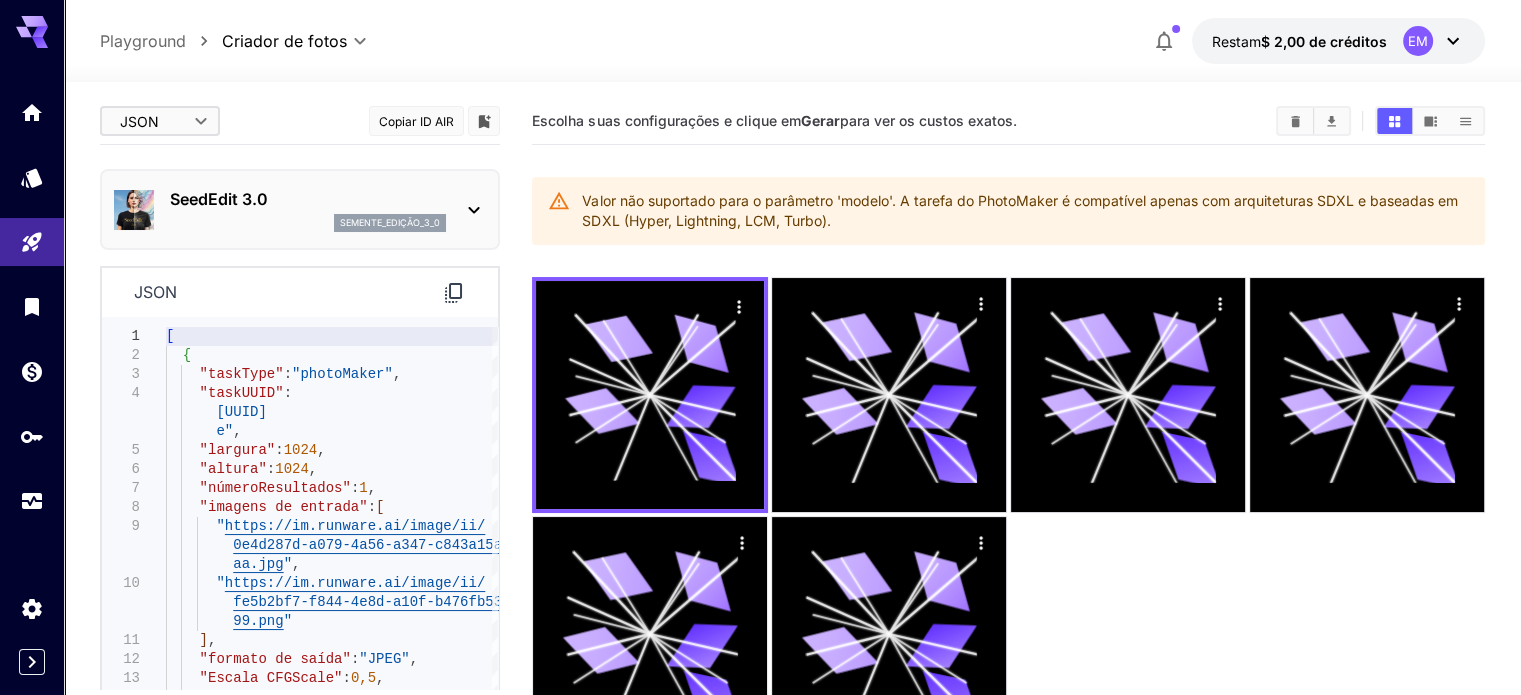 click on "**********" at bounding box center [760, 426] 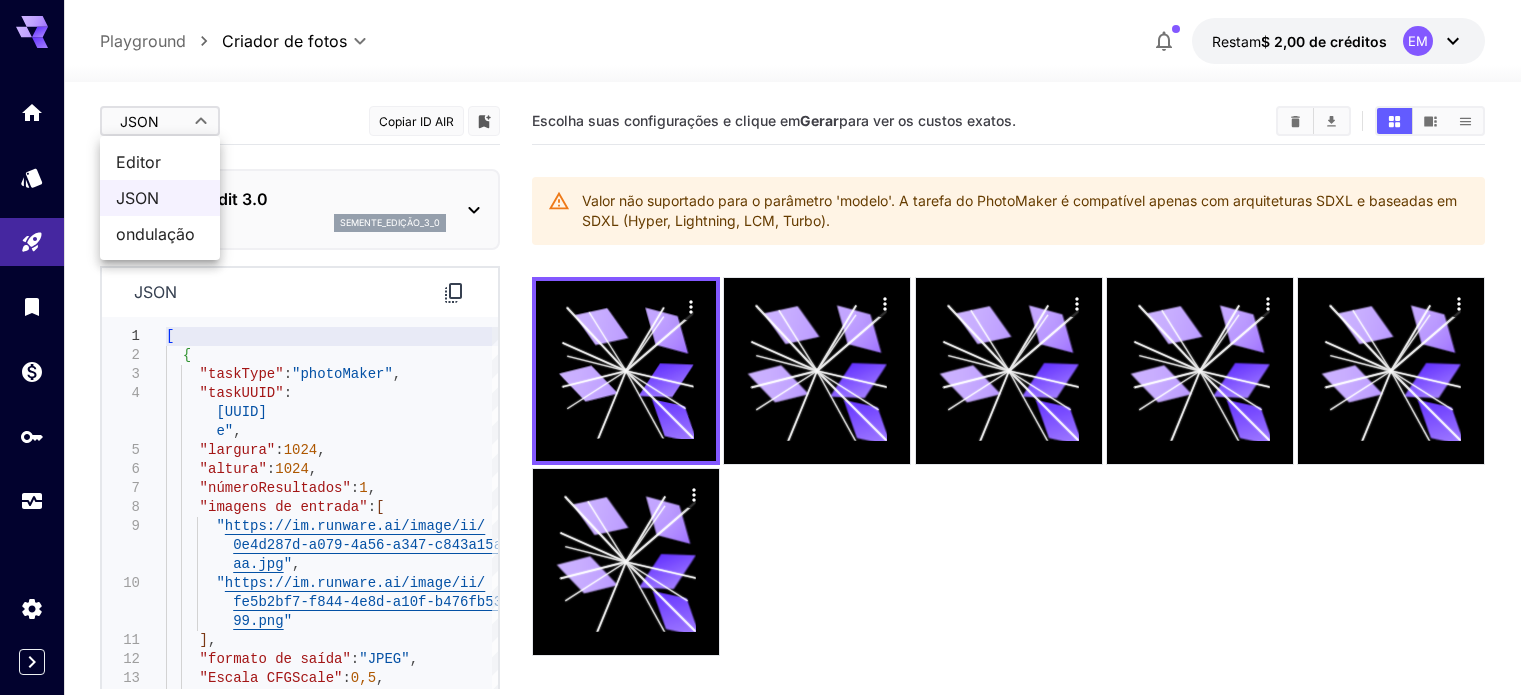 click on "Editor" at bounding box center (160, 162) 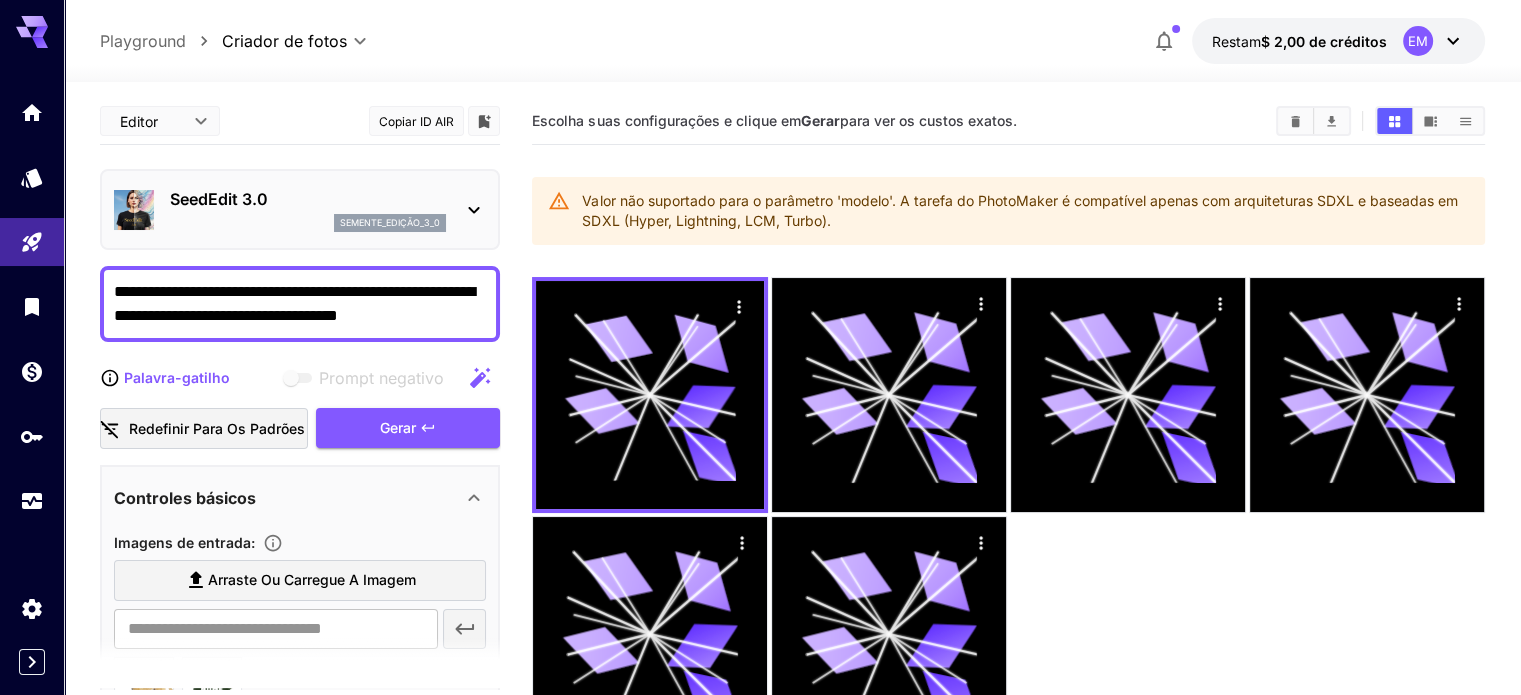 click 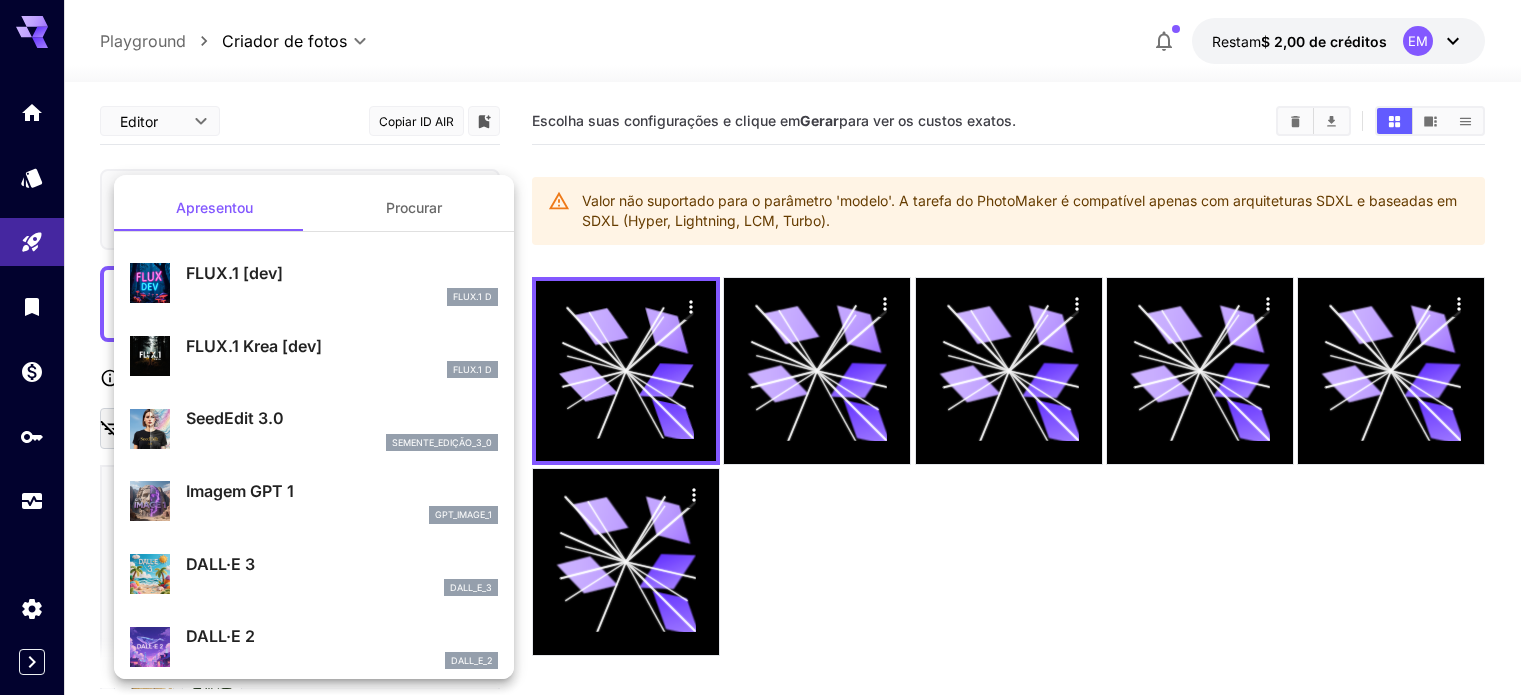 click on "DALL·E 3" at bounding box center [342, 564] 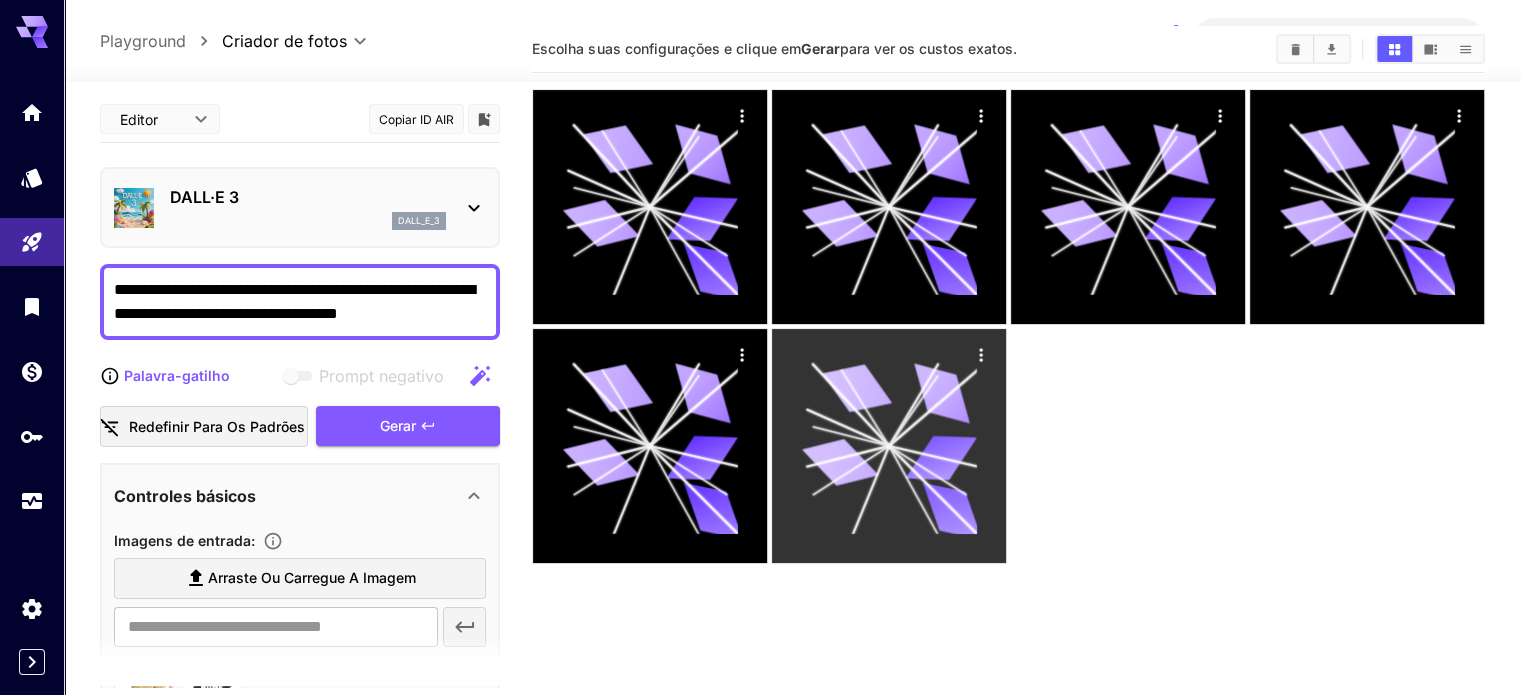 scroll, scrollTop: 158, scrollLeft: 0, axis: vertical 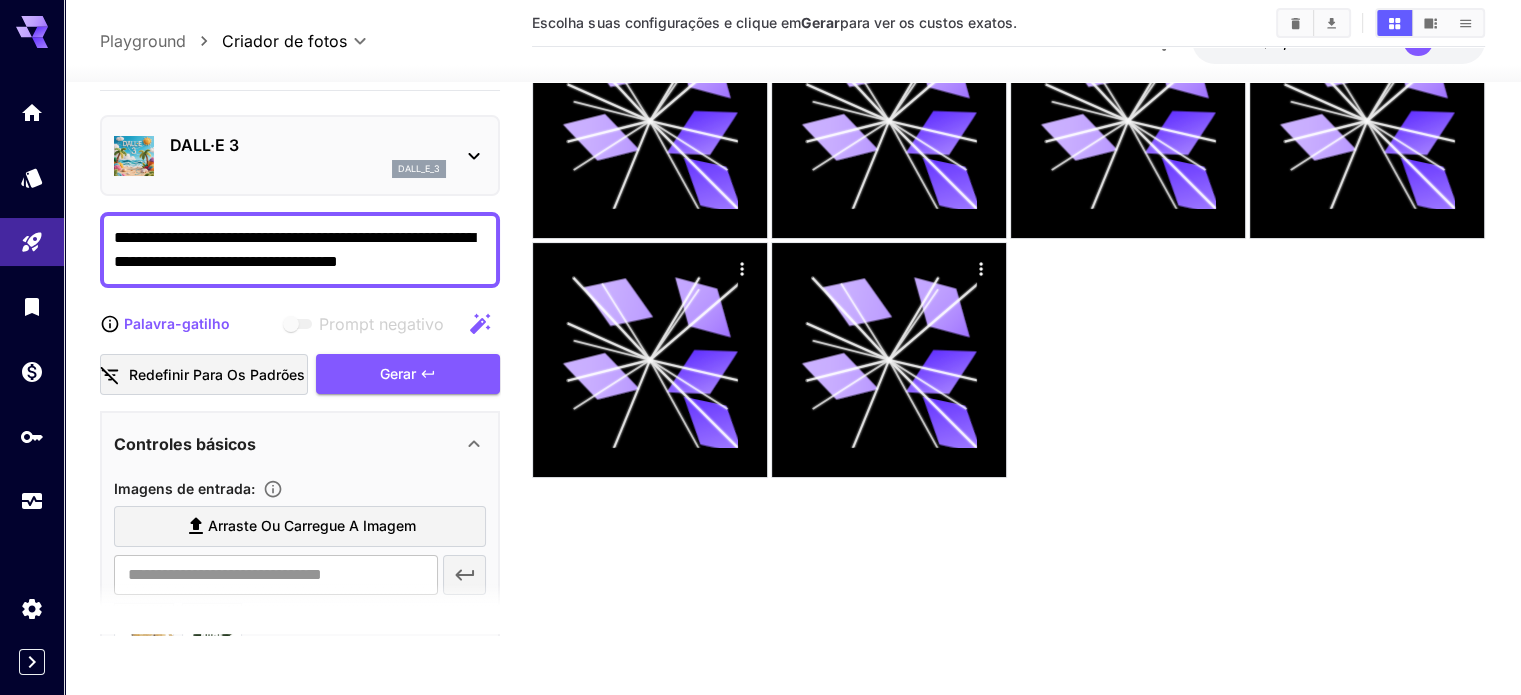 click on "Arraste ou carregue a imagem" at bounding box center [312, 525] 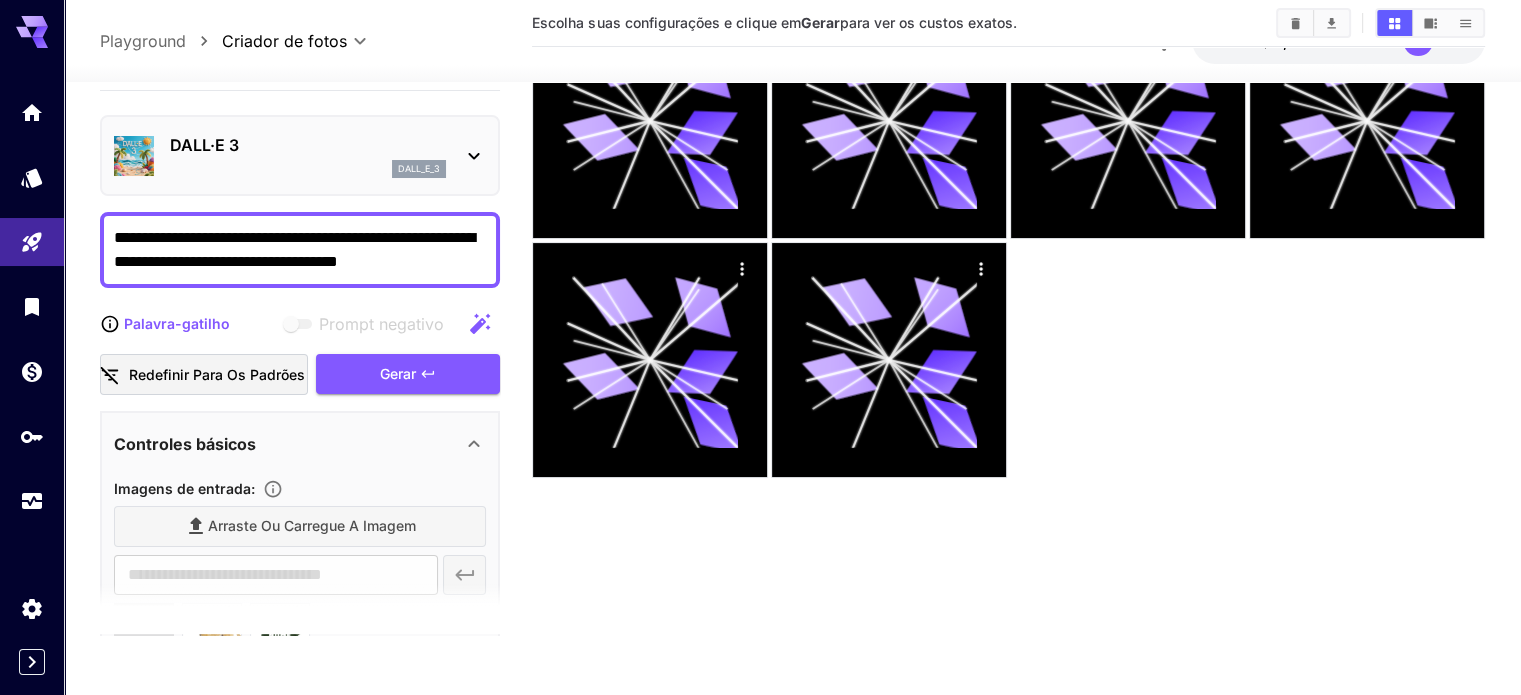 type on "**********" 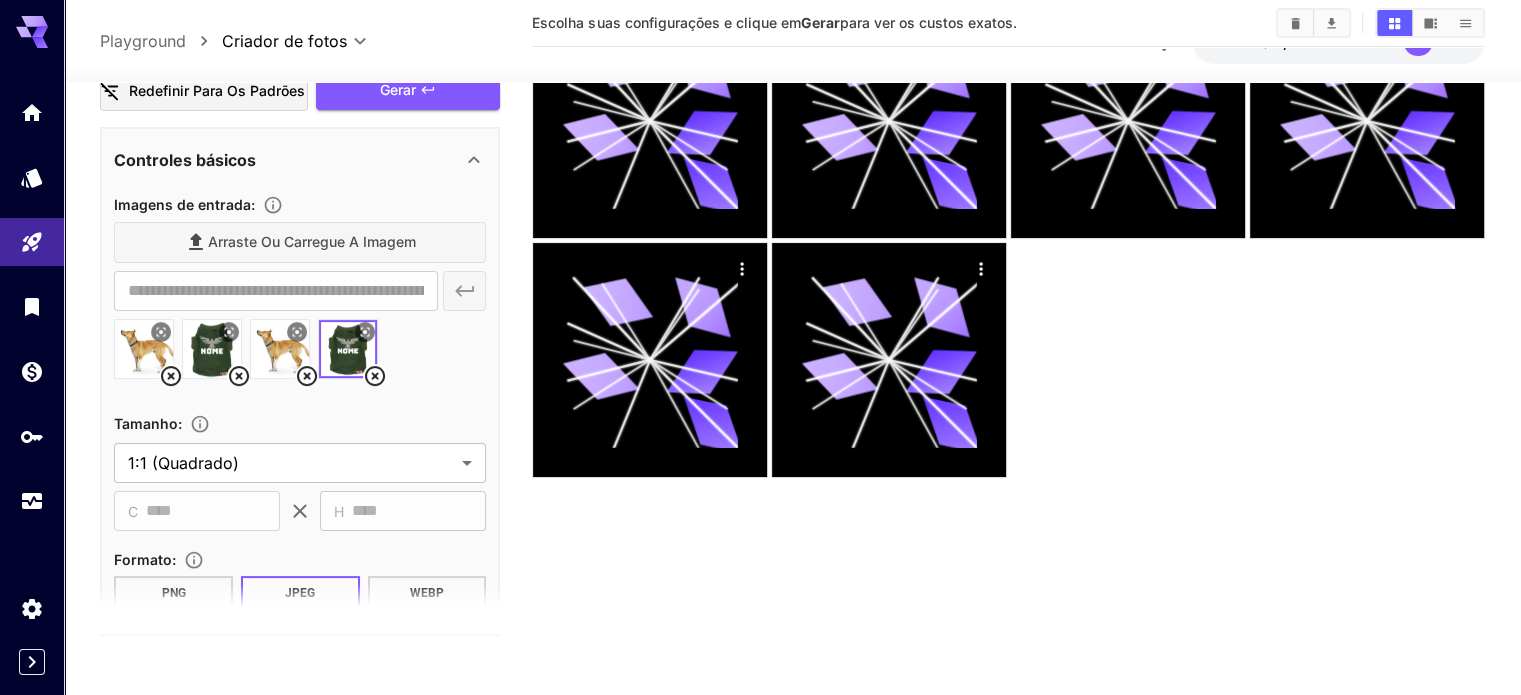 scroll, scrollTop: 300, scrollLeft: 0, axis: vertical 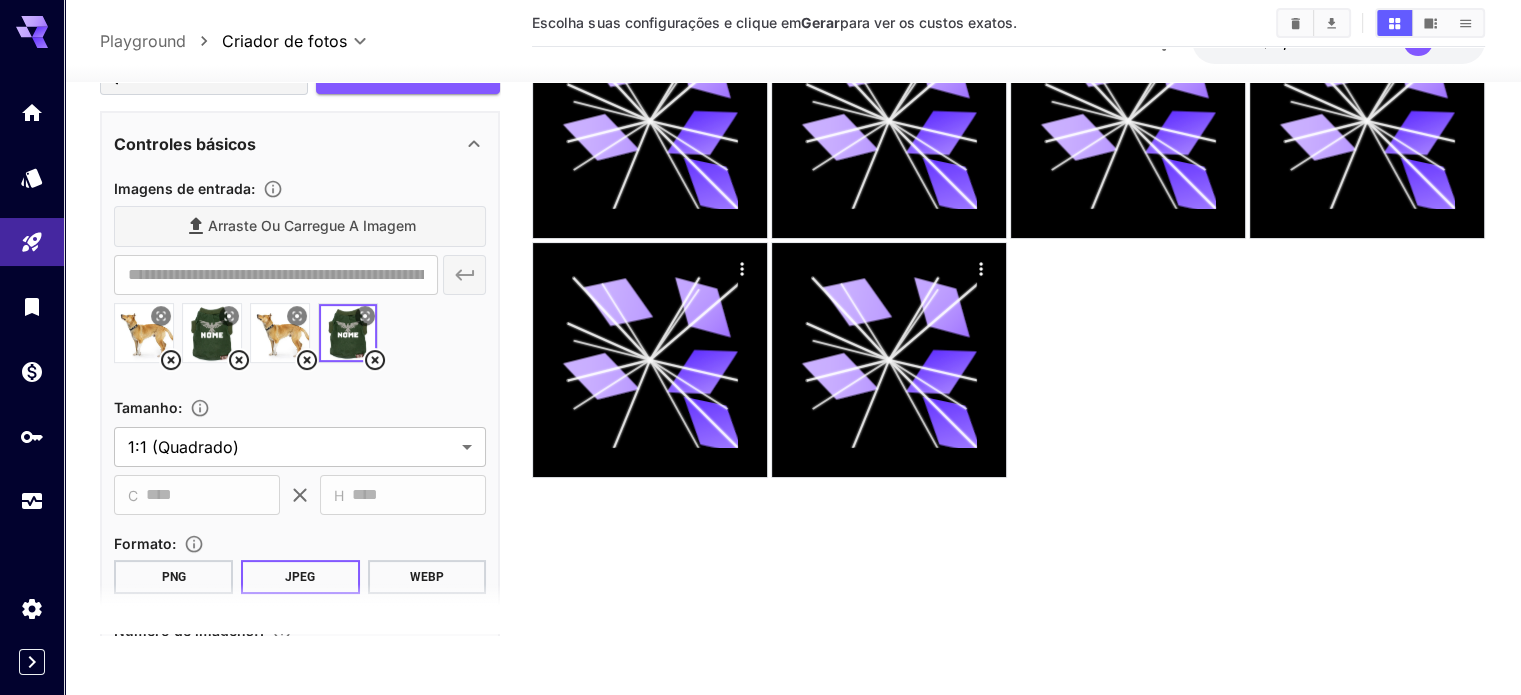 click 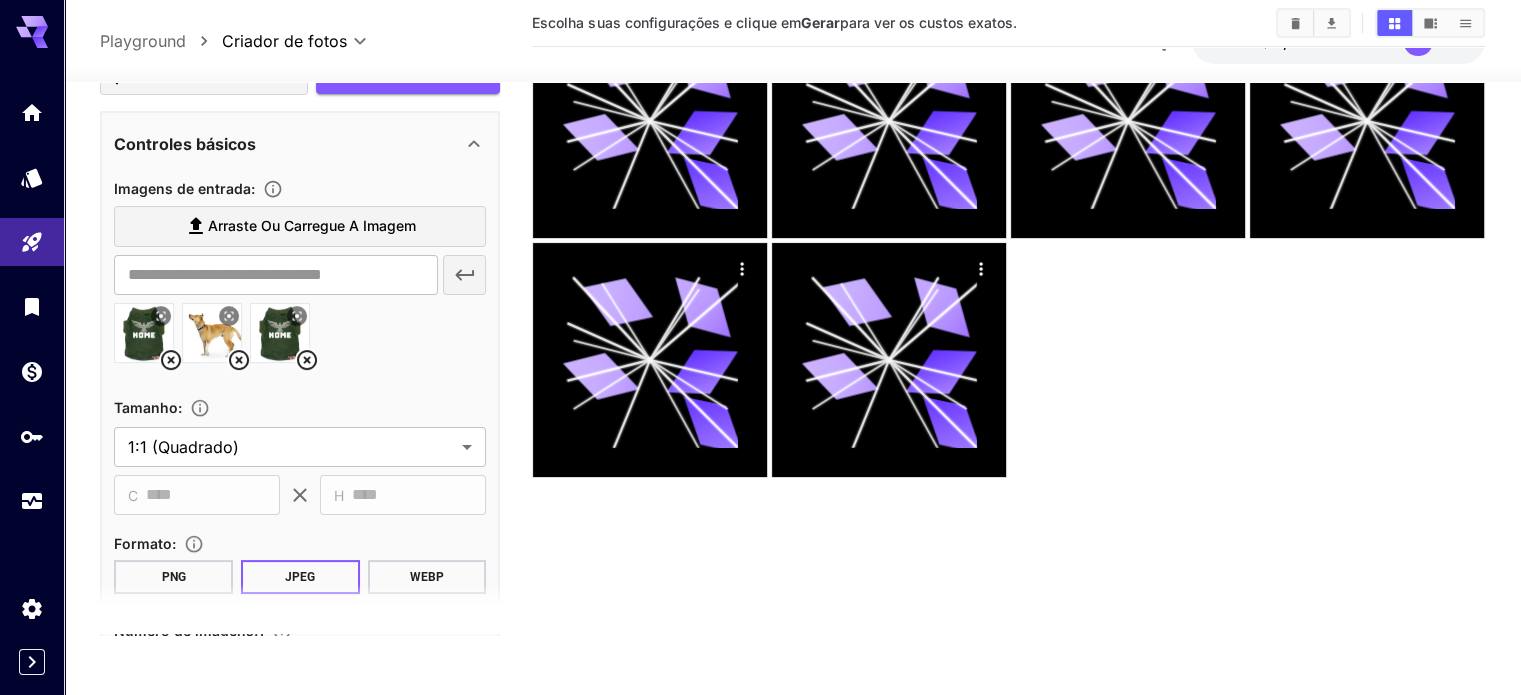 click 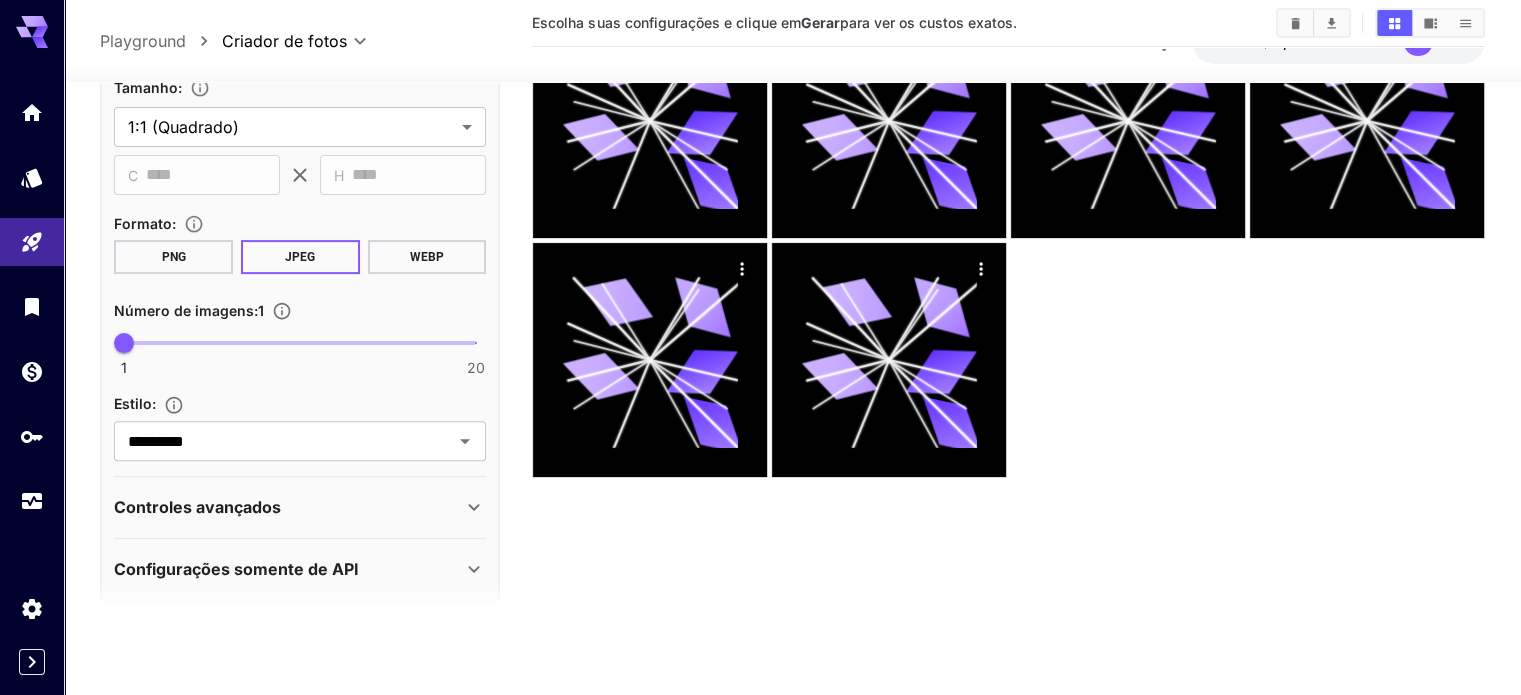 scroll, scrollTop: 631, scrollLeft: 0, axis: vertical 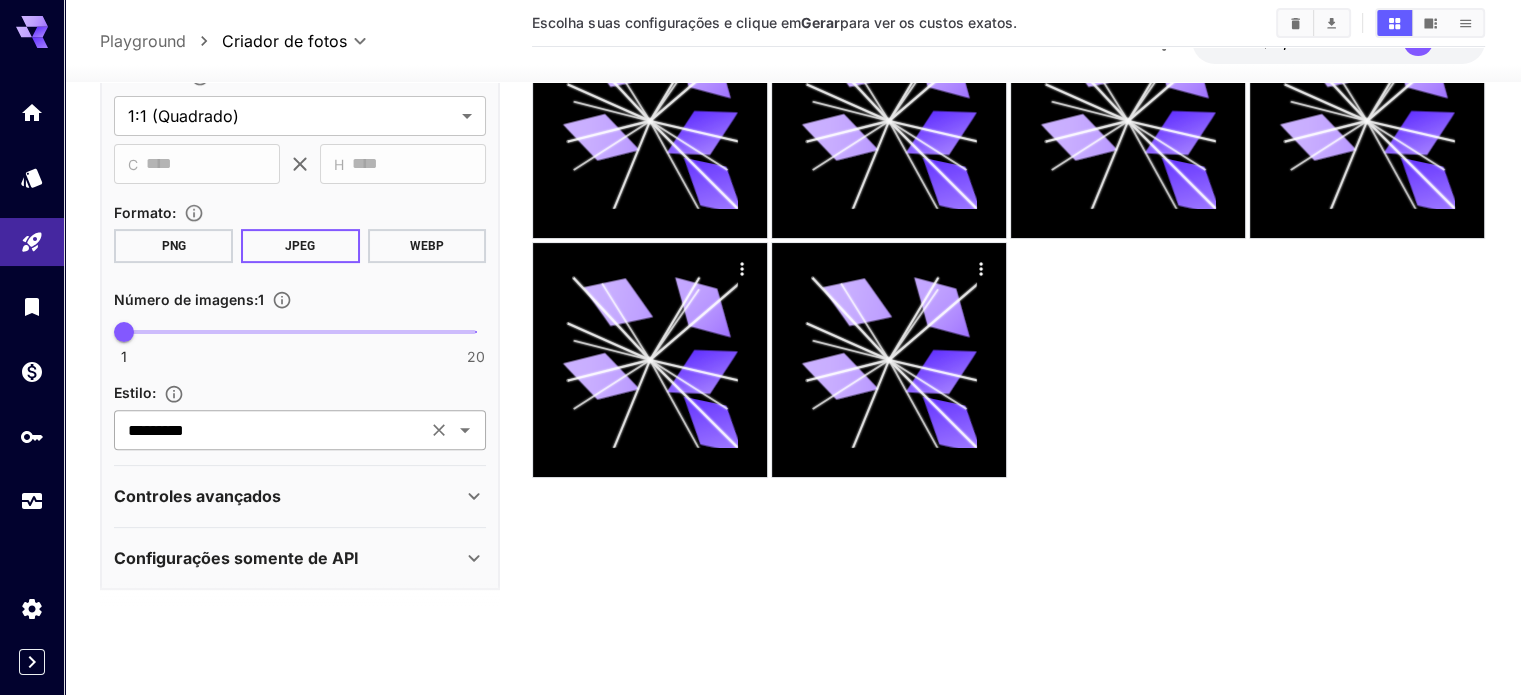 click 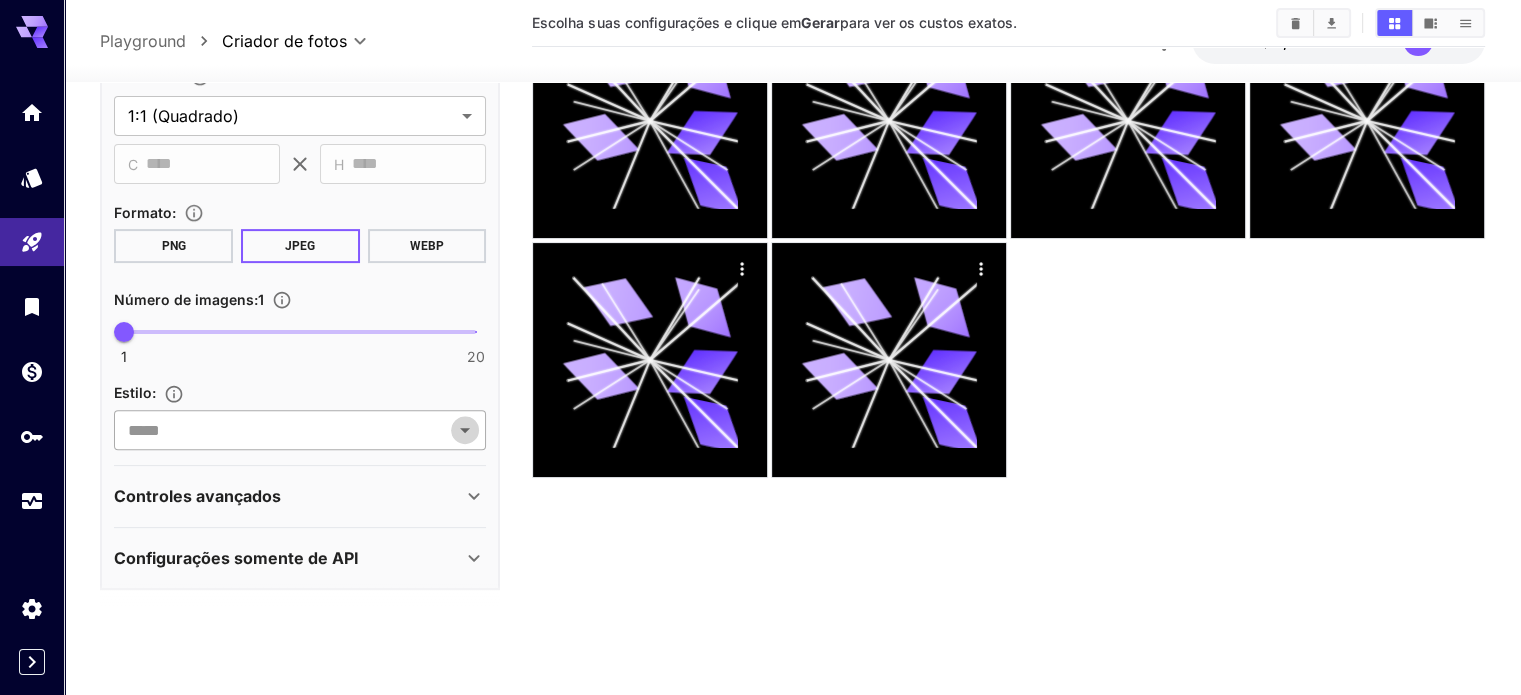click 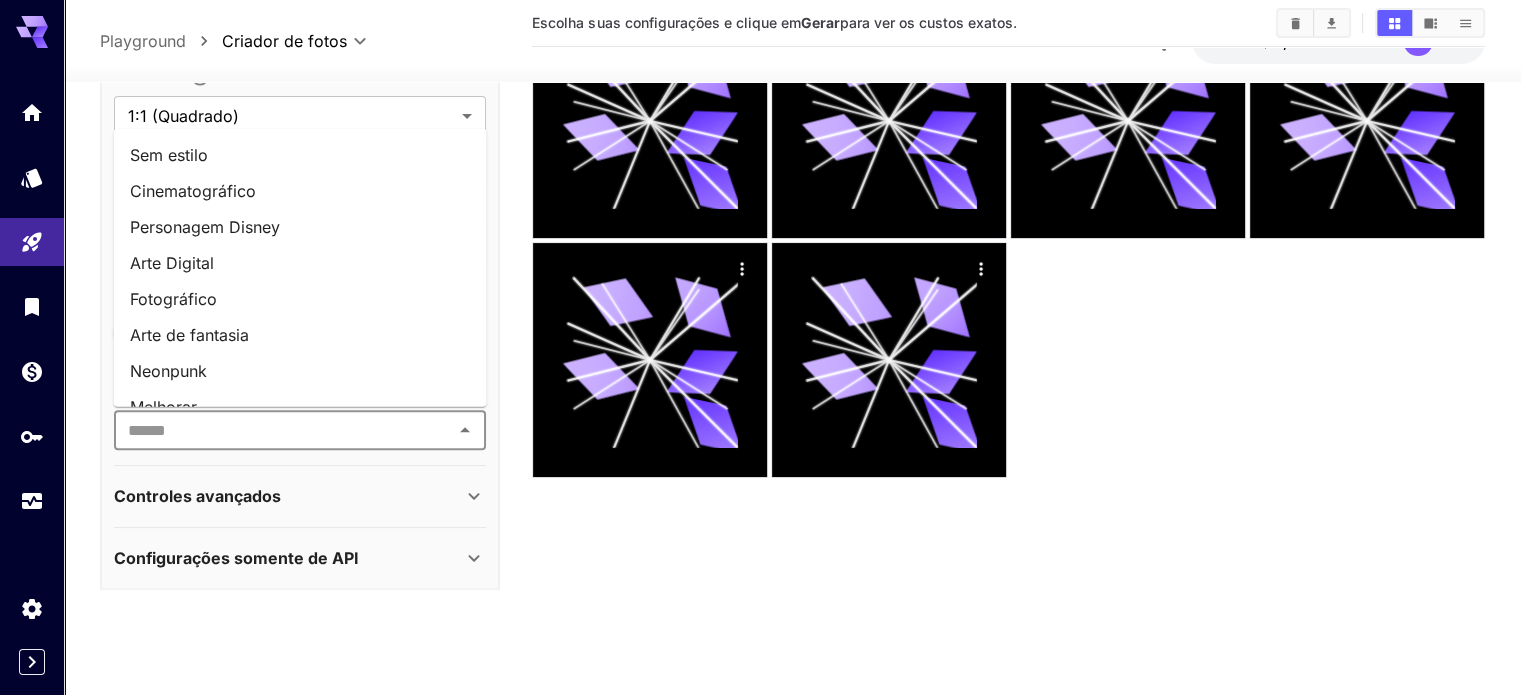 click on "Fotográfico" at bounding box center (300, 299) 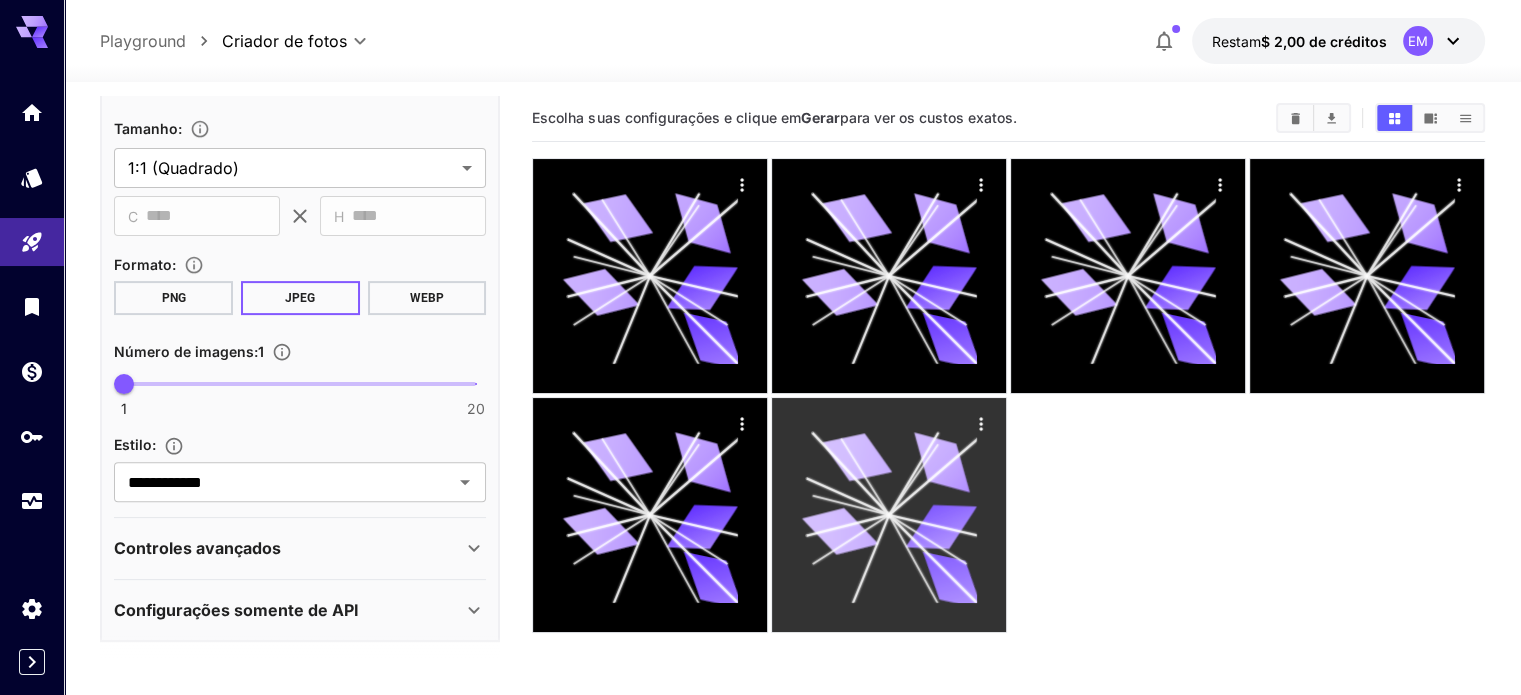 scroll, scrollTop: 0, scrollLeft: 0, axis: both 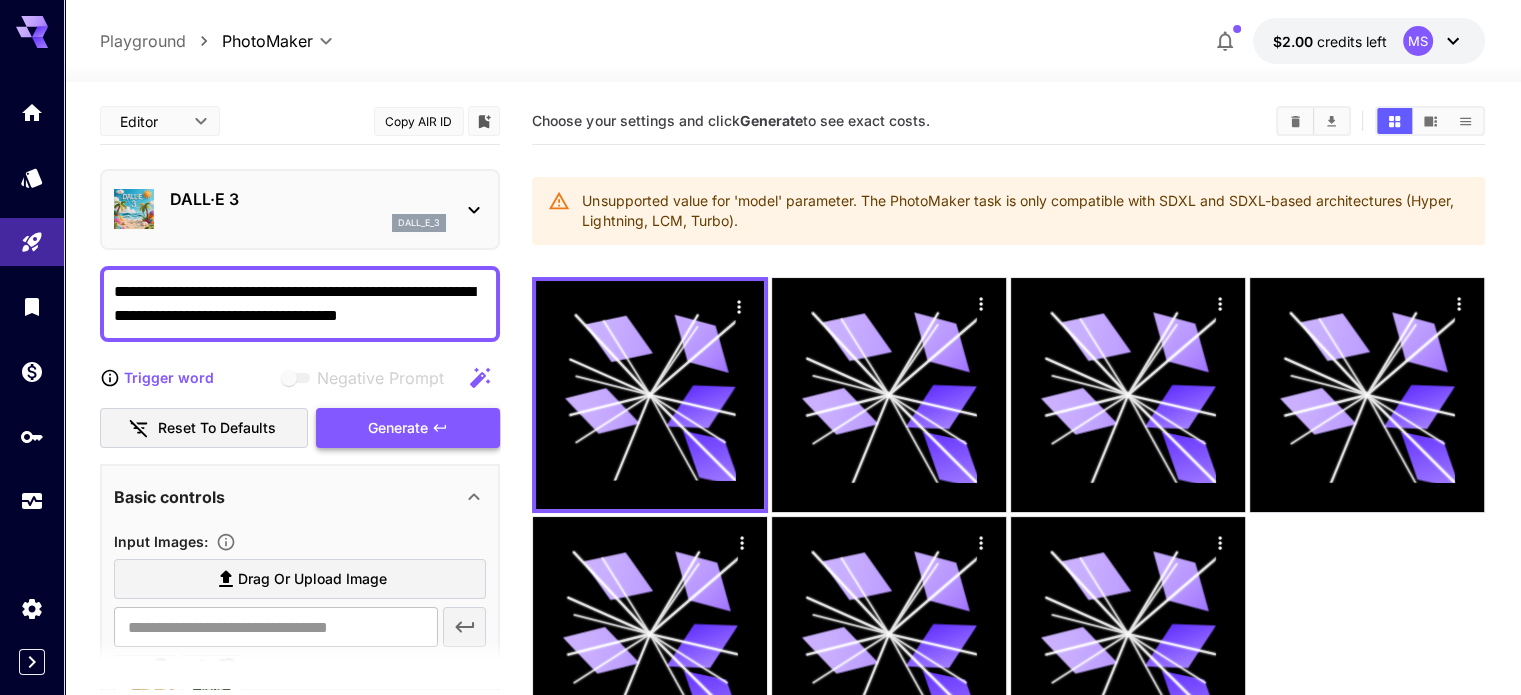 click on "**********" at bounding box center (760, 426) 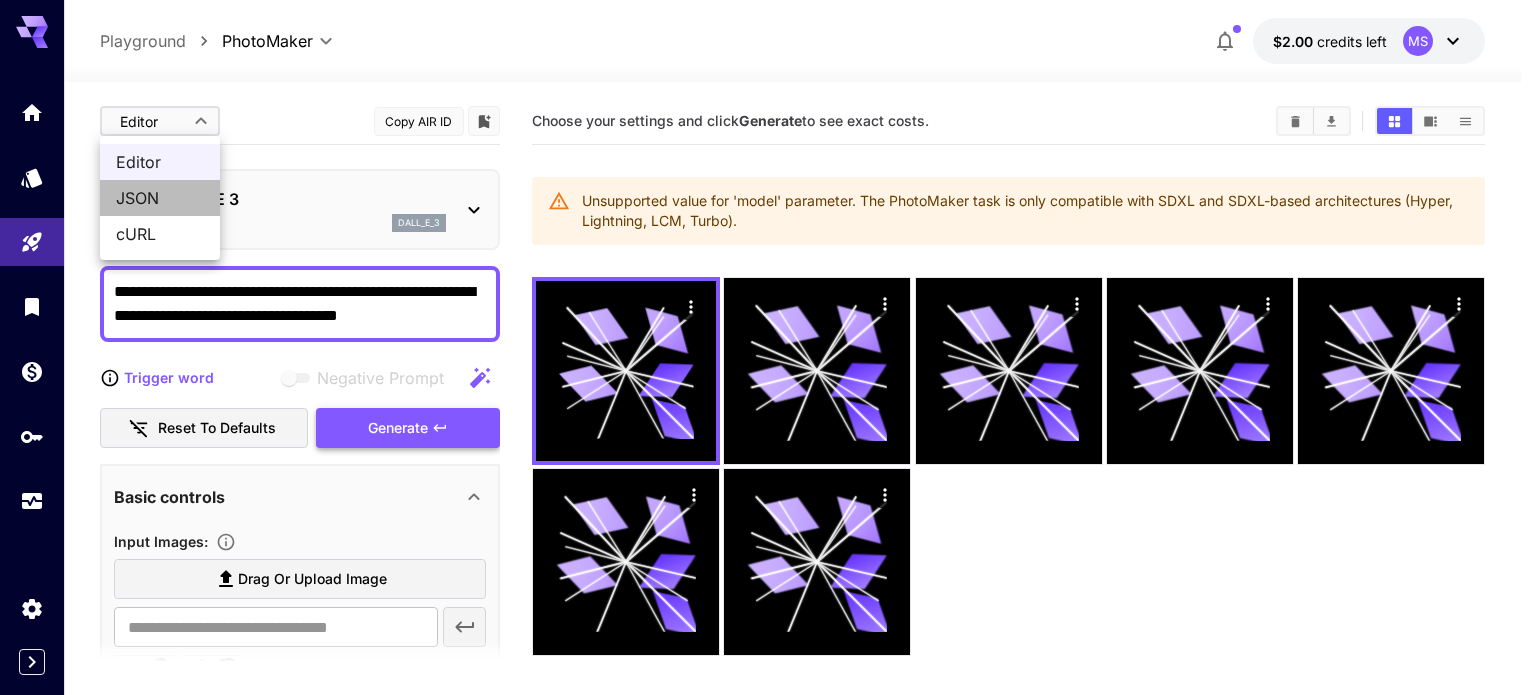click on "JSON" at bounding box center [160, 198] 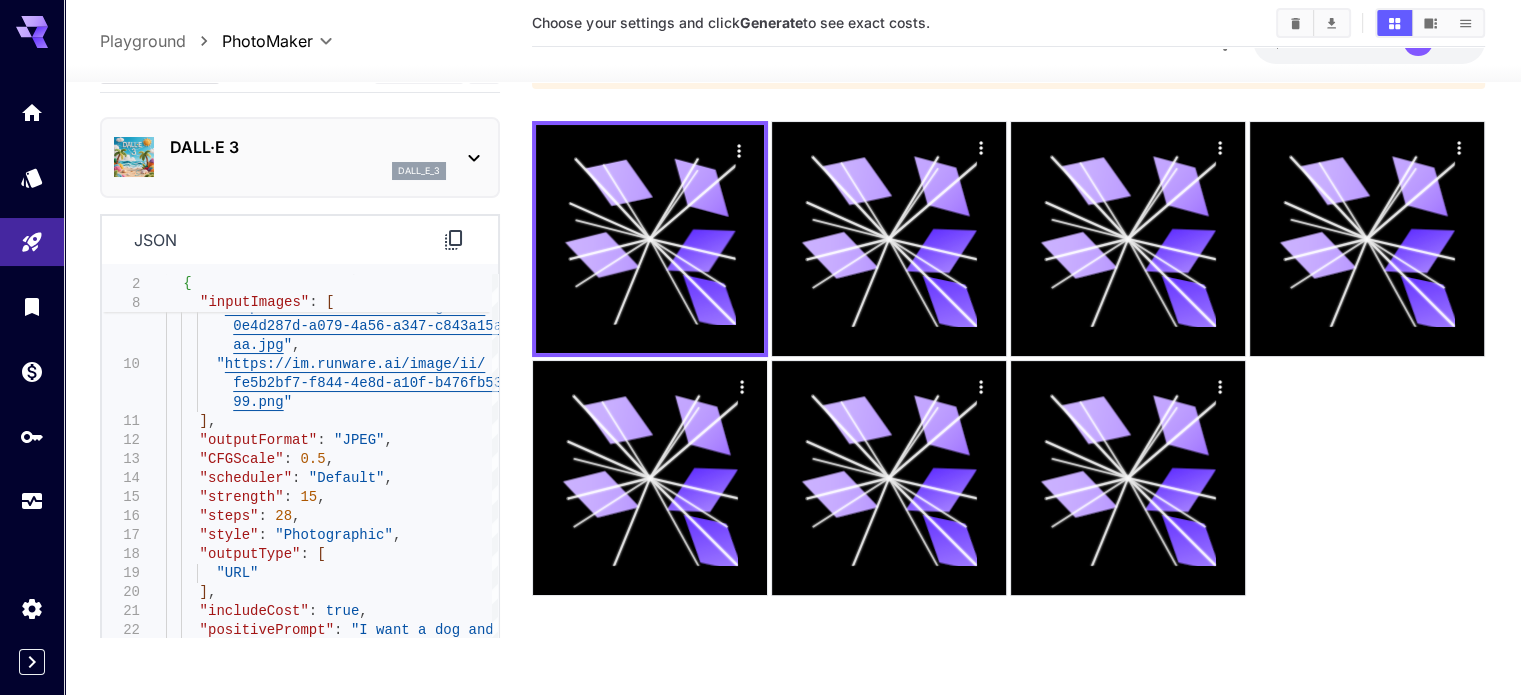 scroll, scrollTop: 158, scrollLeft: 0, axis: vertical 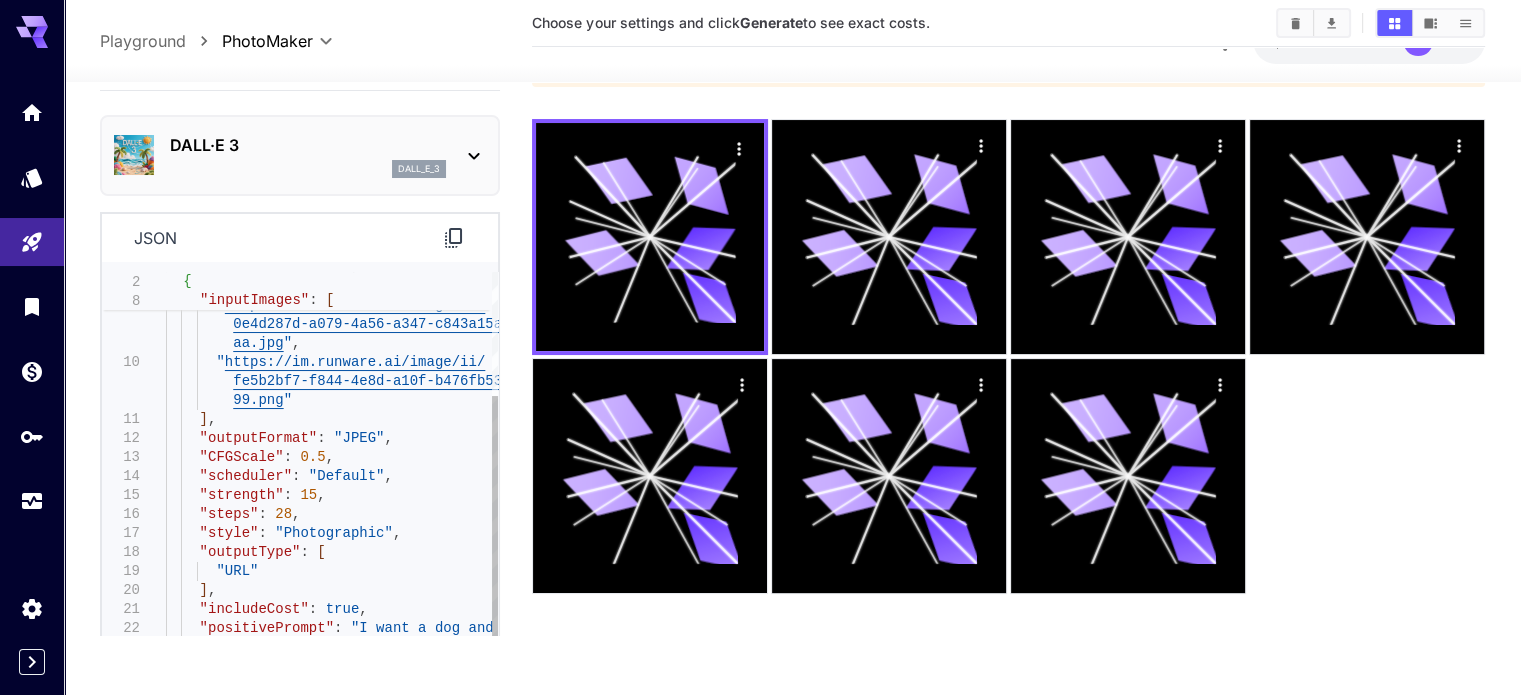 type on "**********" 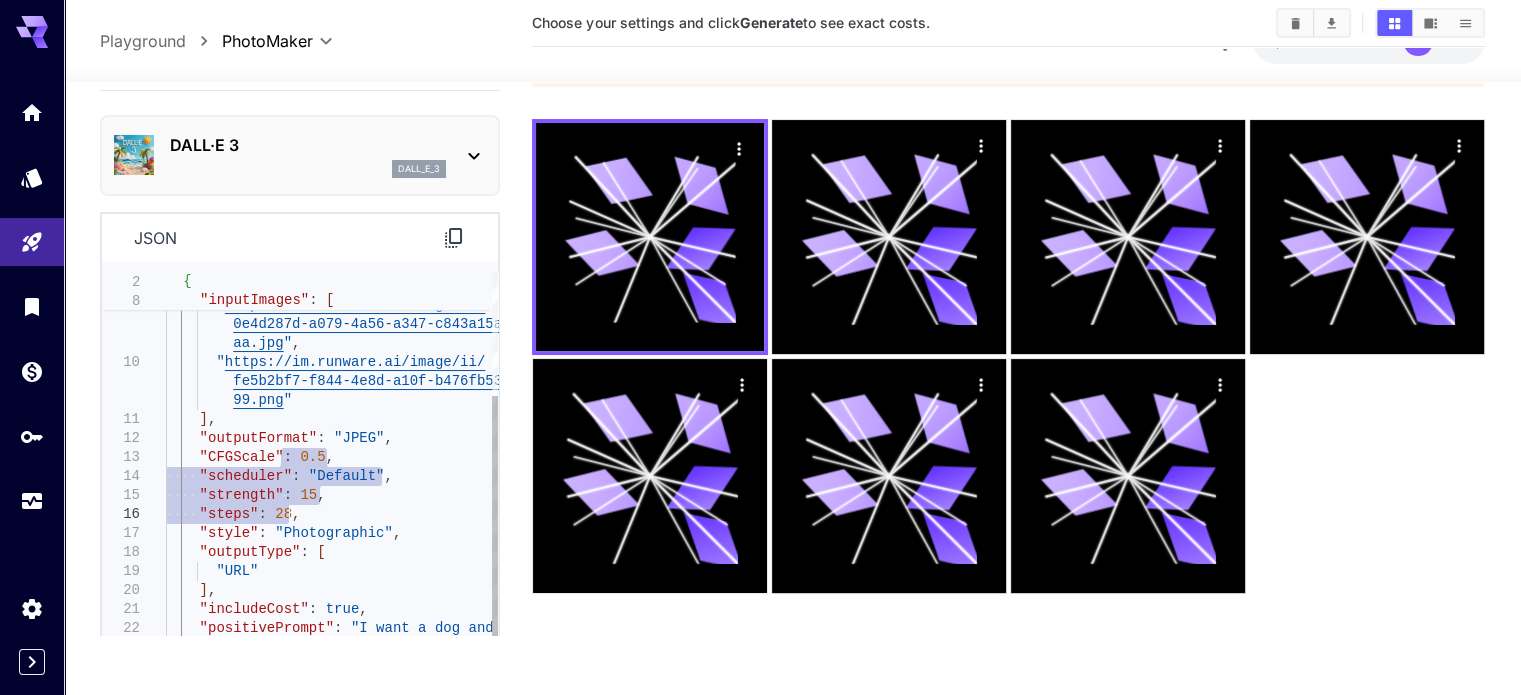 drag, startPoint x: 281, startPoint y: 466, endPoint x: 385, endPoint y: 508, distance: 112.1606 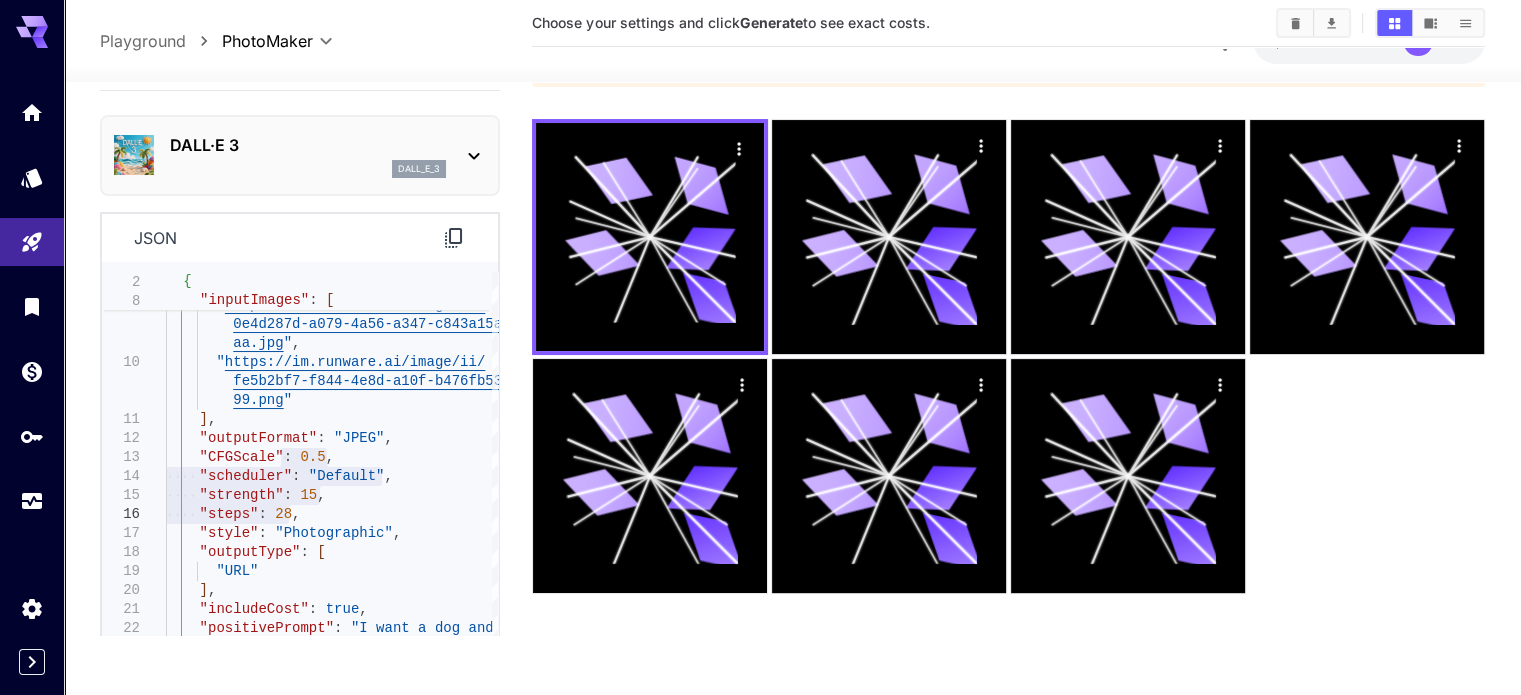 click on "JSON **** ​ Copy AIR ID DALL·E 3 dall_e_3 json 7 8 9 10 11 12 13 14 15 16 17 18 19 20 21 22 23 24 25      "numberResults" :   1 ,      "inputImages" :   [        " https://im.runware.ai/image/ii/          0e4d287d-a079-4a56-a347-c843a15aeb          aa.jpg " ,        " https://im.runware.ai/image/ii/          fe5b2bf7-f844-4e8d-a10f-b476fb5304          99.png "      ] ,      "outputFormat" :   "JPEG" ,      "CFGScale" :   0.5 ,      "scheduler" :   "Default" ,      "strength" :   15 ,      "steps" :   28 ,      "style" :   "Photographic" ,      "outputType" :   [        "URL"      ] ,      "includeCost" :   true ,      "positivePrompt" :   "I want a dog and a         dog outfit. I want the dog in the         image to be wearing the outfit in         the image." ,      "model" :   "openai:2@3"    } ] 2 8    {      "inputImages" :   [ Generate" at bounding box center [792, 295] 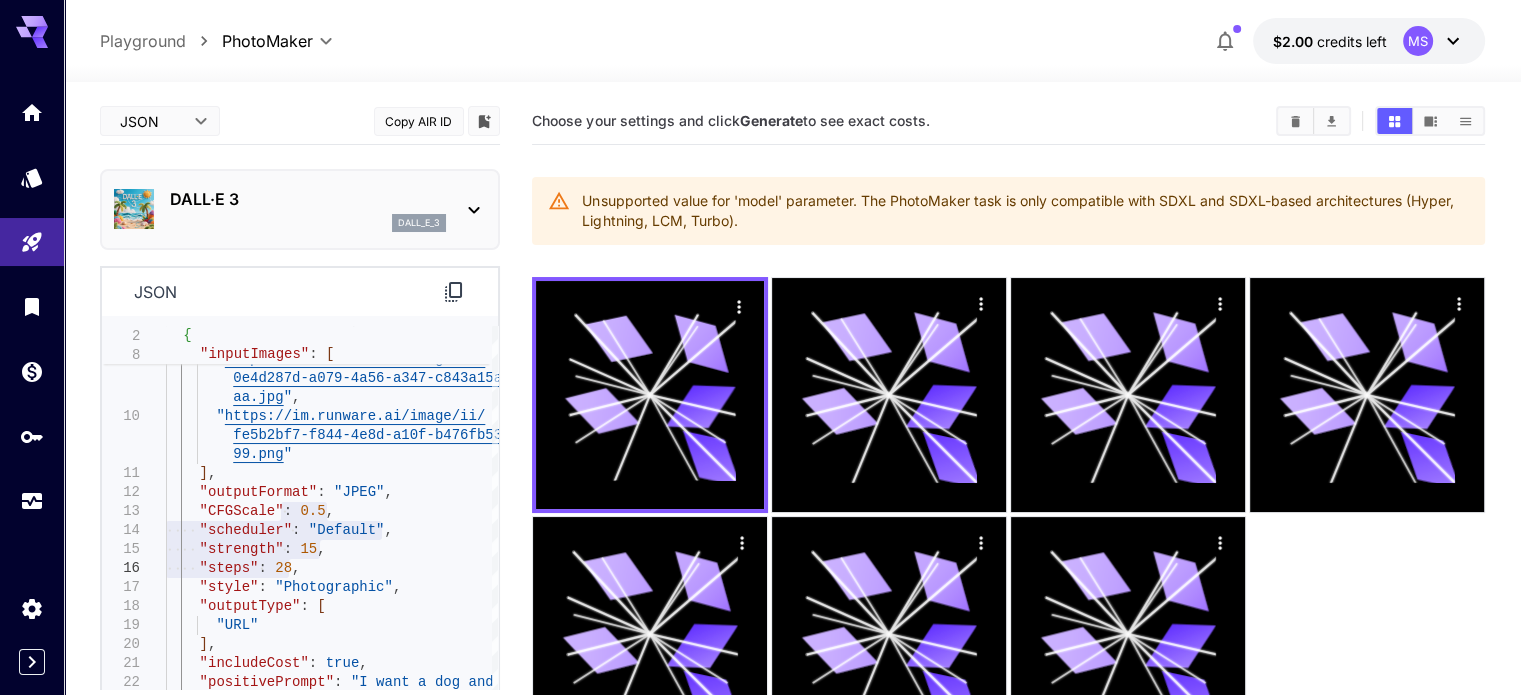 scroll, scrollTop: 0, scrollLeft: 0, axis: both 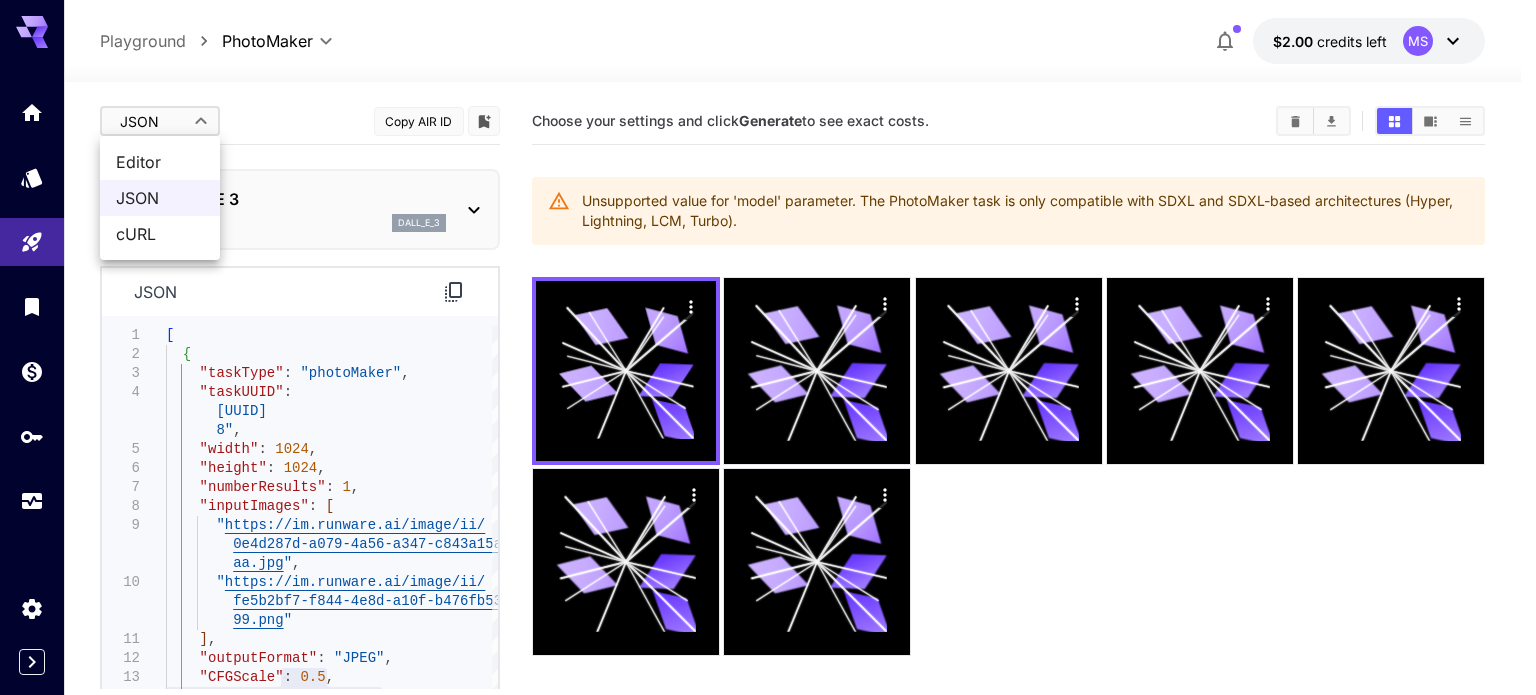 click on "**********" at bounding box center [768, 426] 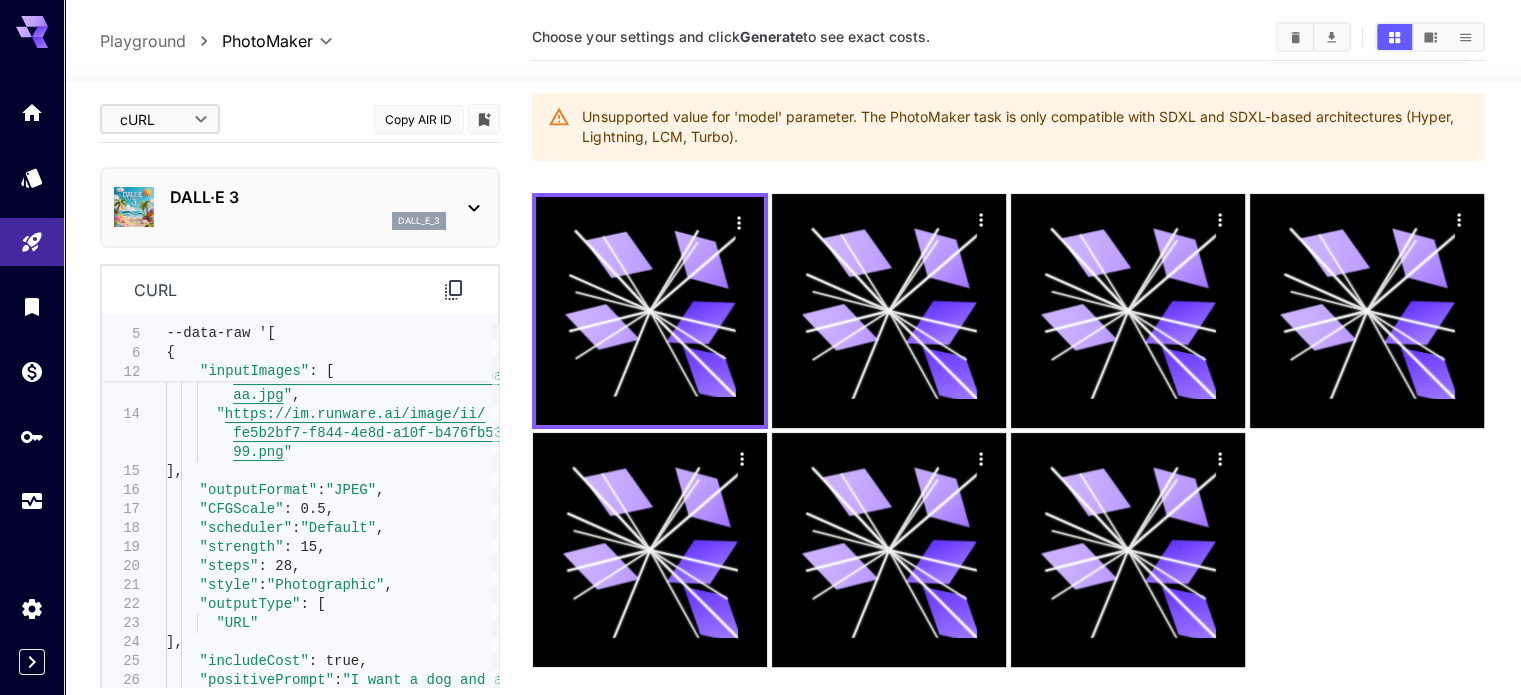 scroll, scrollTop: 158, scrollLeft: 0, axis: vertical 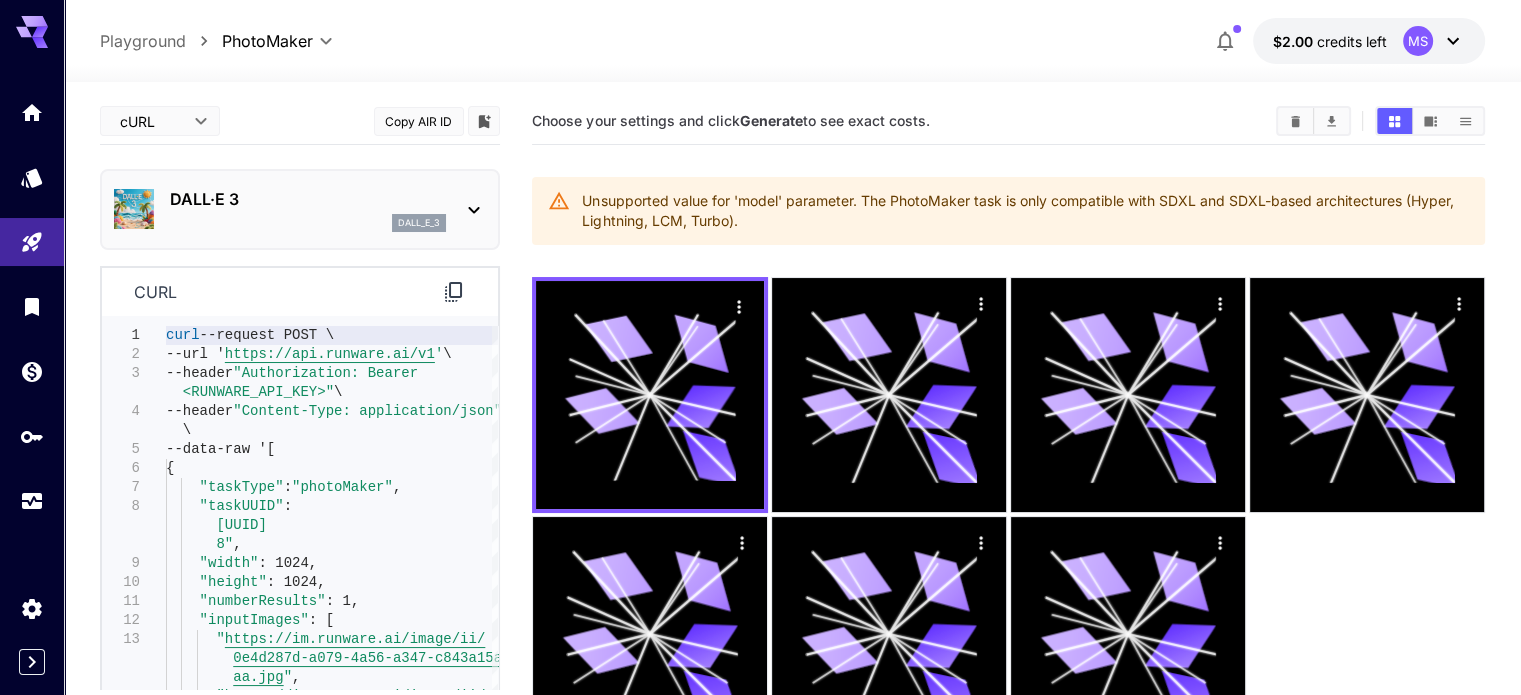 click on "**********" at bounding box center [760, 426] 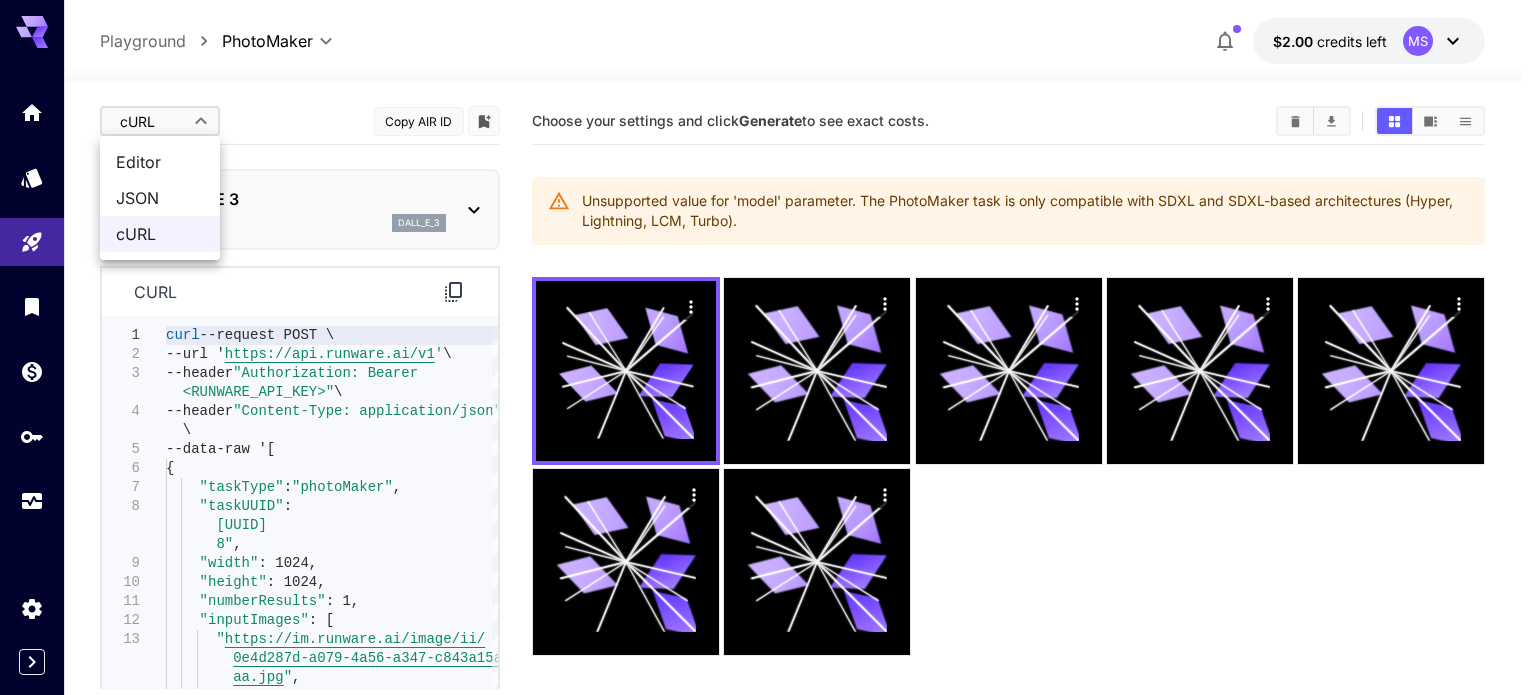 click on "Editor" at bounding box center [160, 162] 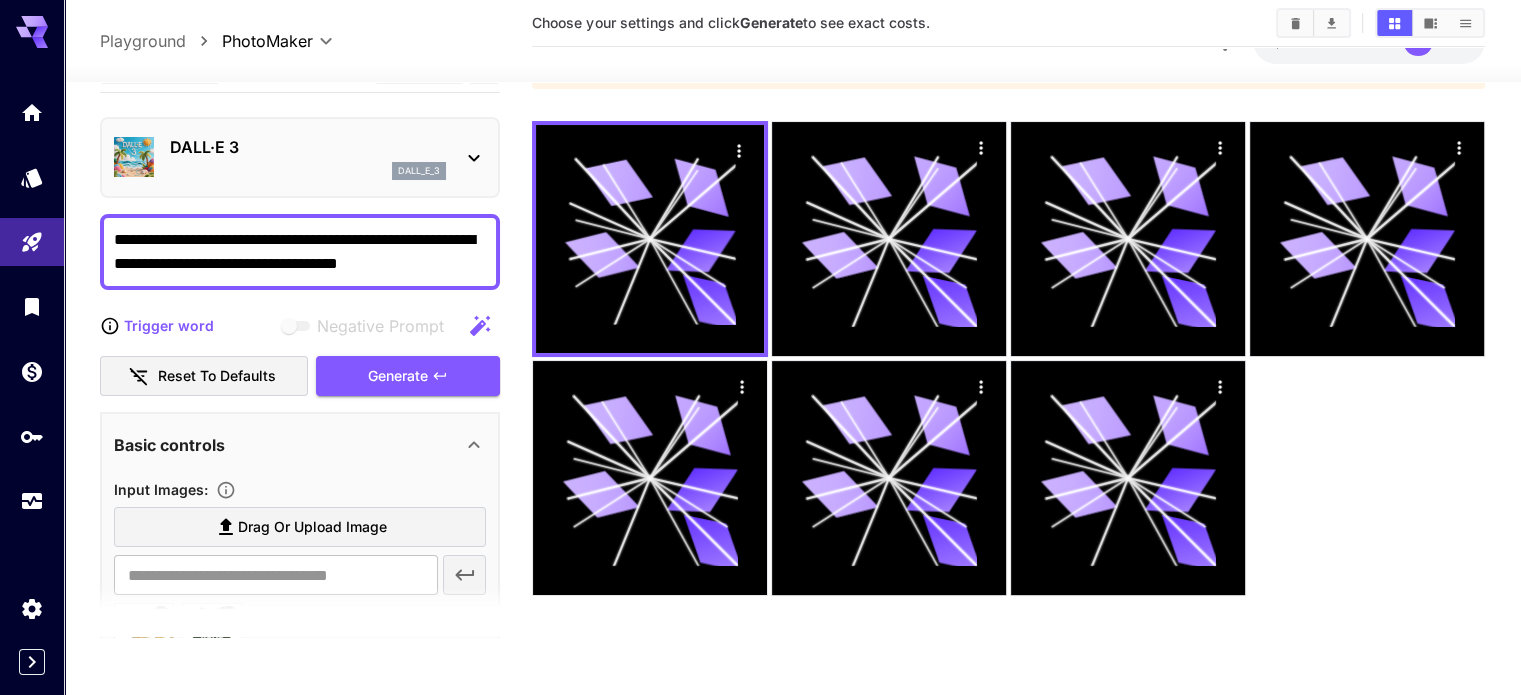 scroll, scrollTop: 158, scrollLeft: 0, axis: vertical 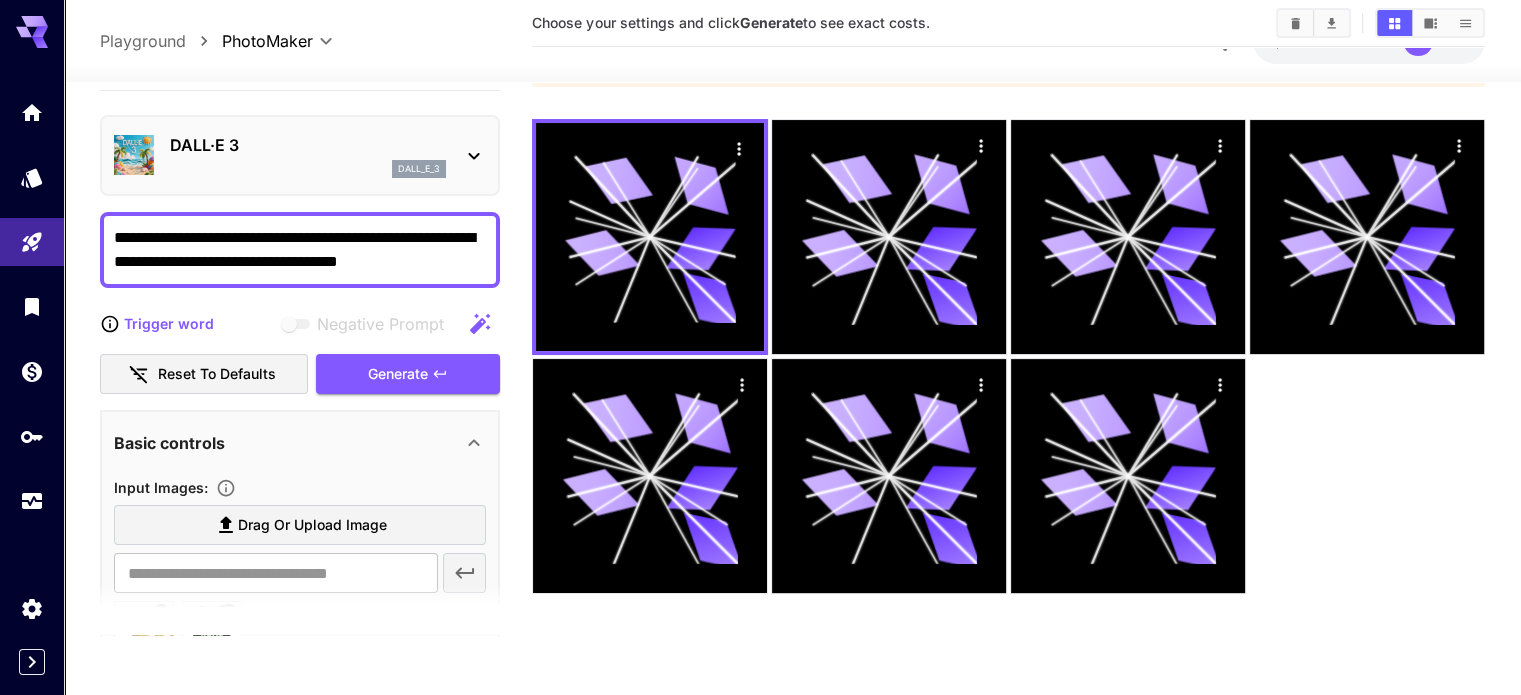 click on "Reset to defaults" at bounding box center [204, 374] 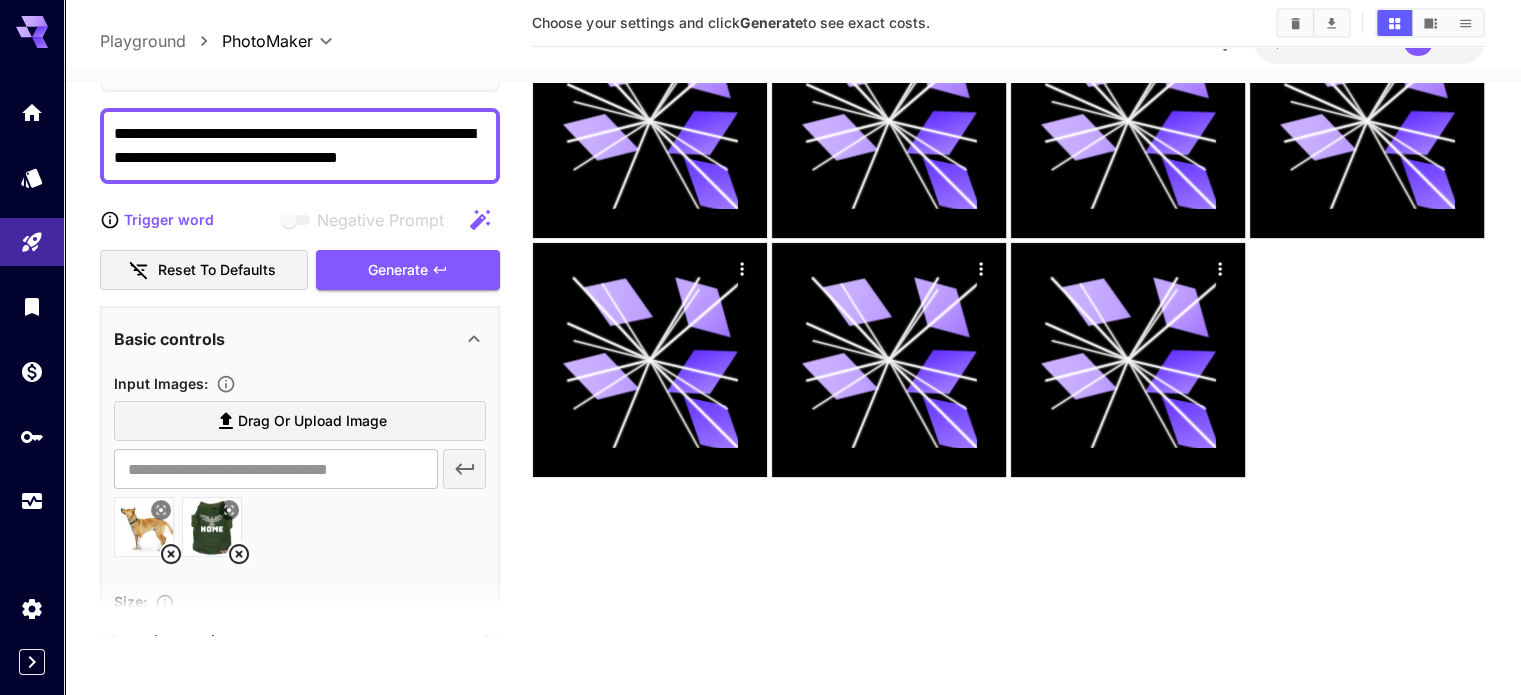 scroll, scrollTop: 100, scrollLeft: 0, axis: vertical 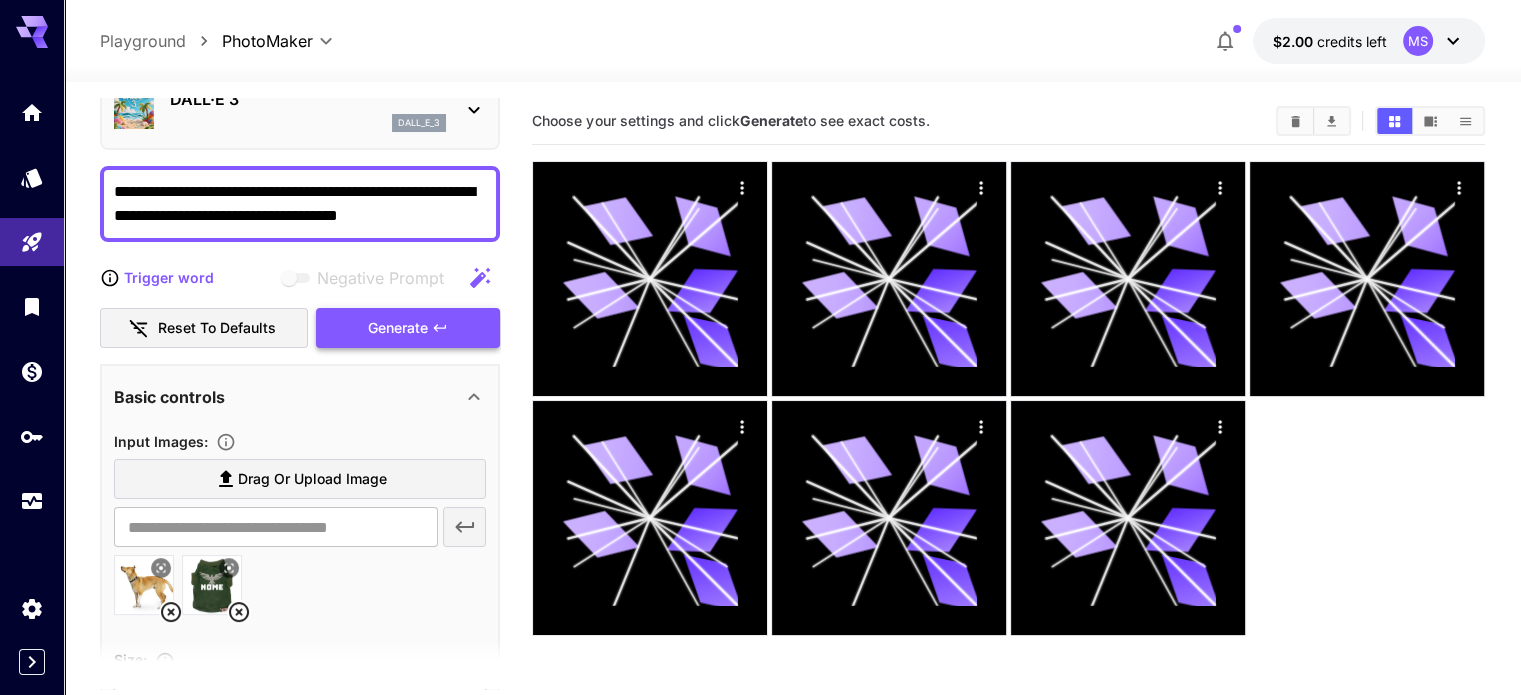 click on "Generate" at bounding box center (408, 328) 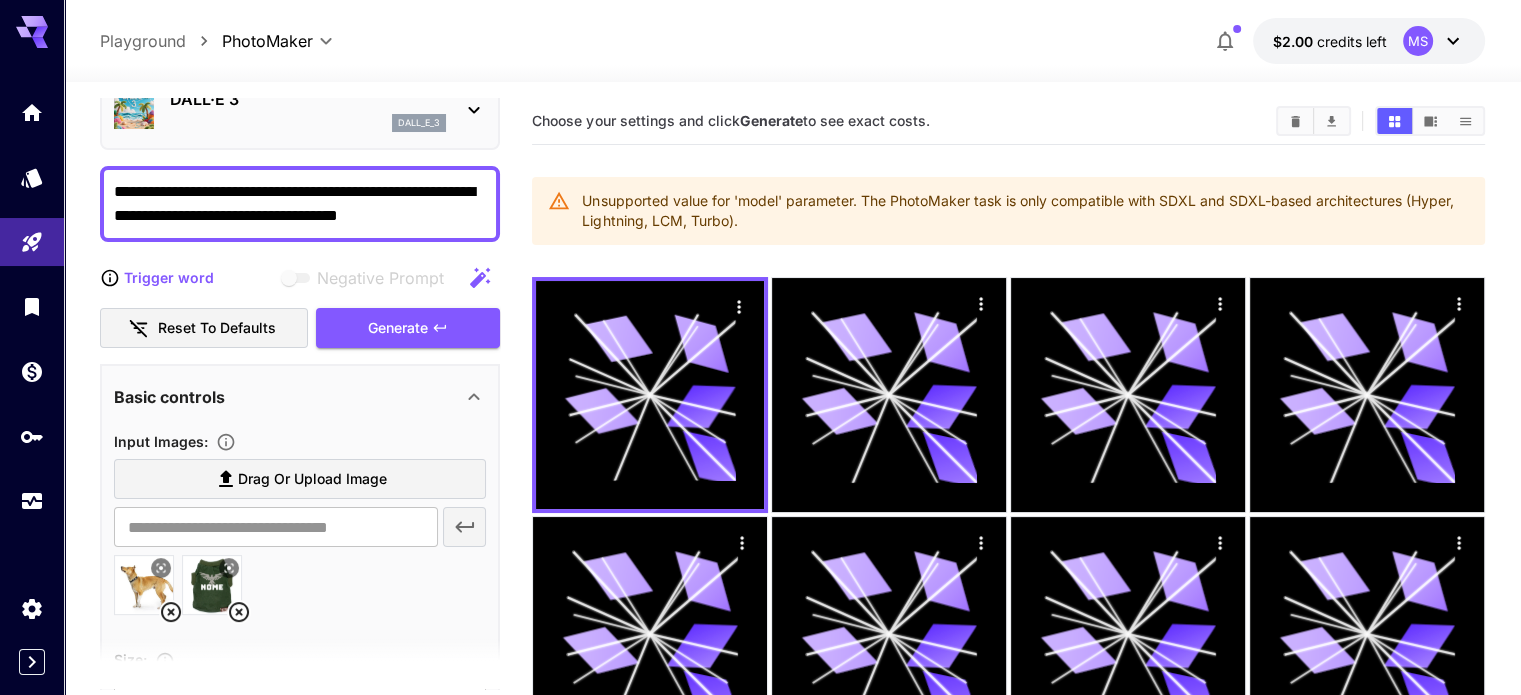 scroll, scrollTop: 158, scrollLeft: 0, axis: vertical 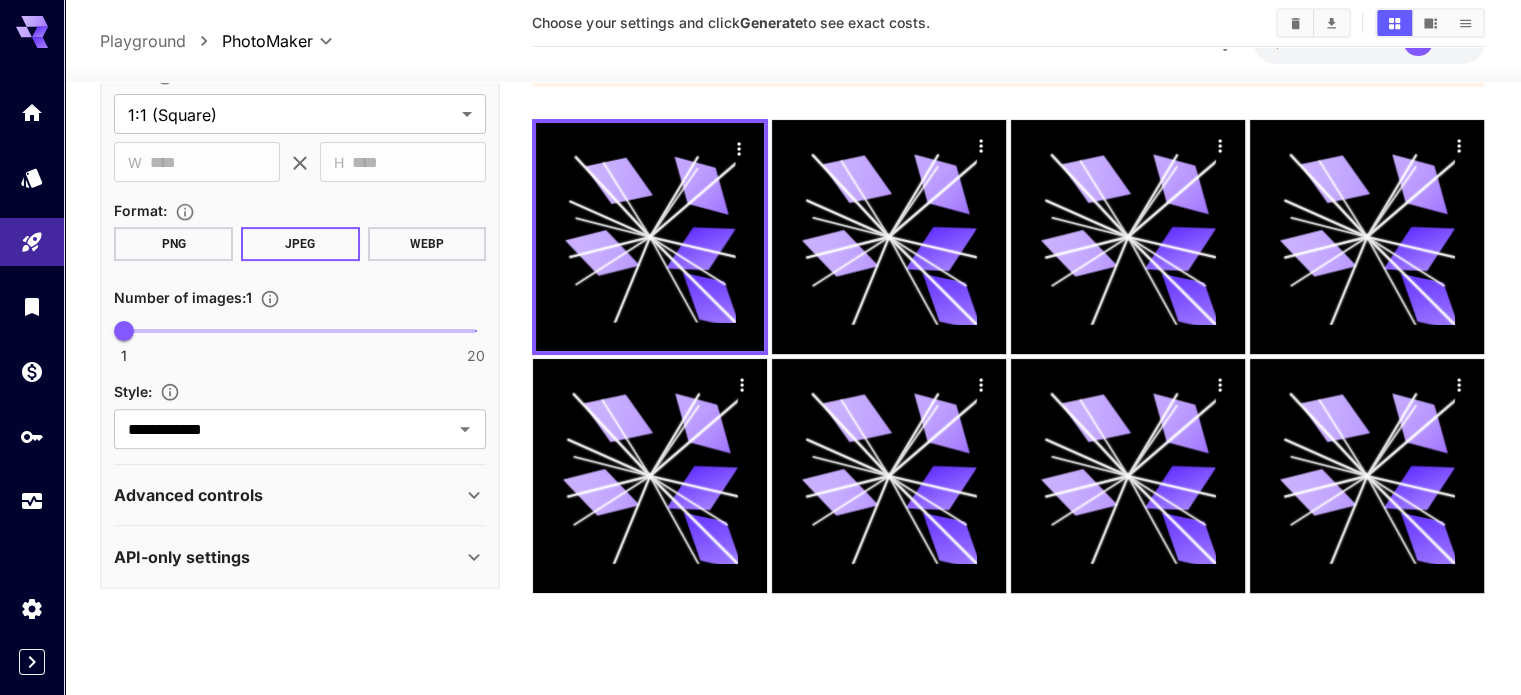 click on "Advanced controls" at bounding box center (288, 495) 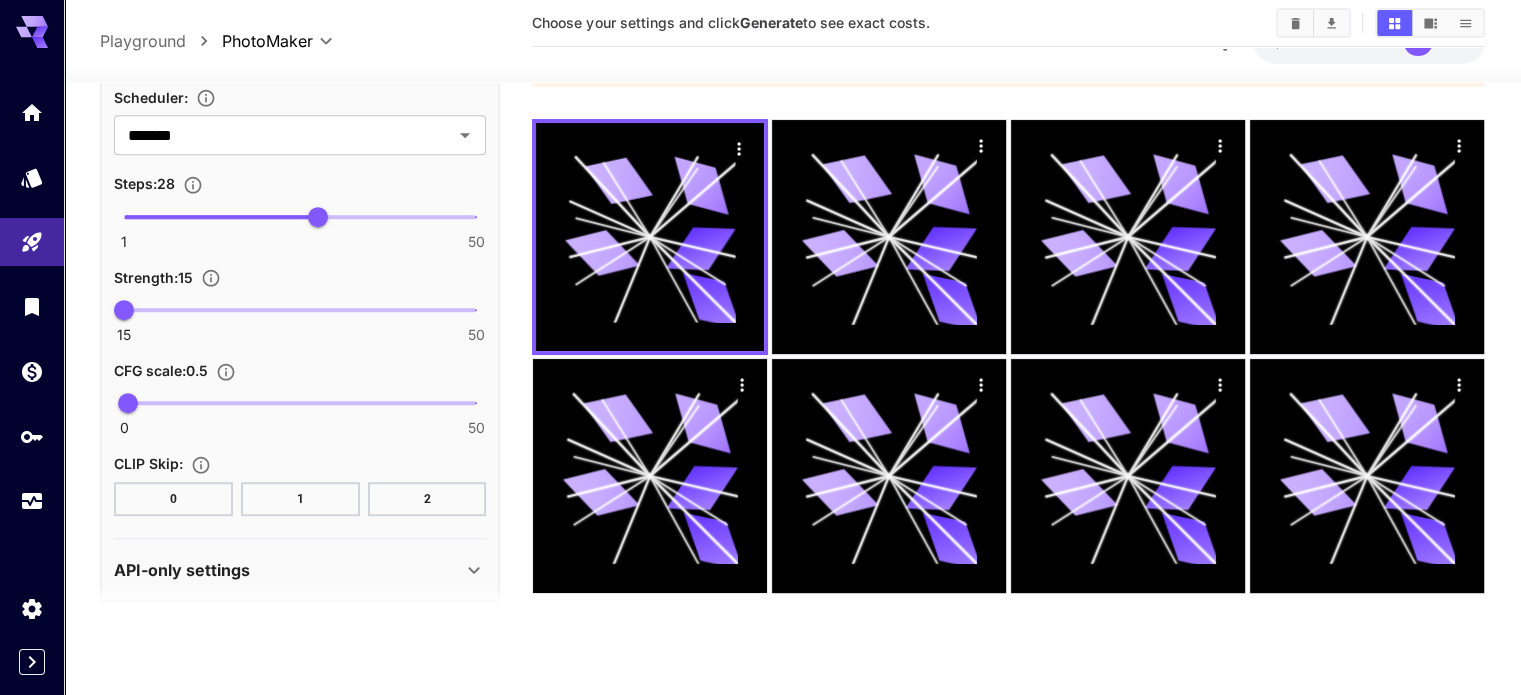 scroll, scrollTop: 1168, scrollLeft: 0, axis: vertical 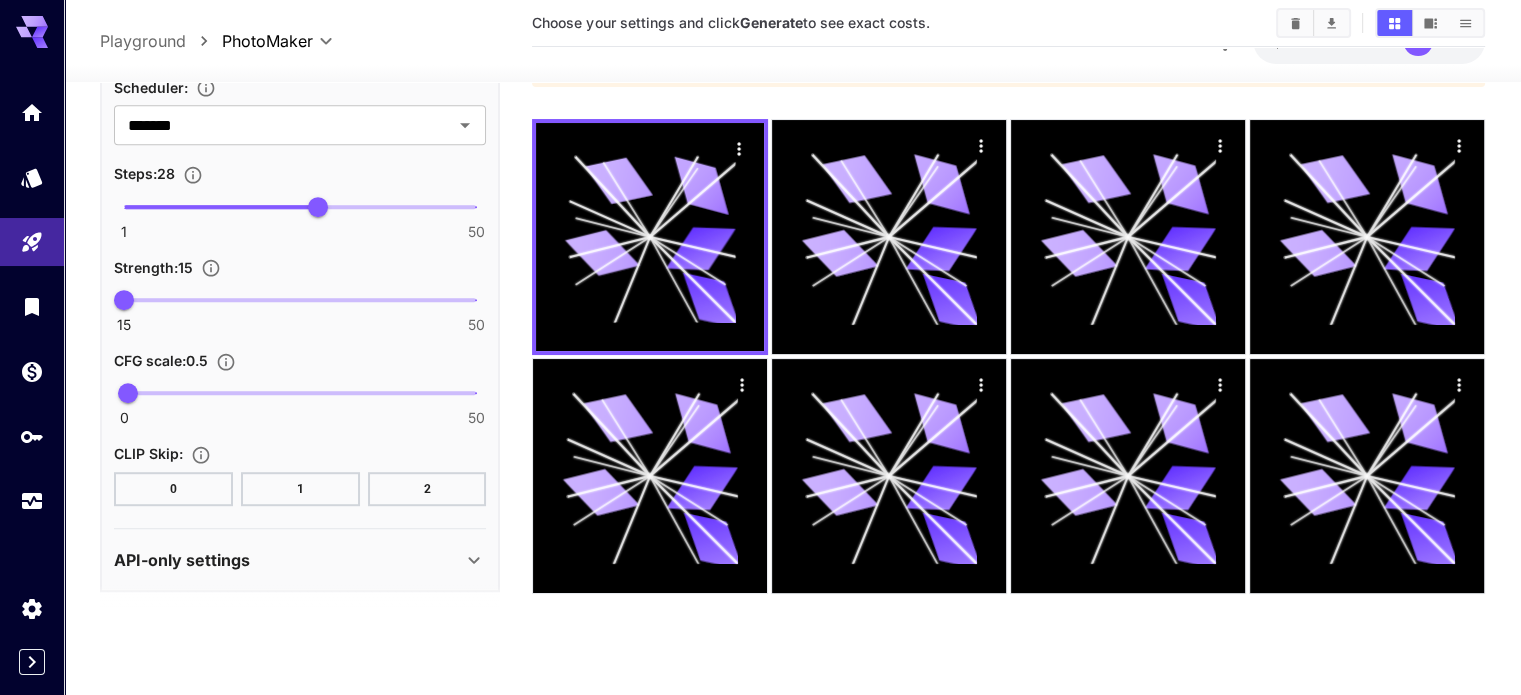 click on "API-only settings" at bounding box center (288, 560) 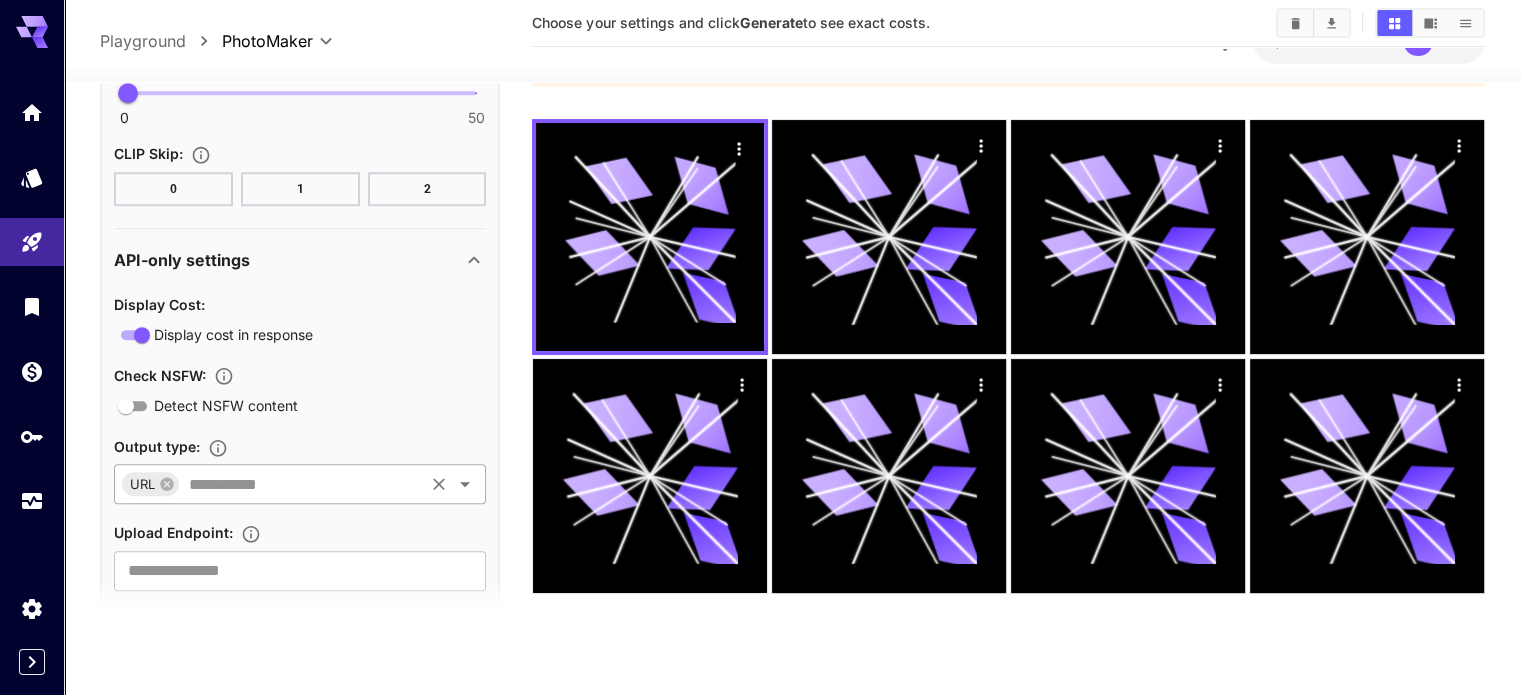 scroll, scrollTop: 1508, scrollLeft: 0, axis: vertical 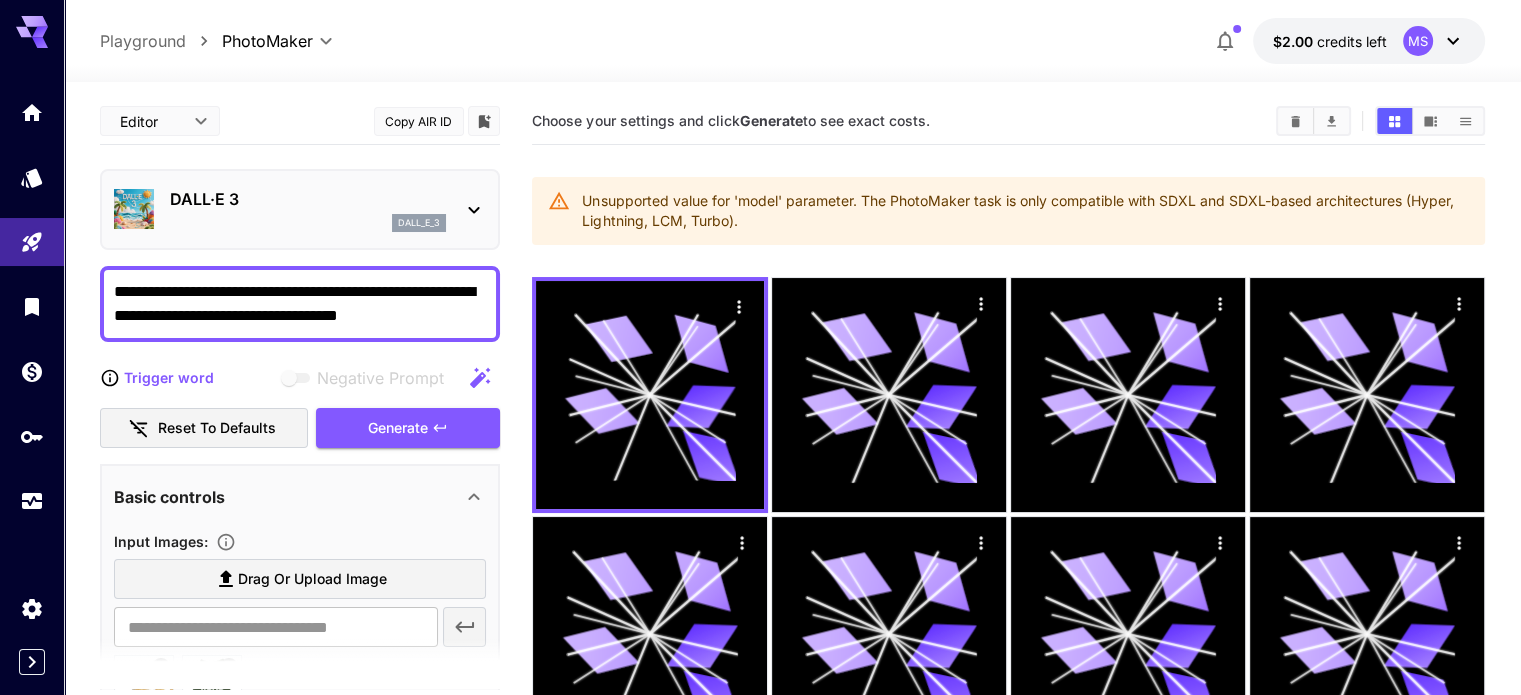 click 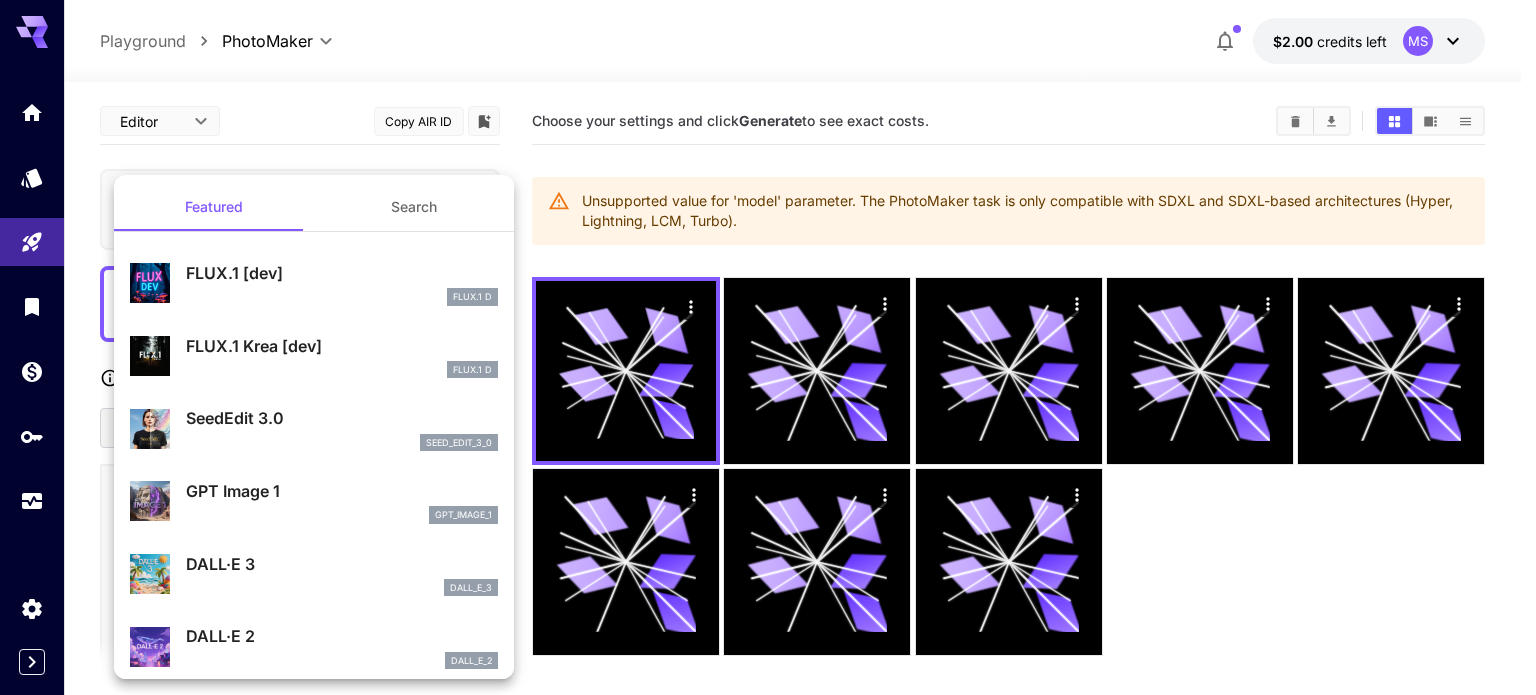click on "DALL·E 2" at bounding box center [342, 636] 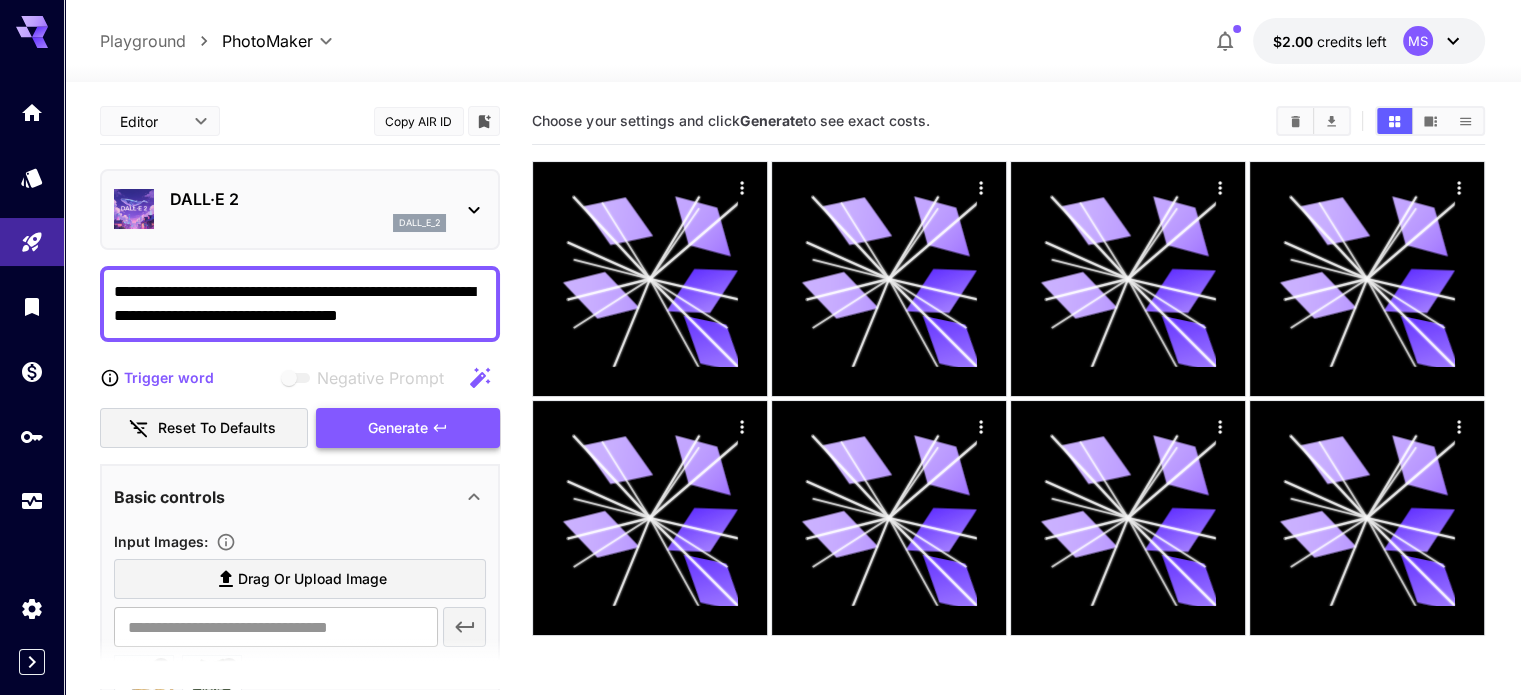 click on "Generate" at bounding box center (408, 428) 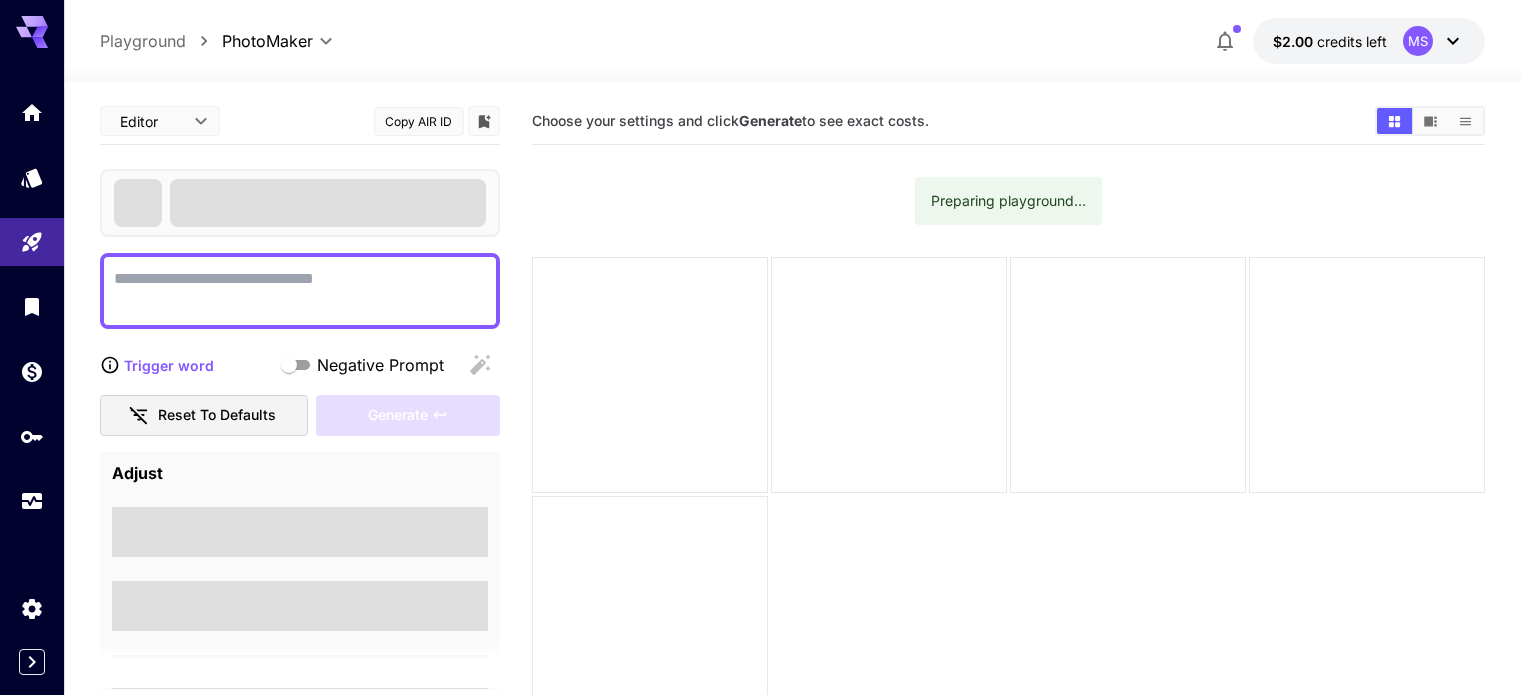 scroll, scrollTop: 0, scrollLeft: 0, axis: both 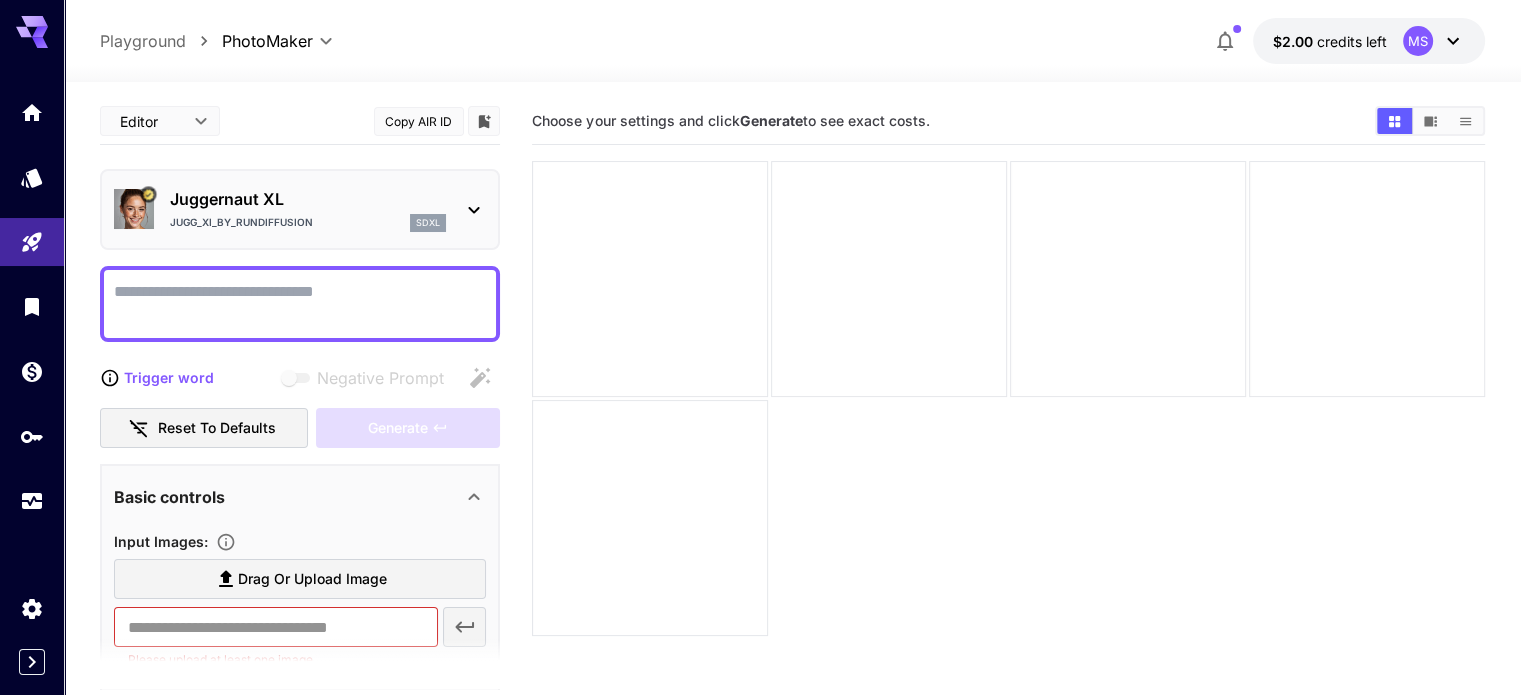 click 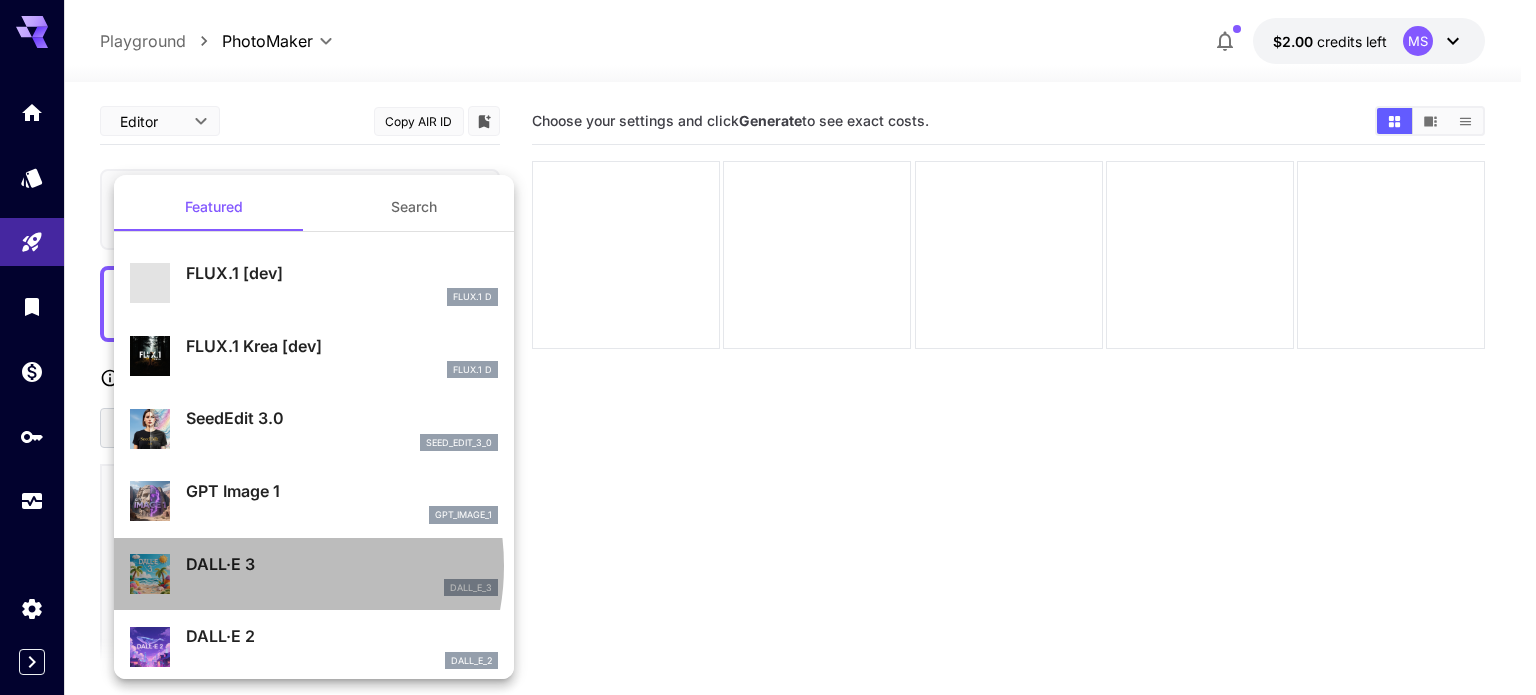 click on "DALL·E 3" at bounding box center (342, 564) 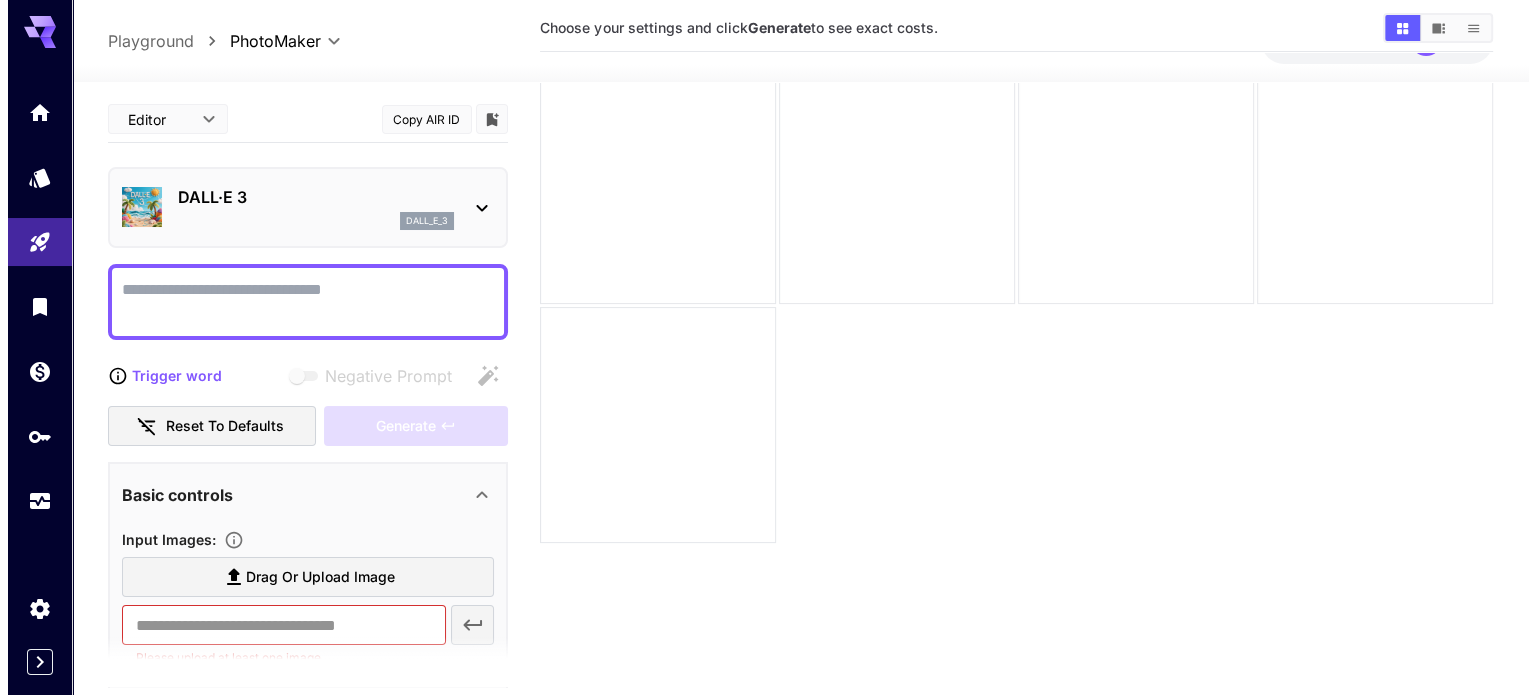 scroll, scrollTop: 0, scrollLeft: 0, axis: both 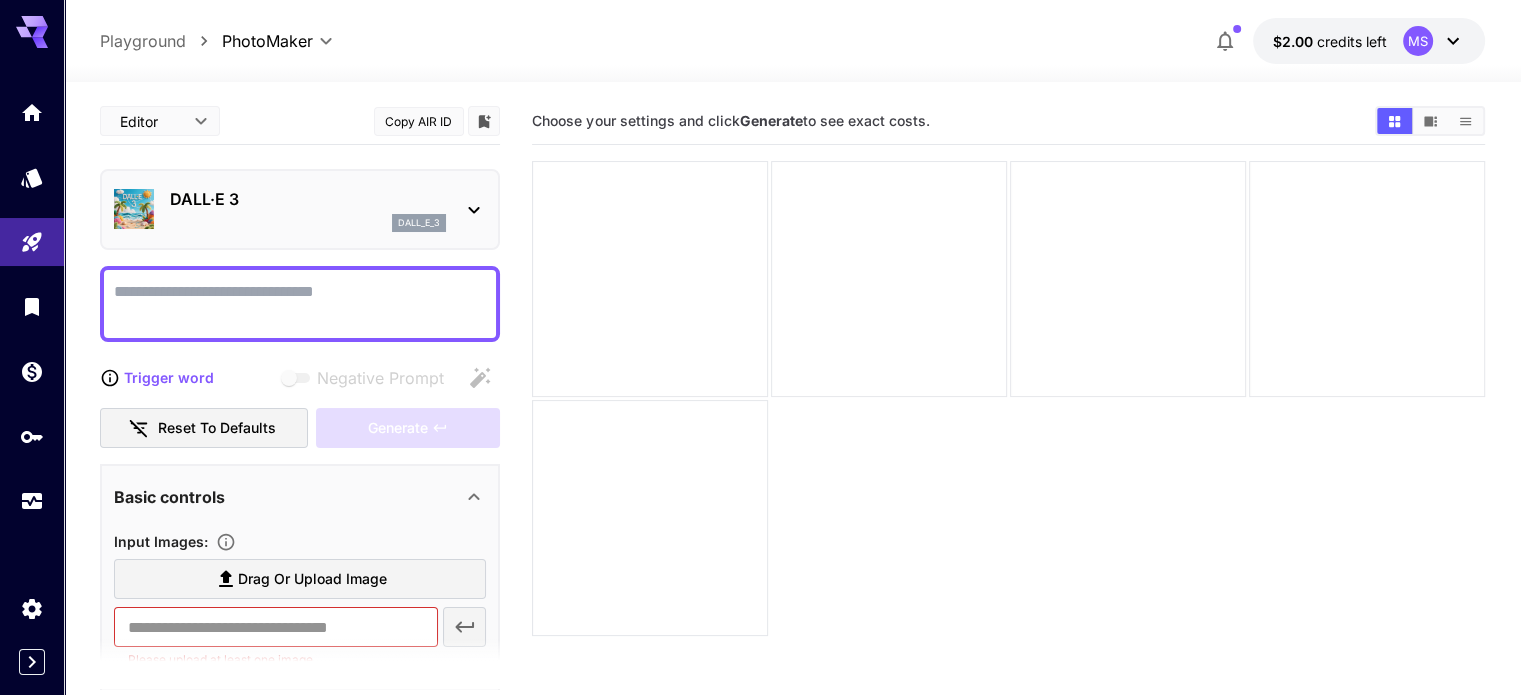 click 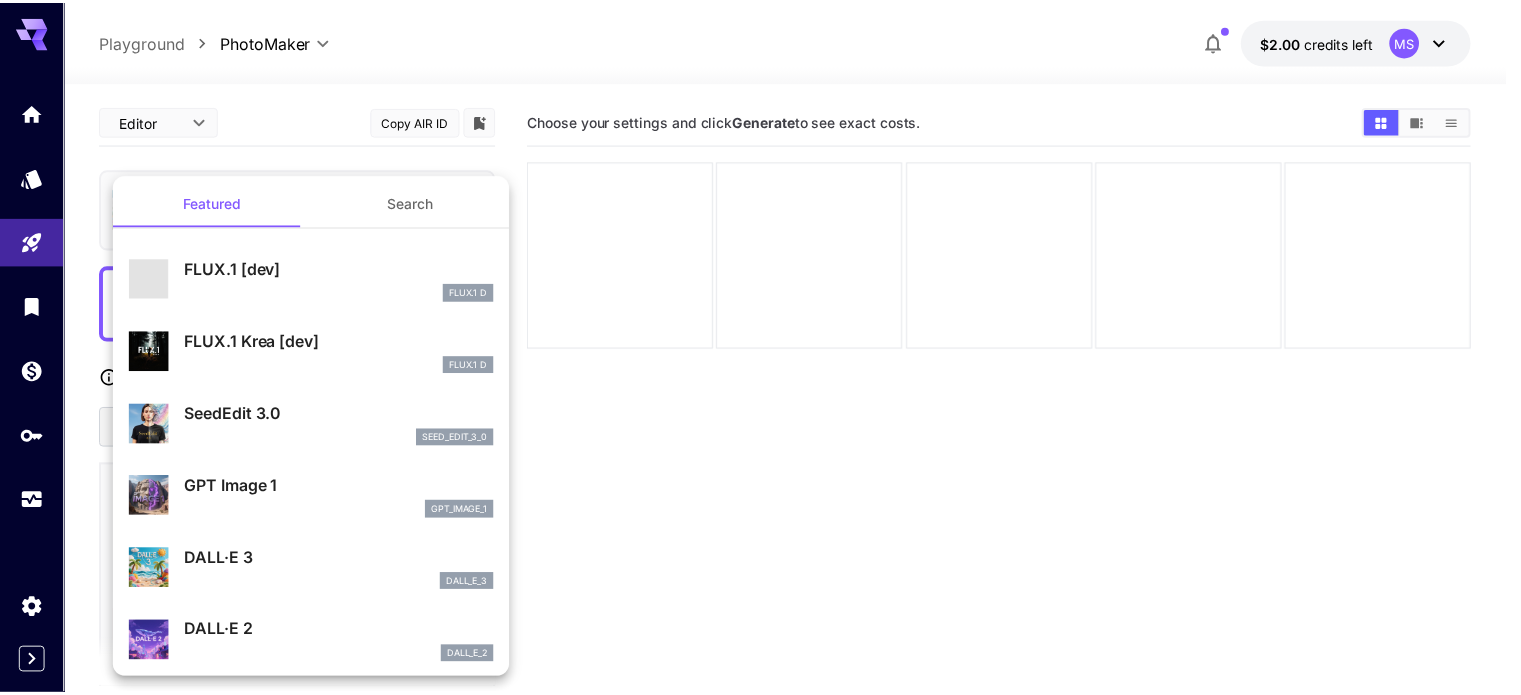 scroll, scrollTop: 0, scrollLeft: 0, axis: both 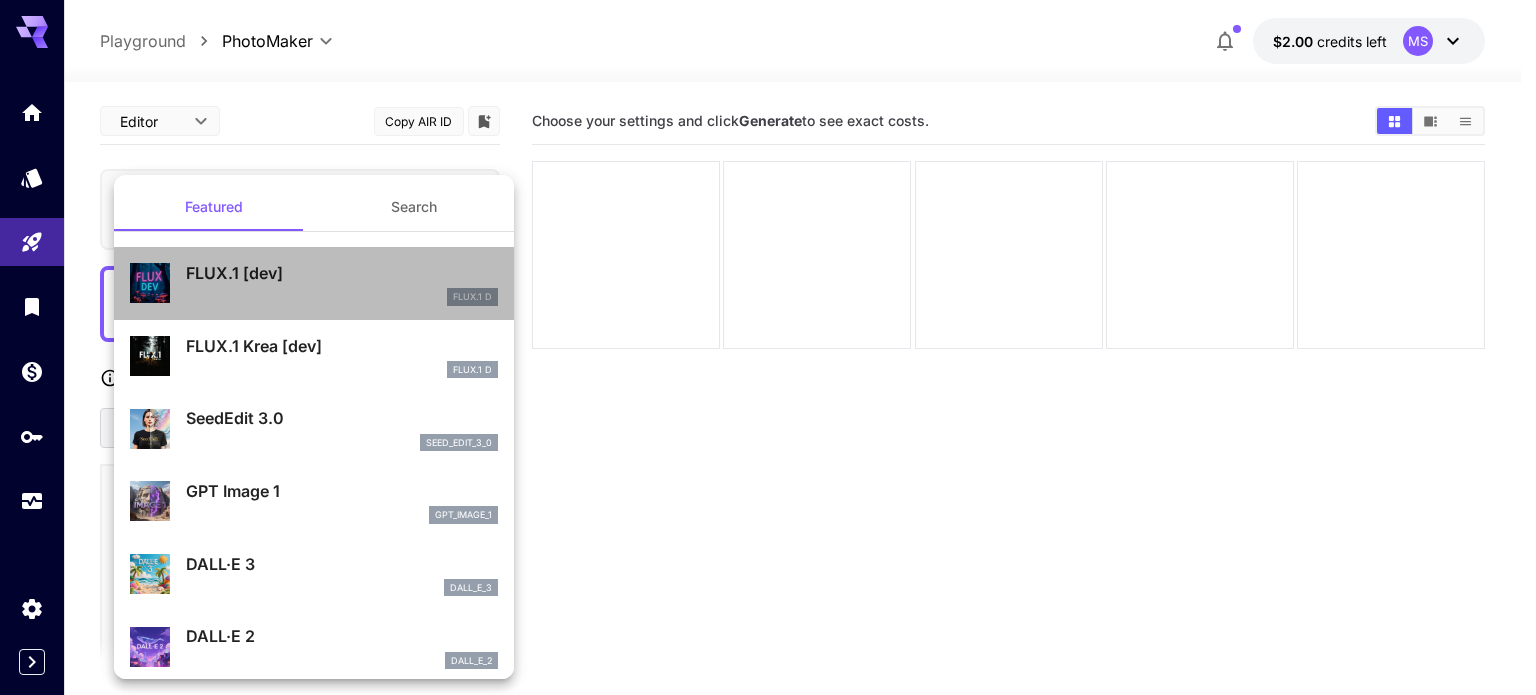 click on "FLUX.1 [dev]" at bounding box center (342, 273) 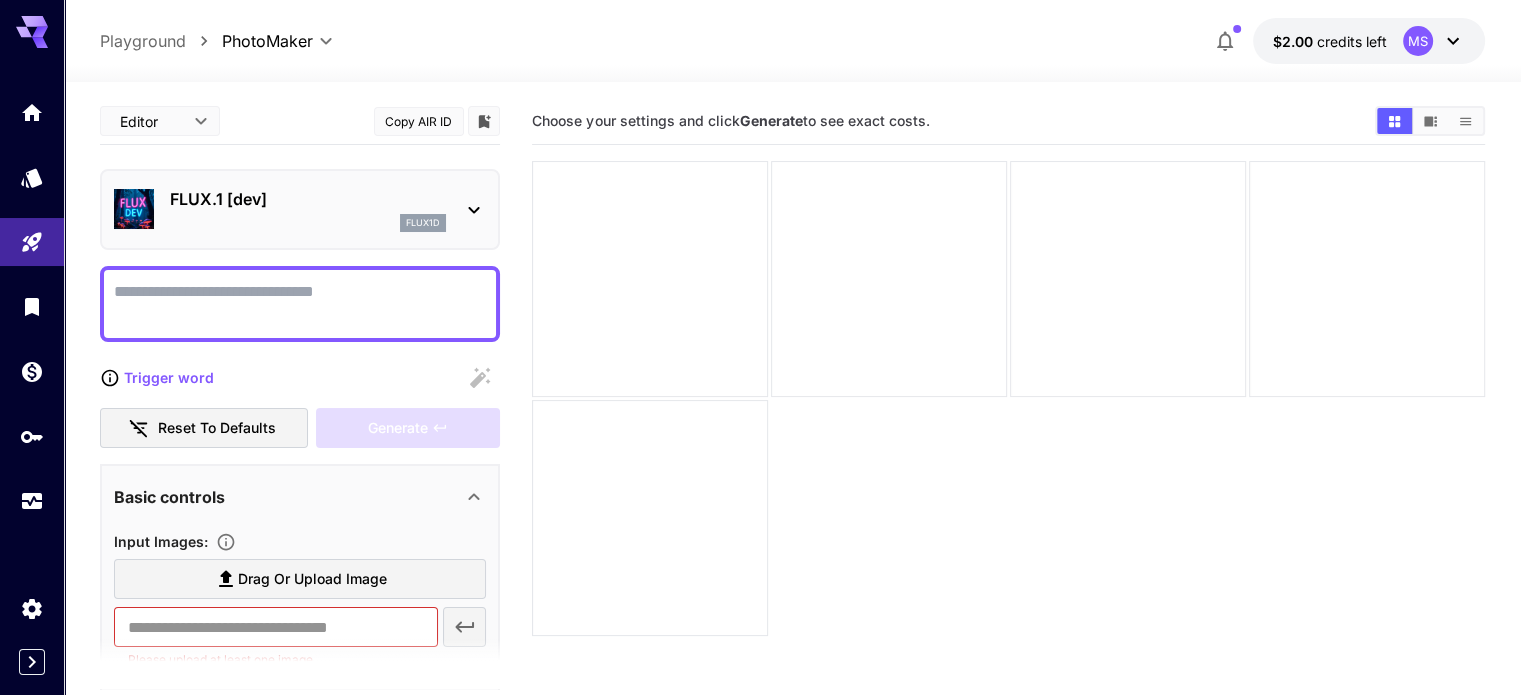 click on "Display cost in response" at bounding box center [300, 304] 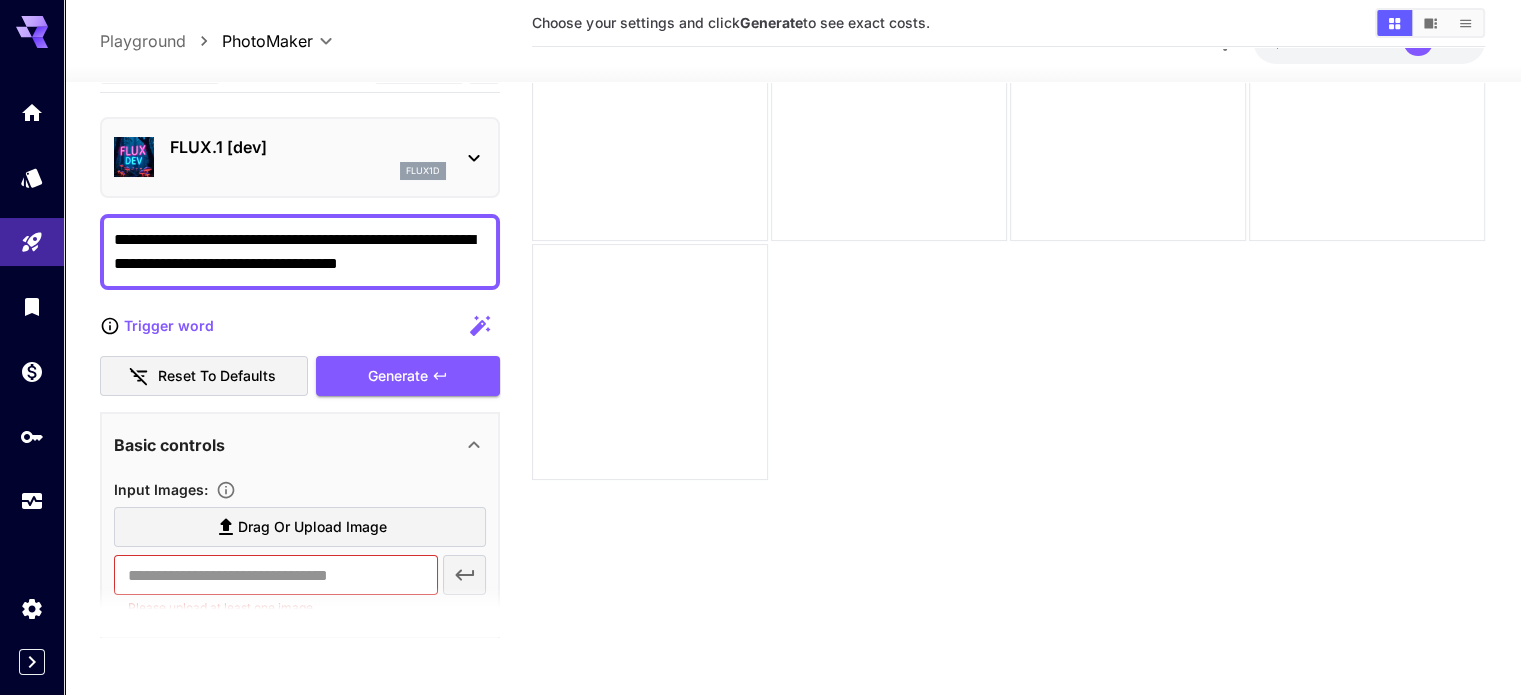 scroll, scrollTop: 158, scrollLeft: 0, axis: vertical 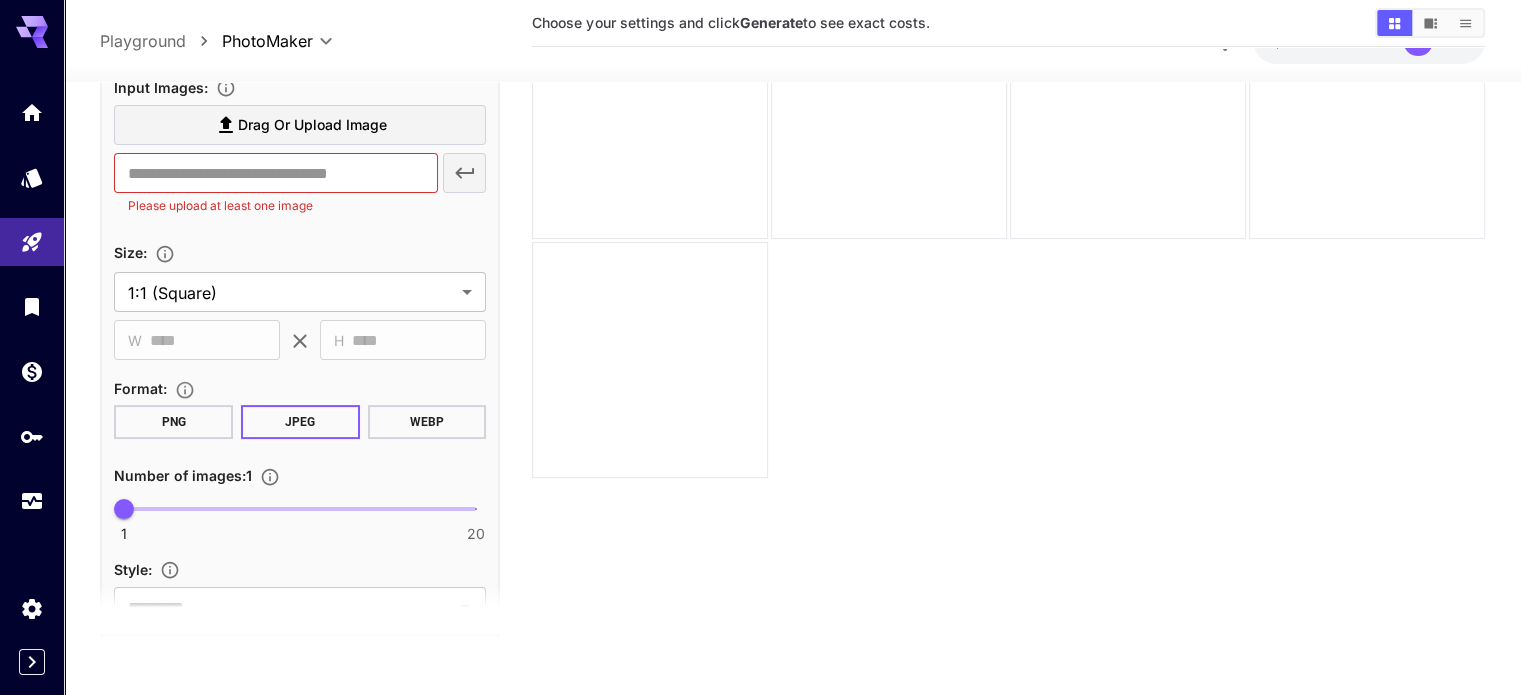 type on "**********" 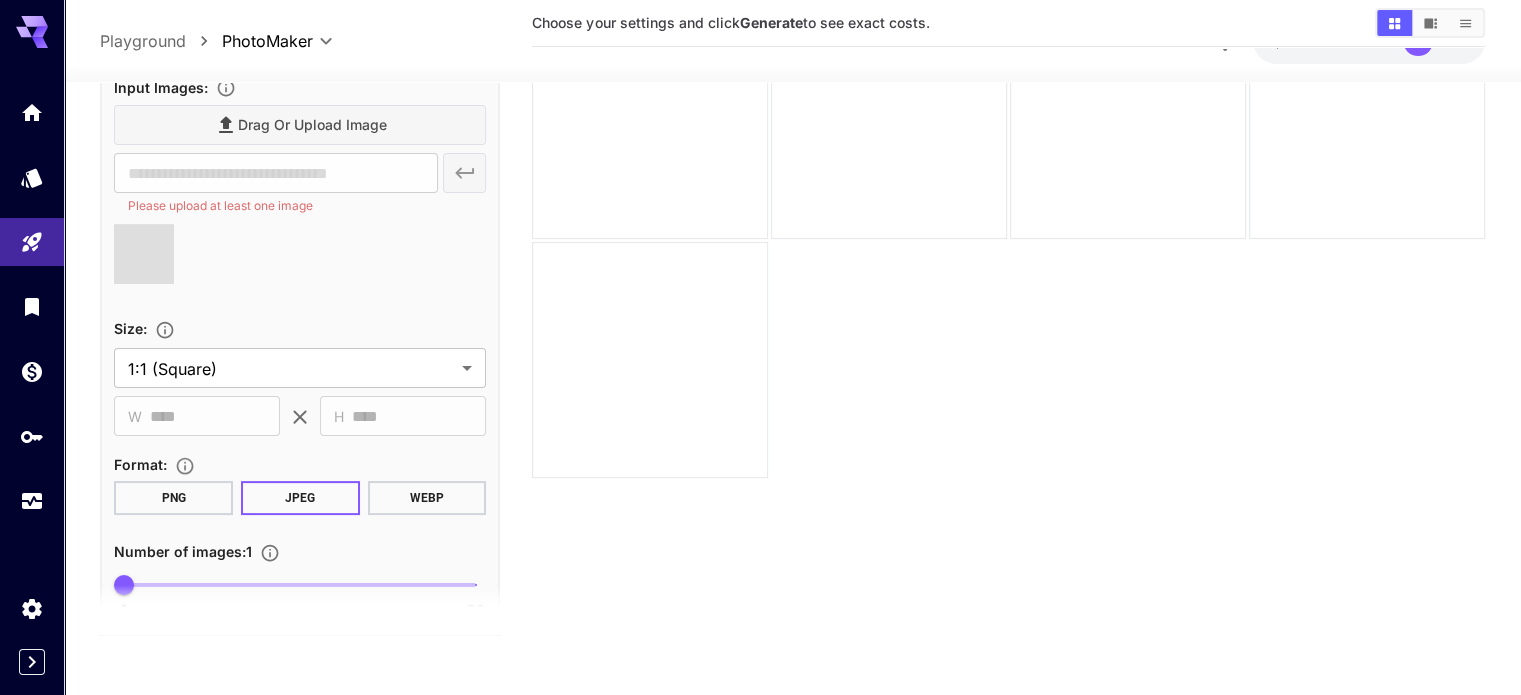 type on "**********" 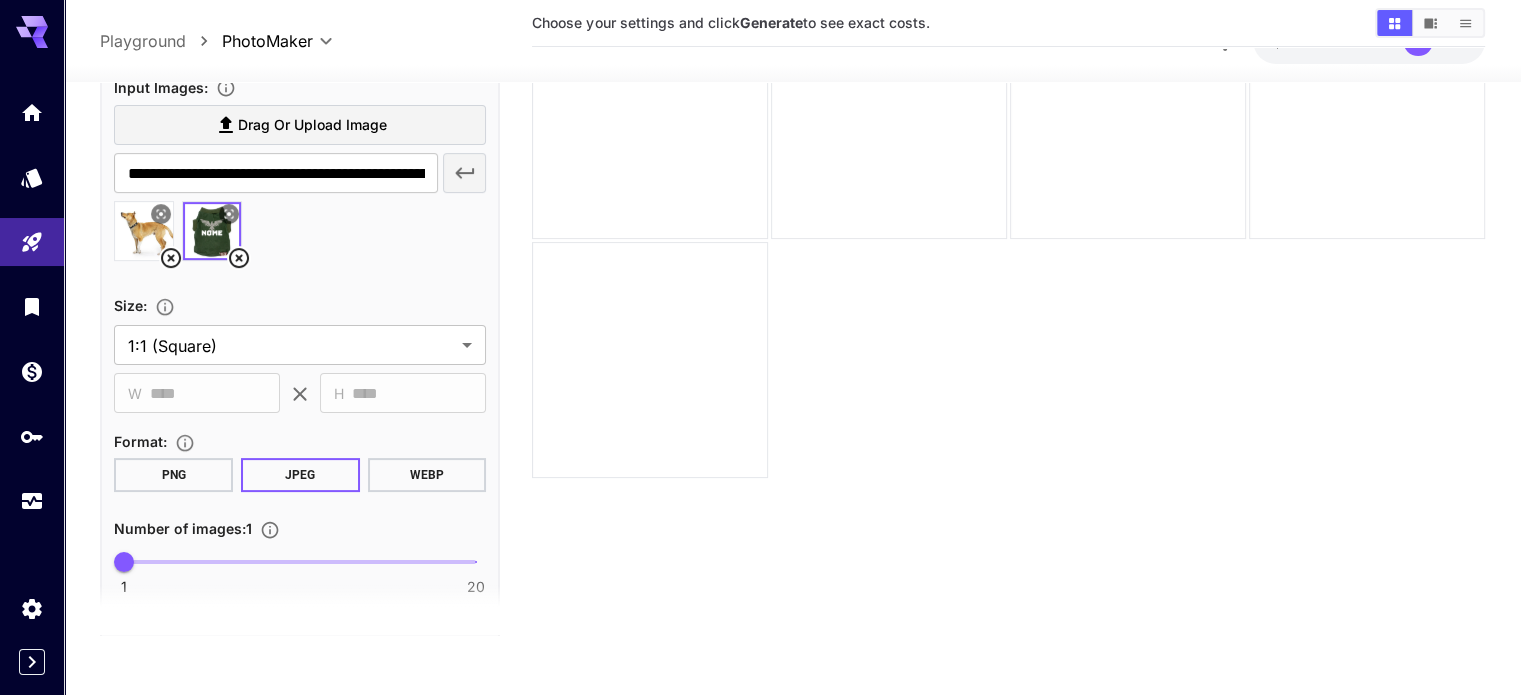 scroll, scrollTop: 0, scrollLeft: 0, axis: both 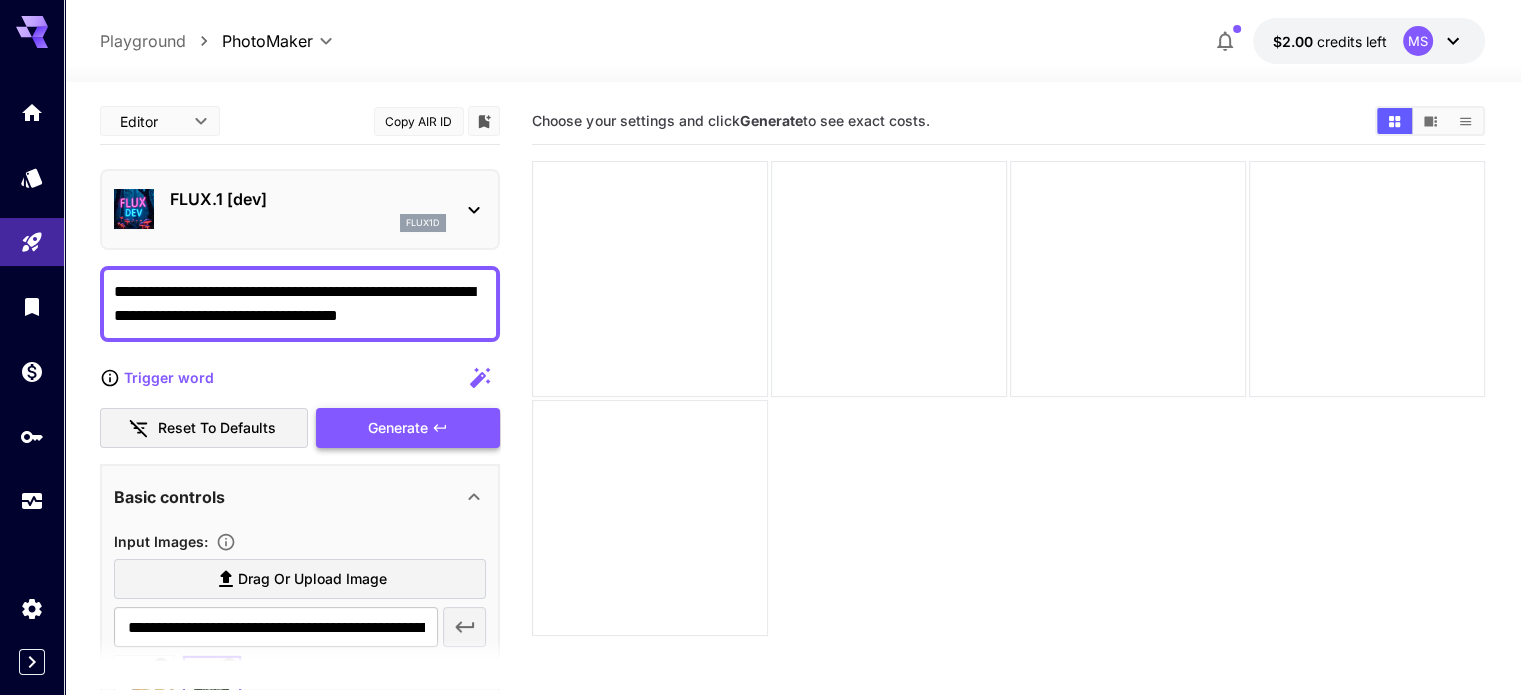 click on "Generate" at bounding box center [408, 428] 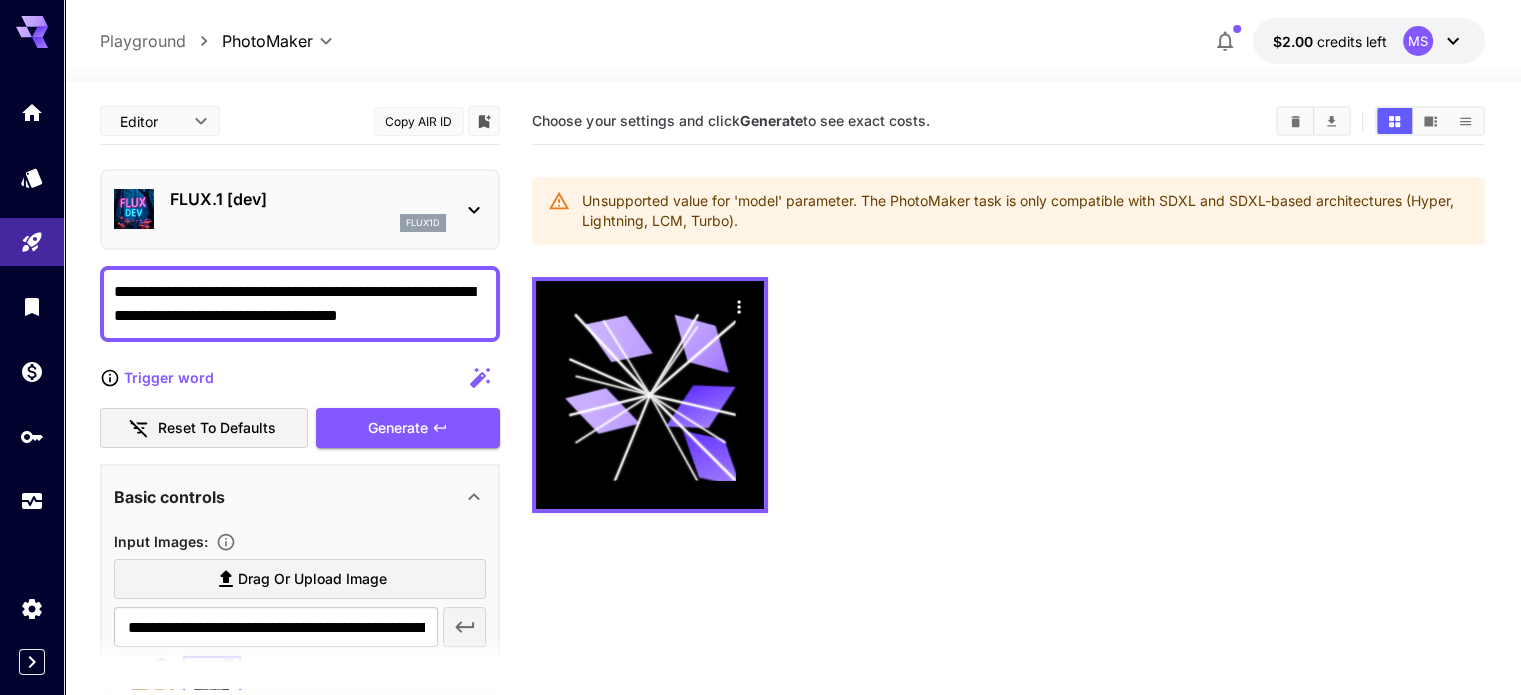 scroll, scrollTop: 200, scrollLeft: 0, axis: vertical 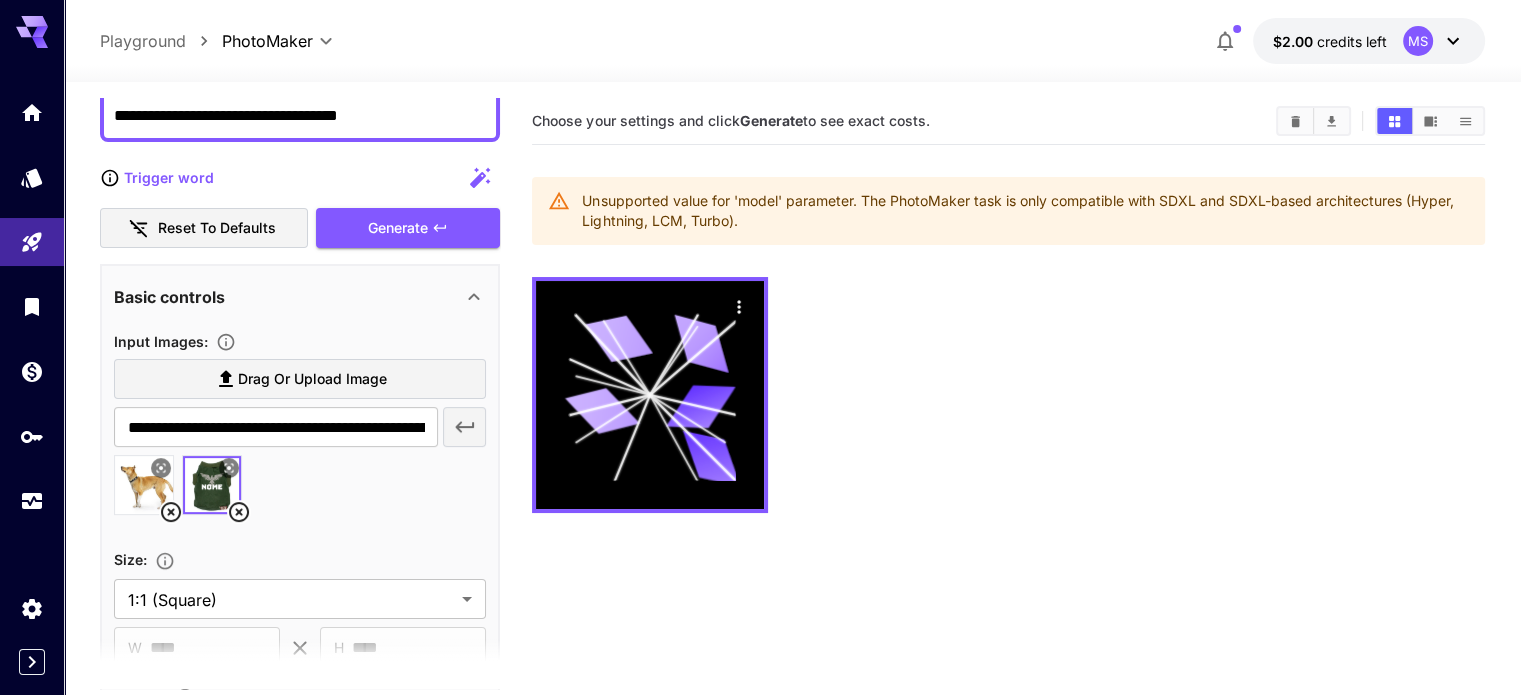click 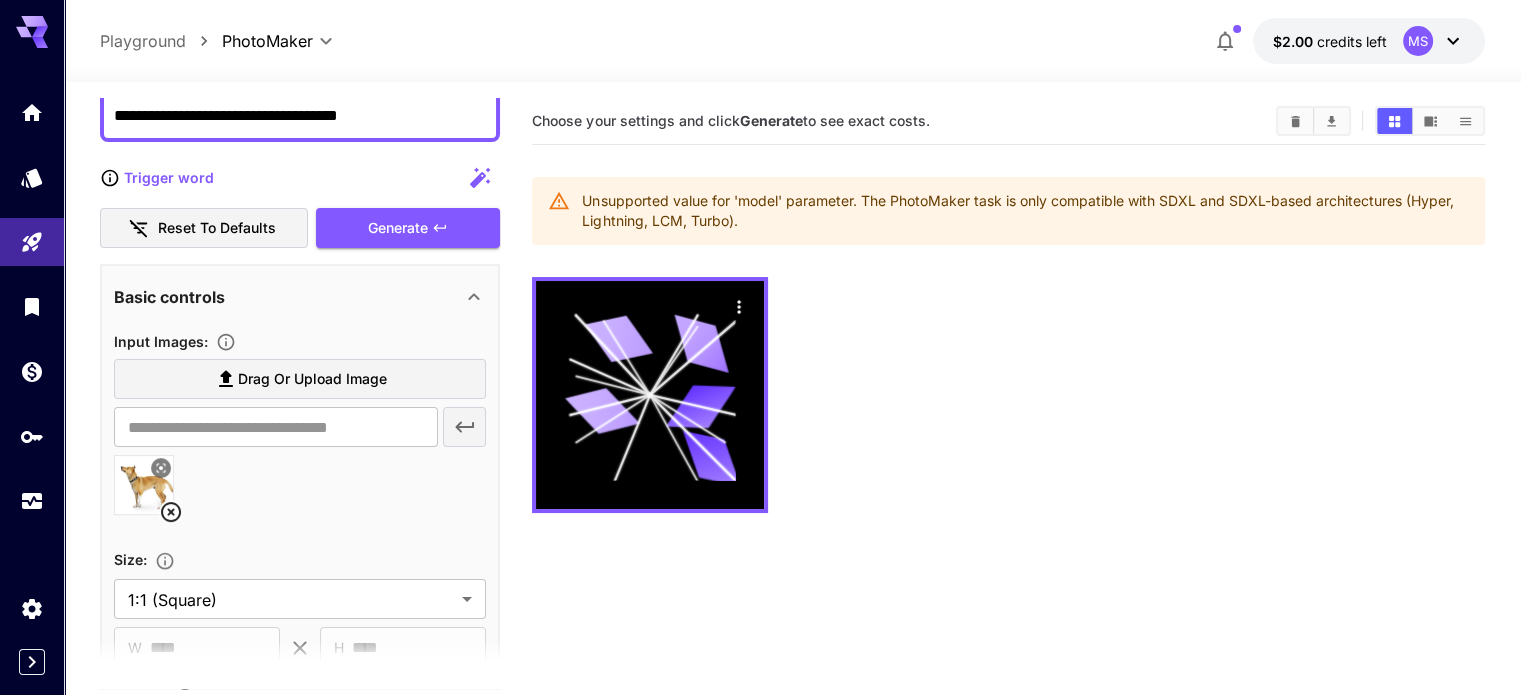 click 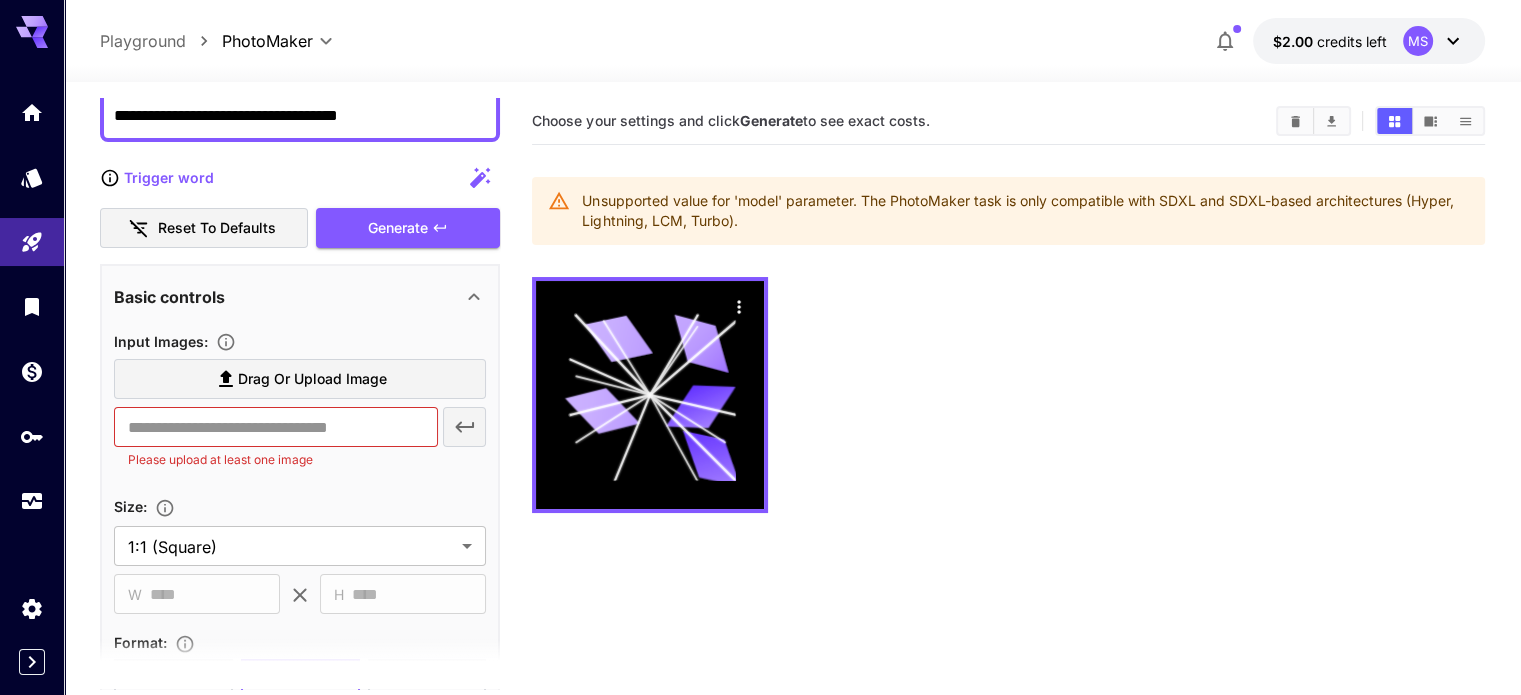 scroll, scrollTop: 0, scrollLeft: 0, axis: both 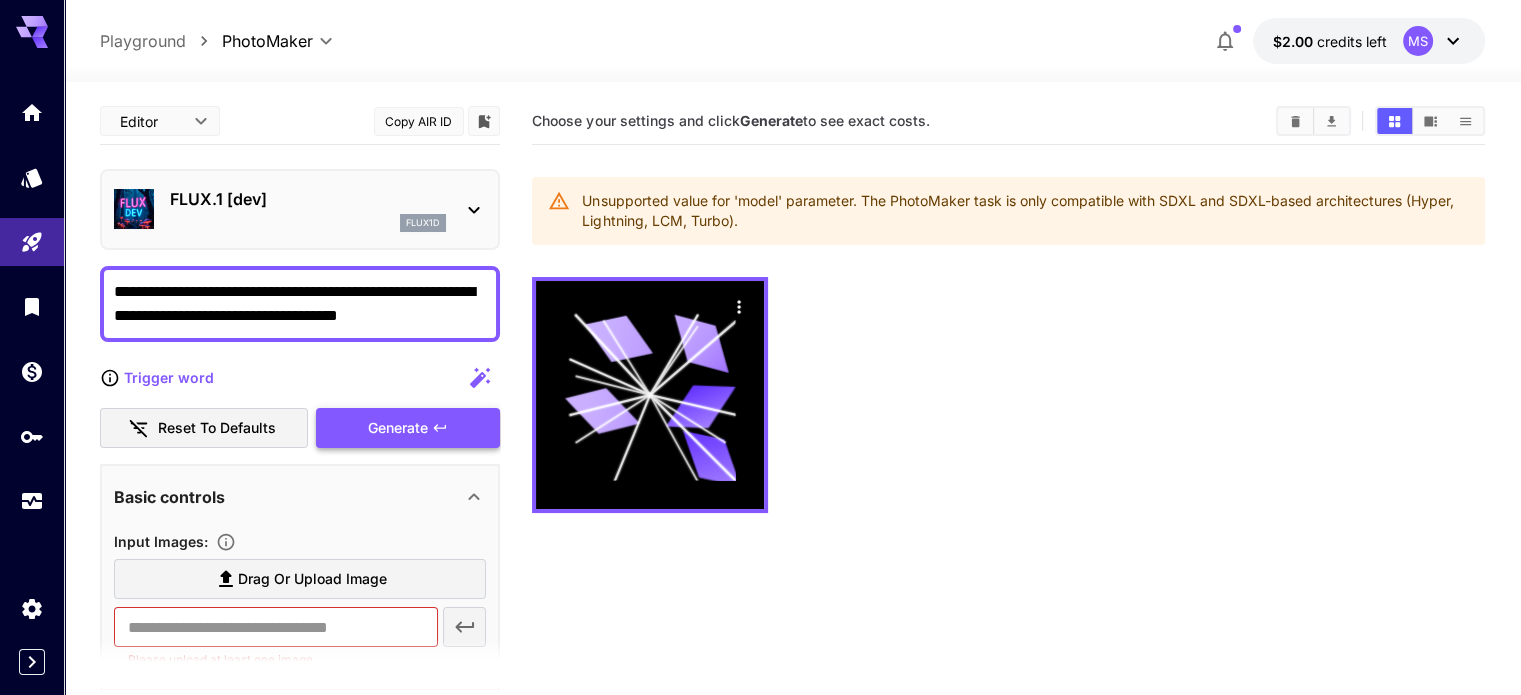 click on "Generate" at bounding box center (398, 428) 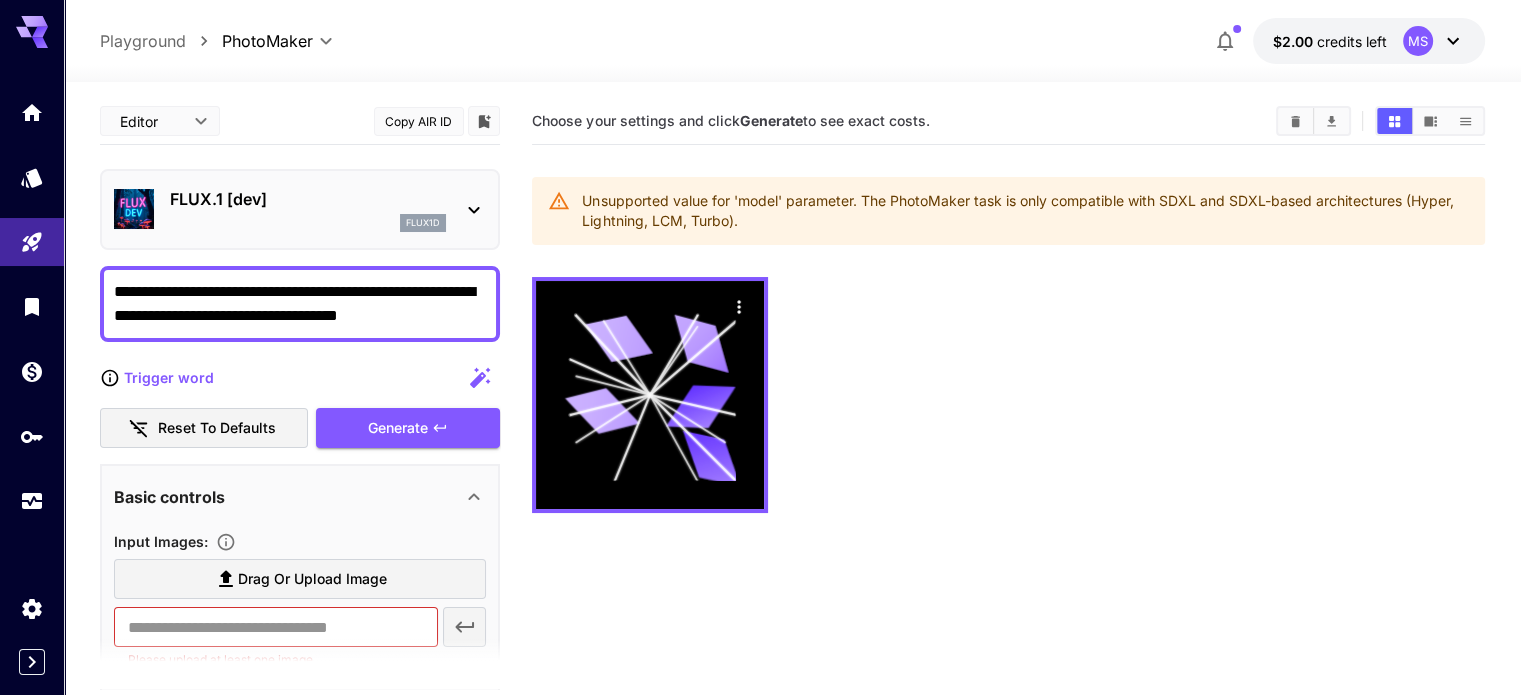 click on "**********" at bounding box center (792, 453) 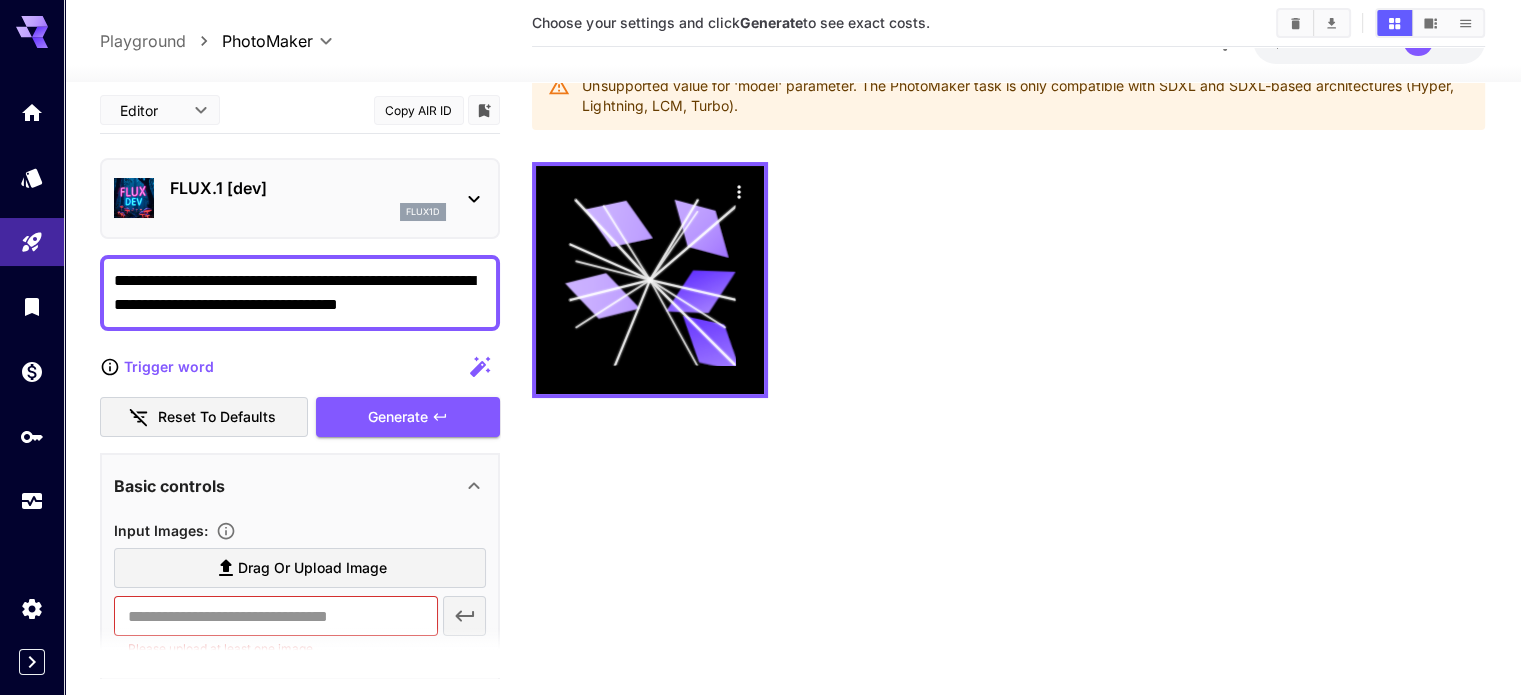 scroll, scrollTop: 158, scrollLeft: 0, axis: vertical 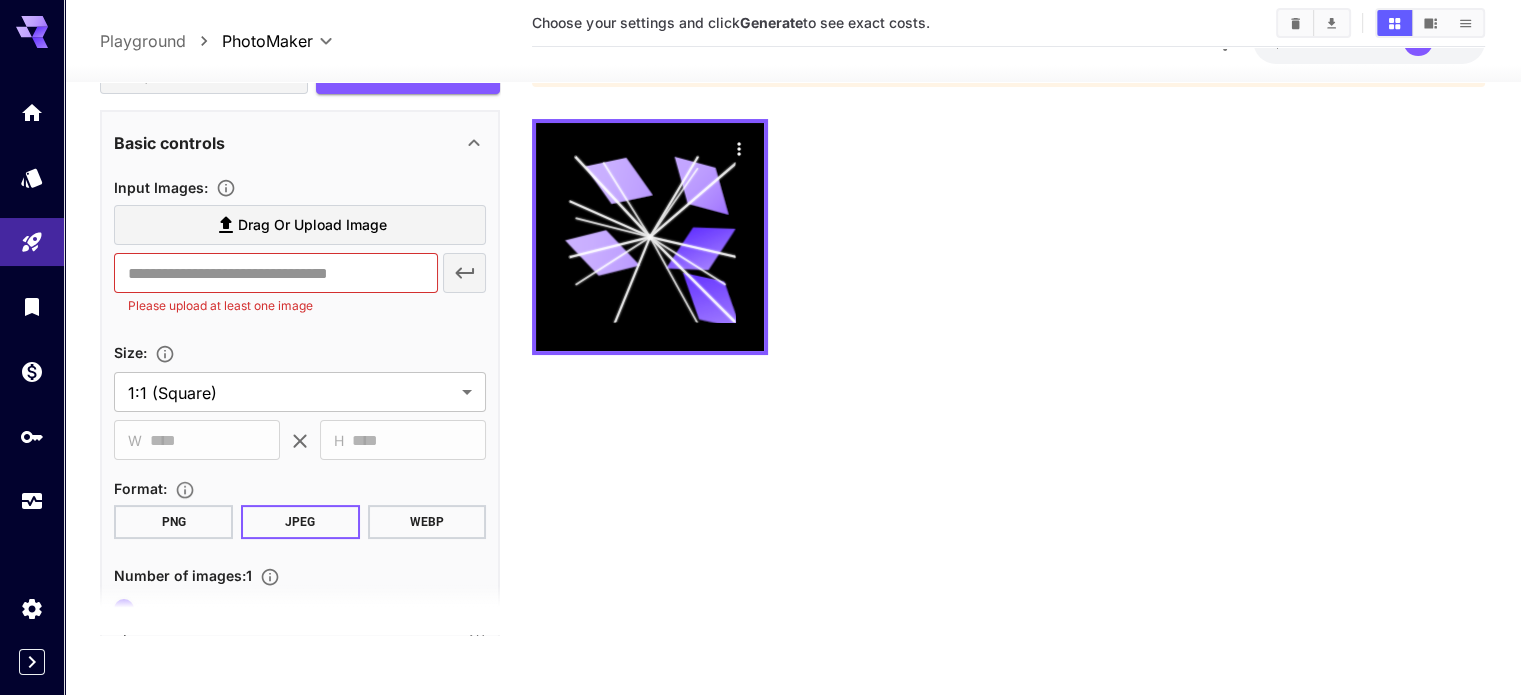 click on "Drag or upload image" at bounding box center [312, 225] 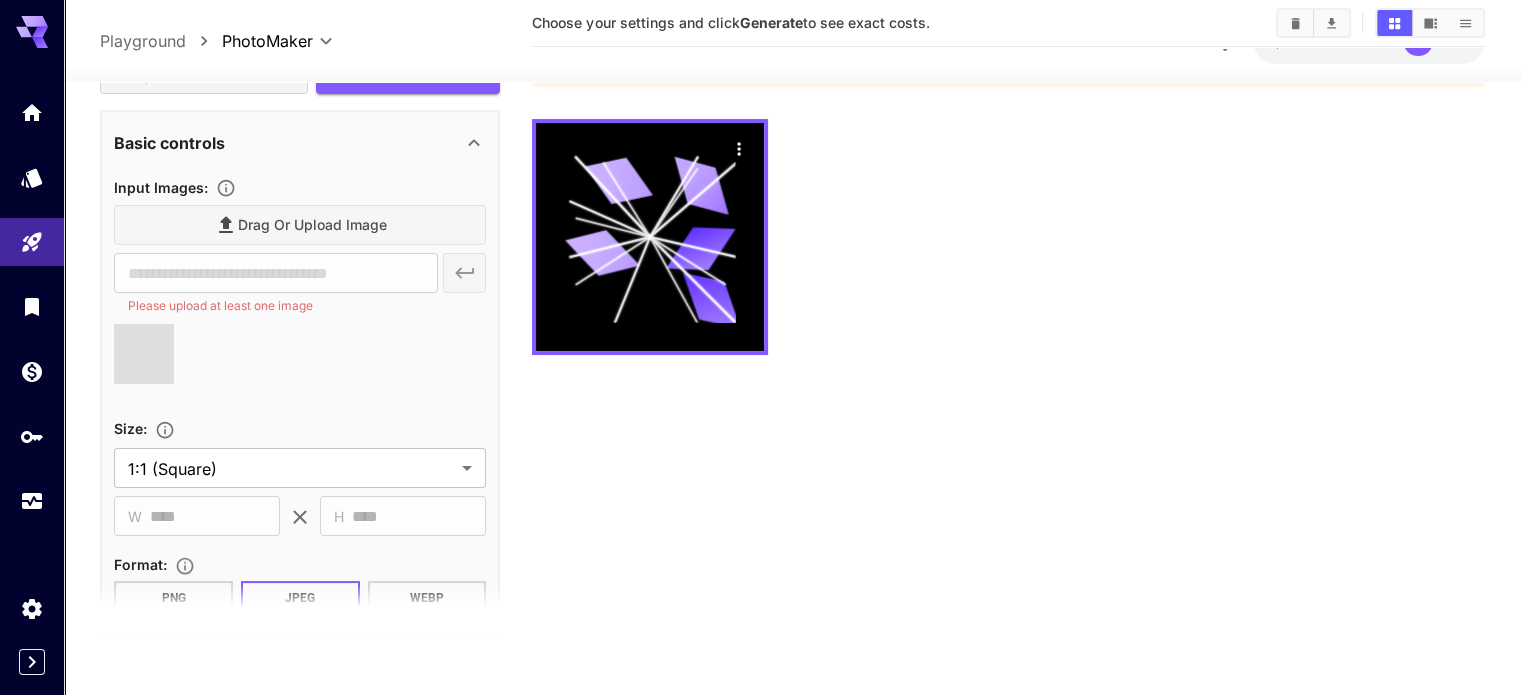 type on "**********" 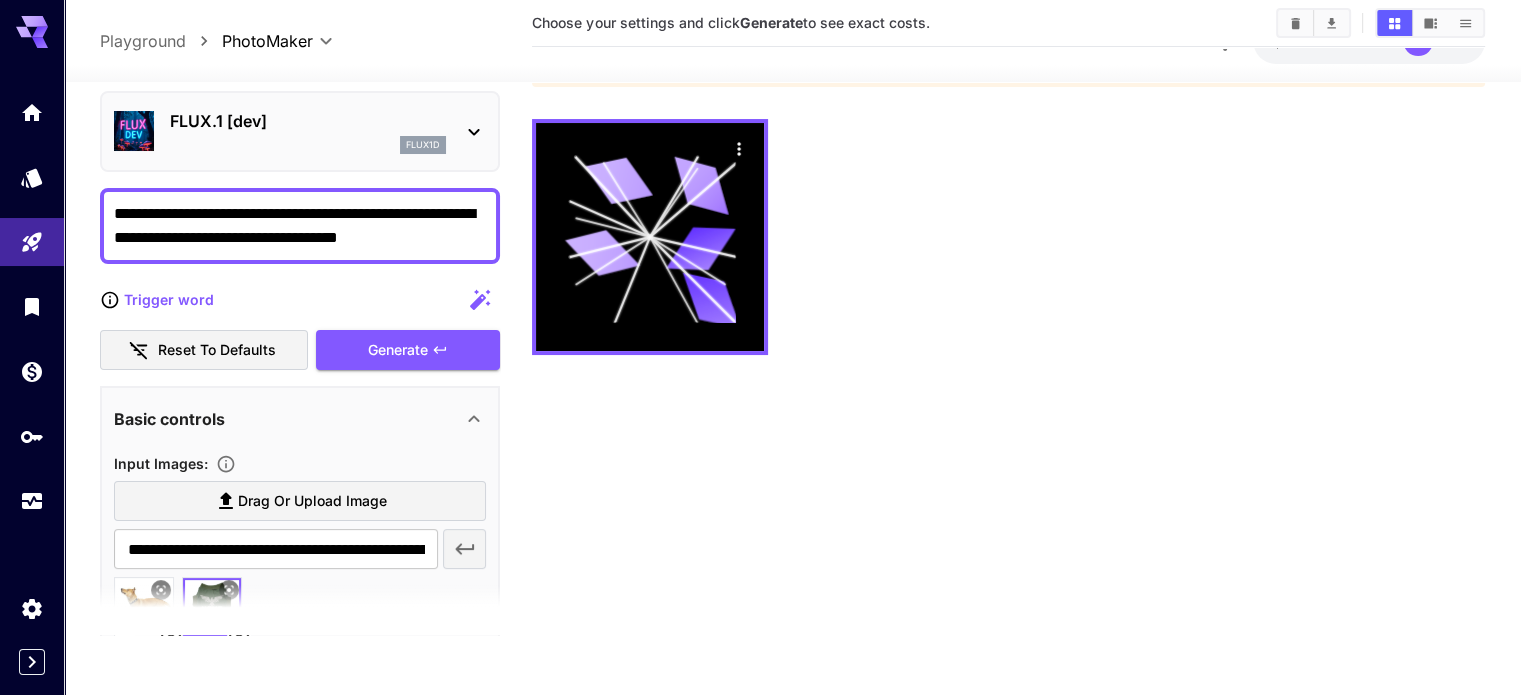 scroll, scrollTop: 0, scrollLeft: 0, axis: both 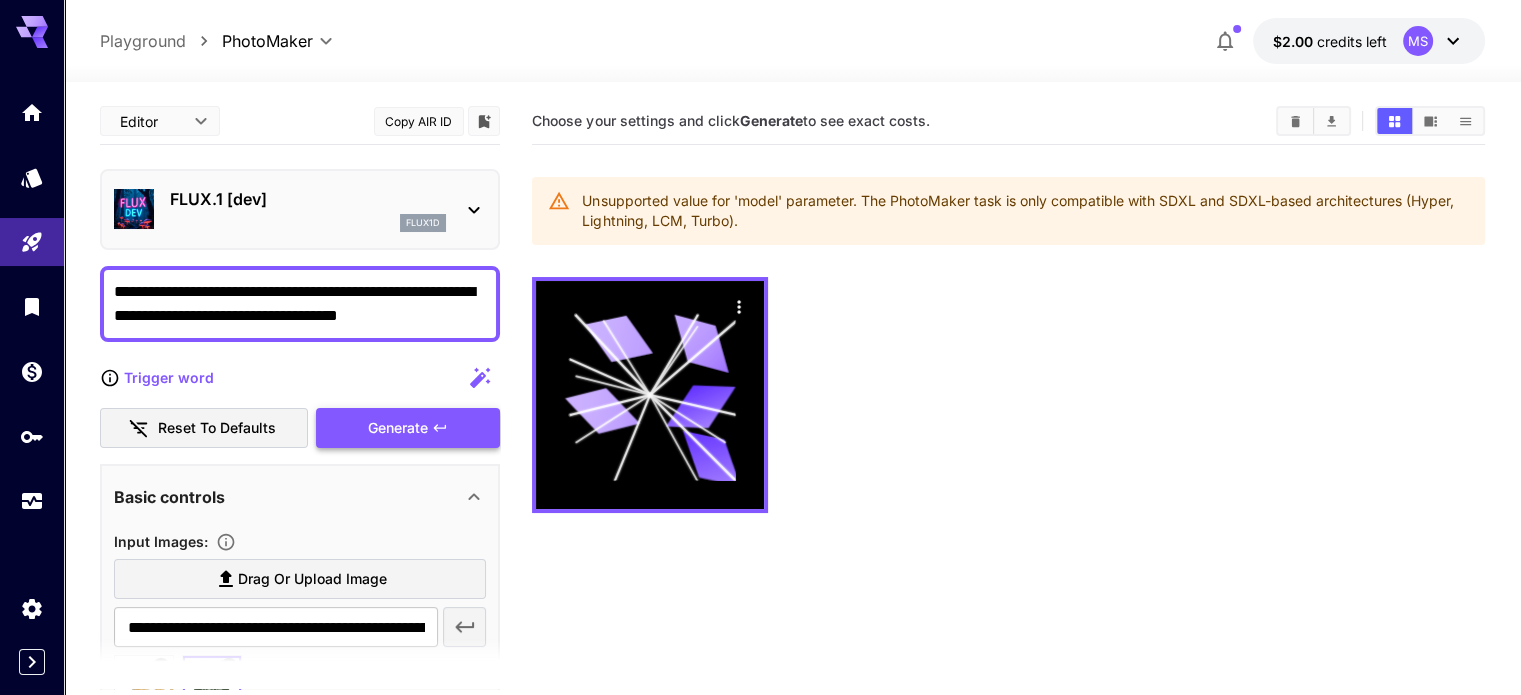click on "Generate" at bounding box center [408, 428] 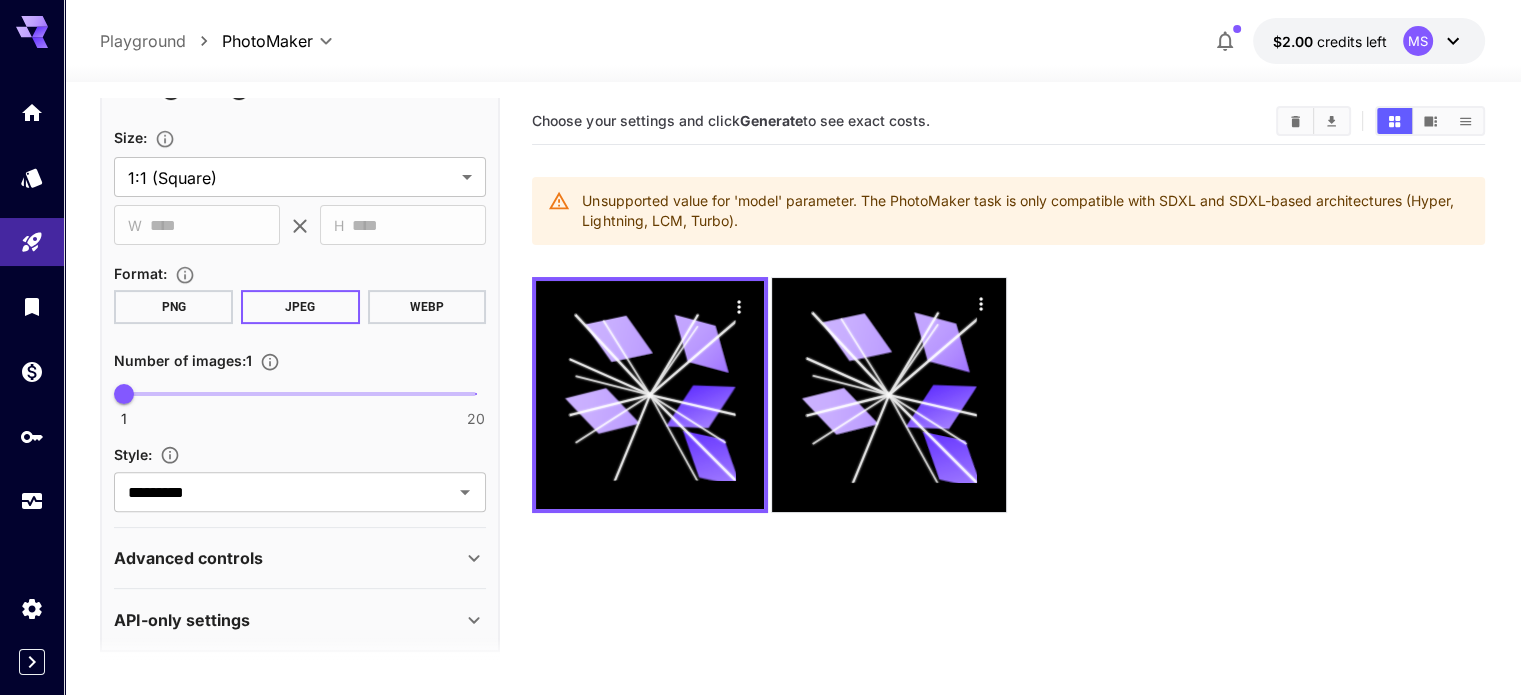 scroll, scrollTop: 631, scrollLeft: 0, axis: vertical 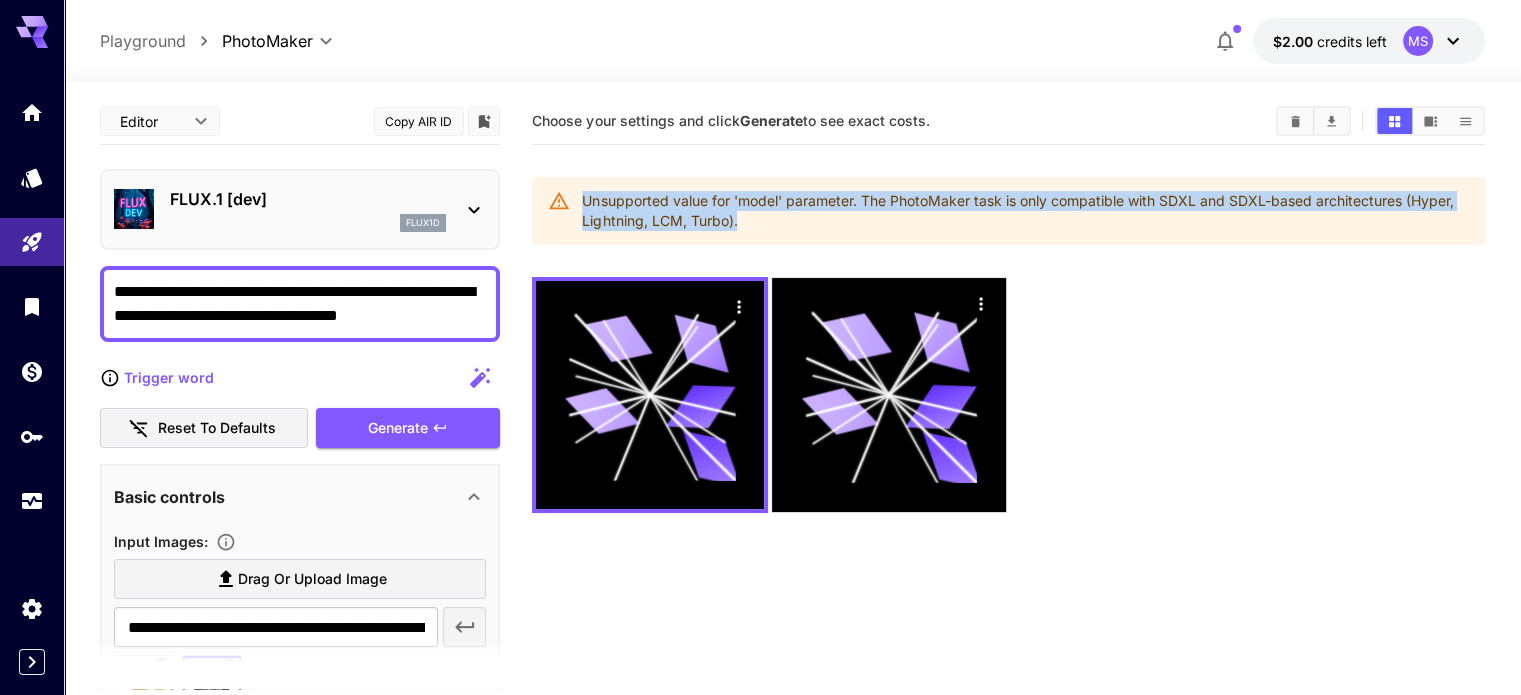 drag, startPoint x: 741, startPoint y: 221, endPoint x: 579, endPoint y: 202, distance: 163.1104 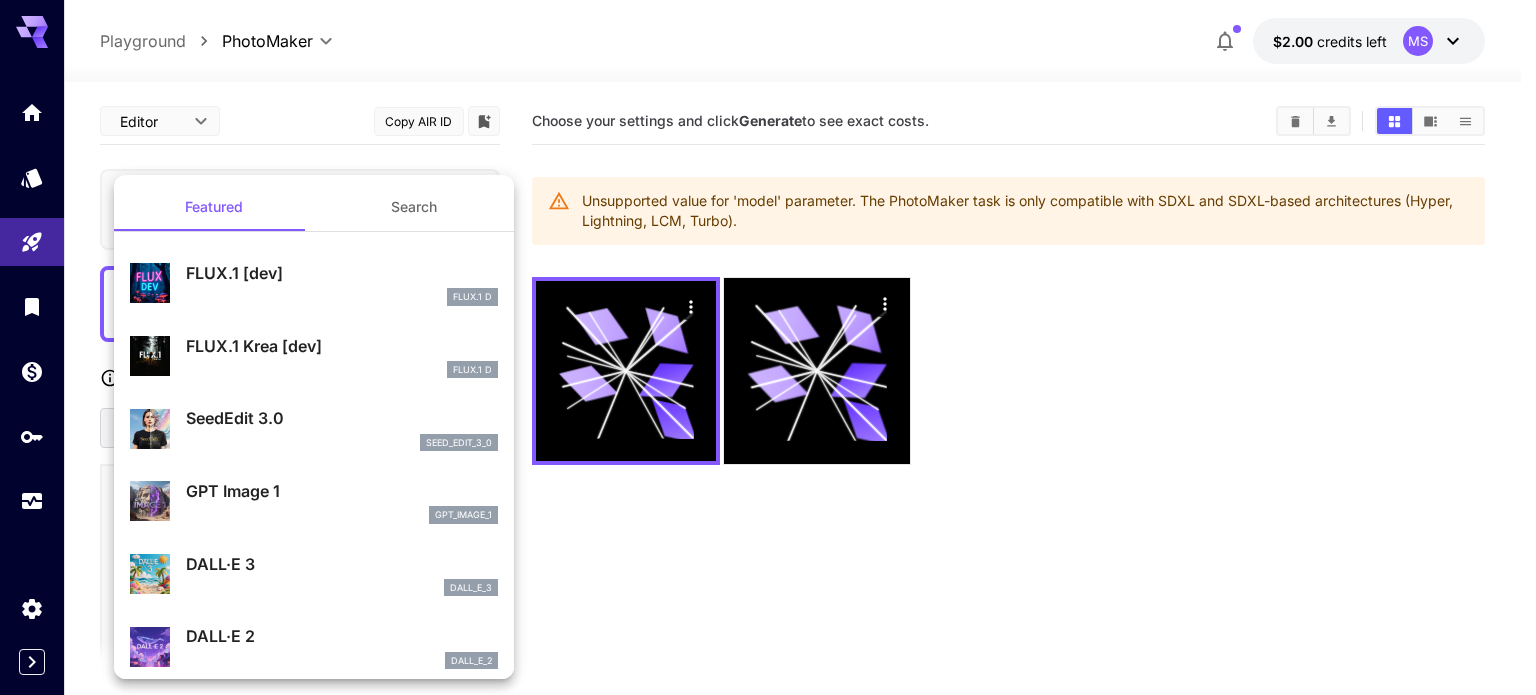 click at bounding box center [768, 347] 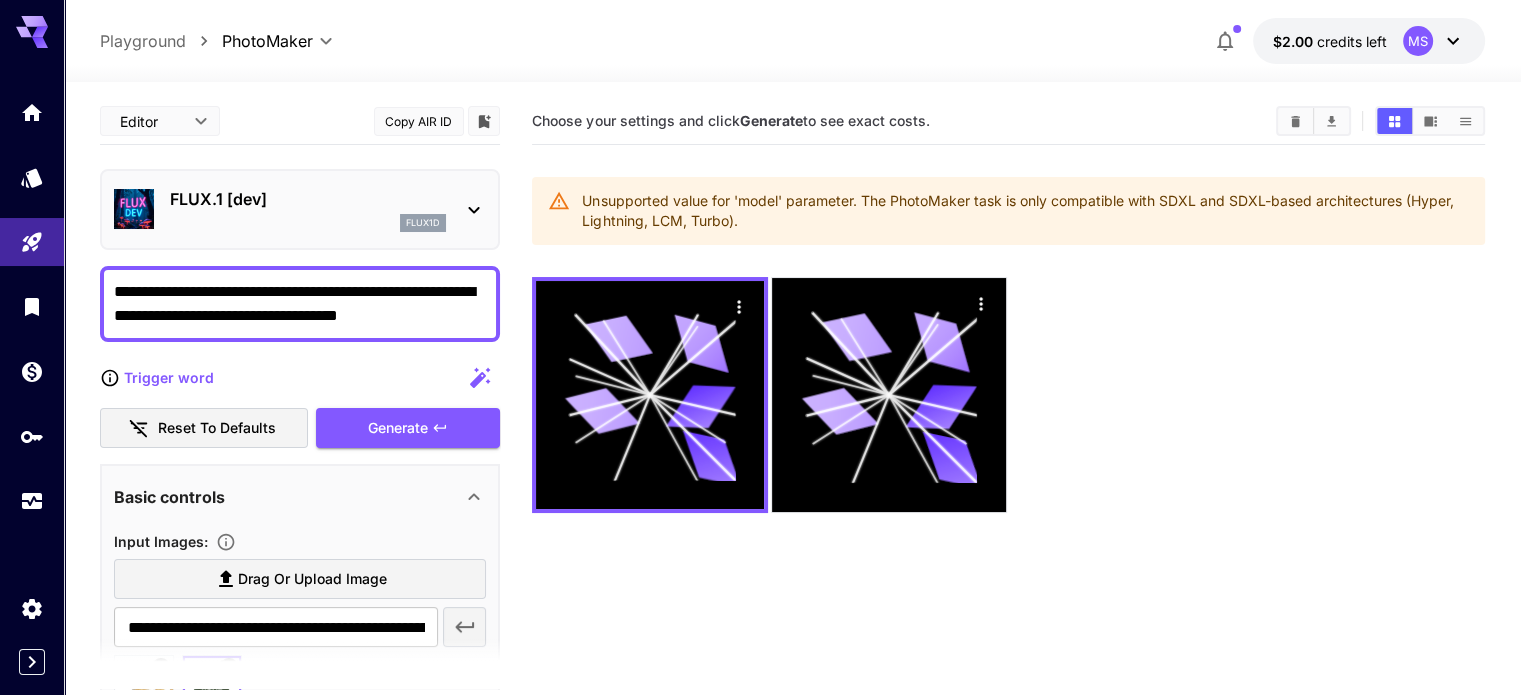 click on "Trigger word" at bounding box center (156, 378) 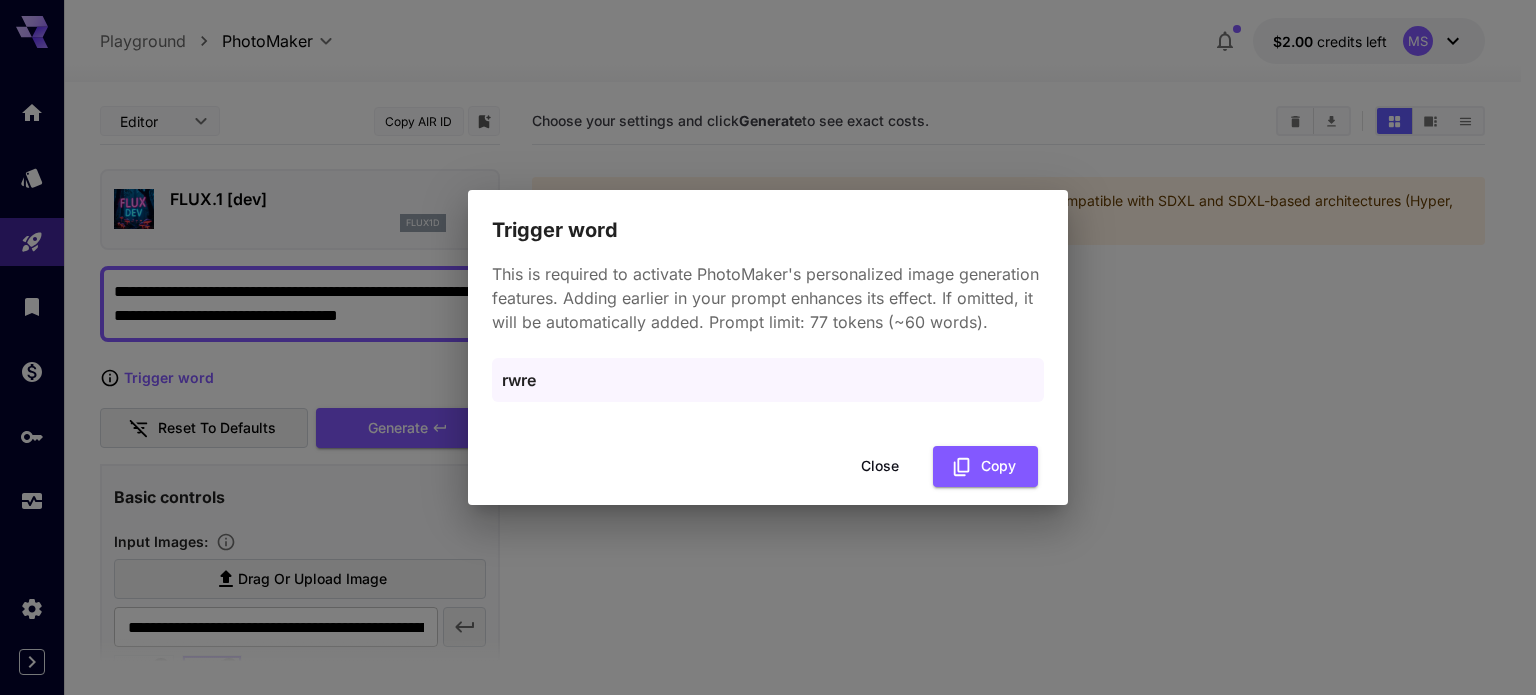 click on "Close" at bounding box center [880, 466] 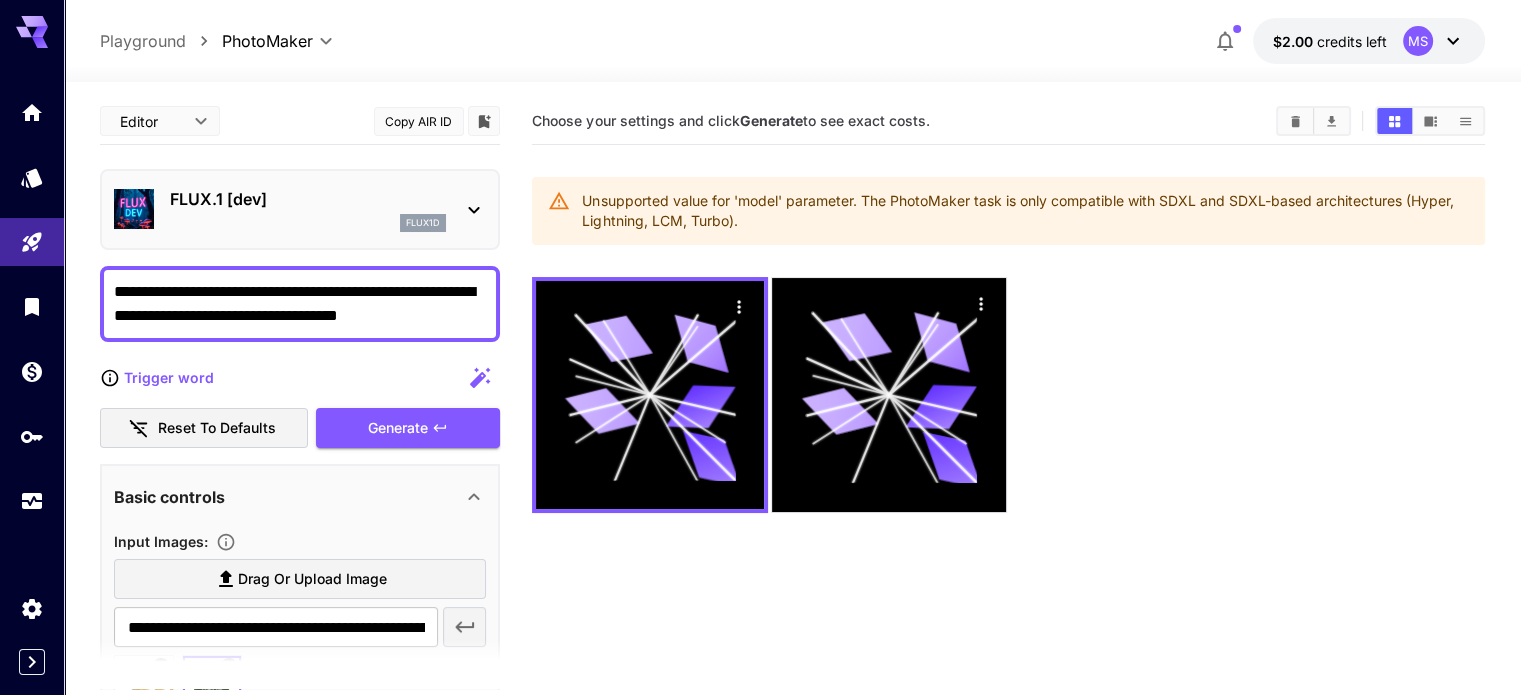click 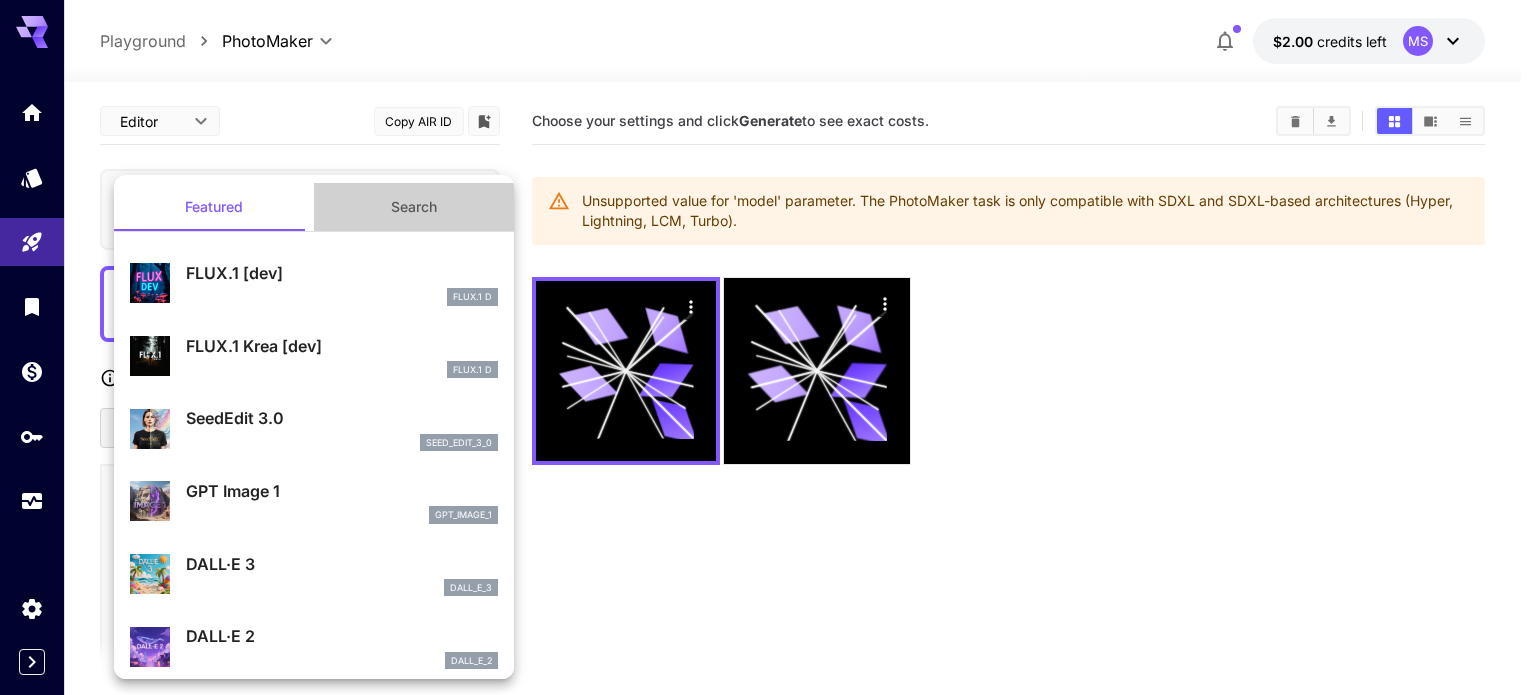 click on "Search" at bounding box center [414, 207] 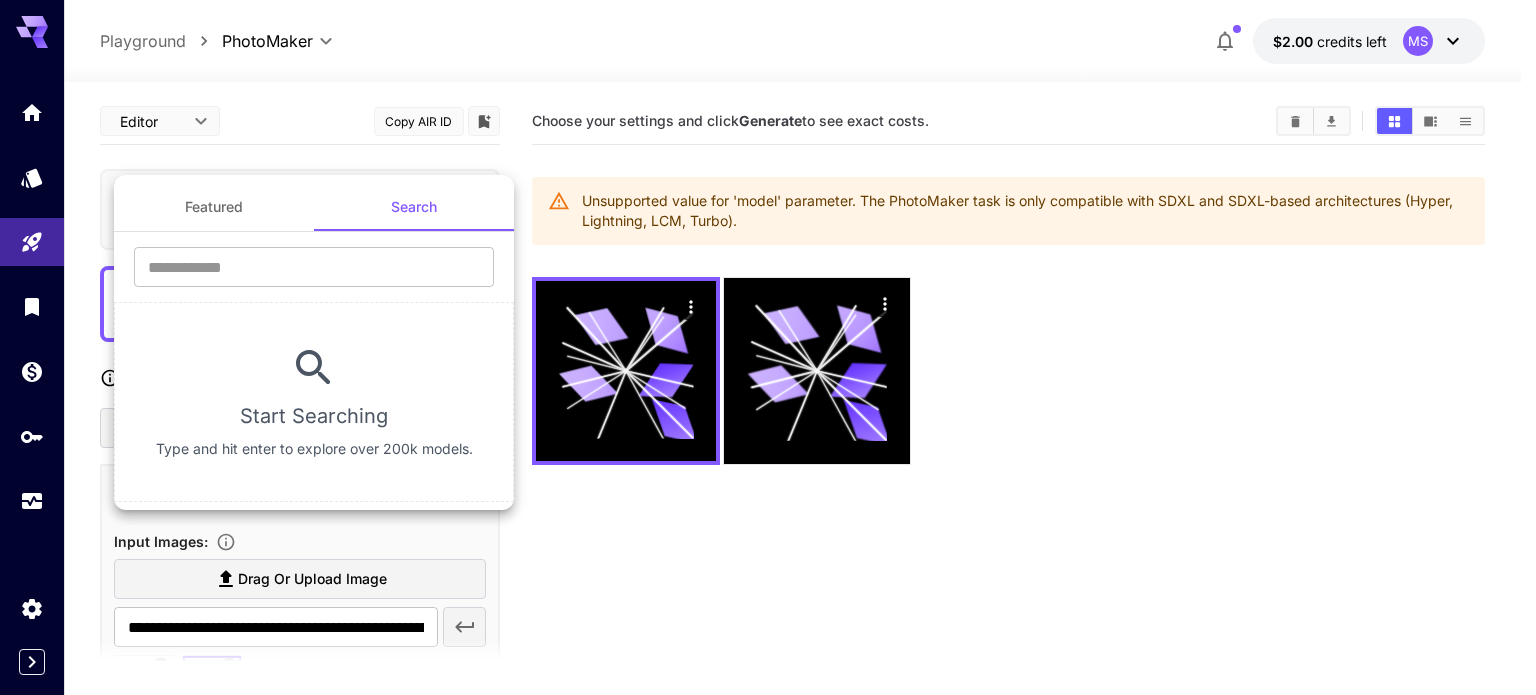 click at bounding box center [768, 347] 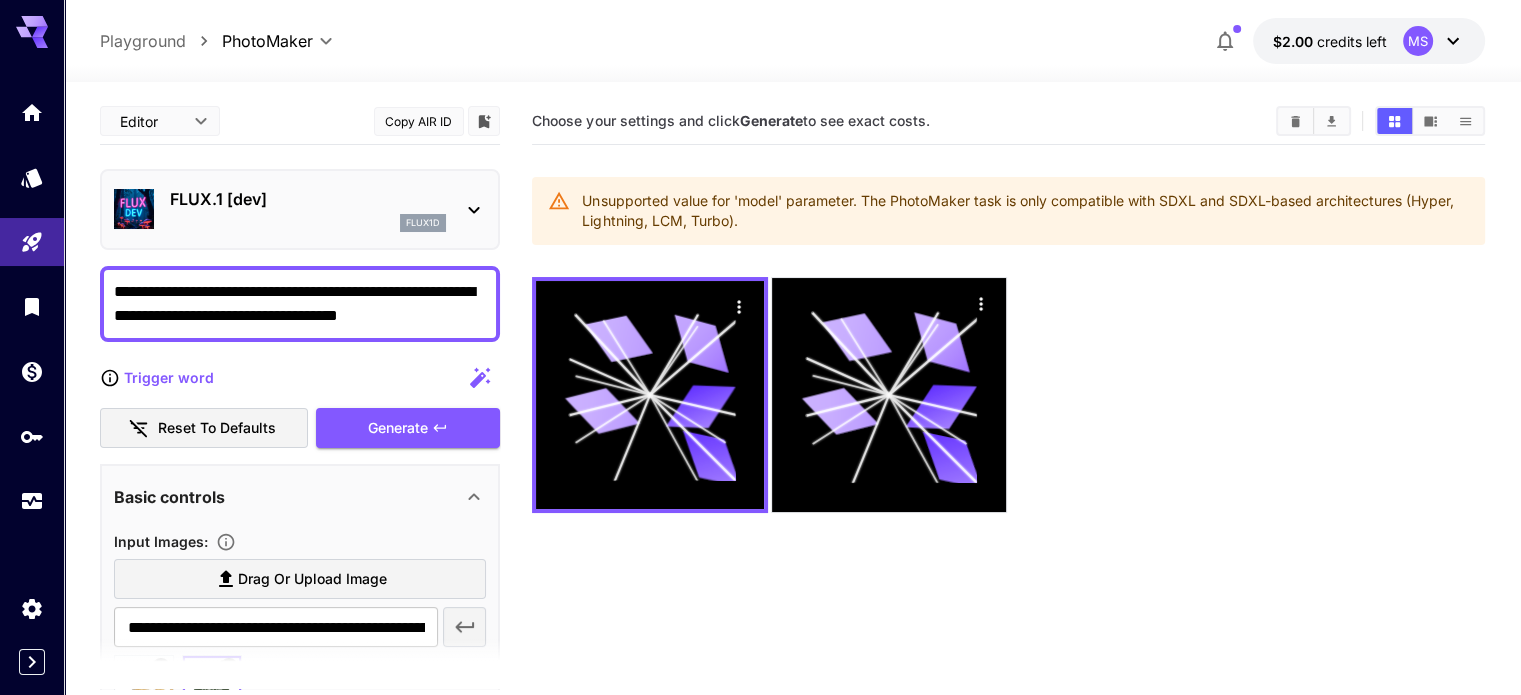 click on "FLUX.1 [dev]" at bounding box center [308, 199] 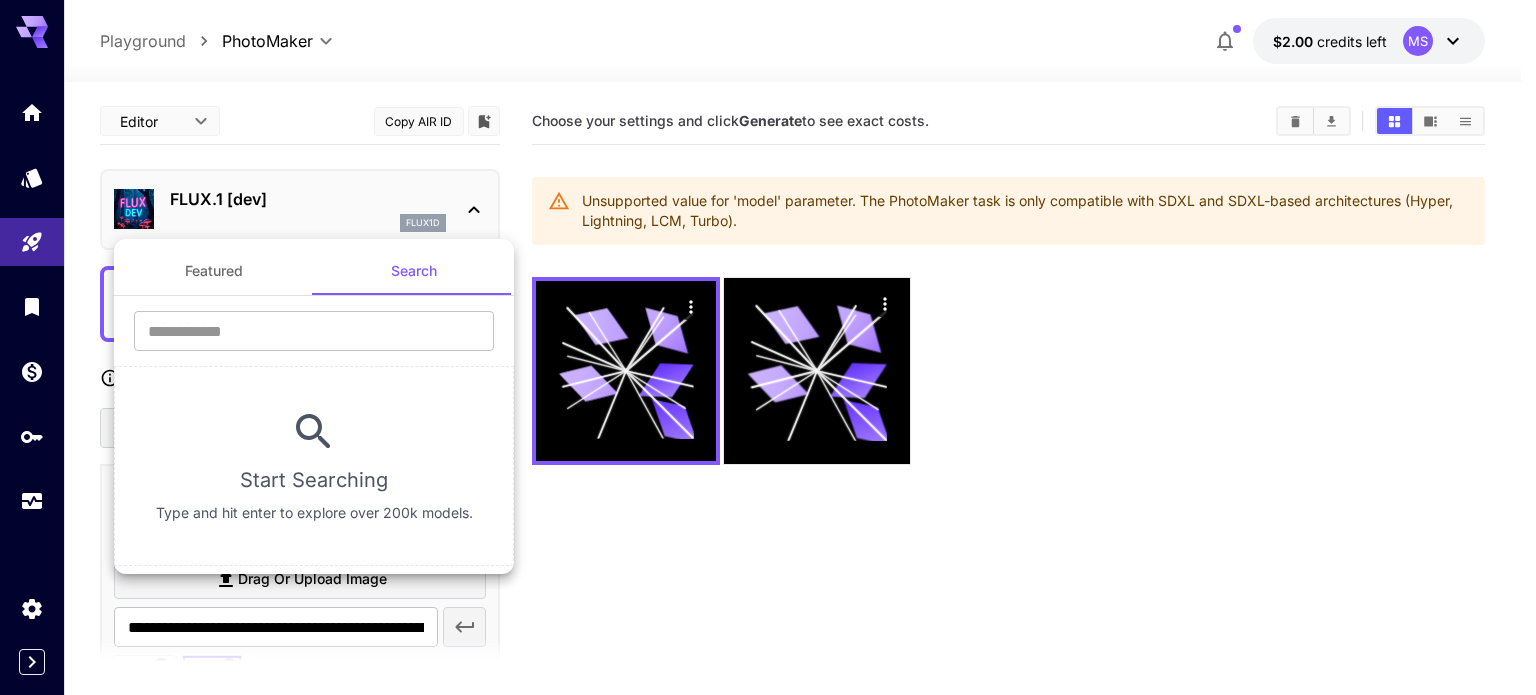 click on "Featured" at bounding box center [214, 271] 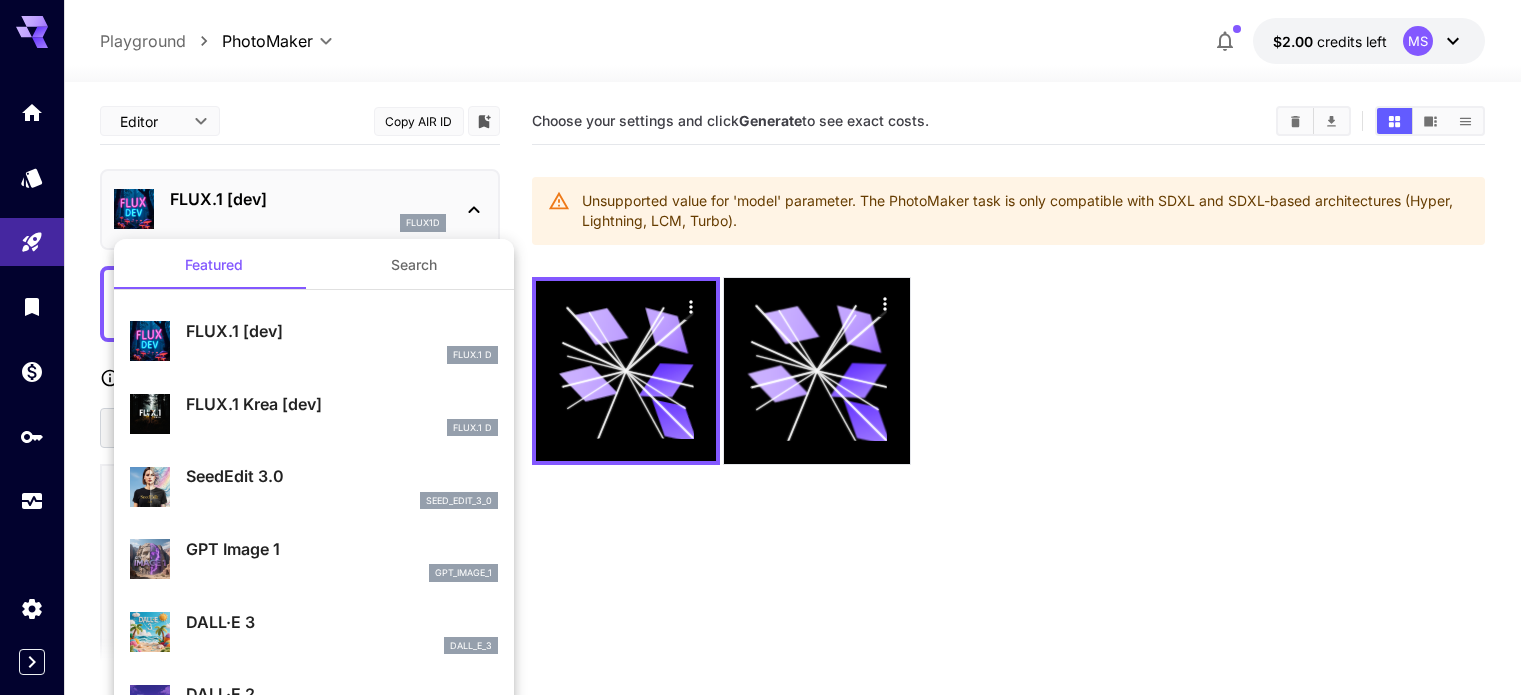 scroll, scrollTop: 0, scrollLeft: 0, axis: both 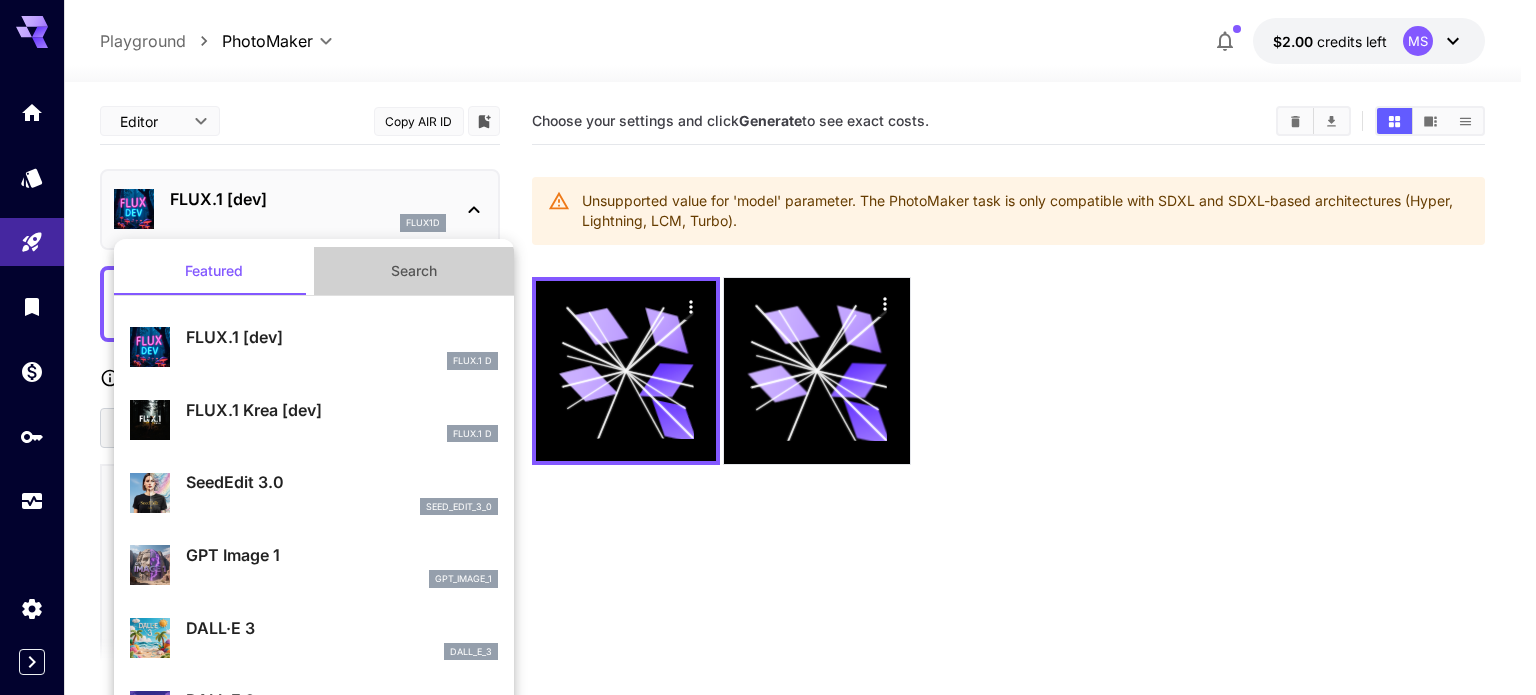 click on "Search" at bounding box center (414, 271) 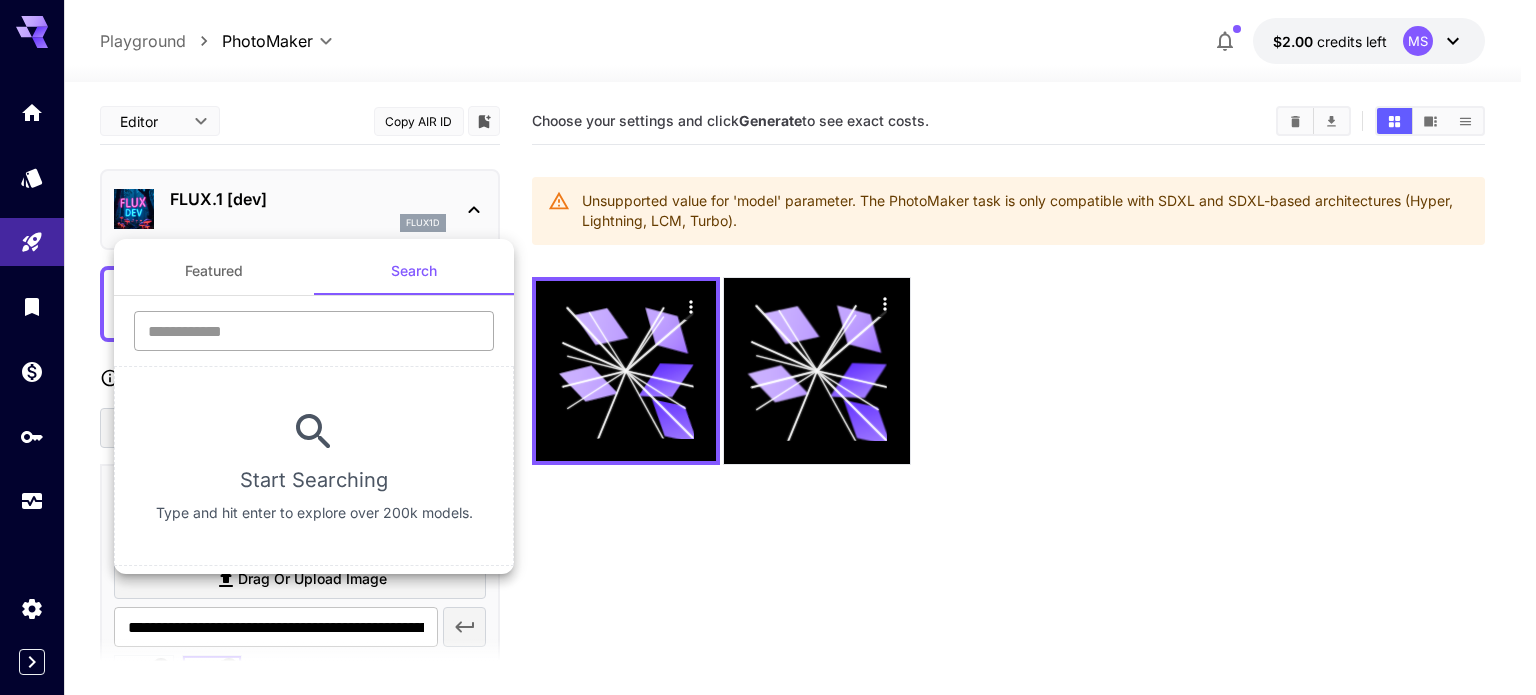 click at bounding box center (314, 331) 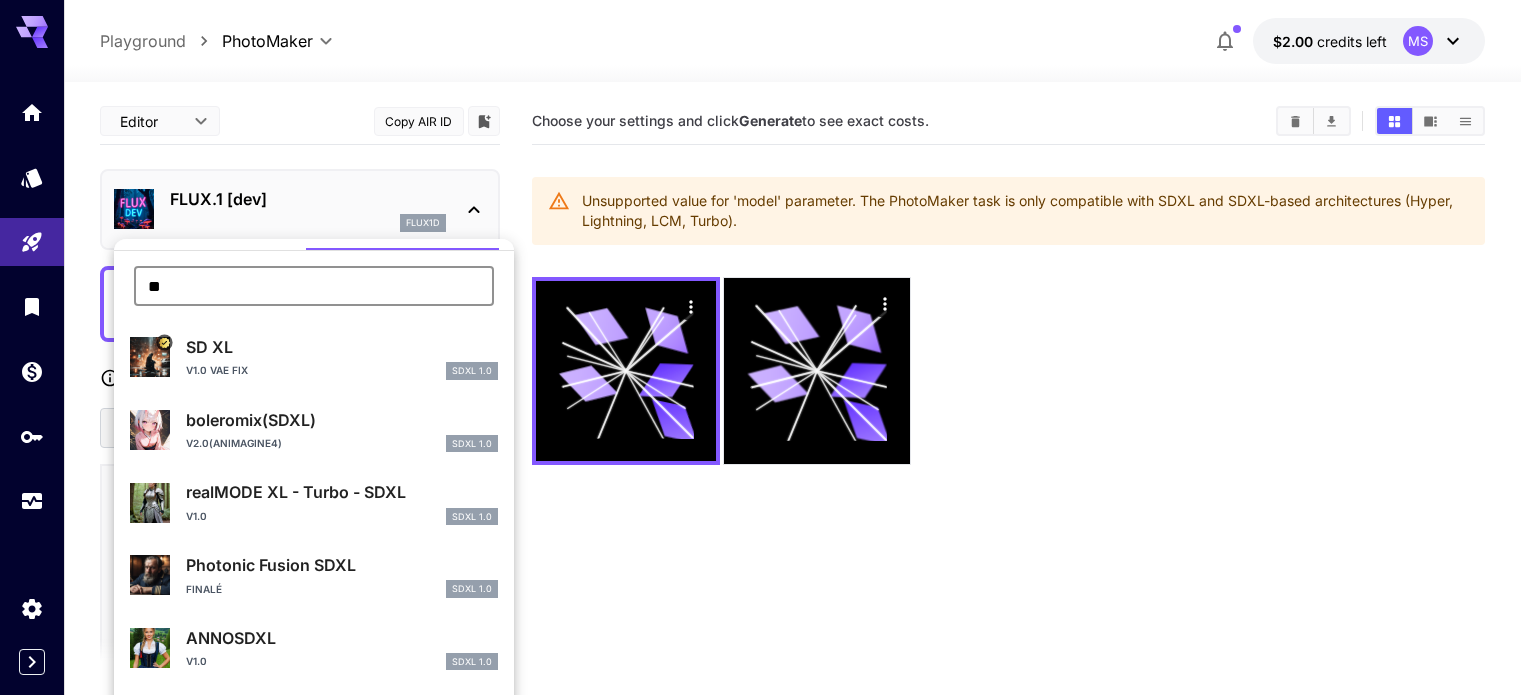 scroll, scrollTop: 0, scrollLeft: 0, axis: both 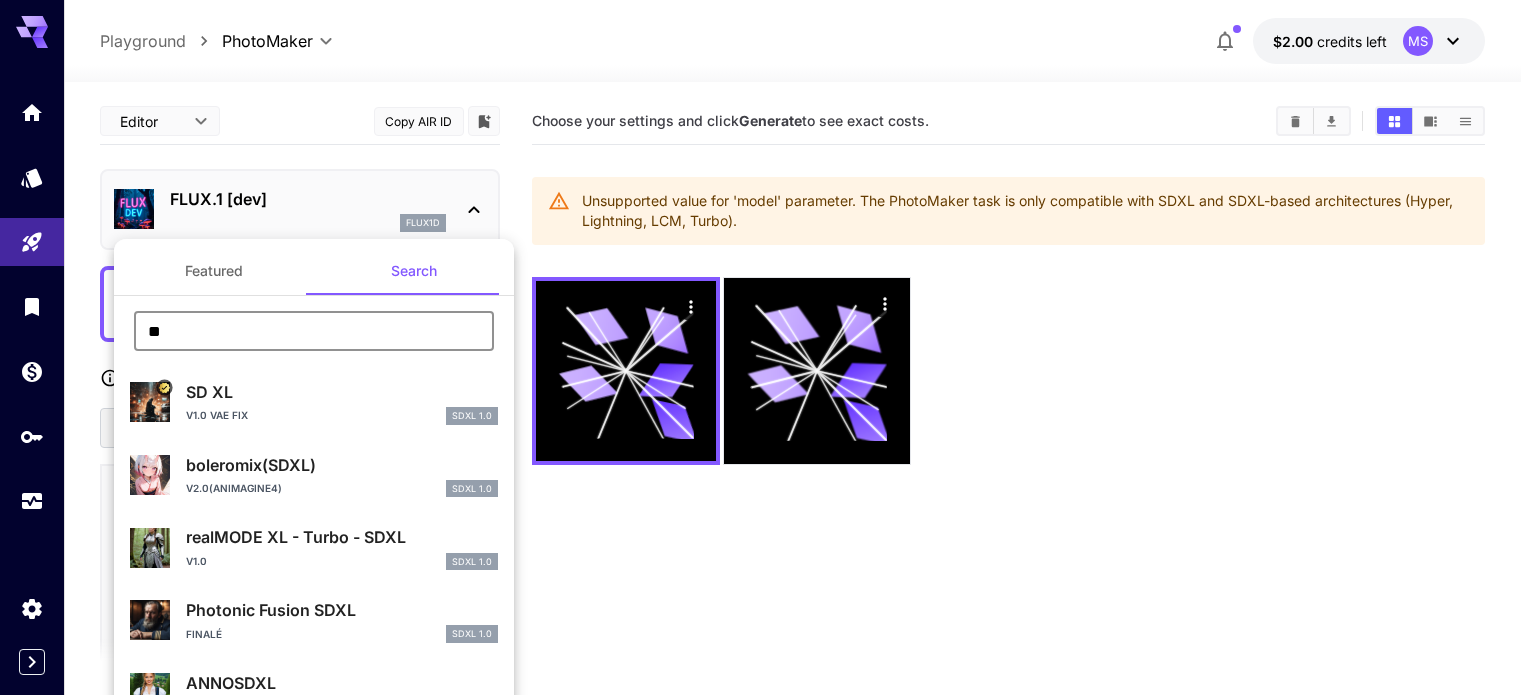 type on "**" 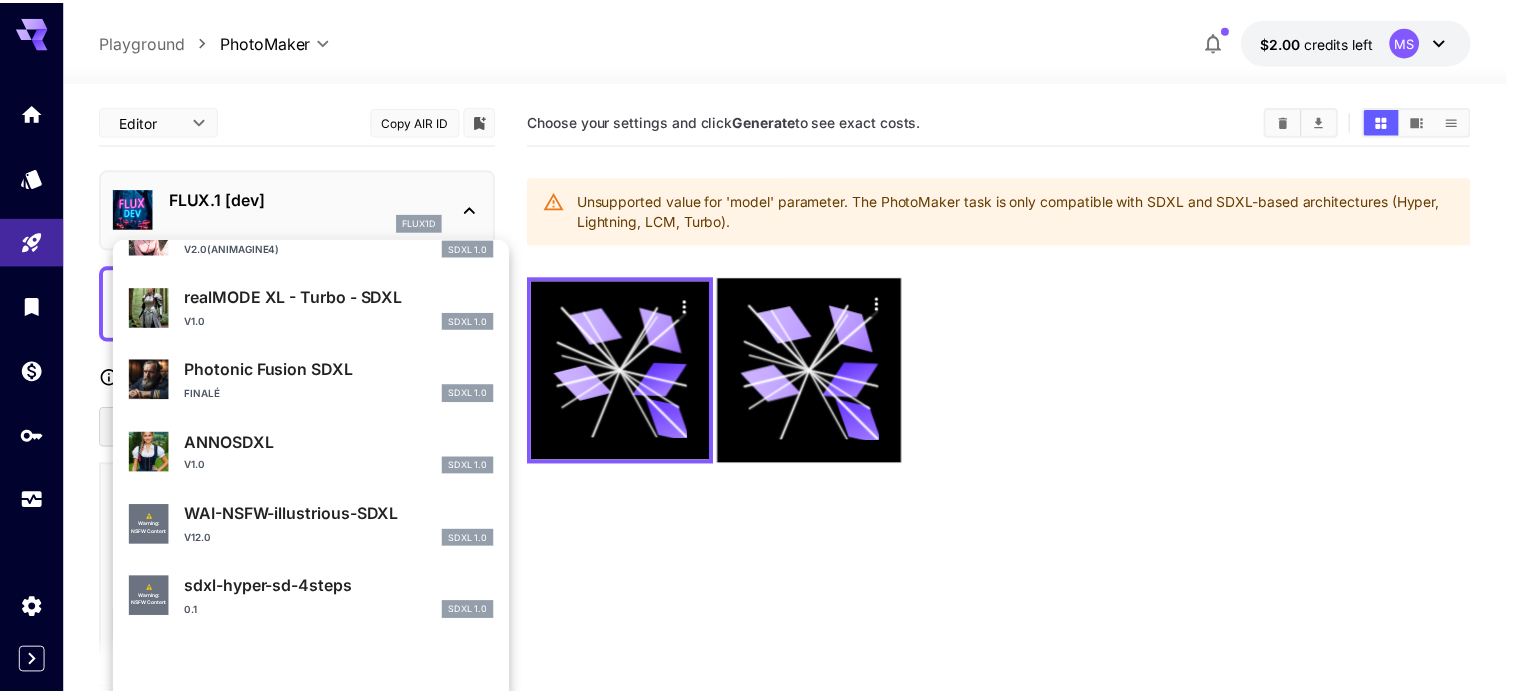 scroll, scrollTop: 251, scrollLeft: 0, axis: vertical 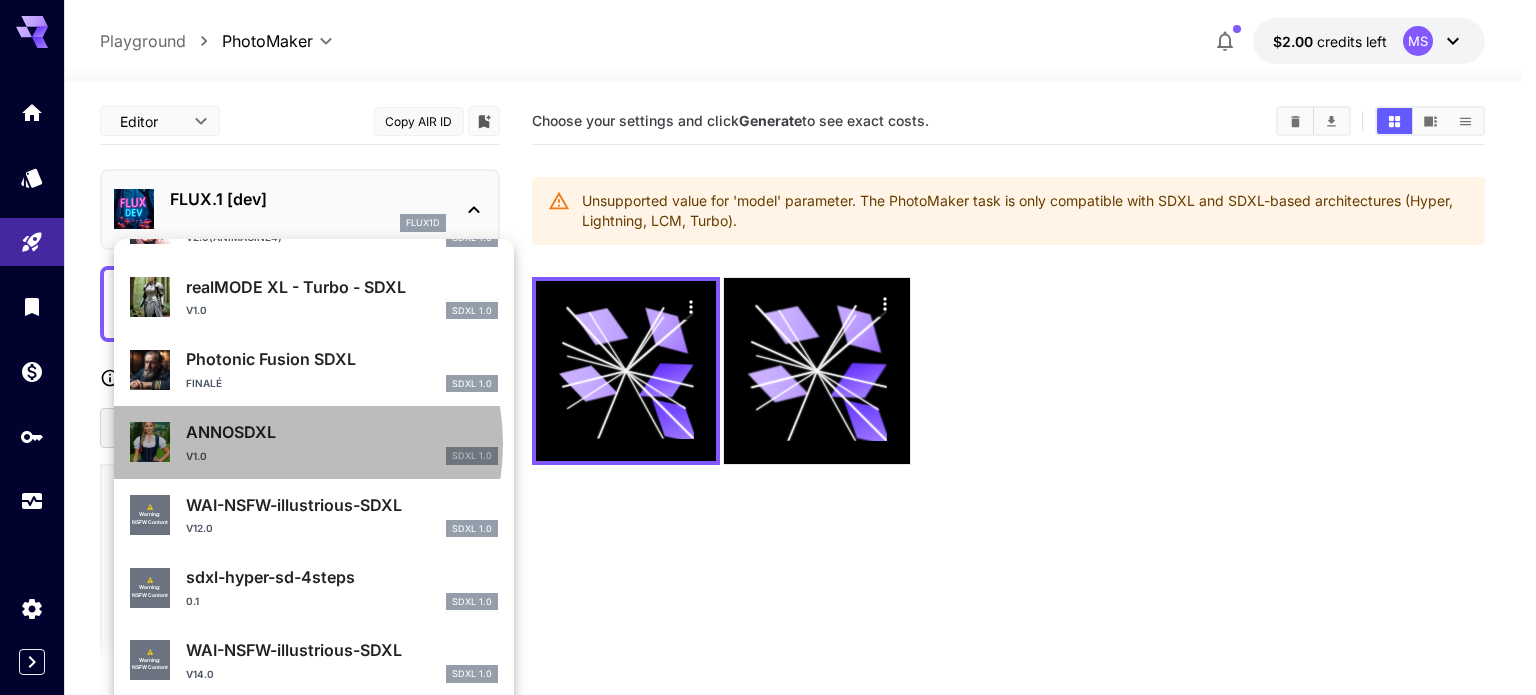 click on "ANNOSDXL v1.0 SDXL 1.0" at bounding box center [342, 442] 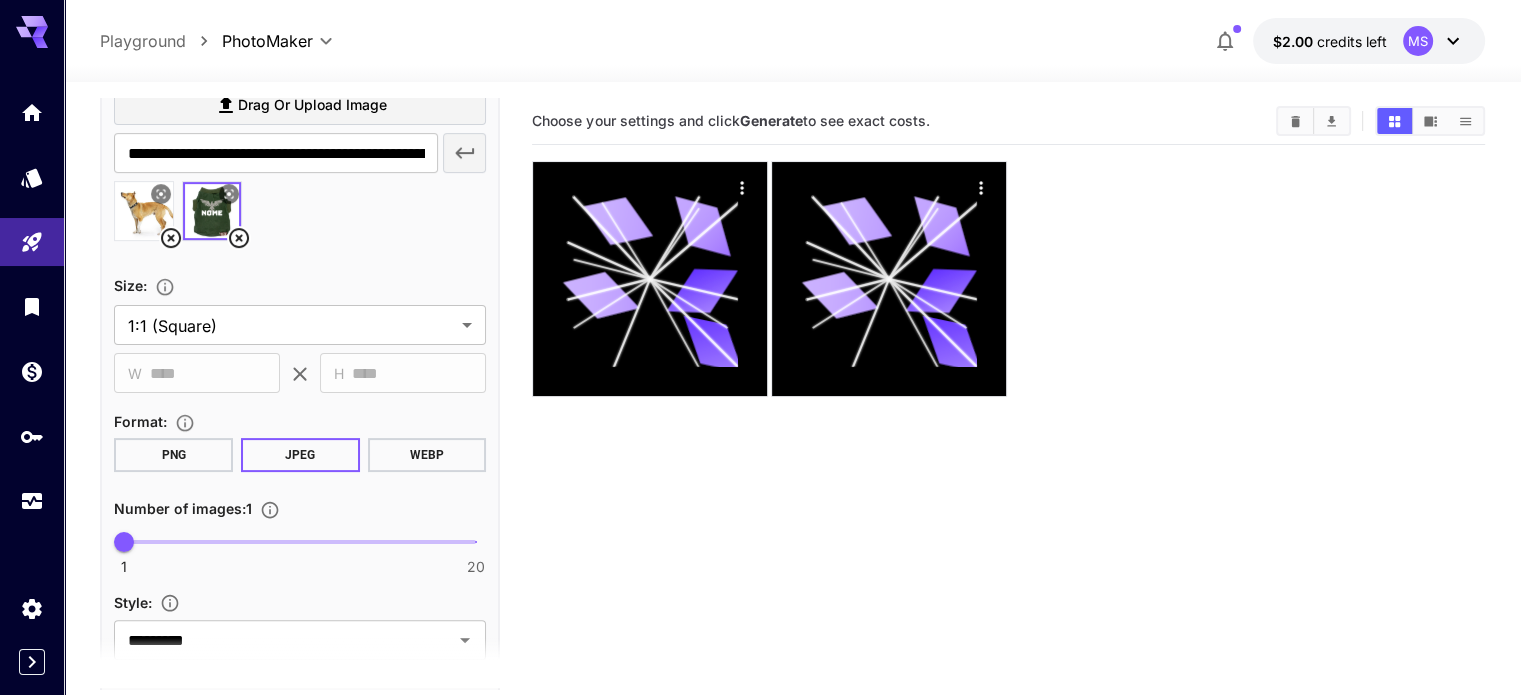 scroll, scrollTop: 500, scrollLeft: 0, axis: vertical 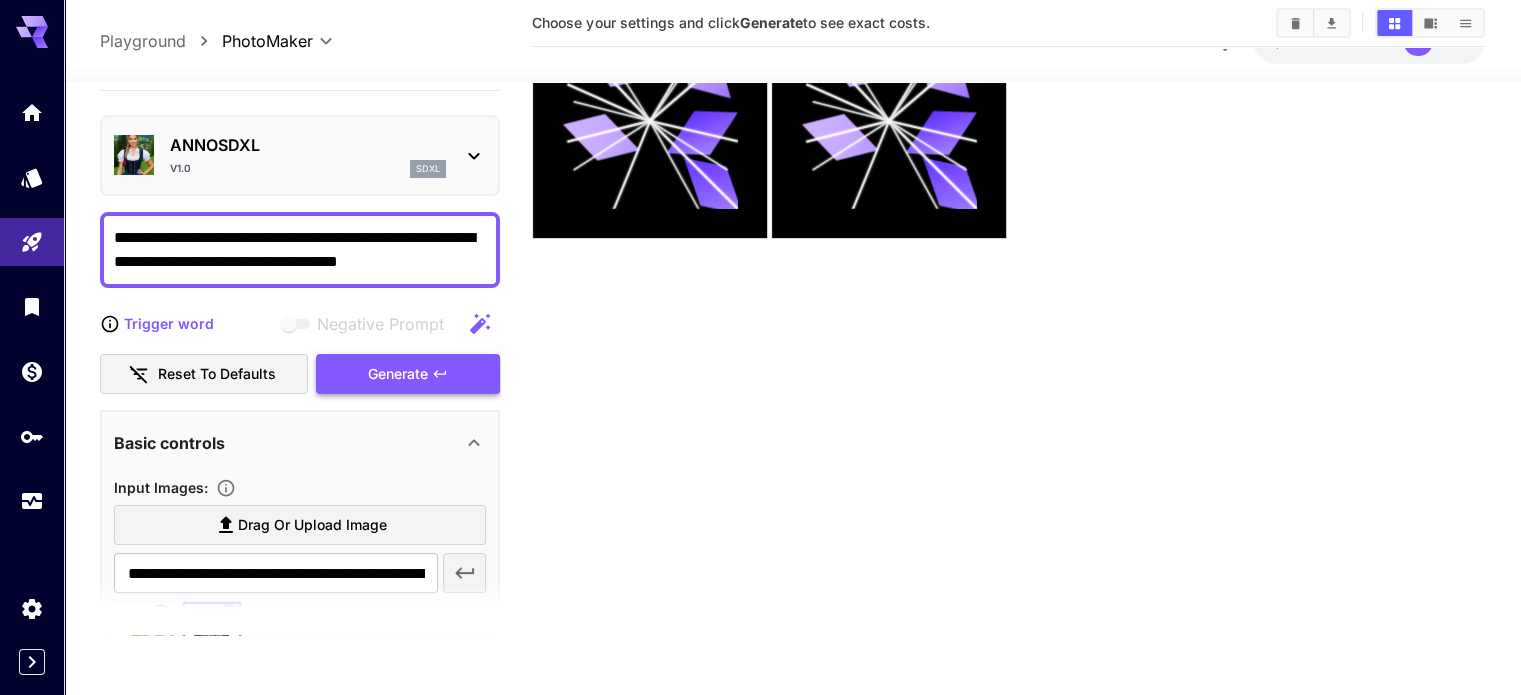 click on "Generate" at bounding box center (408, 374) 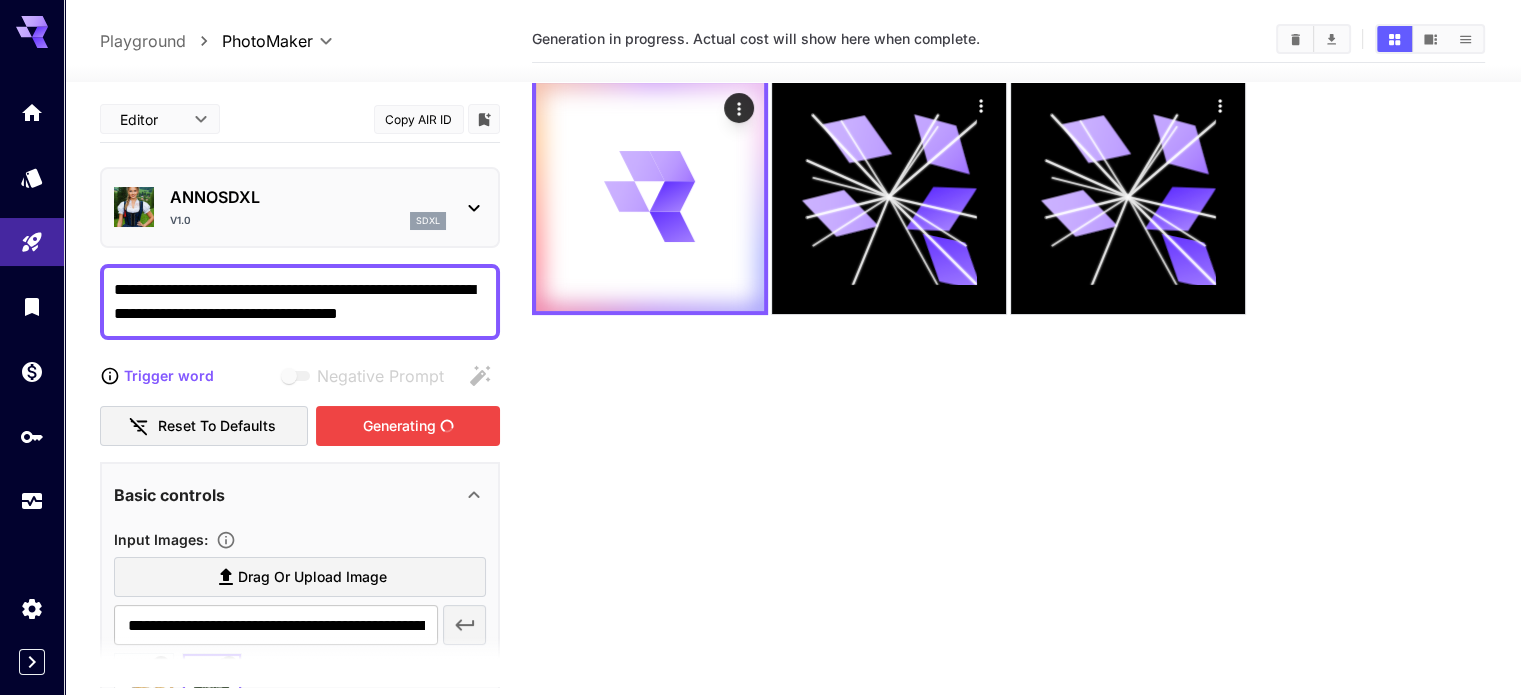 scroll, scrollTop: 0, scrollLeft: 0, axis: both 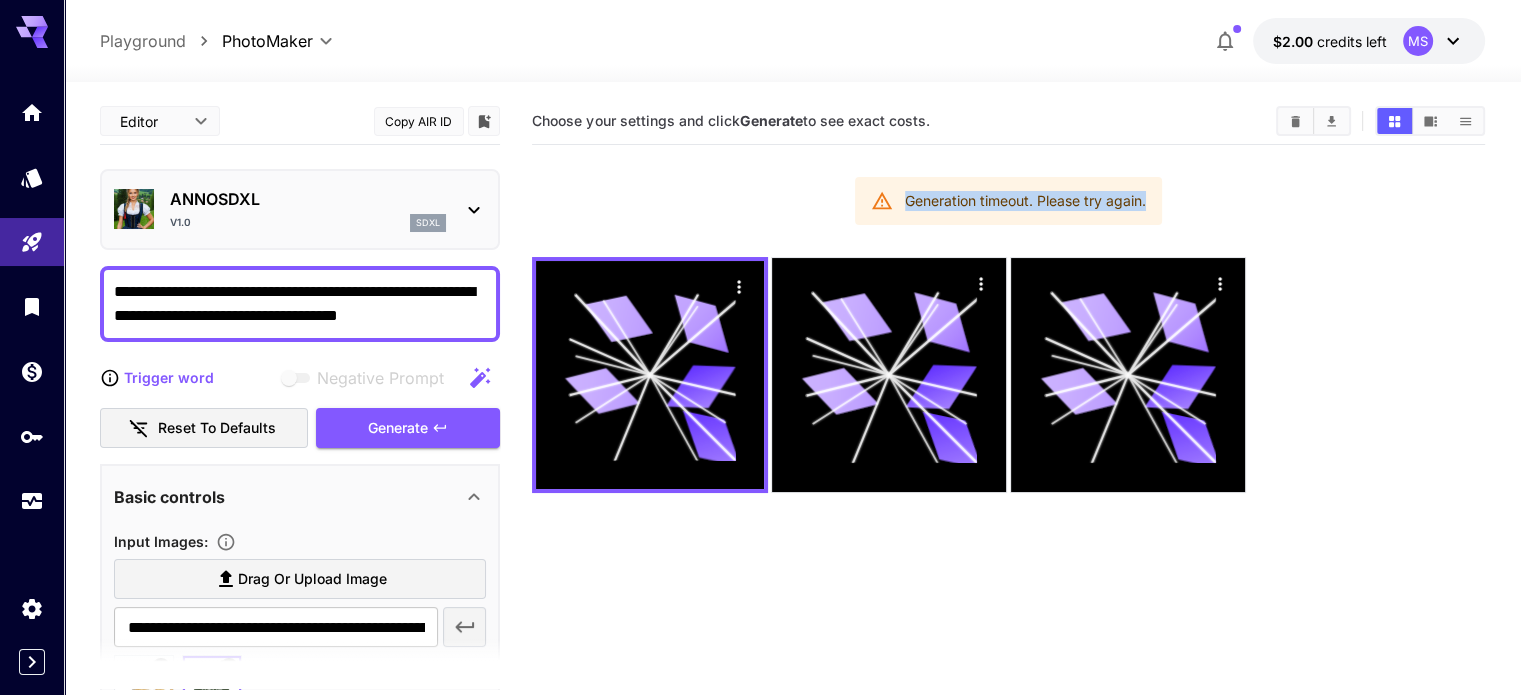 drag, startPoint x: 1145, startPoint y: 200, endPoint x: 904, endPoint y: 203, distance: 241.01868 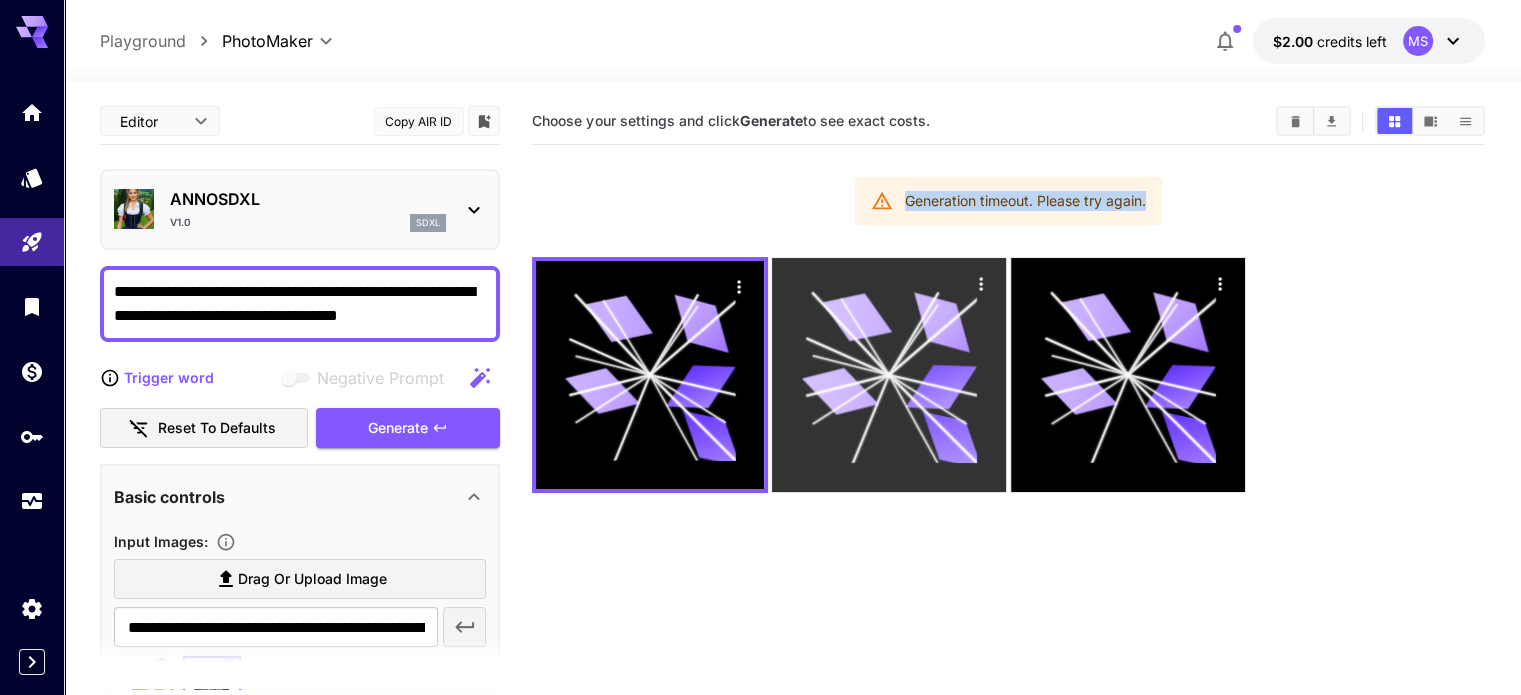 copy on "Generation timeout. Please try again." 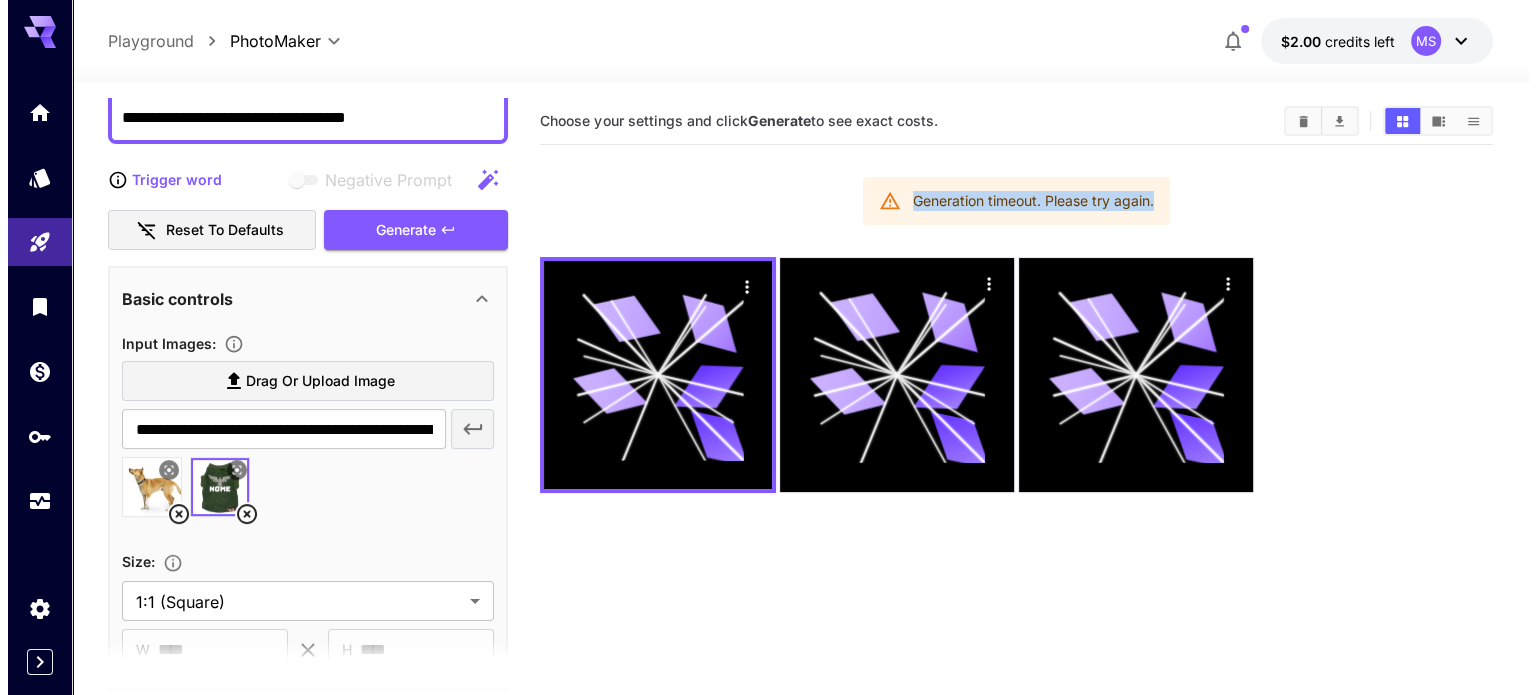 scroll, scrollTop: 200, scrollLeft: 0, axis: vertical 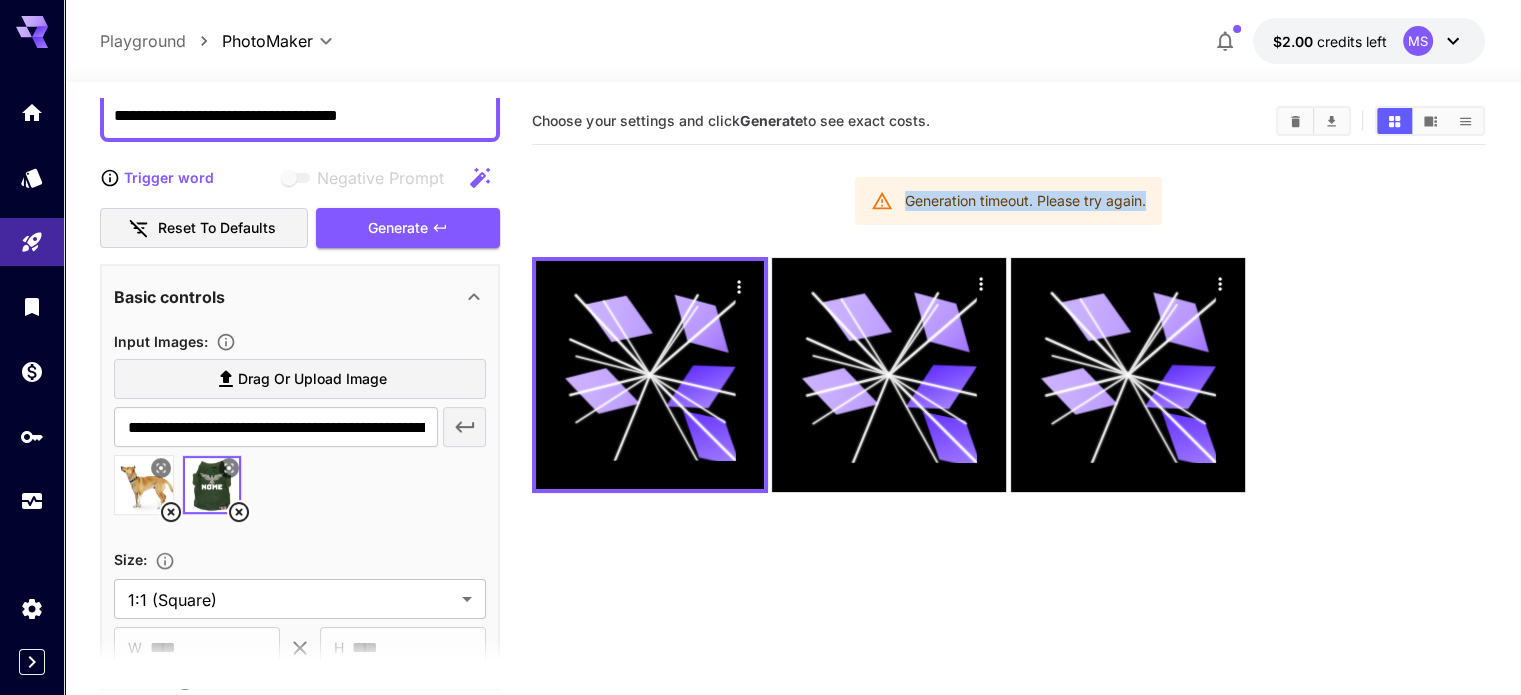 click 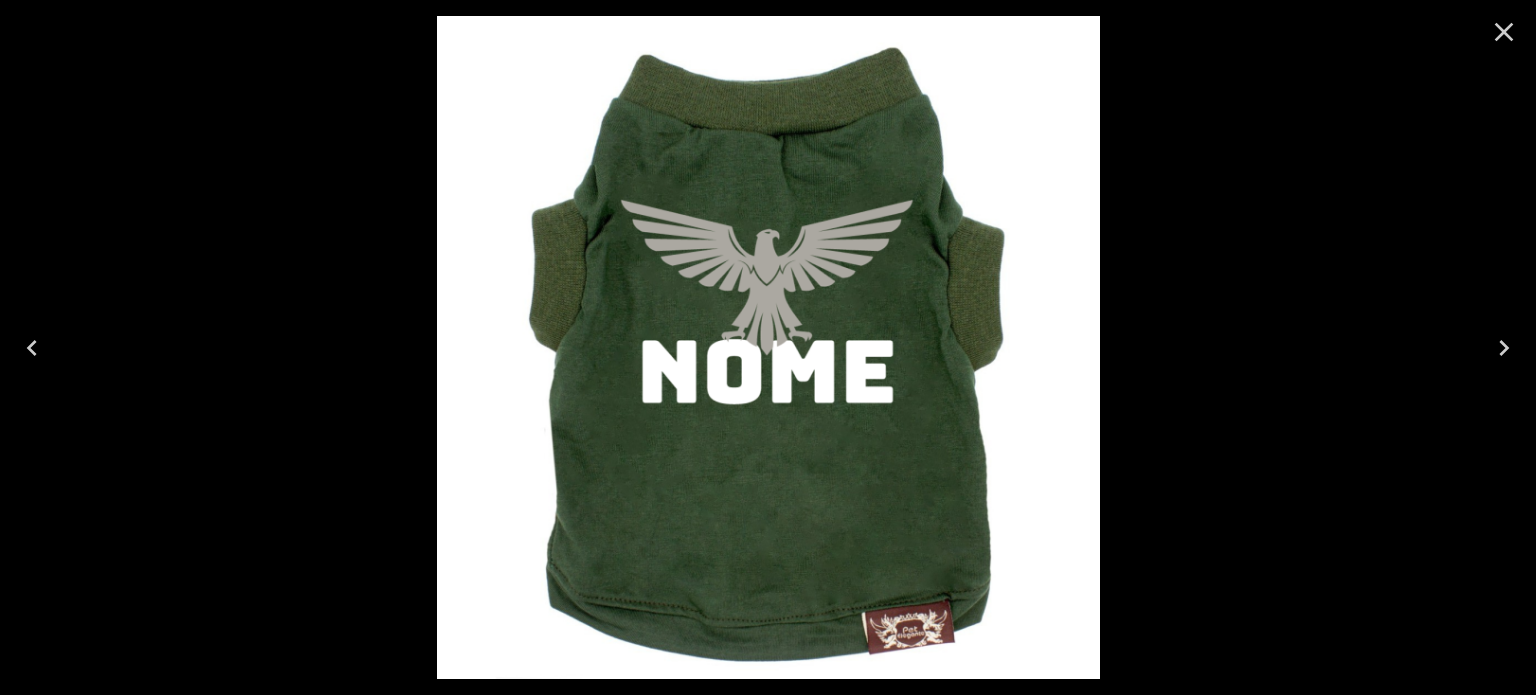 click on "**********" at bounding box center (768, 426) 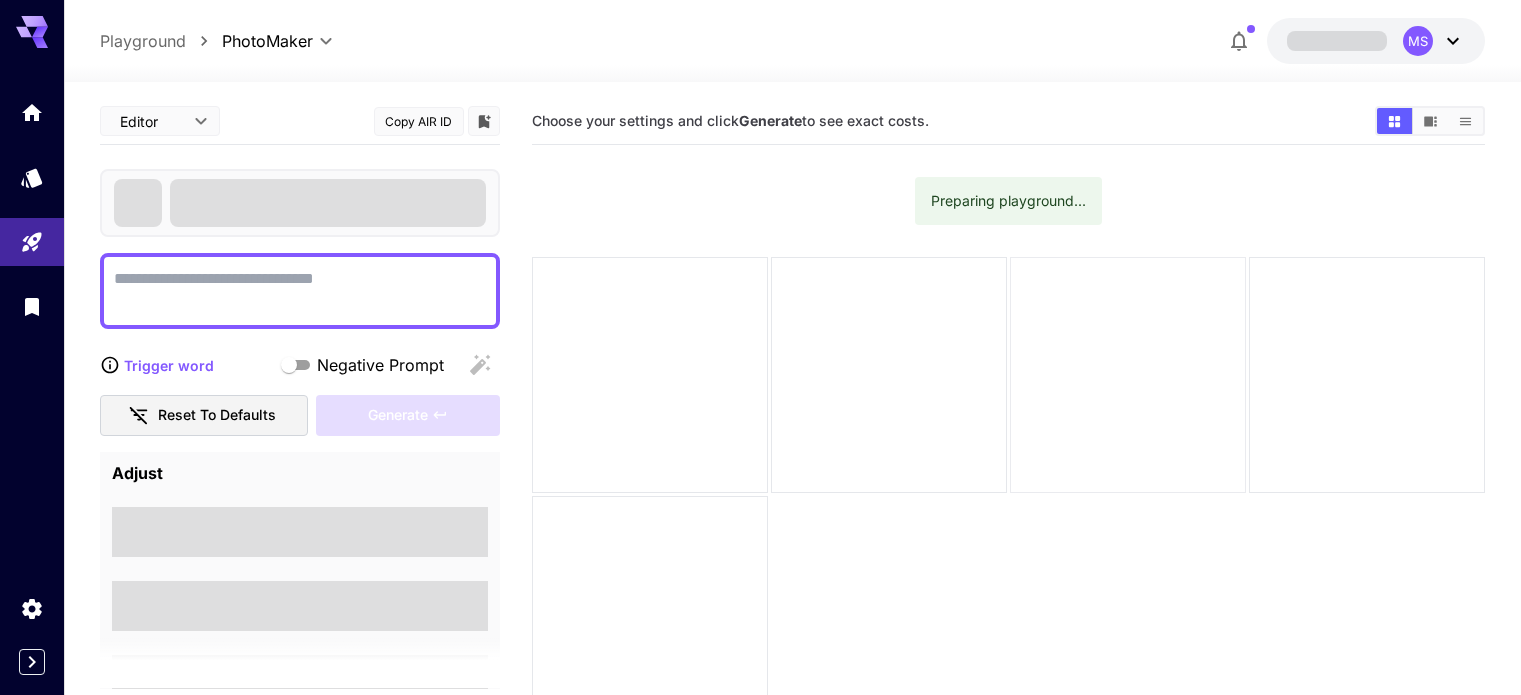 scroll, scrollTop: 0, scrollLeft: 0, axis: both 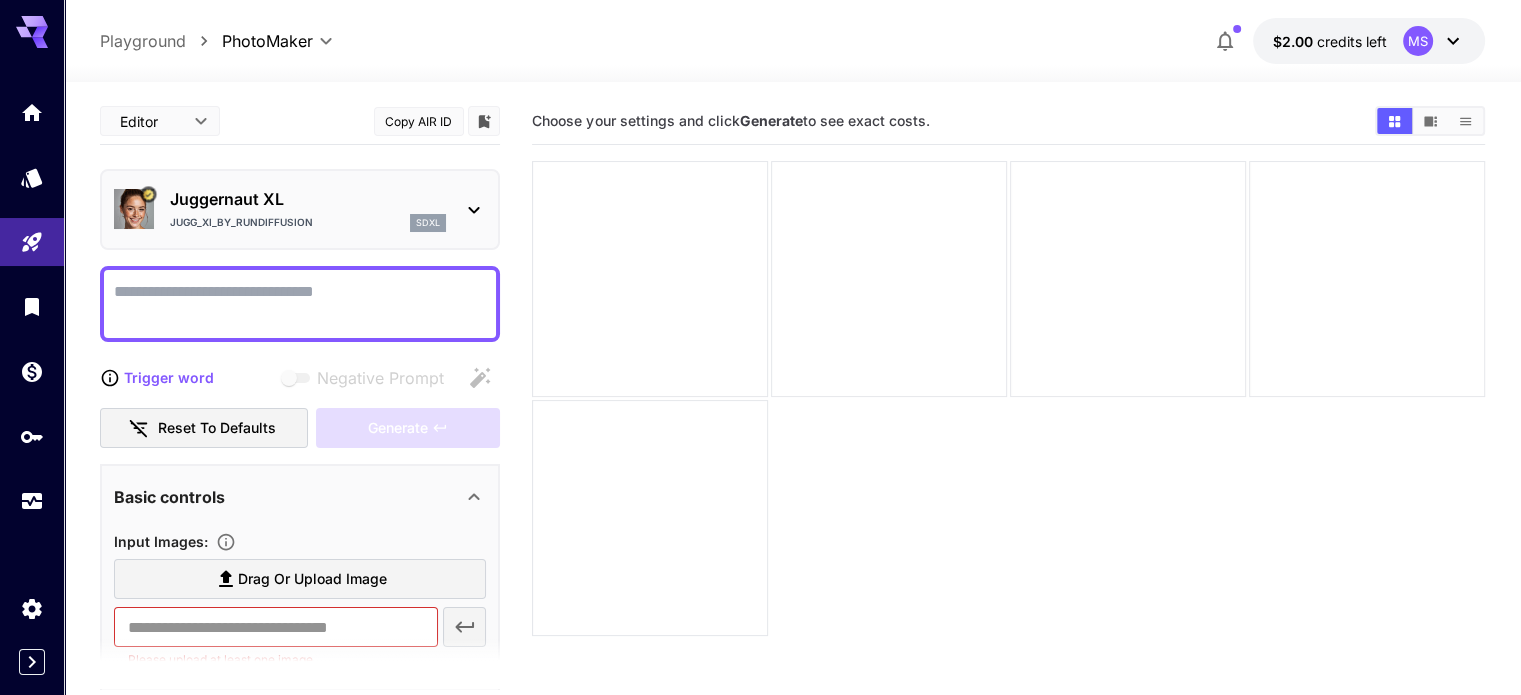 click 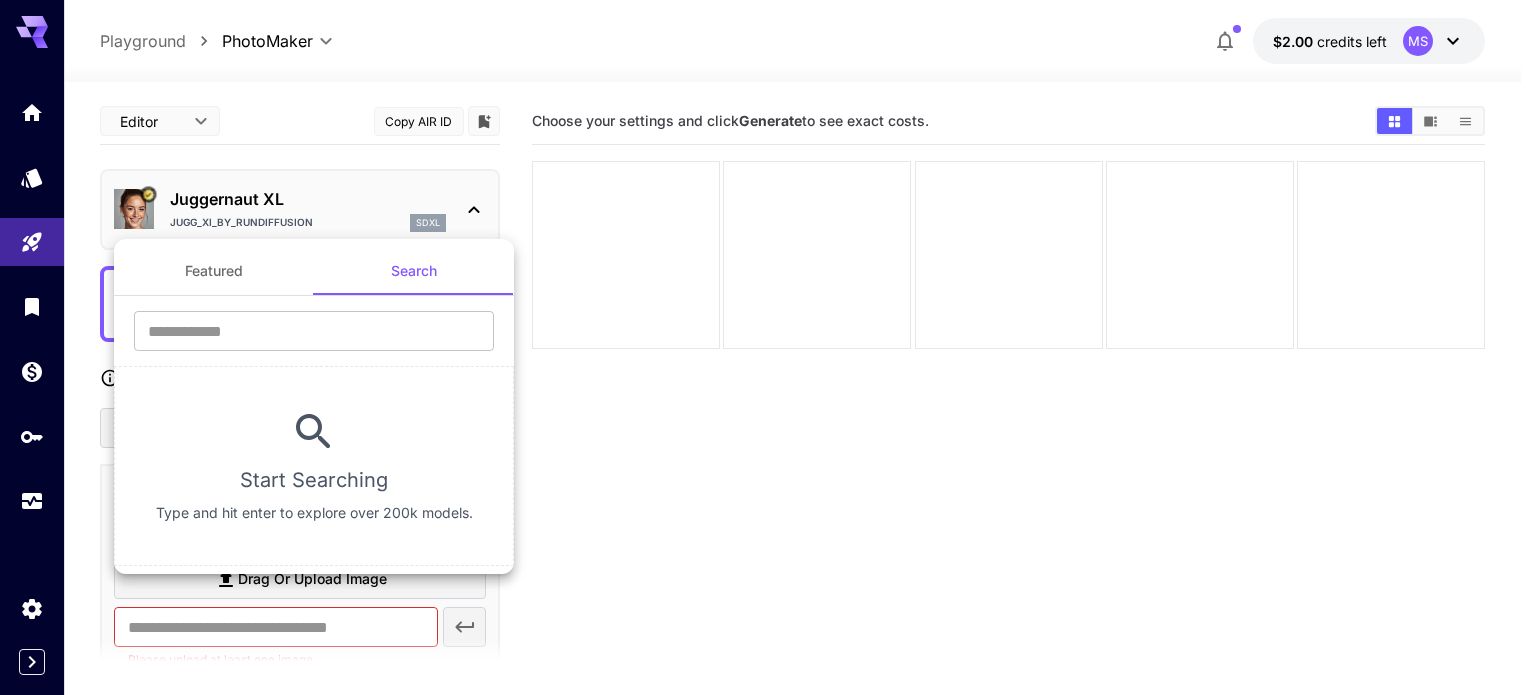 click at bounding box center [768, 347] 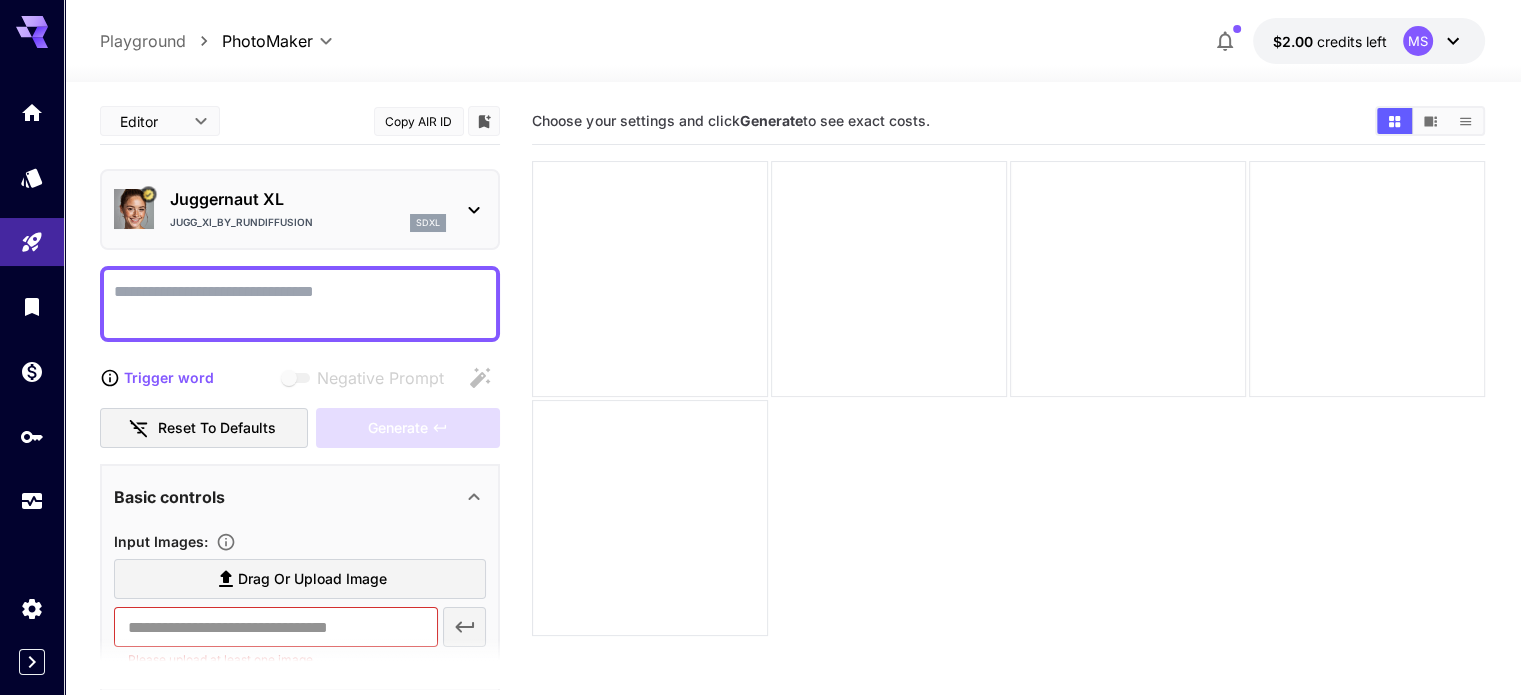 click on "Negative Prompt" at bounding box center [300, 304] 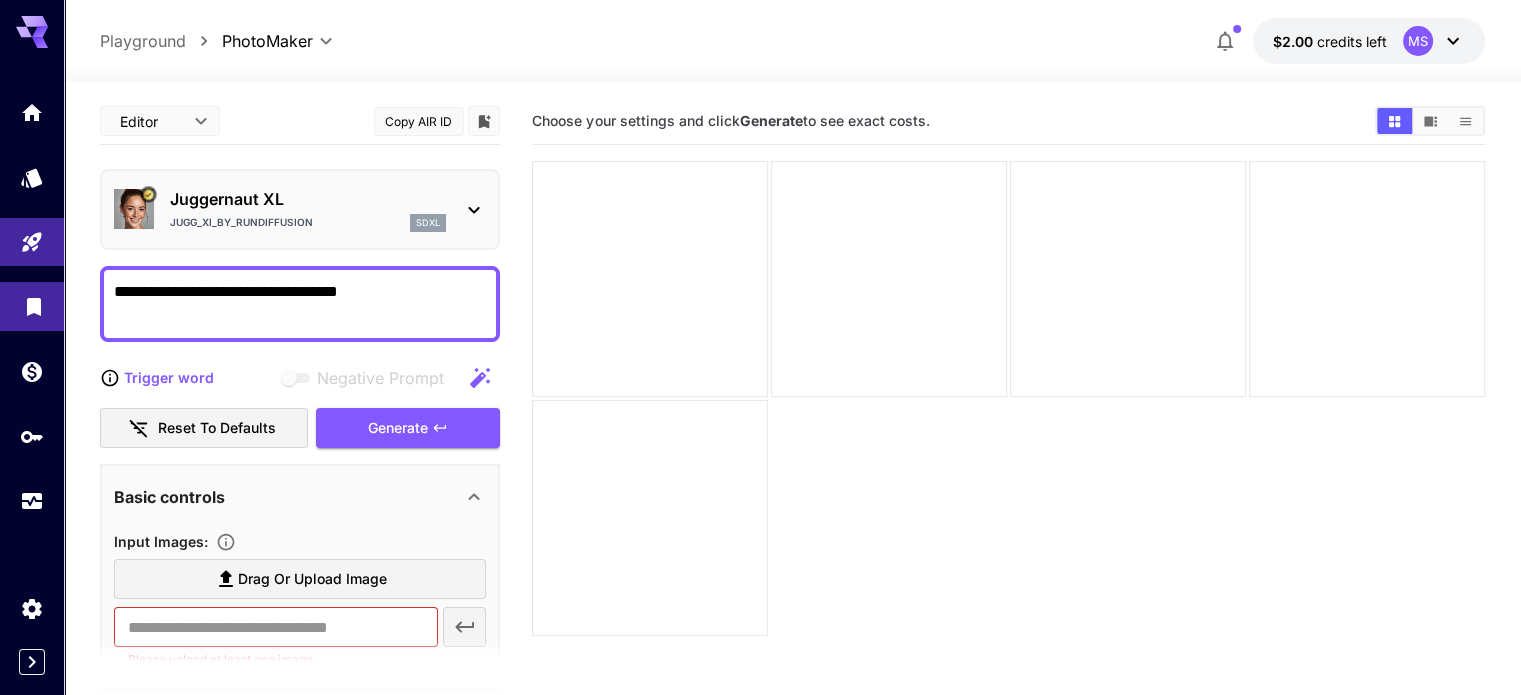 drag, startPoint x: 433, startPoint y: 280, endPoint x: 0, endPoint y: 285, distance: 433.02887 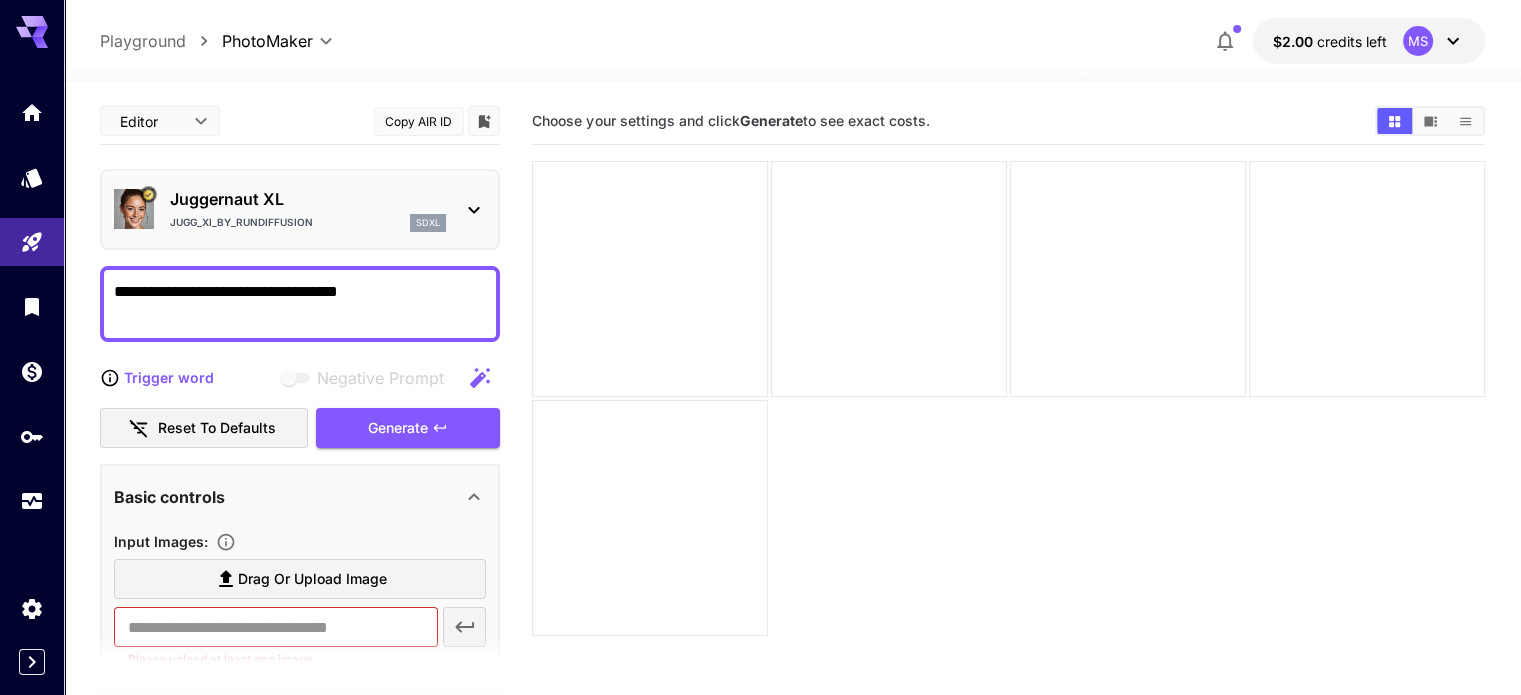 paste on "**********" 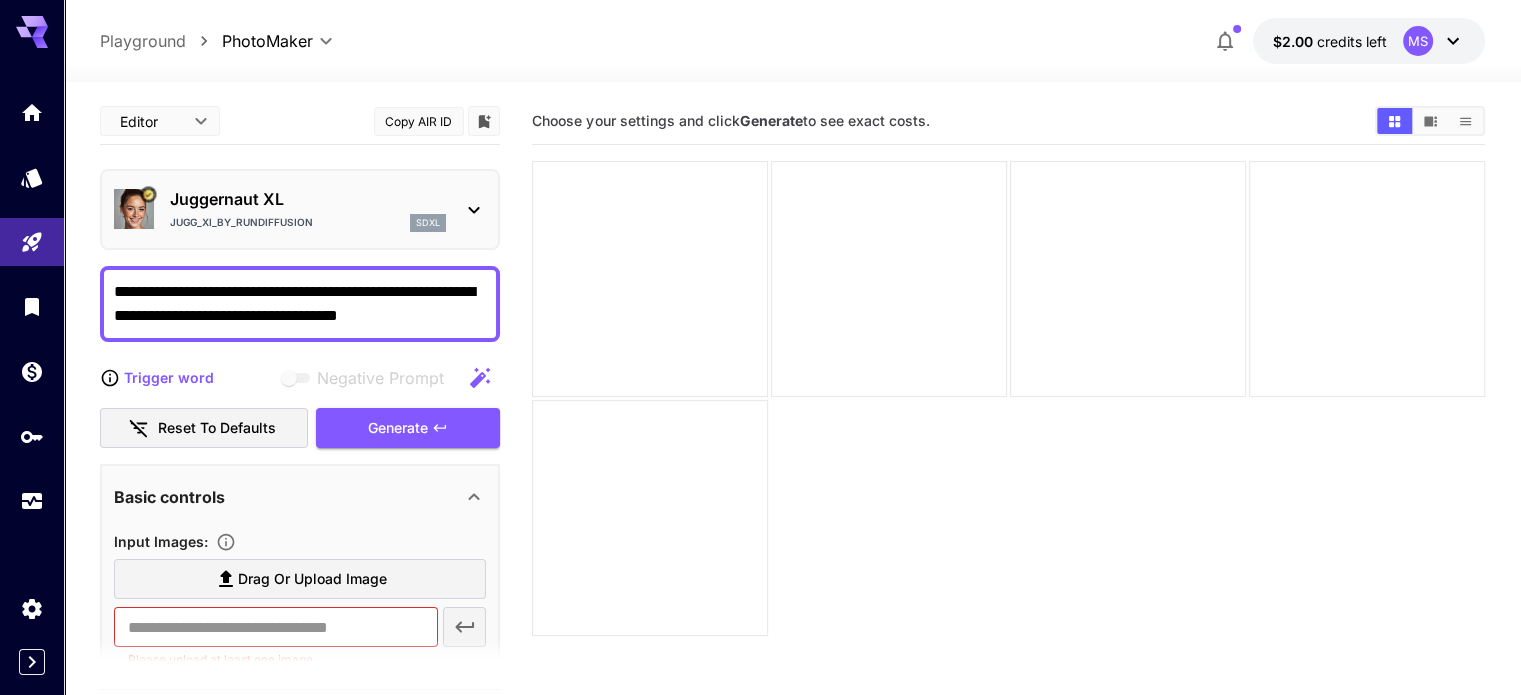 type on "**********" 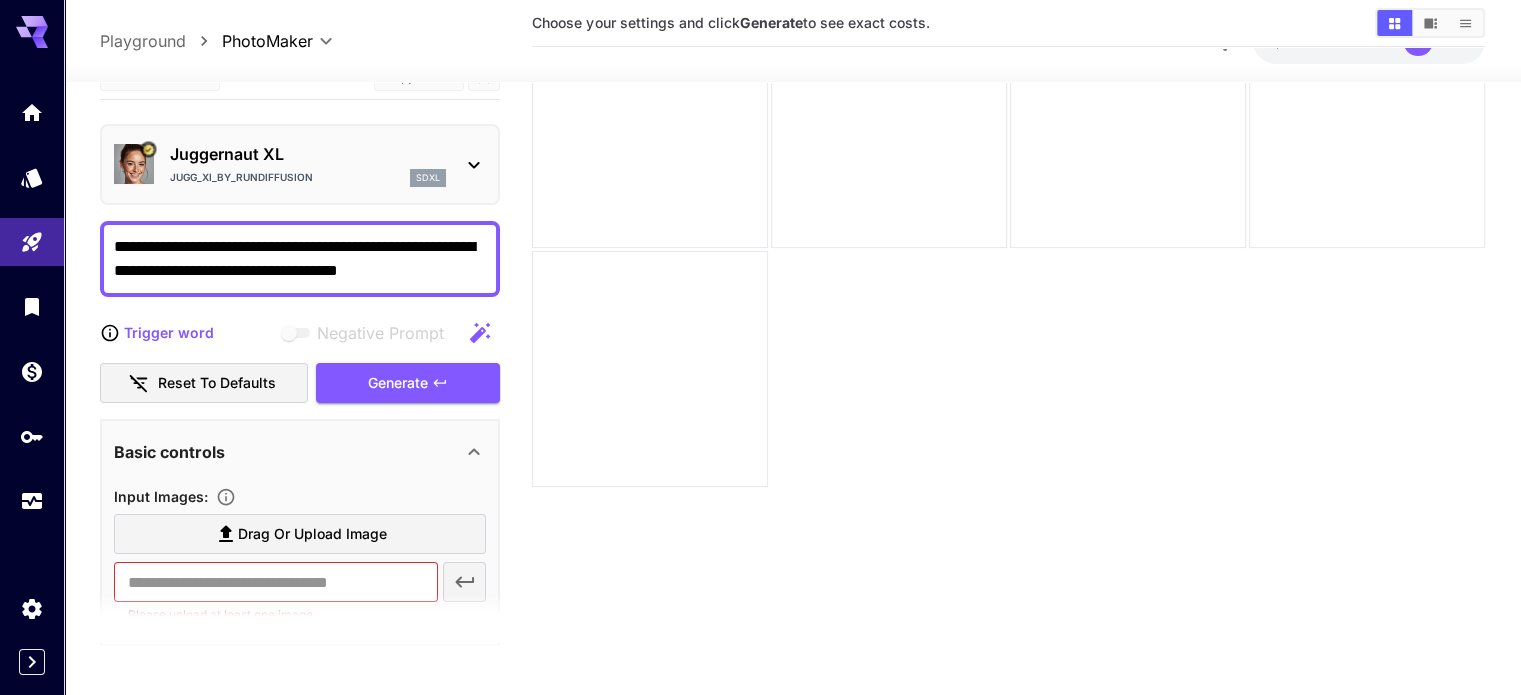 scroll, scrollTop: 158, scrollLeft: 0, axis: vertical 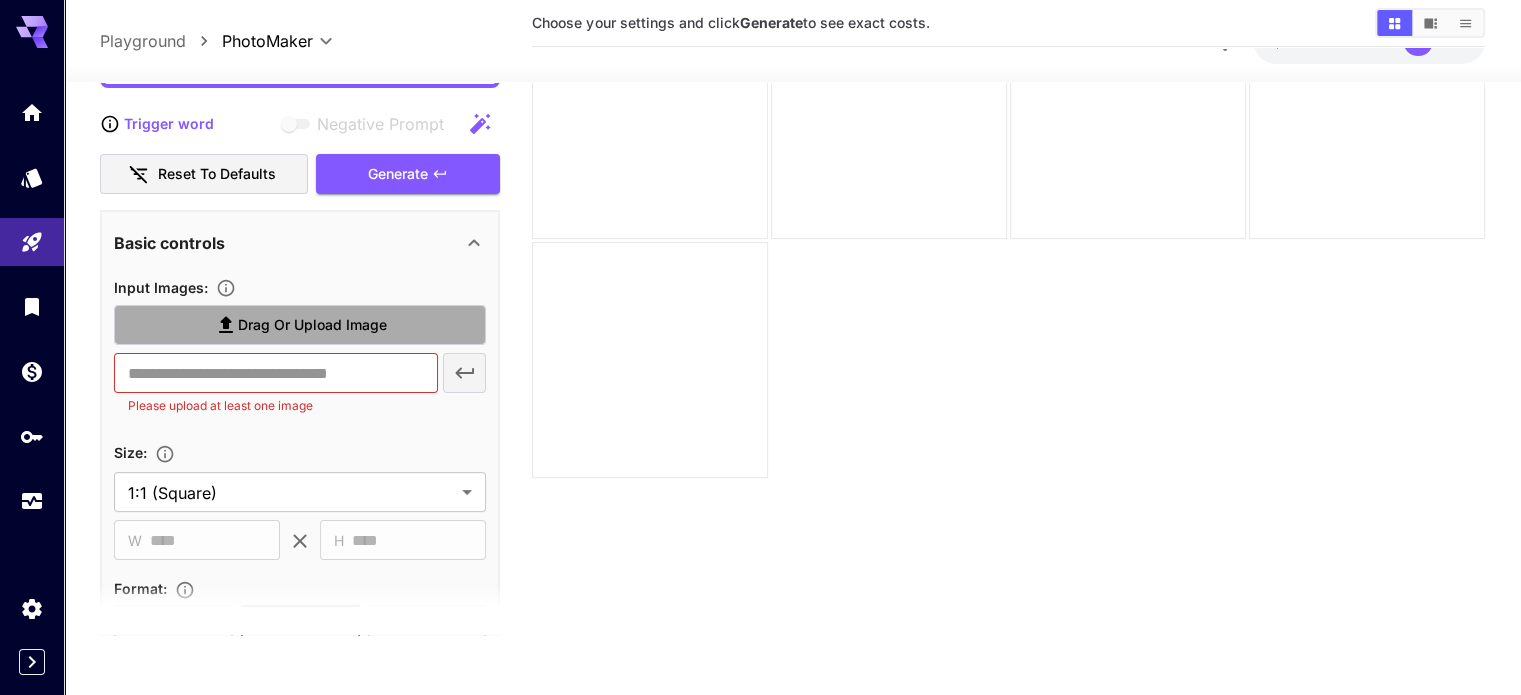 click on "Drag or upload image" at bounding box center (312, 325) 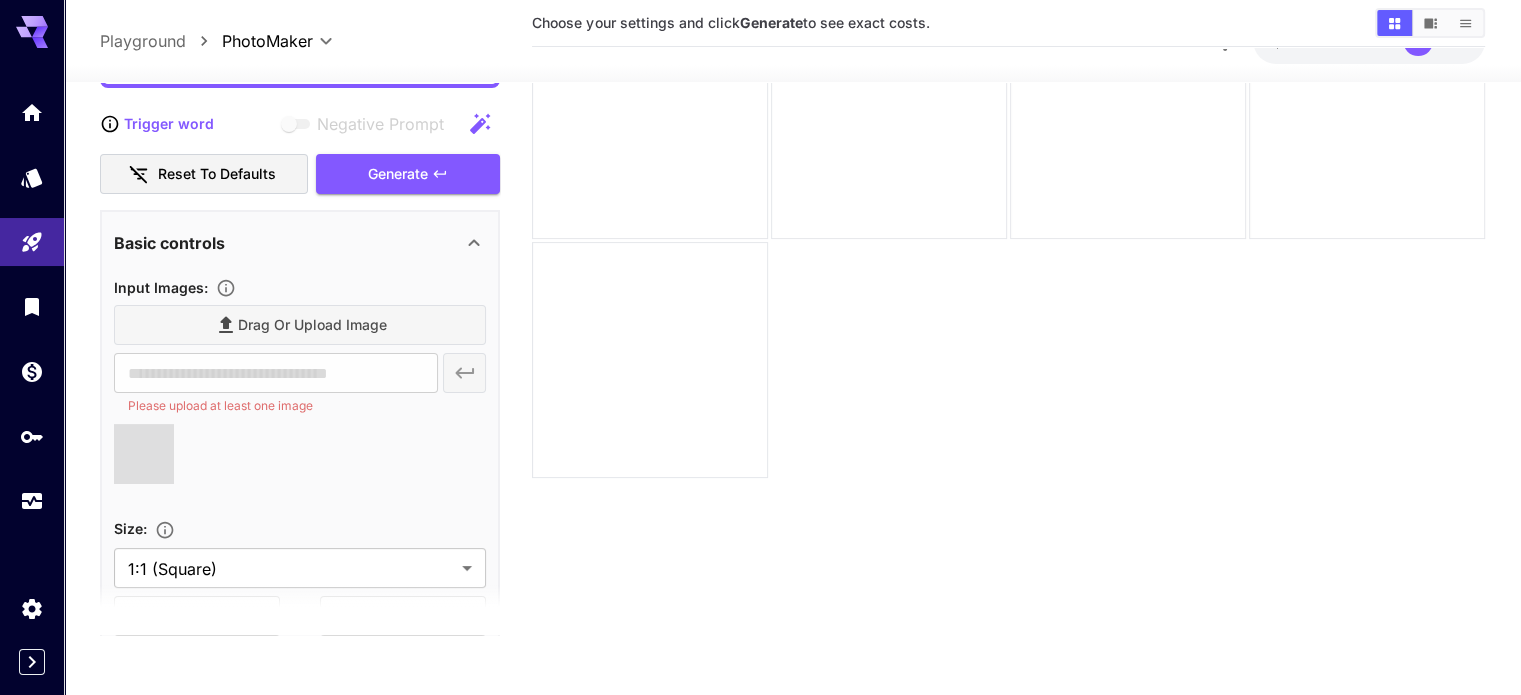 type on "**********" 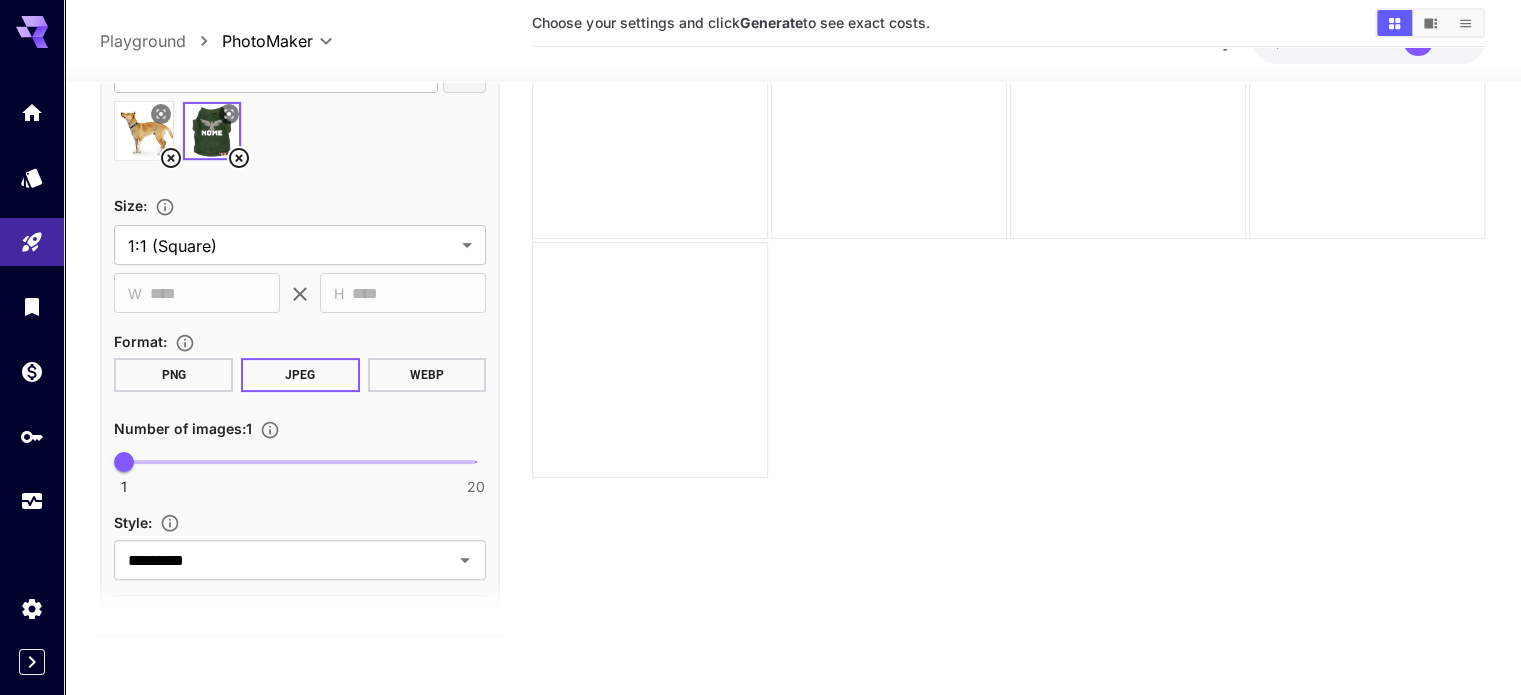 scroll, scrollTop: 631, scrollLeft: 0, axis: vertical 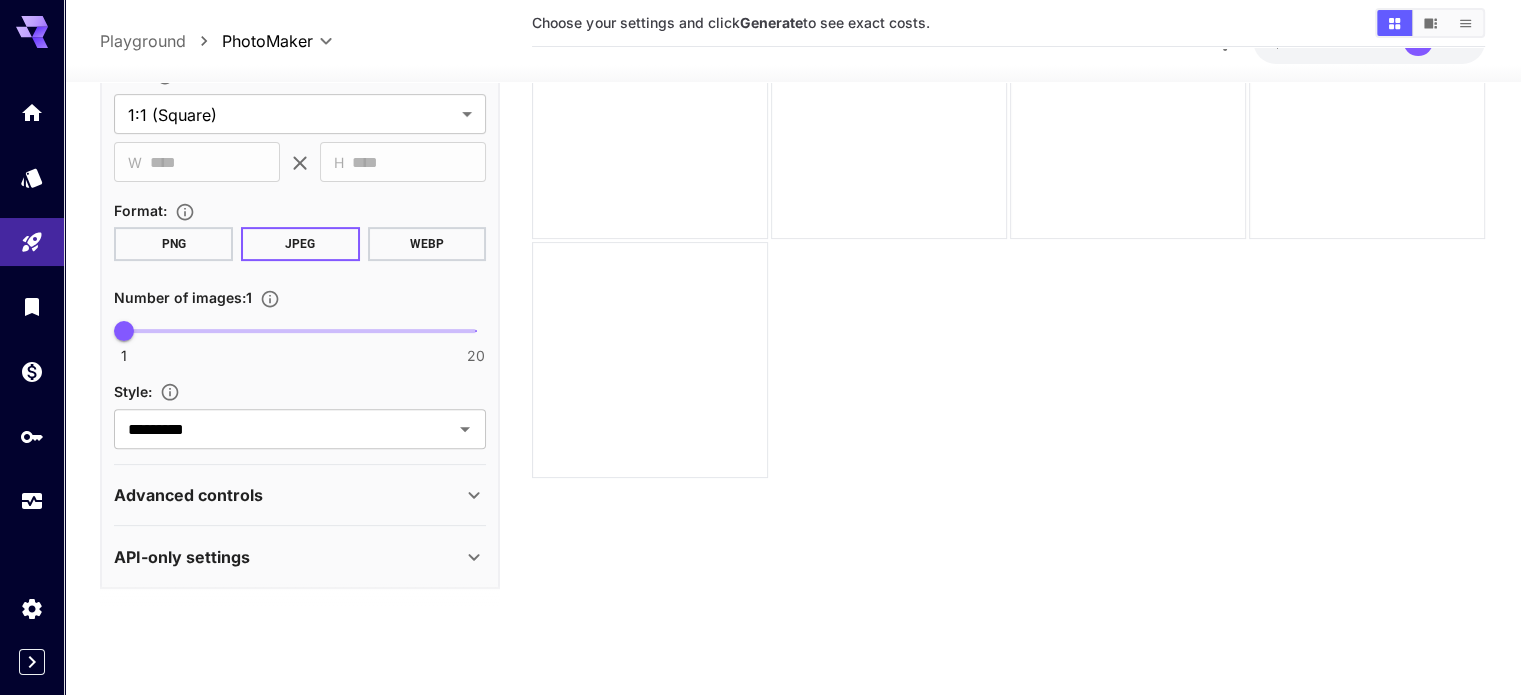 click on "Advanced controls" at bounding box center [288, 495] 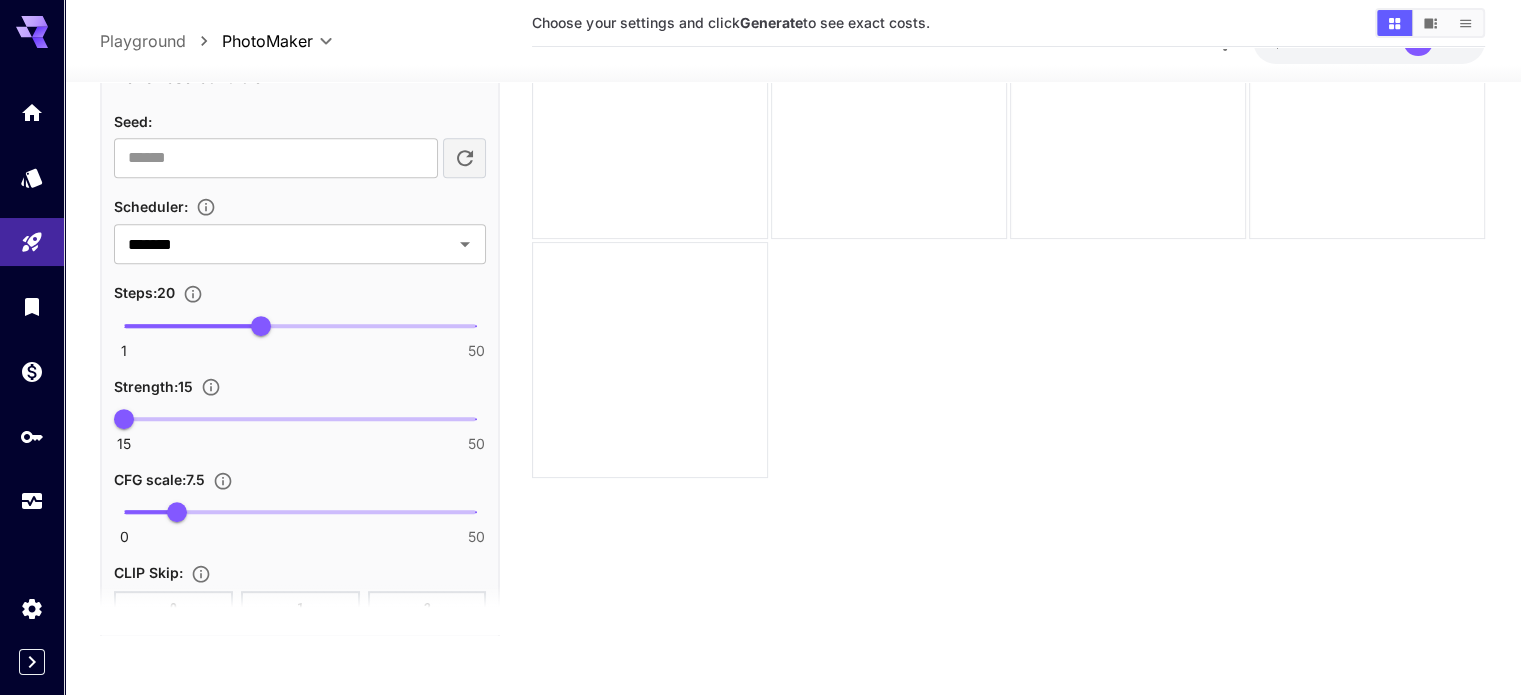 scroll, scrollTop: 1131, scrollLeft: 0, axis: vertical 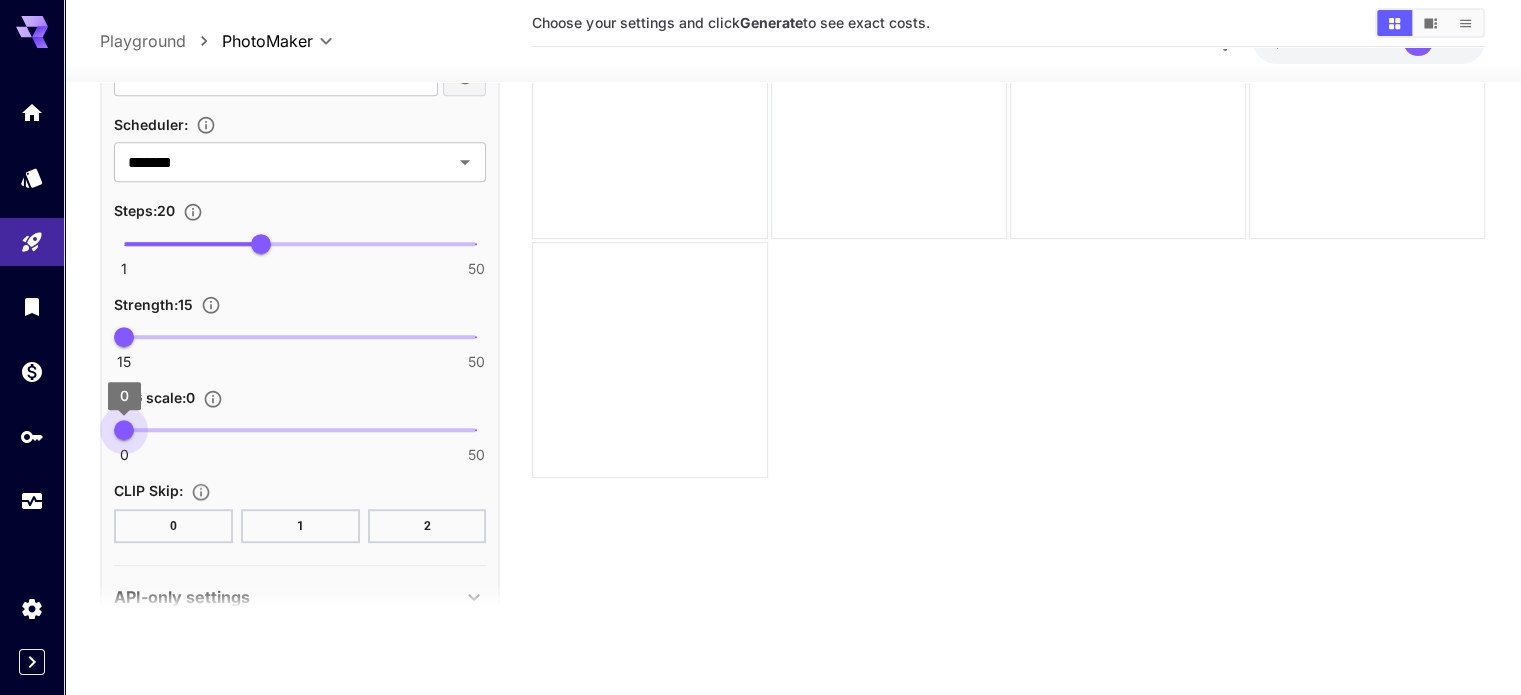drag, startPoint x: 175, startPoint y: 430, endPoint x: 95, endPoint y: 429, distance: 80.00625 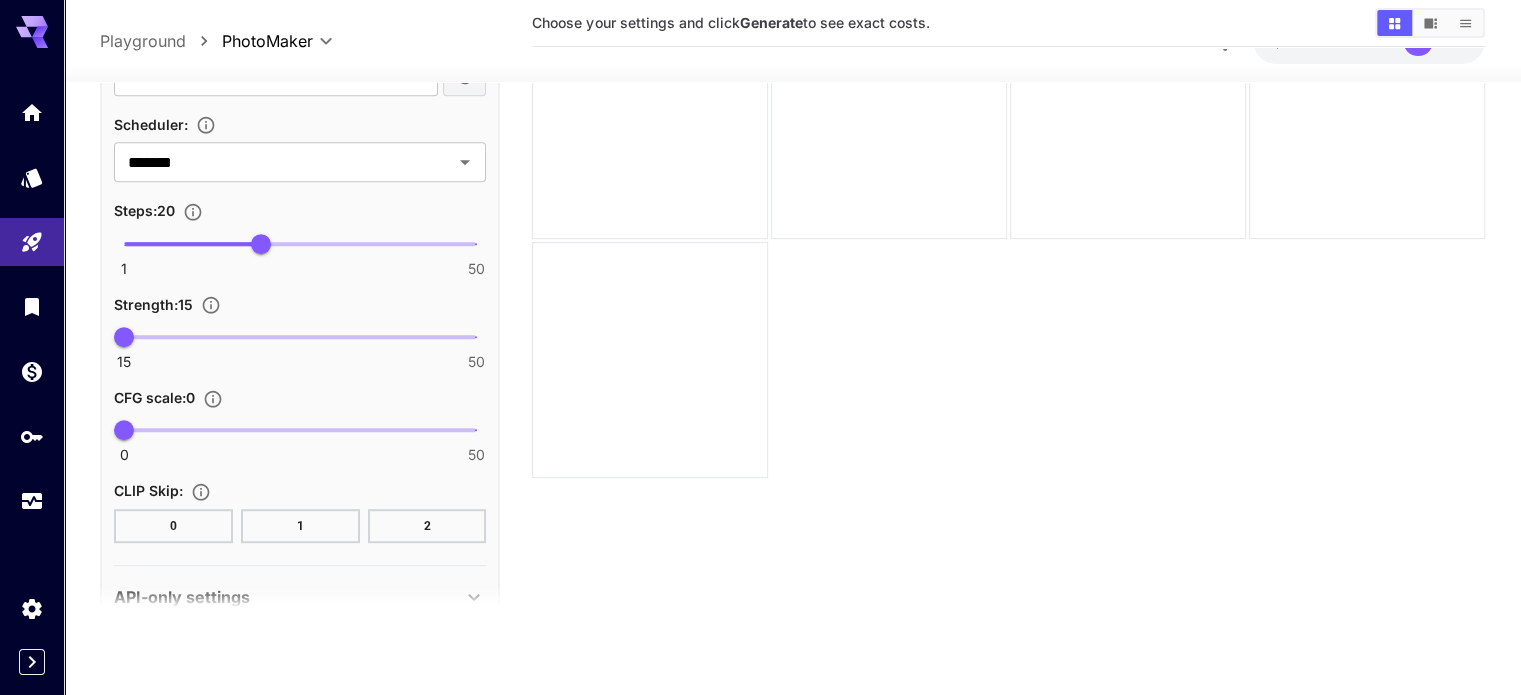 scroll, scrollTop: 1132, scrollLeft: 0, axis: vertical 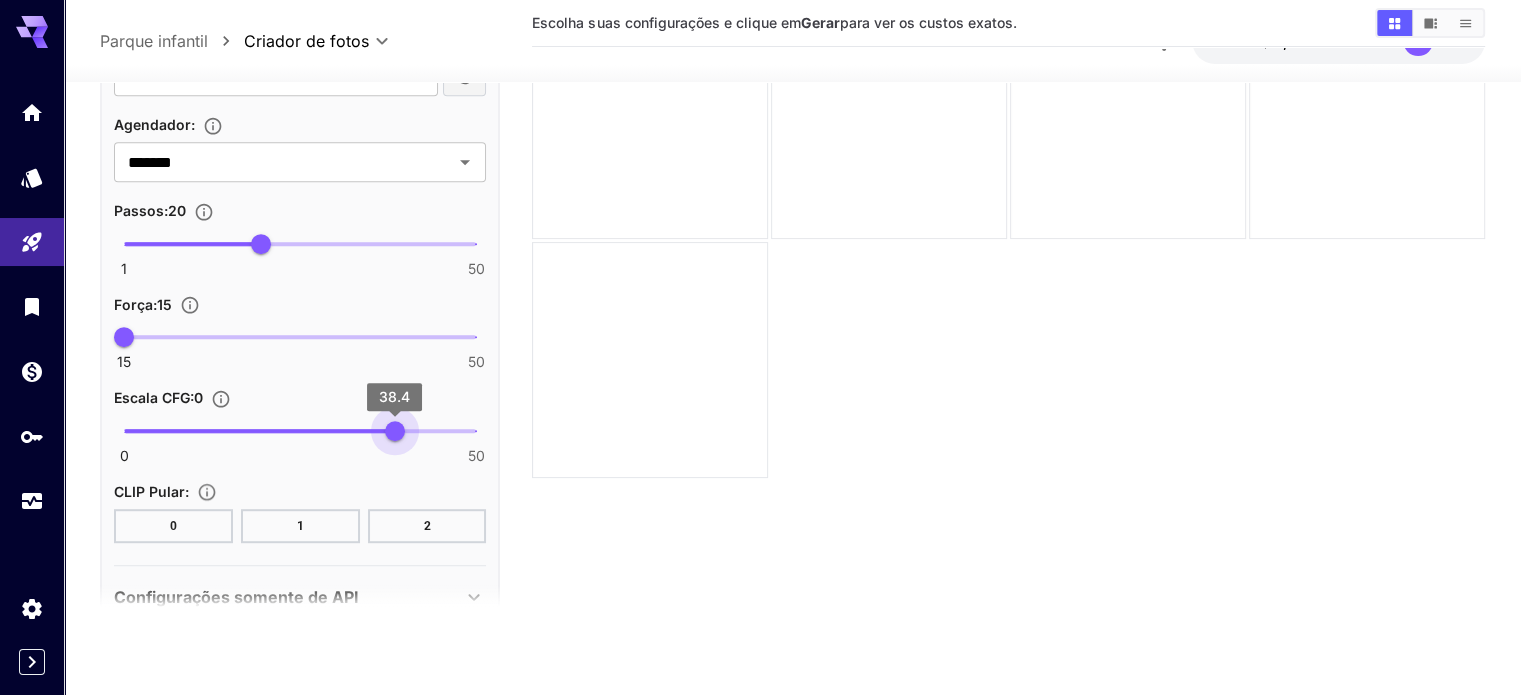 type on "****" 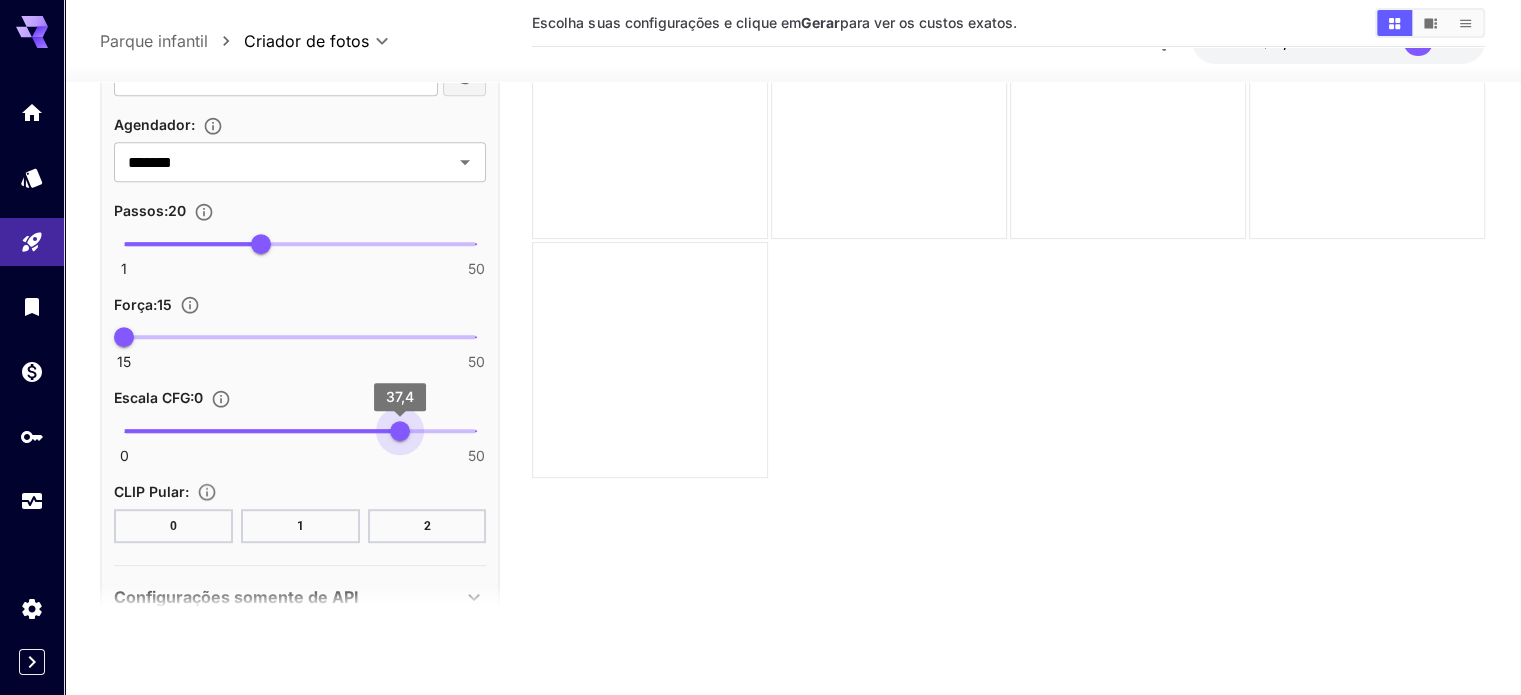 drag, startPoint x: 128, startPoint y: 427, endPoint x: 400, endPoint y: 427, distance: 272 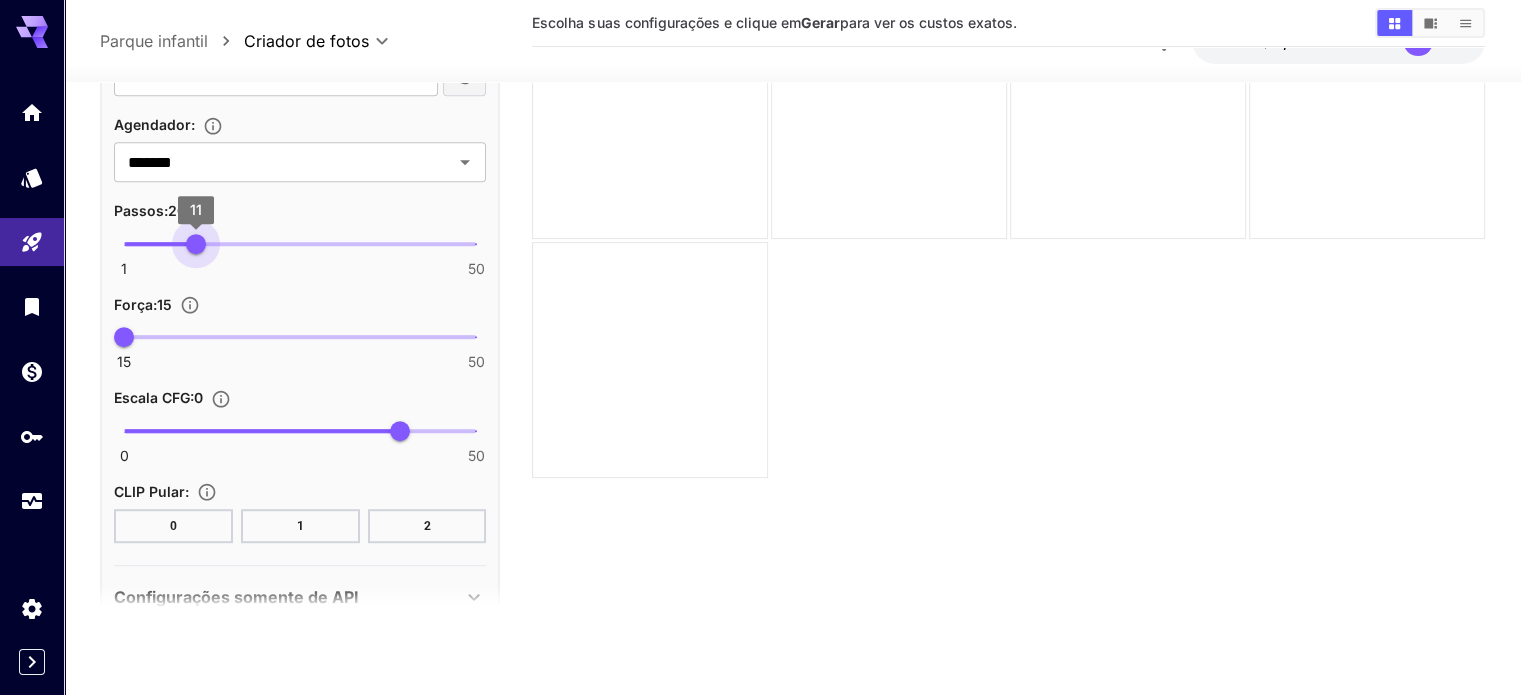 type on "*" 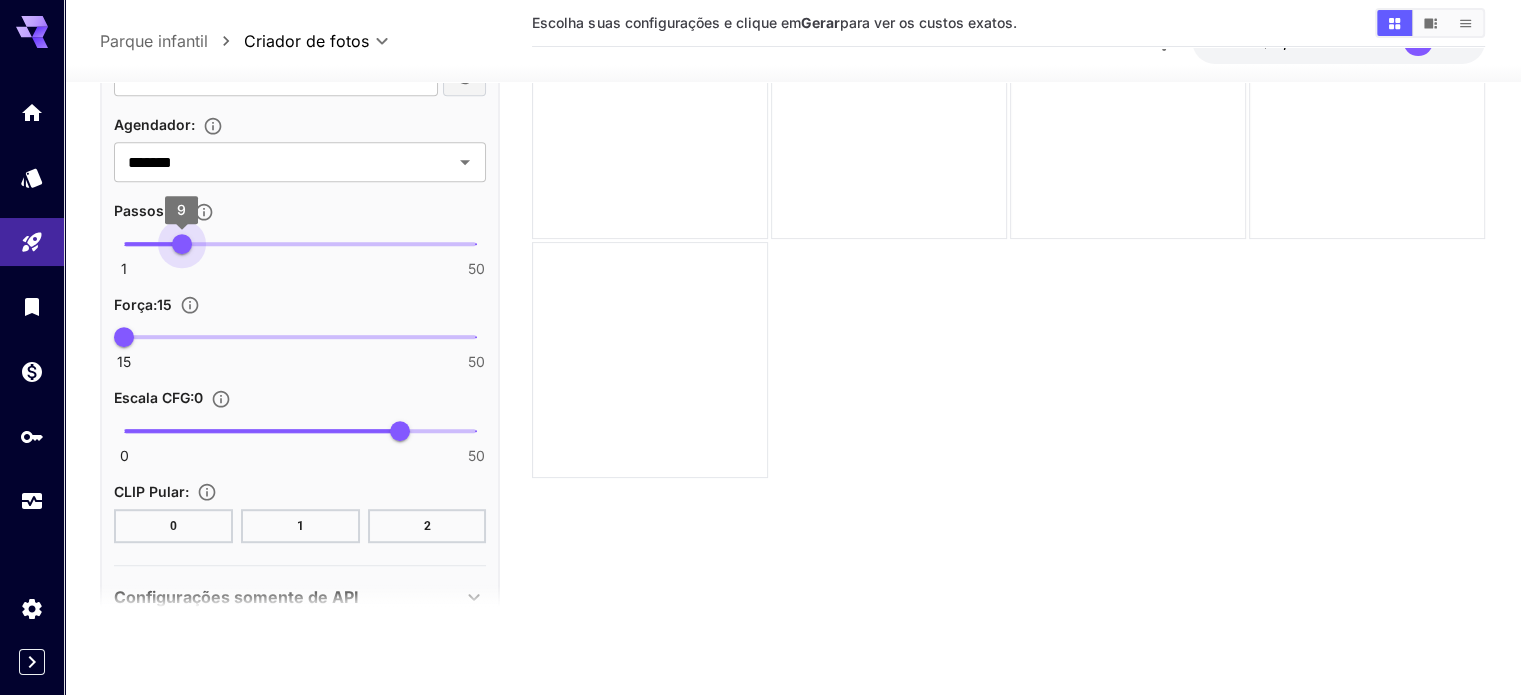 drag, startPoint x: 265, startPoint y: 239, endPoint x: 182, endPoint y: 239, distance: 83 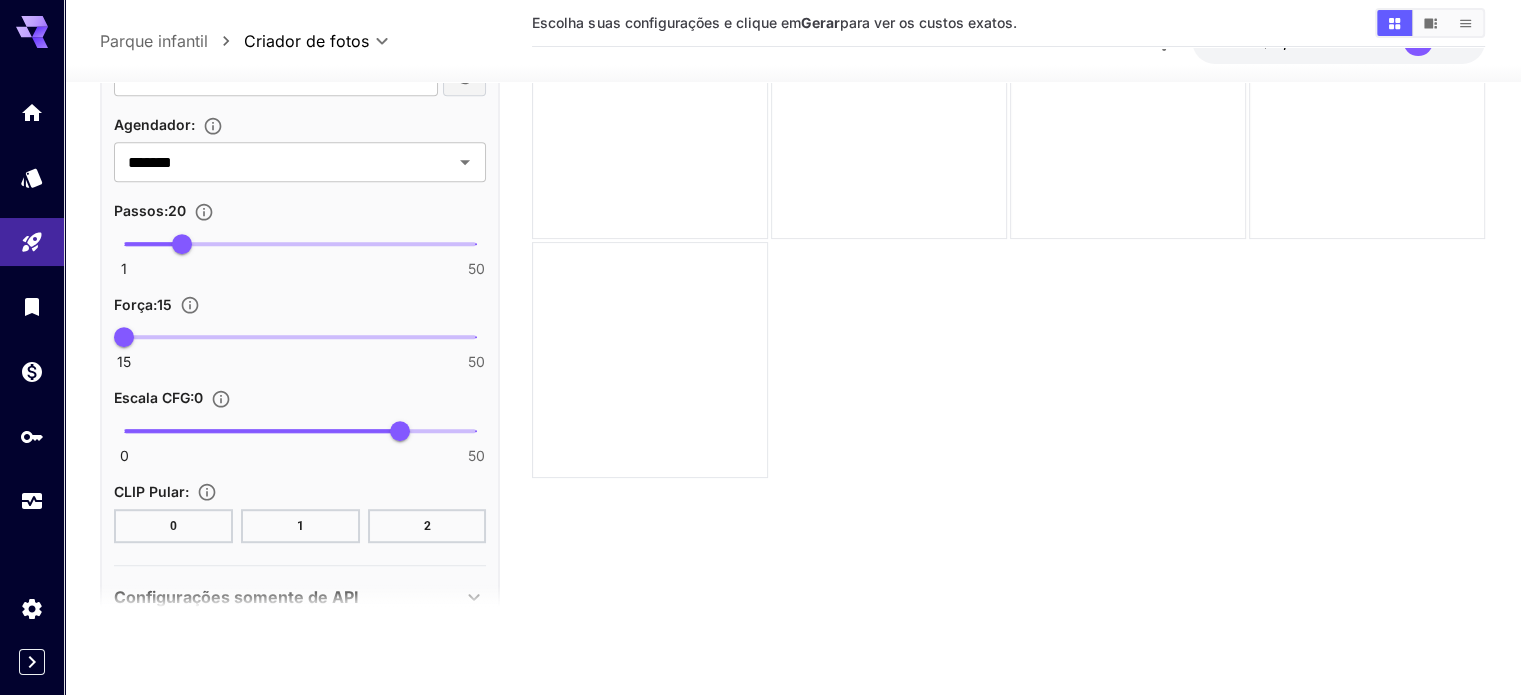 click at bounding box center (300, 610) 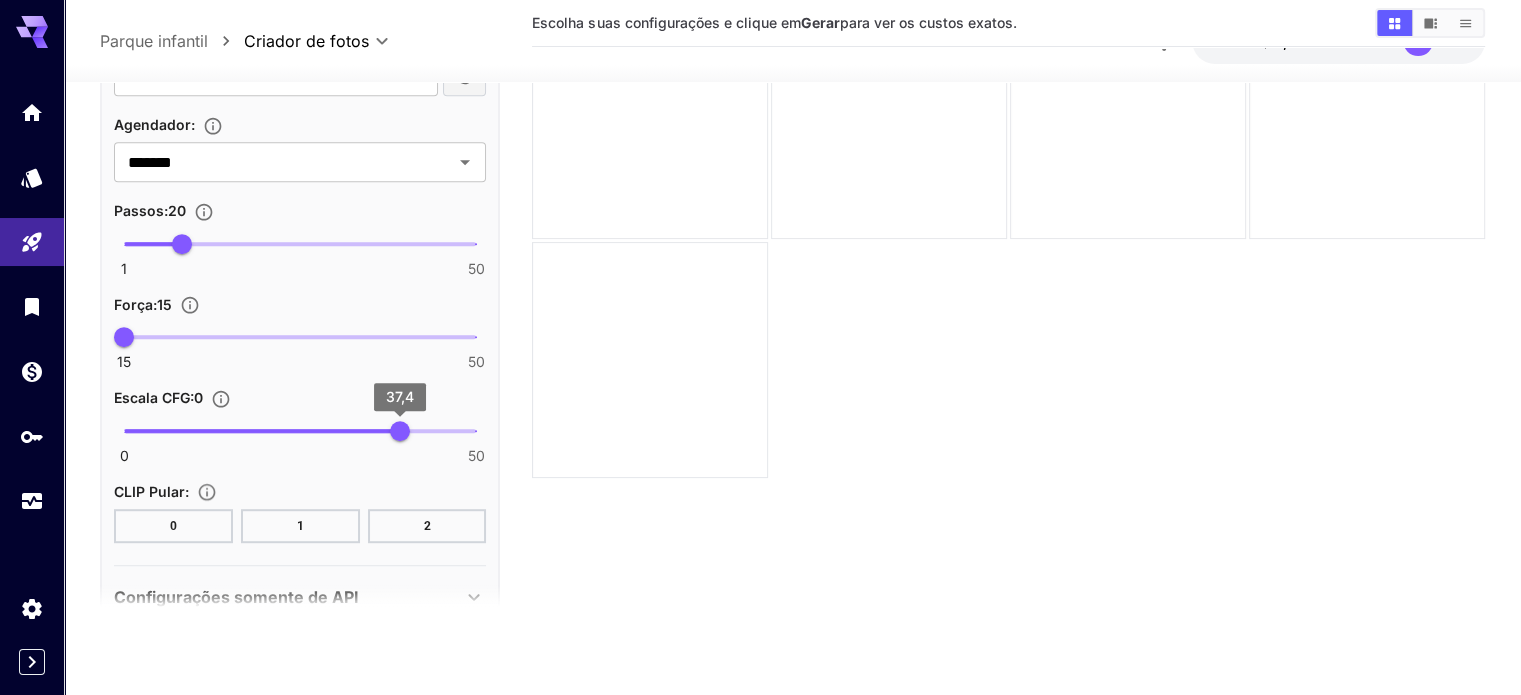 scroll, scrollTop: 1168, scrollLeft: 0, axis: vertical 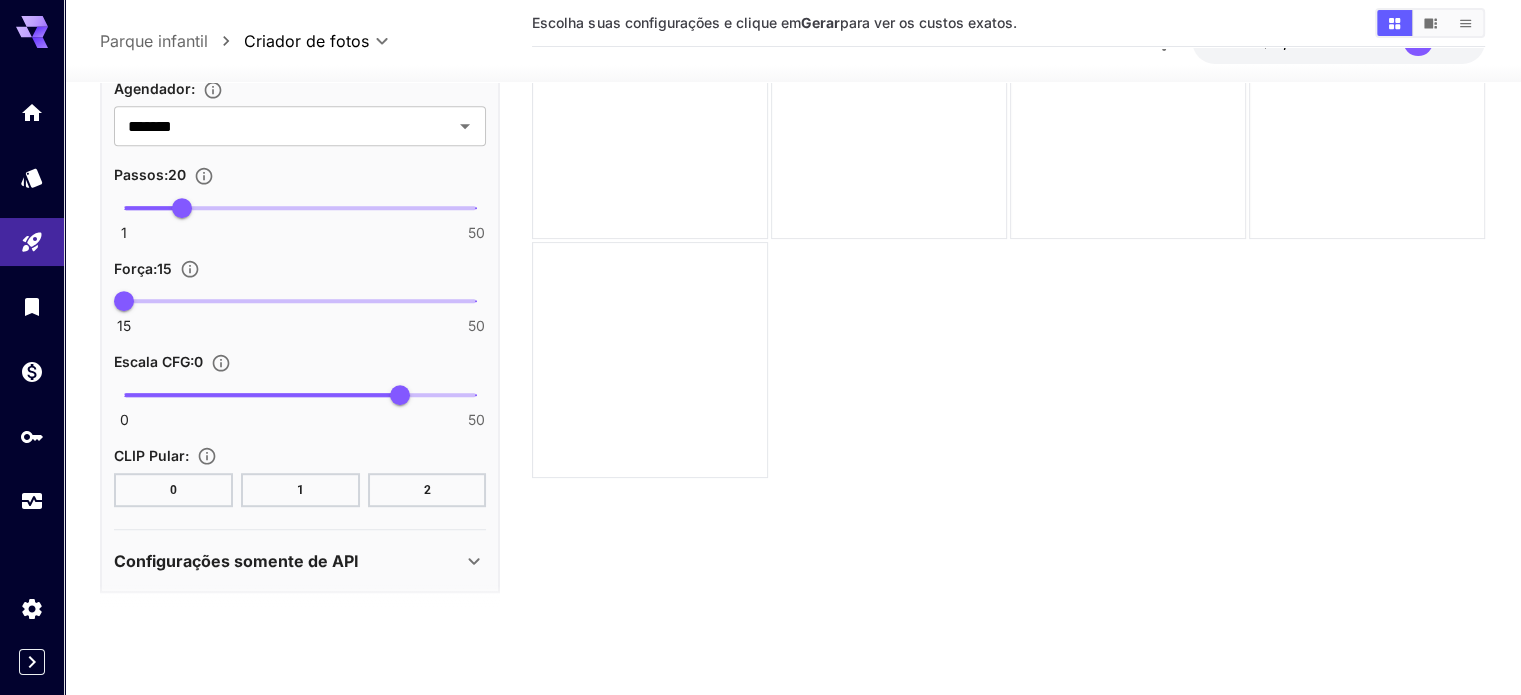 click 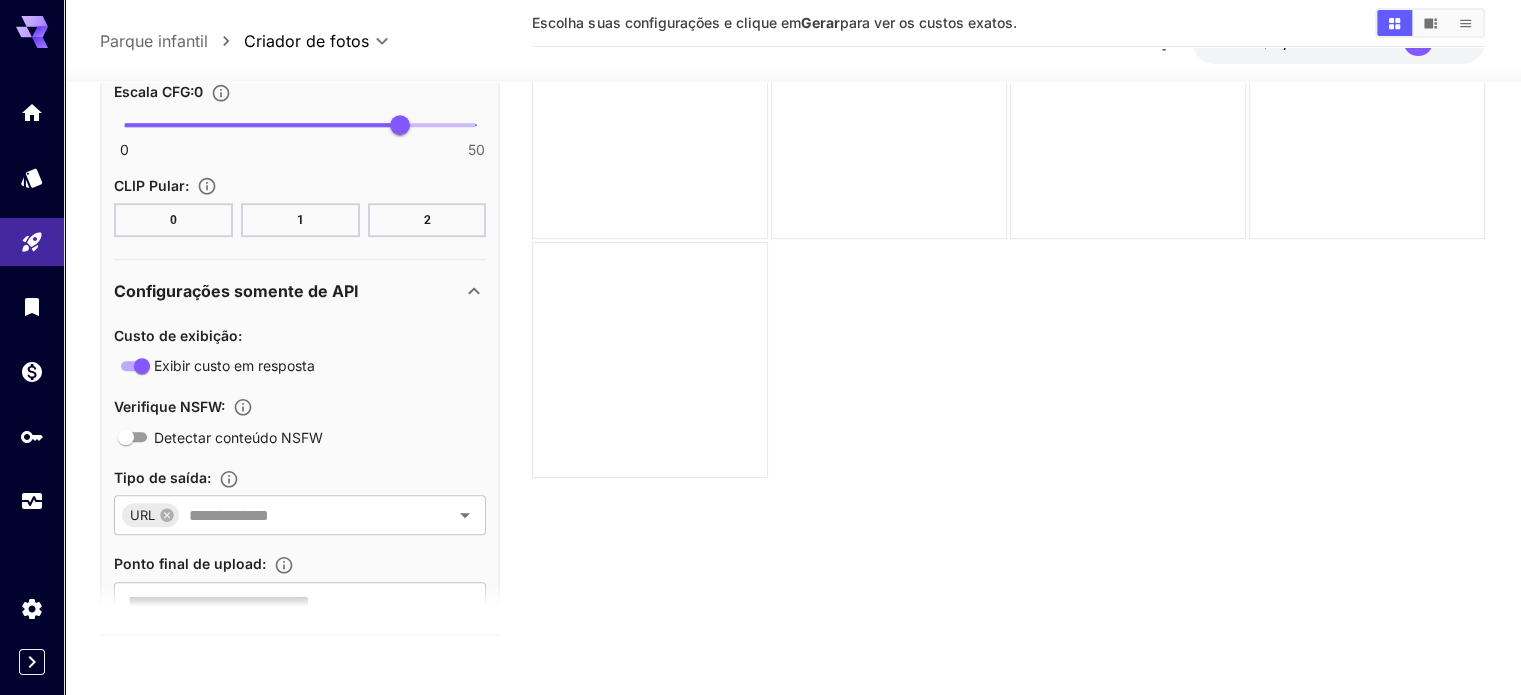 scroll, scrollTop: 1408, scrollLeft: 0, axis: vertical 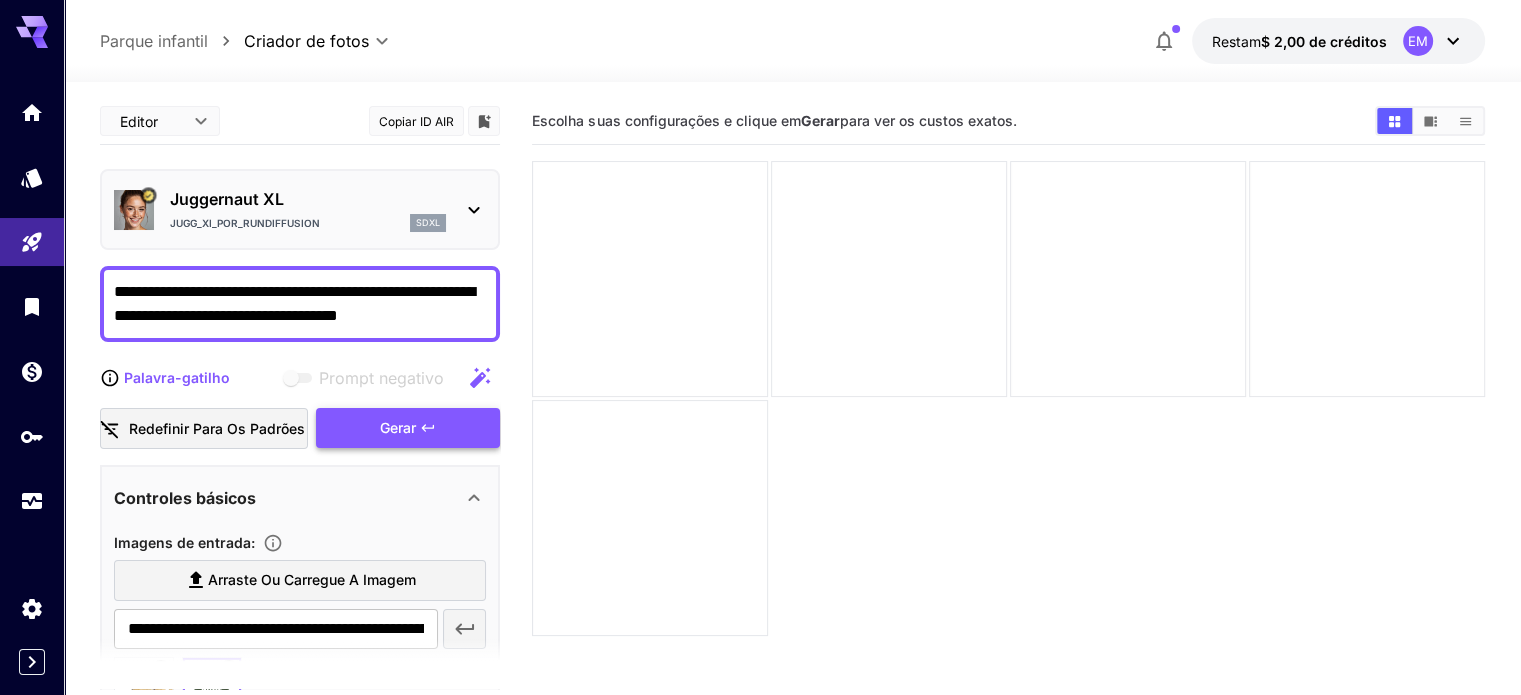 click on "Gerar" at bounding box center (408, 428) 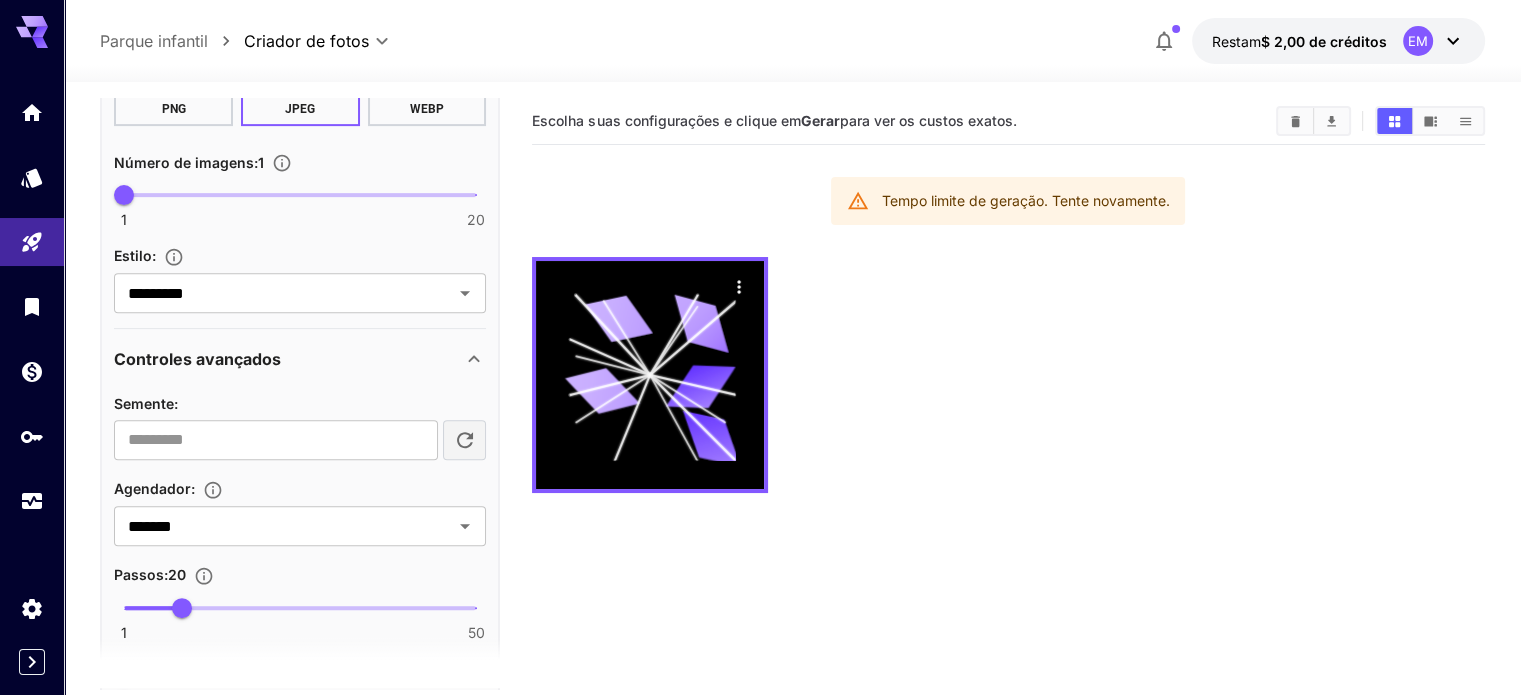scroll, scrollTop: 809, scrollLeft: 0, axis: vertical 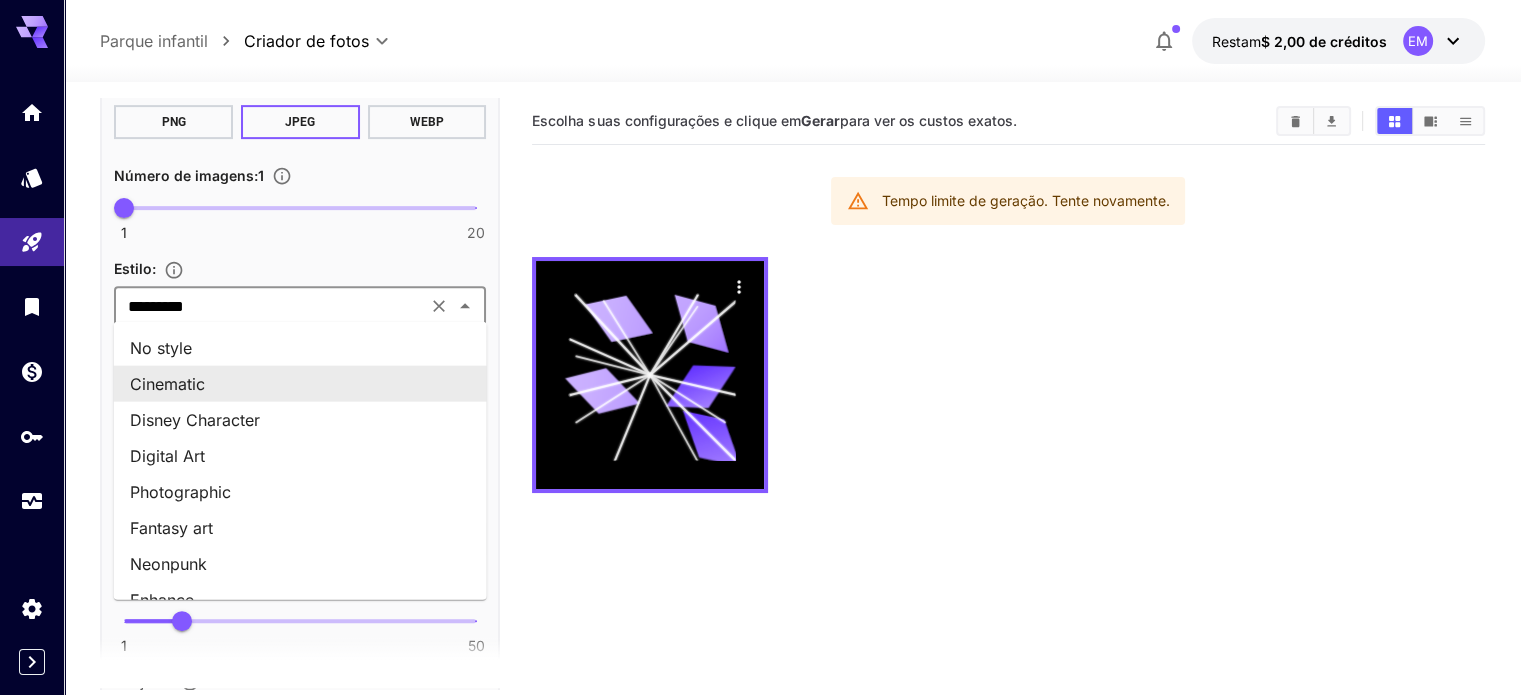 click on "*********" at bounding box center [270, 306] 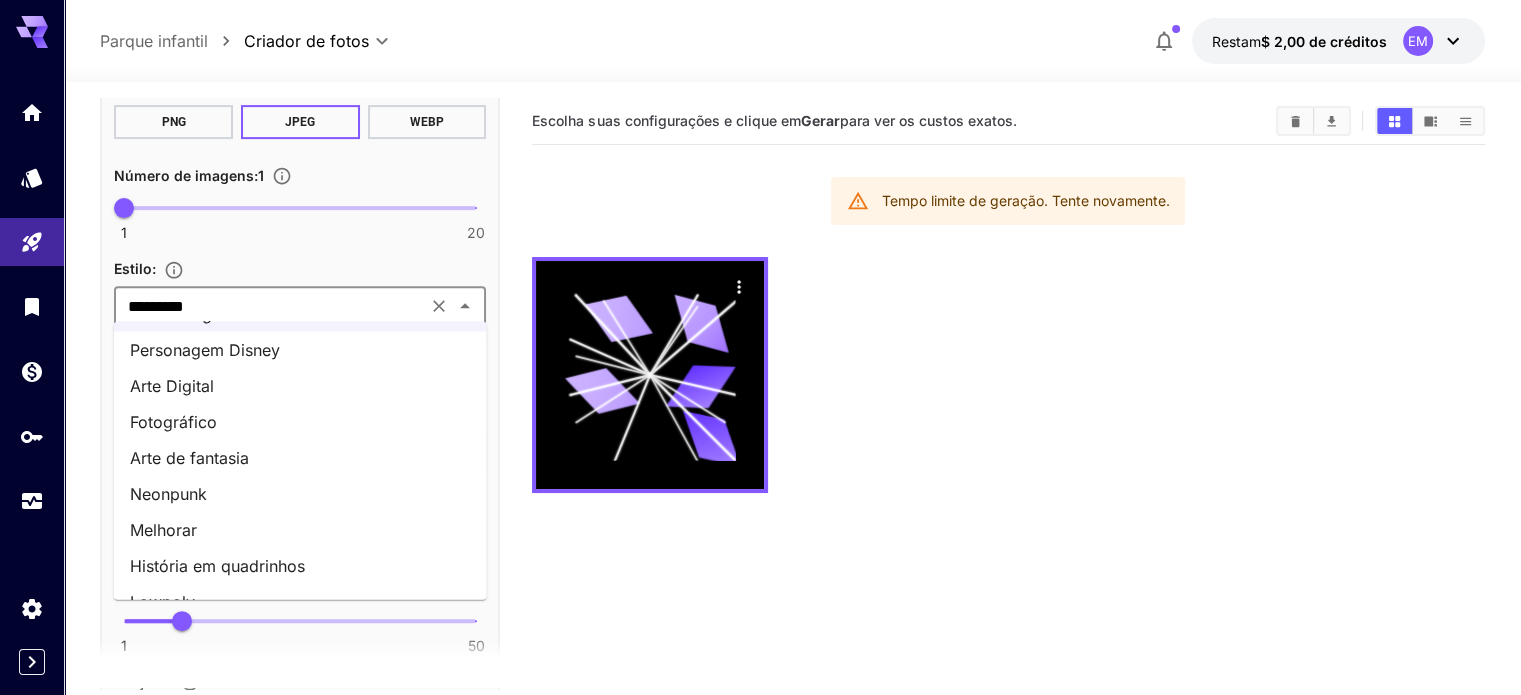 scroll, scrollTop: 100, scrollLeft: 0, axis: vertical 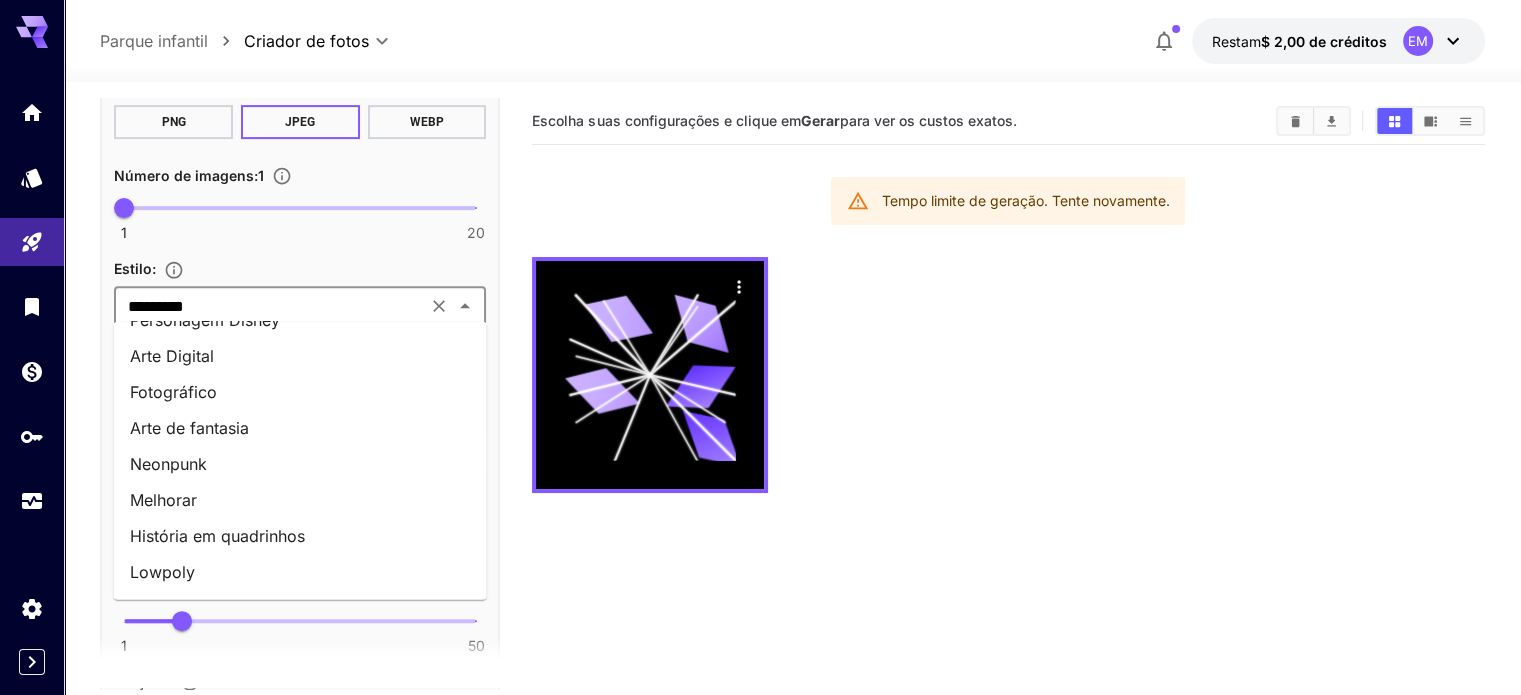 click on "Fotográfico" at bounding box center [173, 392] 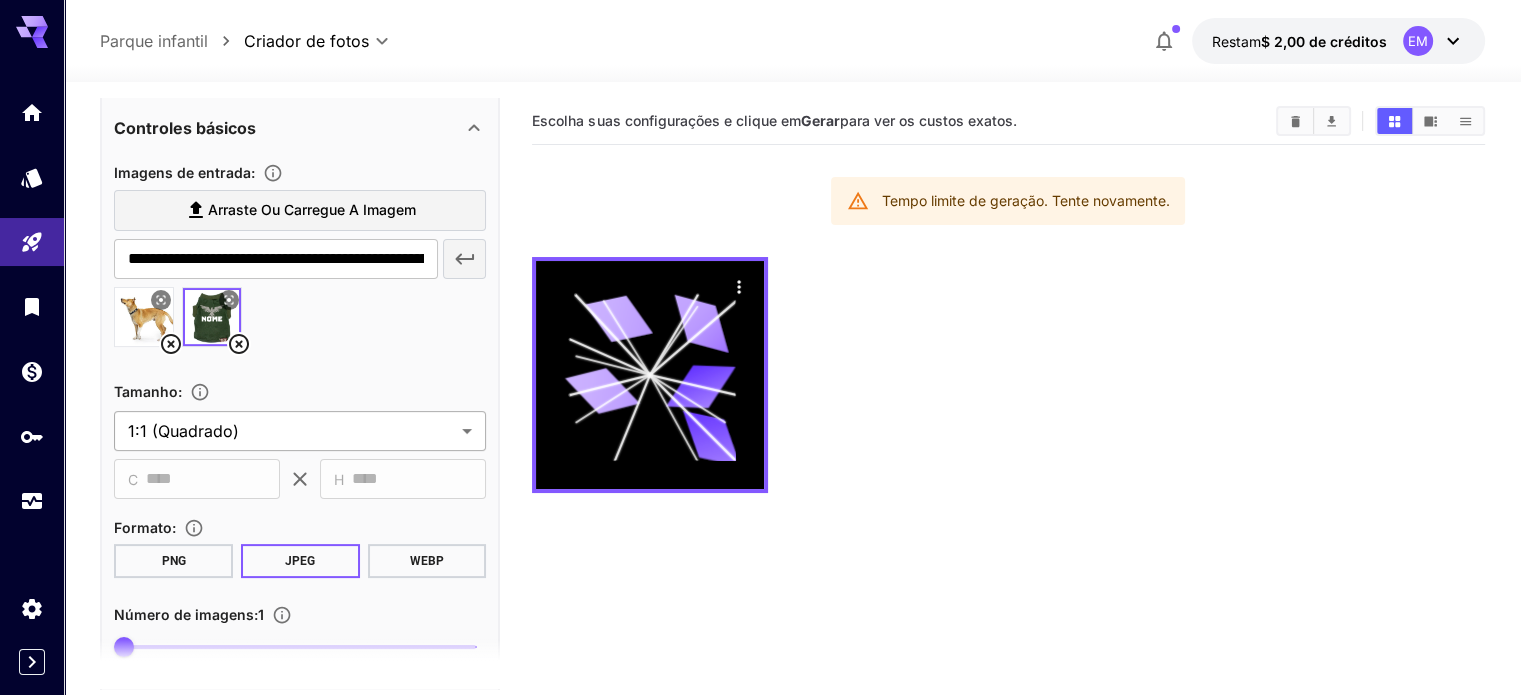 scroll, scrollTop: 409, scrollLeft: 0, axis: vertical 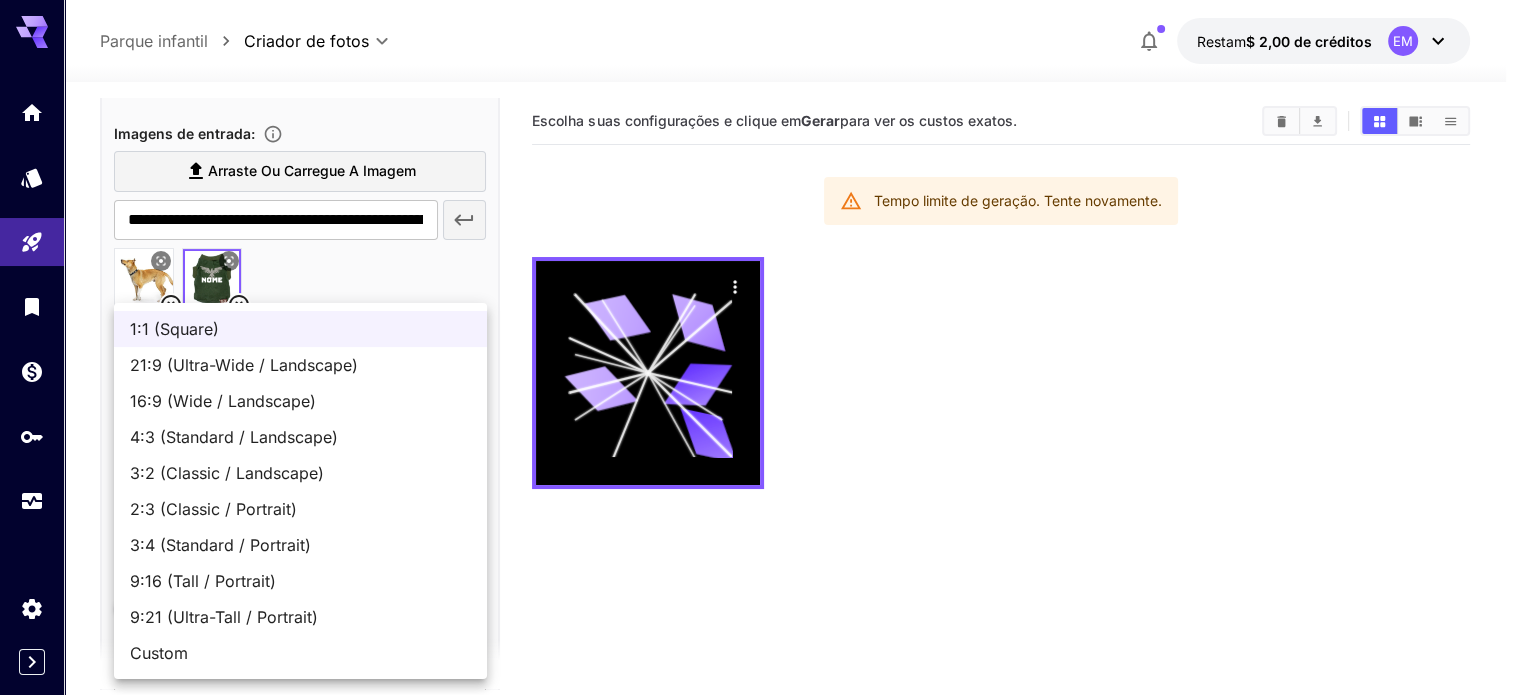 click on "**********" at bounding box center (760, 426) 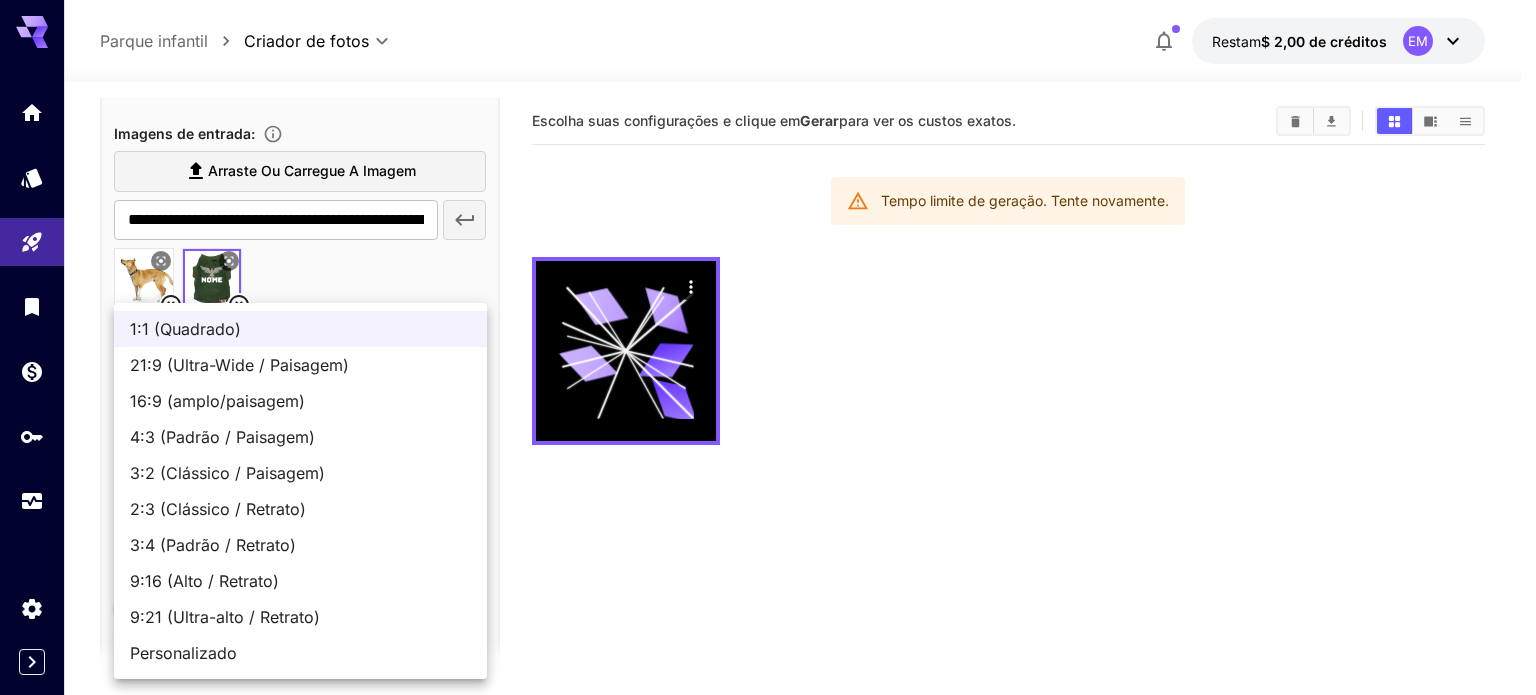 click at bounding box center (768, 347) 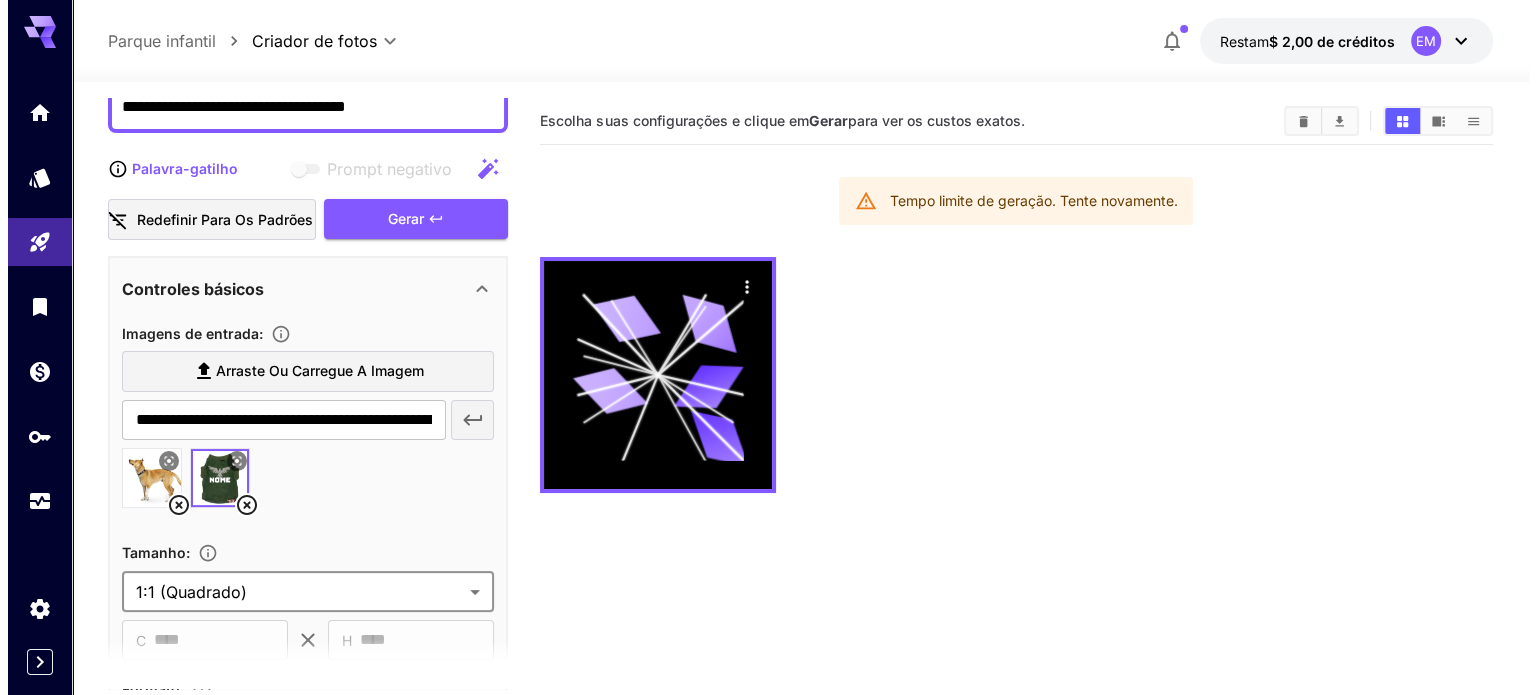 scroll, scrollTop: 0, scrollLeft: 0, axis: both 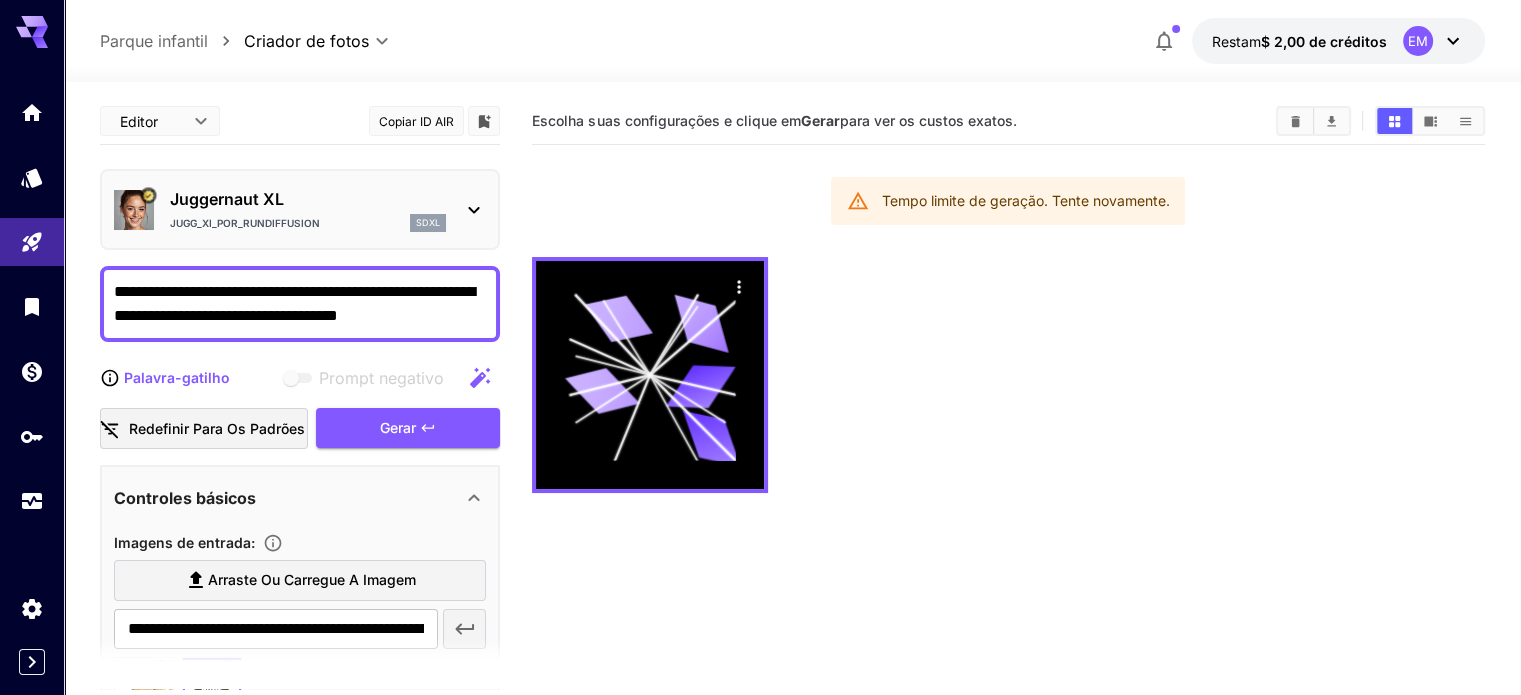 click 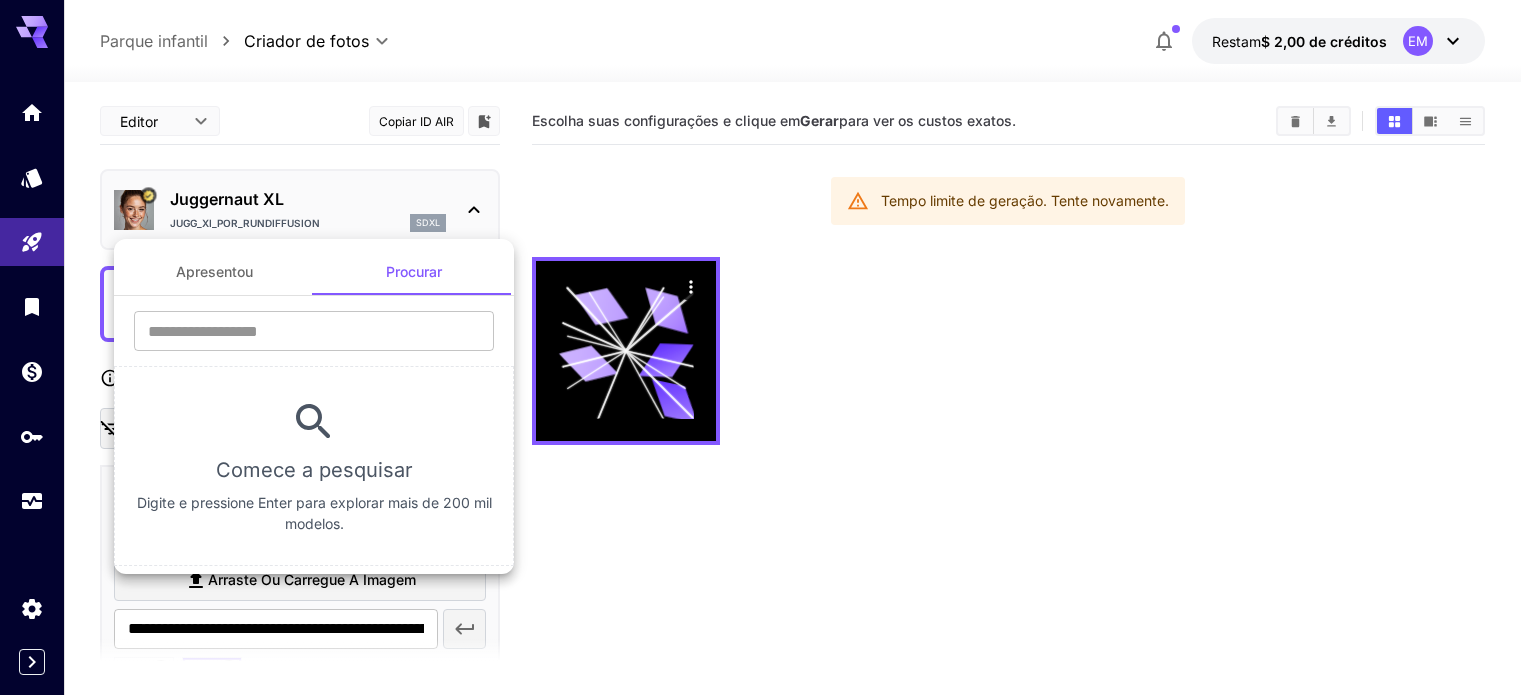 click on "Apresentou" at bounding box center [214, 271] 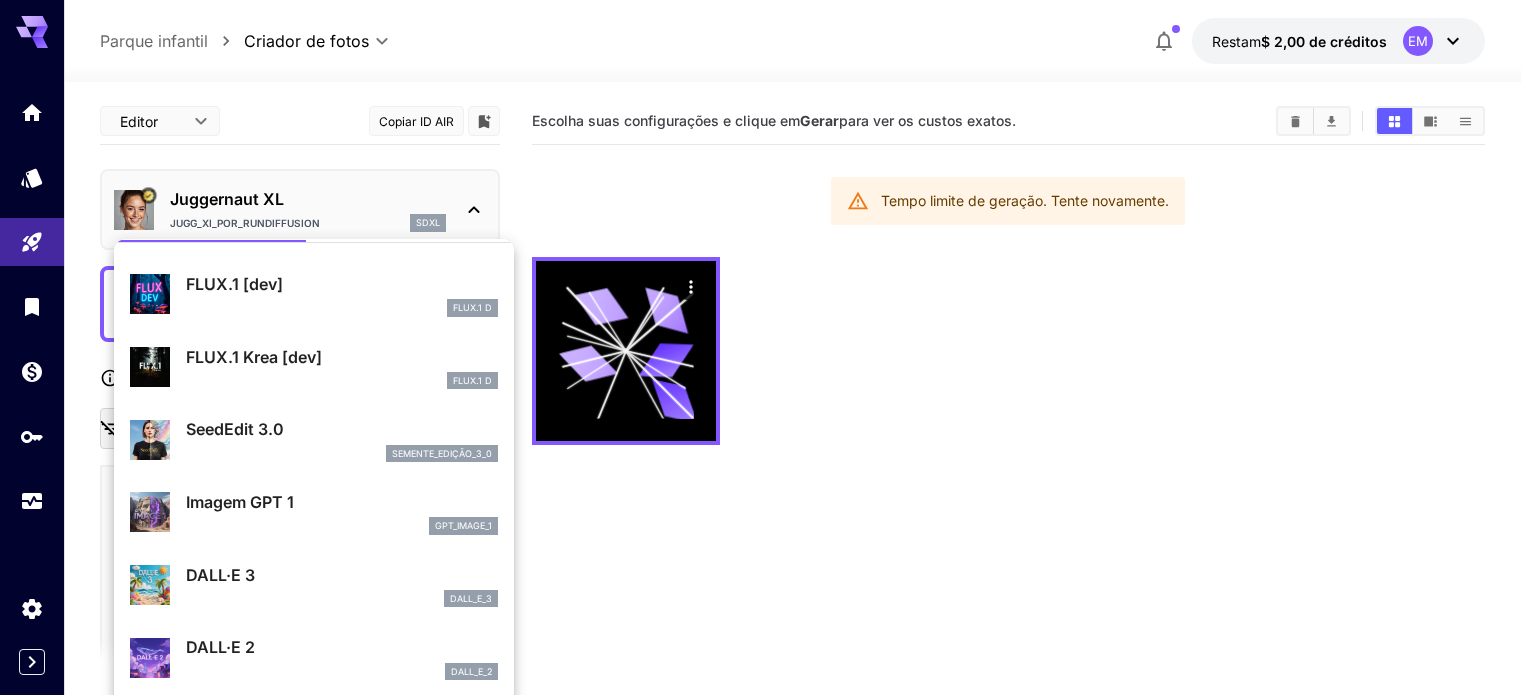 scroll, scrollTop: 0, scrollLeft: 0, axis: both 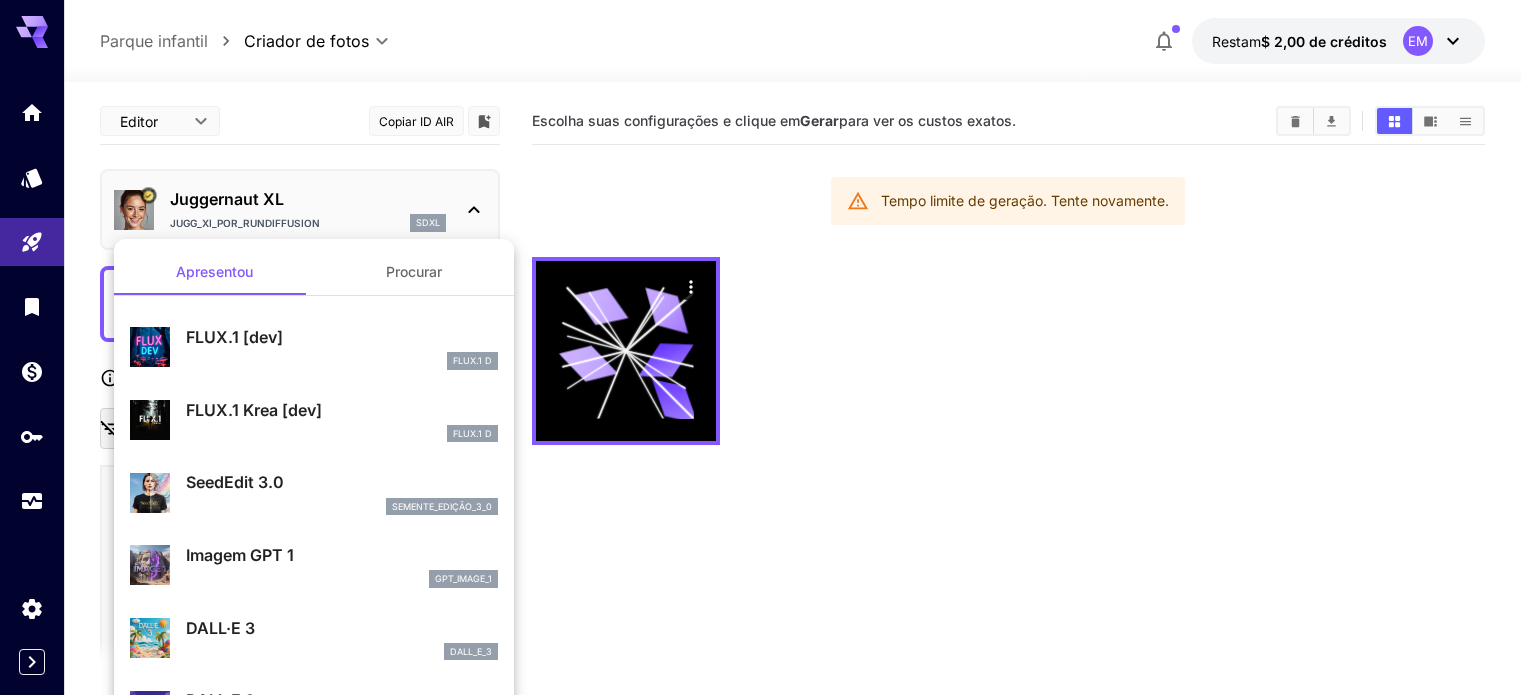 click on "Procurar" at bounding box center [414, 271] 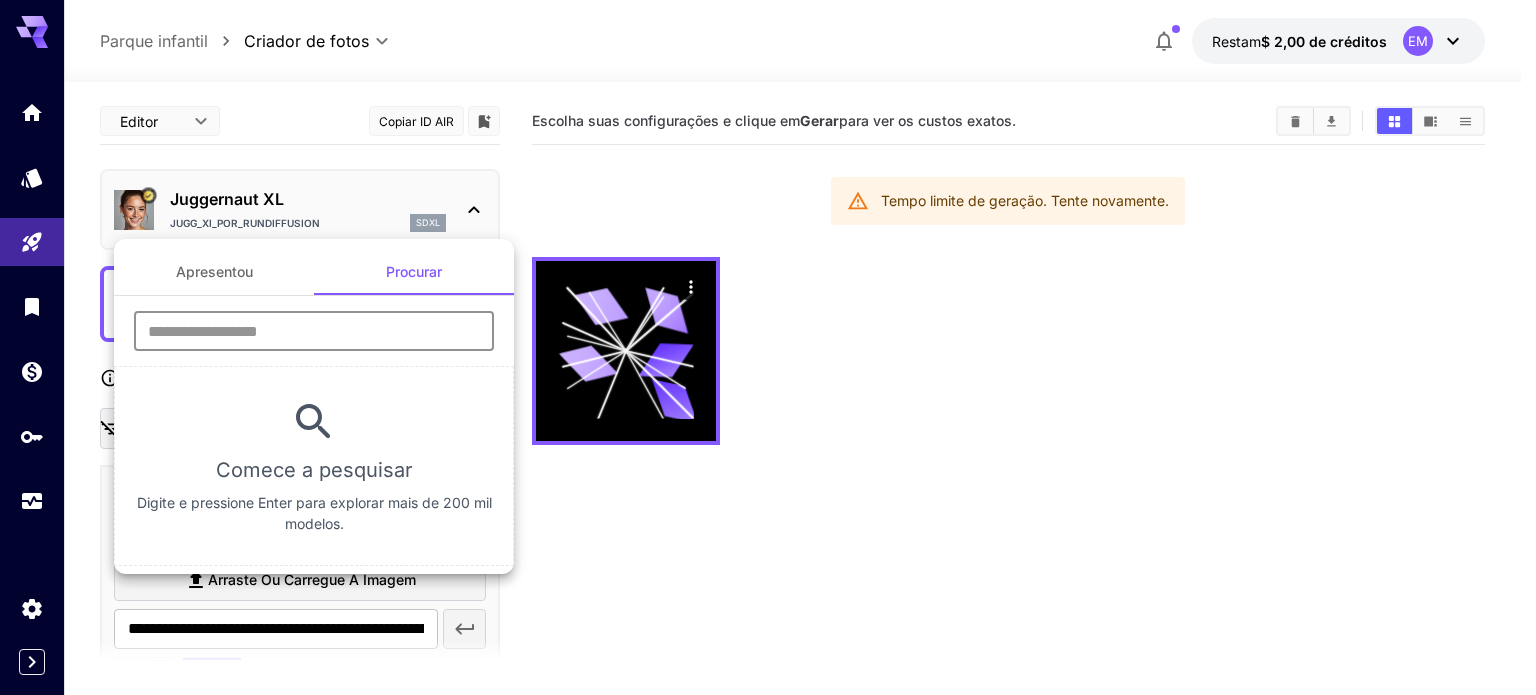 click at bounding box center (314, 331) 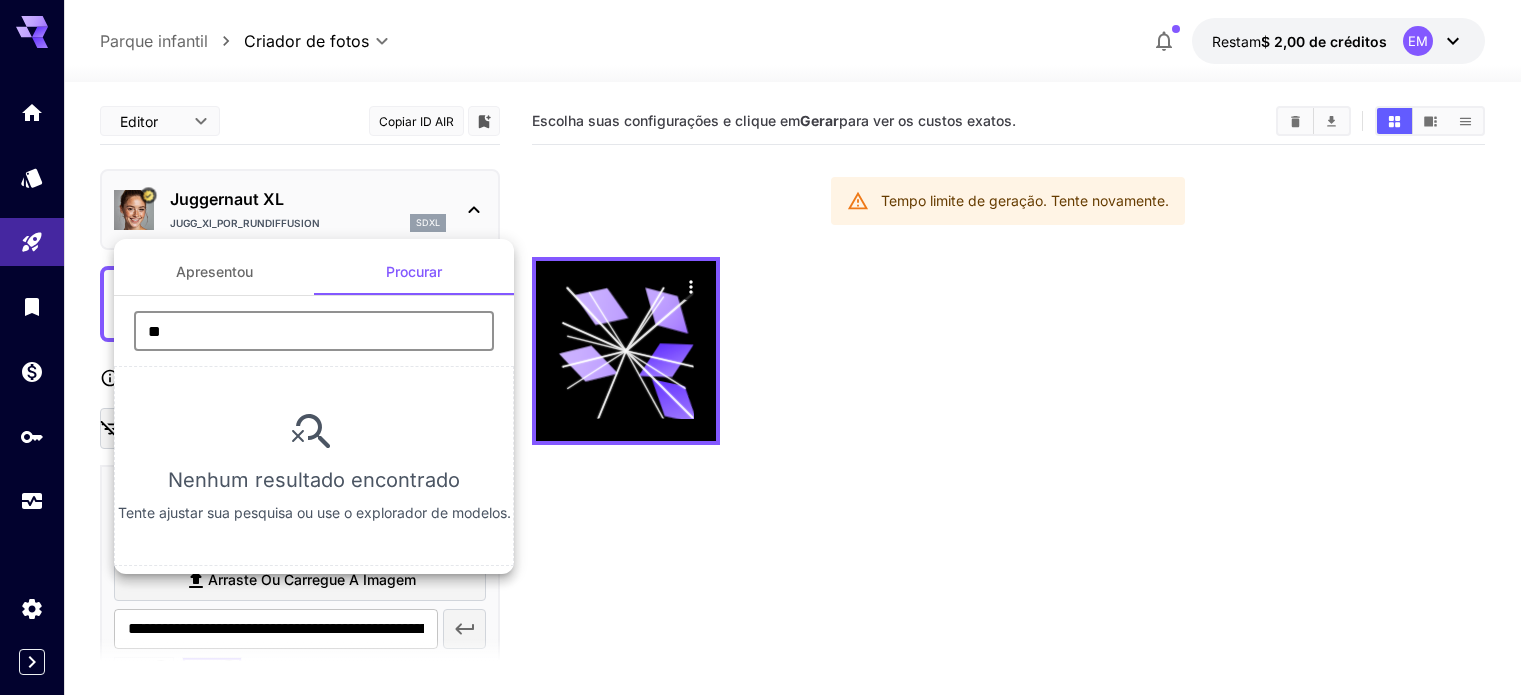 type on "*" 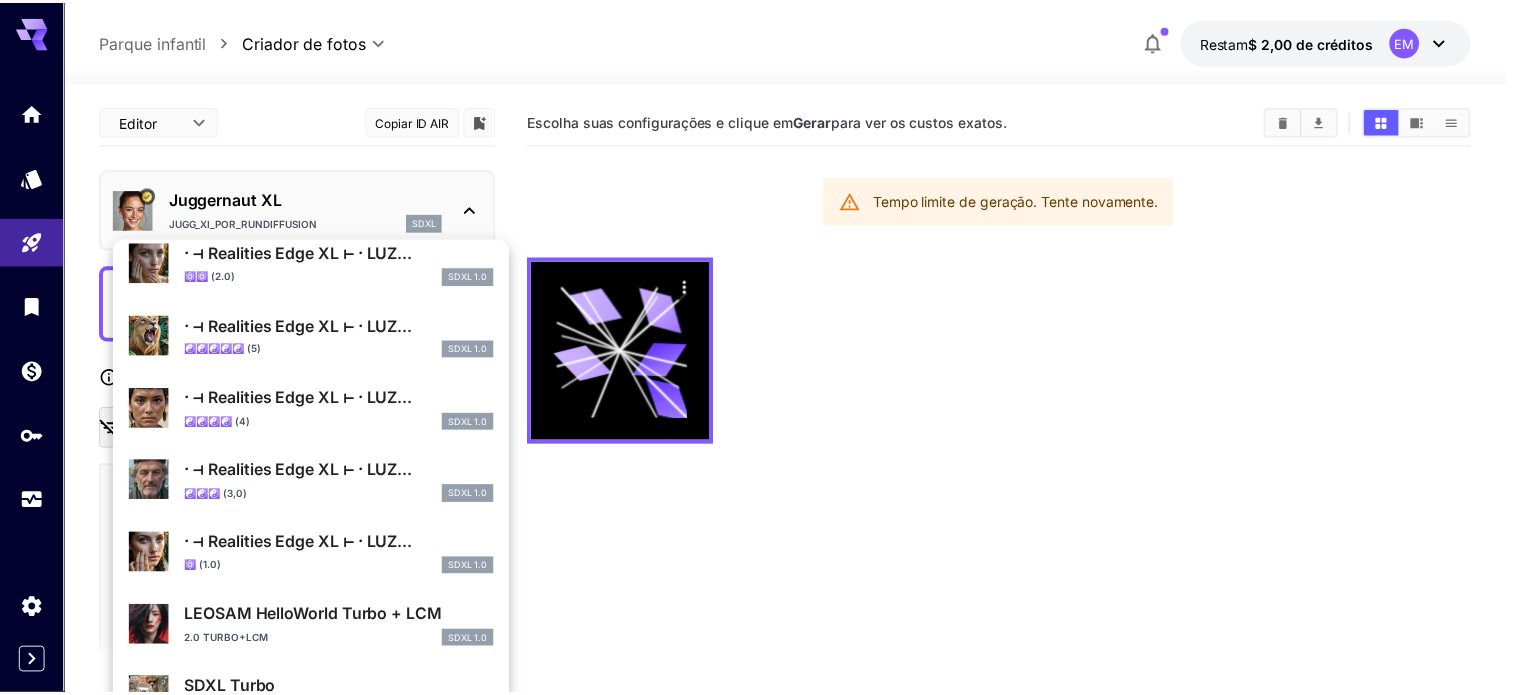 scroll, scrollTop: 1380, scrollLeft: 0, axis: vertical 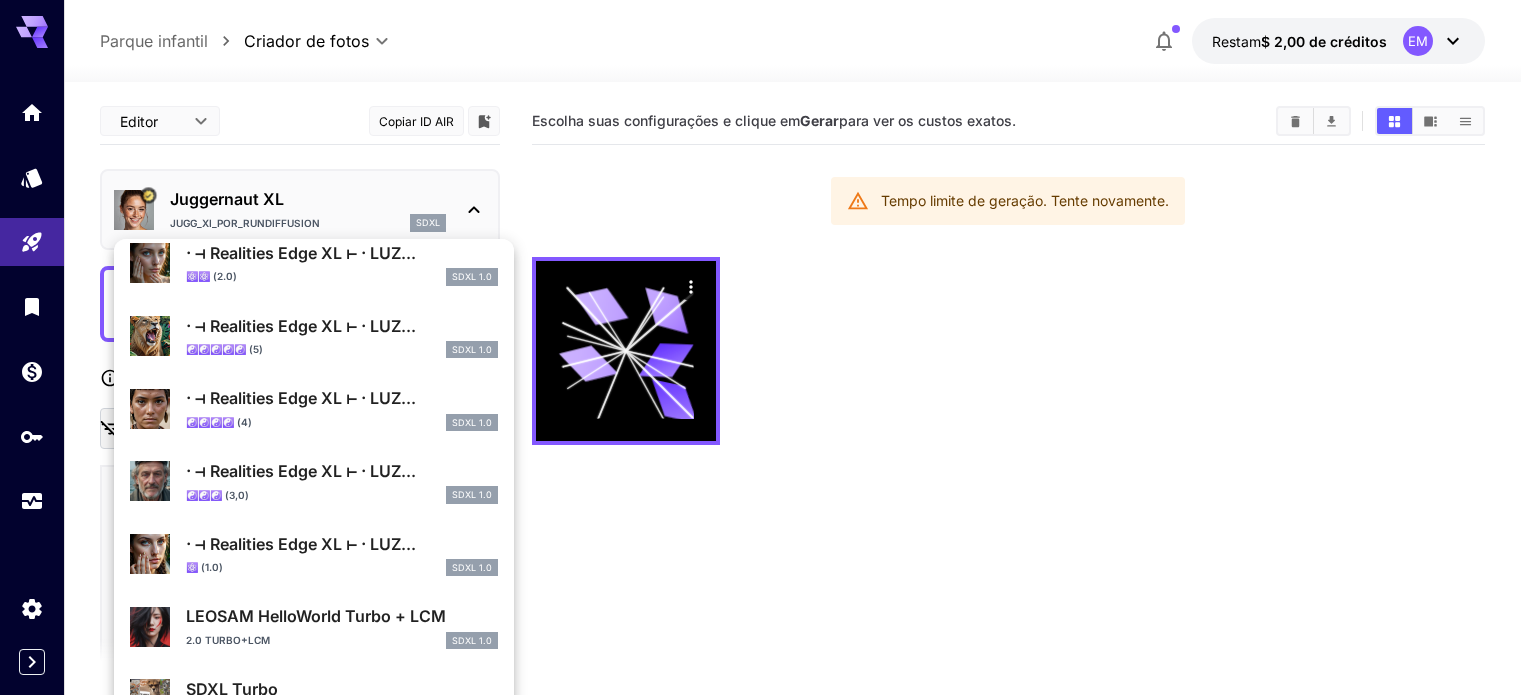 type on "*****" 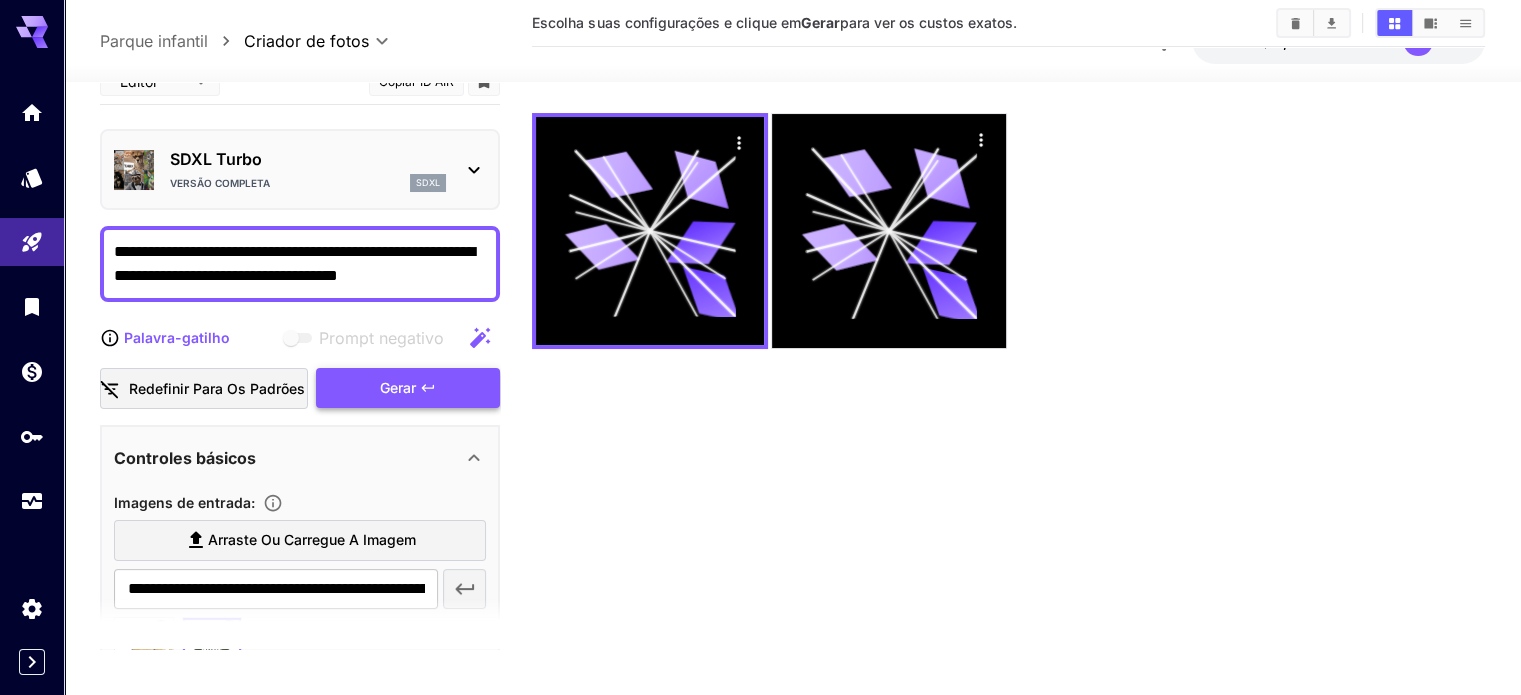 scroll, scrollTop: 158, scrollLeft: 0, axis: vertical 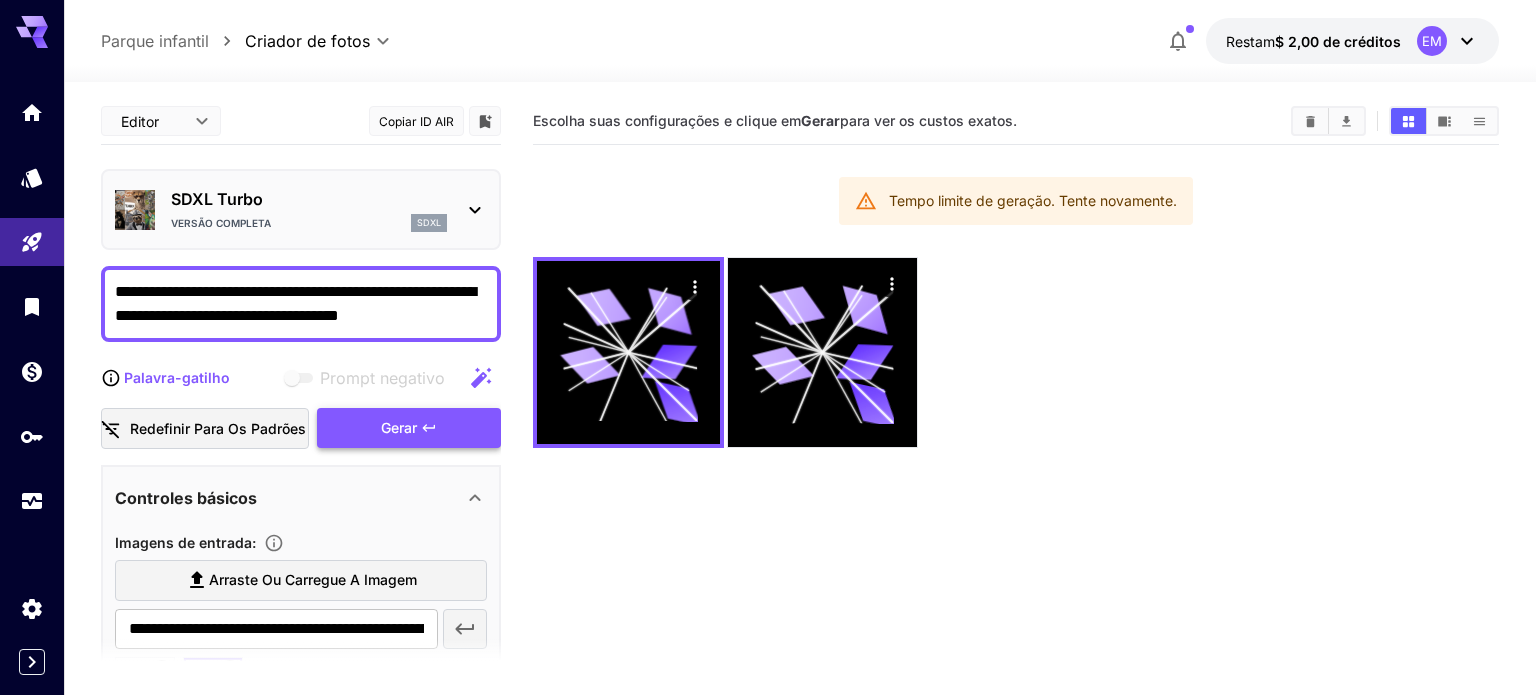 click on "**********" at bounding box center (768, 426) 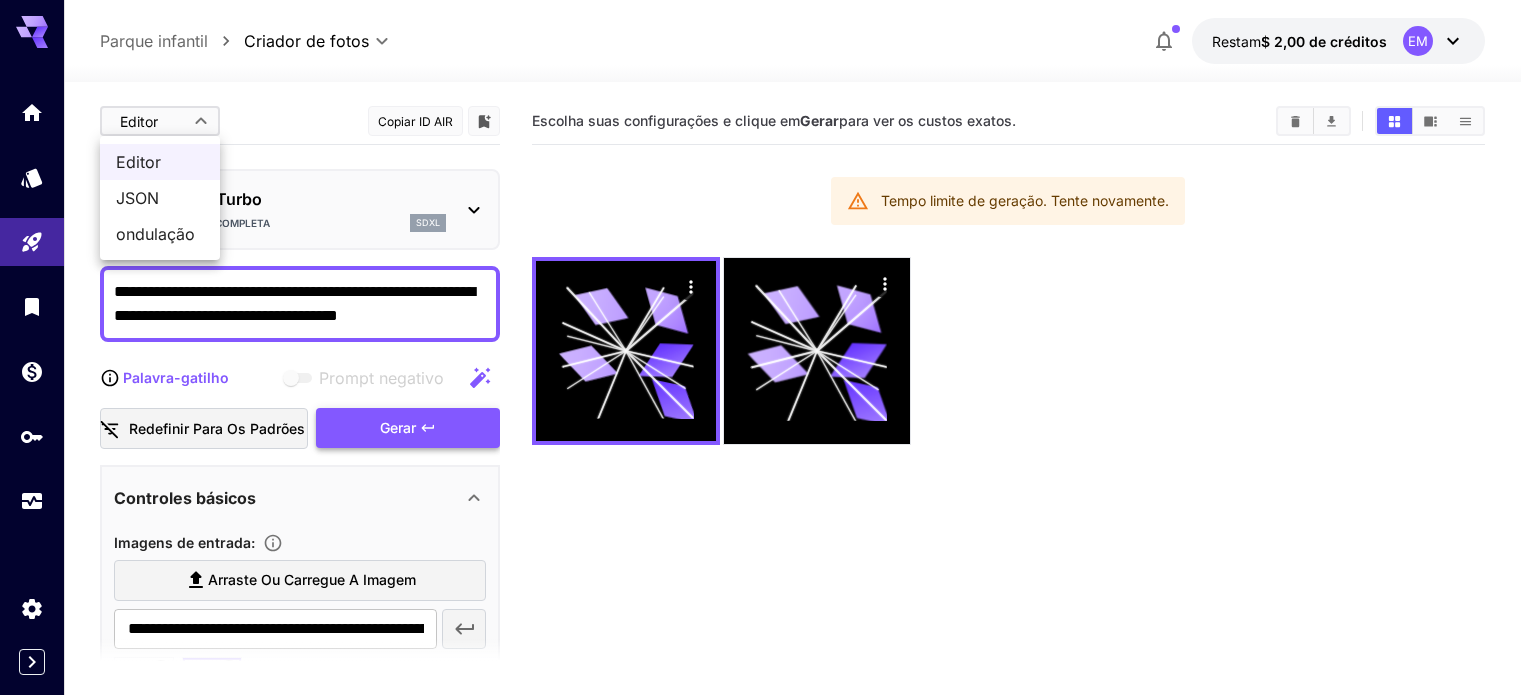 click on "JSON" at bounding box center (137, 198) 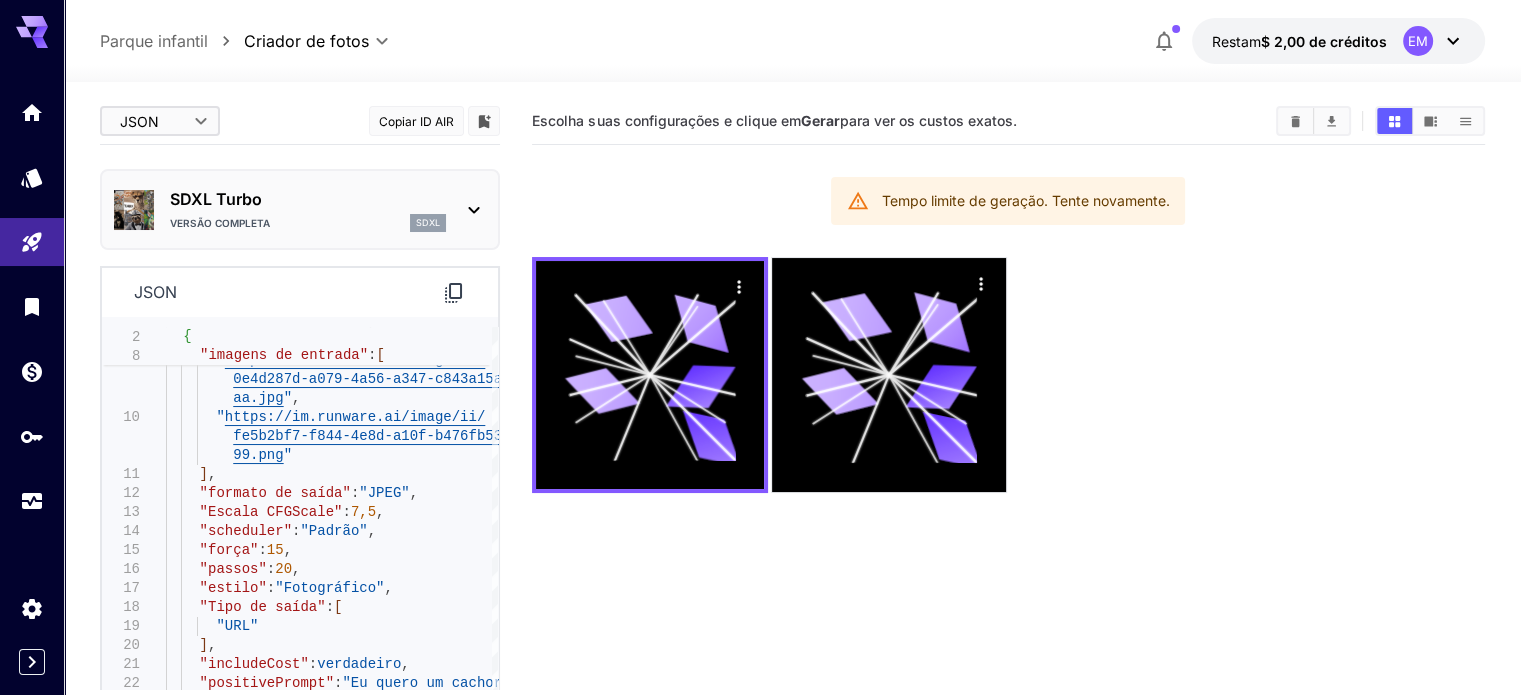 scroll, scrollTop: 100, scrollLeft: 0, axis: vertical 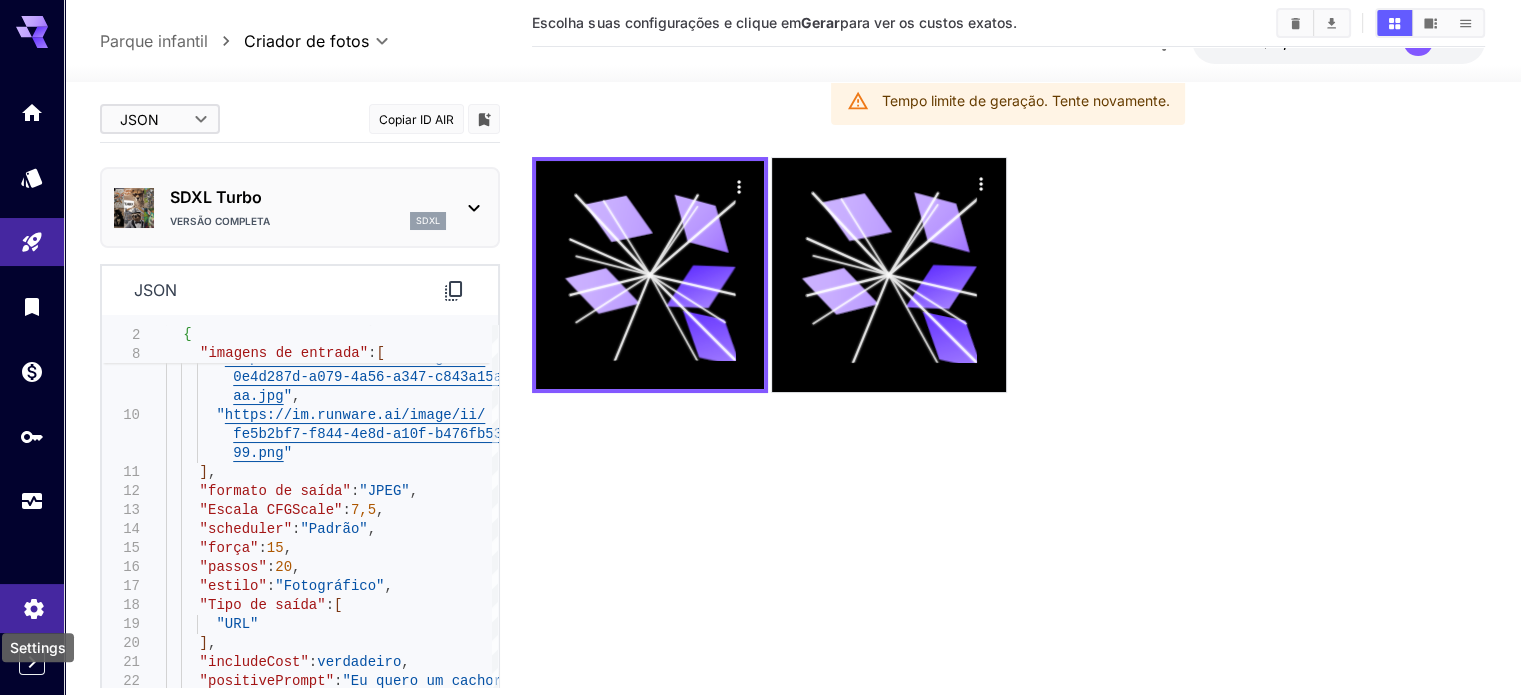 click 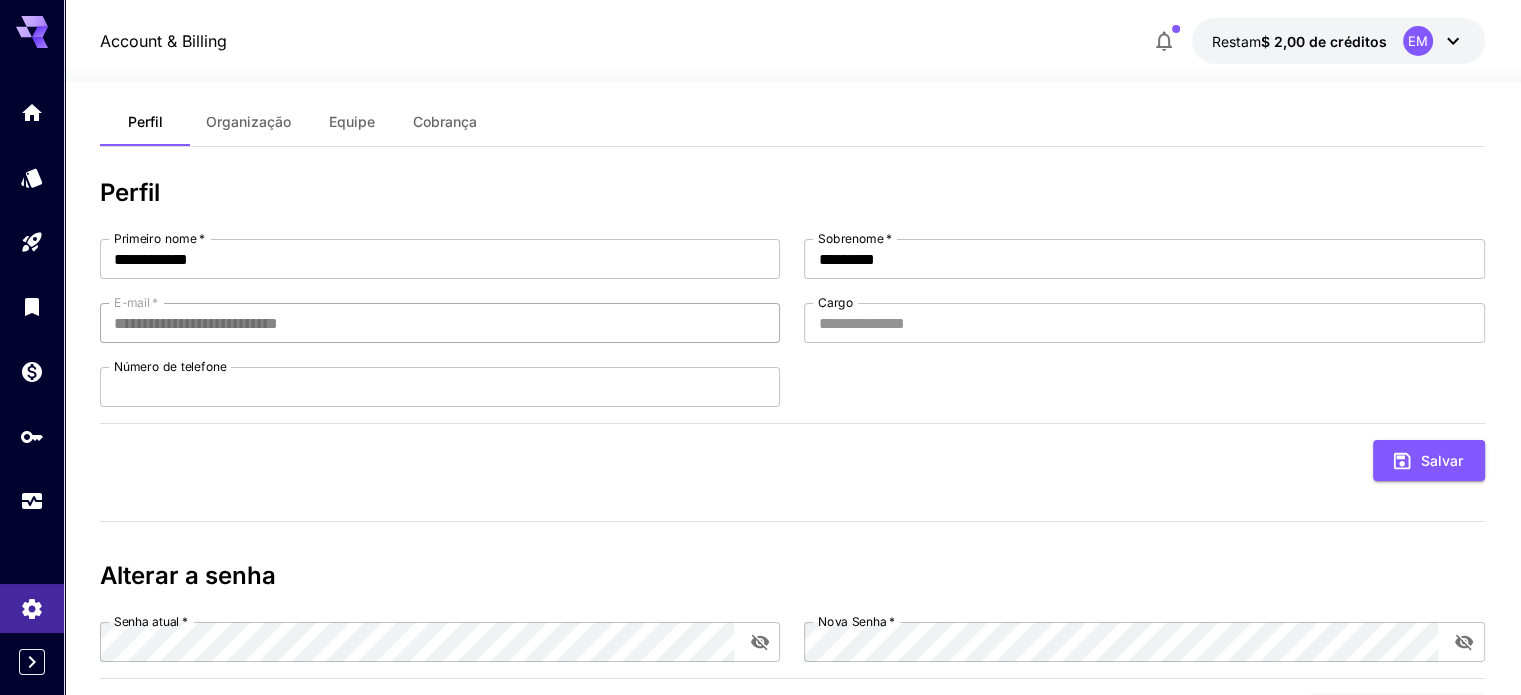 scroll, scrollTop: 0, scrollLeft: 0, axis: both 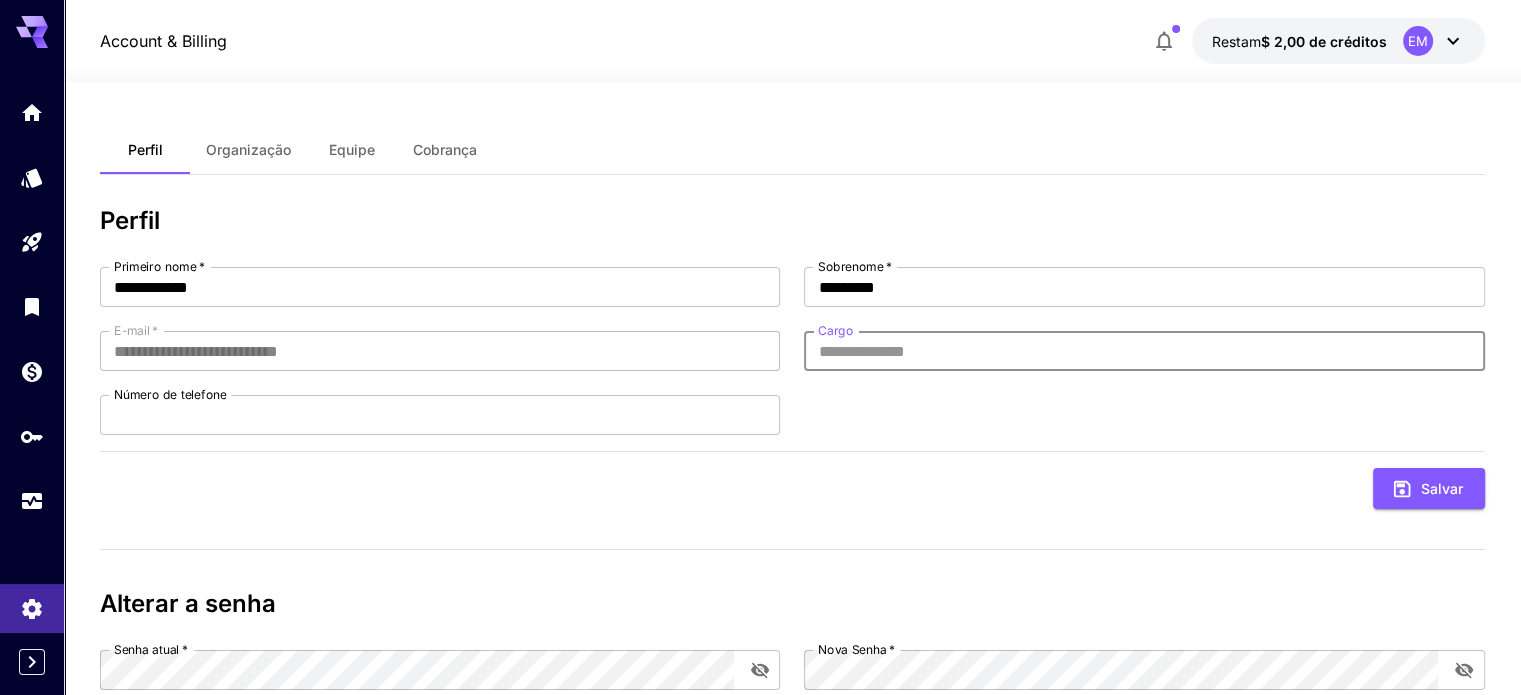 click on "Cargo" at bounding box center (1144, 351) 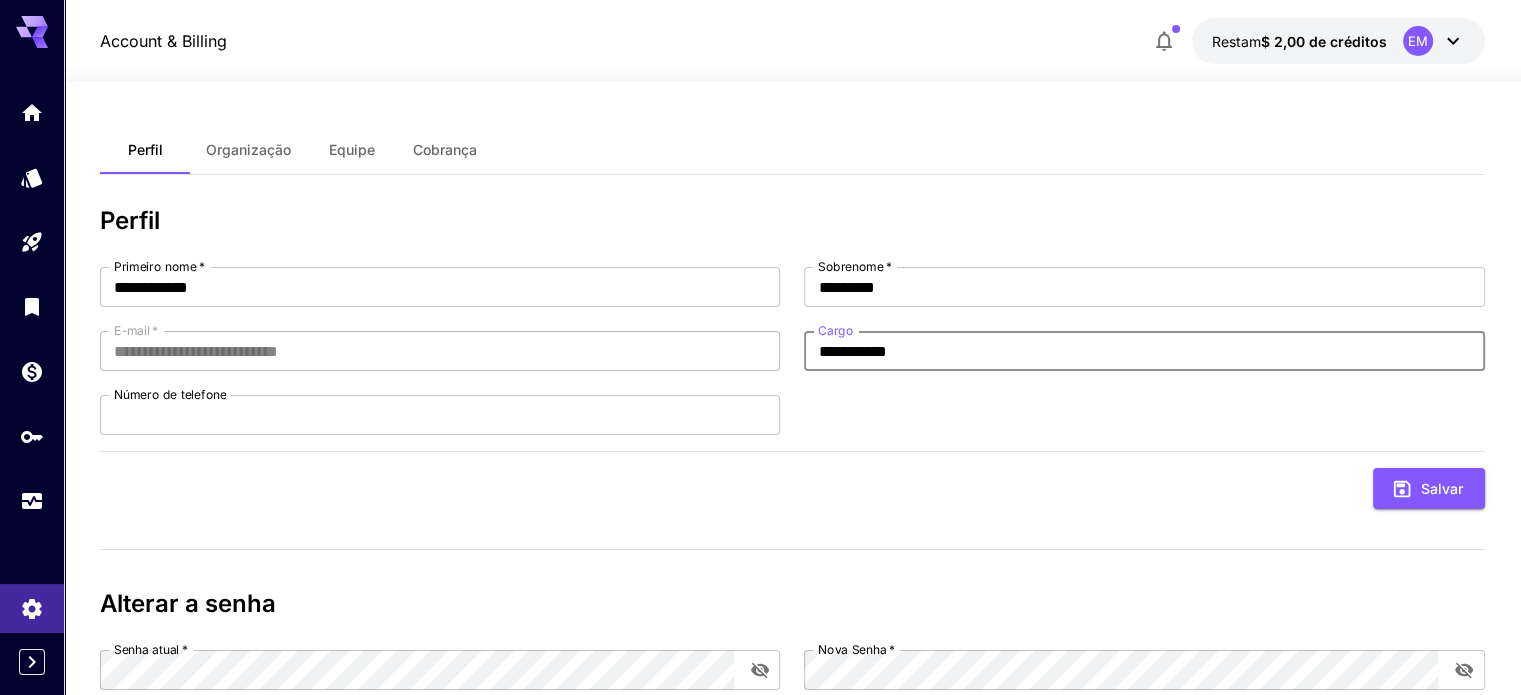 type on "**********" 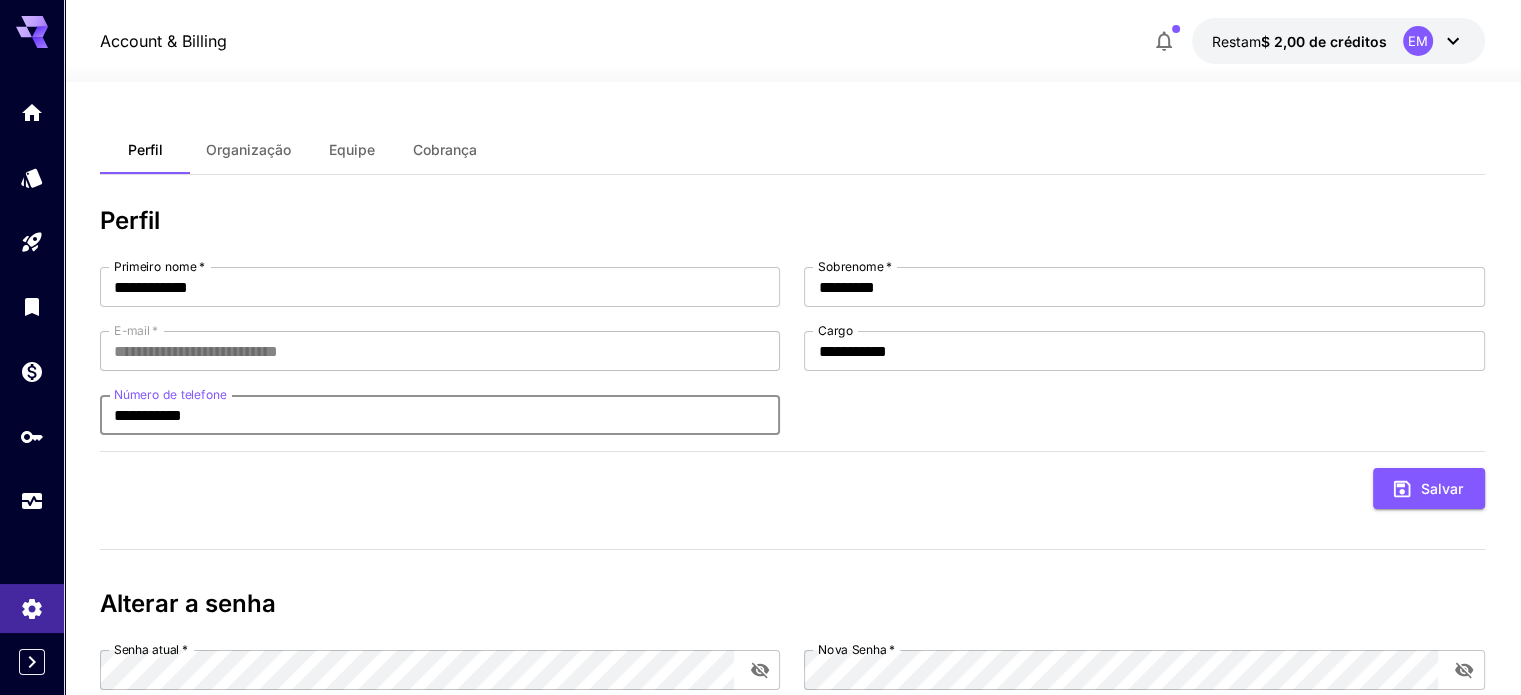 type on "**********" 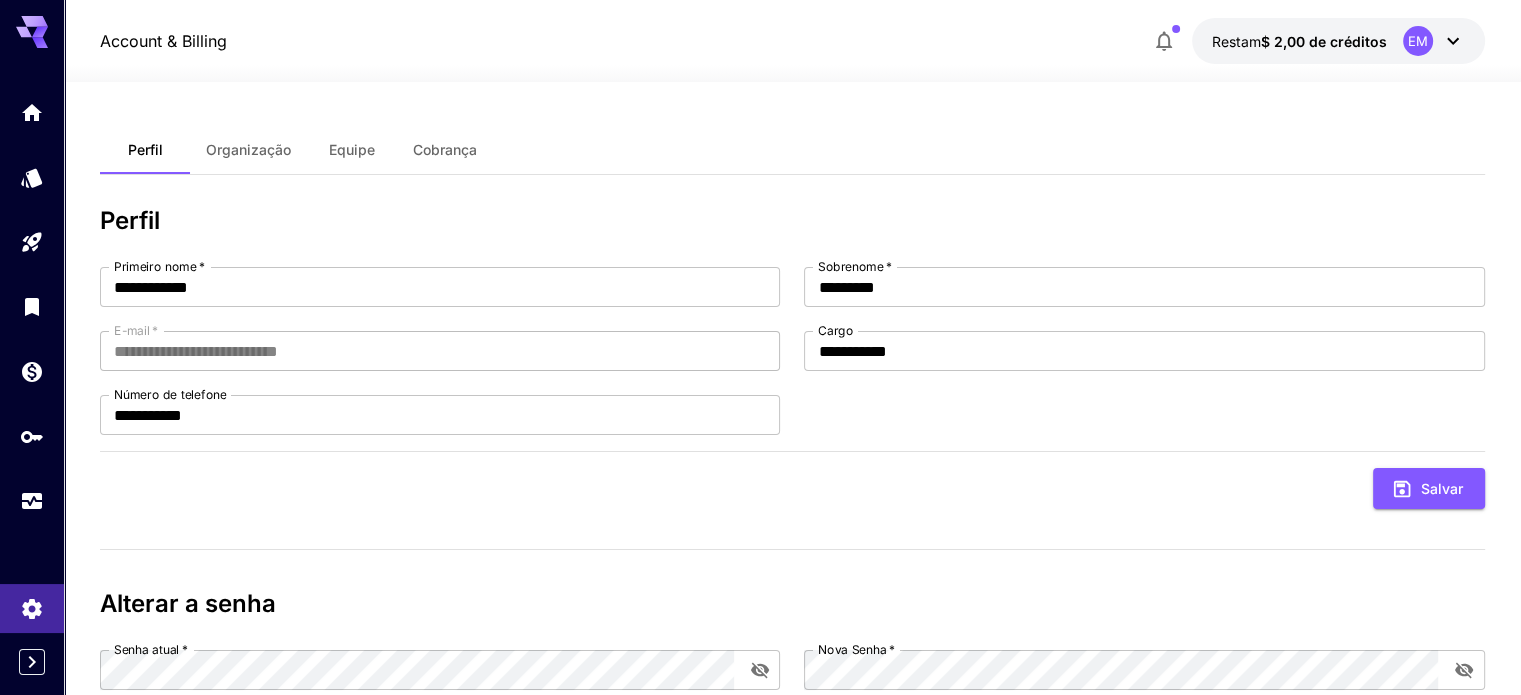 click on "**********" at bounding box center [792, 351] 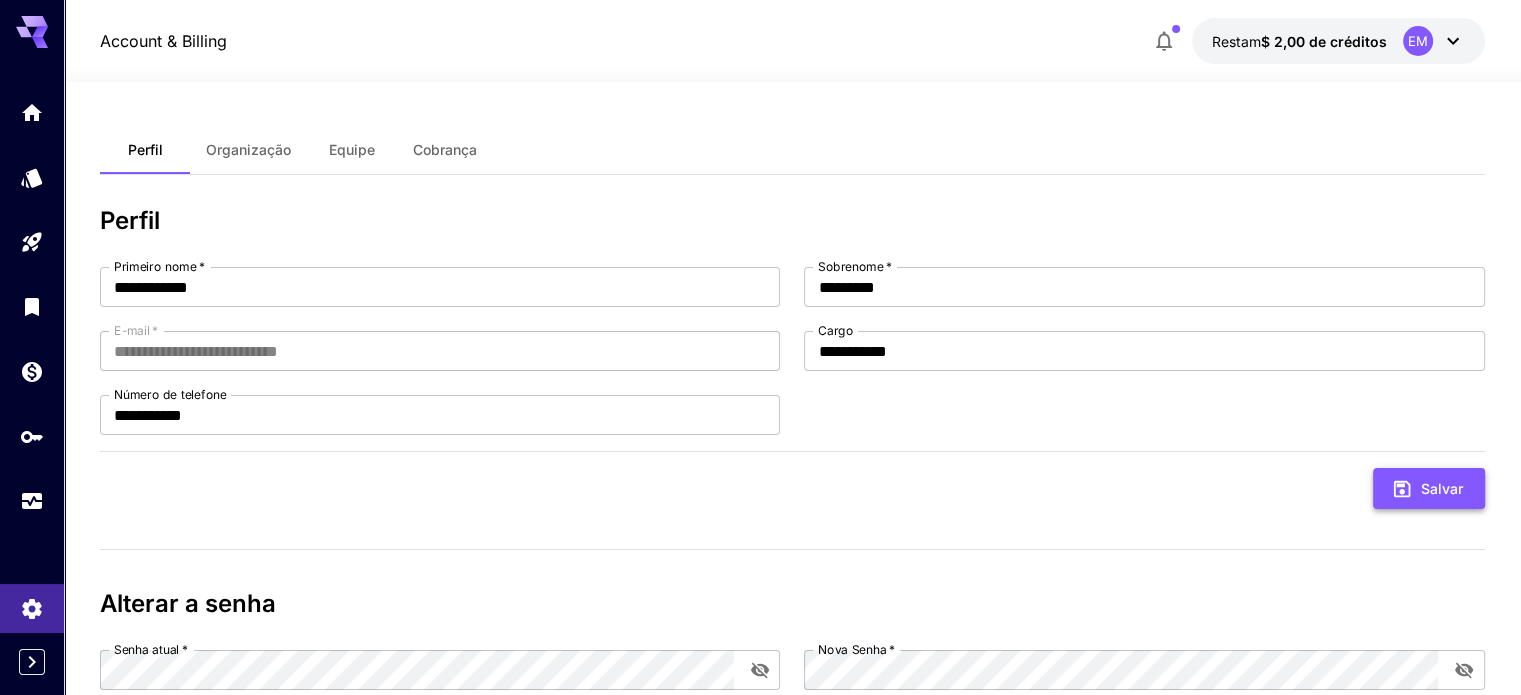 click on "Salvar" at bounding box center [1442, 488] 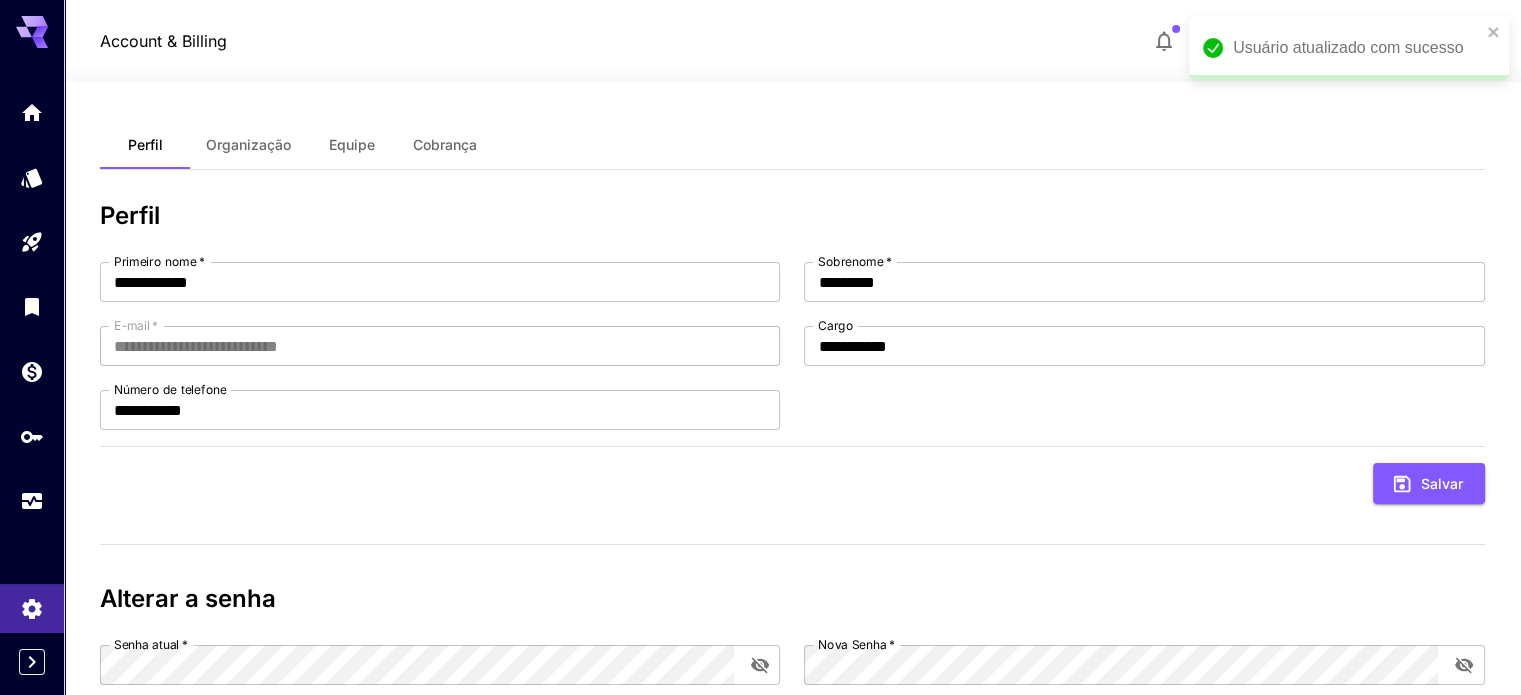 scroll, scrollTop: 0, scrollLeft: 0, axis: both 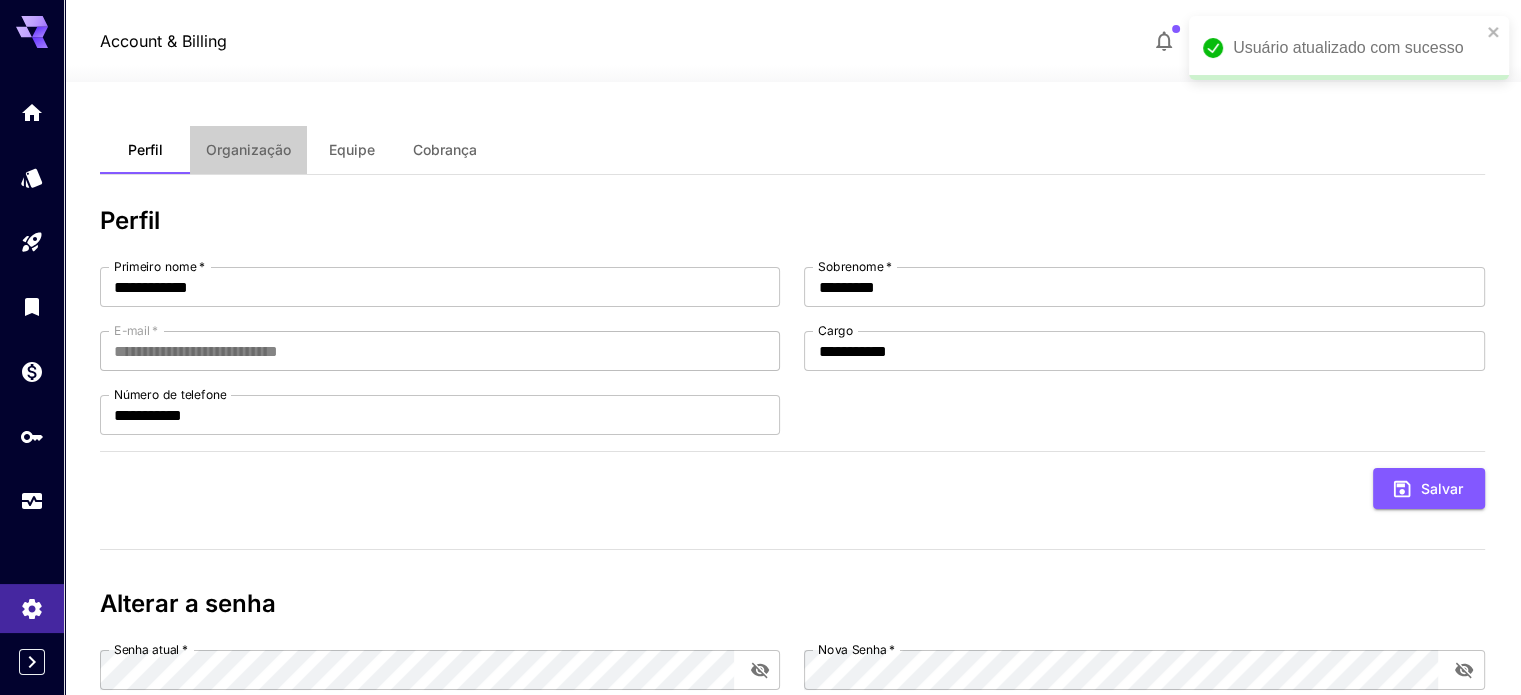 click on "Organização" at bounding box center [248, 149] 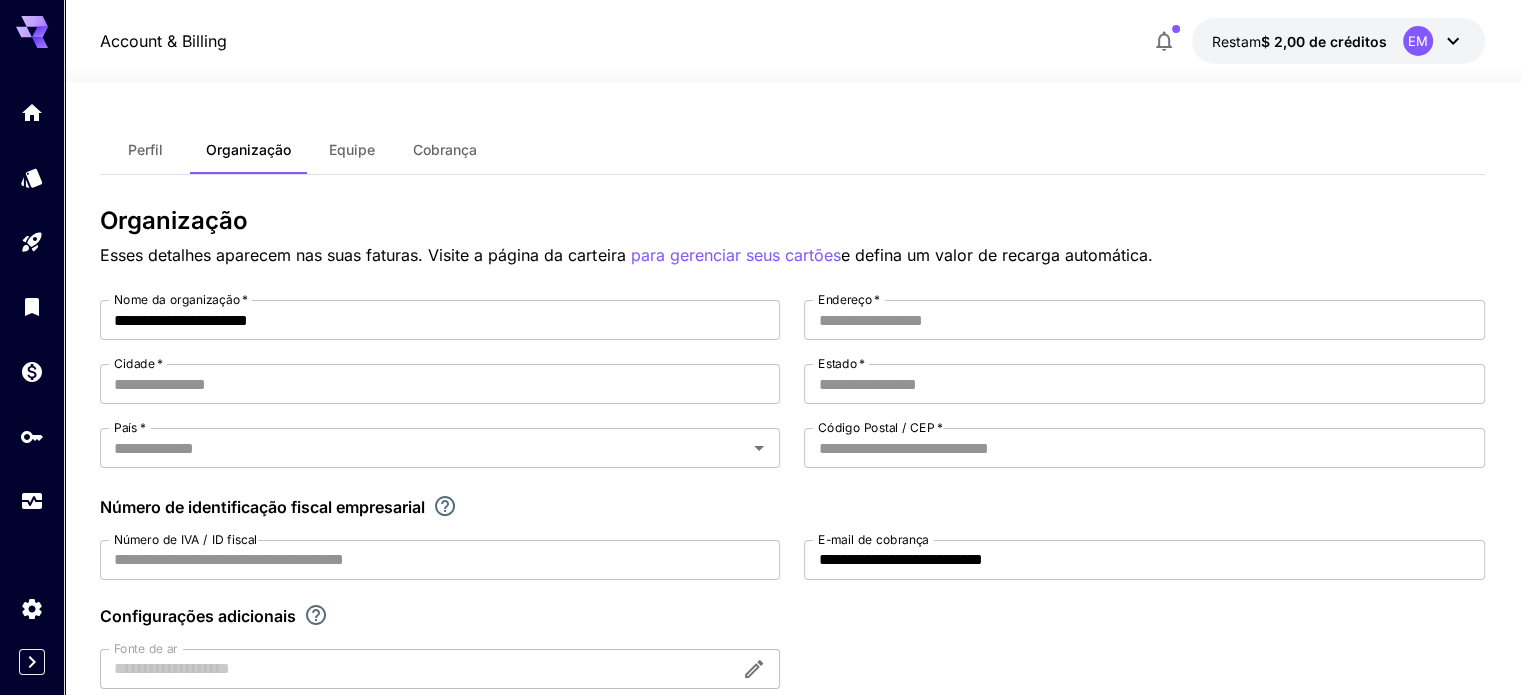 click on "Perfil Organização Equipe Cobrança" at bounding box center (792, 150) 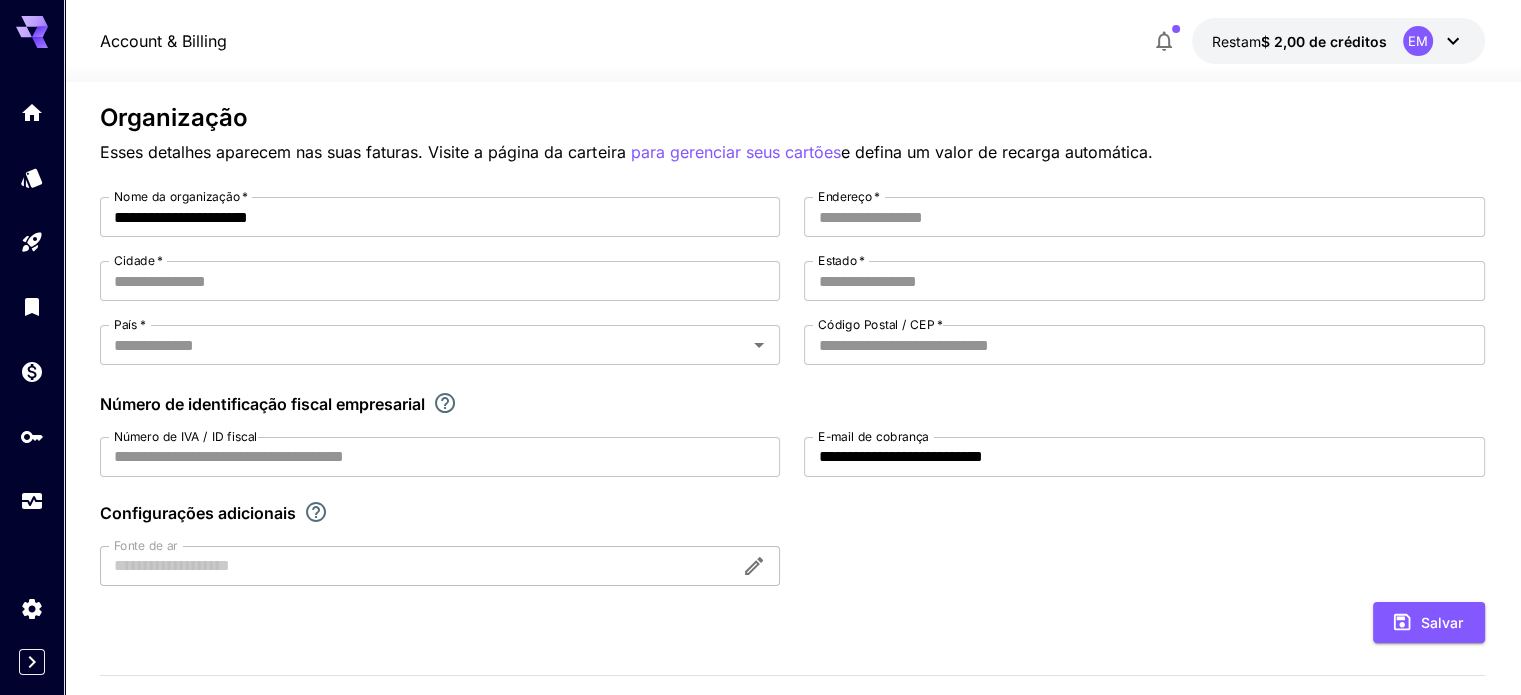 scroll, scrollTop: 300, scrollLeft: 0, axis: vertical 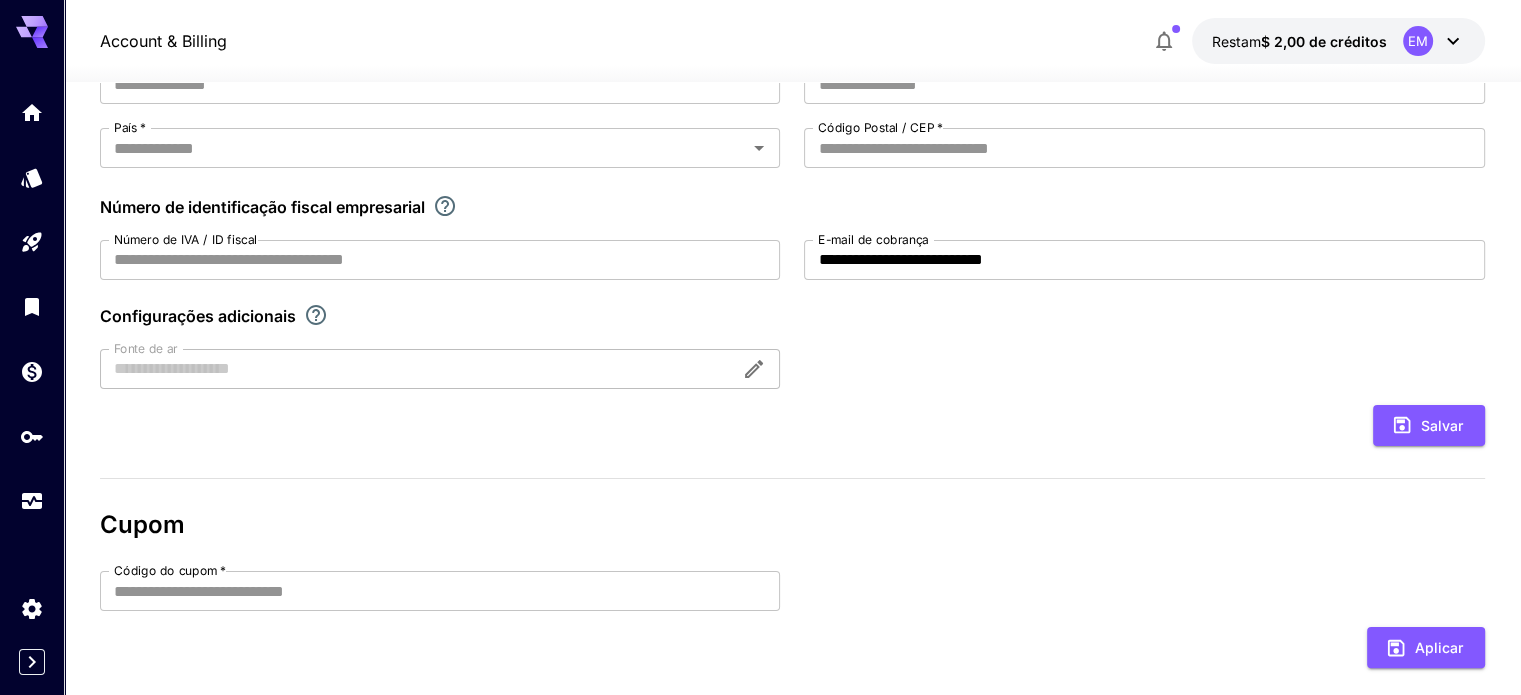 click at bounding box center (440, 369) 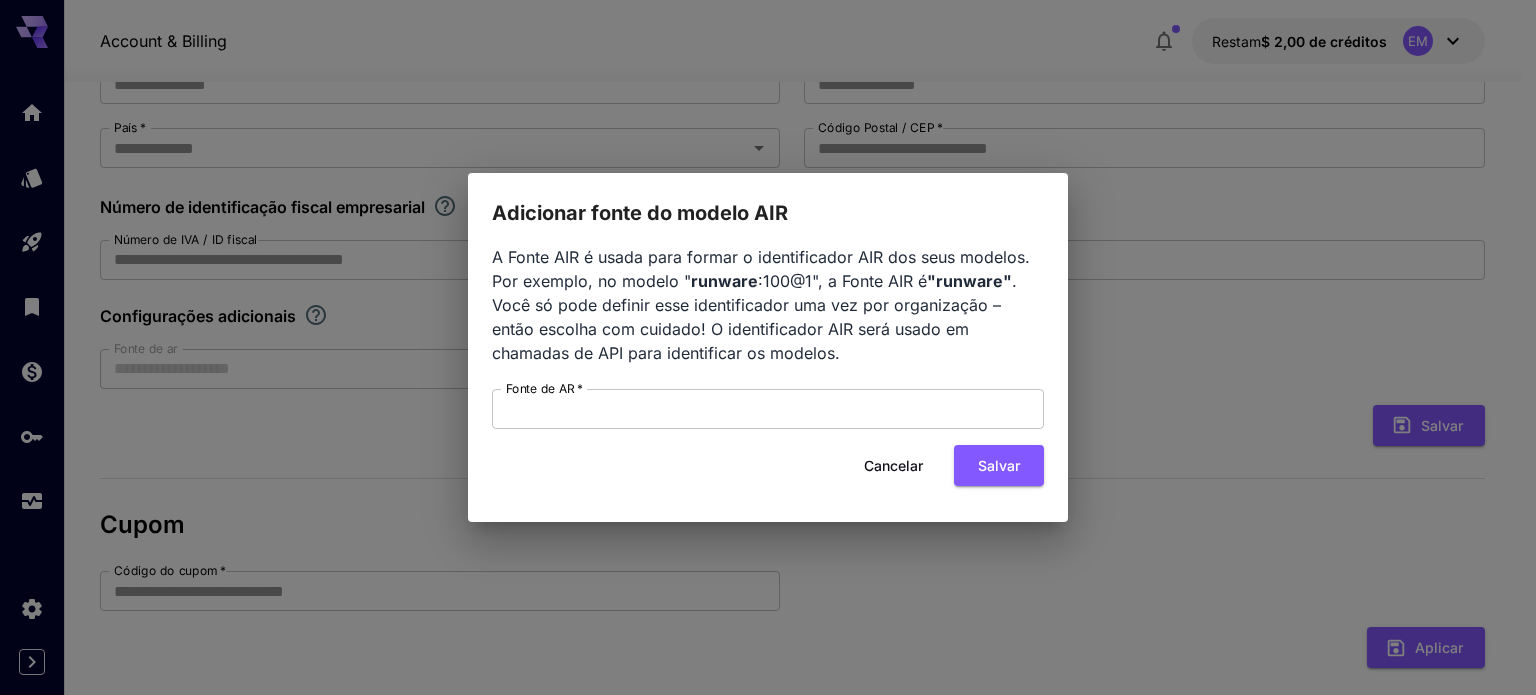 click on "Cancelar" at bounding box center [893, 465] 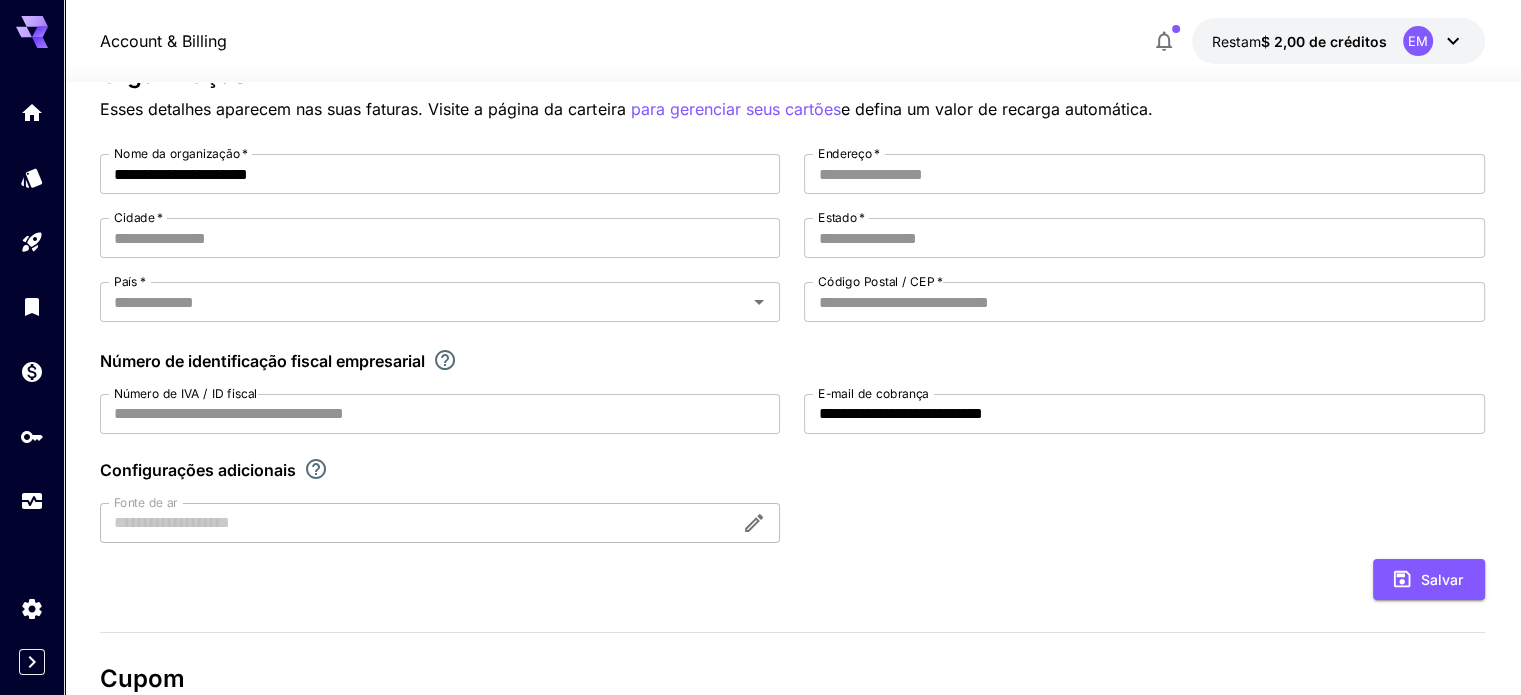 scroll, scrollTop: 0, scrollLeft: 0, axis: both 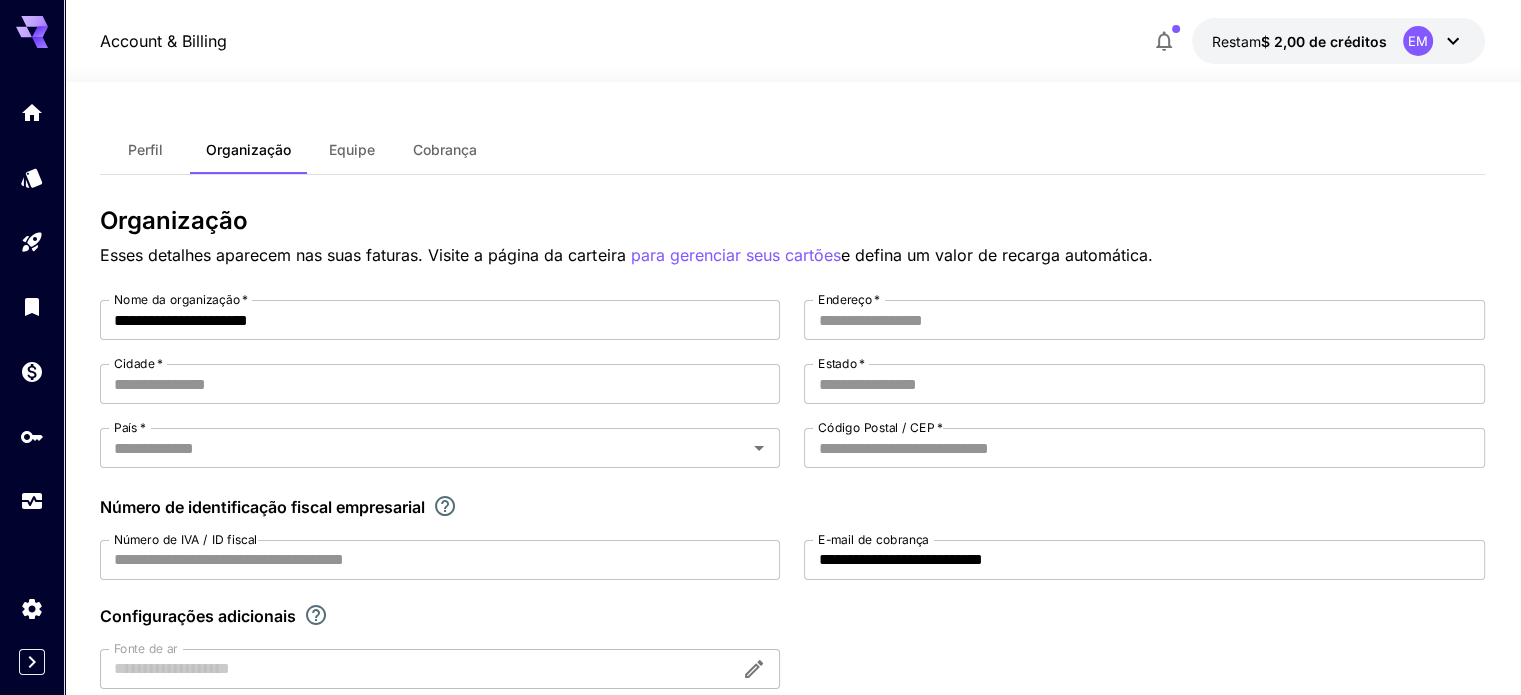 click on "Equipe" at bounding box center (352, 149) 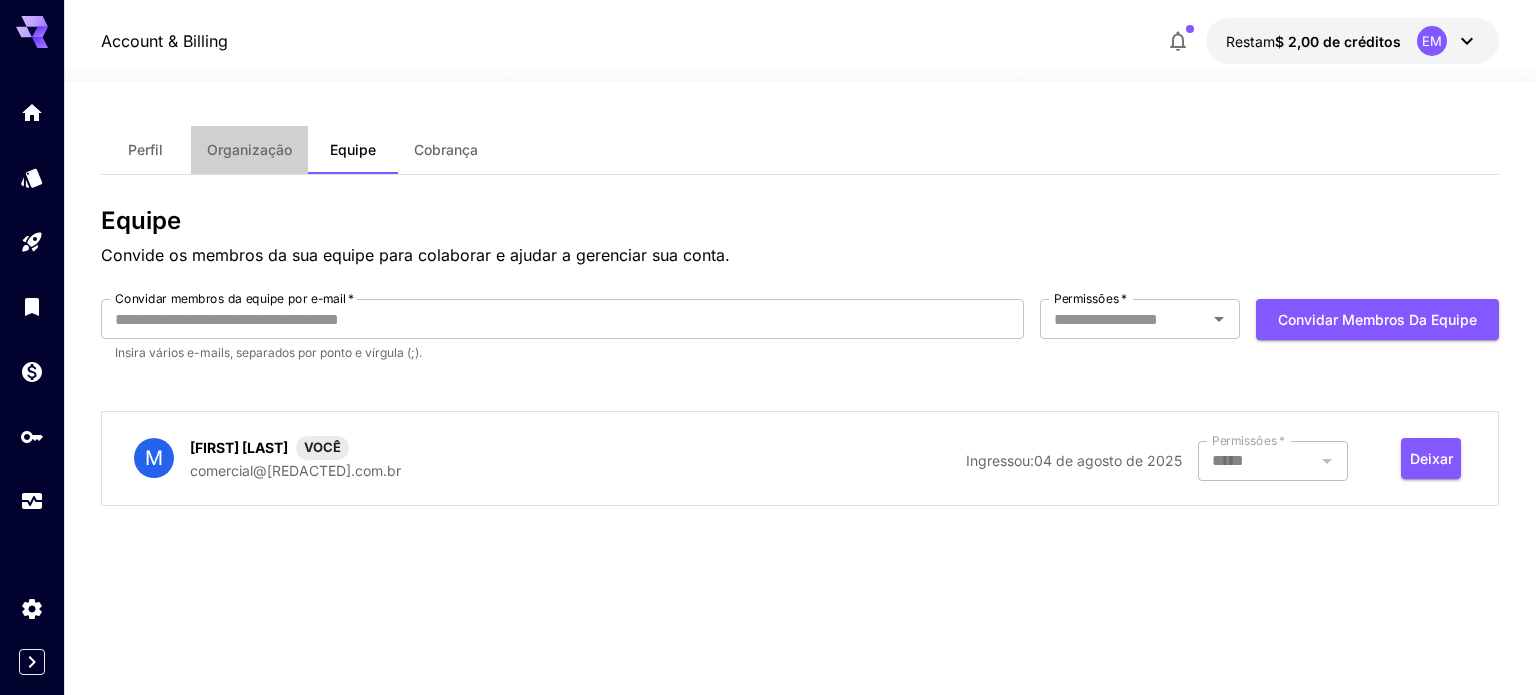 click on "Organização" at bounding box center (249, 149) 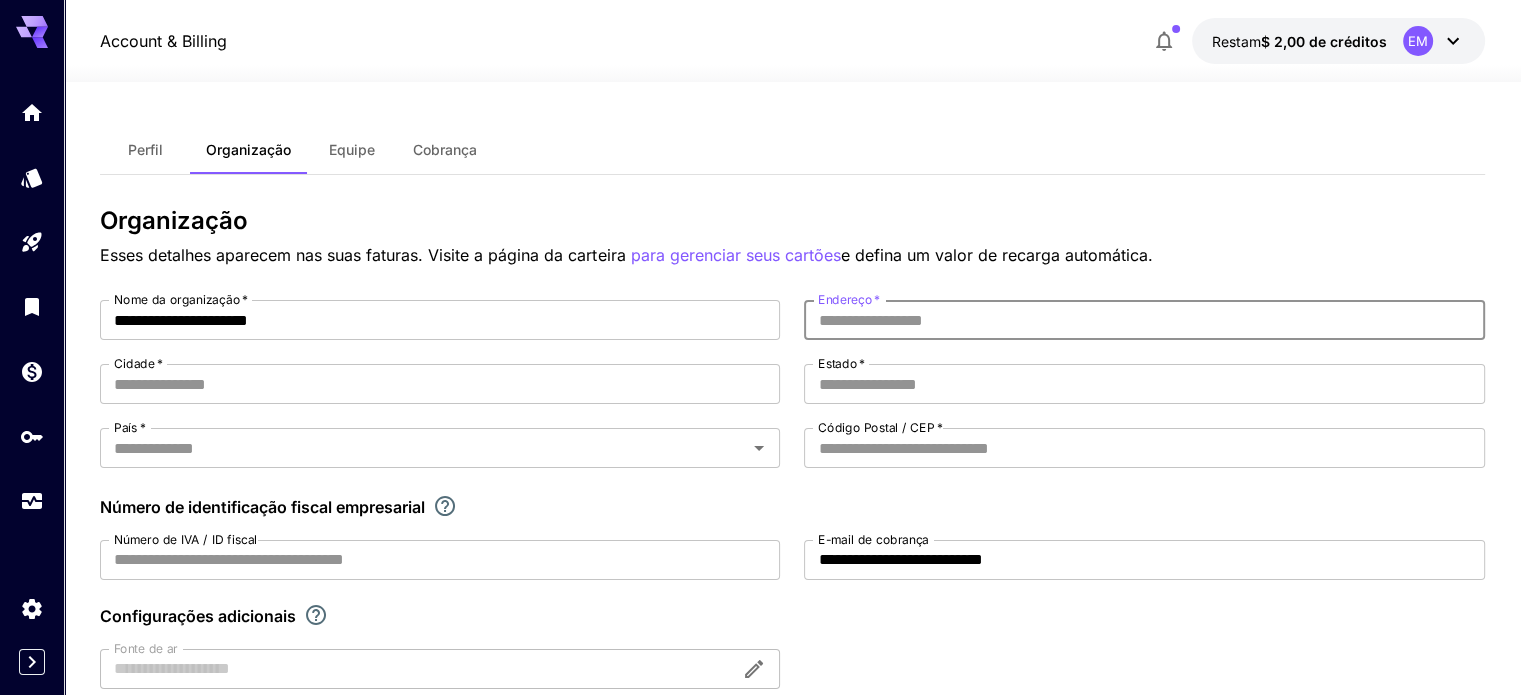 click on "Endereço    *" at bounding box center (1144, 320) 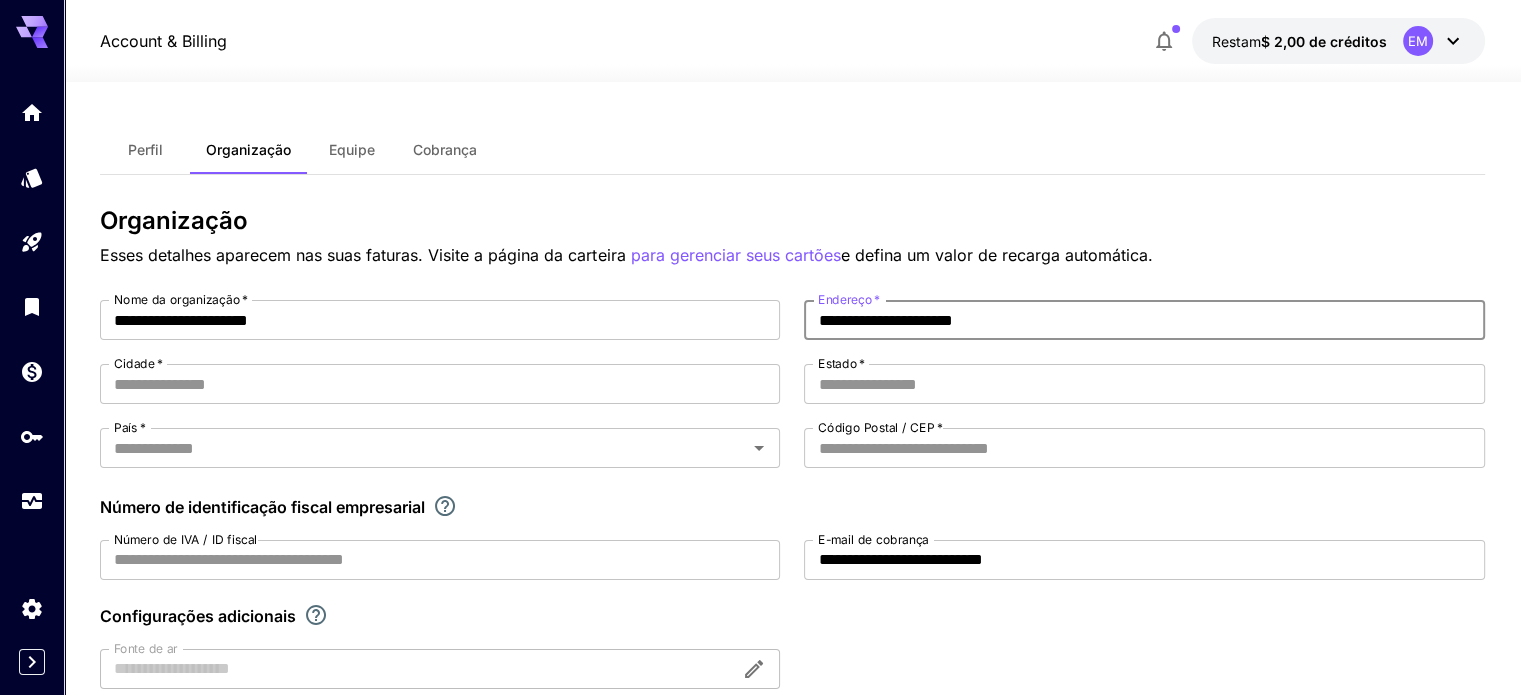 type on "**********" 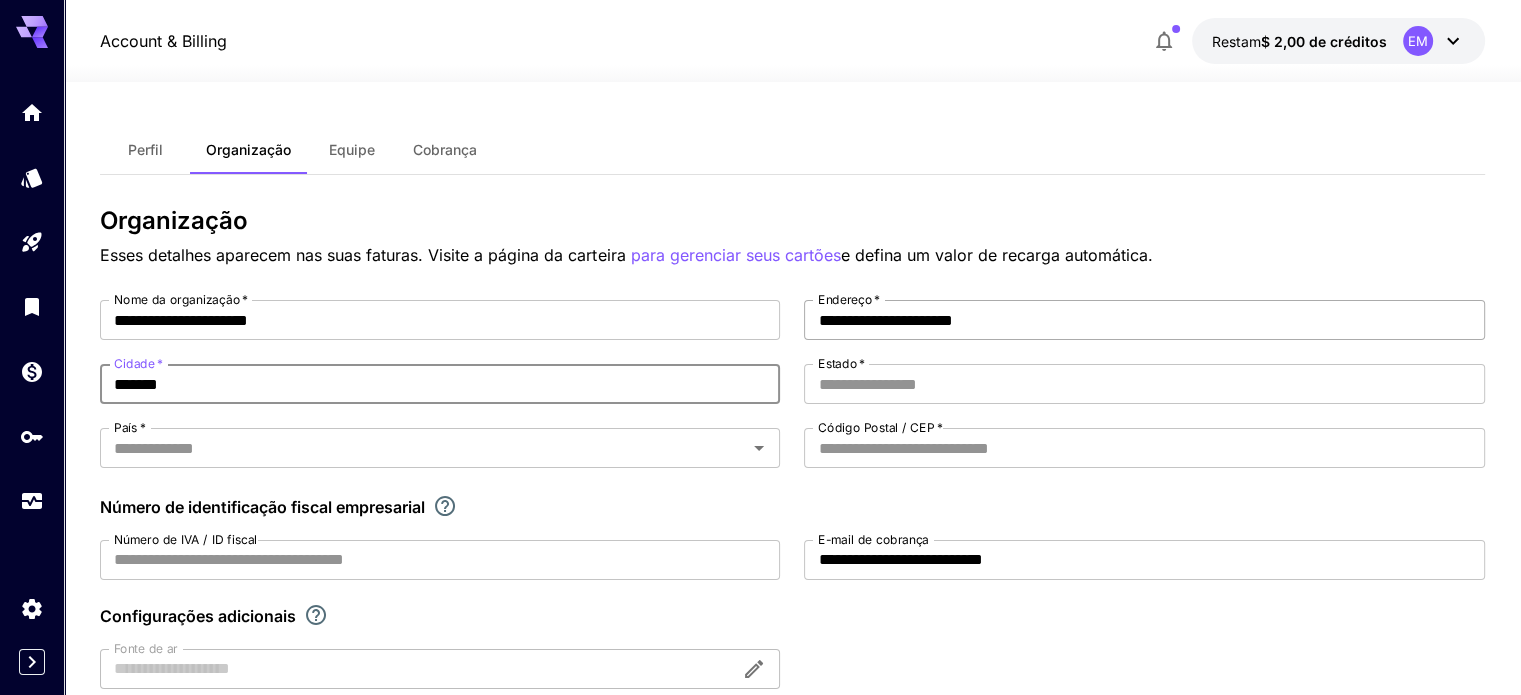 type on "*******" 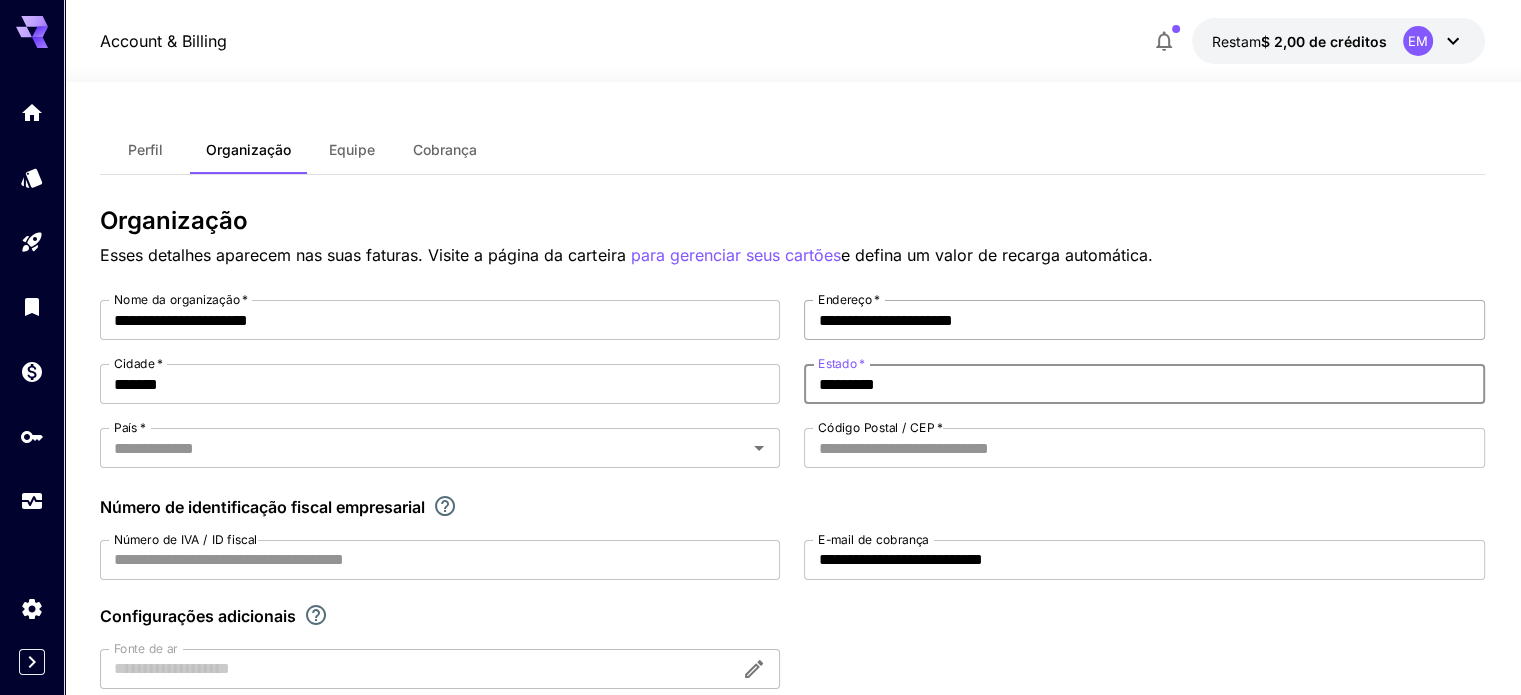 type on "*********" 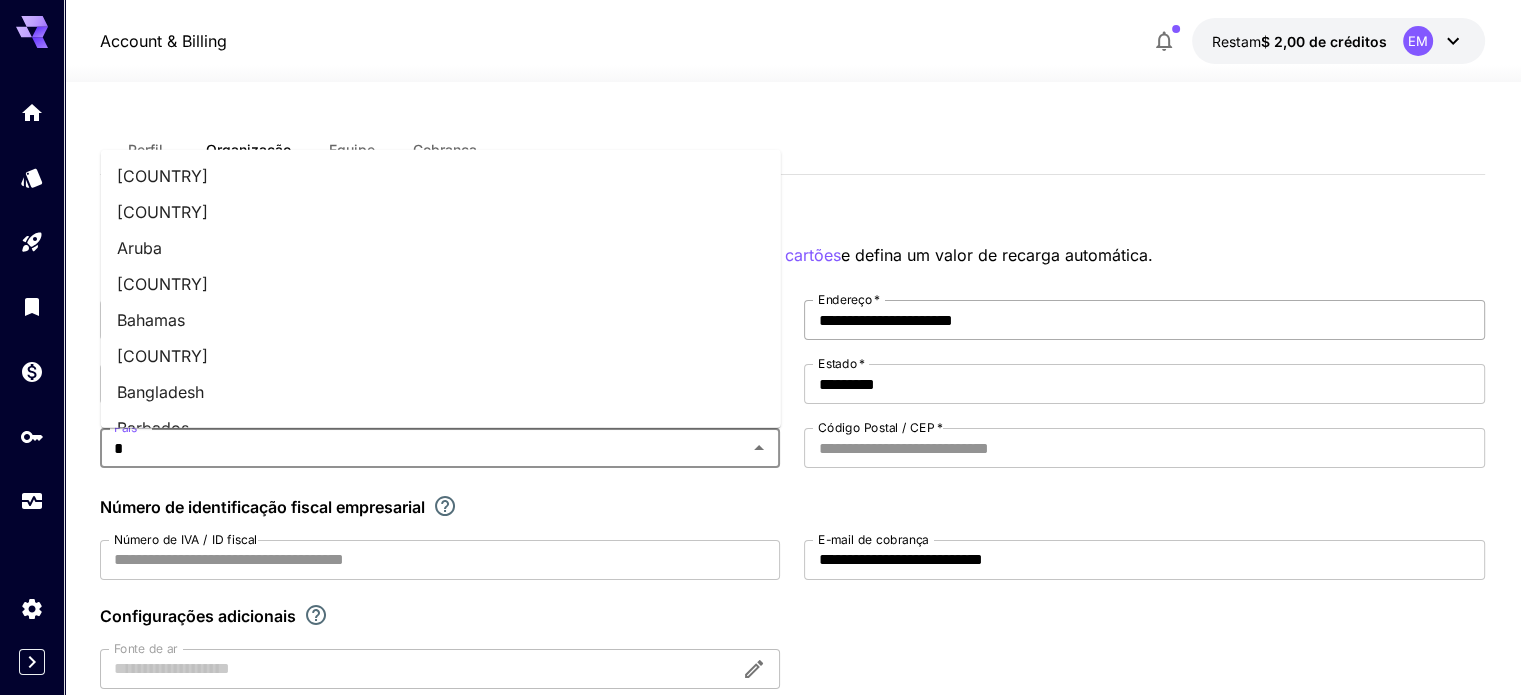 type on "**" 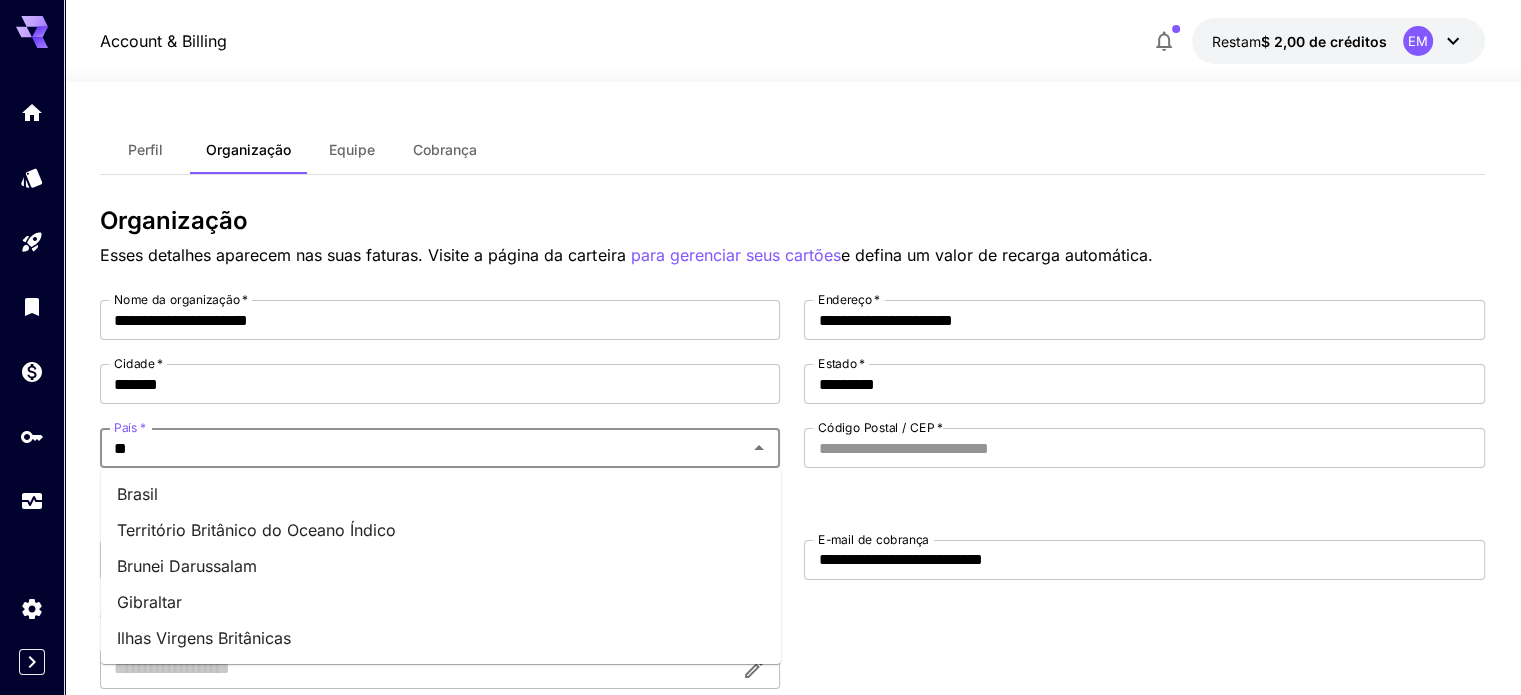 click on "Brasil" at bounding box center (137, 494) 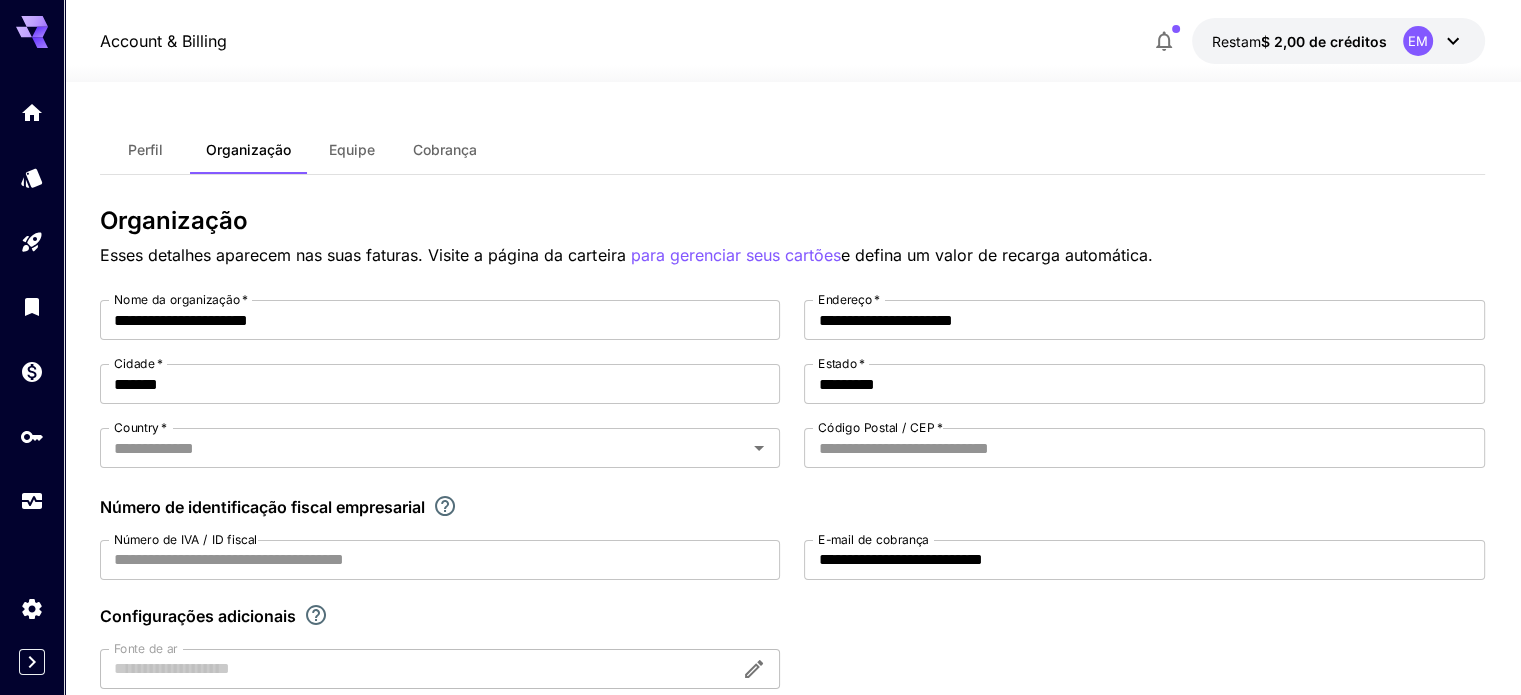 type on "******" 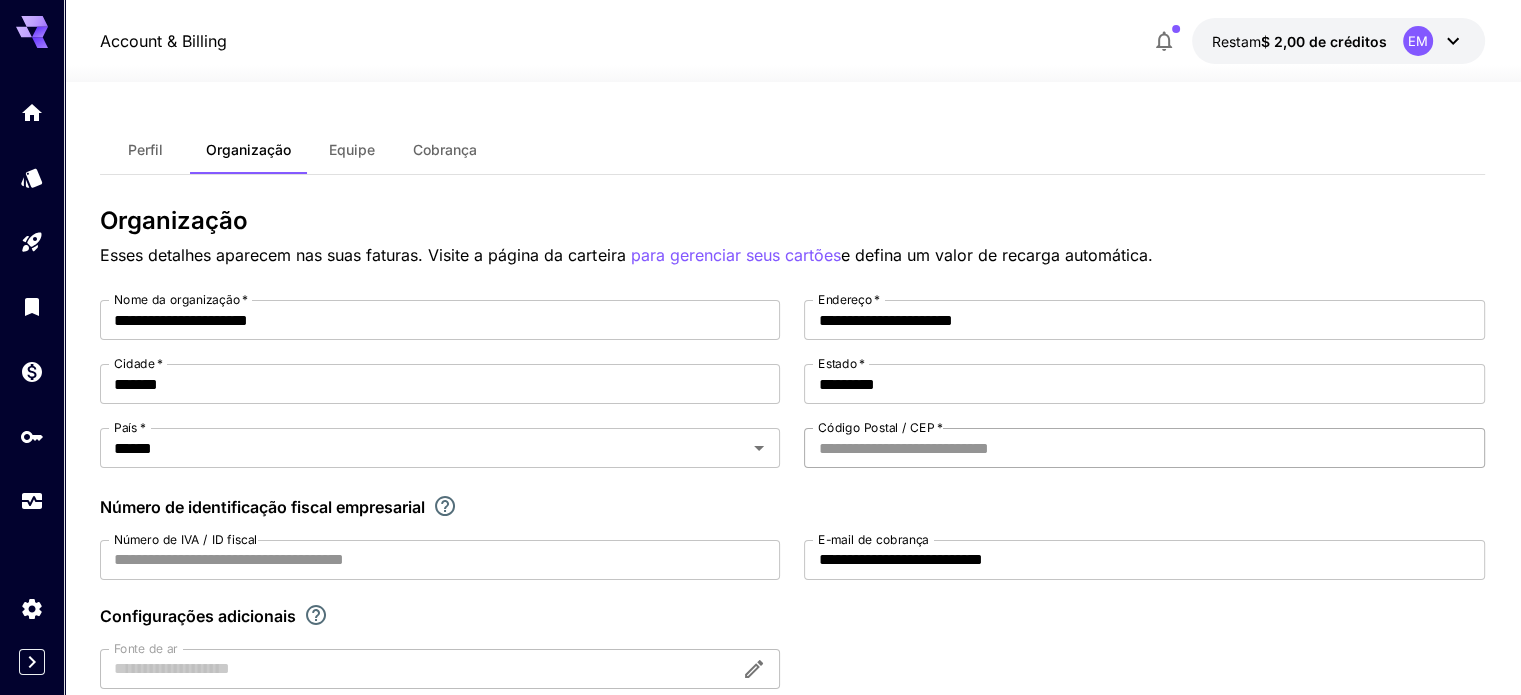 click on "Código Postal / CEP    *" at bounding box center (1144, 448) 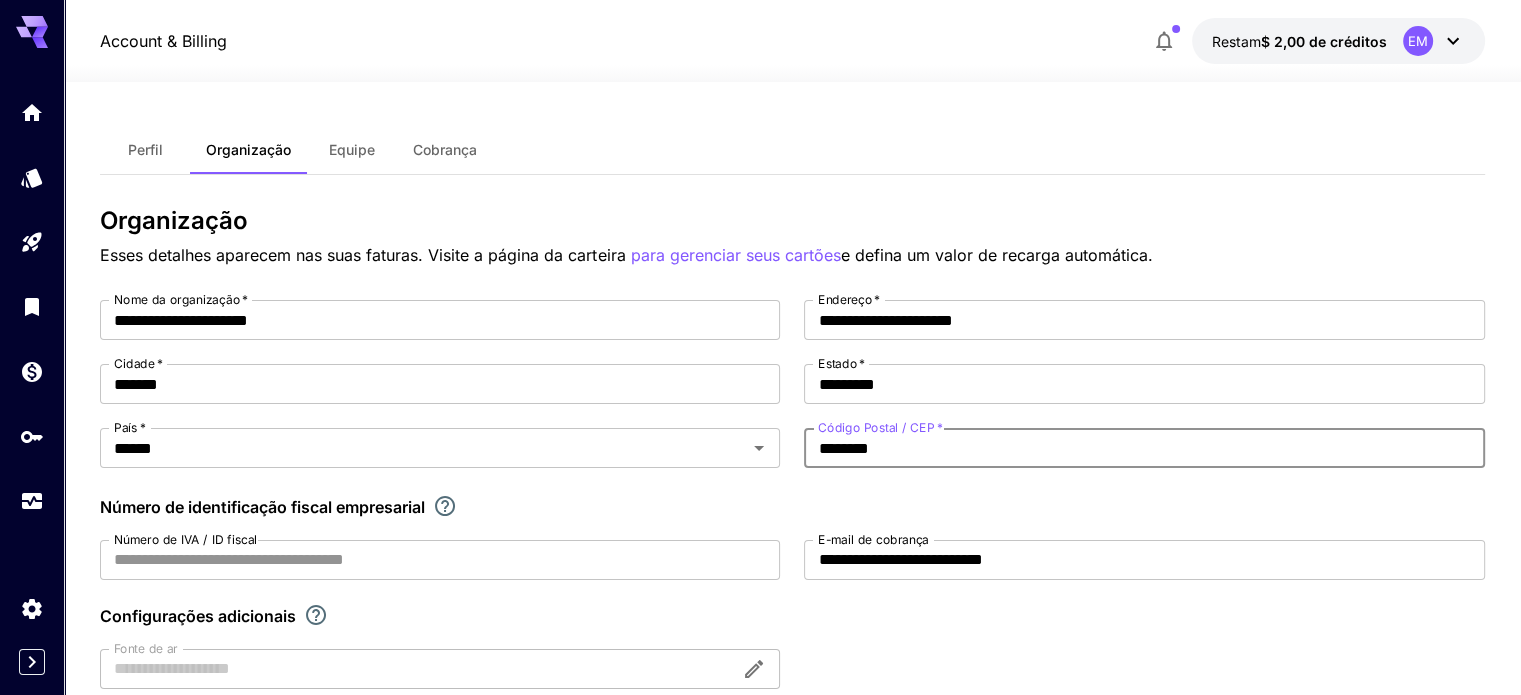 type on "********" 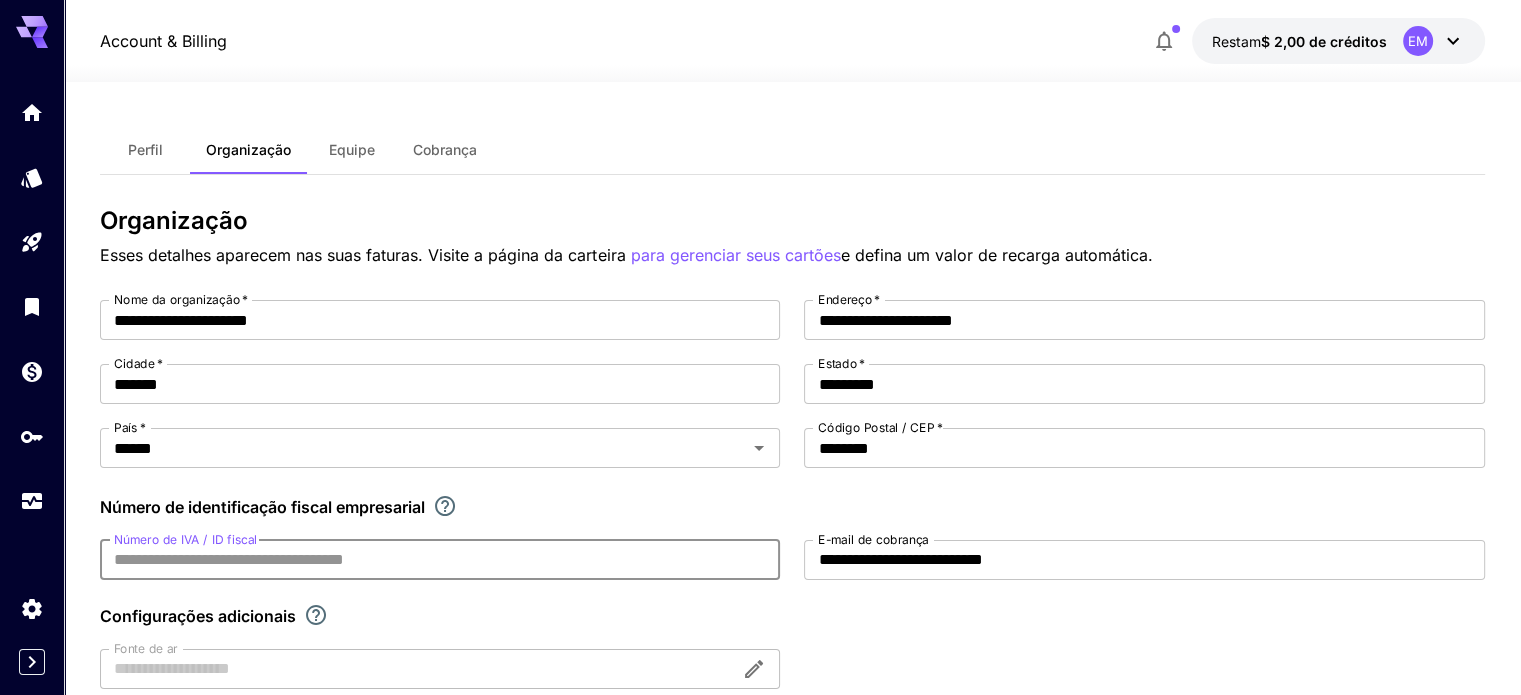 paste on "**********" 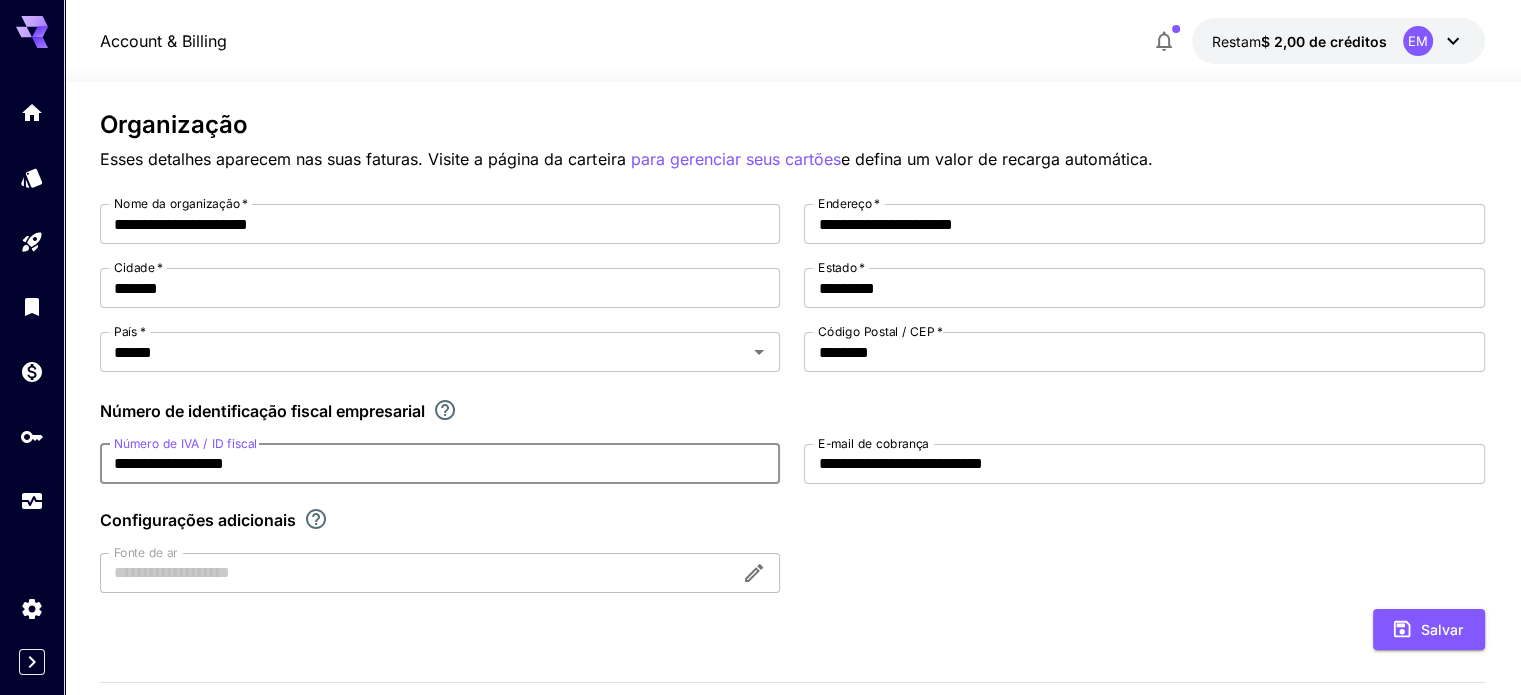 scroll, scrollTop: 300, scrollLeft: 0, axis: vertical 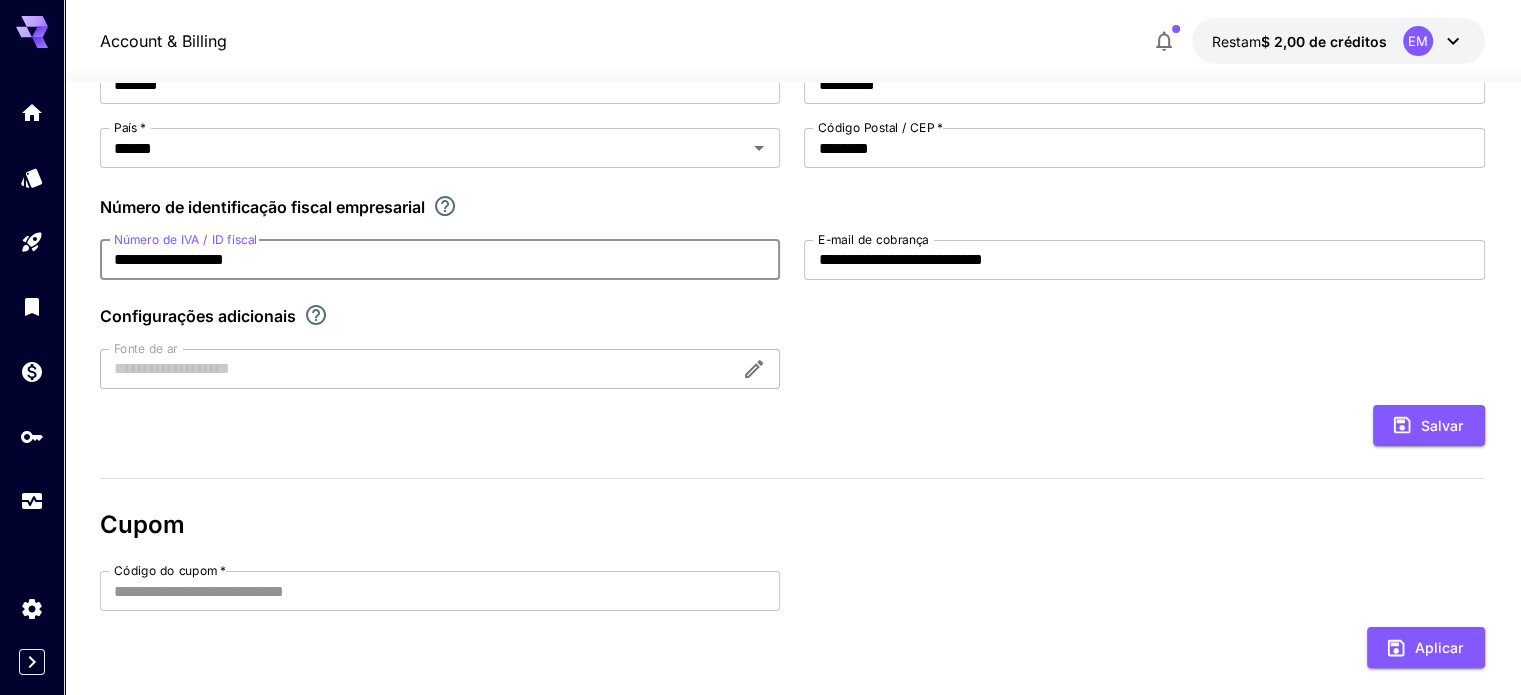 type on "**********" 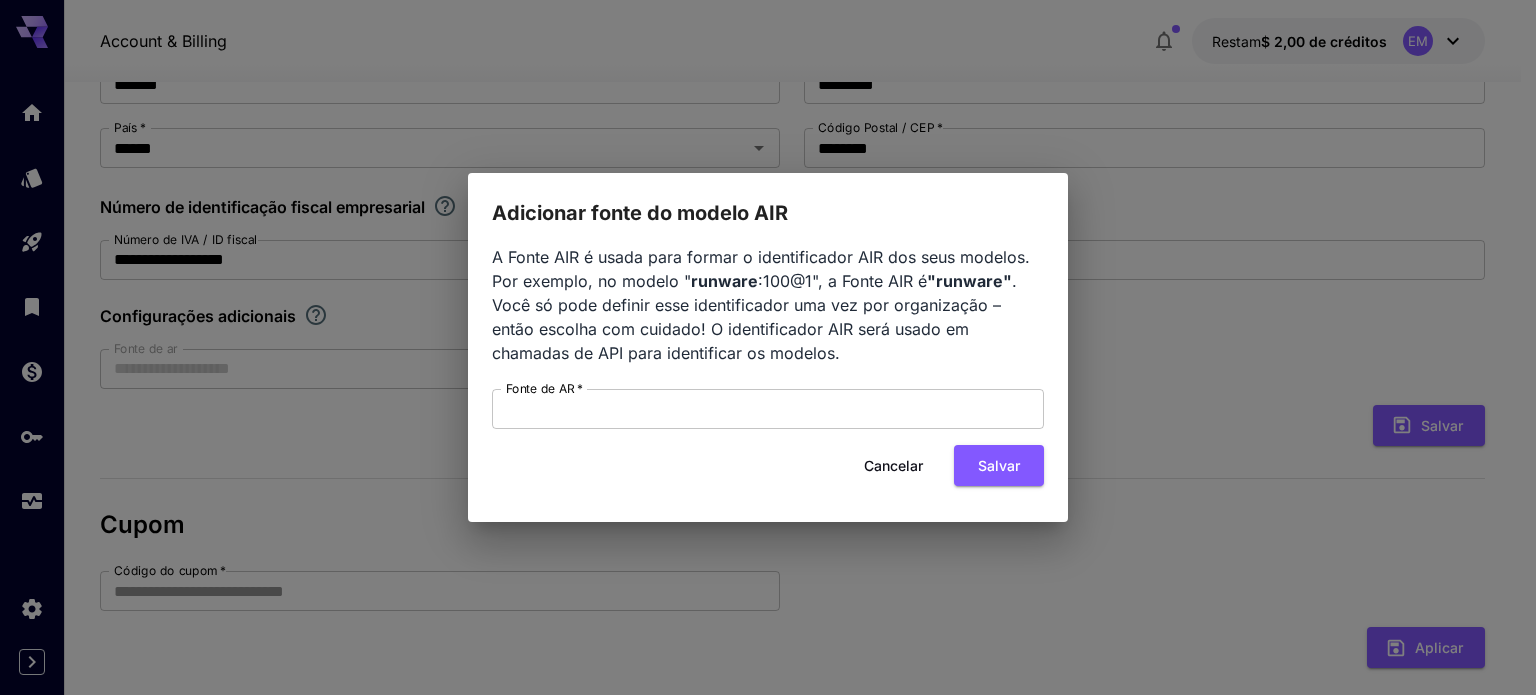 click on "Cancelar" at bounding box center [893, 465] 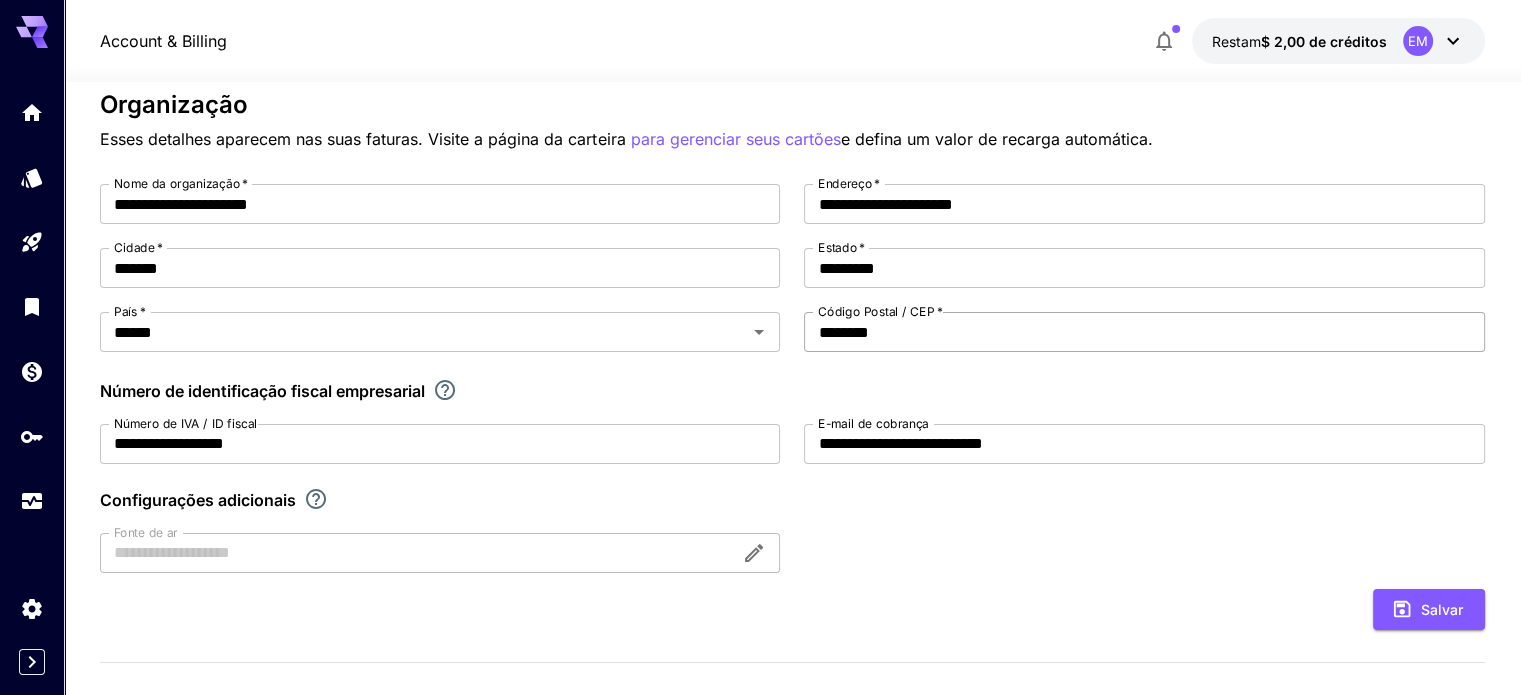 scroll, scrollTop: 300, scrollLeft: 0, axis: vertical 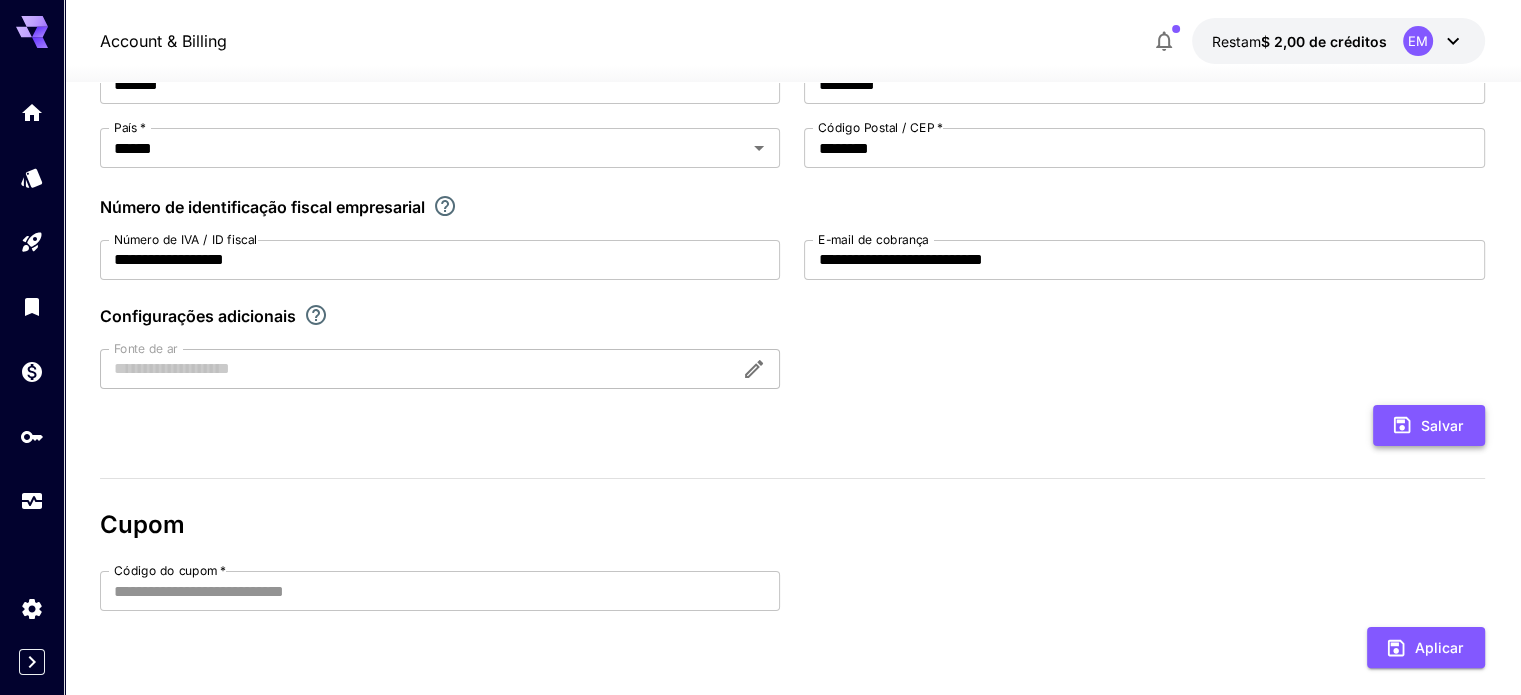 click on "Salvar" at bounding box center [1442, 425] 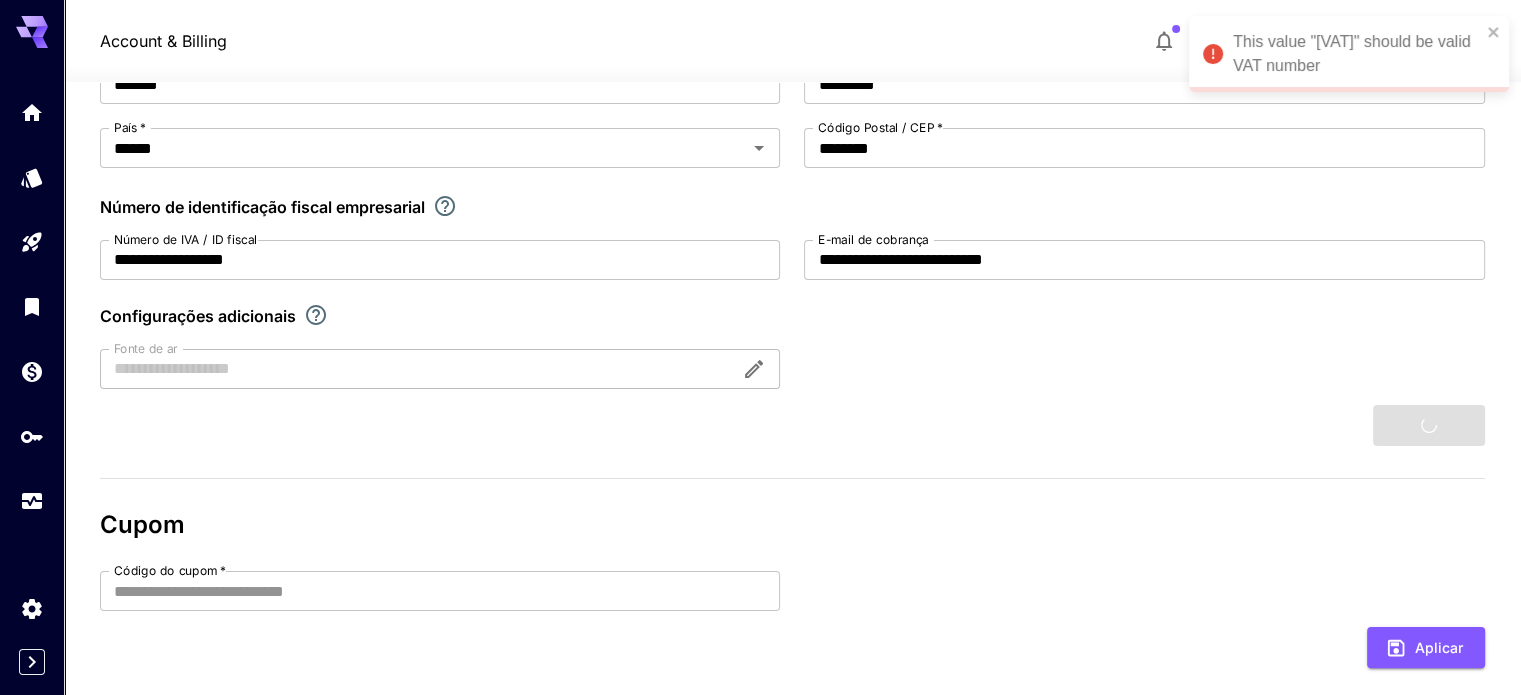 type 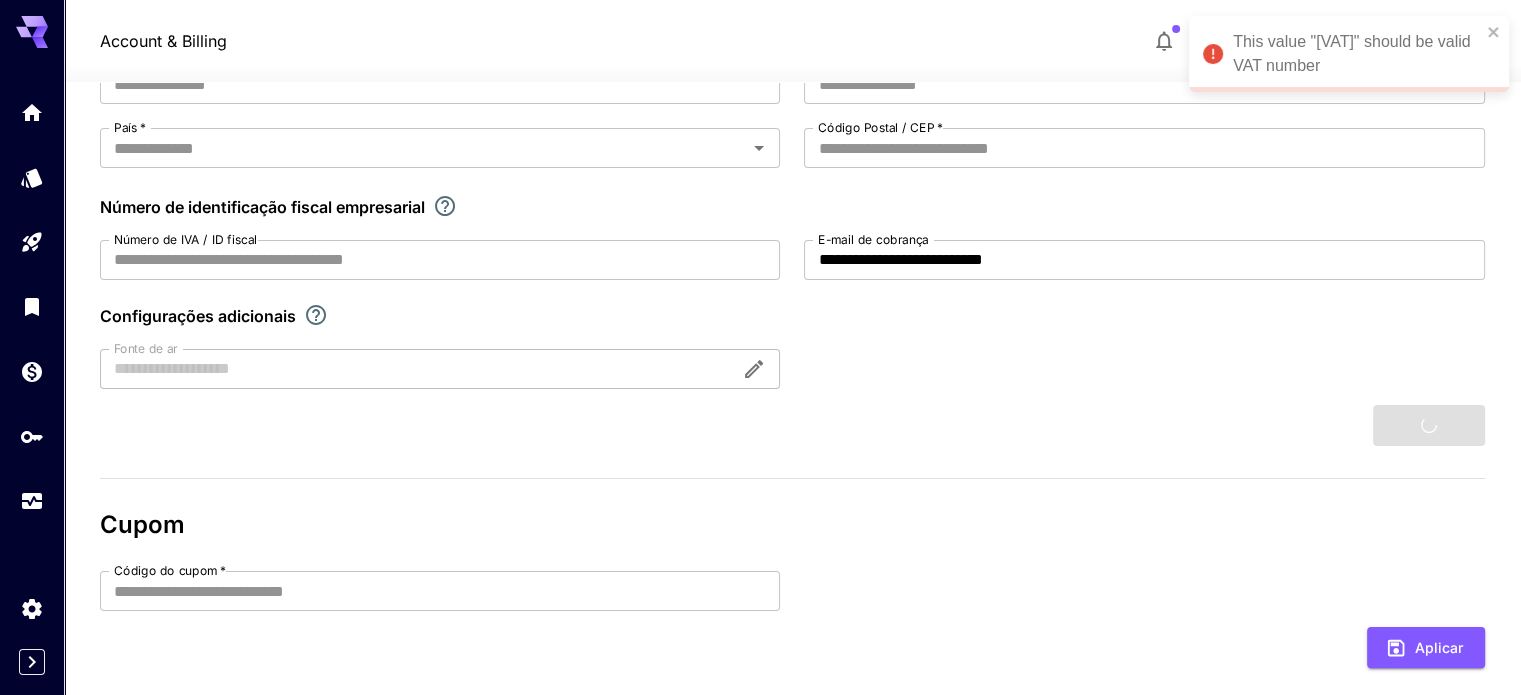 type on "**********" 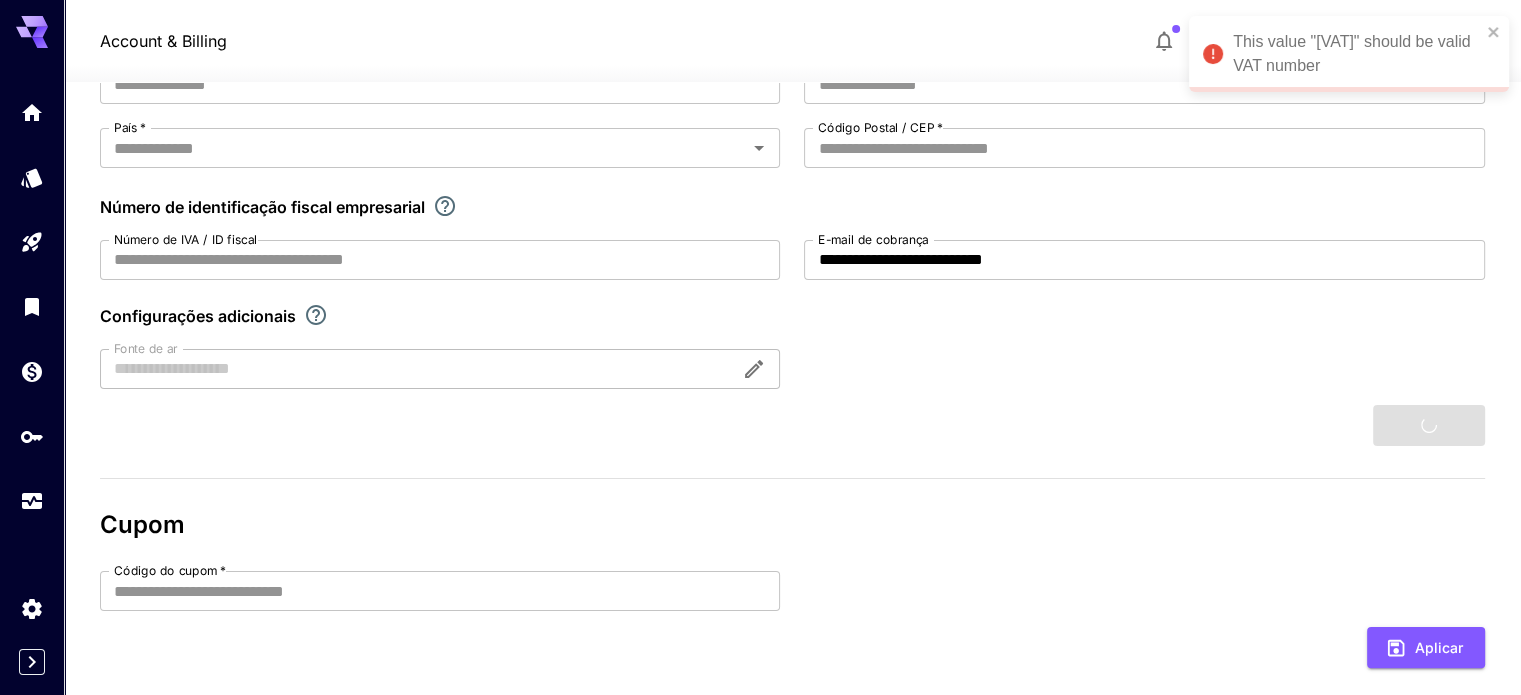 type on "*******" 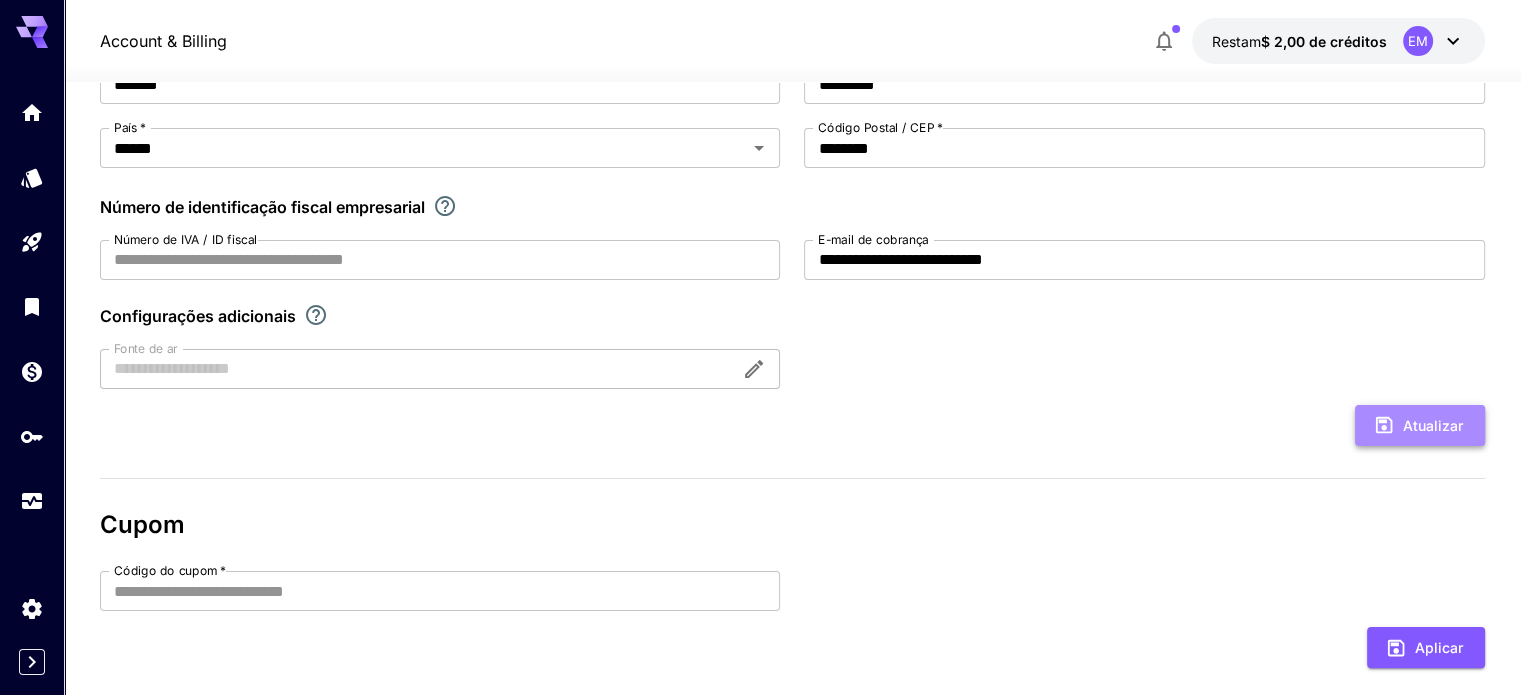 click 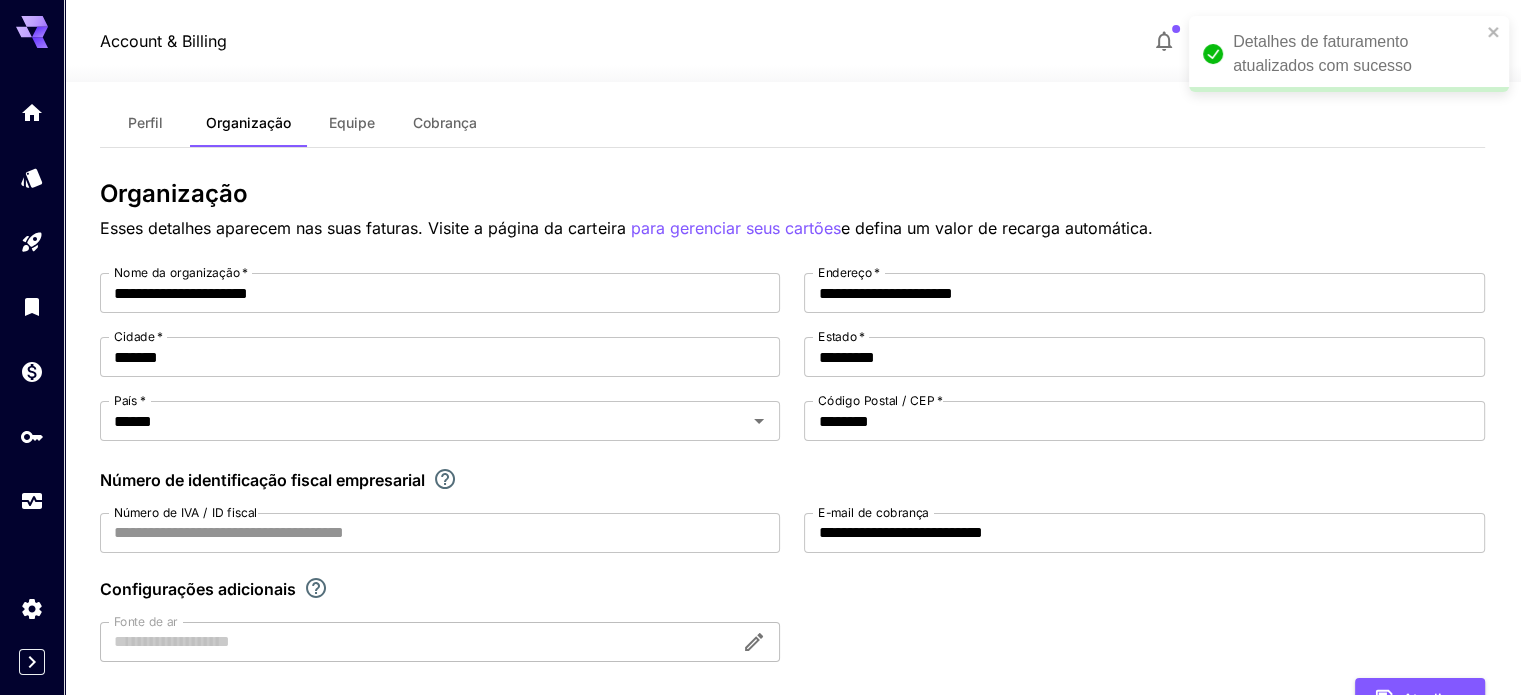 scroll, scrollTop: 0, scrollLeft: 0, axis: both 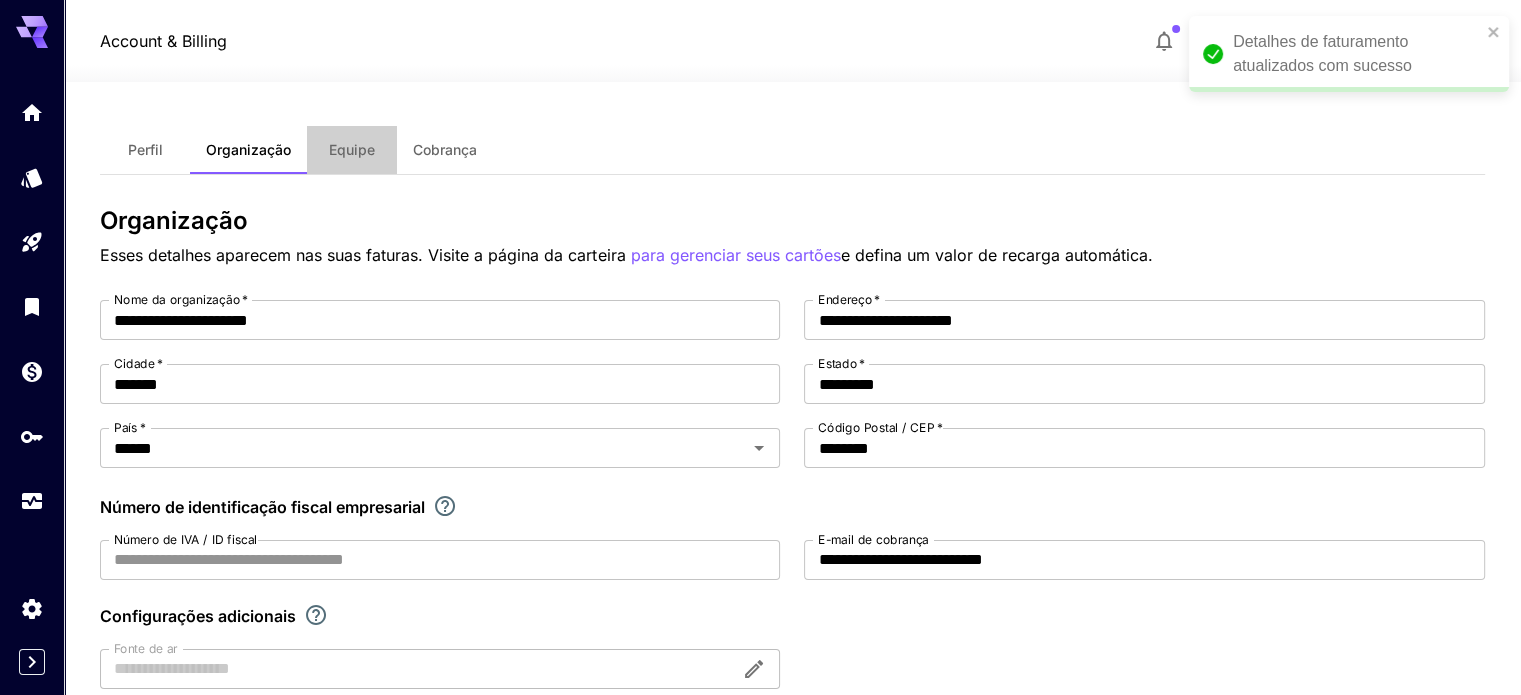 click on "Equipe" at bounding box center [352, 149] 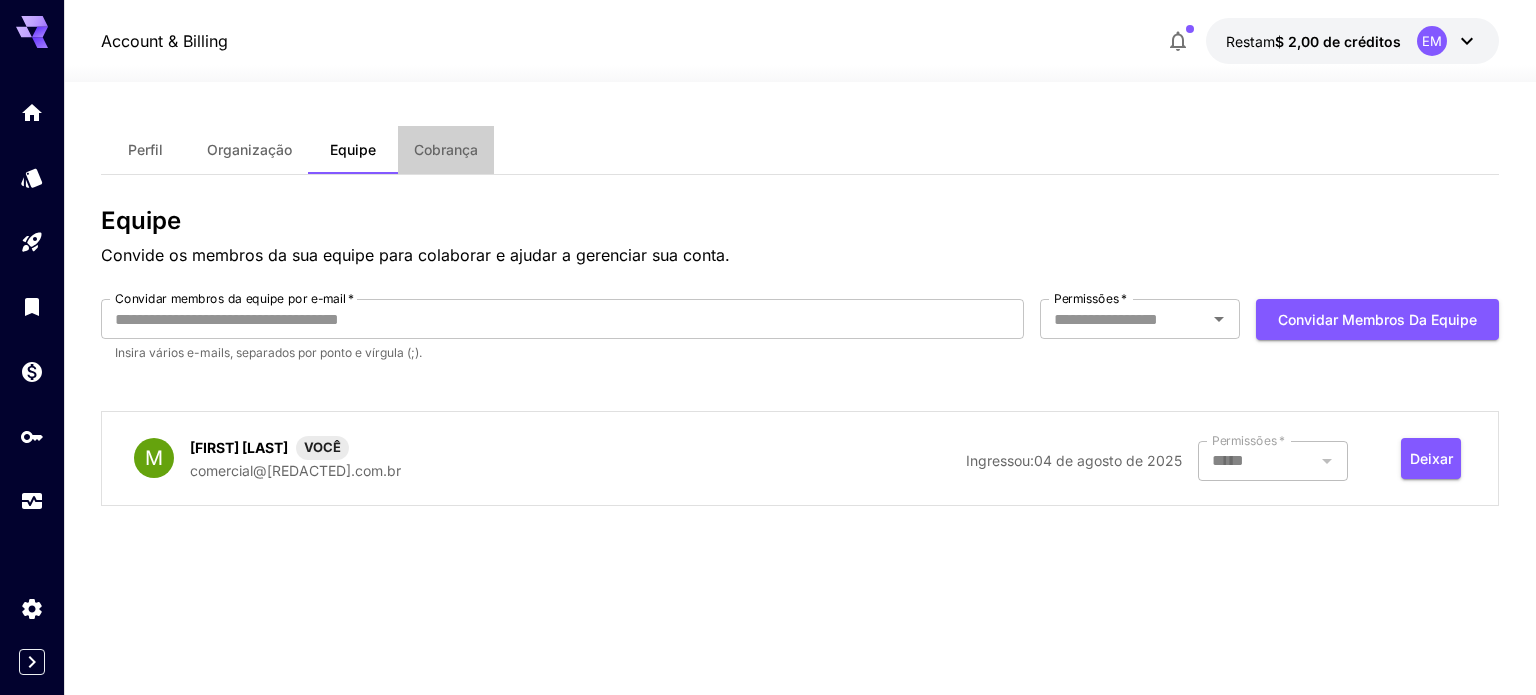 click on "Cobrança" at bounding box center (446, 149) 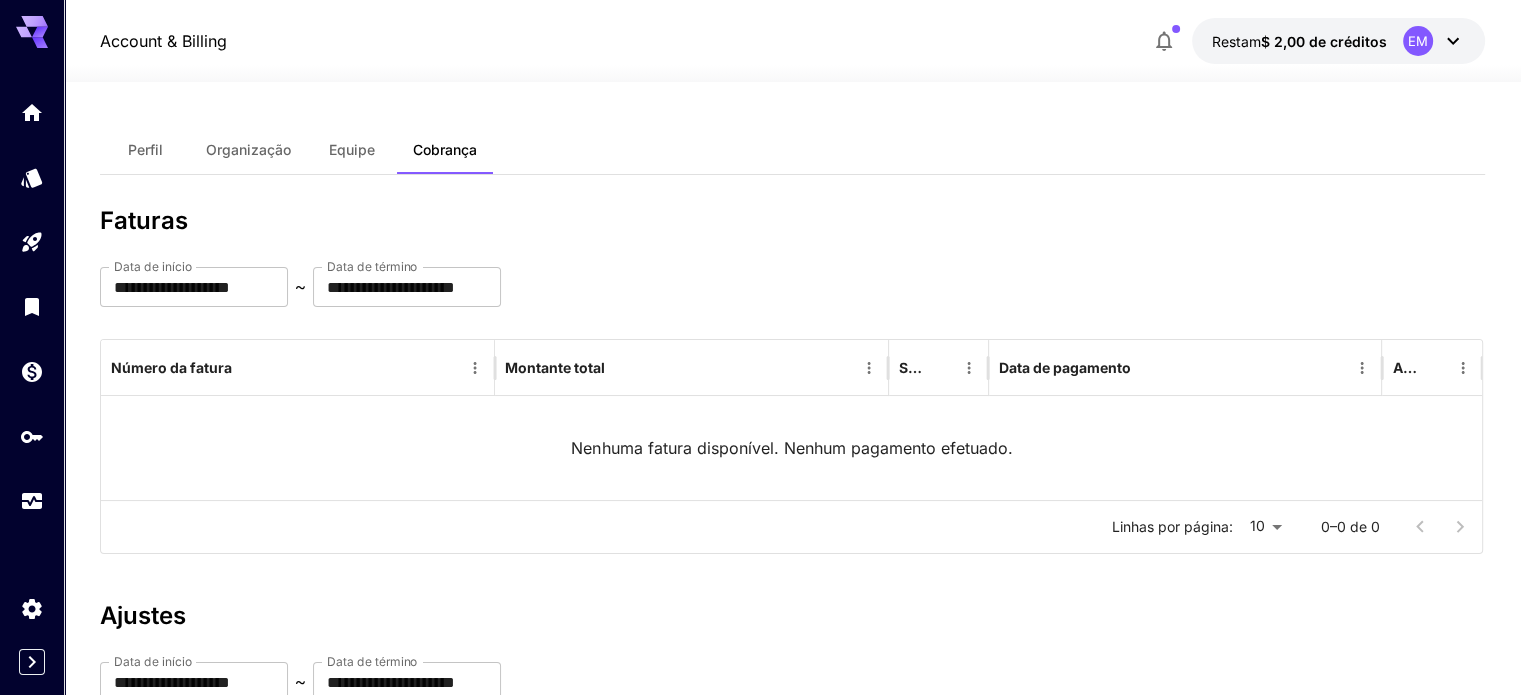 scroll, scrollTop: 0, scrollLeft: 0, axis: both 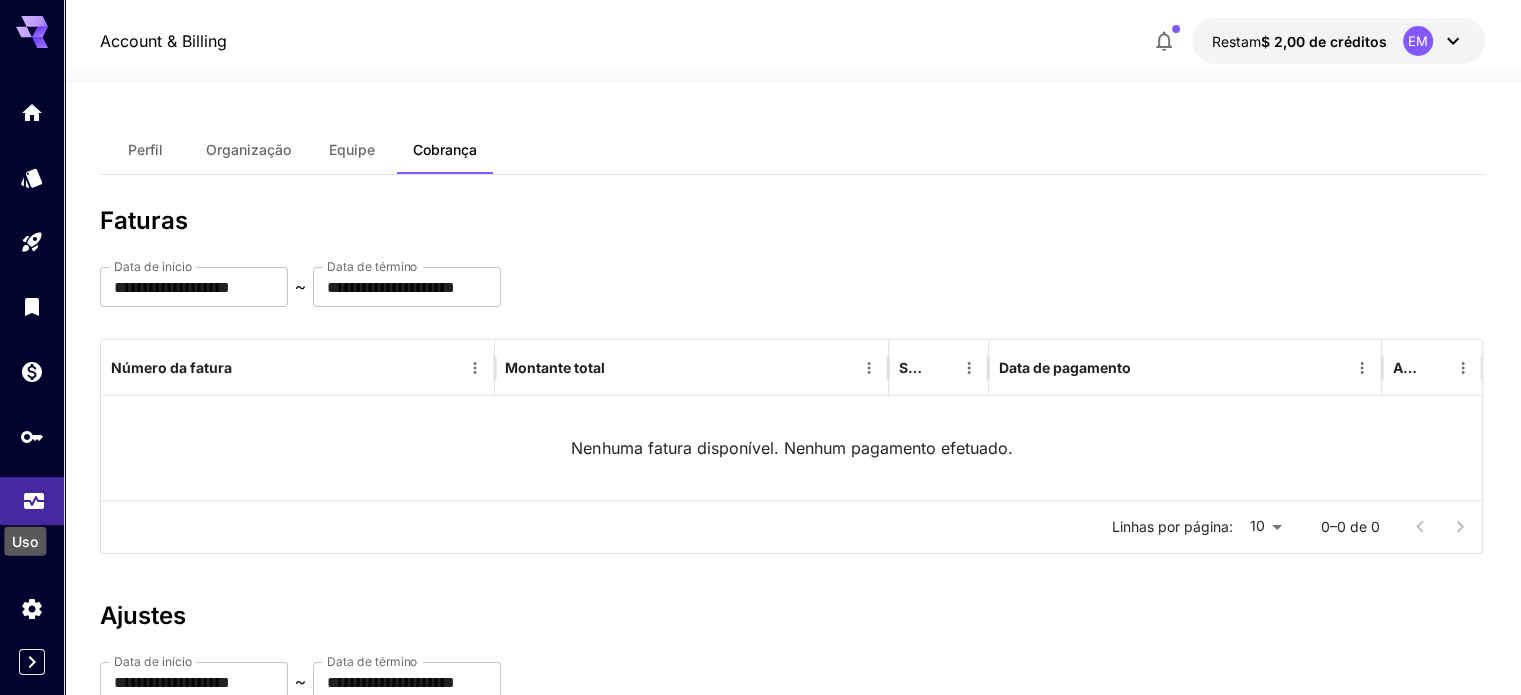 click 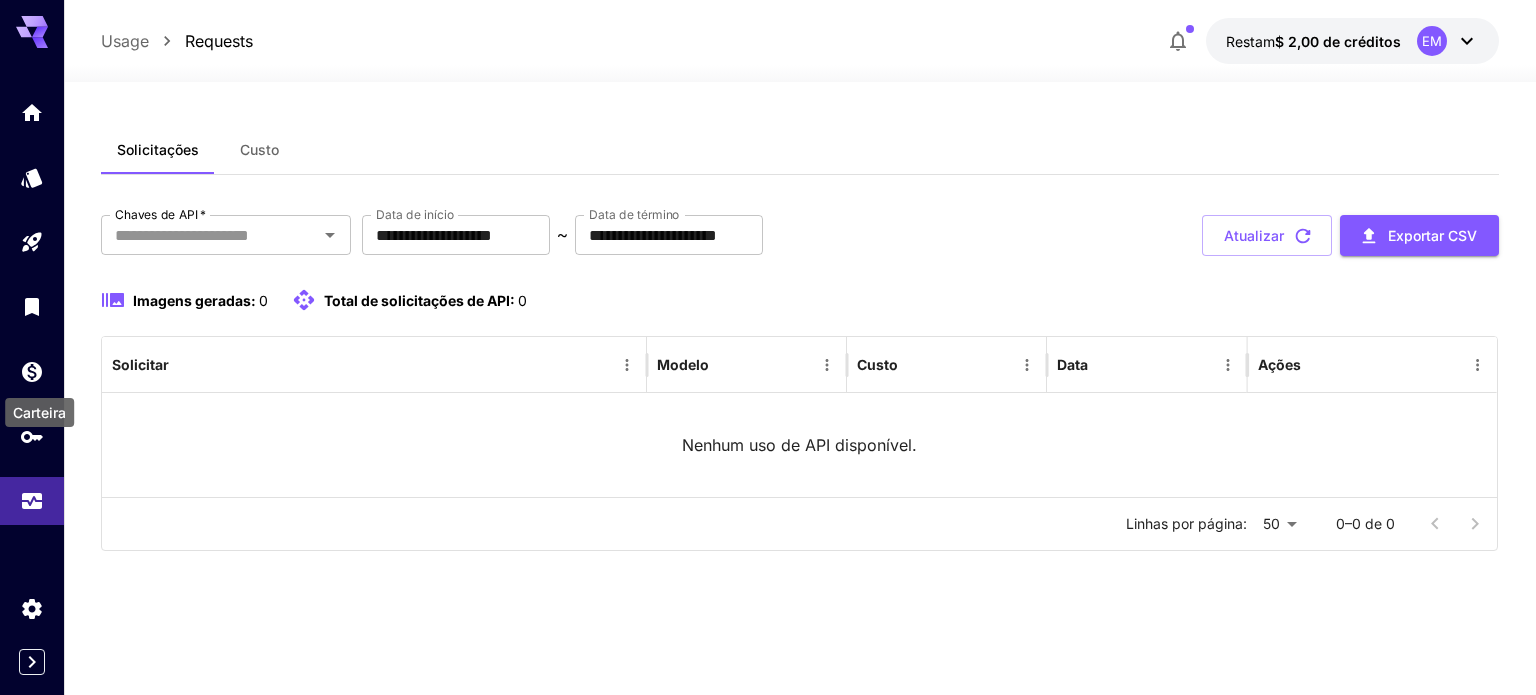 click on "Carteira" at bounding box center [39, 406] 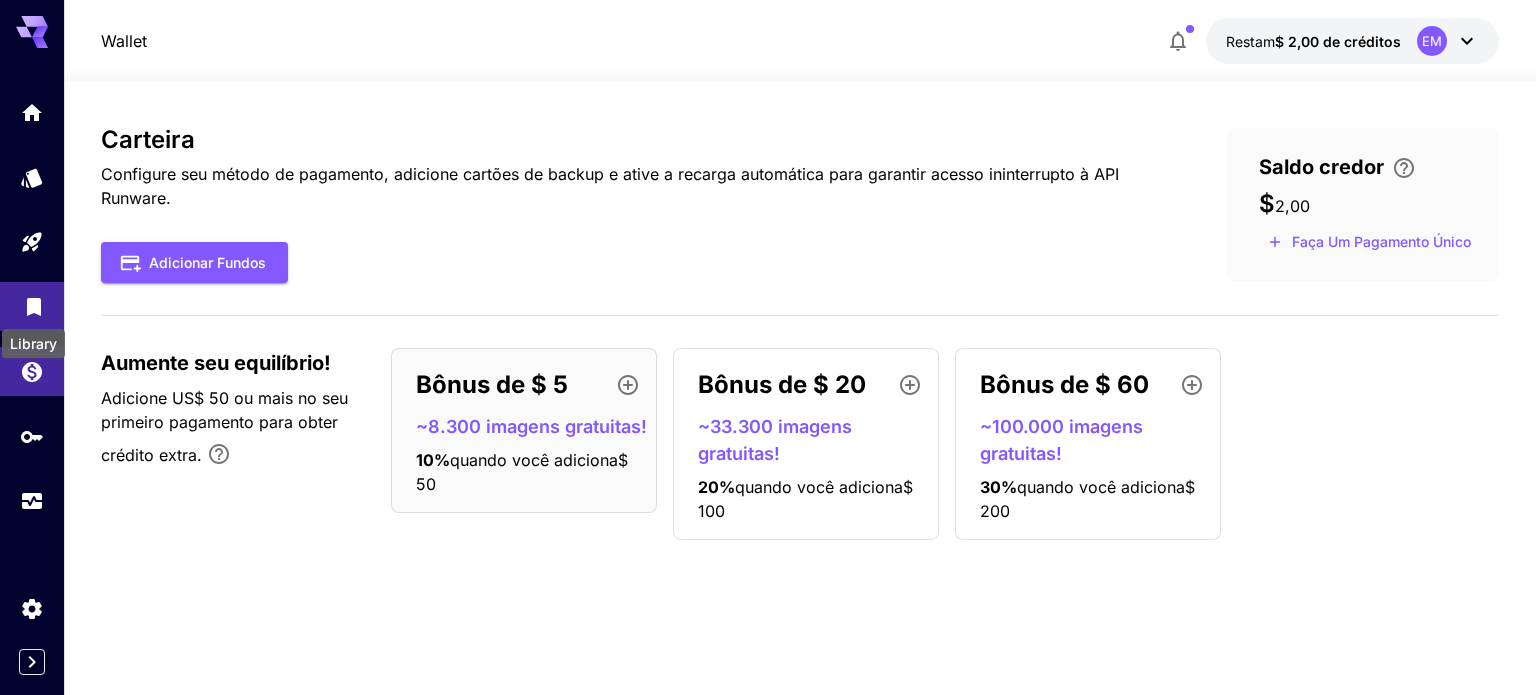 click 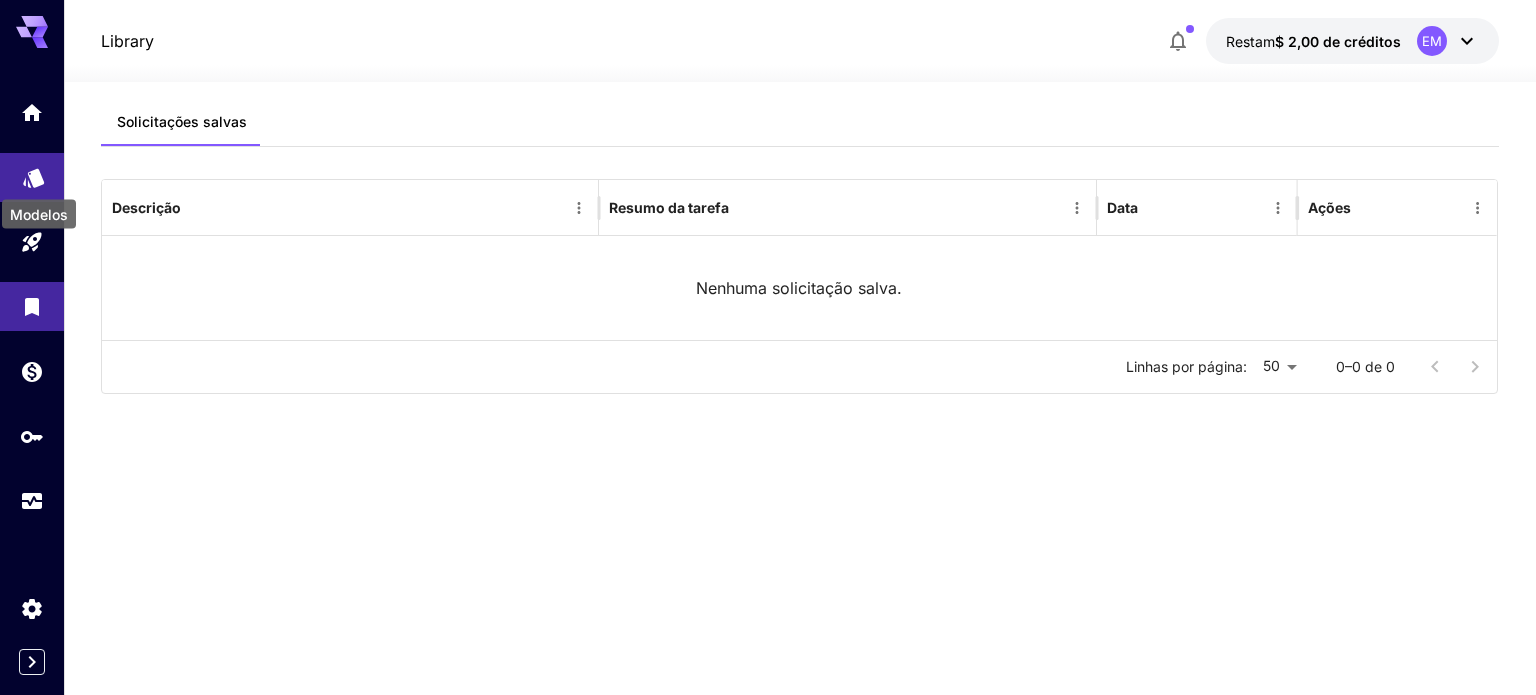 click 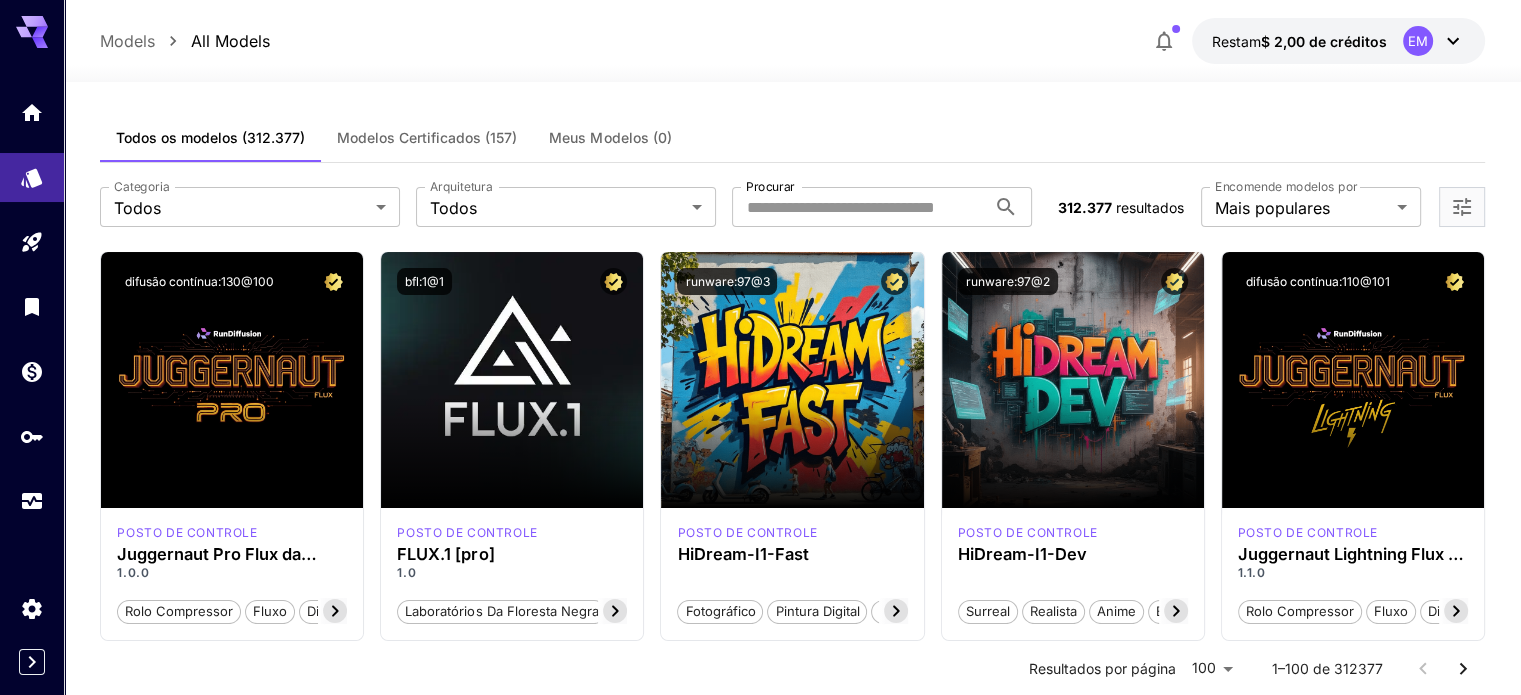 click on "Modelos Certificados (157)" at bounding box center [427, 137] 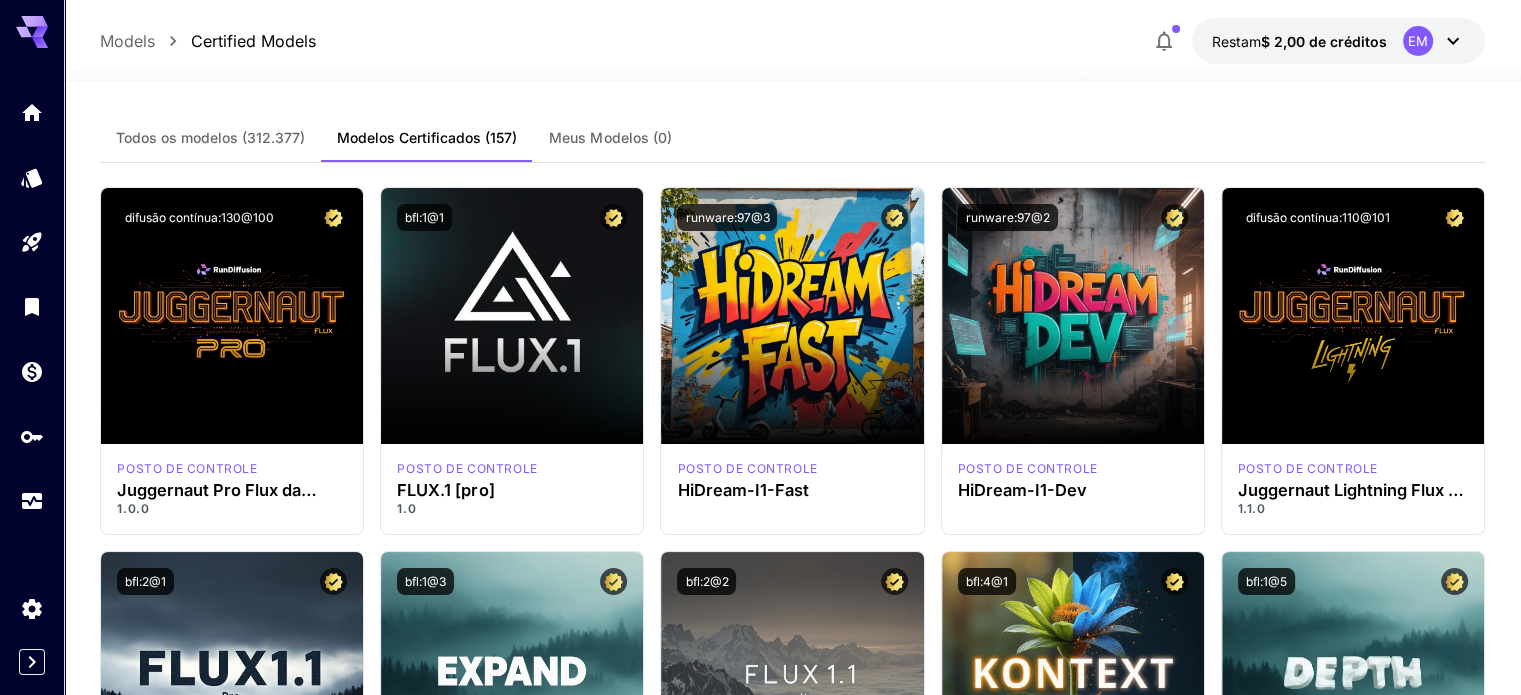 click on "Meus Modelos (0)" at bounding box center (610, 137) 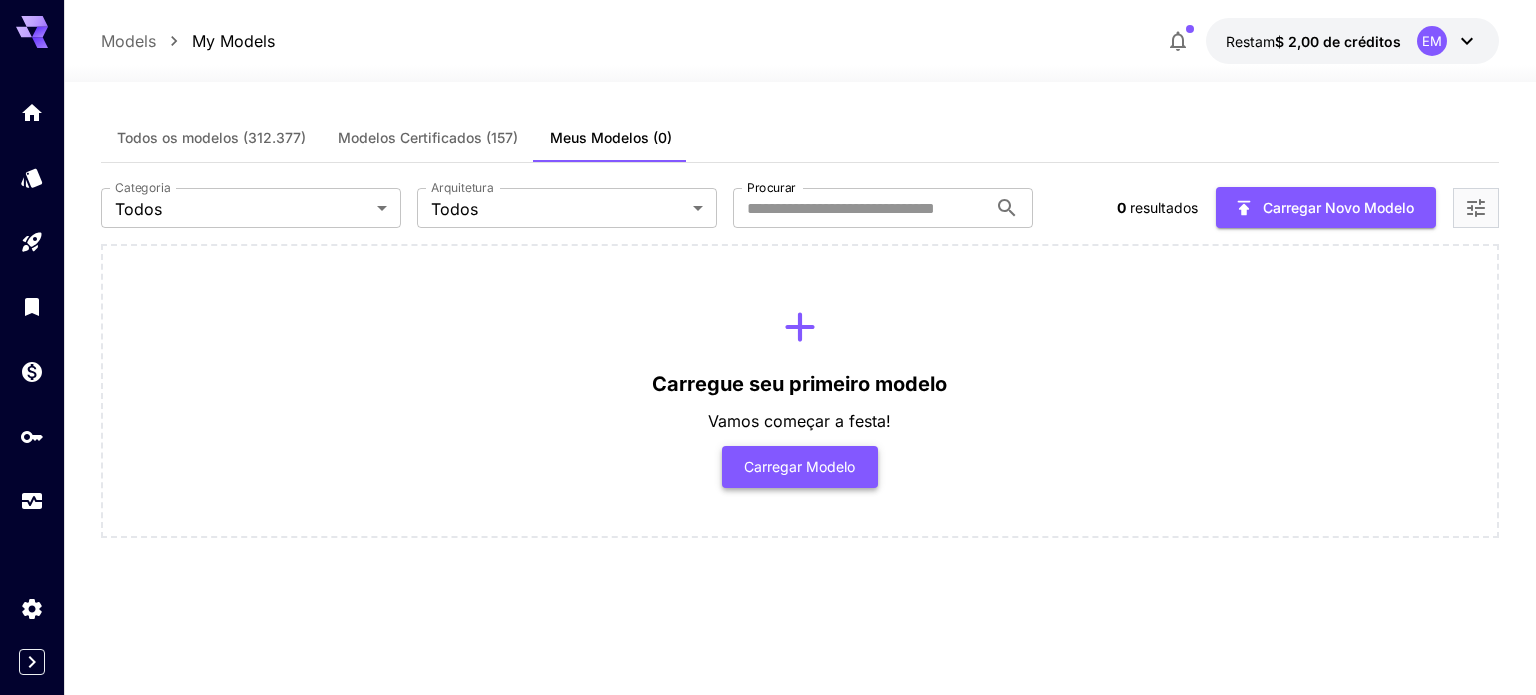 click on "Carregar modelo" at bounding box center (799, 466) 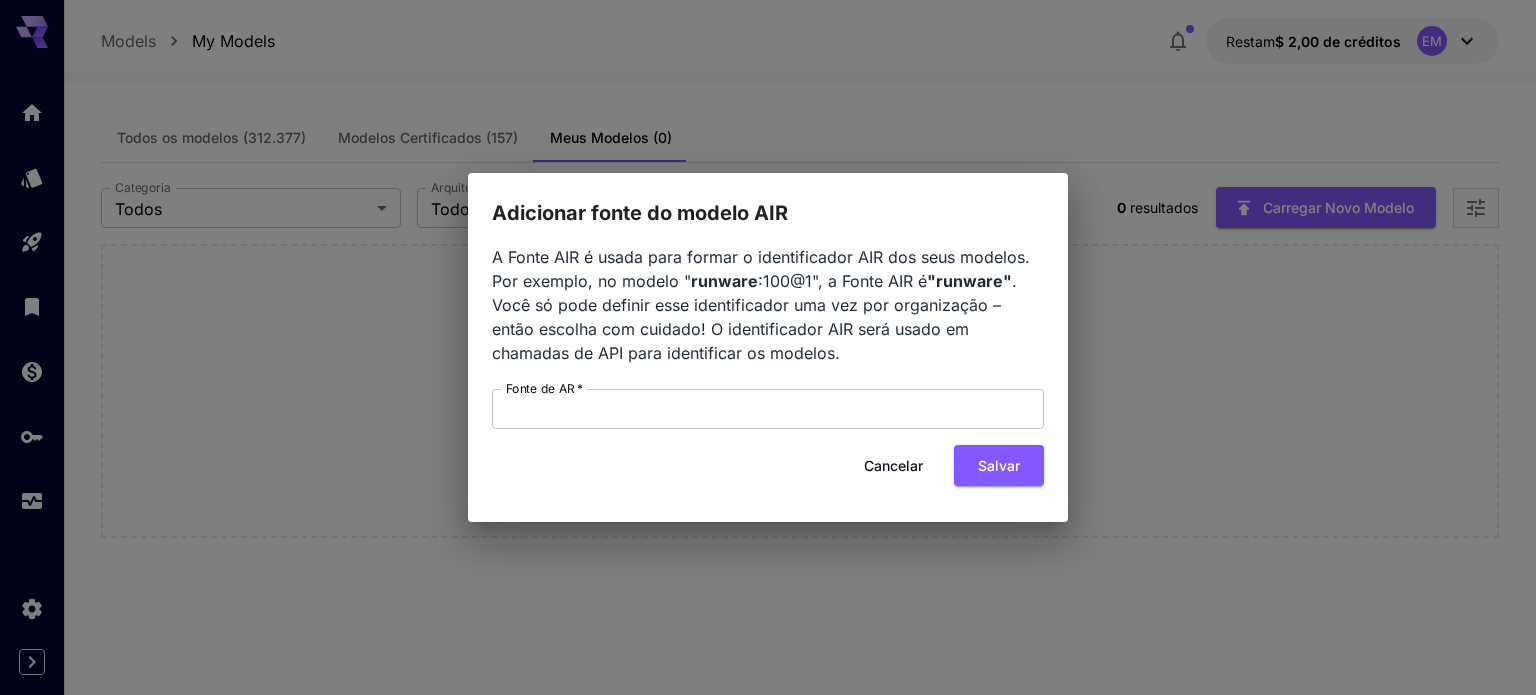 click on "Cancelar" at bounding box center (893, 465) 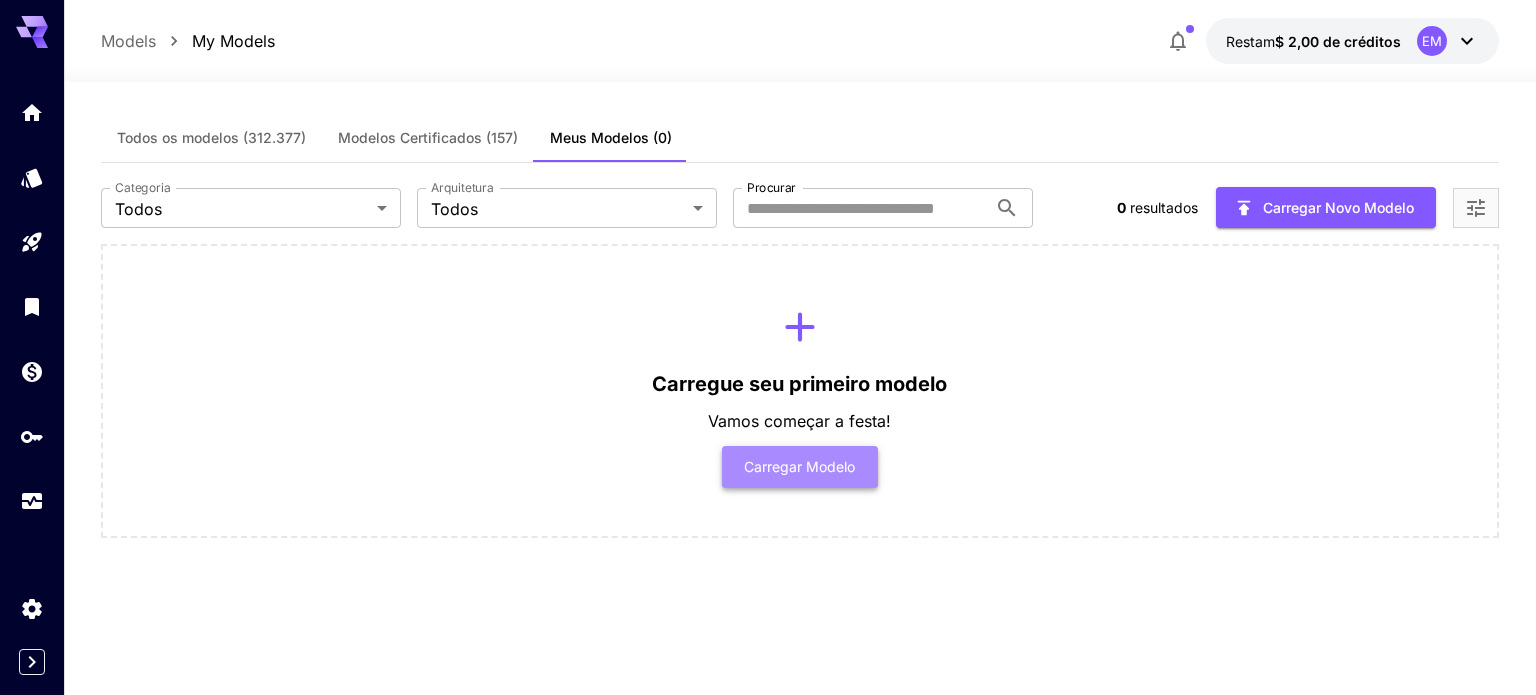 click on "Carregar modelo" at bounding box center (799, 466) 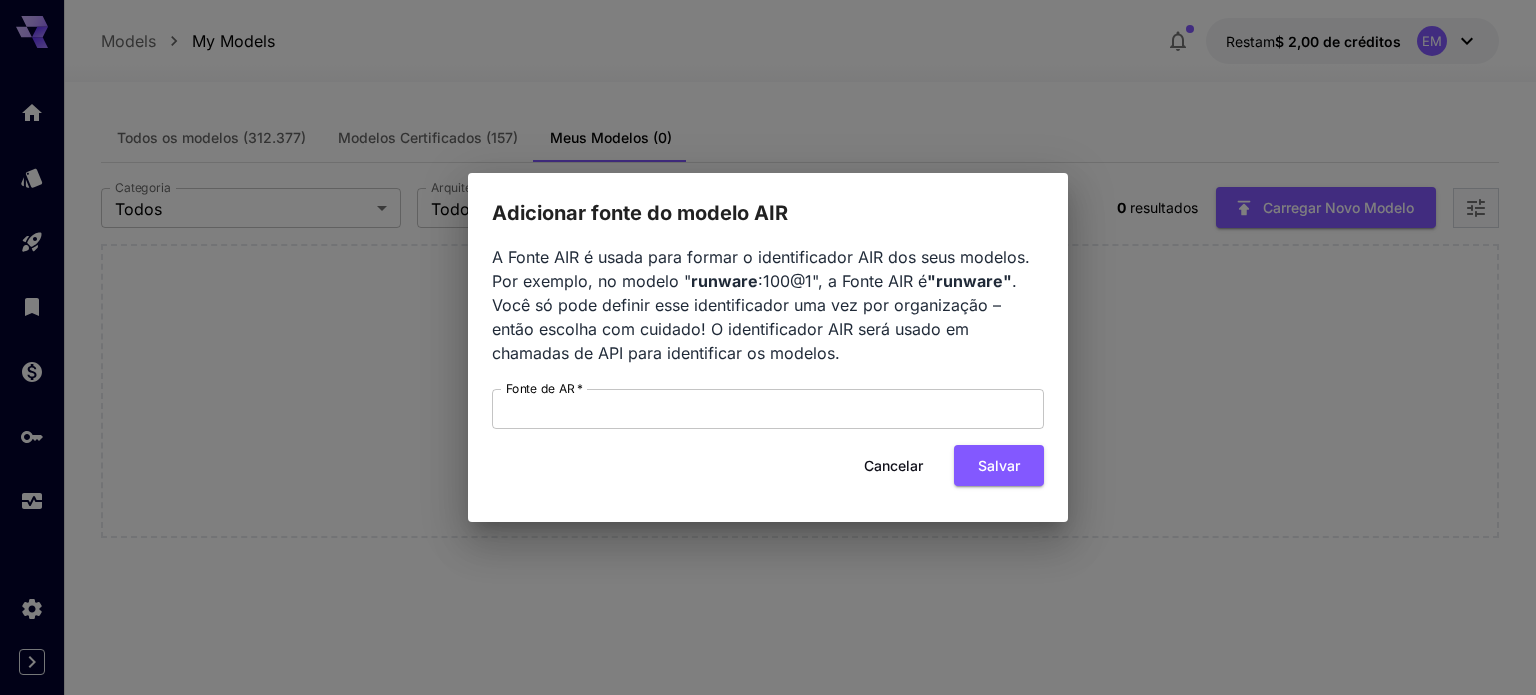 click on "Cancelar" at bounding box center (893, 465) 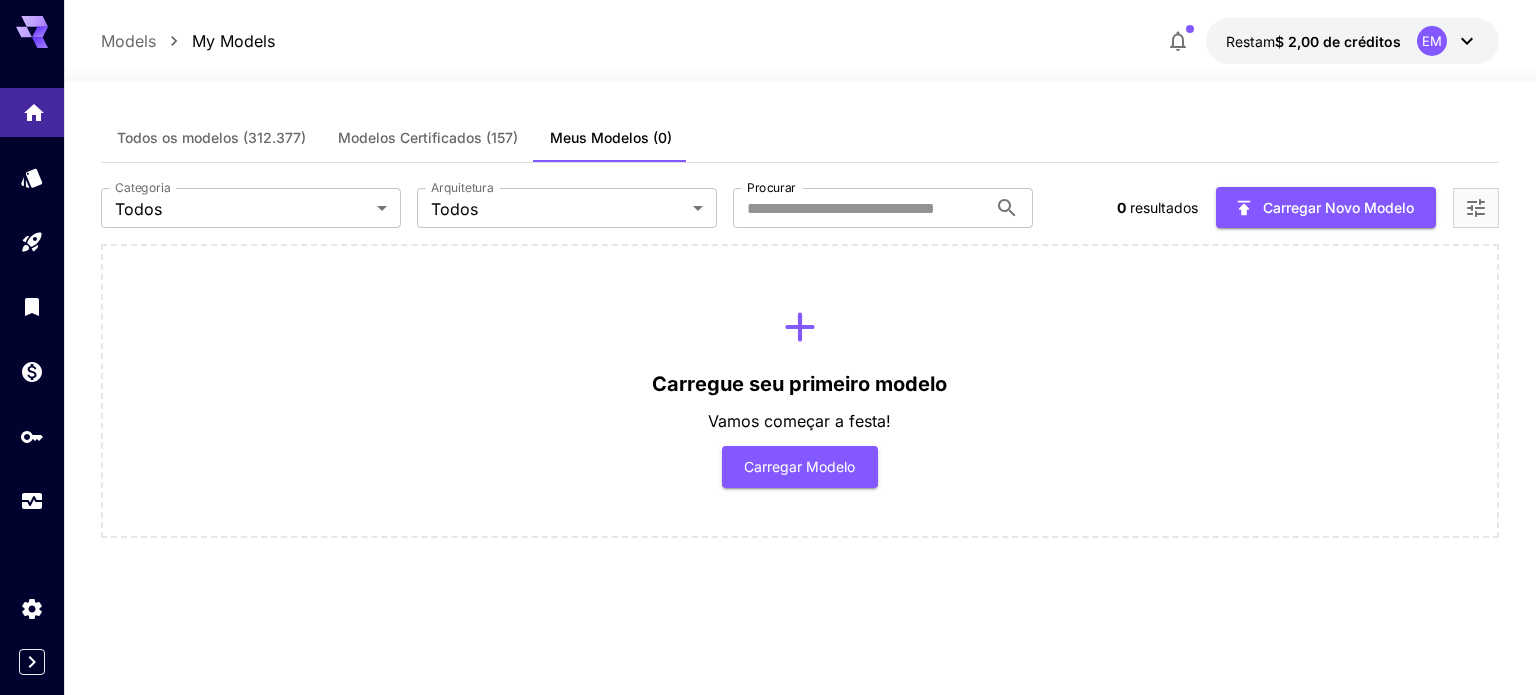 click at bounding box center [32, 112] 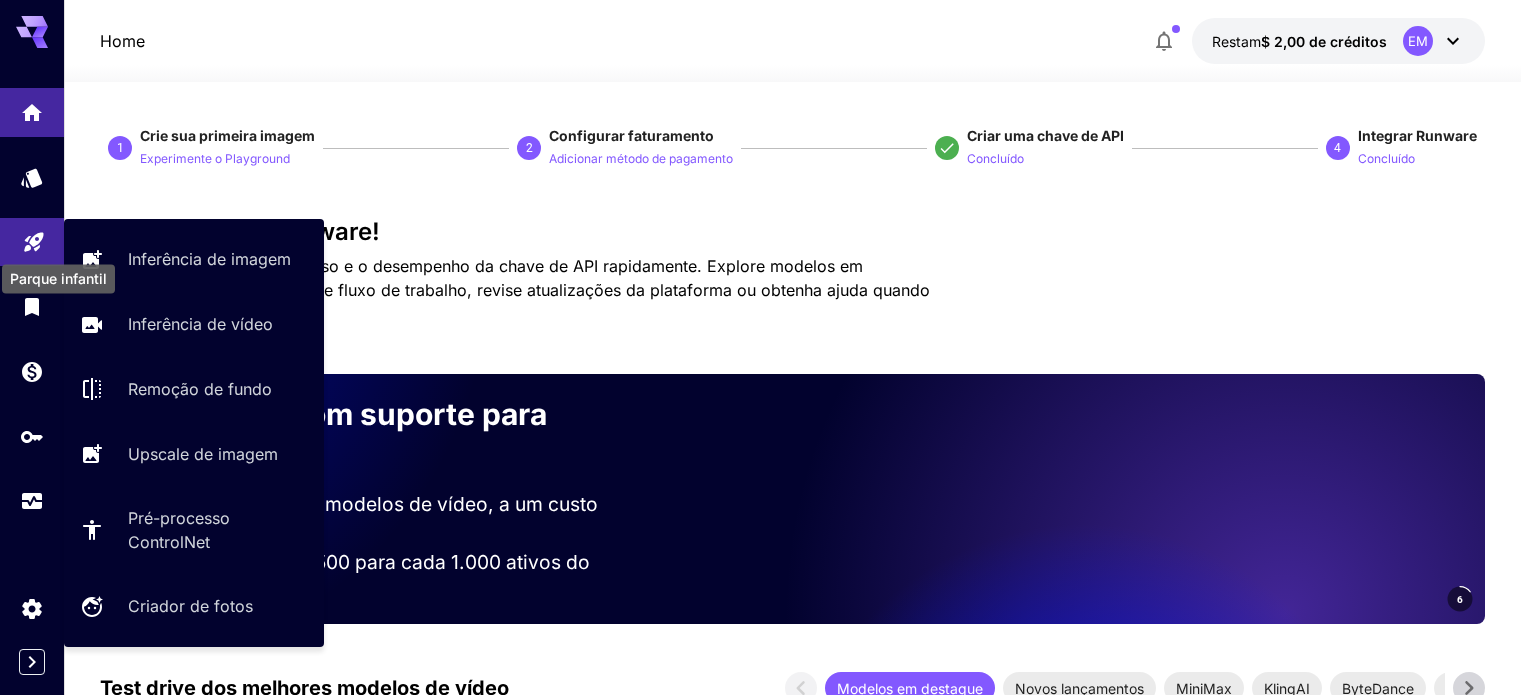 click 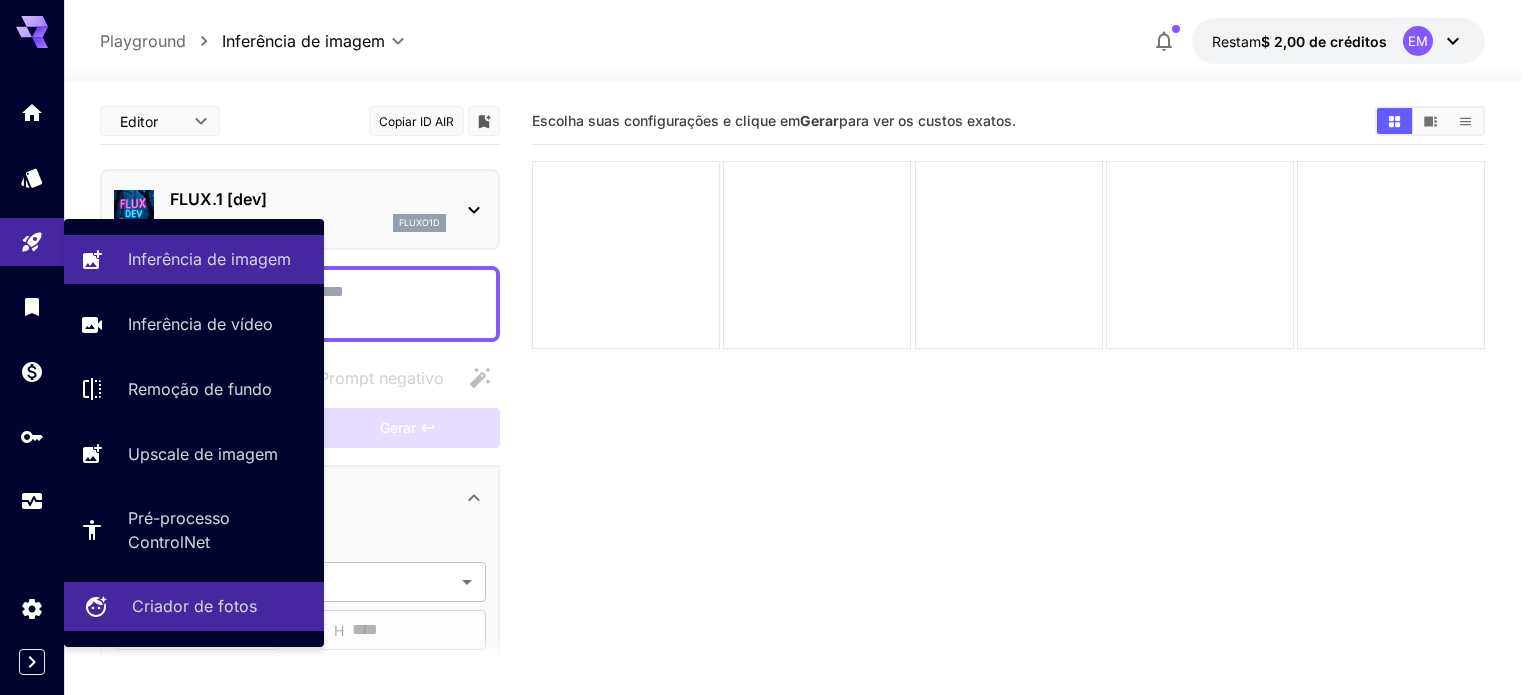 click on "Criador de fotos" at bounding box center [194, 606] 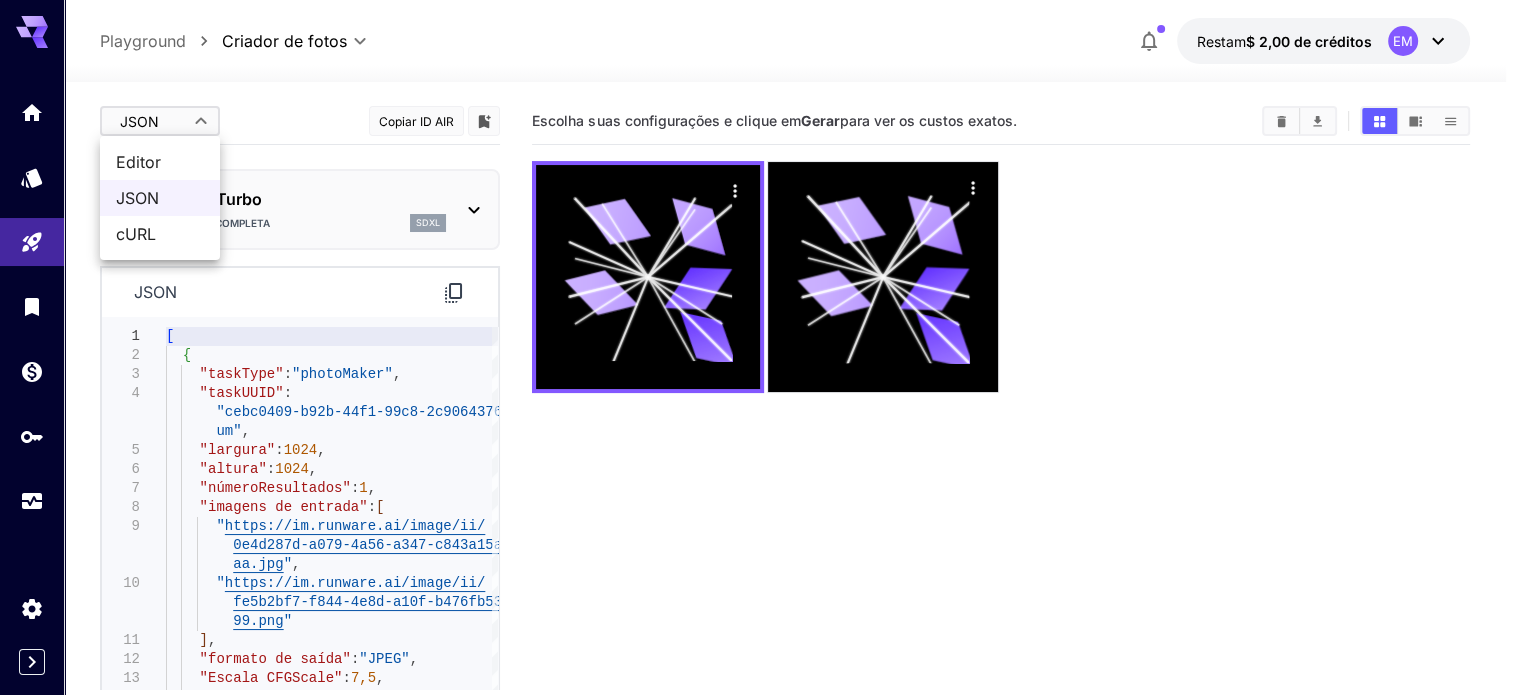 click on "**********" at bounding box center (760, 426) 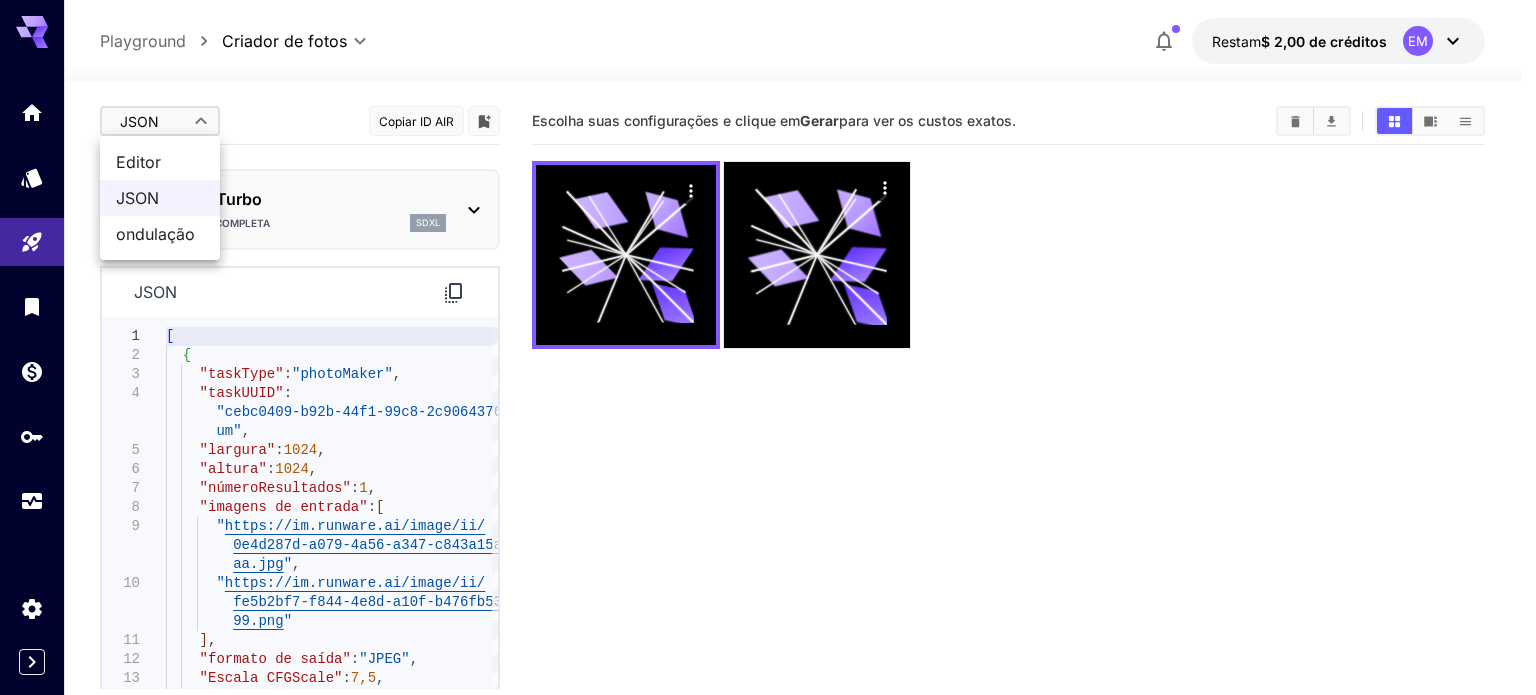 click on "Editor" at bounding box center (138, 162) 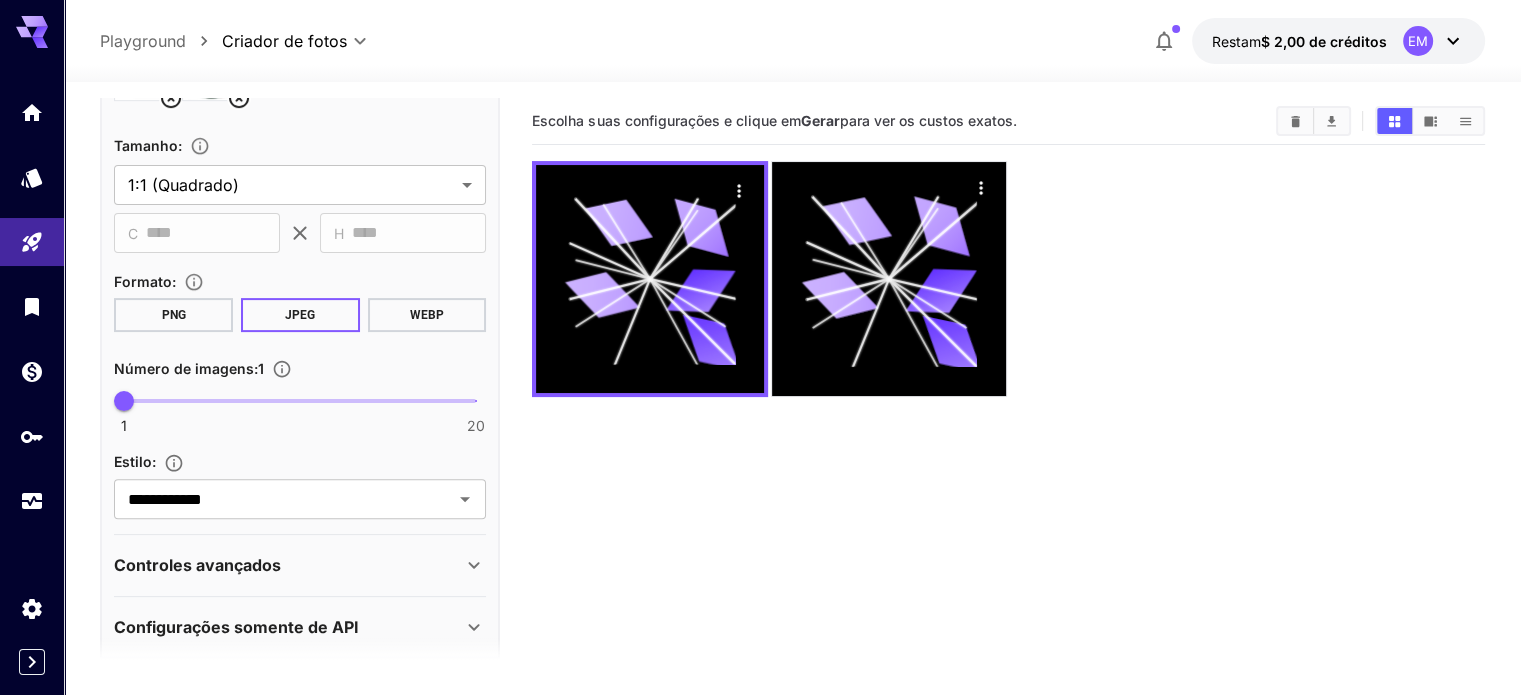 scroll, scrollTop: 631, scrollLeft: 0, axis: vertical 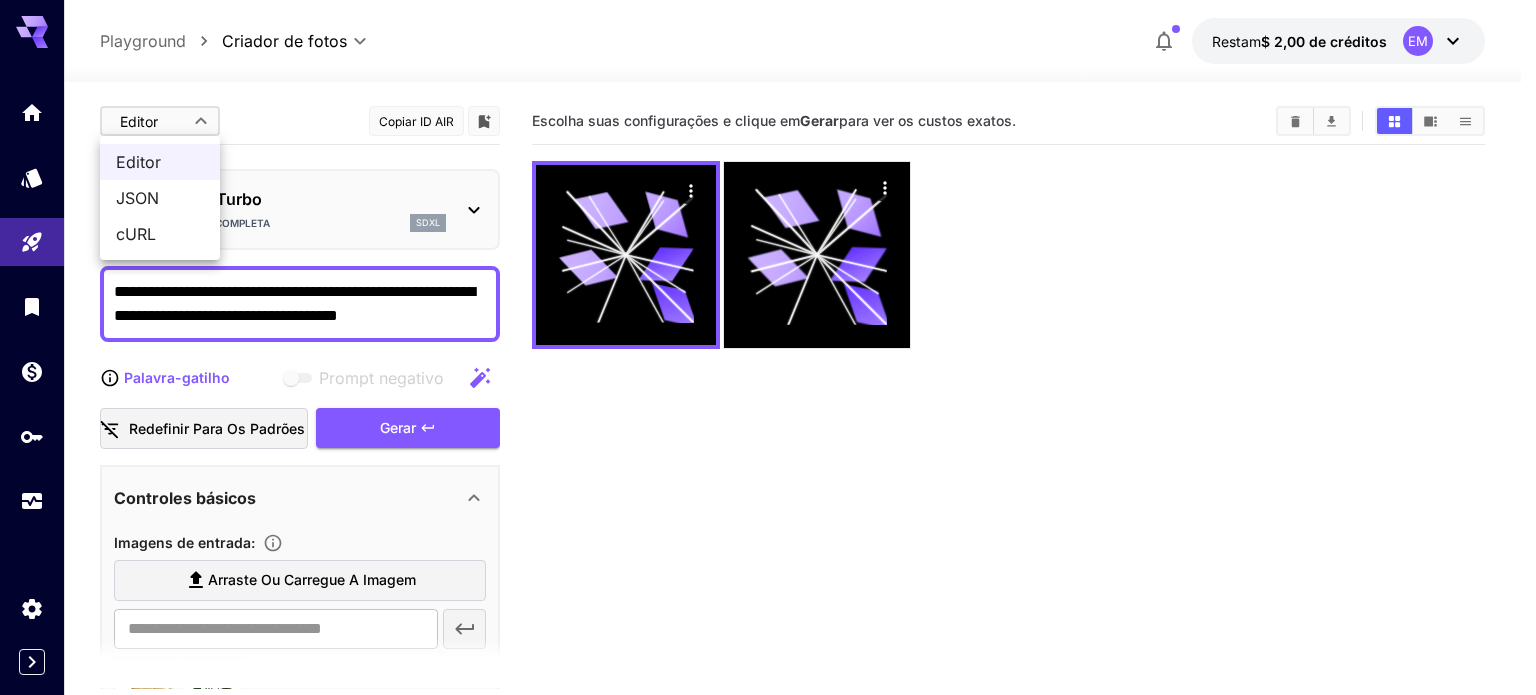 click on "**********" at bounding box center (768, 426) 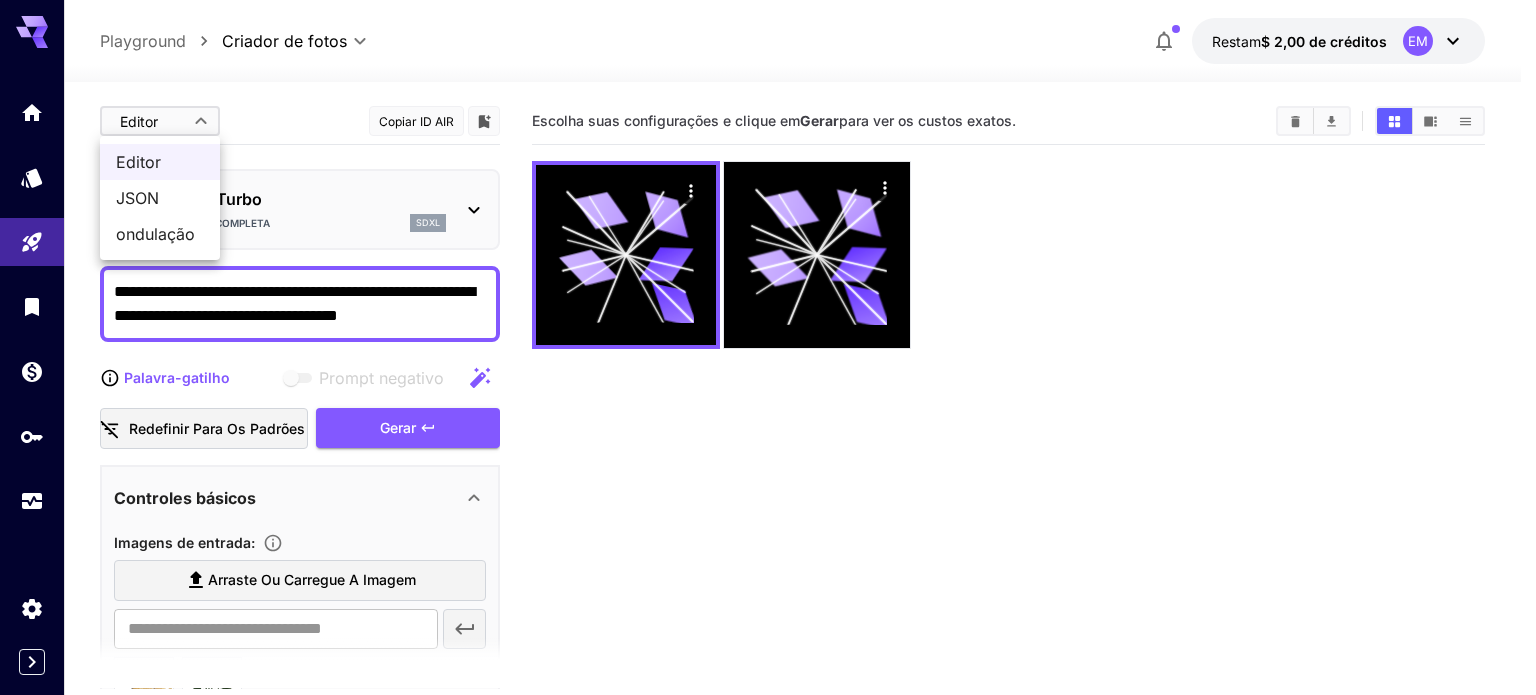 click on "JSON" at bounding box center (137, 198) 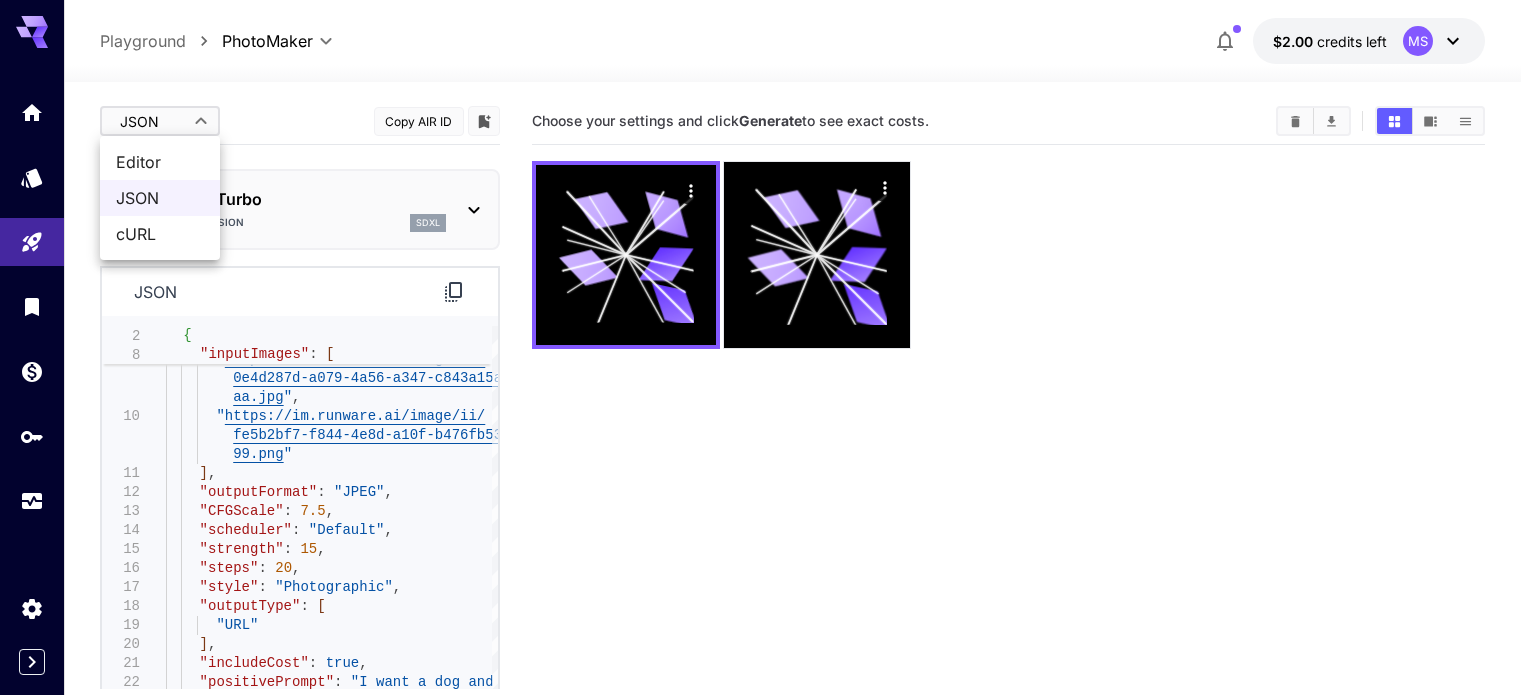 click on "**********" at bounding box center (768, 426) 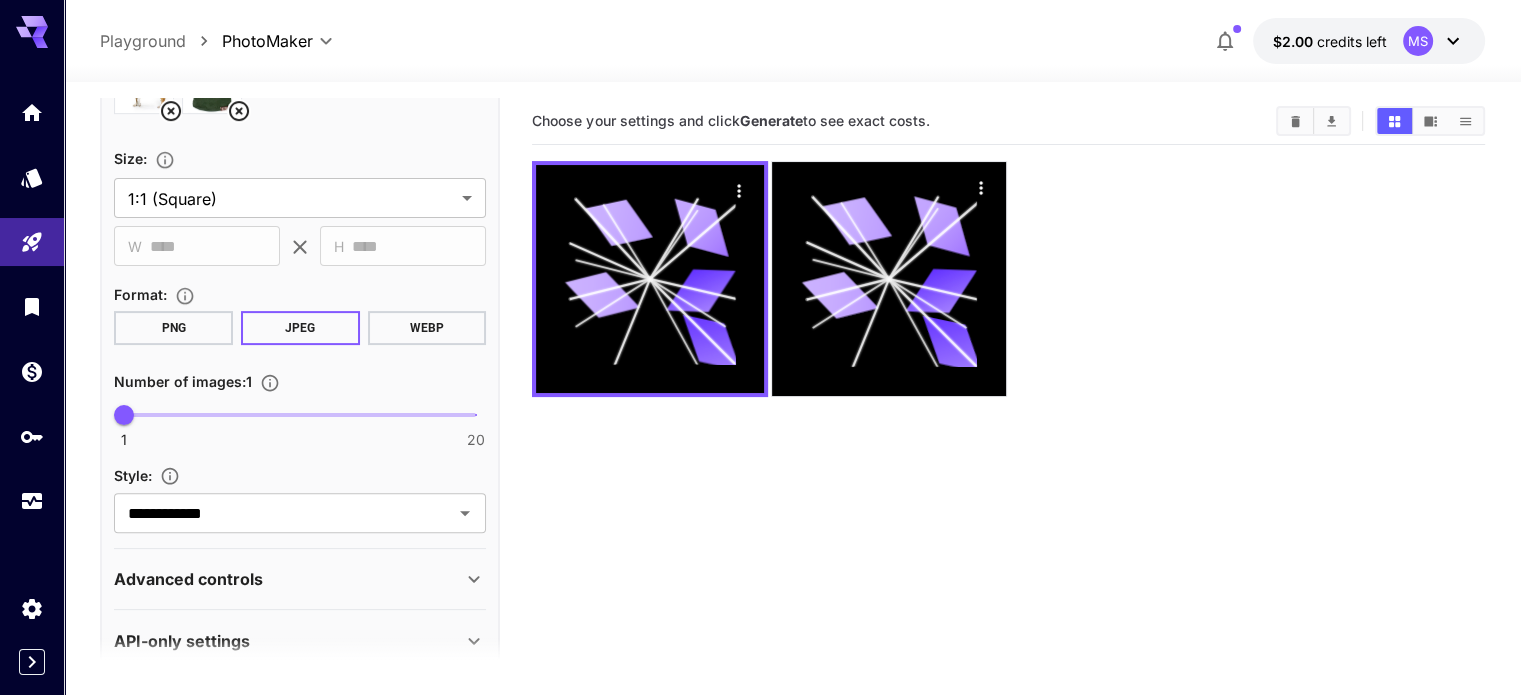 scroll, scrollTop: 631, scrollLeft: 0, axis: vertical 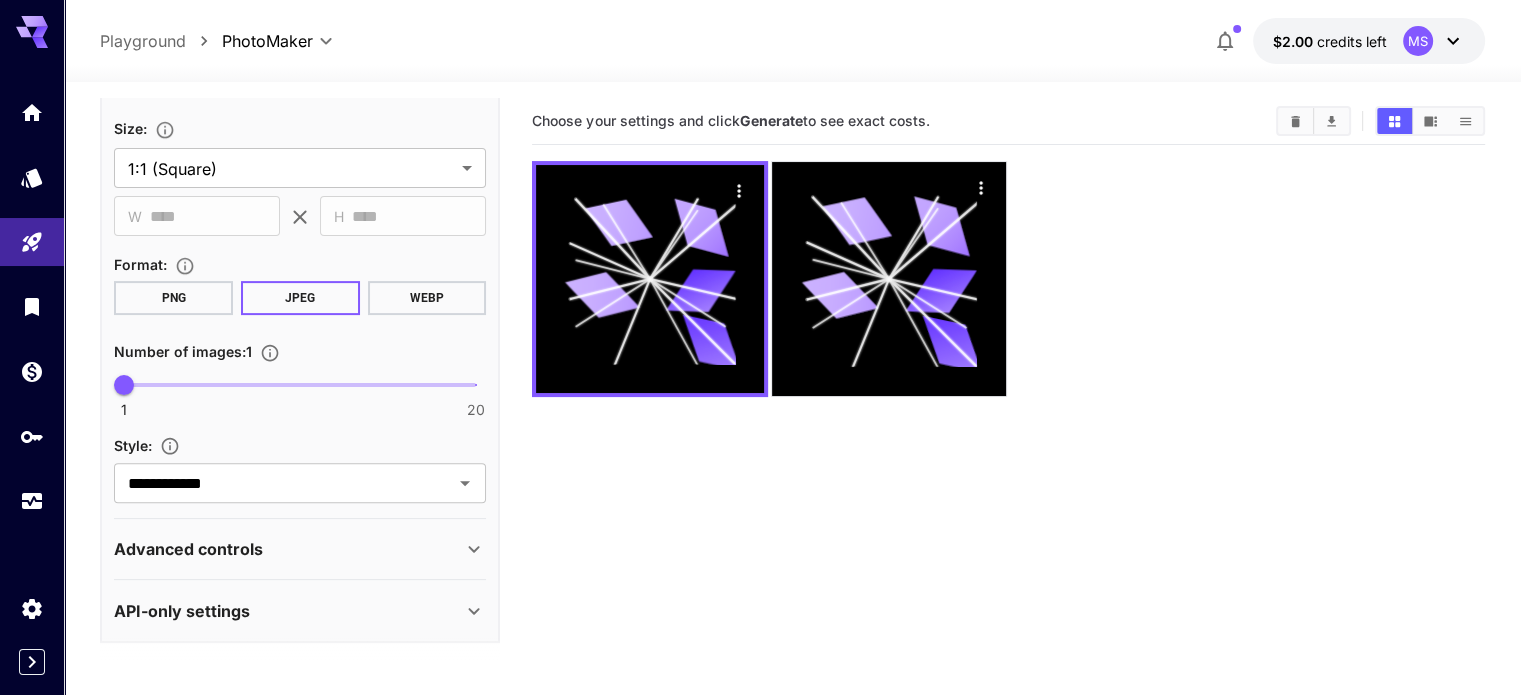 click on "Advanced controls" at bounding box center (288, 549) 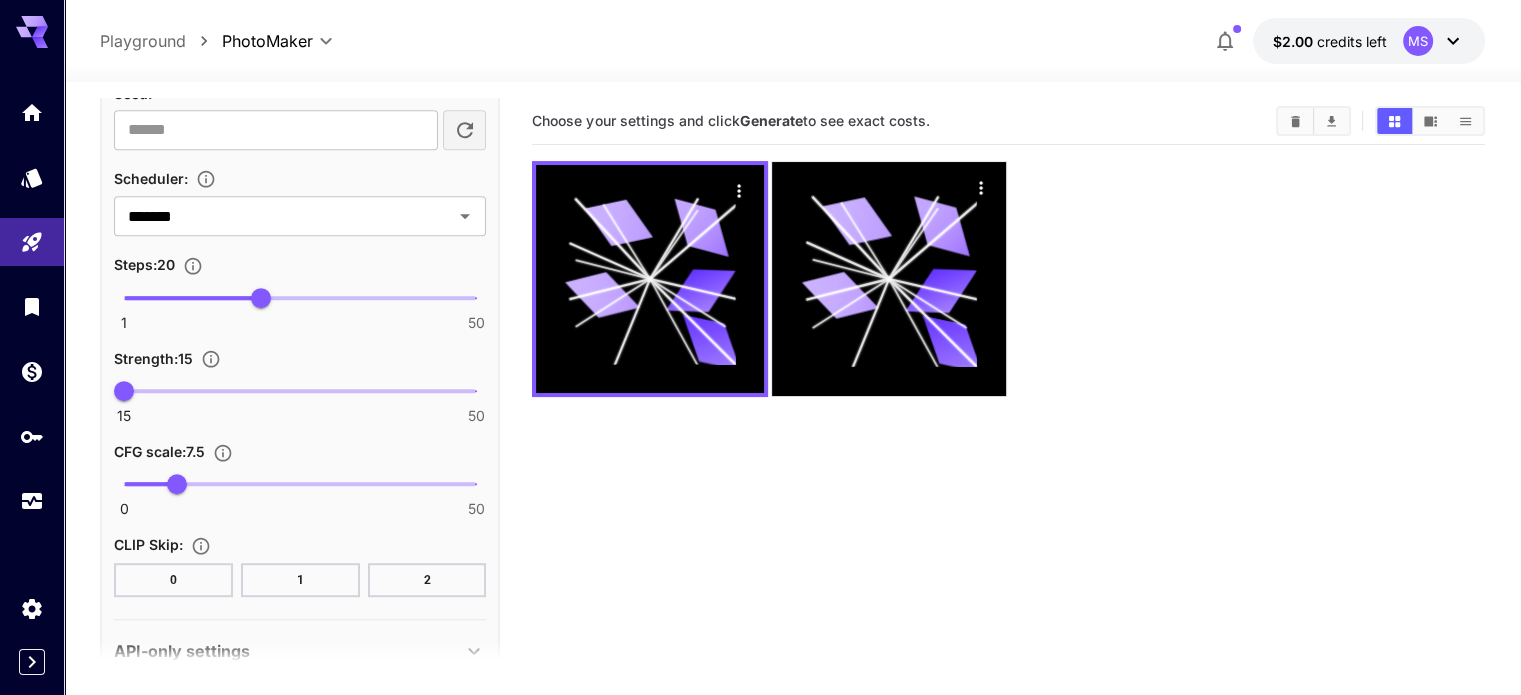 scroll, scrollTop: 1168, scrollLeft: 0, axis: vertical 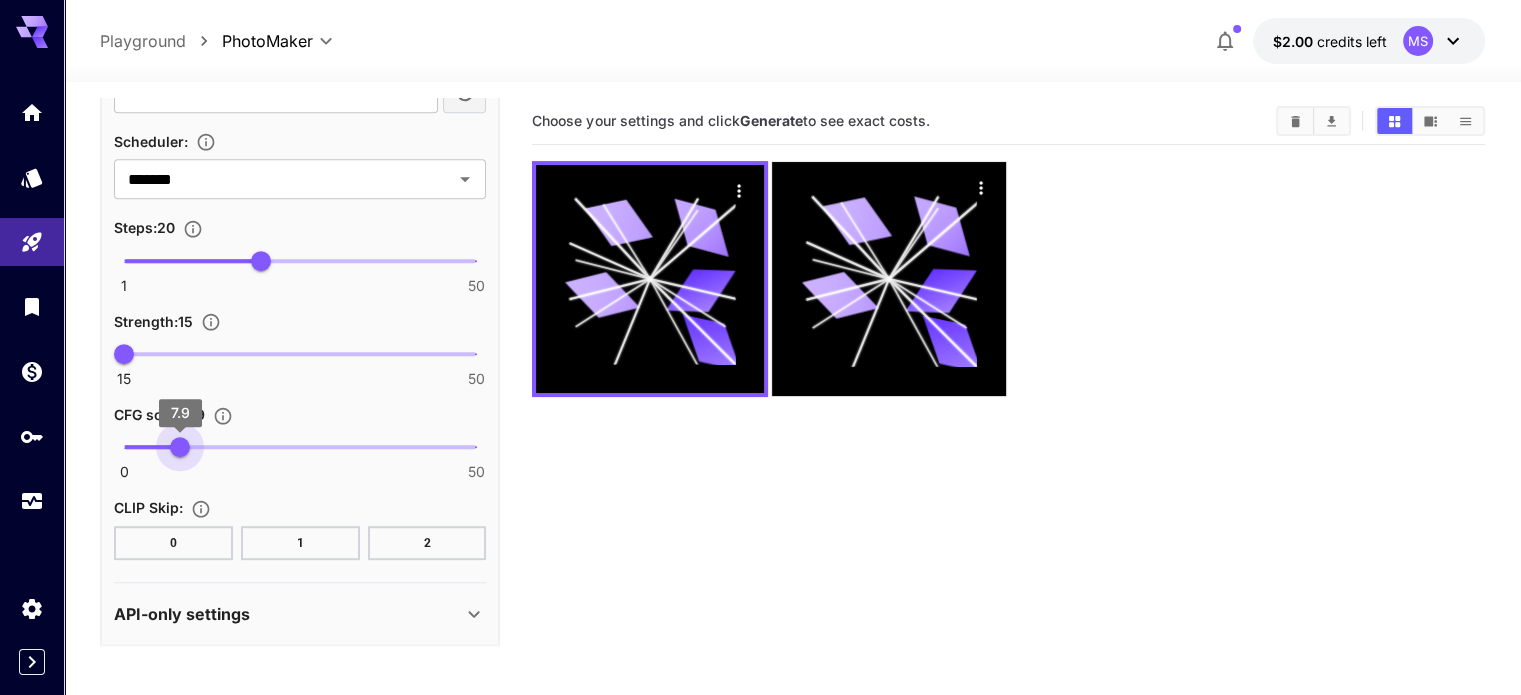 type on "*" 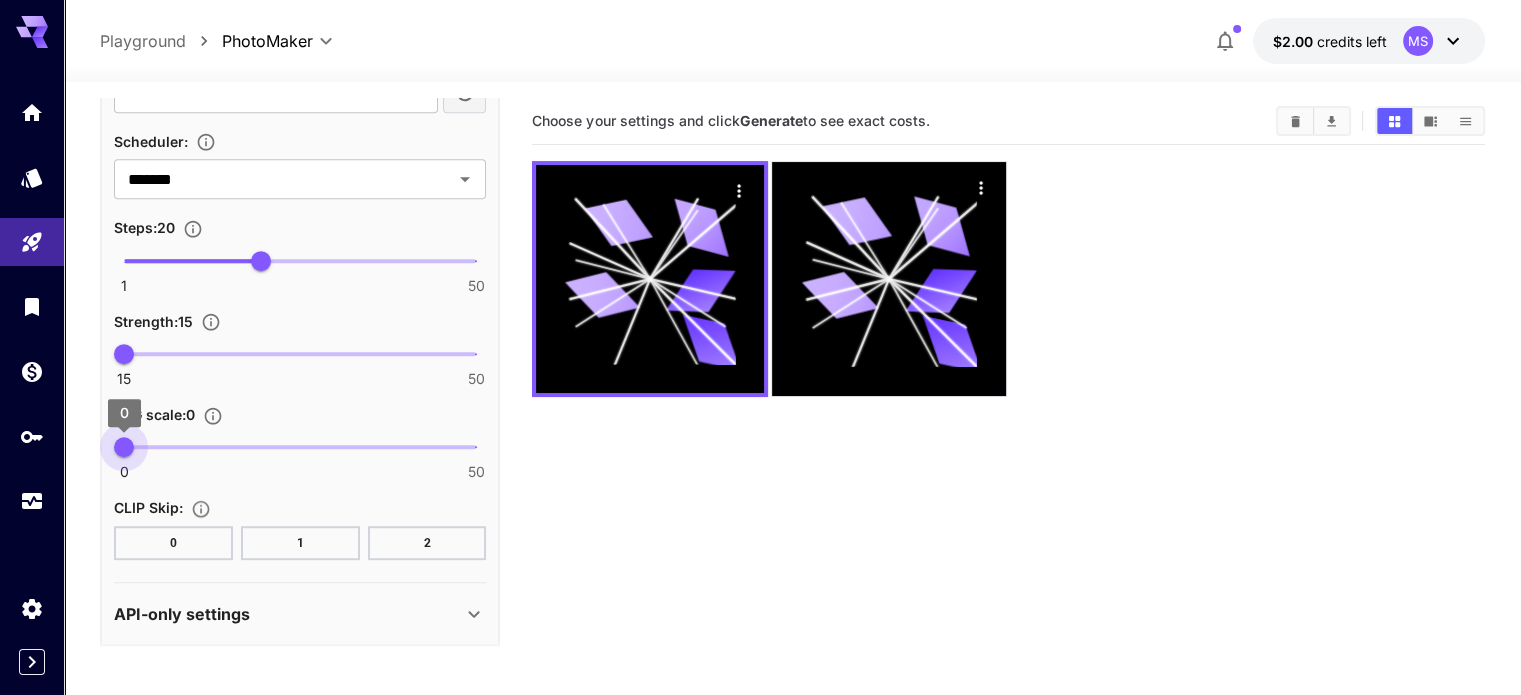 drag, startPoint x: 180, startPoint y: 449, endPoint x: 86, endPoint y: 449, distance: 94 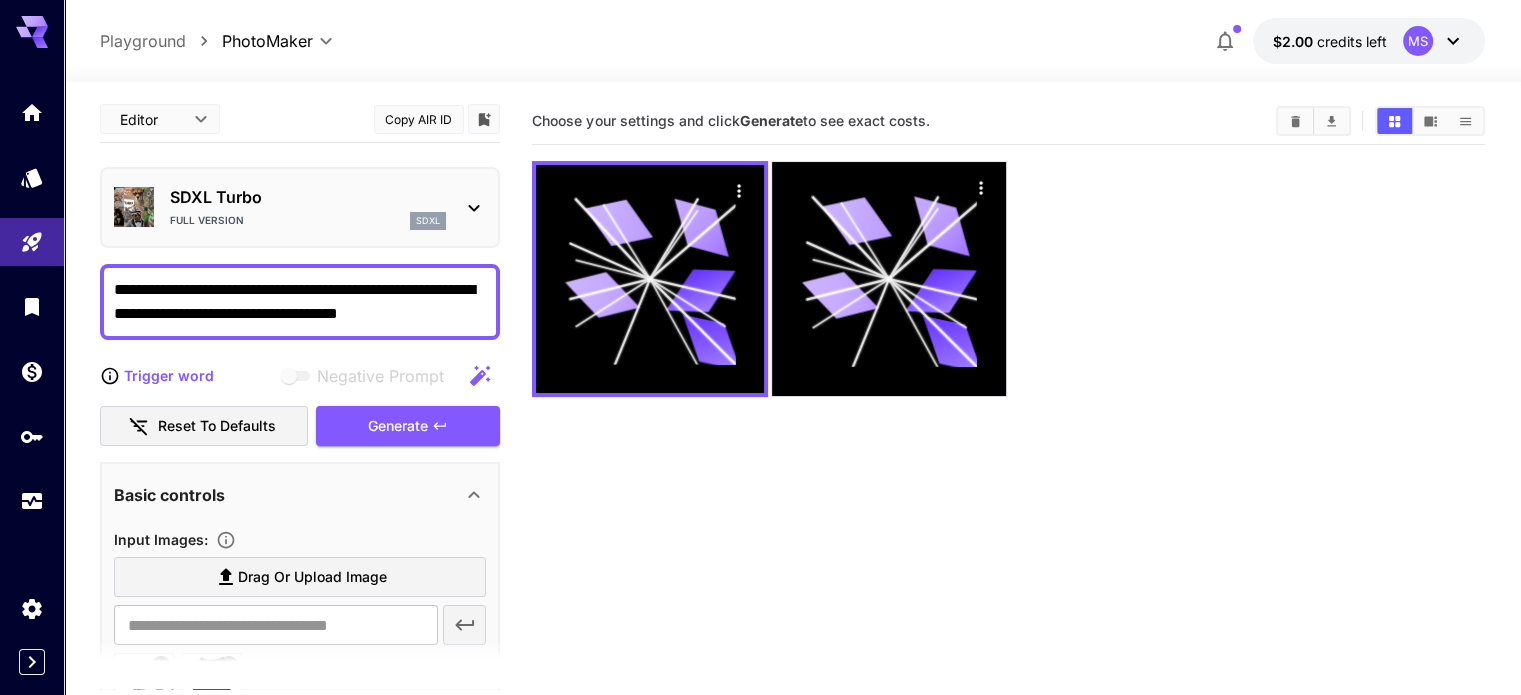scroll, scrollTop: 0, scrollLeft: 0, axis: both 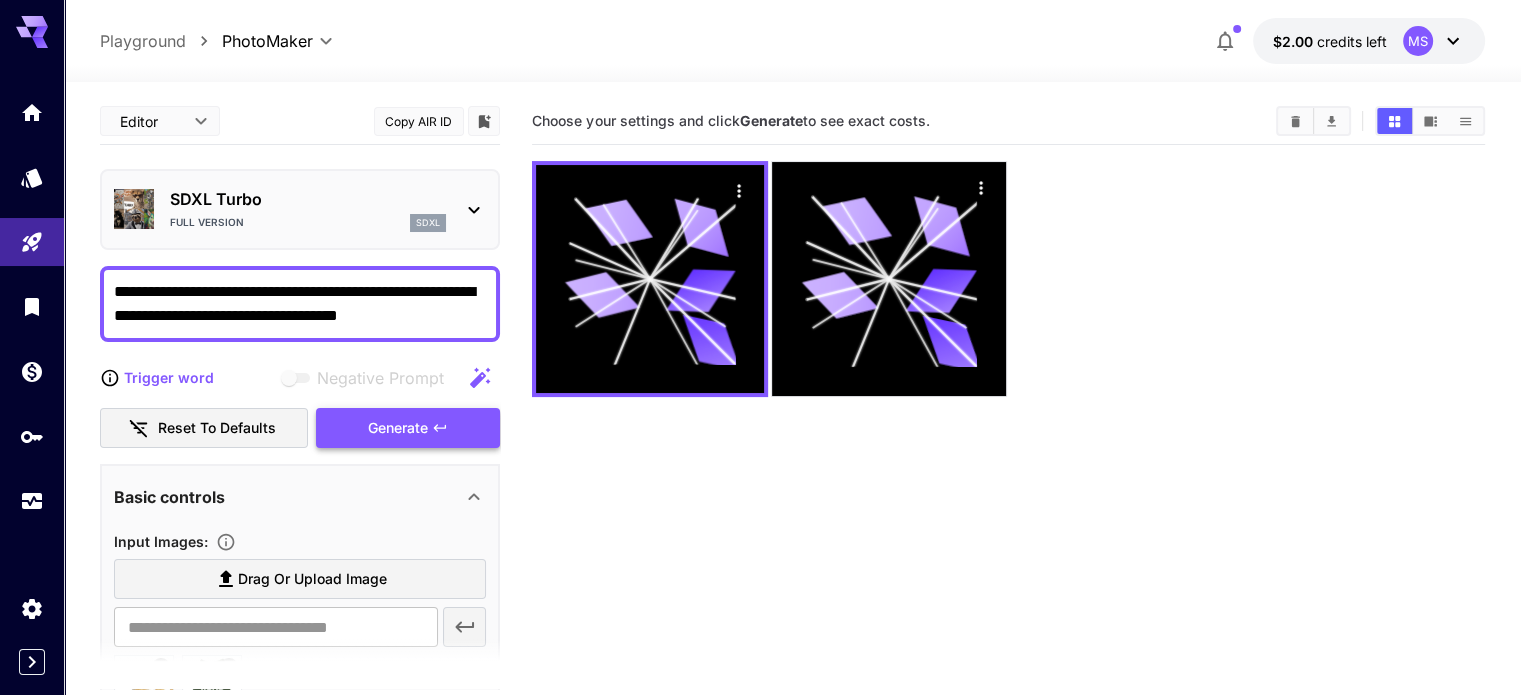 click on "Generate" at bounding box center (408, 428) 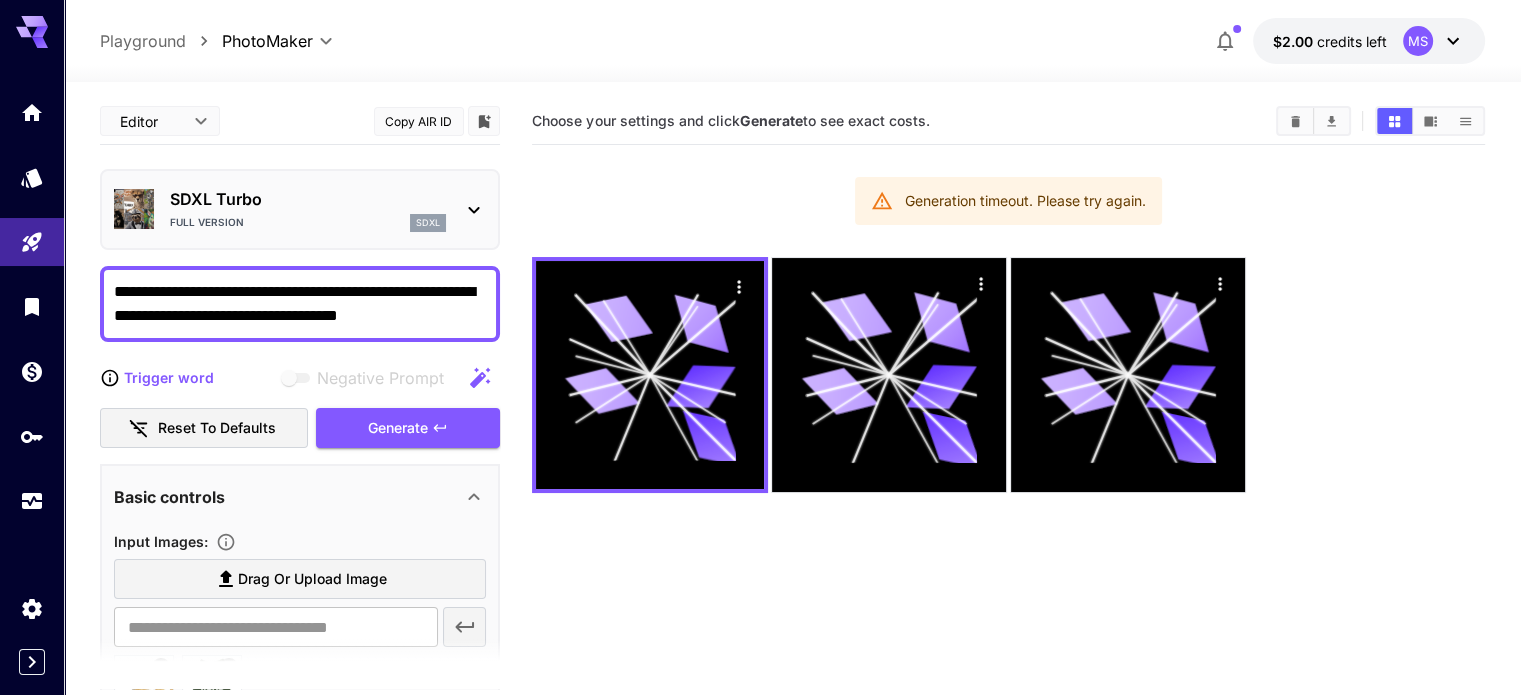 click 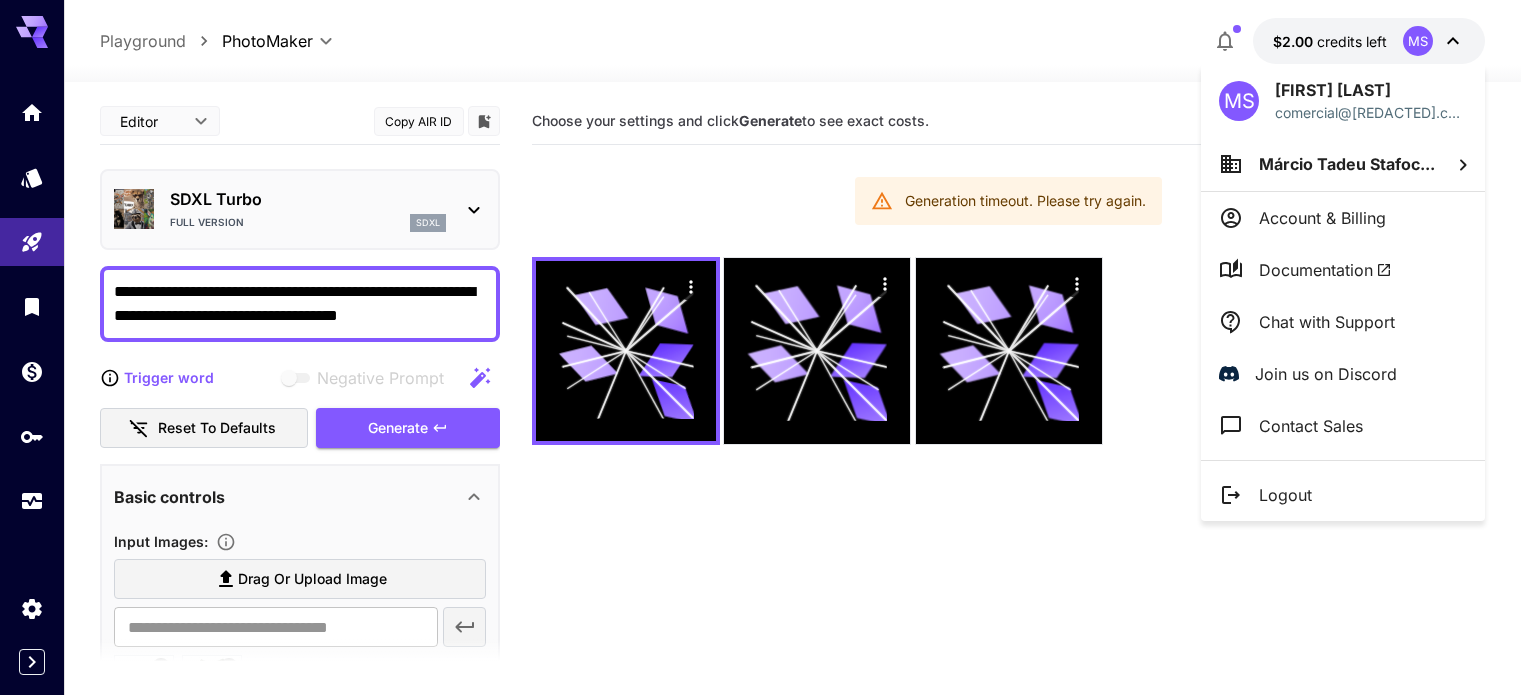 click at bounding box center [768, 347] 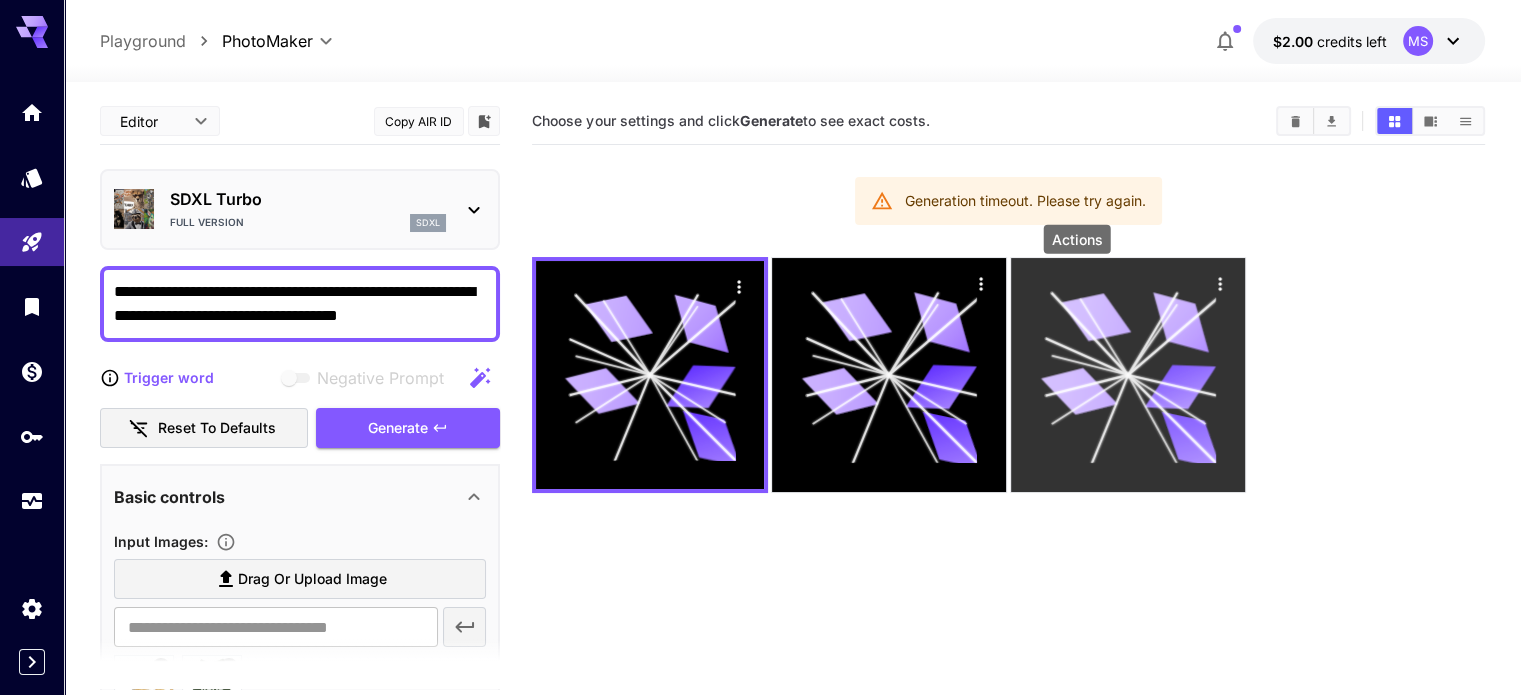 click 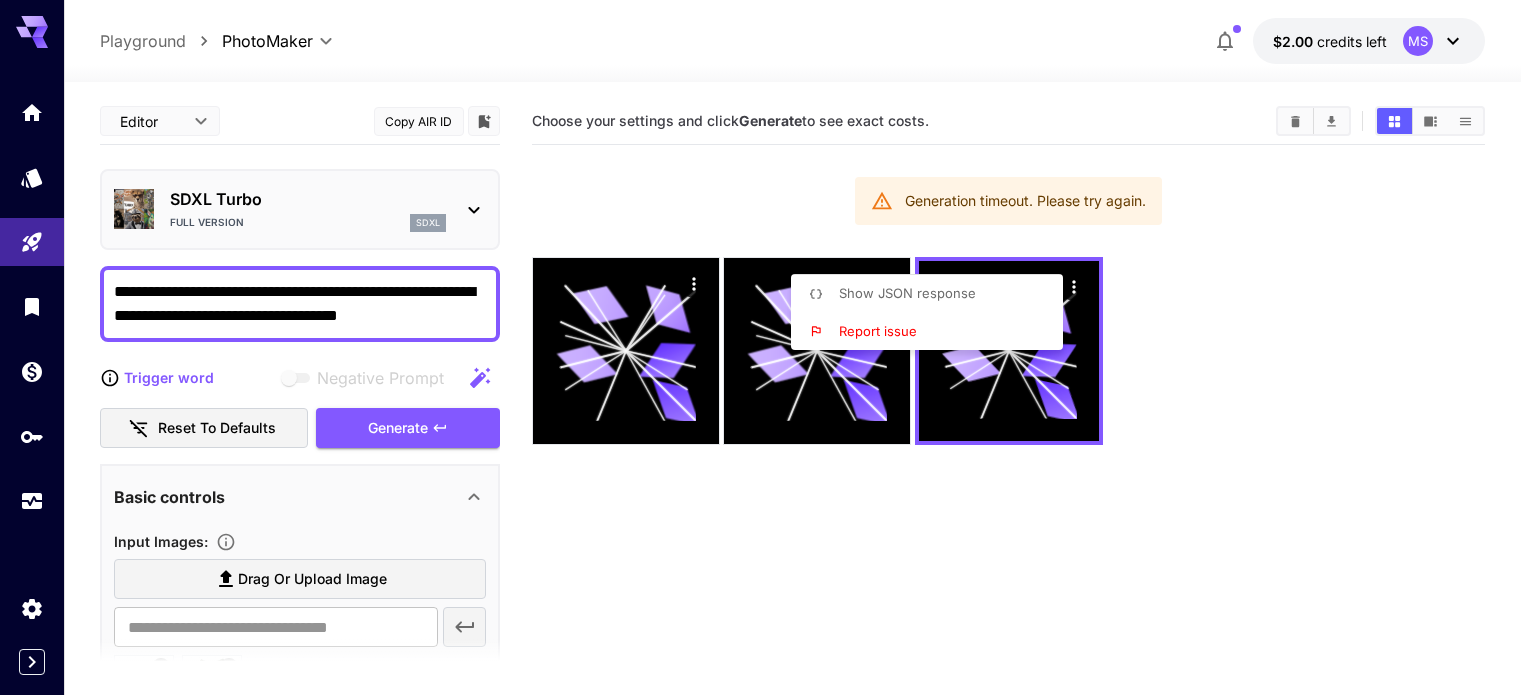 click at bounding box center (768, 347) 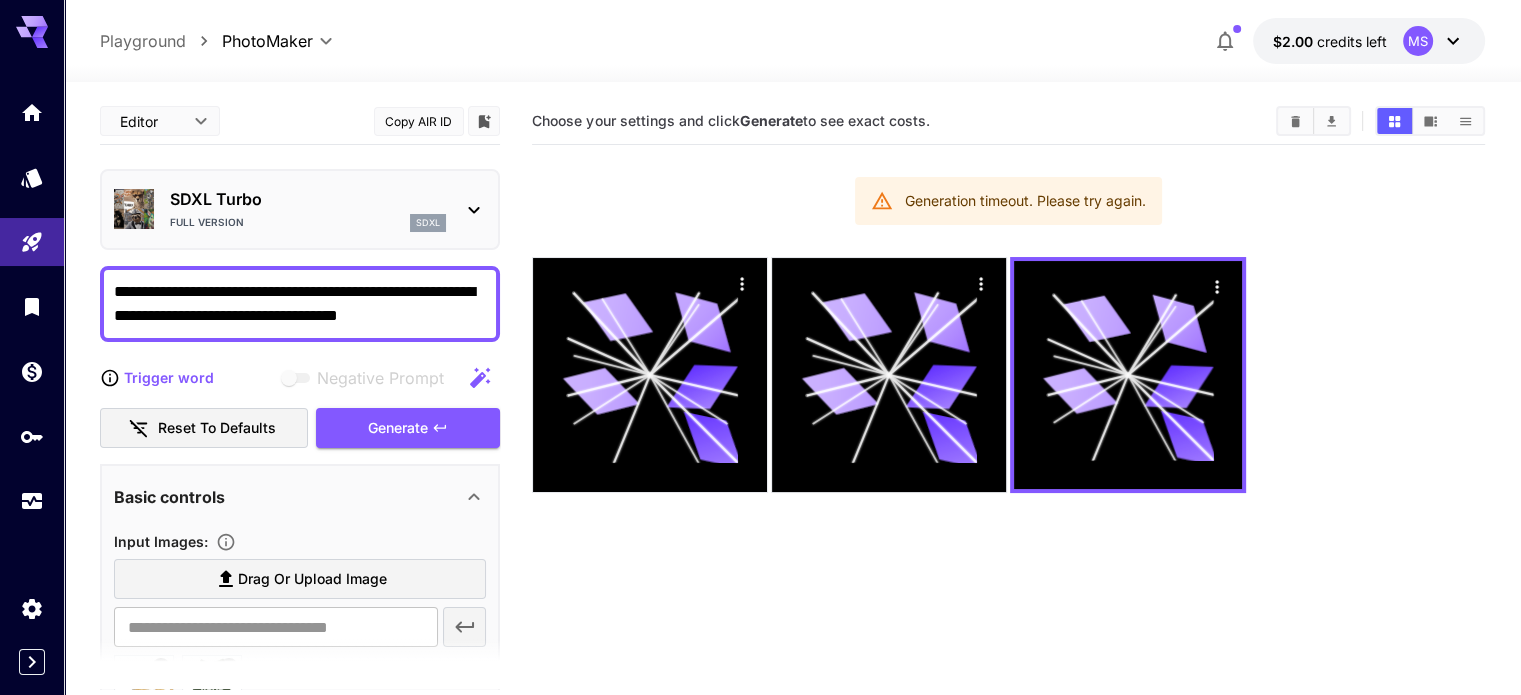 click 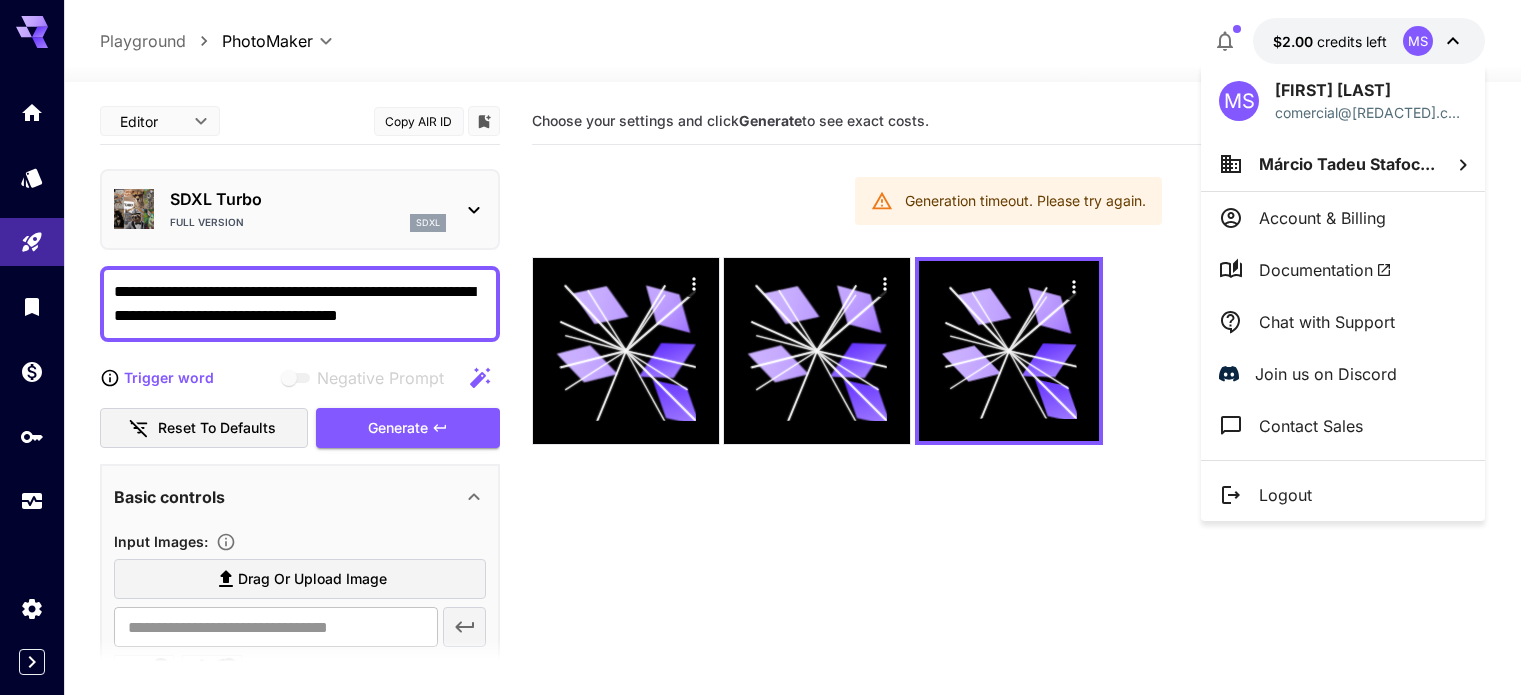 click at bounding box center (768, 347) 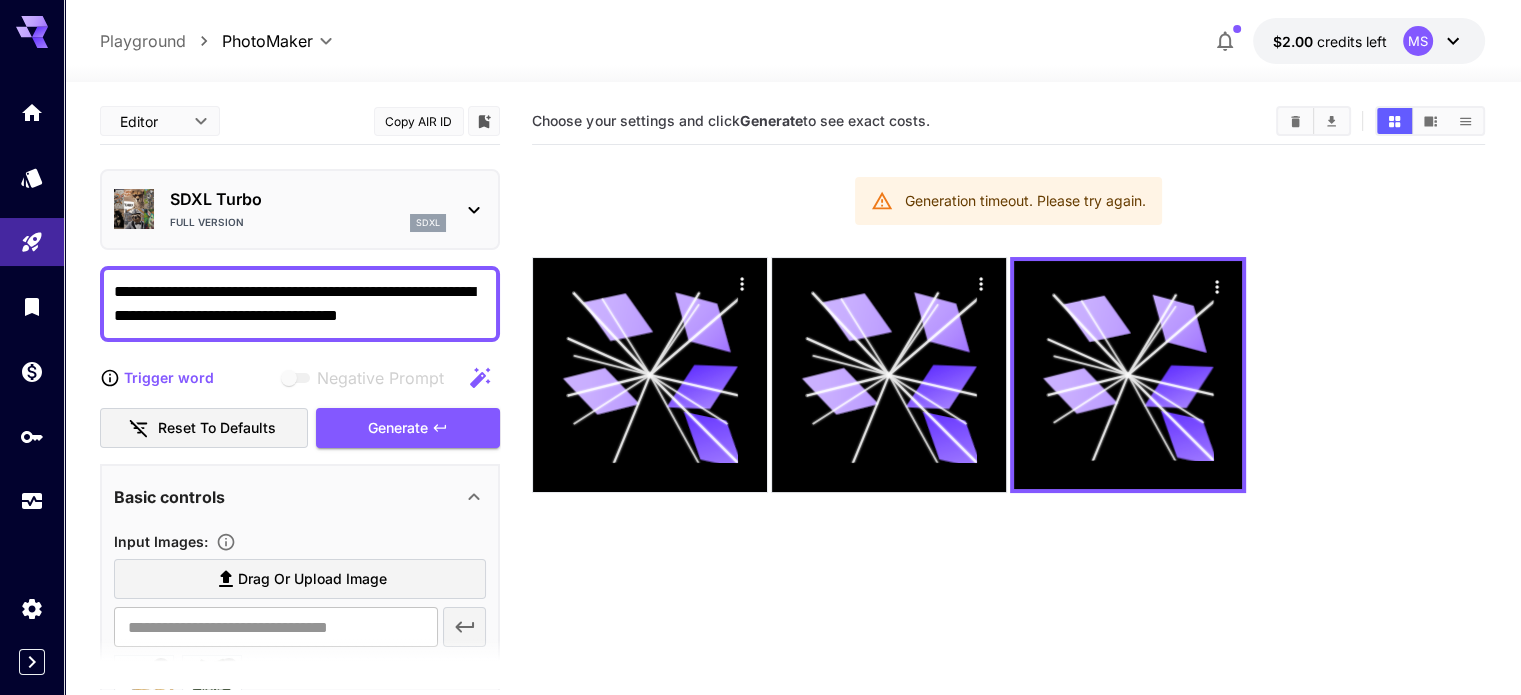 click on "Playground" at bounding box center (143, 41) 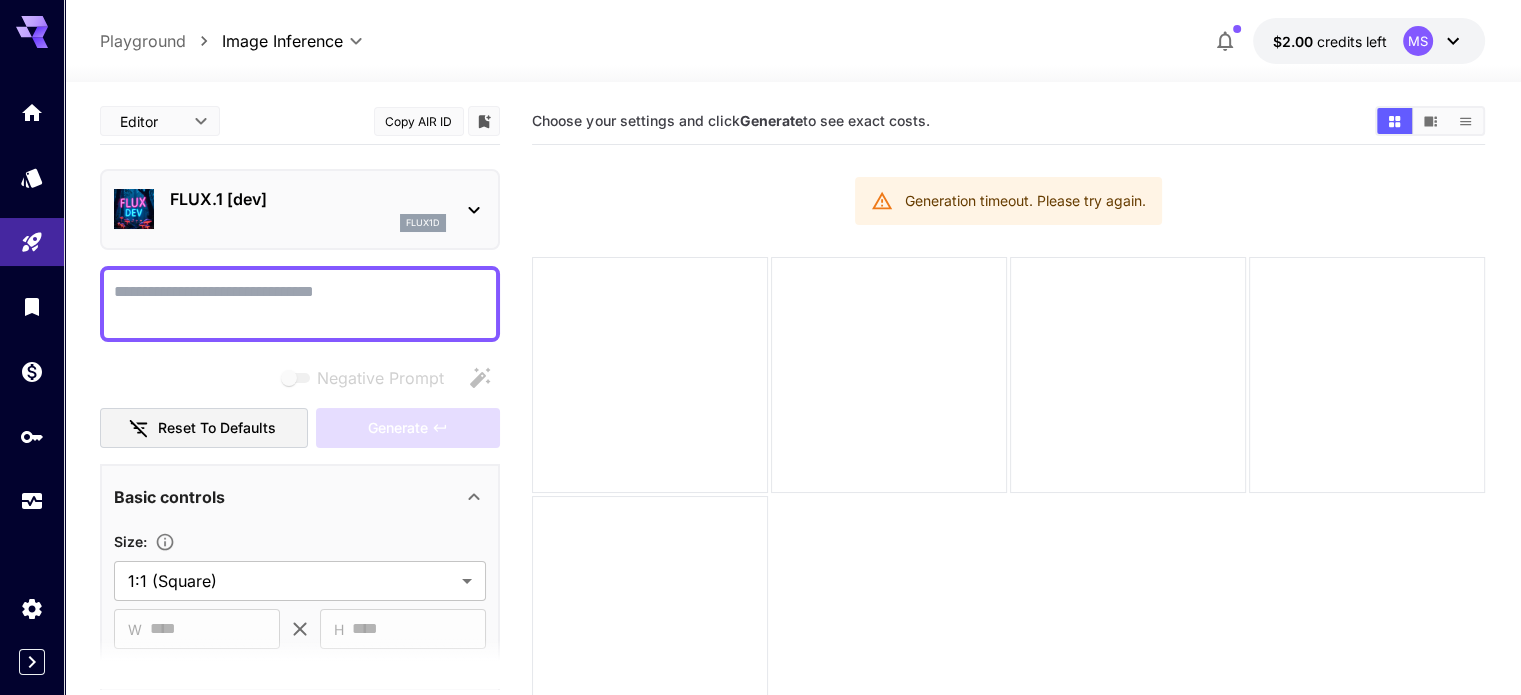 click on "Playground" at bounding box center [143, 41] 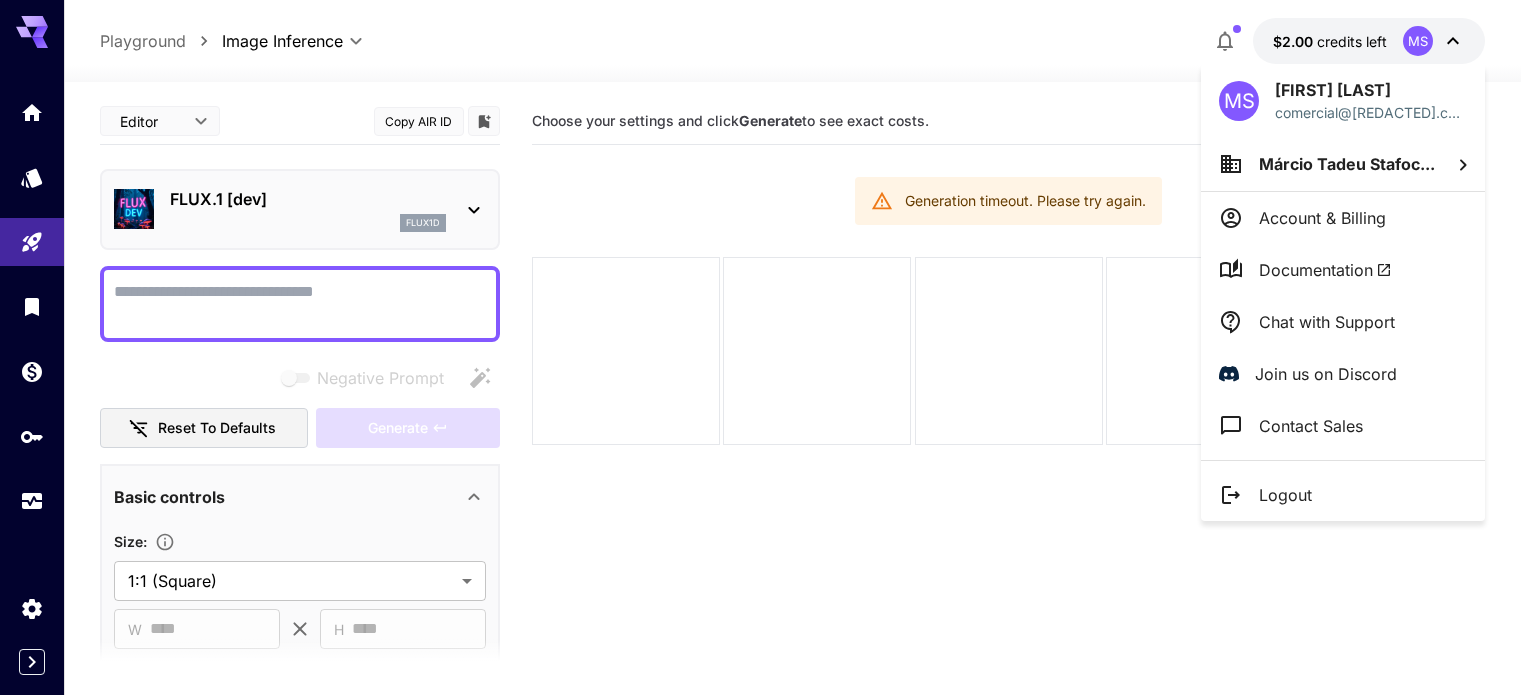 click on "Márcio Tadeu Stafoc..." at bounding box center [1347, 164] 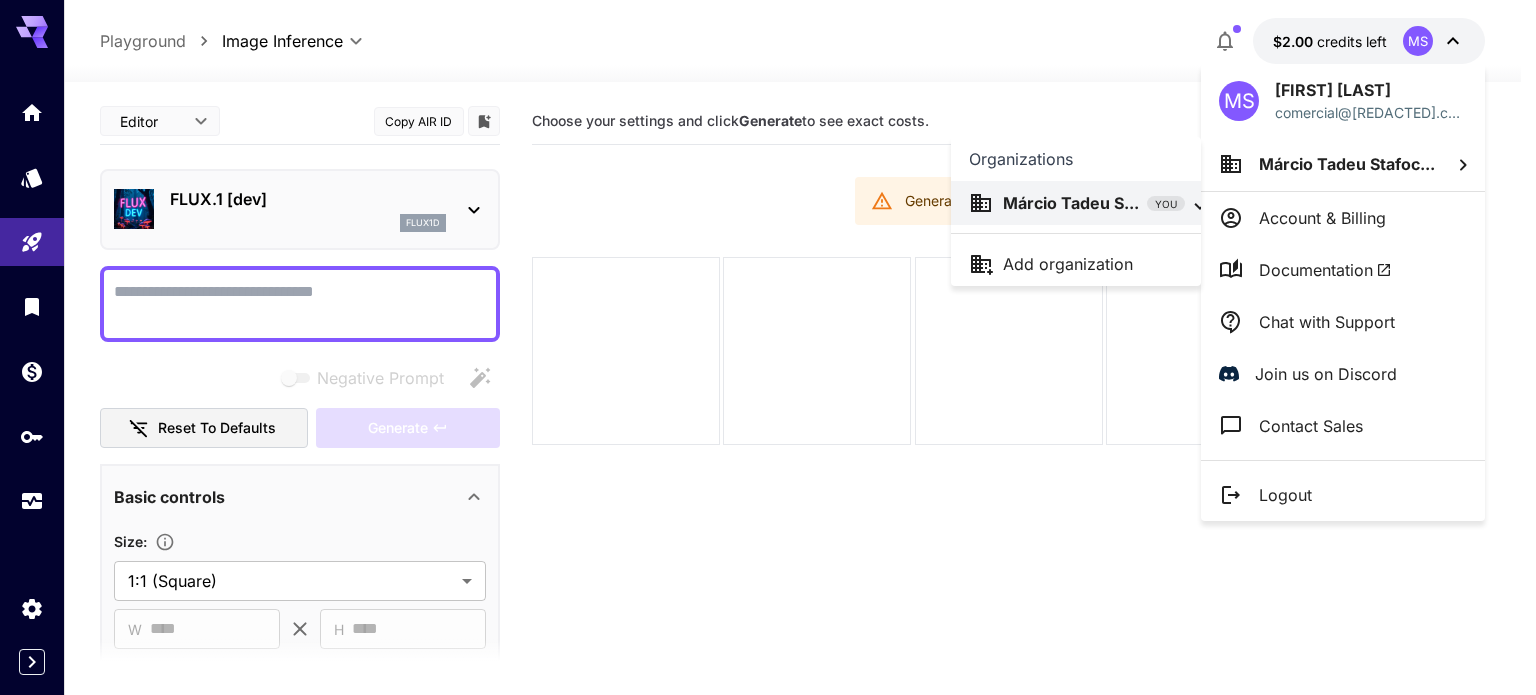 click at bounding box center [768, 347] 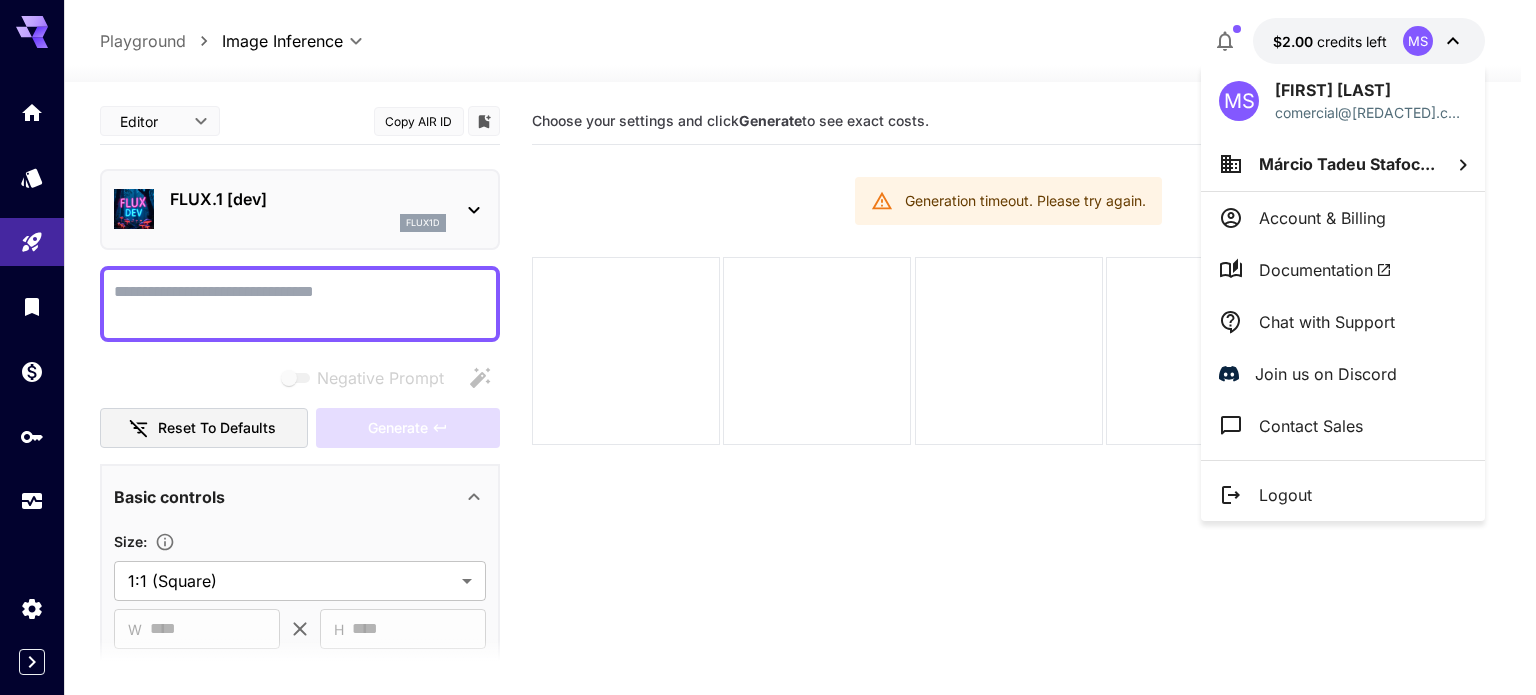click on "Account & Billing" at bounding box center [1322, 218] 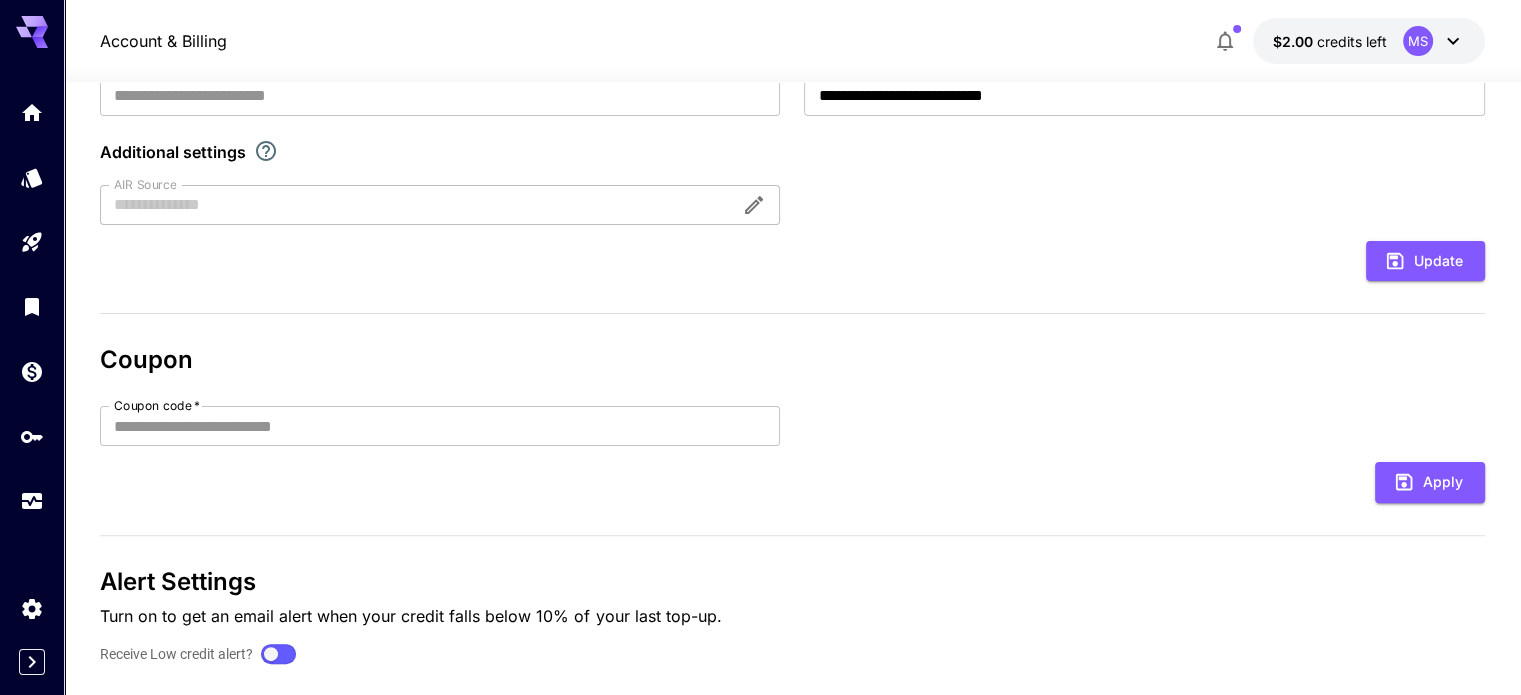 scroll, scrollTop: 525, scrollLeft: 0, axis: vertical 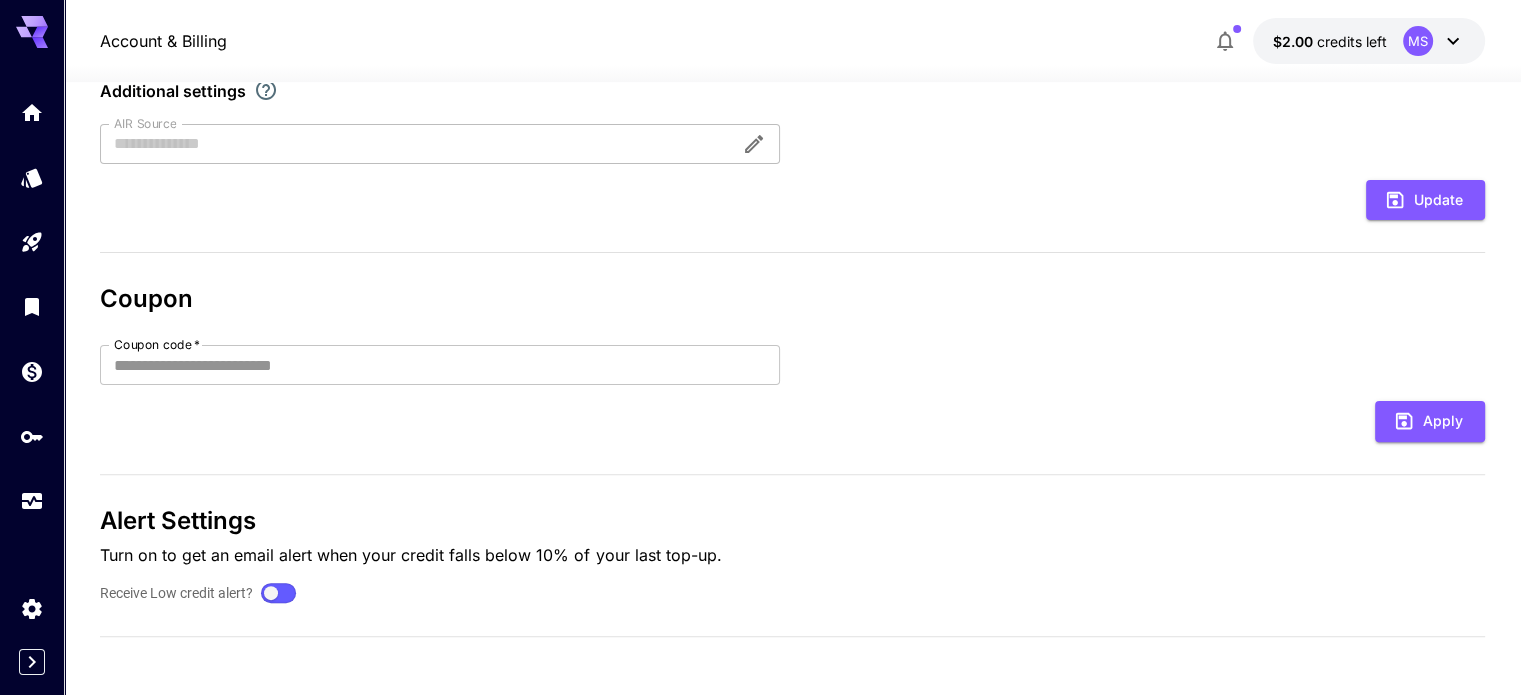 click 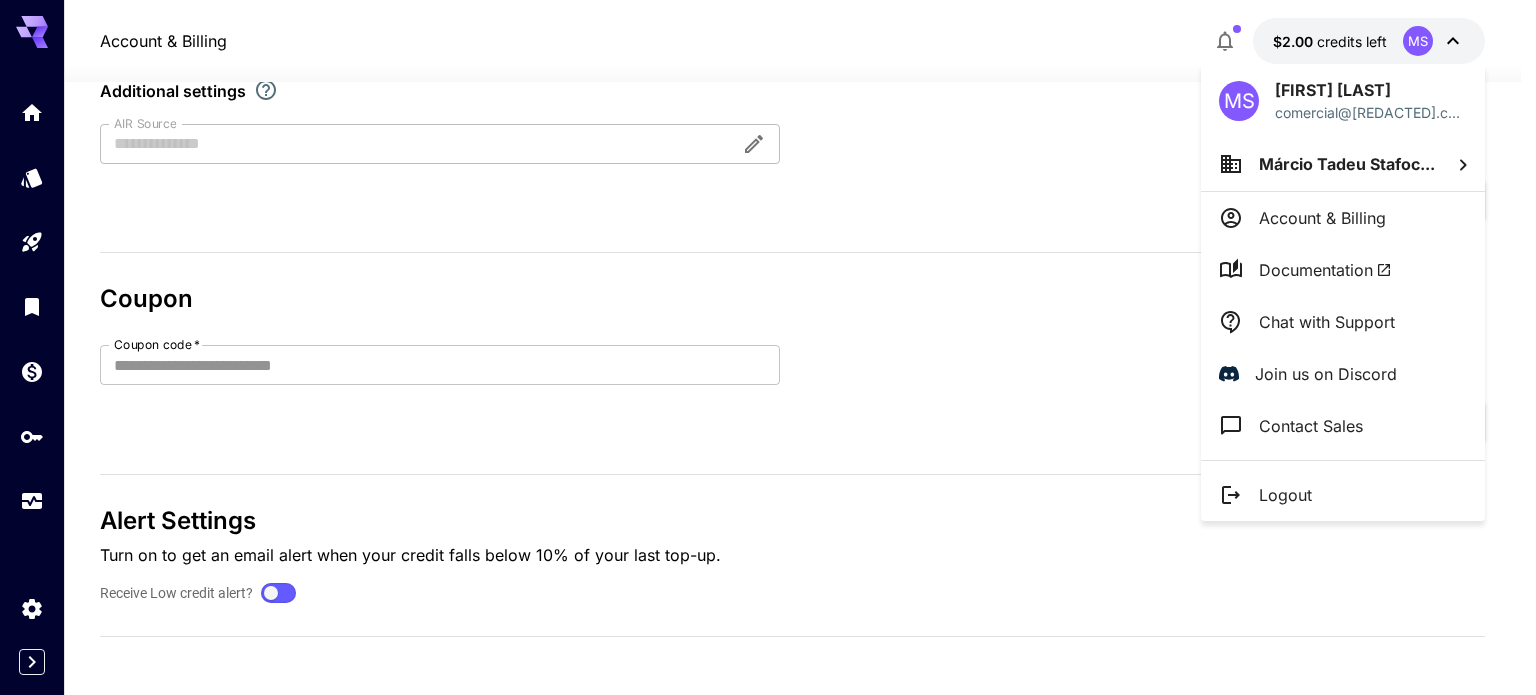 click on "Documentation" at bounding box center (1325, 270) 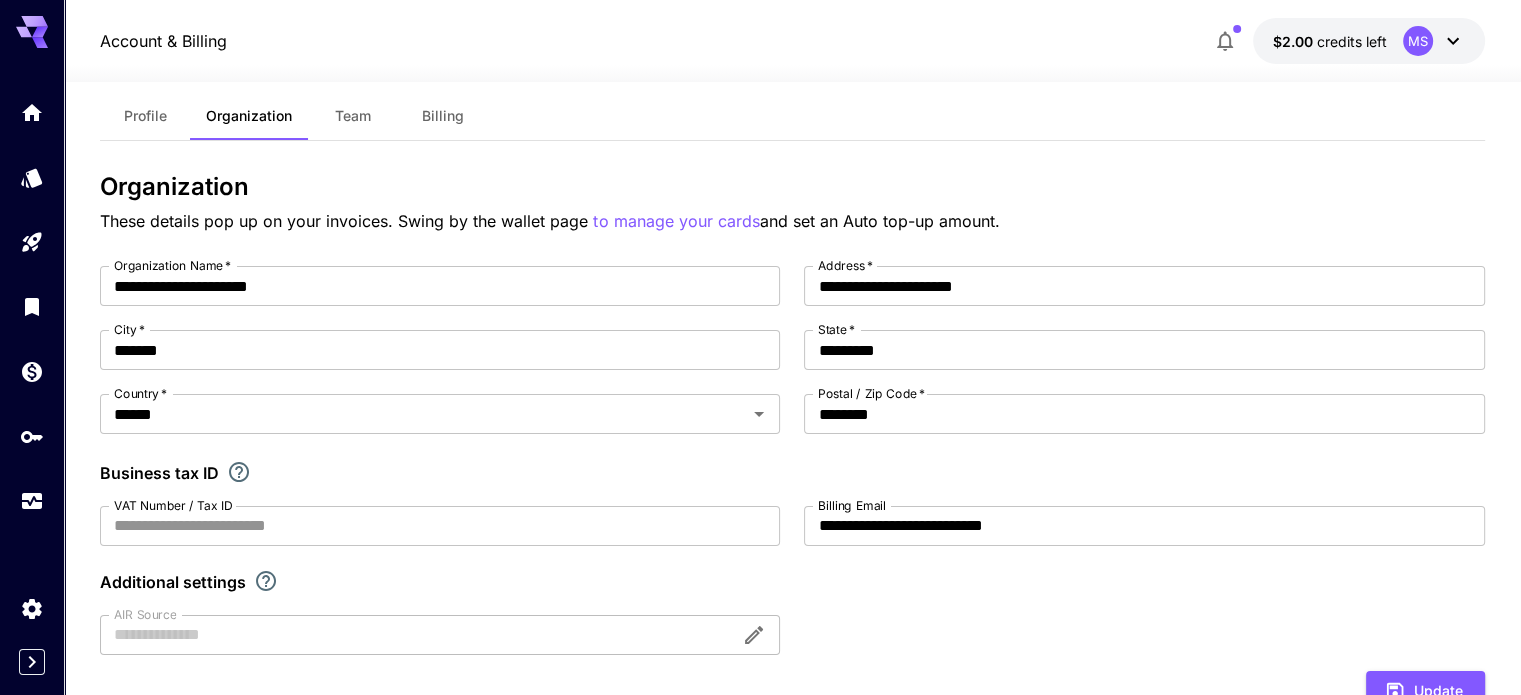 scroll, scrollTop: 0, scrollLeft: 0, axis: both 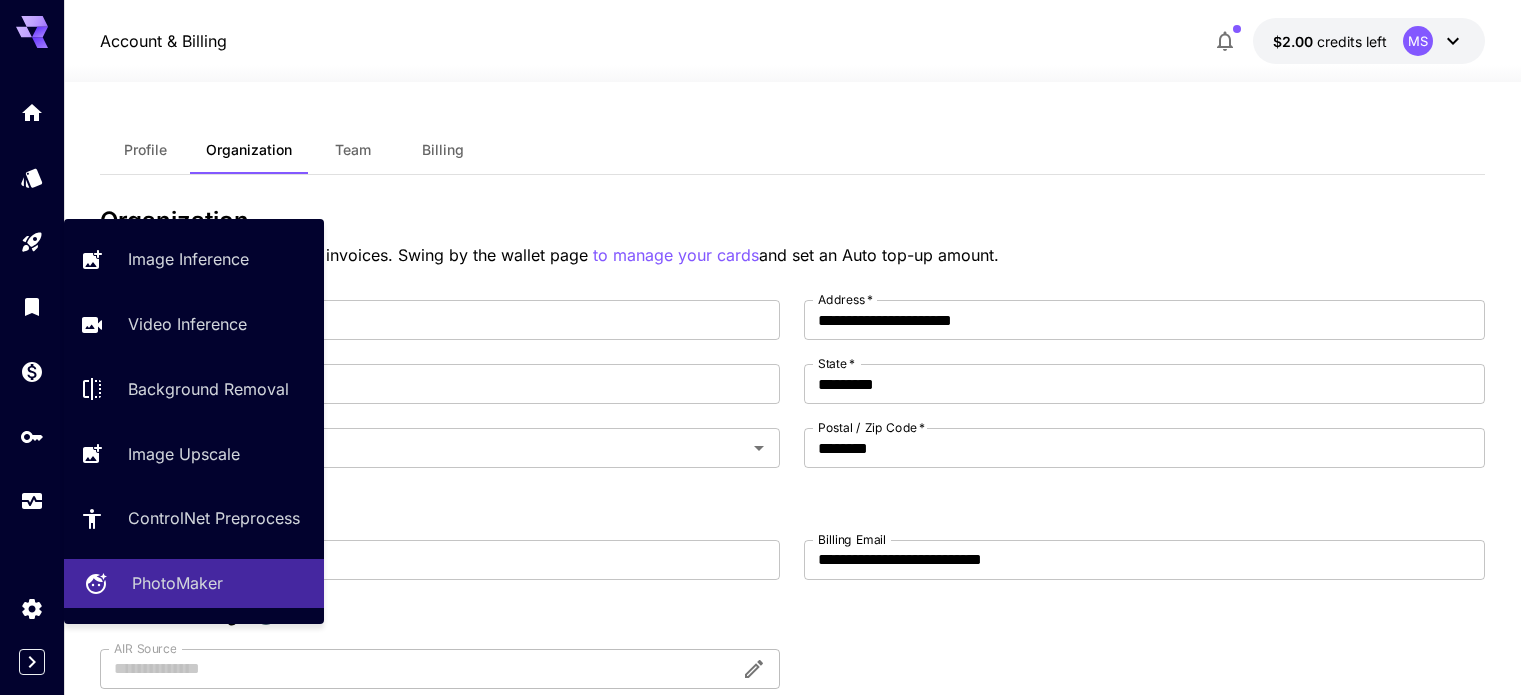 click on "PhotoMaker" at bounding box center [177, 583] 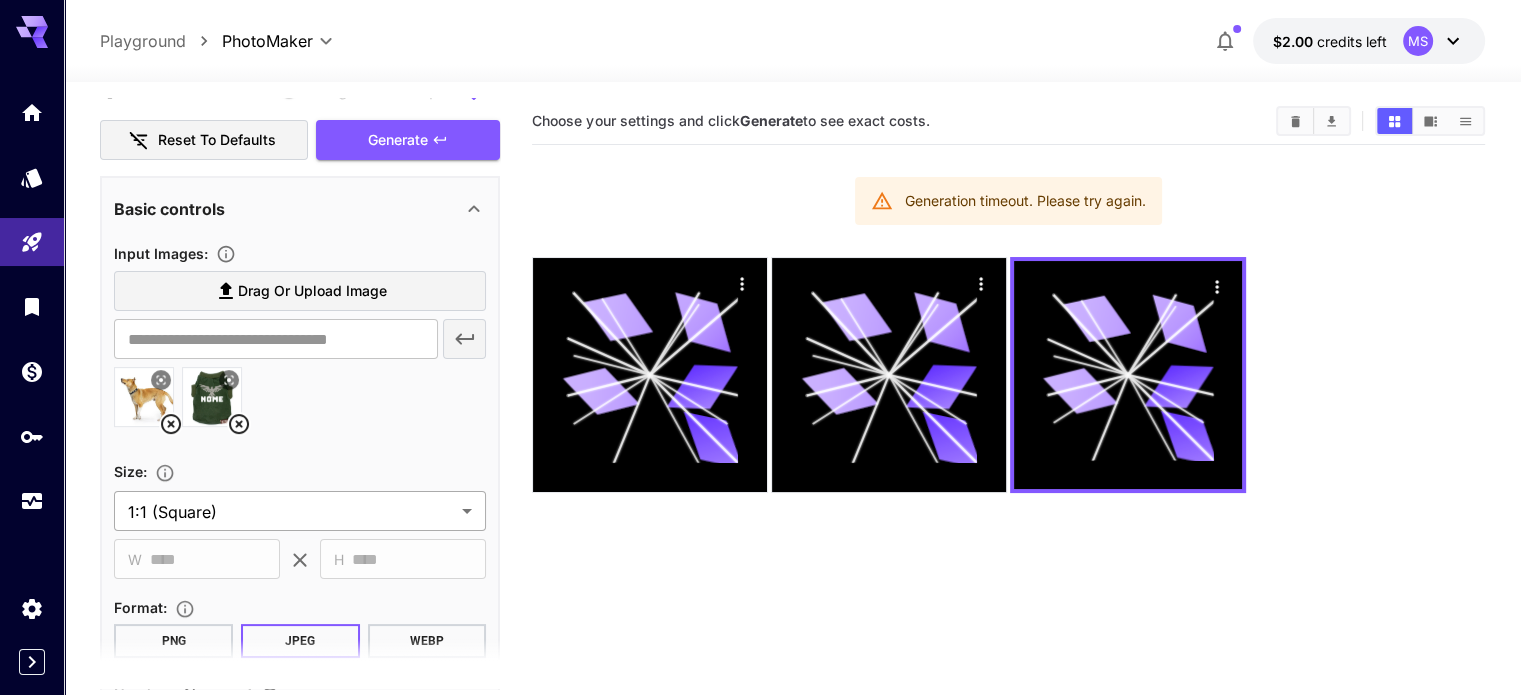 scroll, scrollTop: 300, scrollLeft: 0, axis: vertical 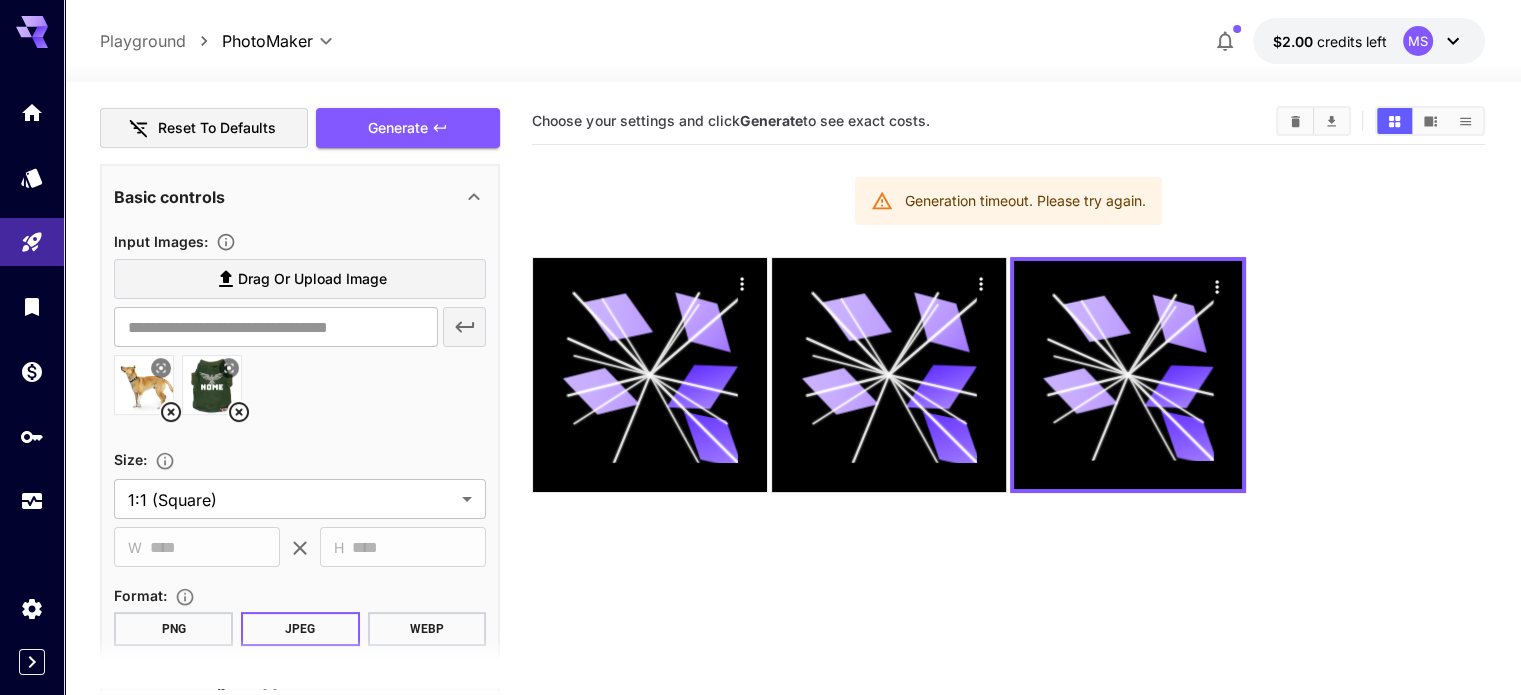 click 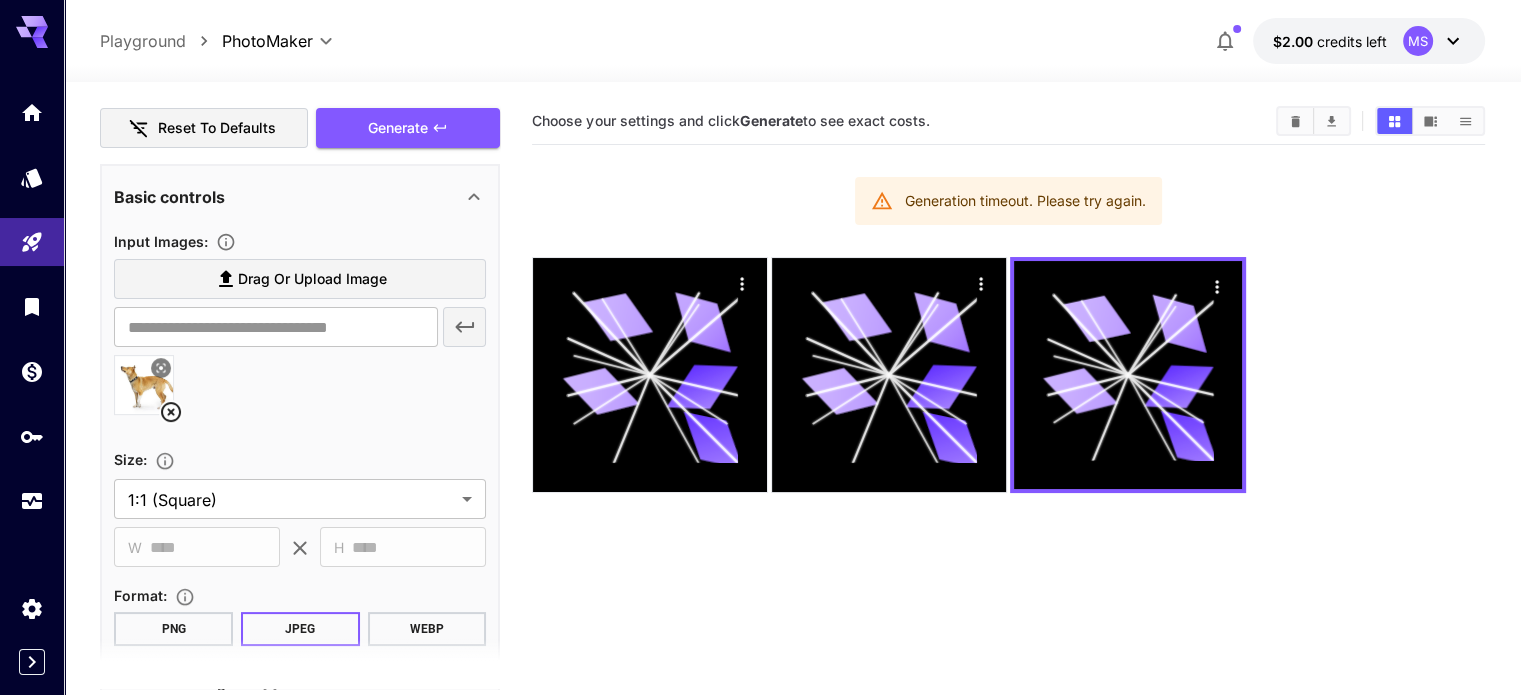 click 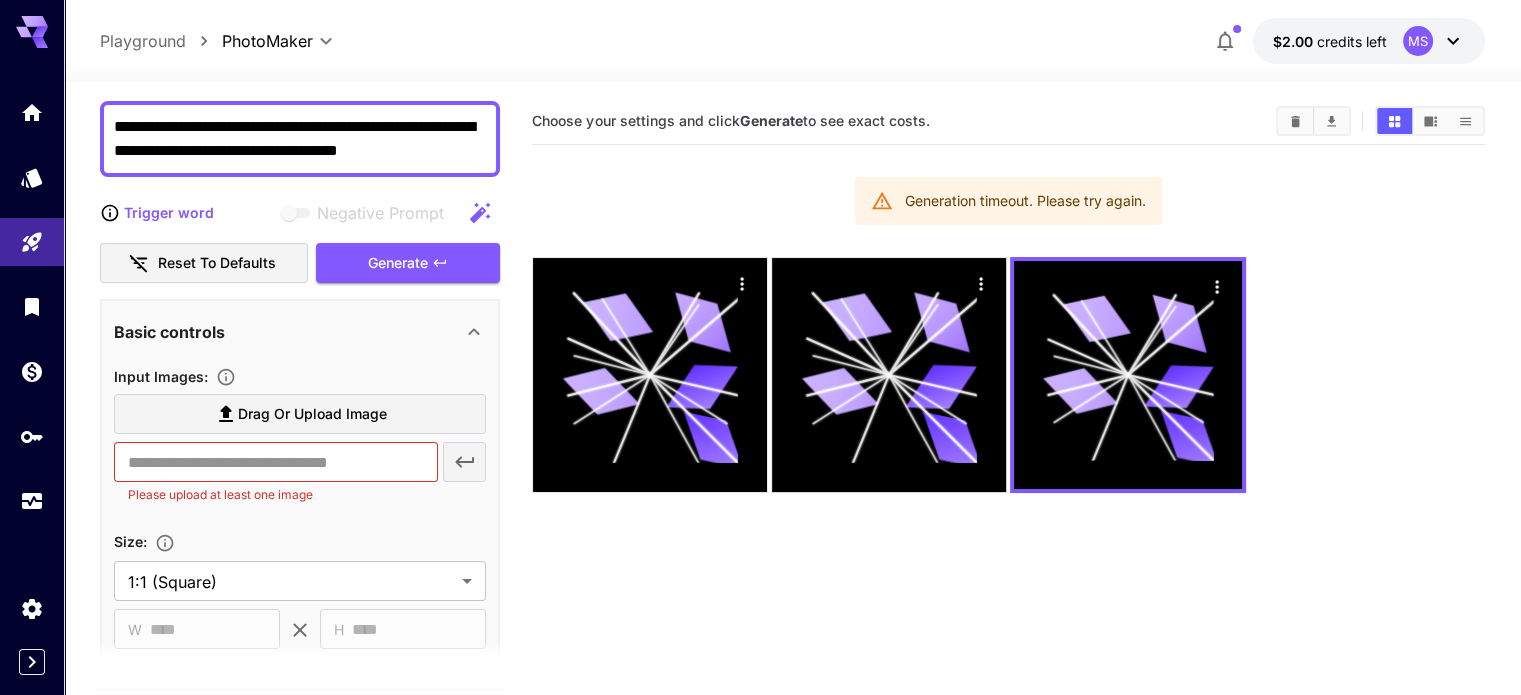 scroll, scrollTop: 0, scrollLeft: 0, axis: both 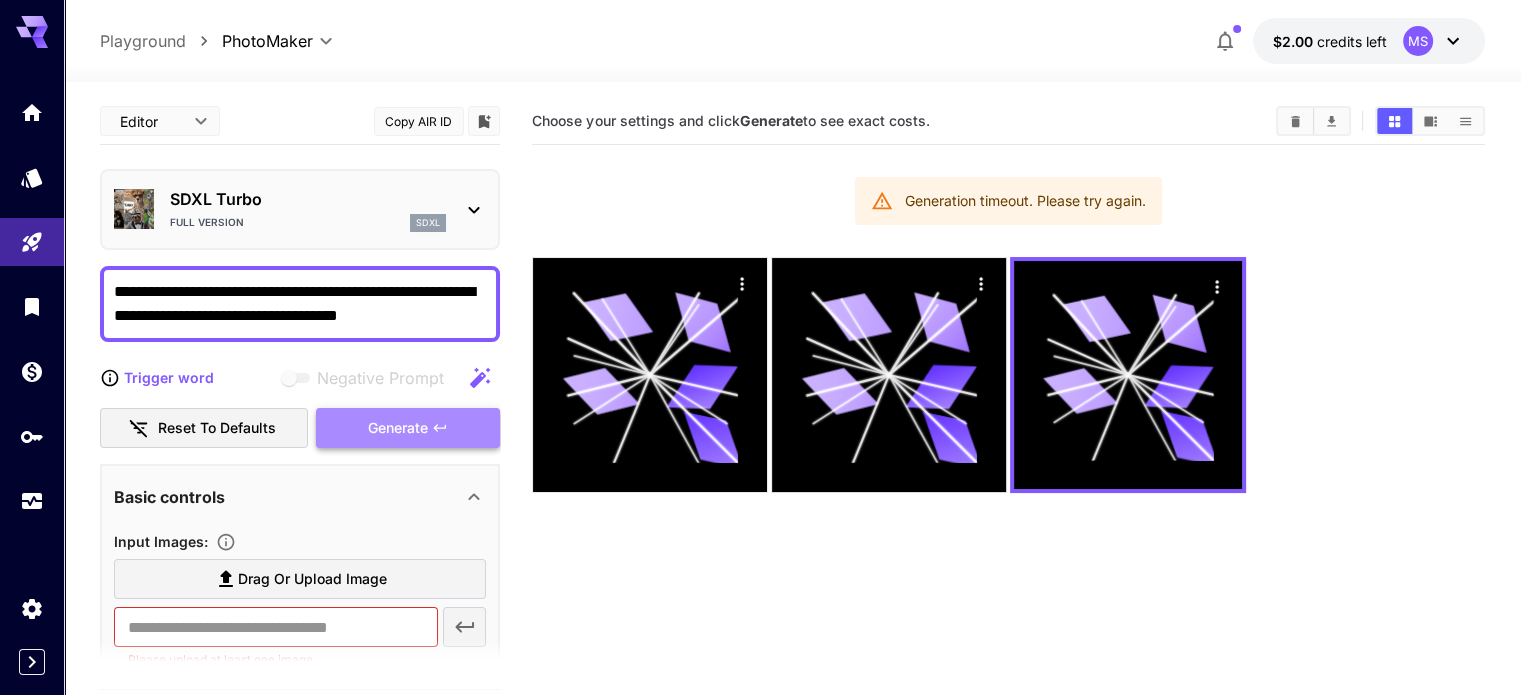 click on "Generate" at bounding box center (408, 428) 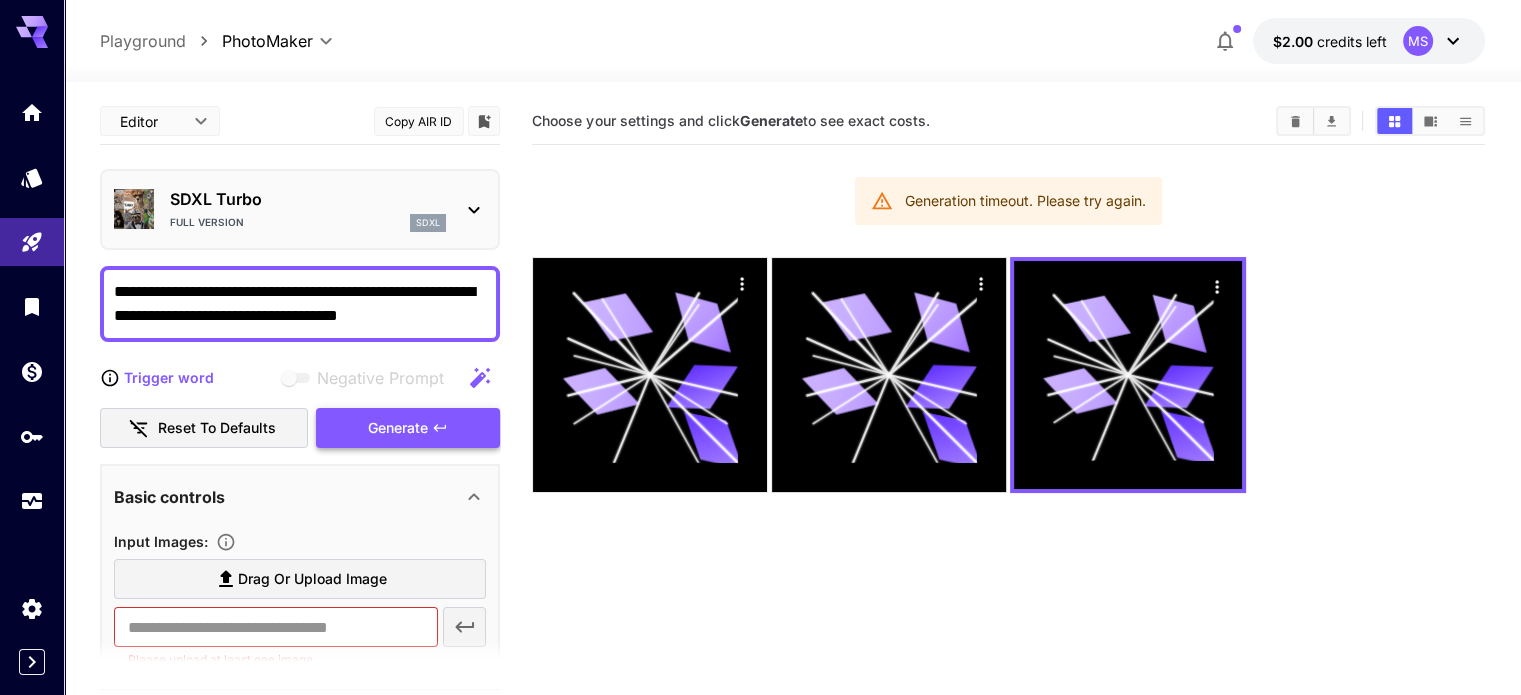 click on "Generate" at bounding box center (408, 428) 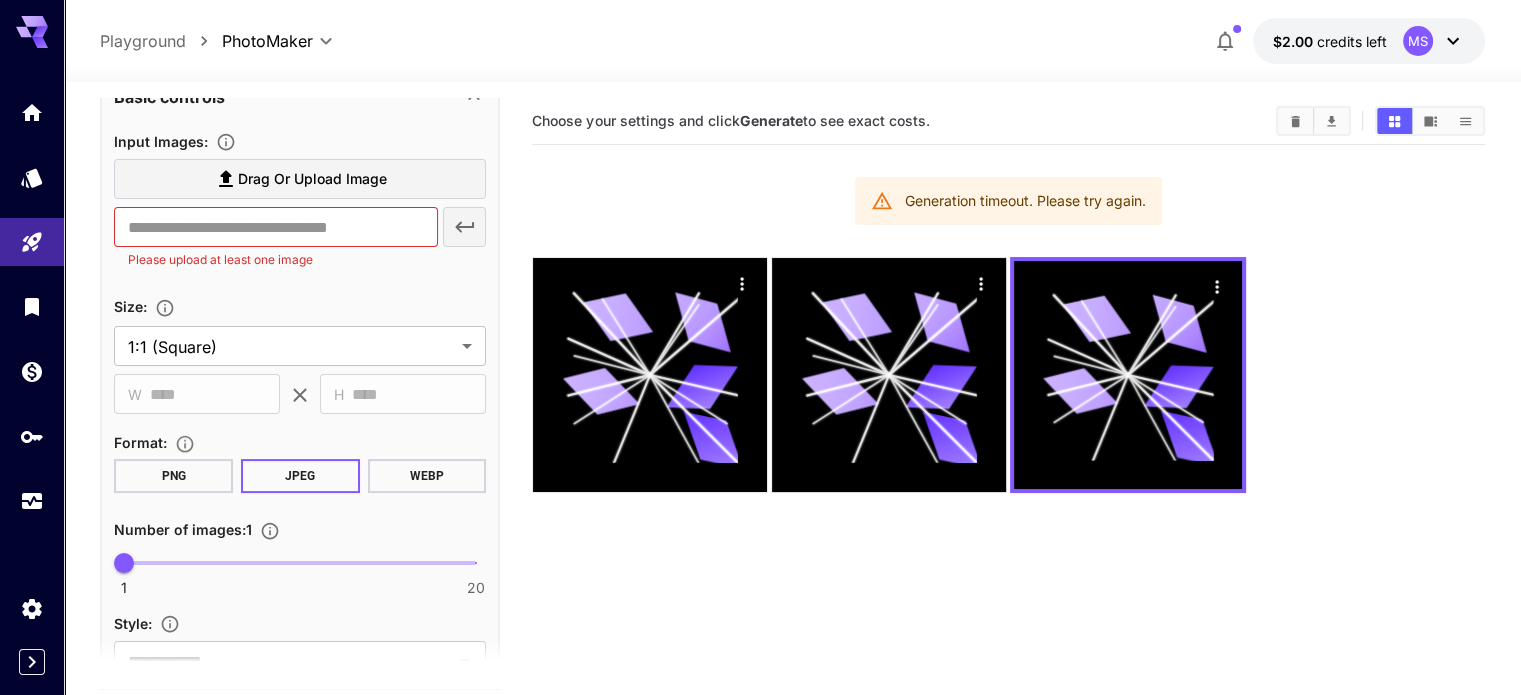 scroll, scrollTop: 578, scrollLeft: 0, axis: vertical 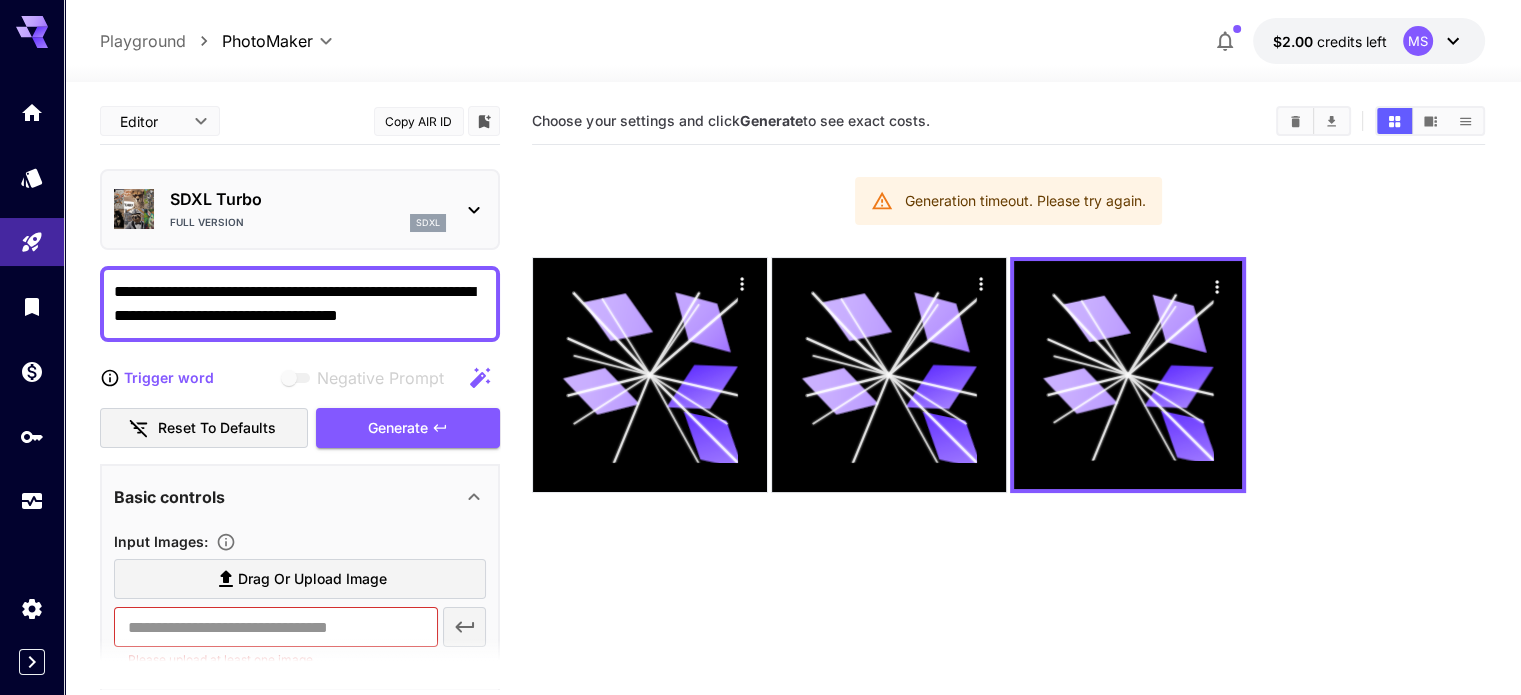 click on "**********" at bounding box center [760, 426] 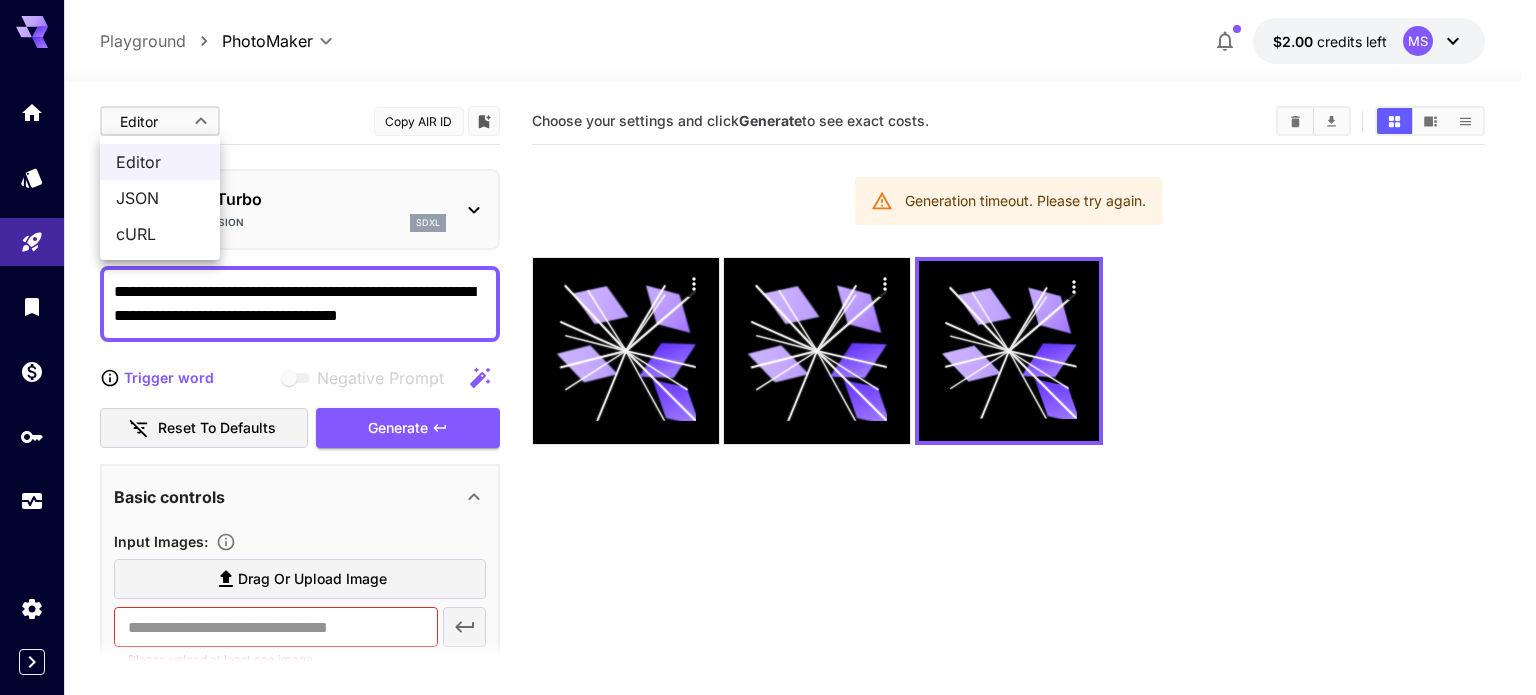click on "JSON" at bounding box center (160, 198) 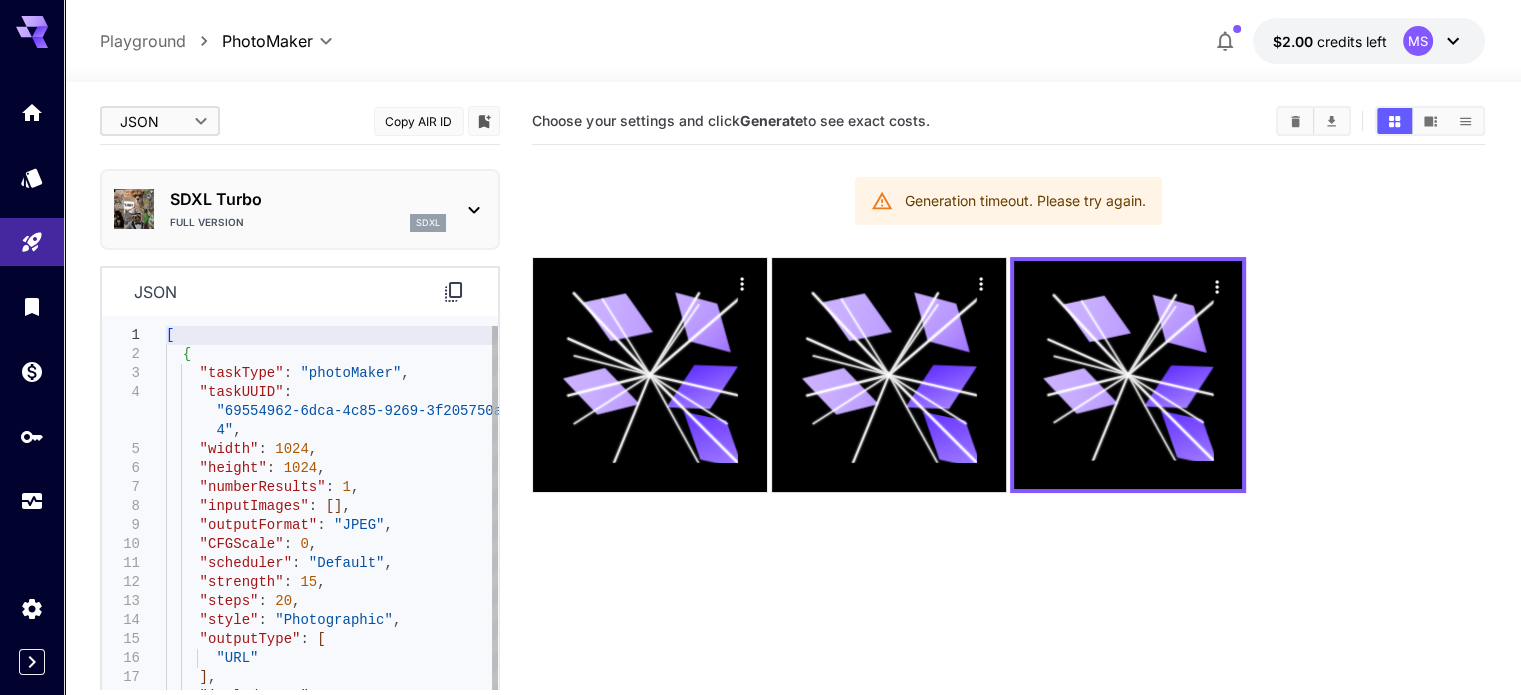click on "[    {      "taskType" :   "photoMaker" ,      "taskUUID" :          "69554962-6dca-4c85-9269-3f205750acc        4" ,      "width" :   1024 ,      "height" :   1024 ,      "numberResults" :   1 ,      "inputImages" :   [ ] ,      "outputFormat" :   "JPEG" ,      "CFGScale" :   0 ,      "scheduler" :   "Default" ,      "strength" :   15 ,      "steps" :   20 ,      "style" :   "Photographic" ,      "outputType" :   [        "URL"      ] ,      "includeCost" :   true ,      "positivePrompt" :   "I want a dog and a         dog outfit. I want the dog in the         image to be wearing the outfit in         the image." ," at bounding box center (332, 582) 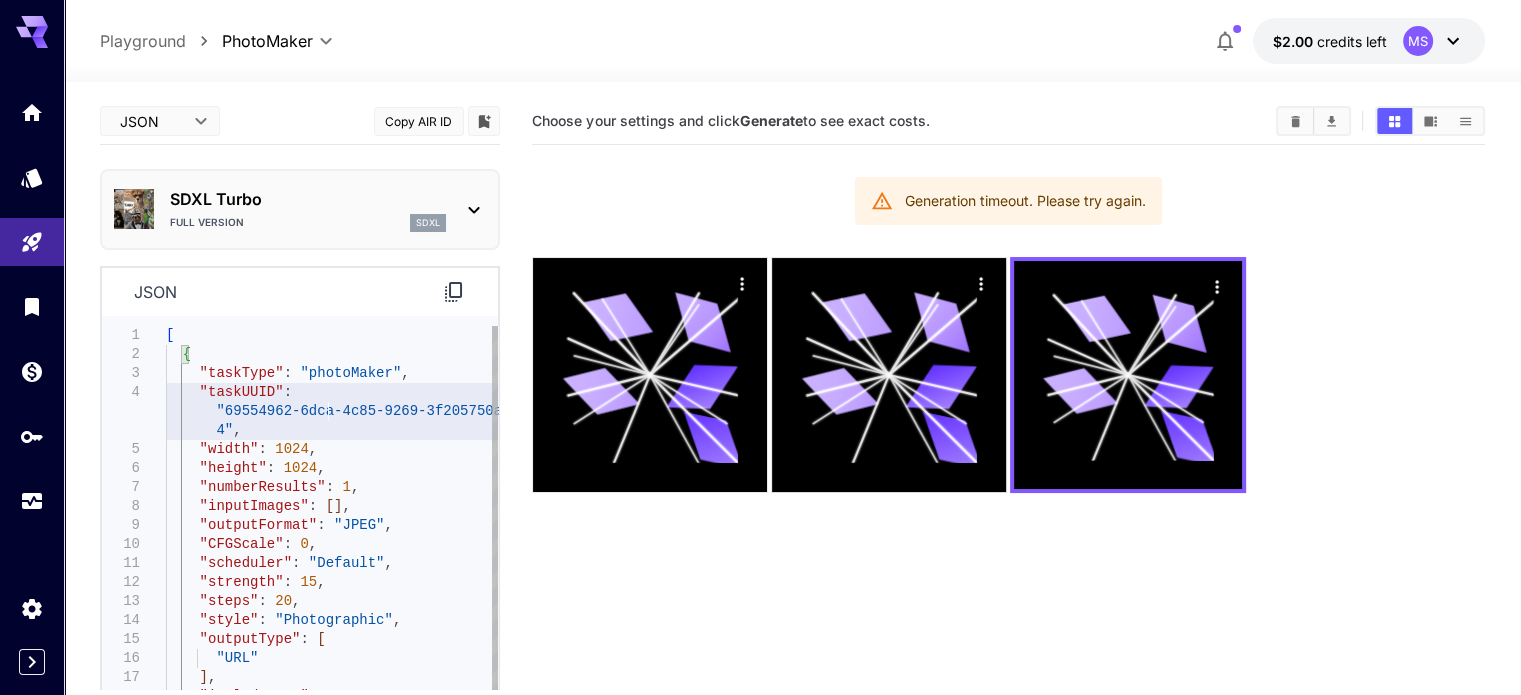click on "[    {      "taskType" :   "photoMaker" ,      "taskUUID" :          "69554962-6dca-4c85-9269-3f205750acc        4" ,      "width" :   1024 ,      "height" :   1024 ,      "numberResults" :   1 ,      "inputImages" :   [ ] ,      "outputFormat" :   "JPEG" ,      "CFGScale" :   0 ,      "scheduler" :   "Default" ,      "strength" :   15 ,      "steps" :   20 ,      "style" :   "Photographic" ,      "outputType" :   [        "URL"      ] ,      "includeCost" :   true ,      "positivePrompt" :   "I want a dog and a         dog outfit. I want the dog in the         image to be wearing the outfit in         the image." ," at bounding box center [332, 582] 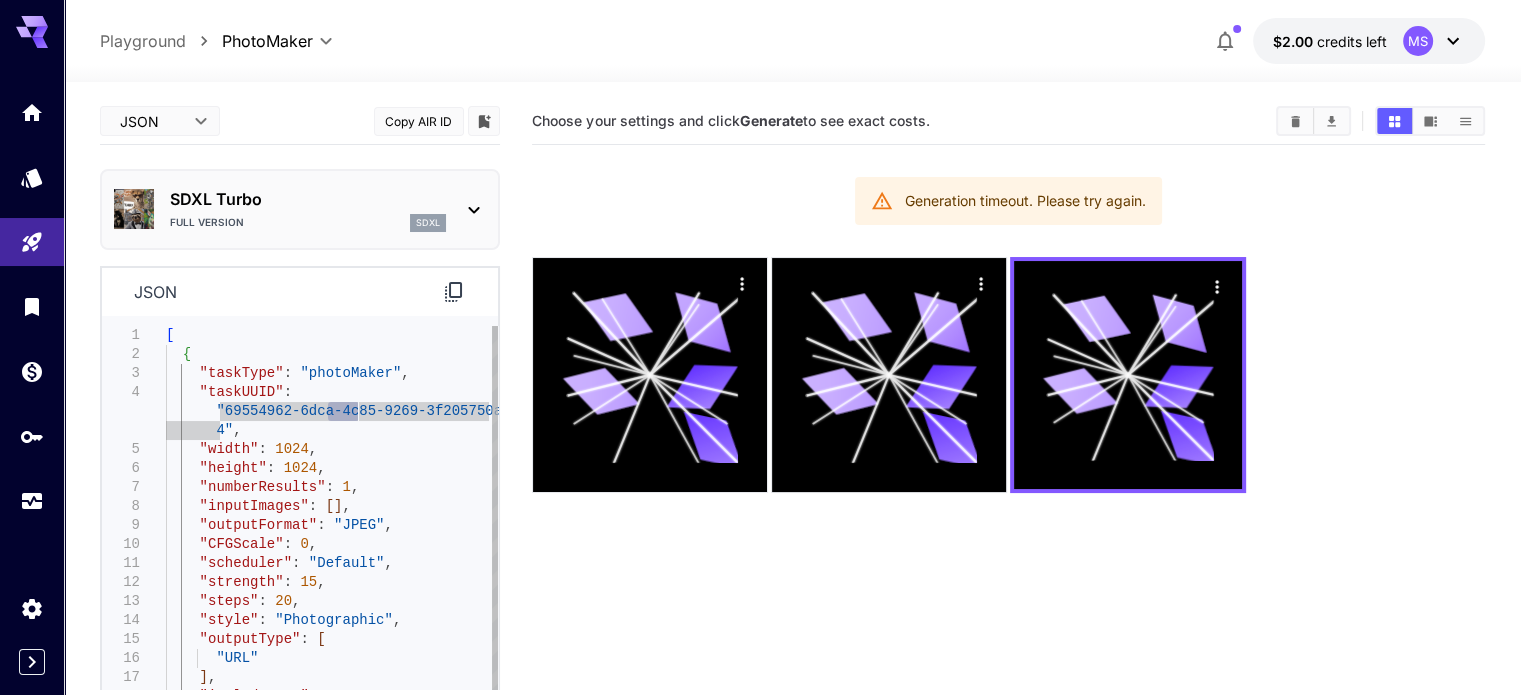 click on "[    {      "taskType" :   "photoMaker" ,      "taskUUID" :          "69554962-6dca-4c85-9269-3f205750acc        4" ,      "width" :   1024 ,      "height" :   1024 ,      "numberResults" :   1 ,      "inputImages" :   [ ] ,      "outputFormat" :   "JPEG" ,      "CFGScale" :   0 ,      "scheduler" :   "Default" ,      "strength" :   15 ,      "steps" :   20 ,      "style" :   "Photographic" ,      "outputType" :   [        "URL"      ] ,      "includeCost" :   true ,      "positivePrompt" :   "I want a dog and a         dog outfit. I want the dog in the         image to be wearing the outfit in         the image." ," at bounding box center (332, 582) 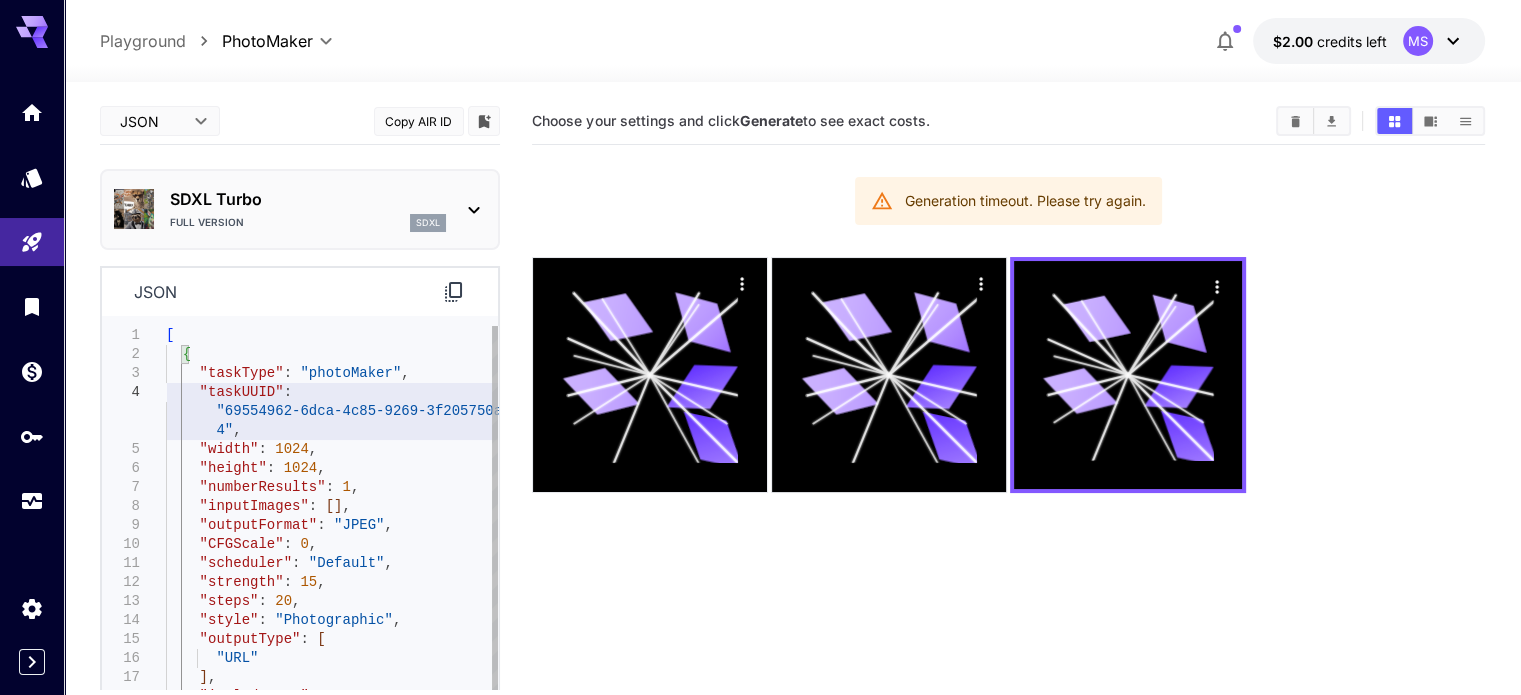 scroll, scrollTop: 92, scrollLeft: 0, axis: vertical 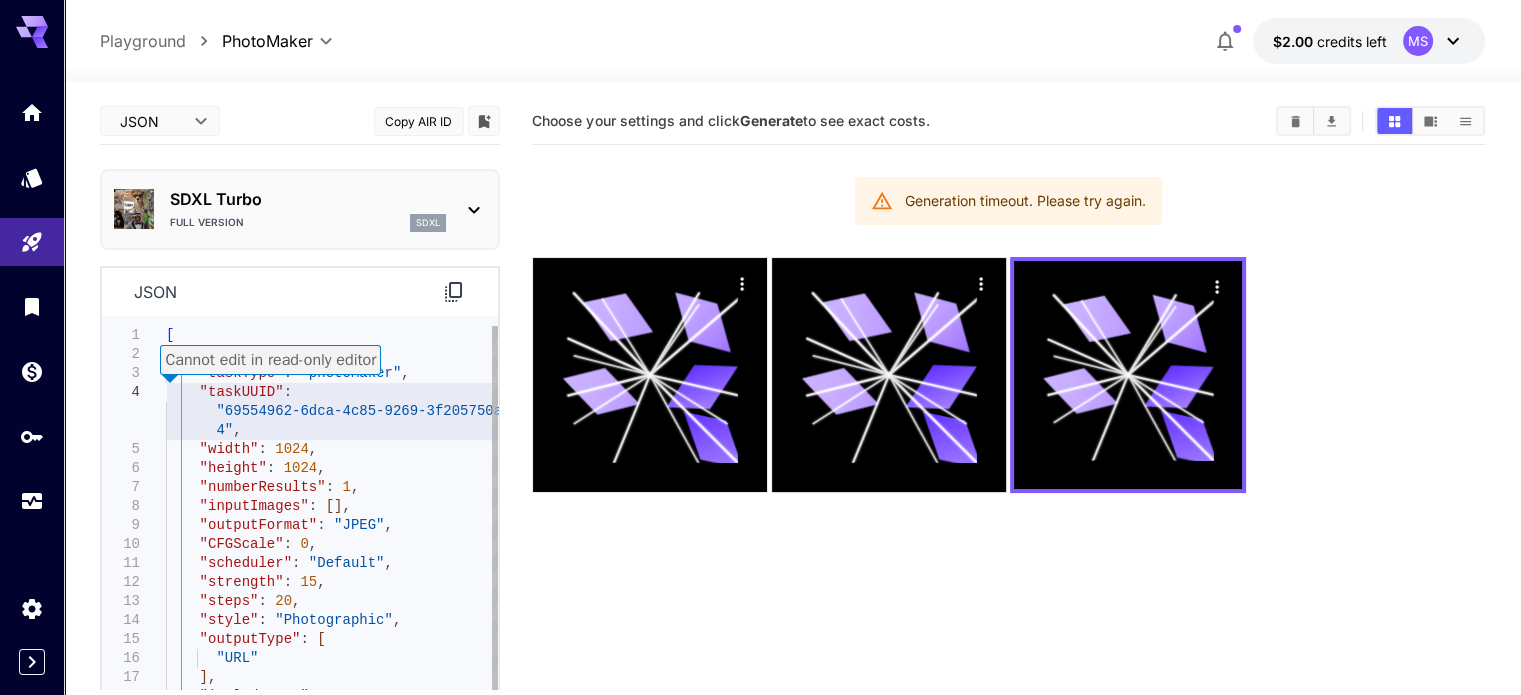 type on "**********" 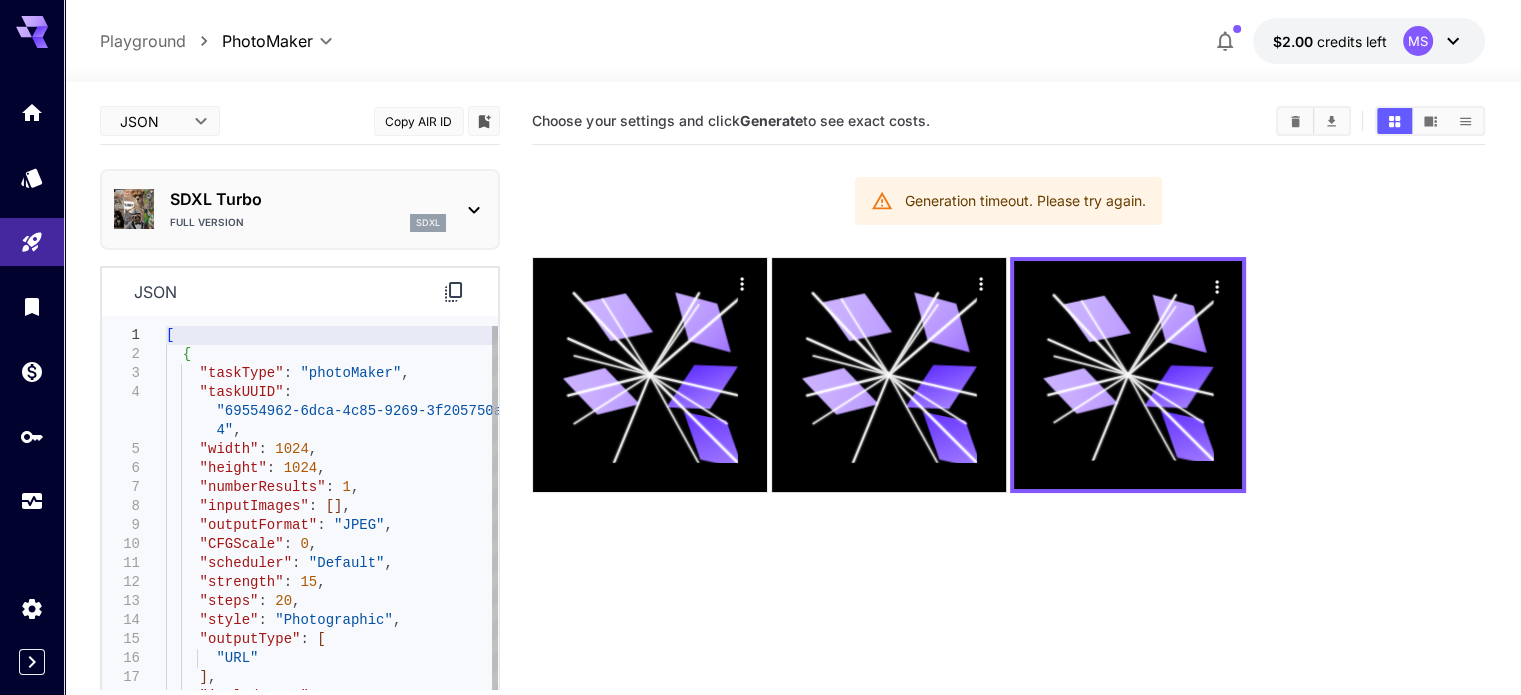 click on "[    {      "taskType" :   "photoMaker" ,      "taskUUID" :          "69554962-6dca-4c85-9269-3f205750acc        4" ,      "width" :   1024 ,      "height" :   1024 ,      "numberResults" :   1 ,      "inputImages" :   [ ] ,      "outputFormat" :   "JPEG" ,      "CFGScale" :   0 ,      "scheduler" :   "Default" ,      "strength" :   15 ,      "steps" :   20 ,      "style" :   "Photographic" ,      "outputType" :   [        "URL"      ] ,      "includeCost" :   true ,      "positivePrompt" :   "I want a dog and a         dog outfit. I want the dog in the         image to be wearing the outfit in         the image." ," at bounding box center (332, 582) 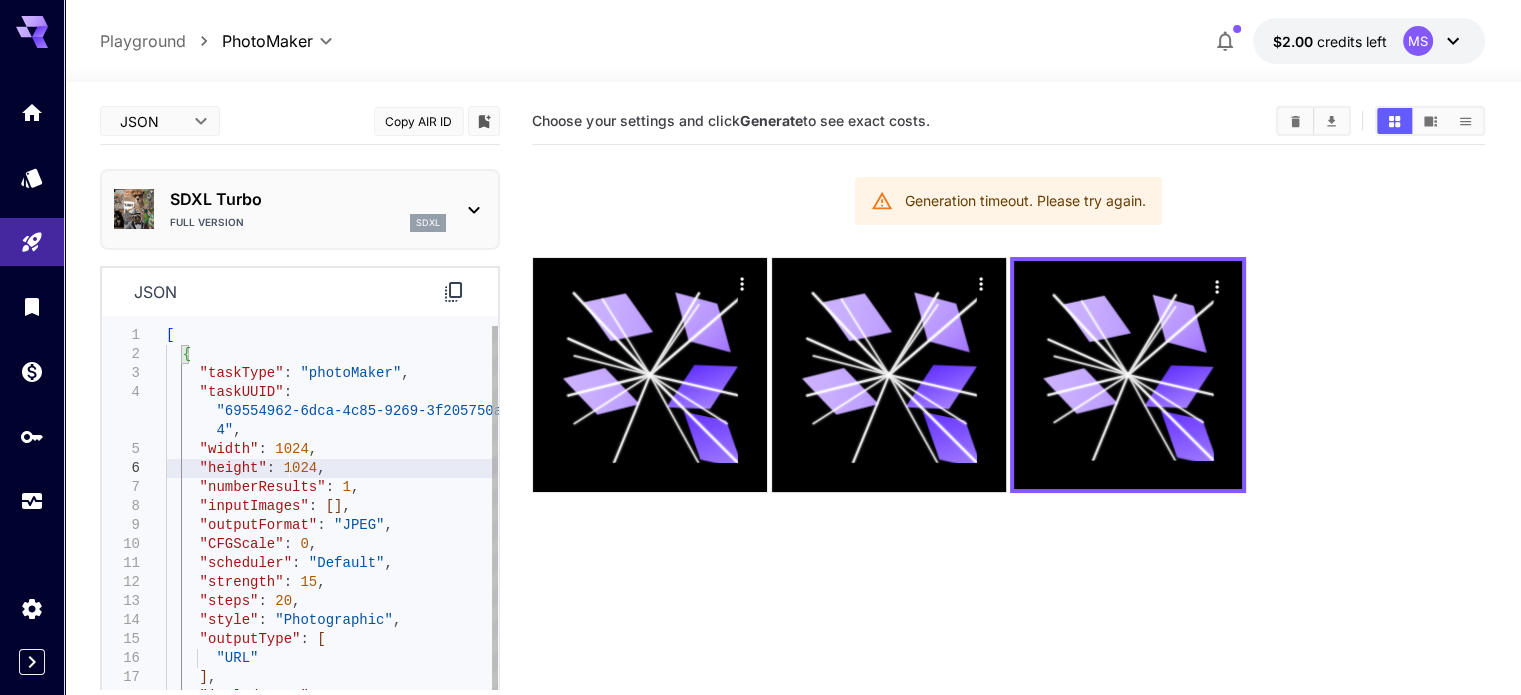 click on "[    {      "taskType" :   "photoMaker" ,      "taskUUID" :          "69554962-6dca-4c85-9269-3f205750acc        4" ,      "width" :   1024 ,      "height" :   1024 ,      "numberResults" :   1 ,      "inputImages" :   [ ] ,      "outputFormat" :   "JPEG" ,      "CFGScale" :   0 ,      "scheduler" :   "Default" ,      "strength" :   15 ,      "steps" :   20 ,      "style" :   "Photographic" ,      "outputType" :   [        "URL"      ] ,      "includeCost" :   true ,      "positivePrompt" :   "I want a dog and a         dog outfit. I want the dog in the         image to be wearing the outfit in         the image." ," at bounding box center [332, 582] 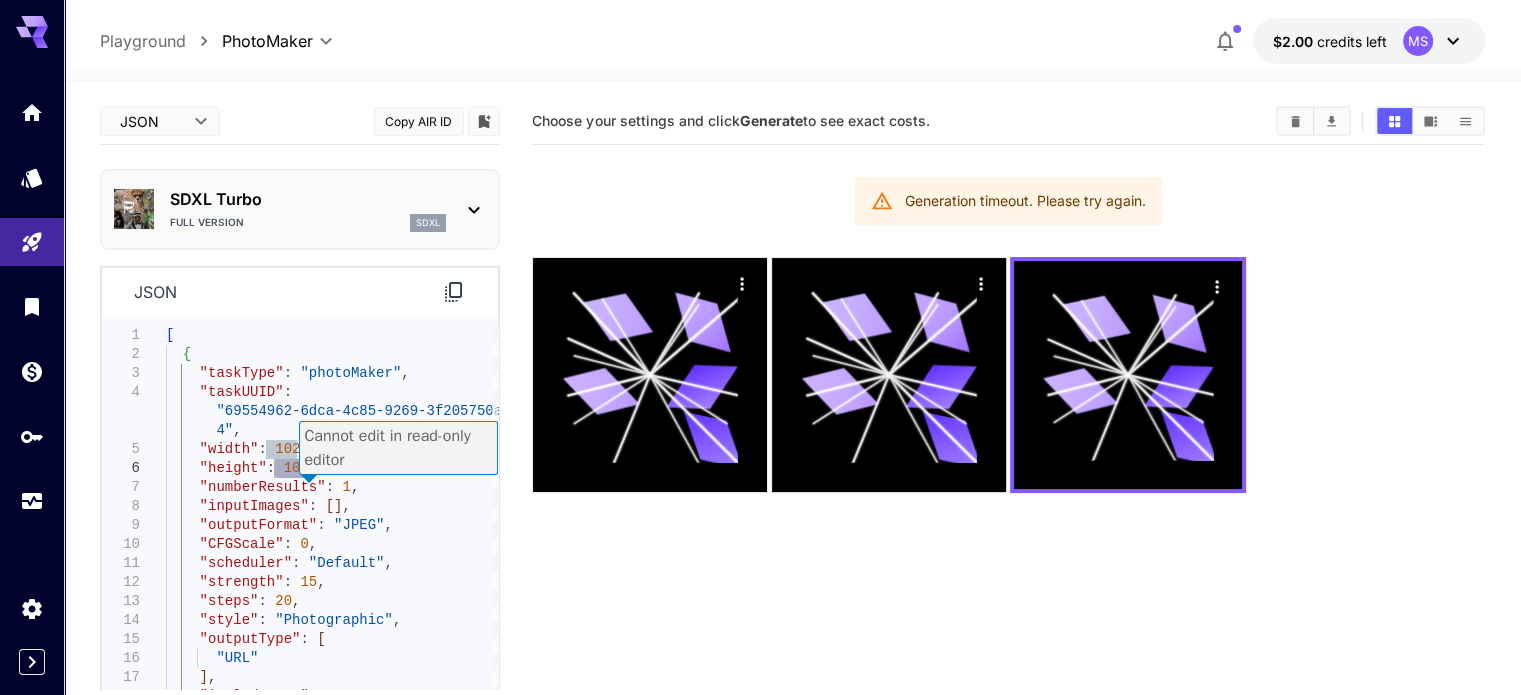 scroll, scrollTop: 114, scrollLeft: 0, axis: vertical 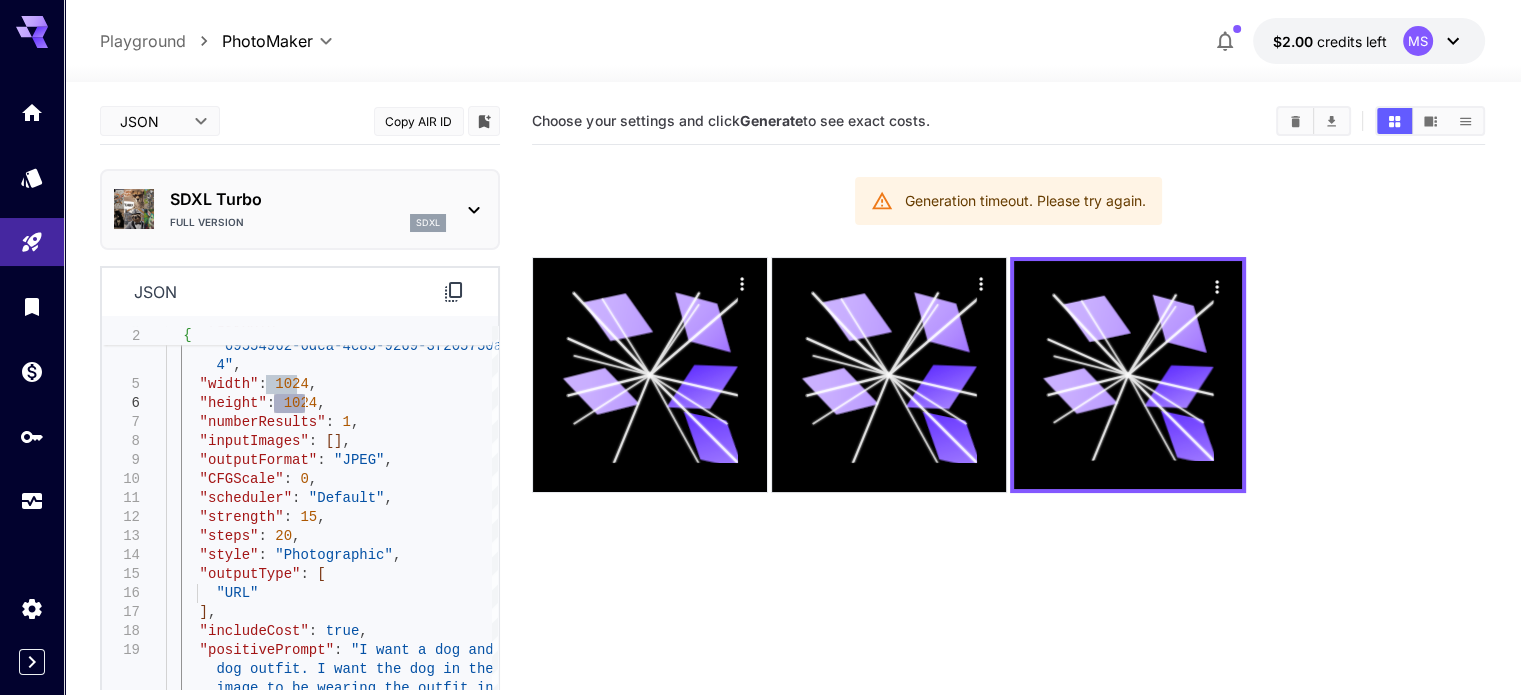 type on "**********" 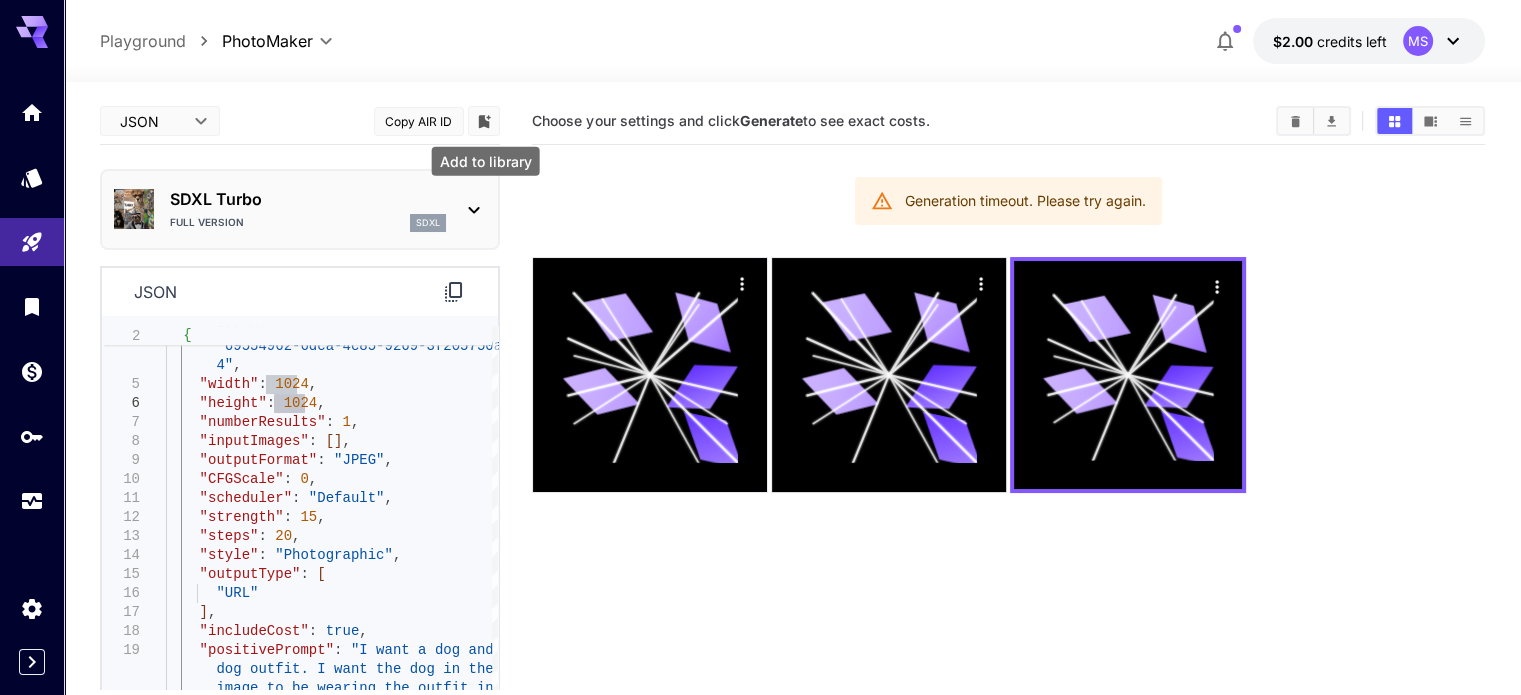 click 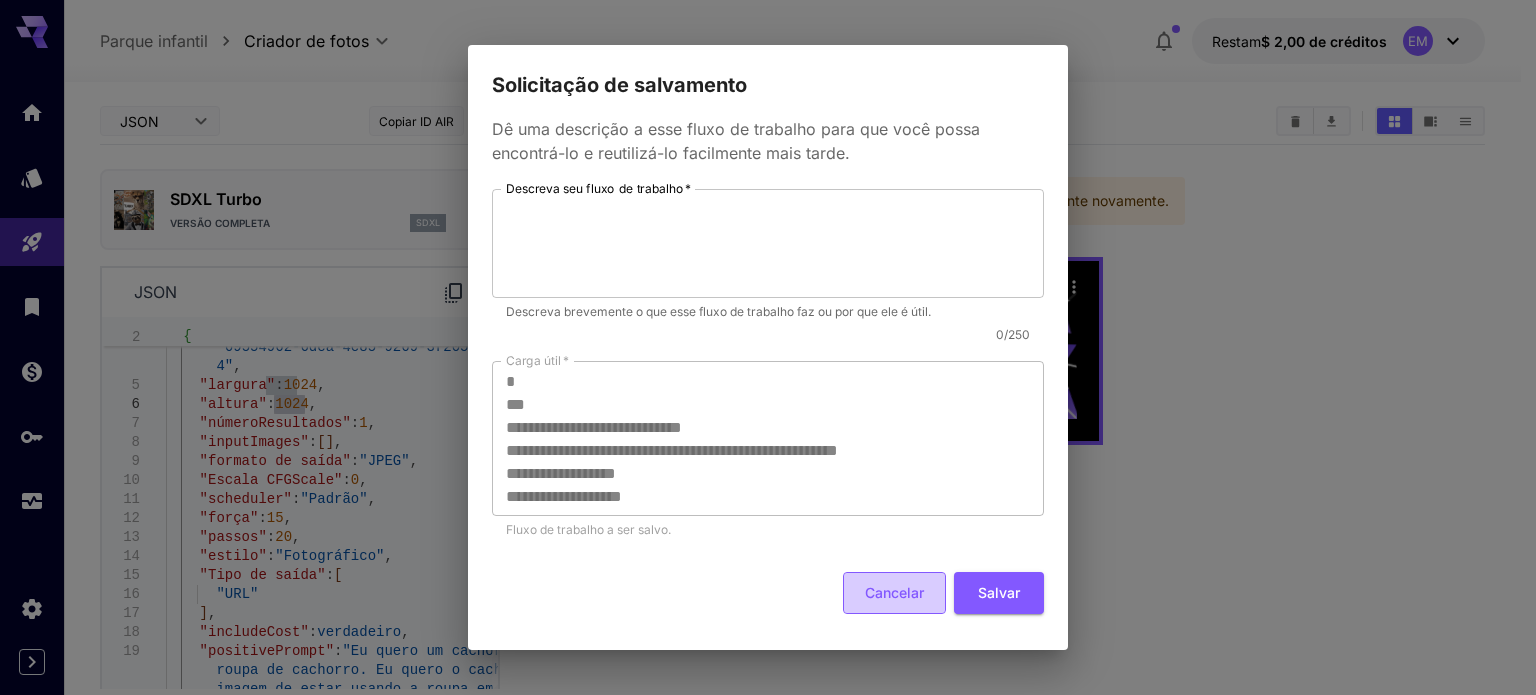 click on "Cancelar" at bounding box center [894, 592] 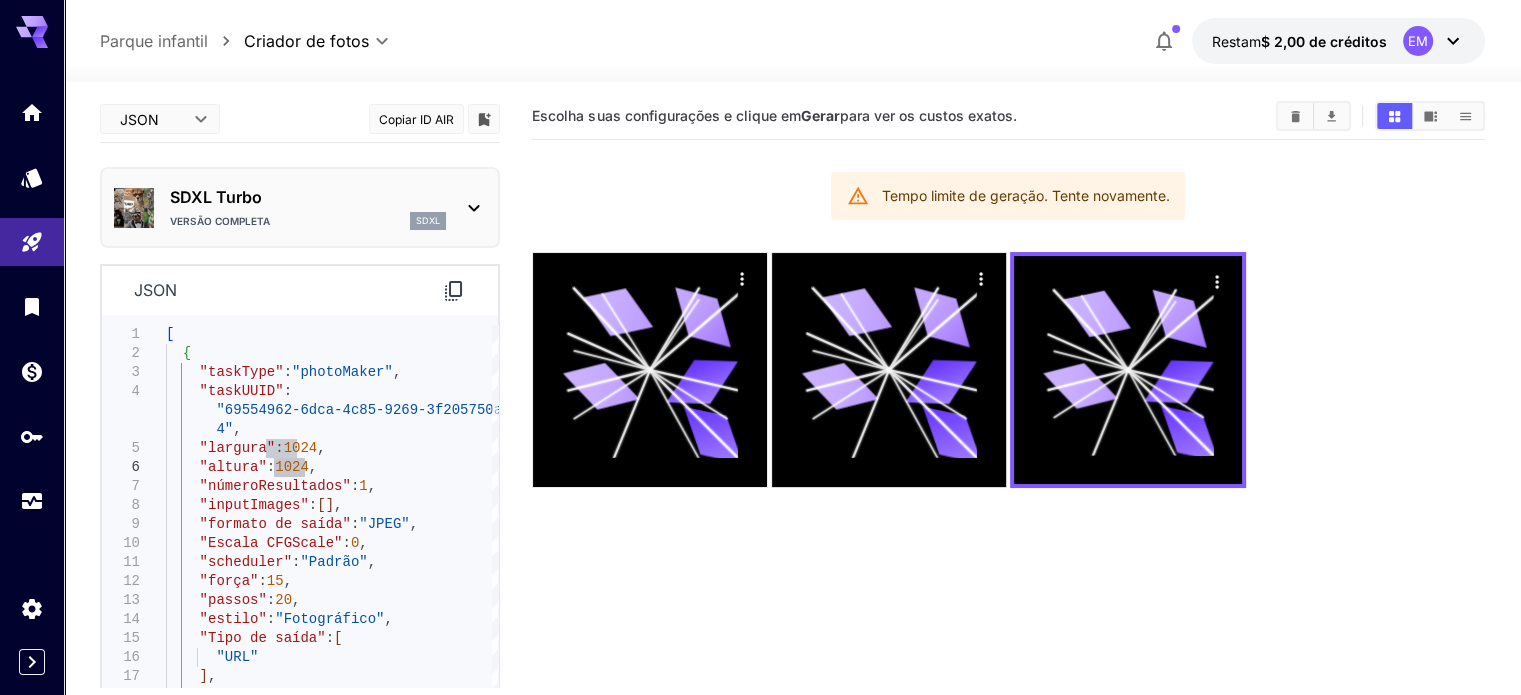 scroll, scrollTop: 0, scrollLeft: 0, axis: both 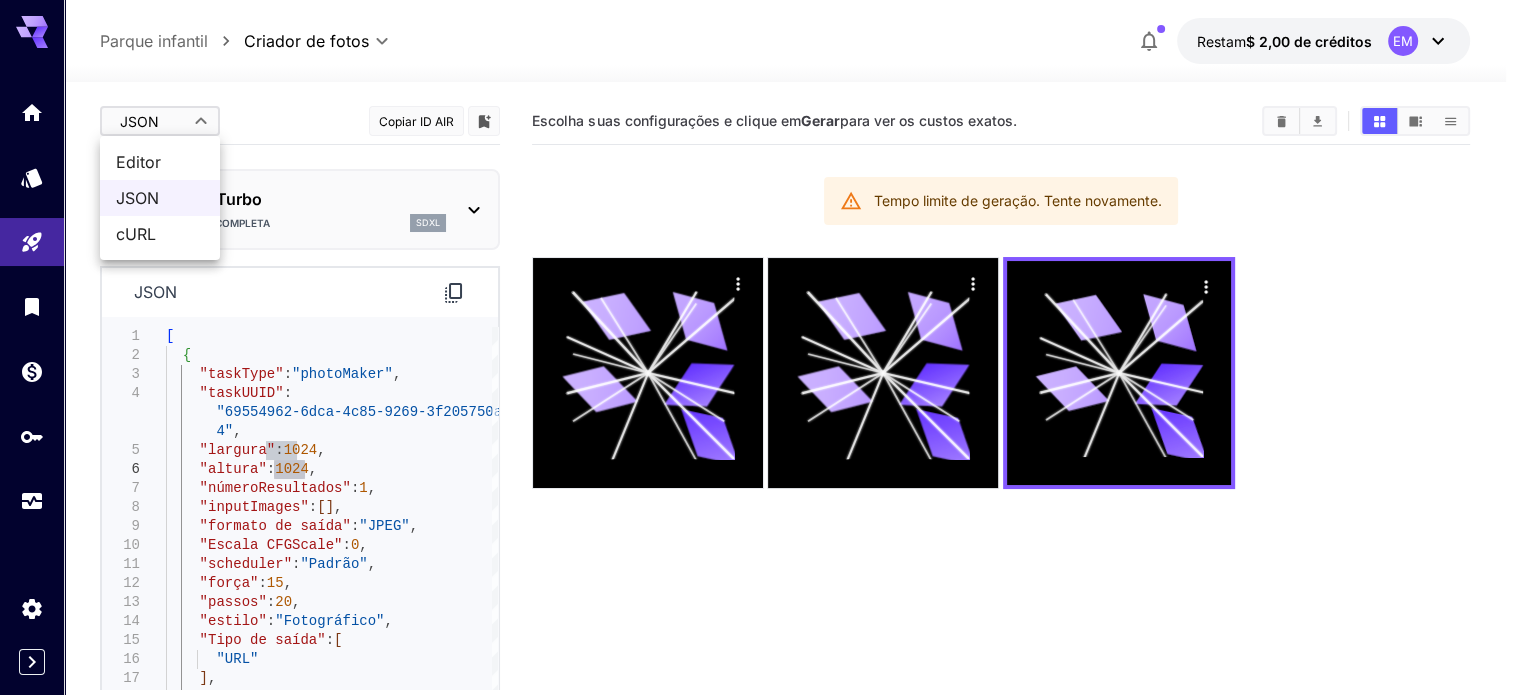 click on "**********" at bounding box center (760, 426) 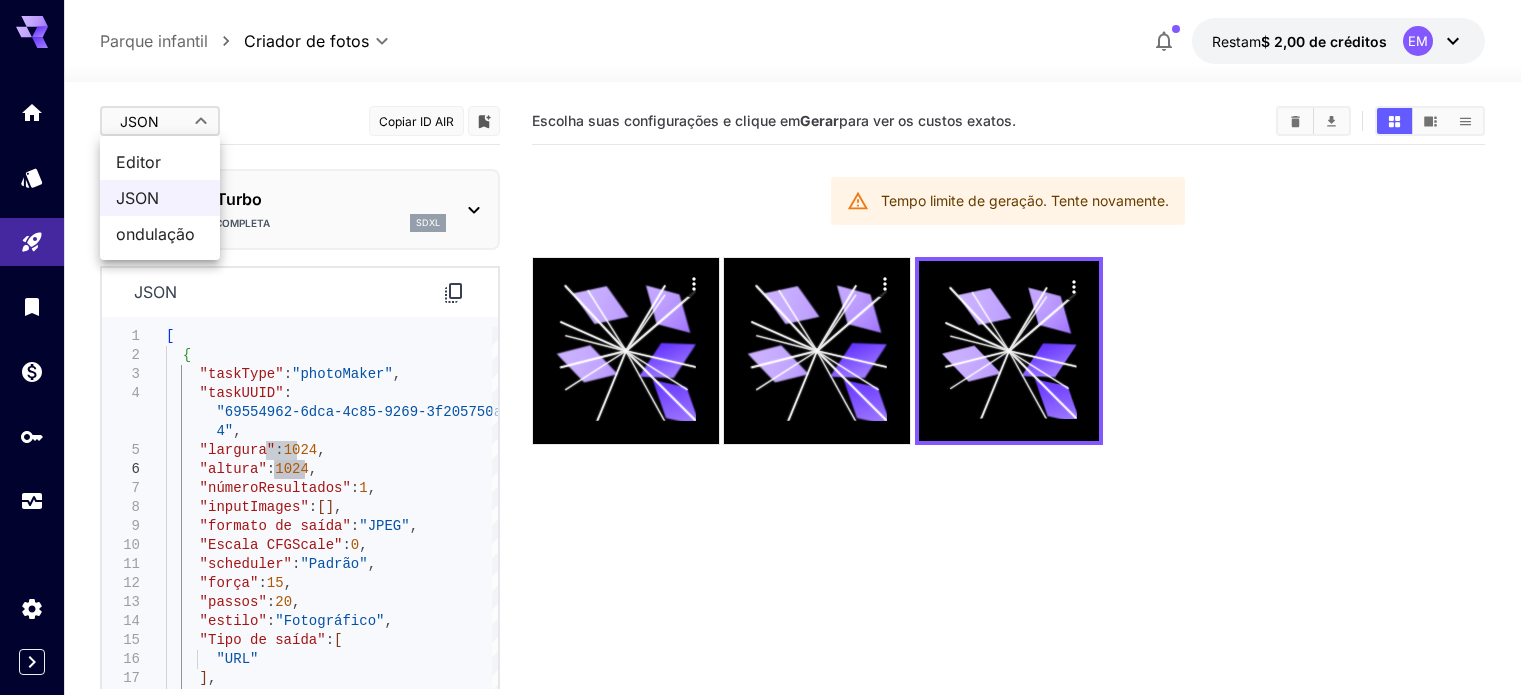click on "Editor" at bounding box center [160, 162] 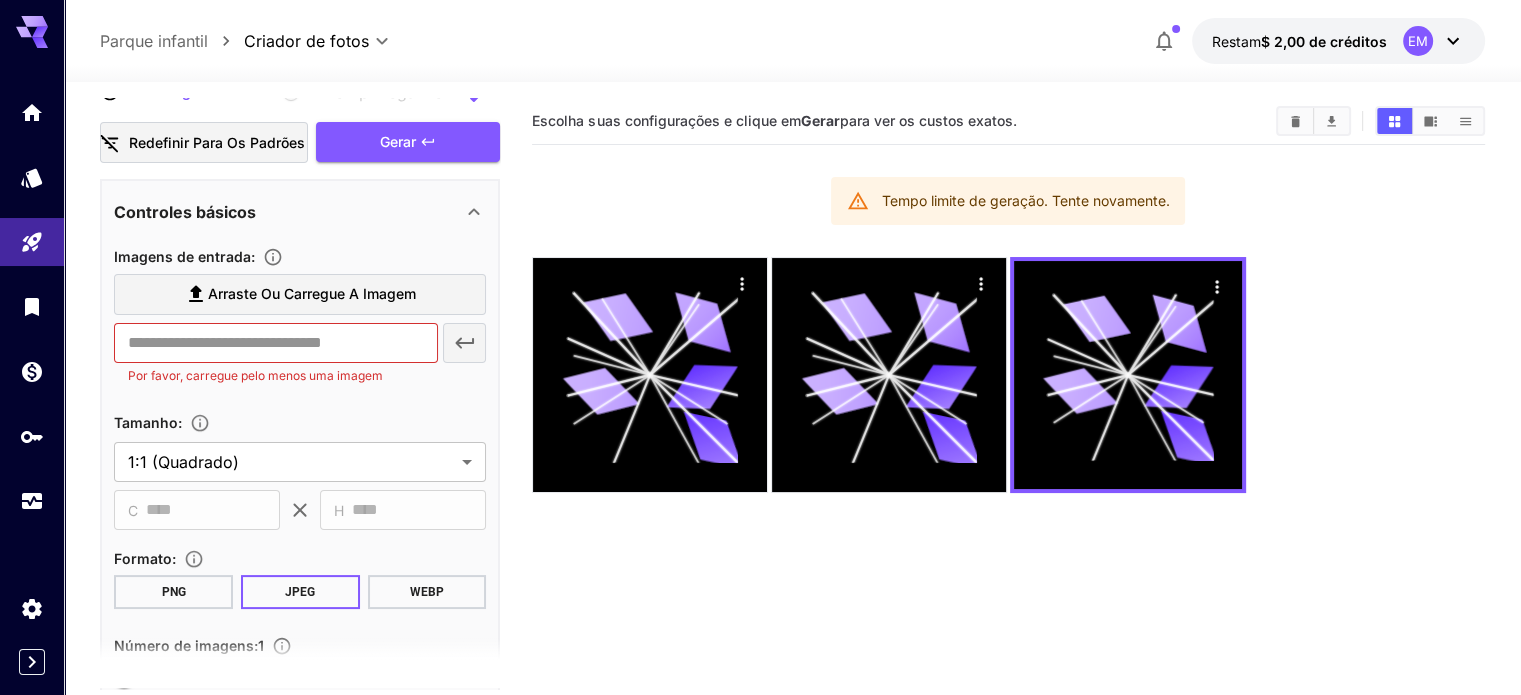 scroll, scrollTop: 300, scrollLeft: 0, axis: vertical 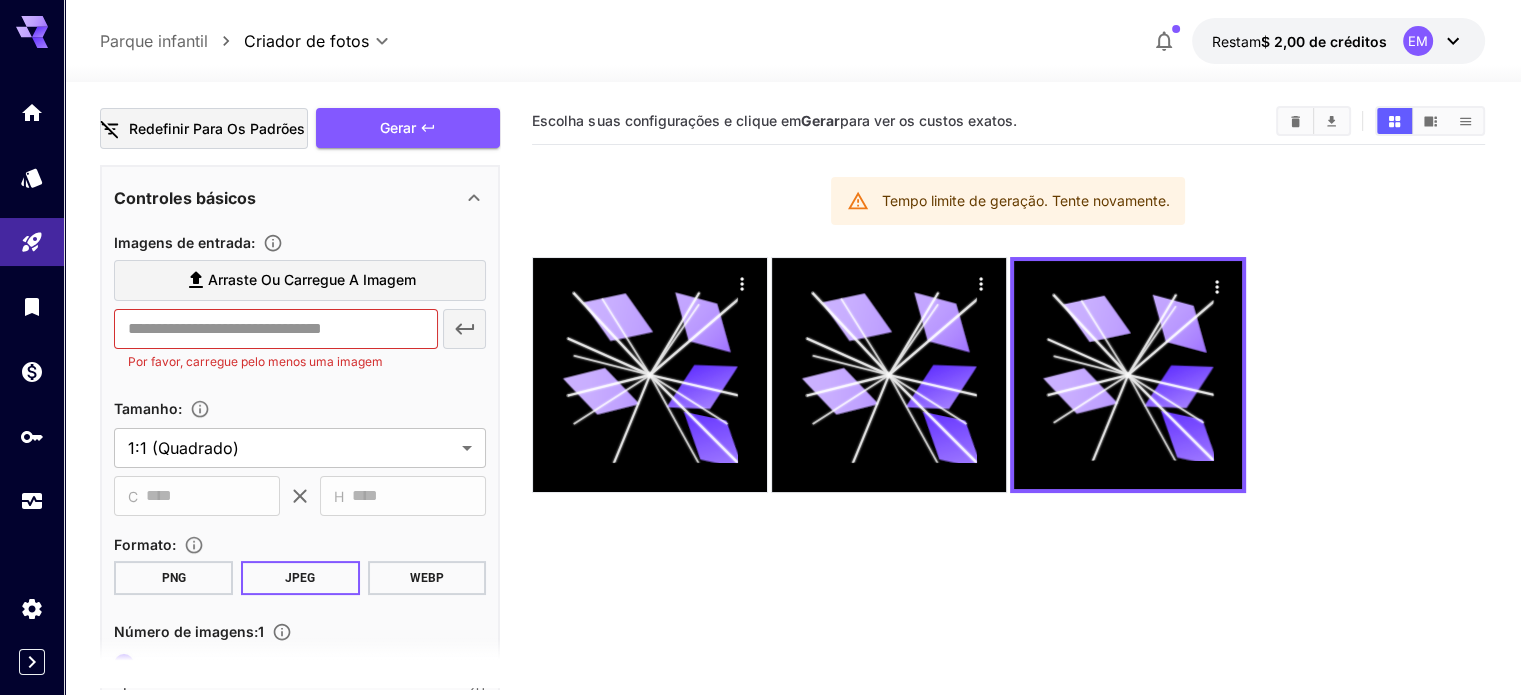 click on "Arraste ou carregue a imagem" at bounding box center [312, 279] 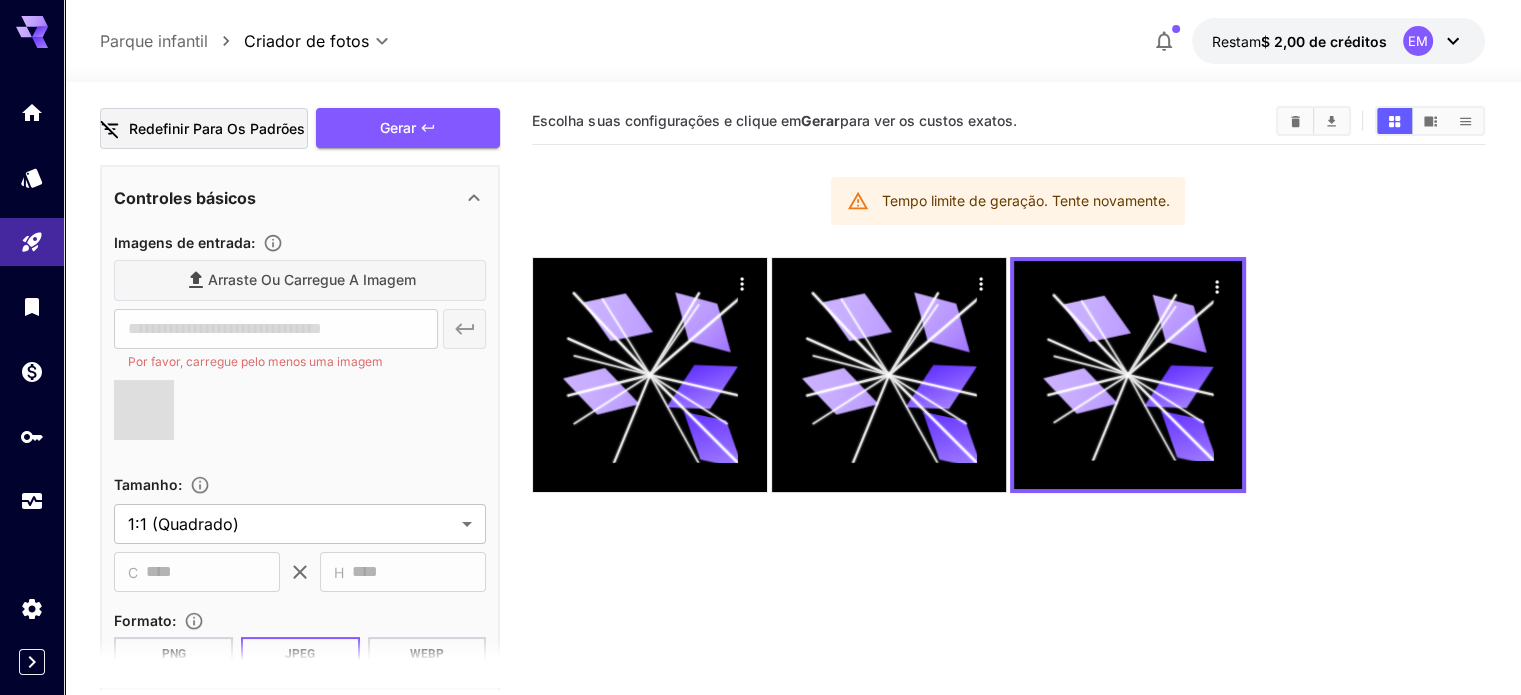 type on "**********" 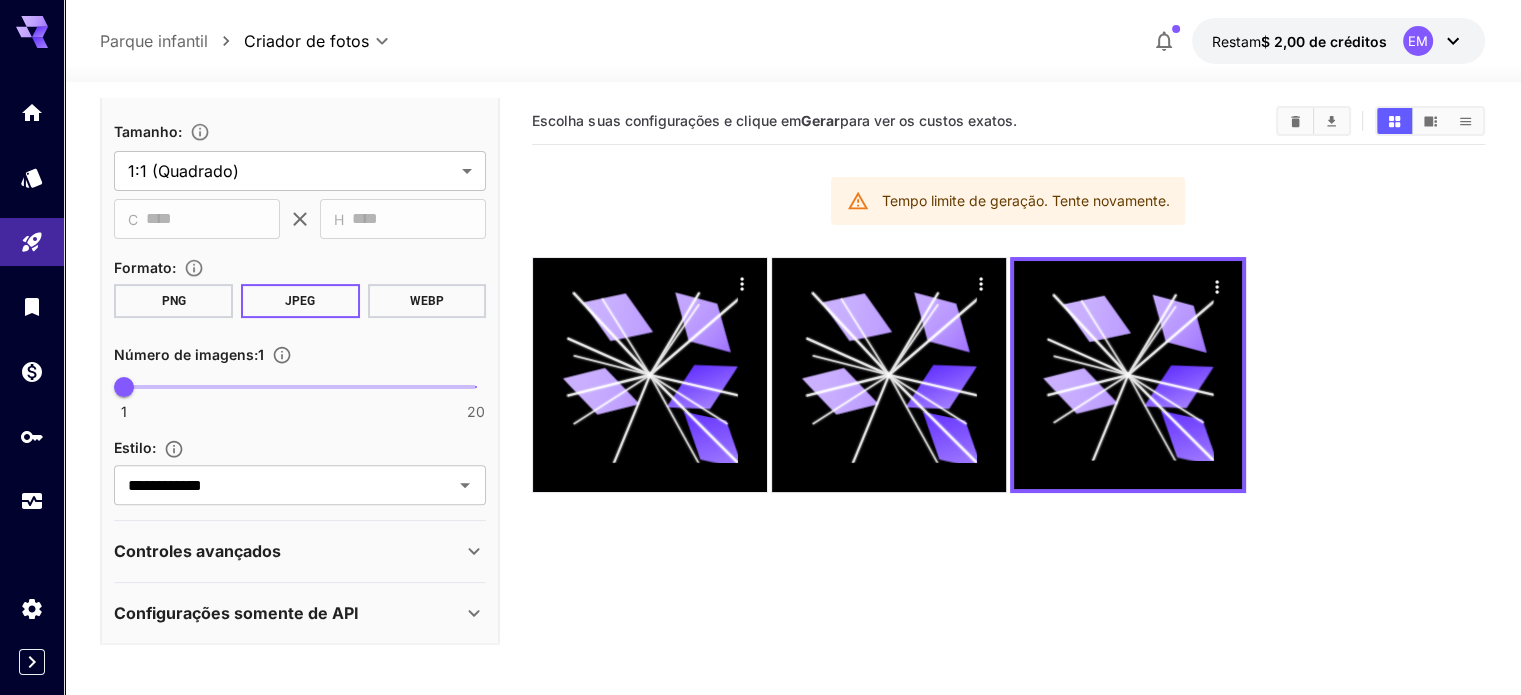 scroll, scrollTop: 631, scrollLeft: 0, axis: vertical 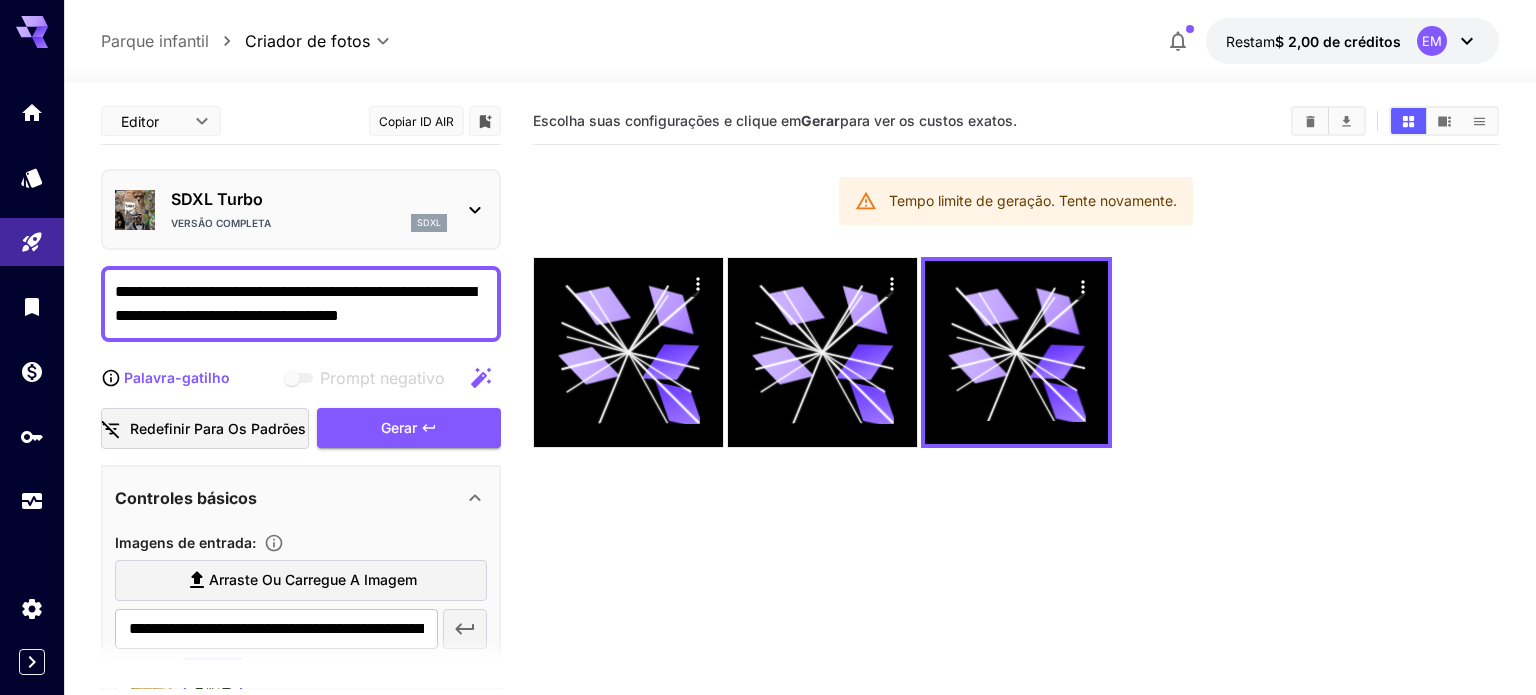 click on "**********" at bounding box center [768, 426] 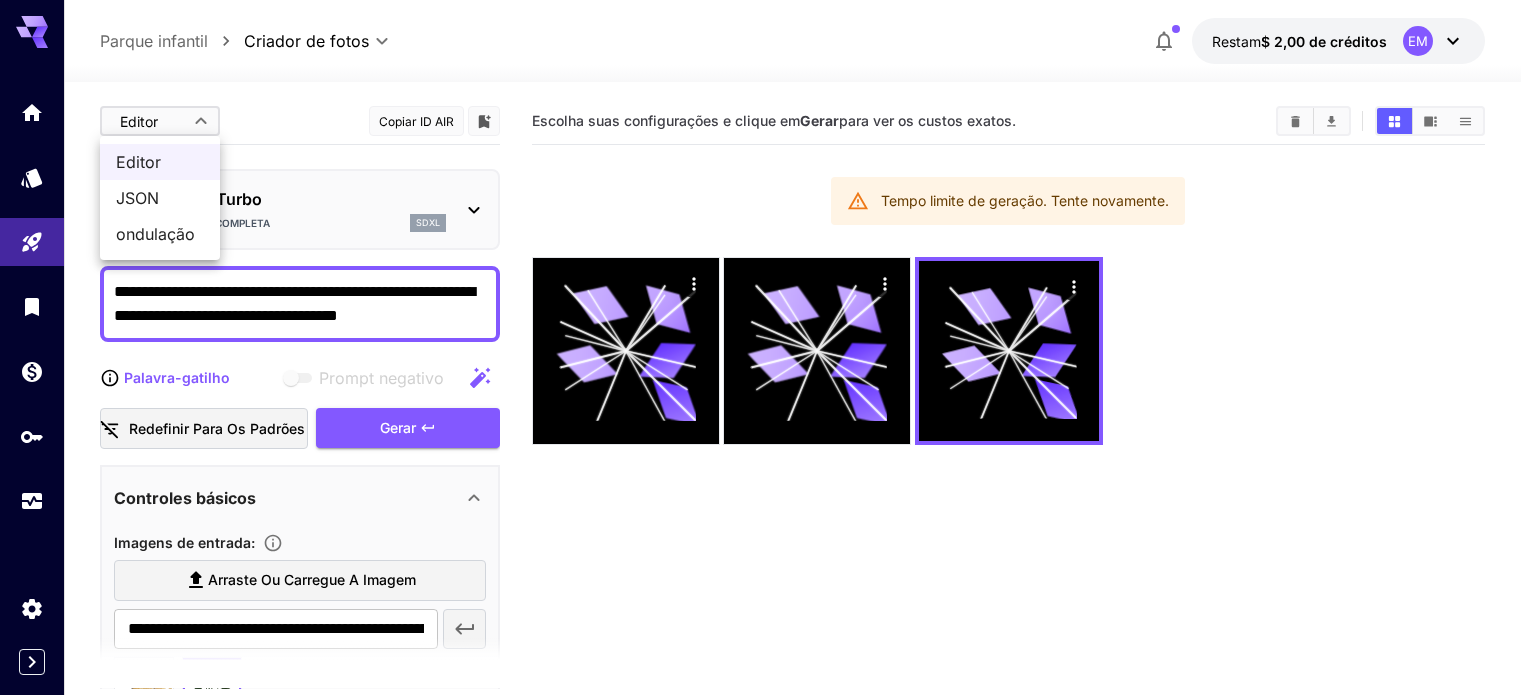 click on "JSON" at bounding box center (160, 198) 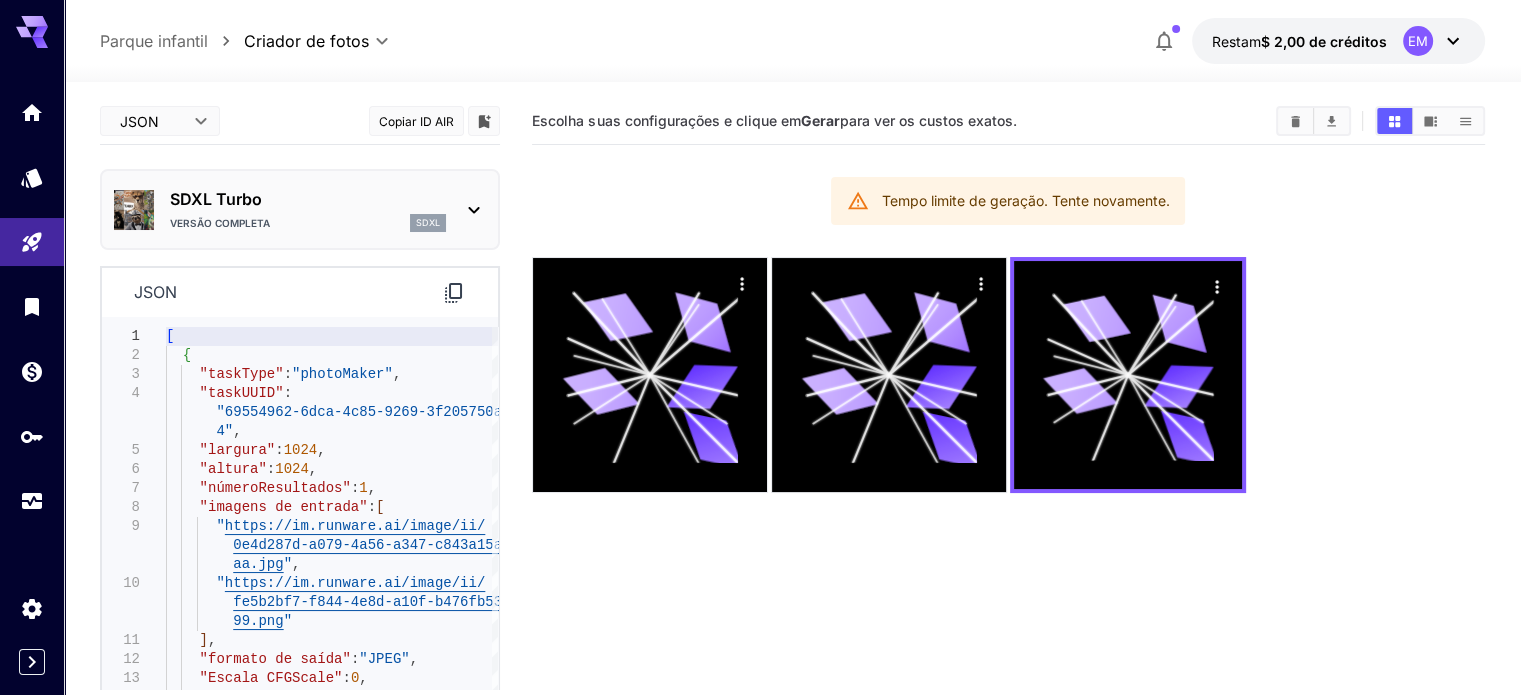 click 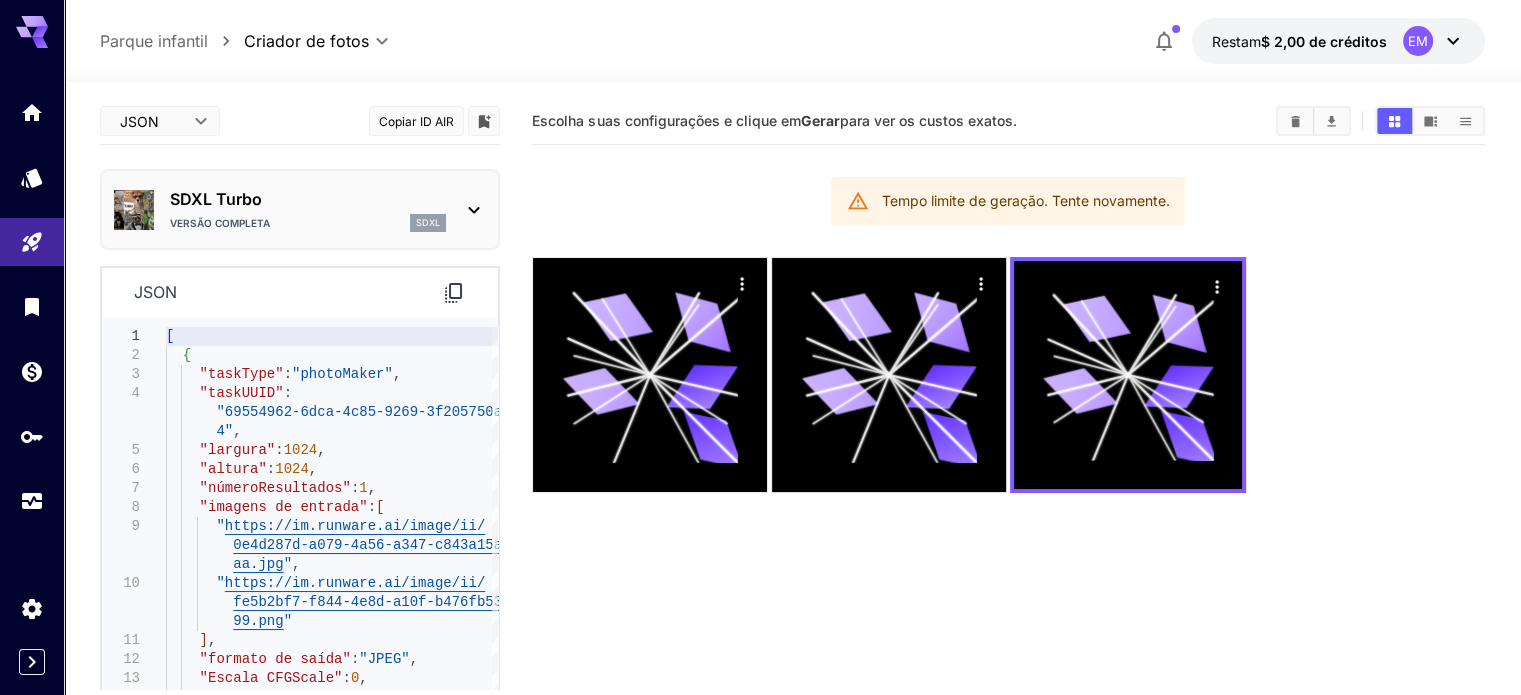 click 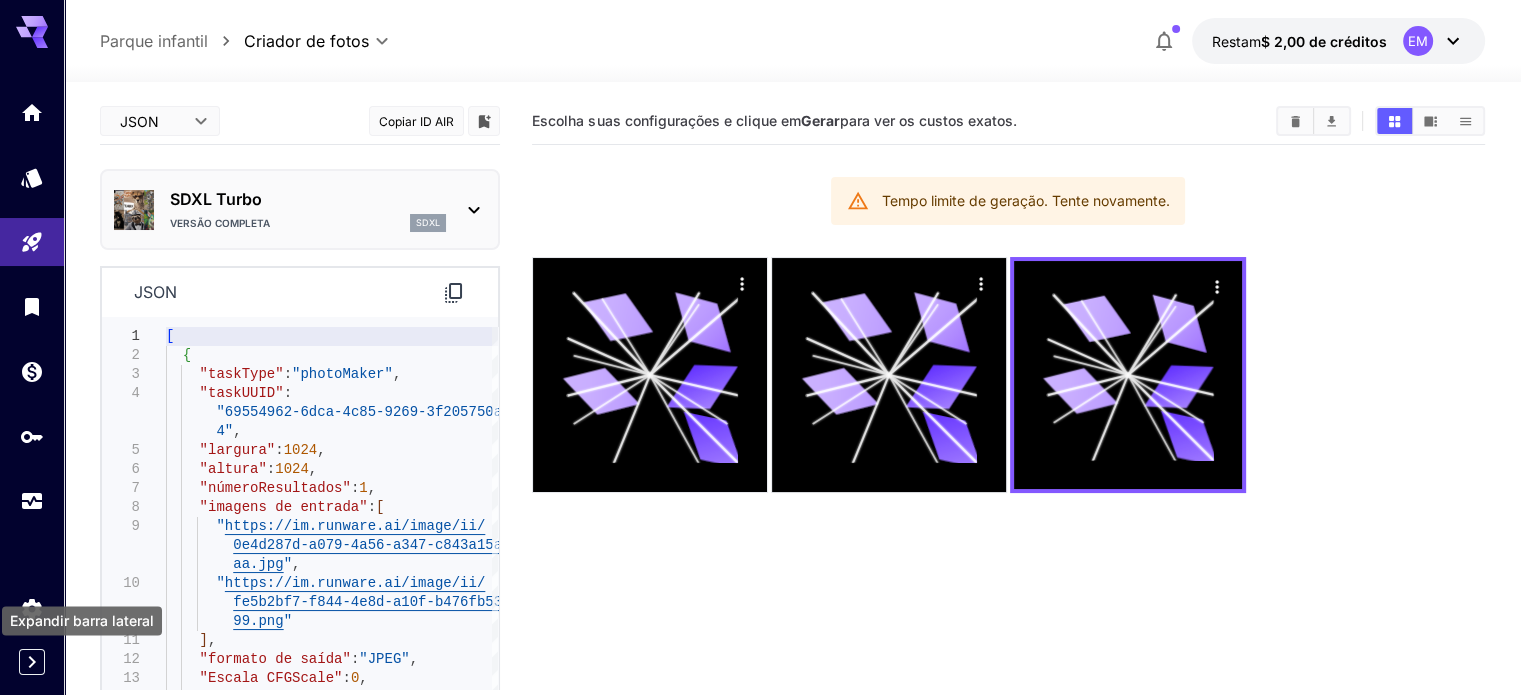click 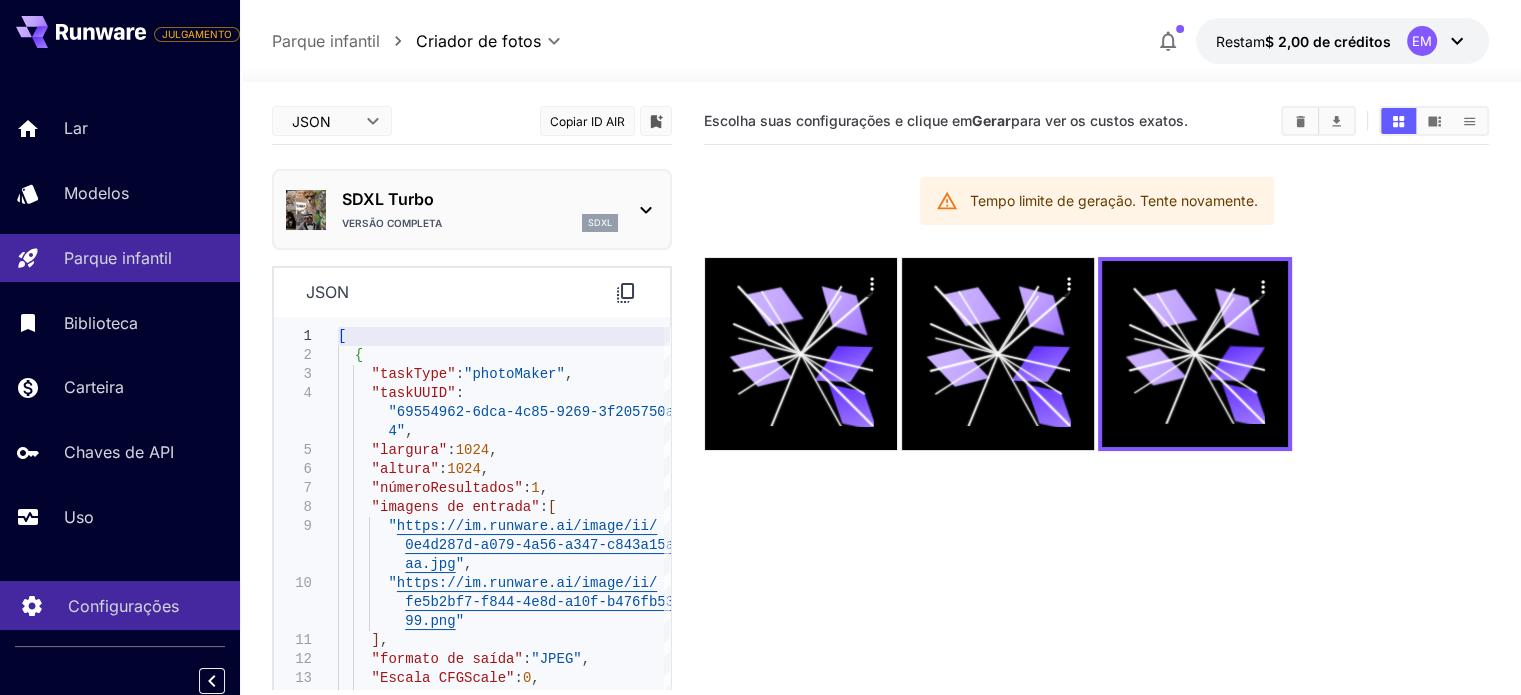 click on "Configurações" at bounding box center (123, 606) 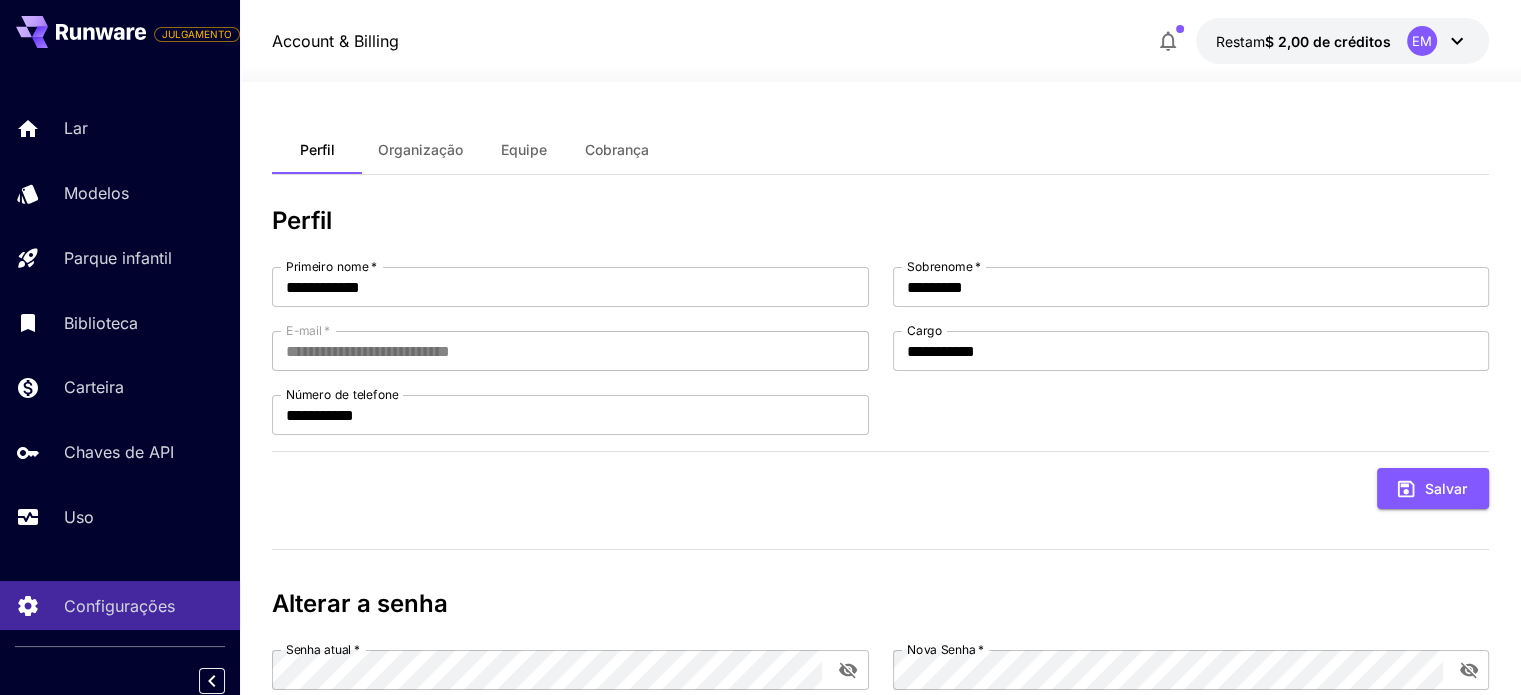 click 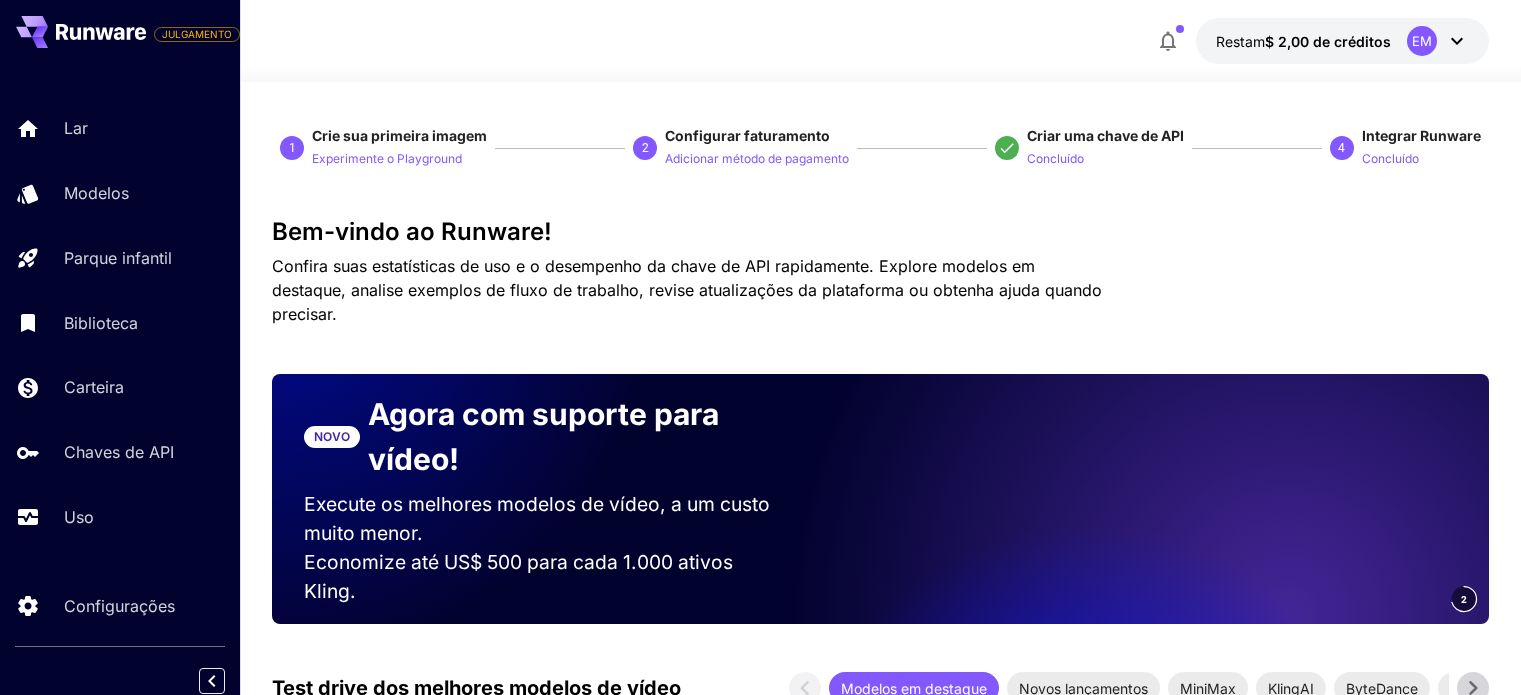 scroll, scrollTop: 0, scrollLeft: 0, axis: both 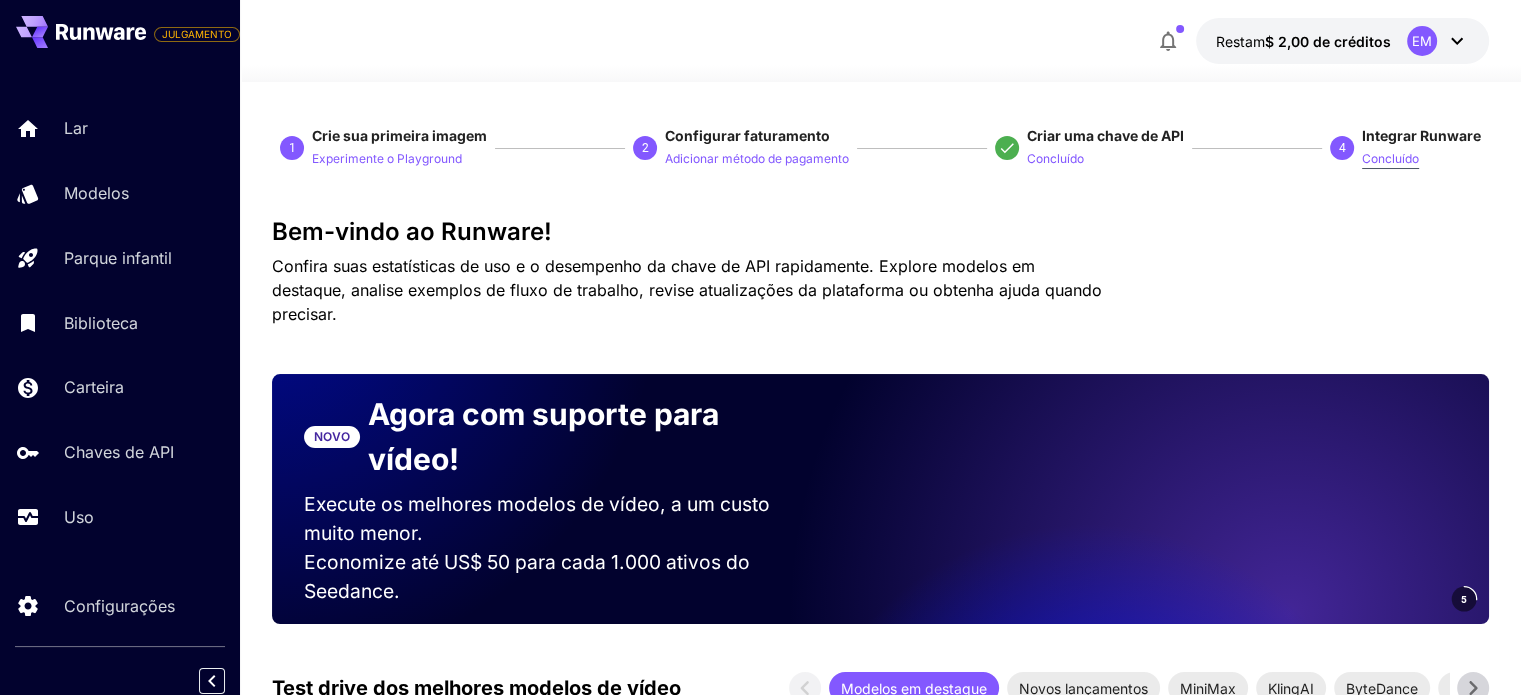 click on "Concluído" at bounding box center [1390, 158] 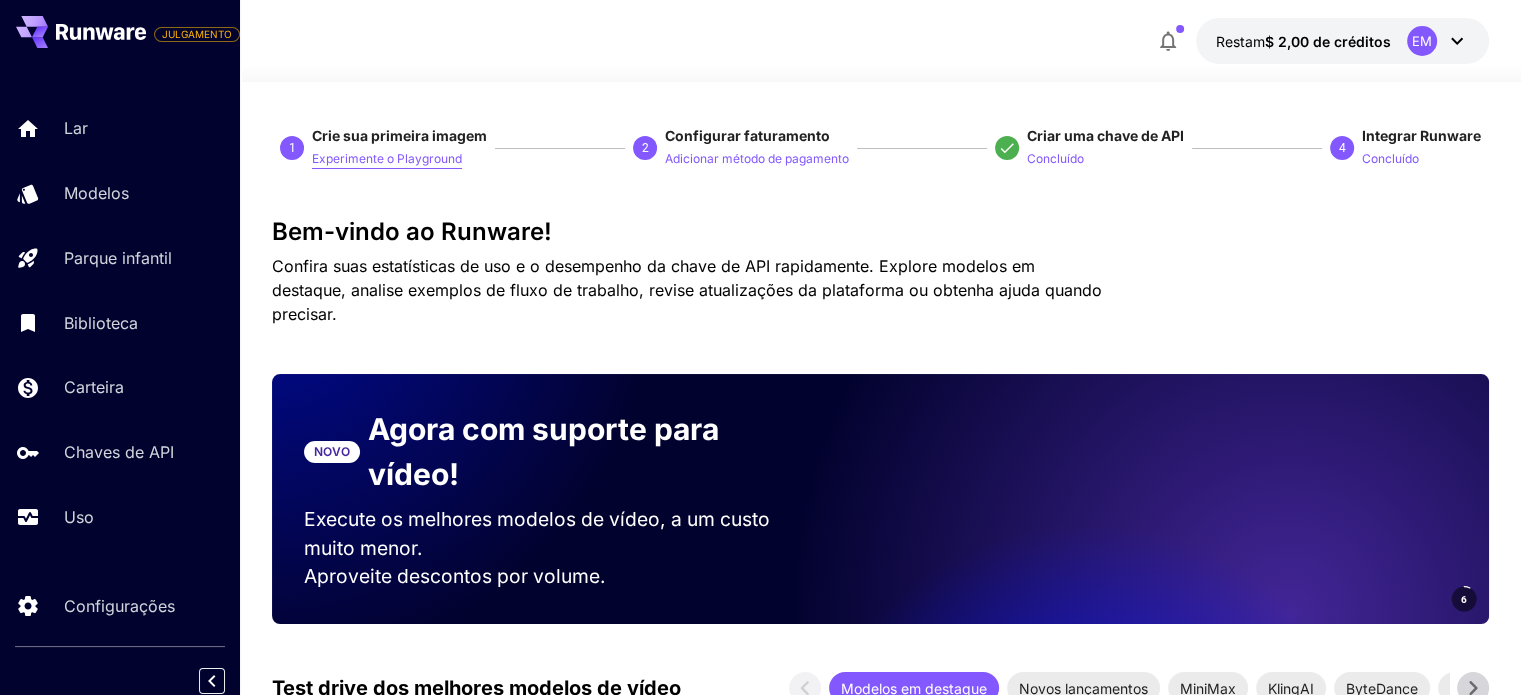 click on "Experimente o Playground" at bounding box center [387, 158] 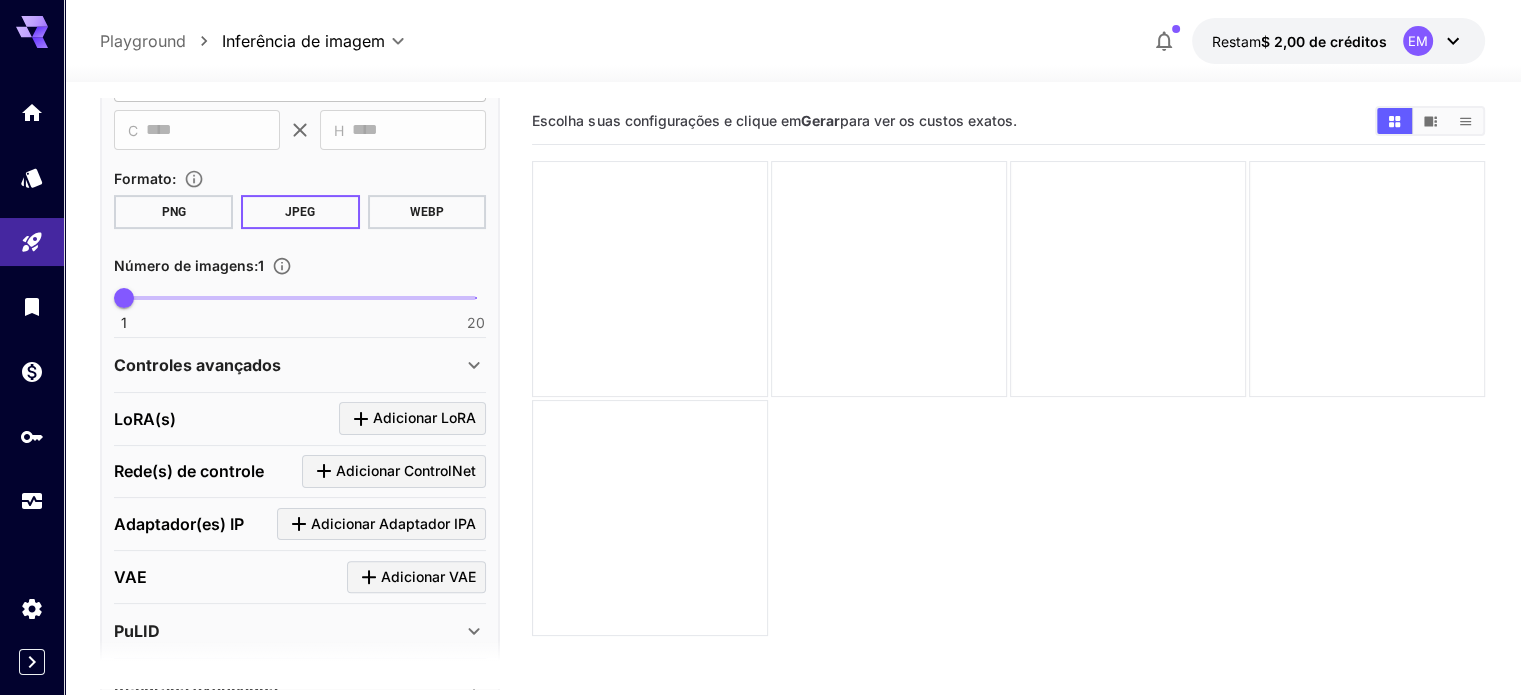 scroll, scrollTop: 624, scrollLeft: 0, axis: vertical 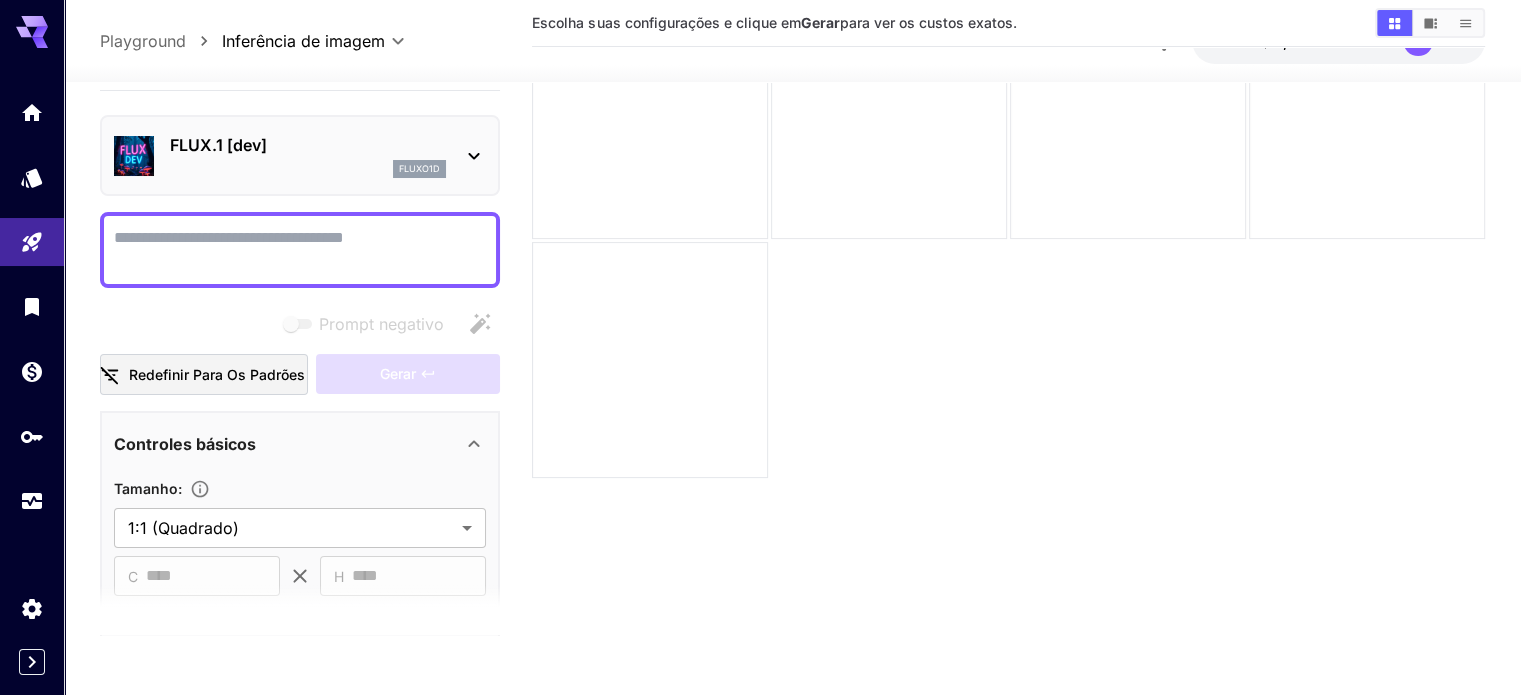 click on "FLUX.1 [dev] fluxo1d" at bounding box center [300, 155] 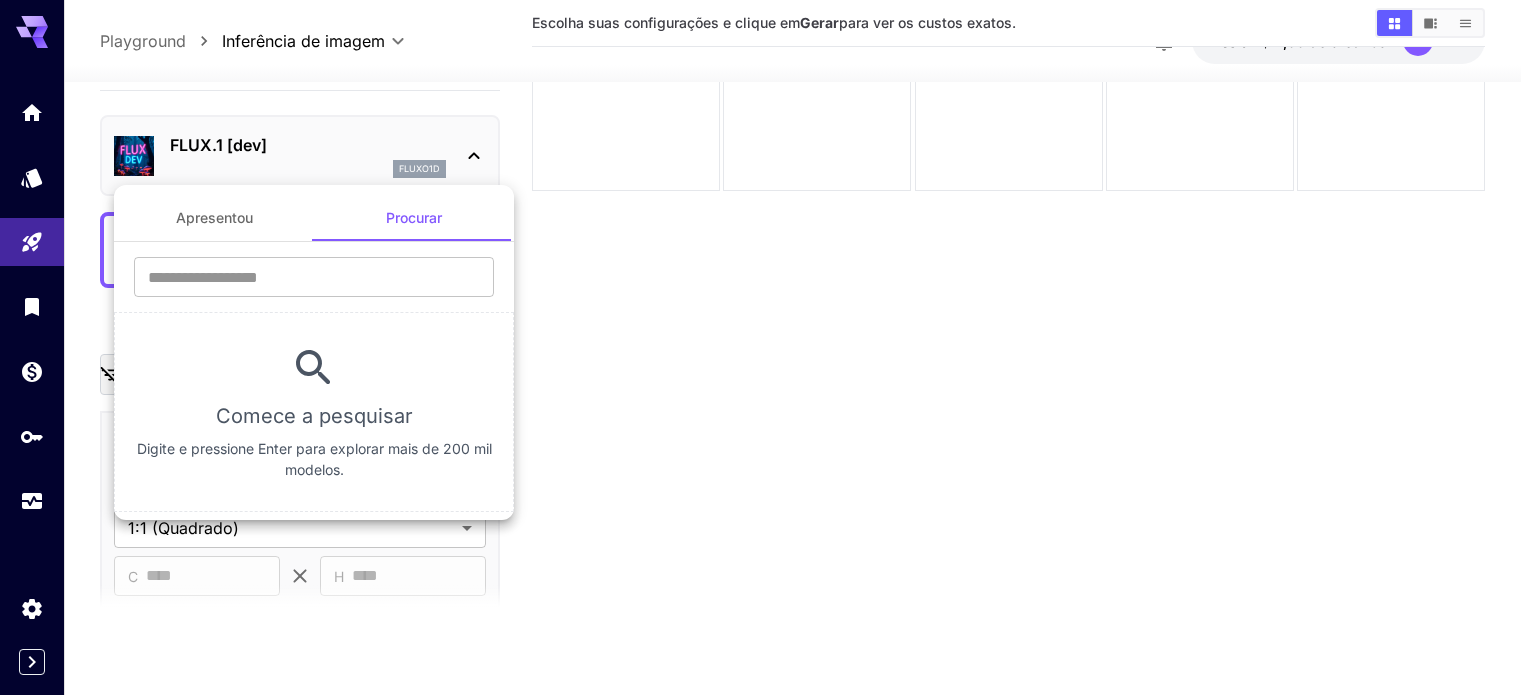 click at bounding box center (768, 347) 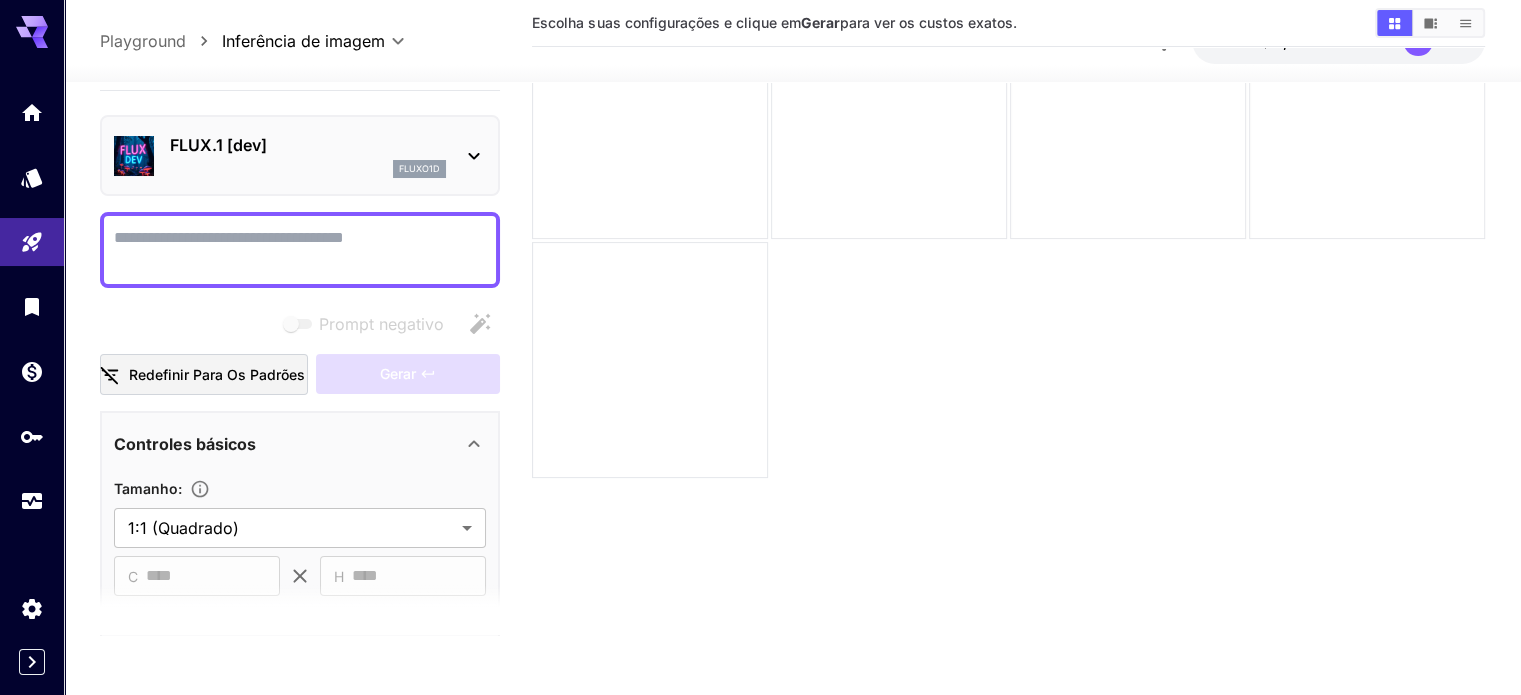 click on "Playground" at bounding box center [143, 41] 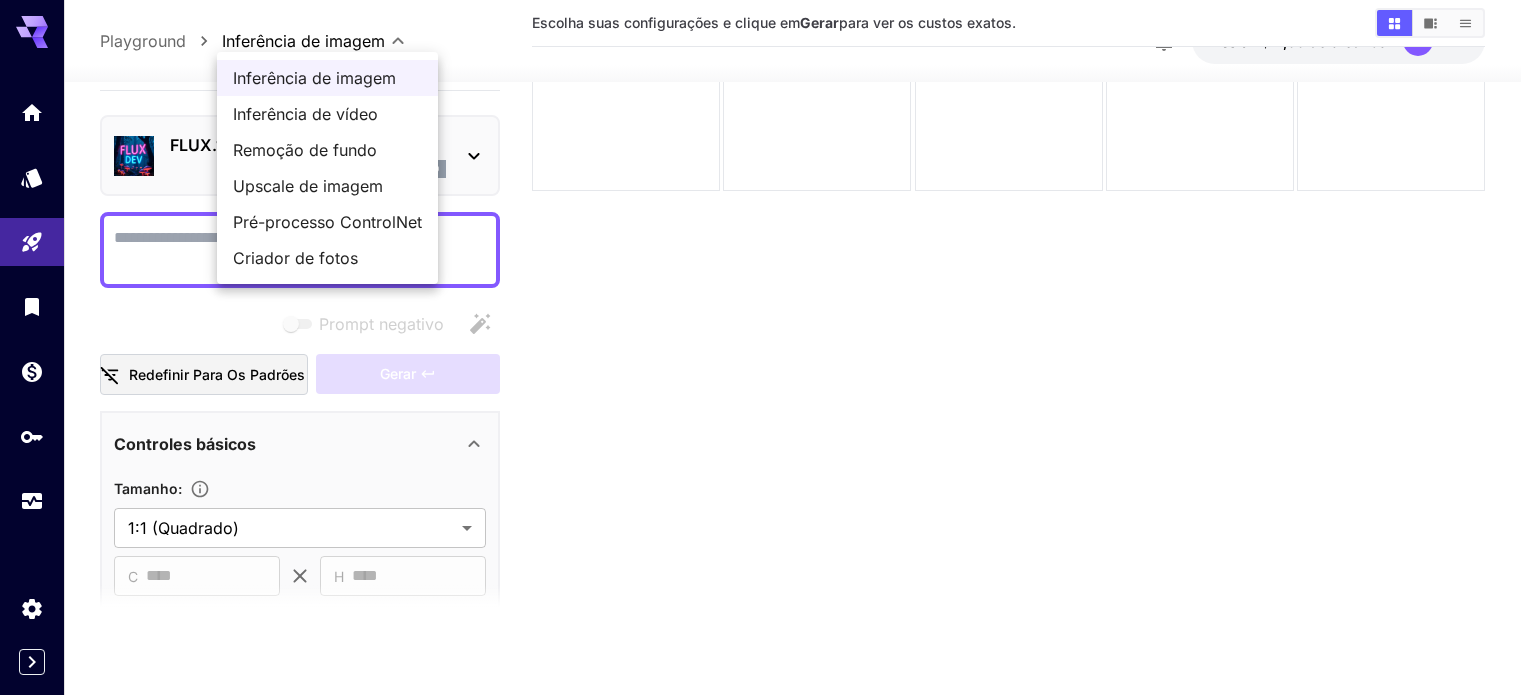click on "Pré-processo ControlNet" at bounding box center (327, 222) 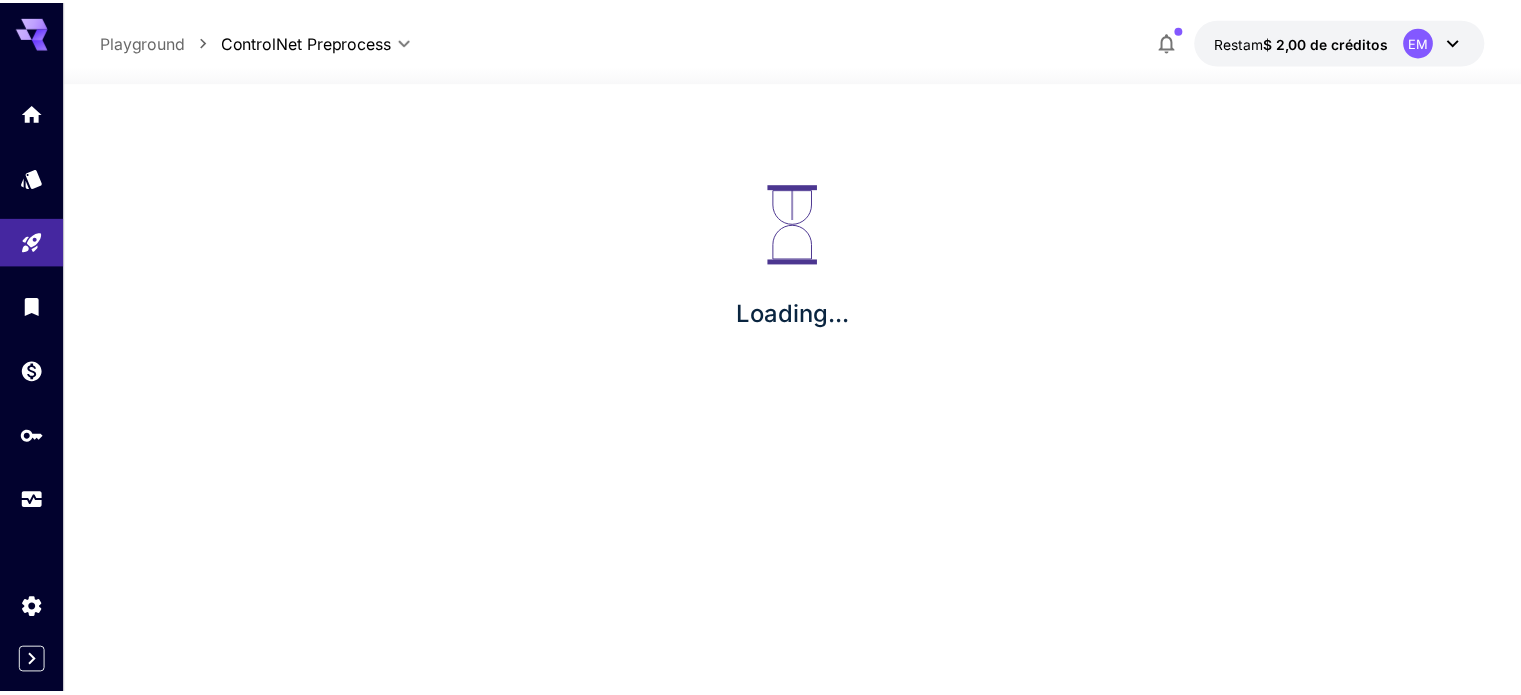 scroll, scrollTop: 0, scrollLeft: 0, axis: both 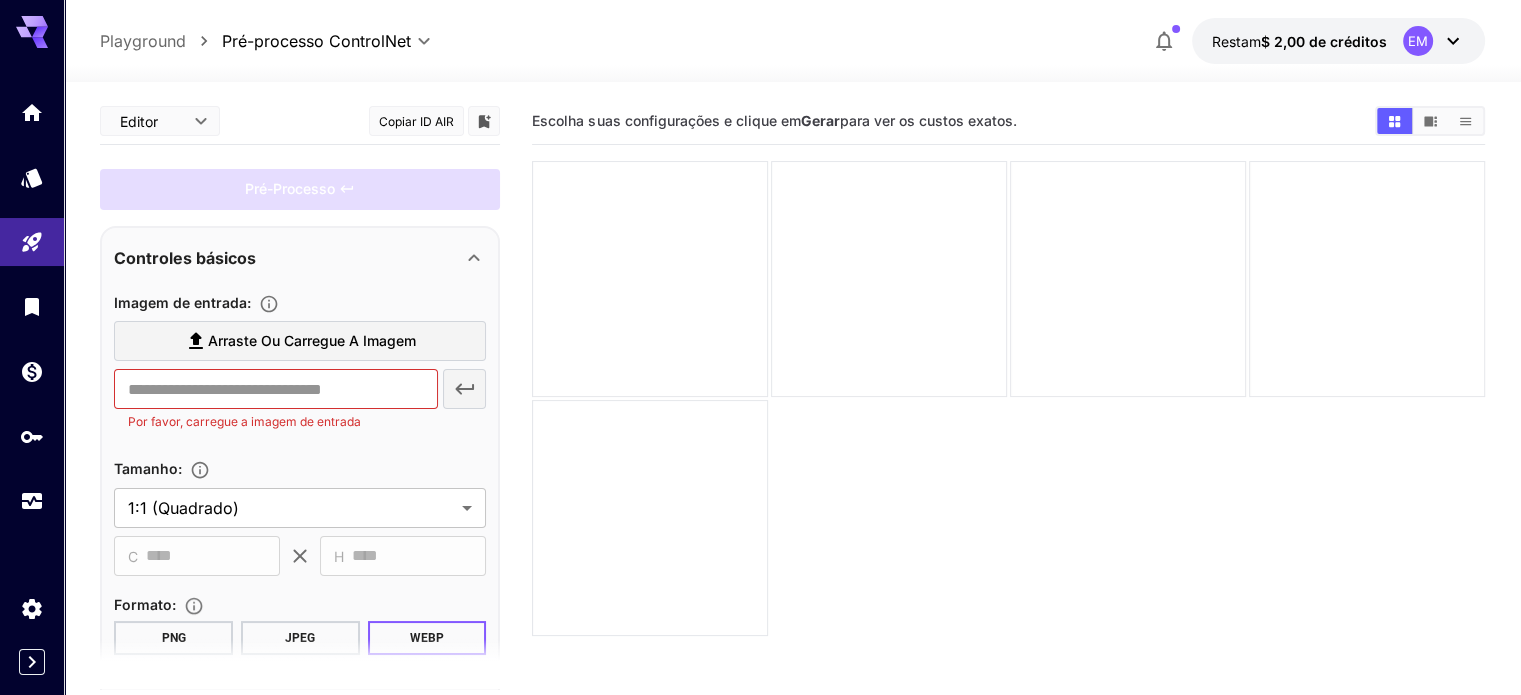 click on "**********" at bounding box center [760, 426] 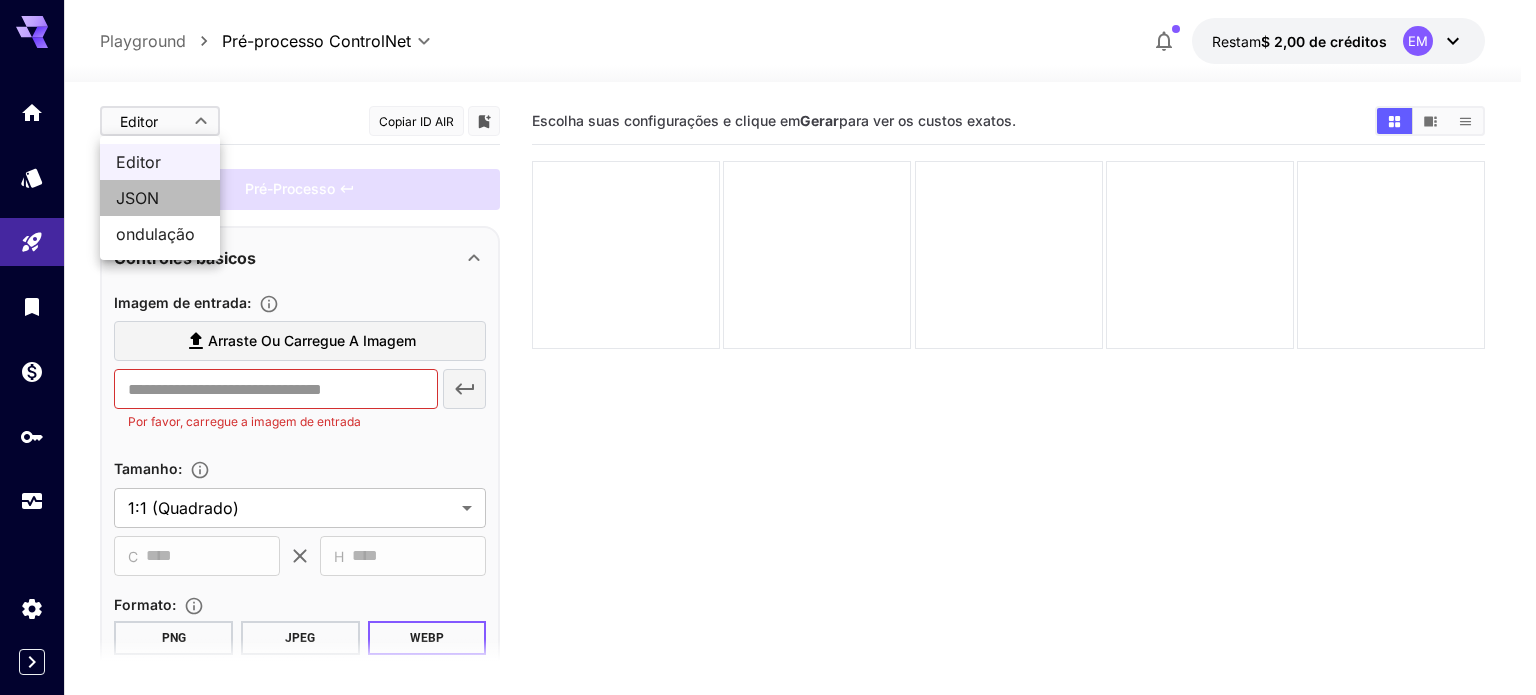 click on "JSON" at bounding box center [137, 198] 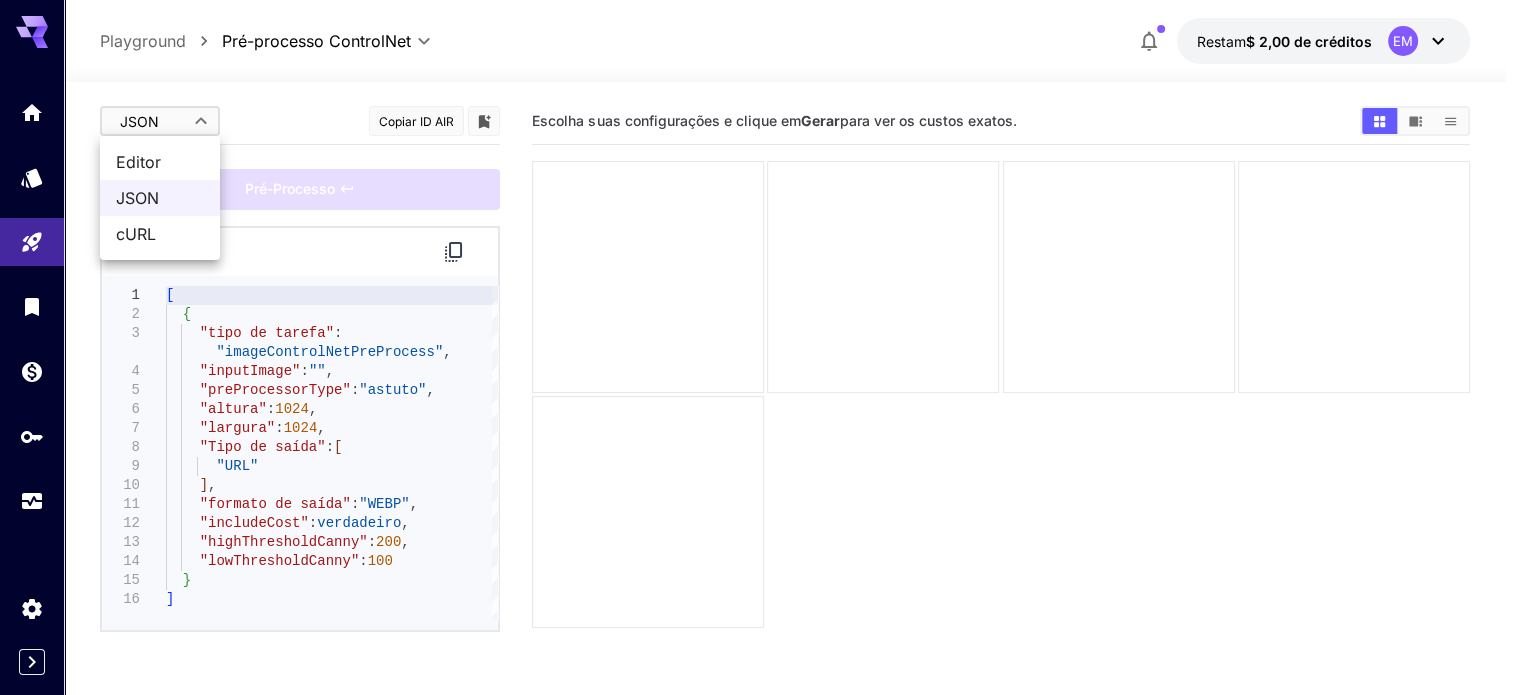 click on "**********" at bounding box center [760, 426] 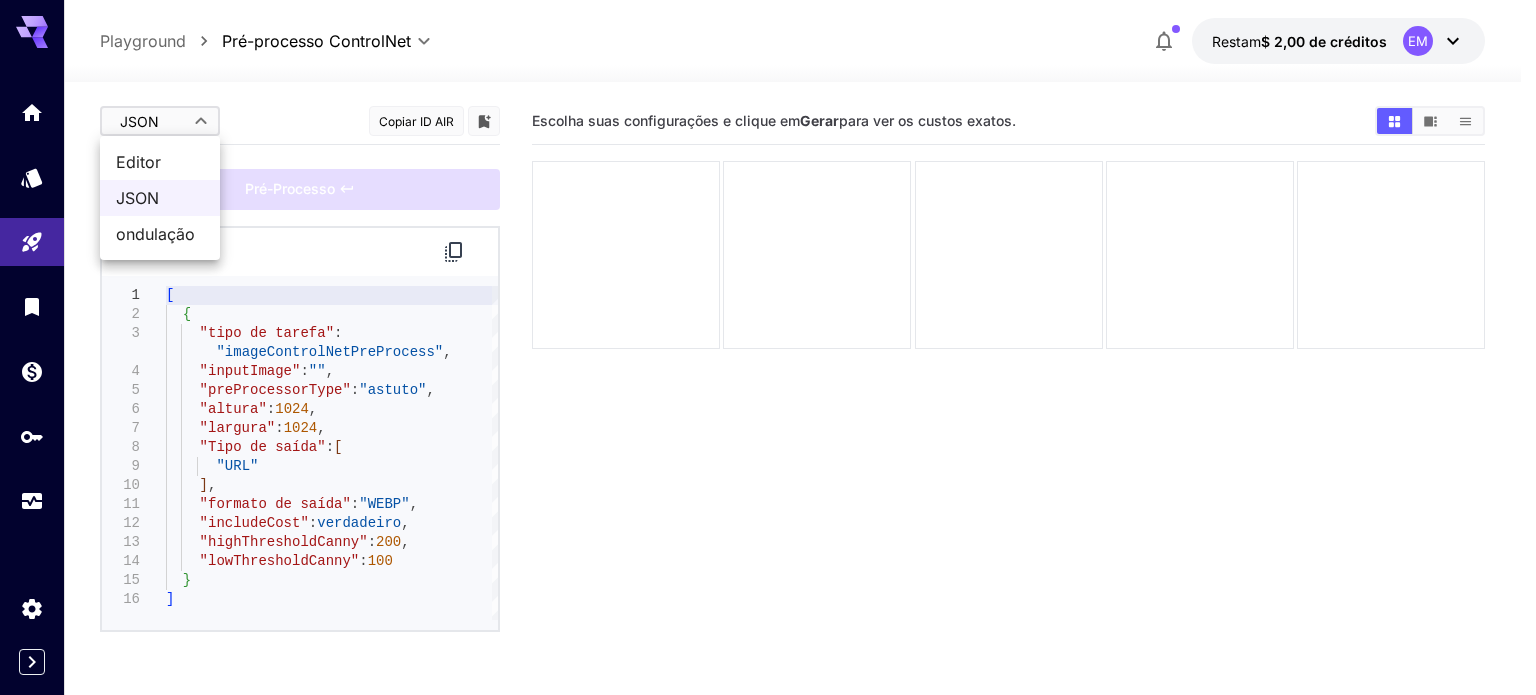 click on "Editor" at bounding box center (138, 162) 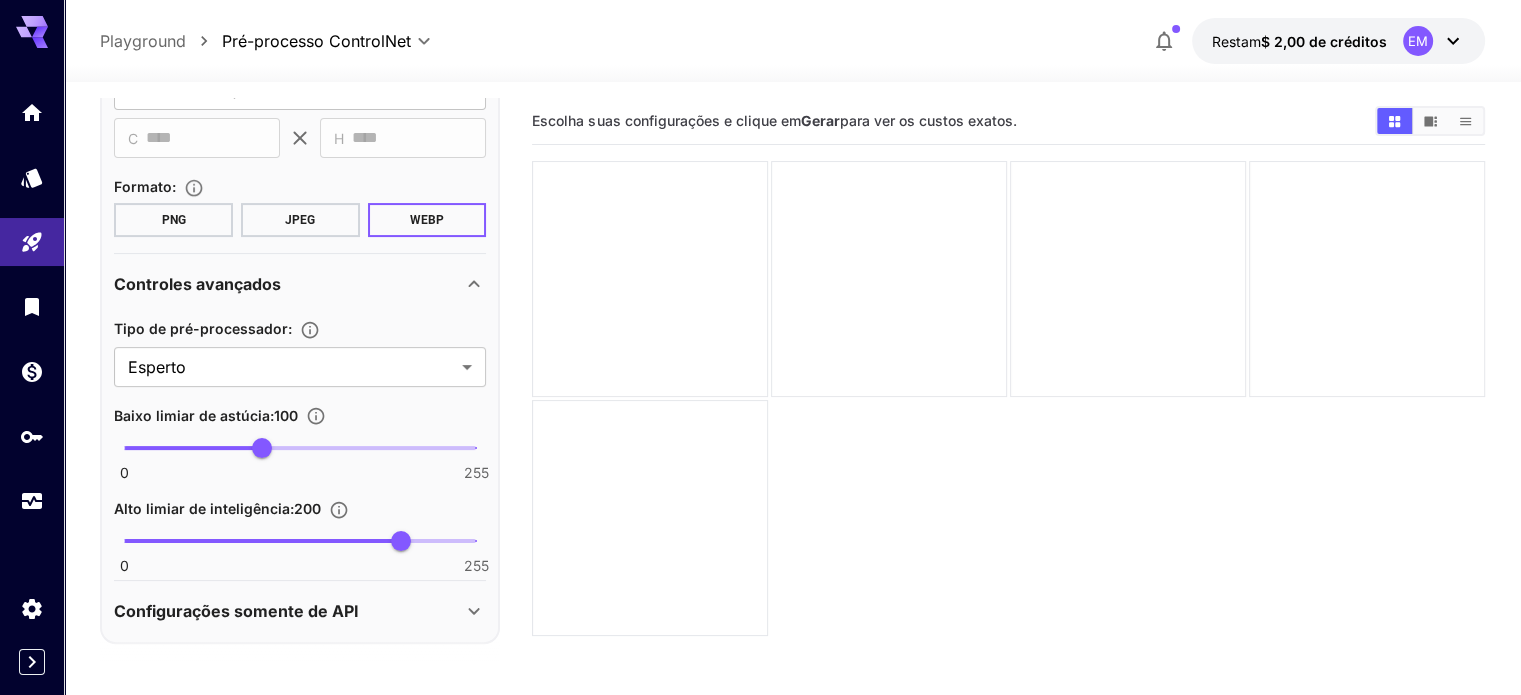 scroll, scrollTop: 0, scrollLeft: 0, axis: both 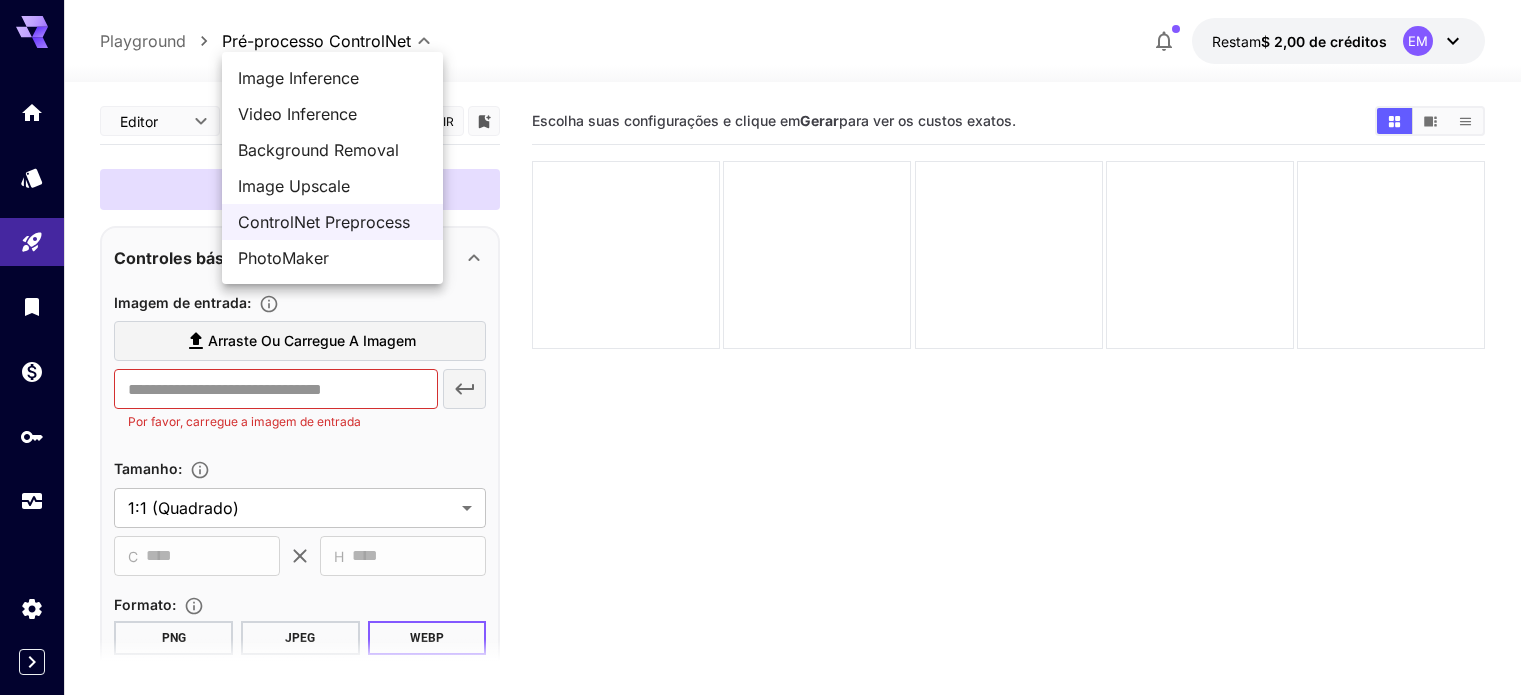 click on "**********" at bounding box center (768, 426) 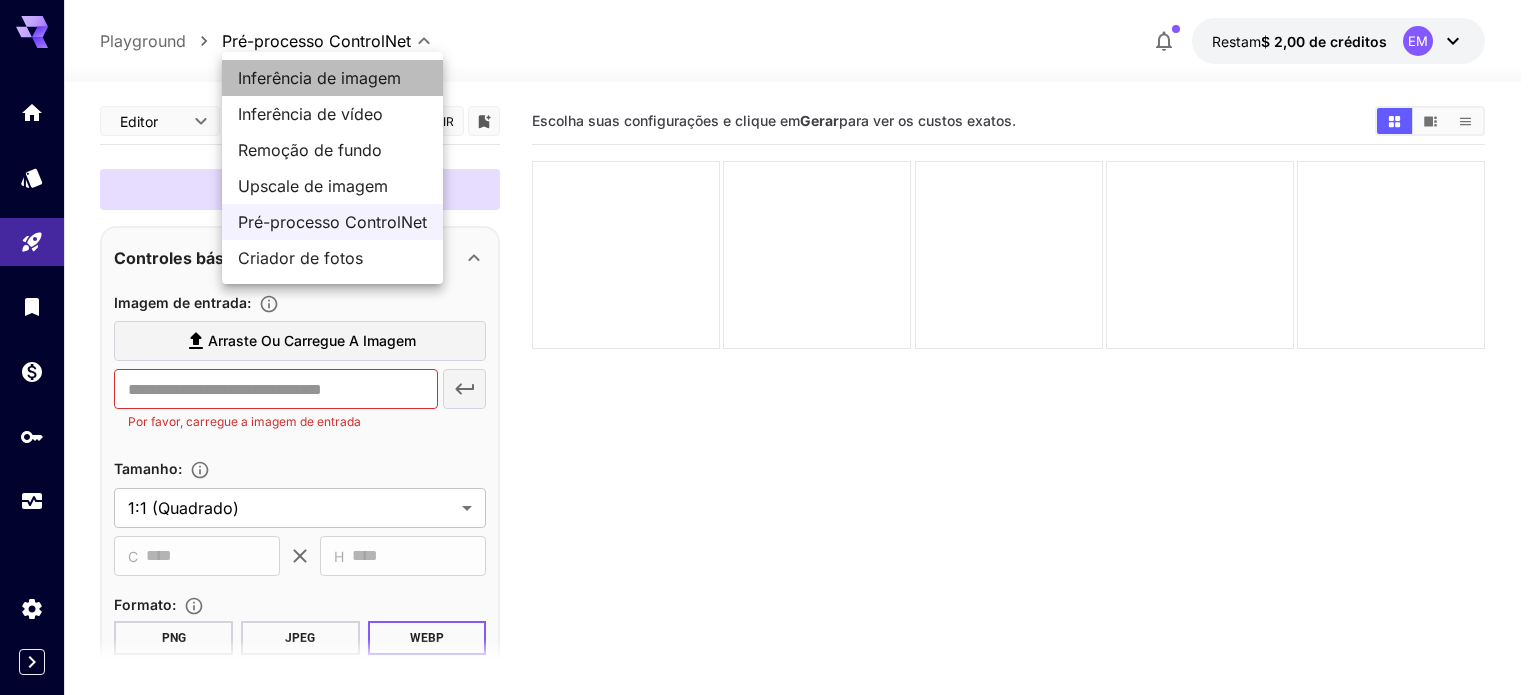 click on "Inferência de imagem" at bounding box center (319, 78) 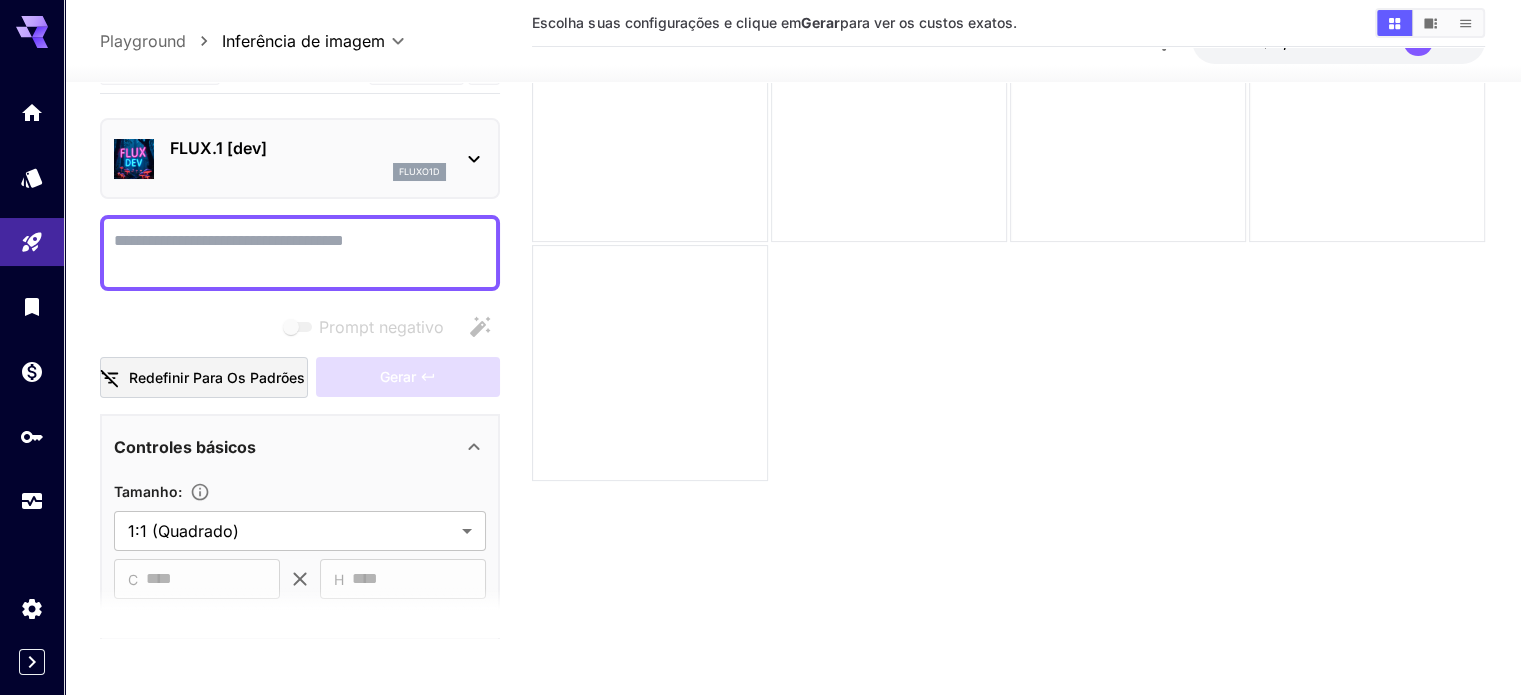 scroll, scrollTop: 158, scrollLeft: 0, axis: vertical 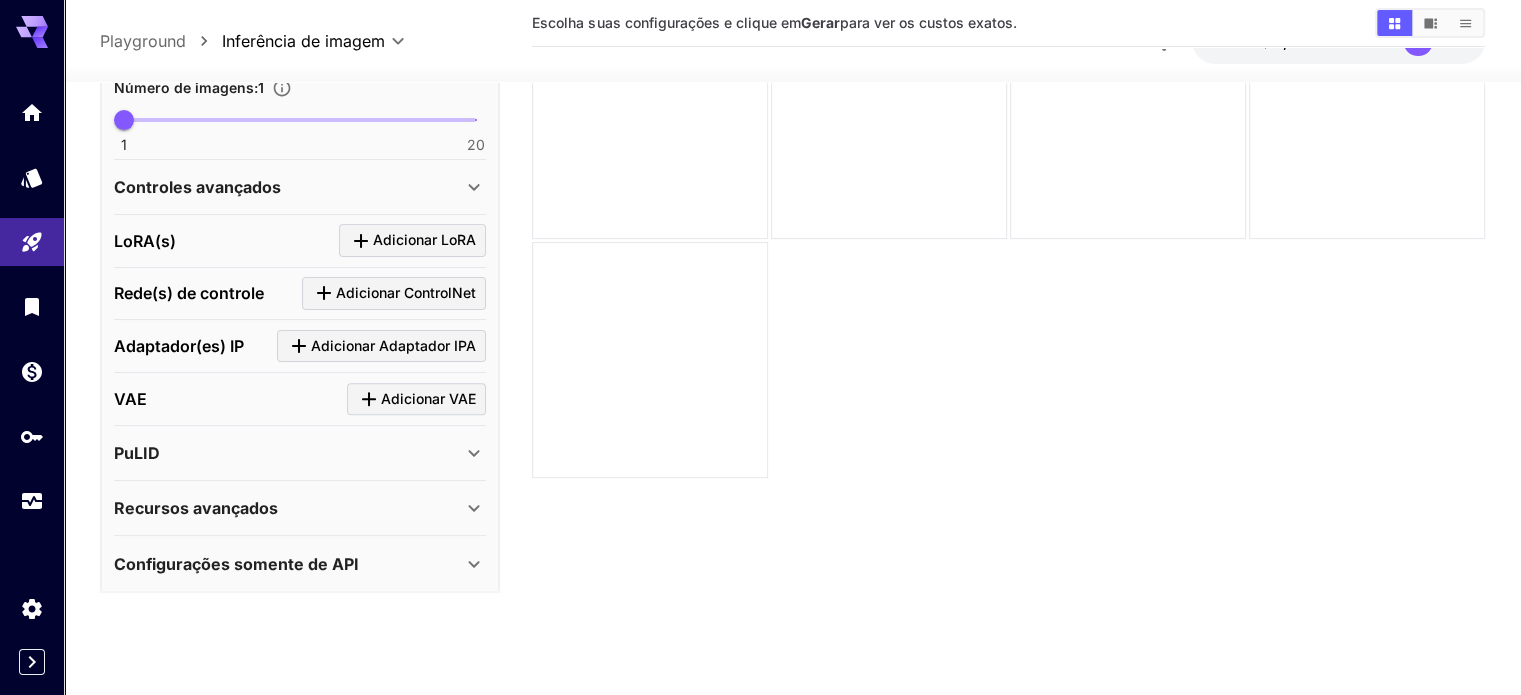 click 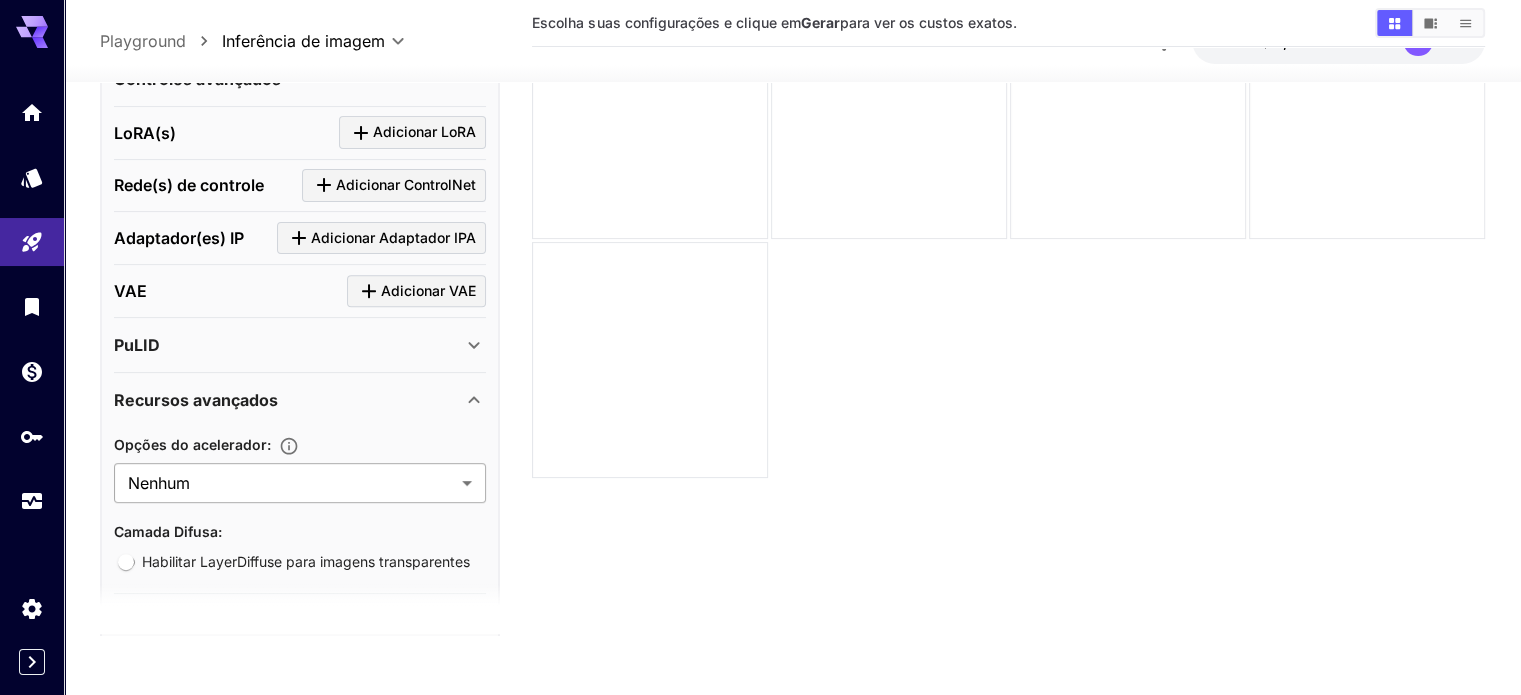 scroll, scrollTop: 790, scrollLeft: 0, axis: vertical 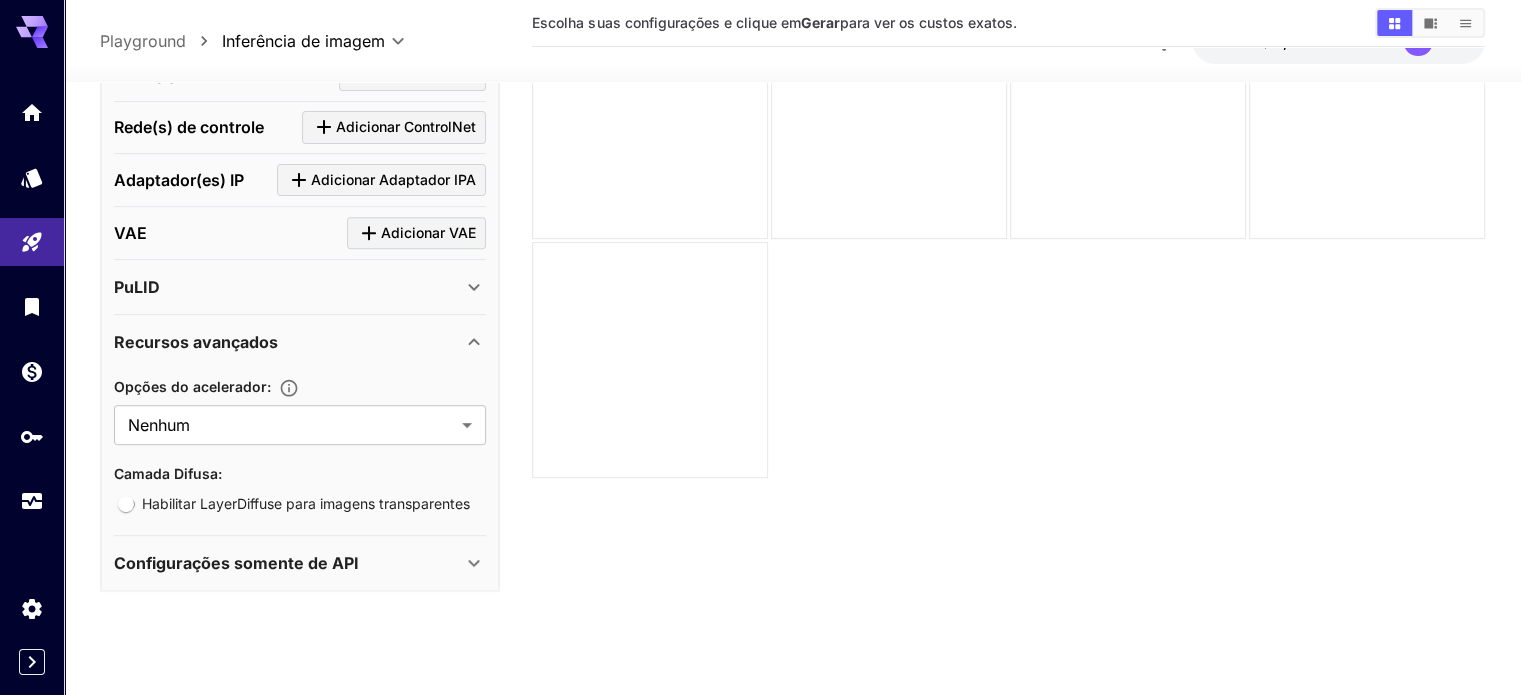 click on "PuLID" at bounding box center [288, 287] 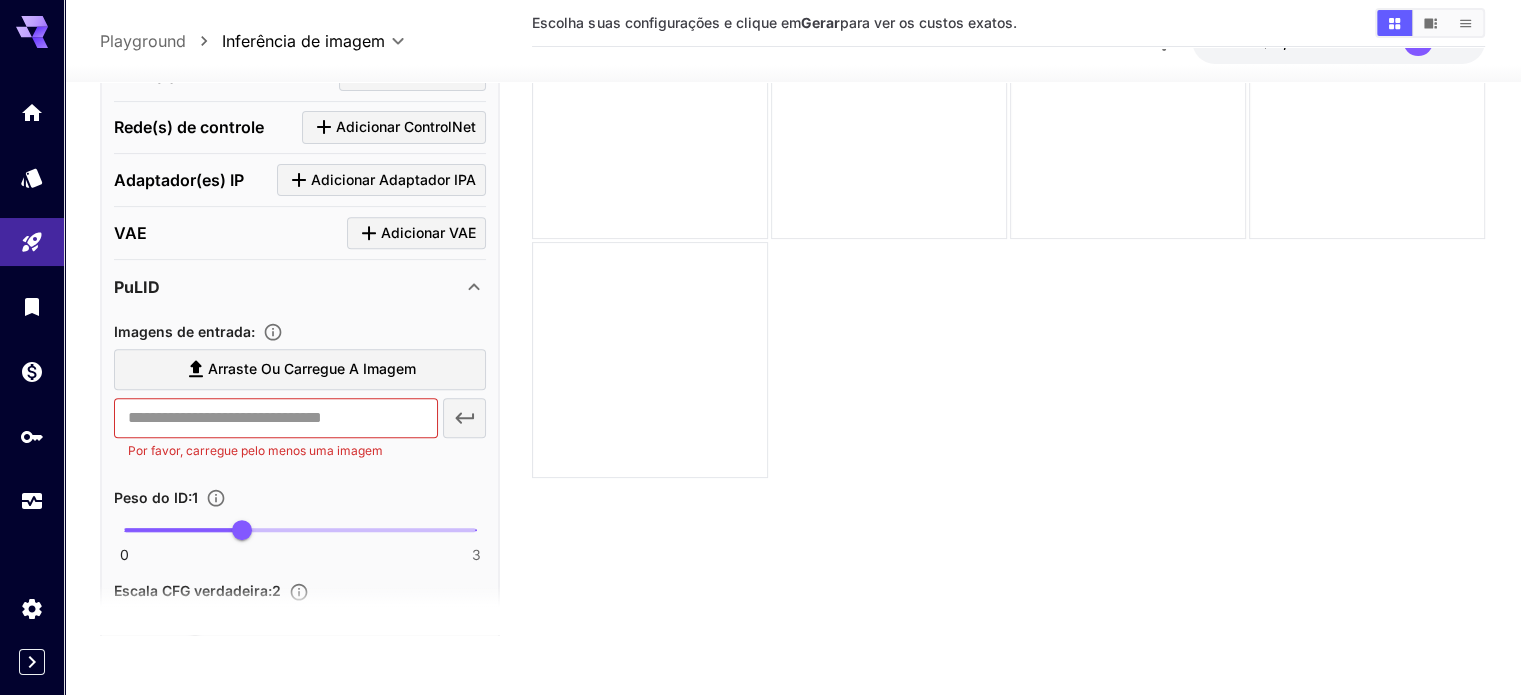 click on "Arraste ou carregue a imagem" at bounding box center [312, 368] 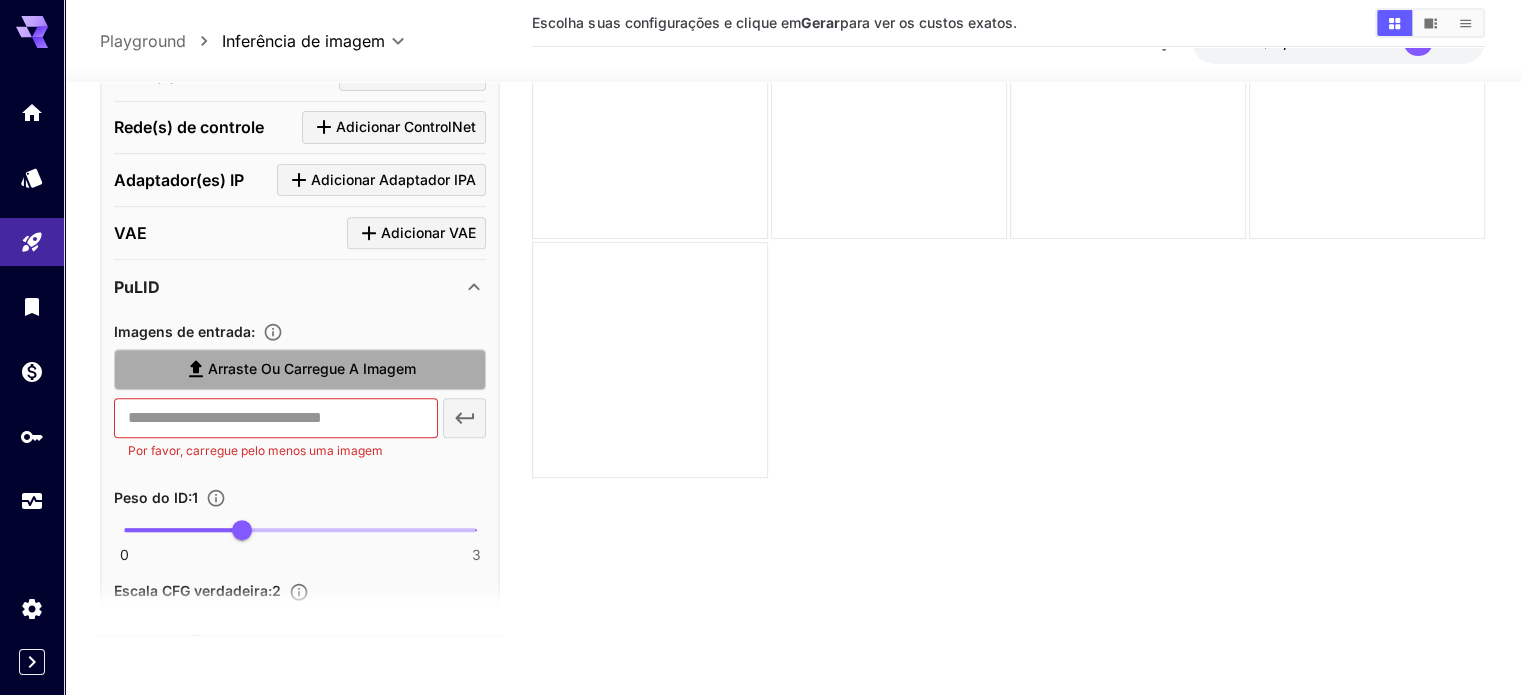 click on "Arraste ou carregue a imagem" at bounding box center (312, 368) 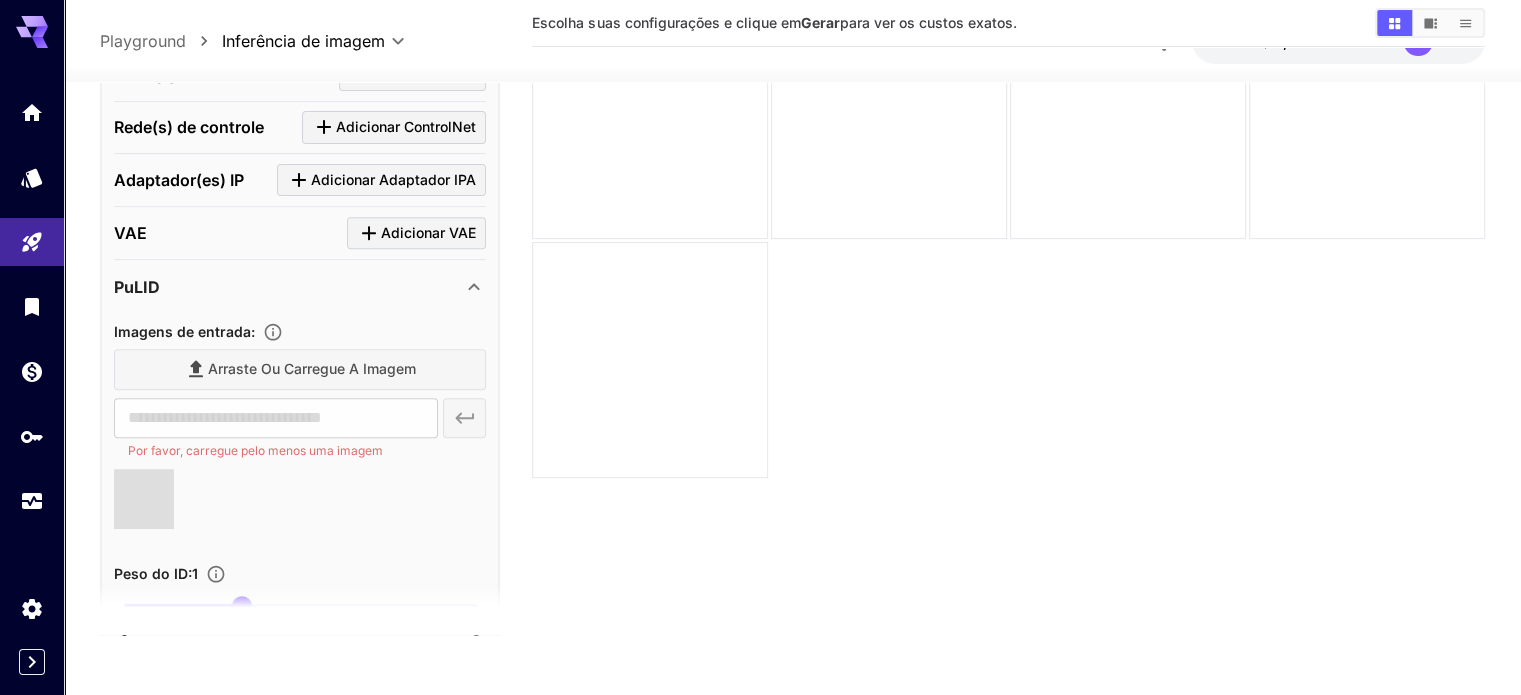 type on "**********" 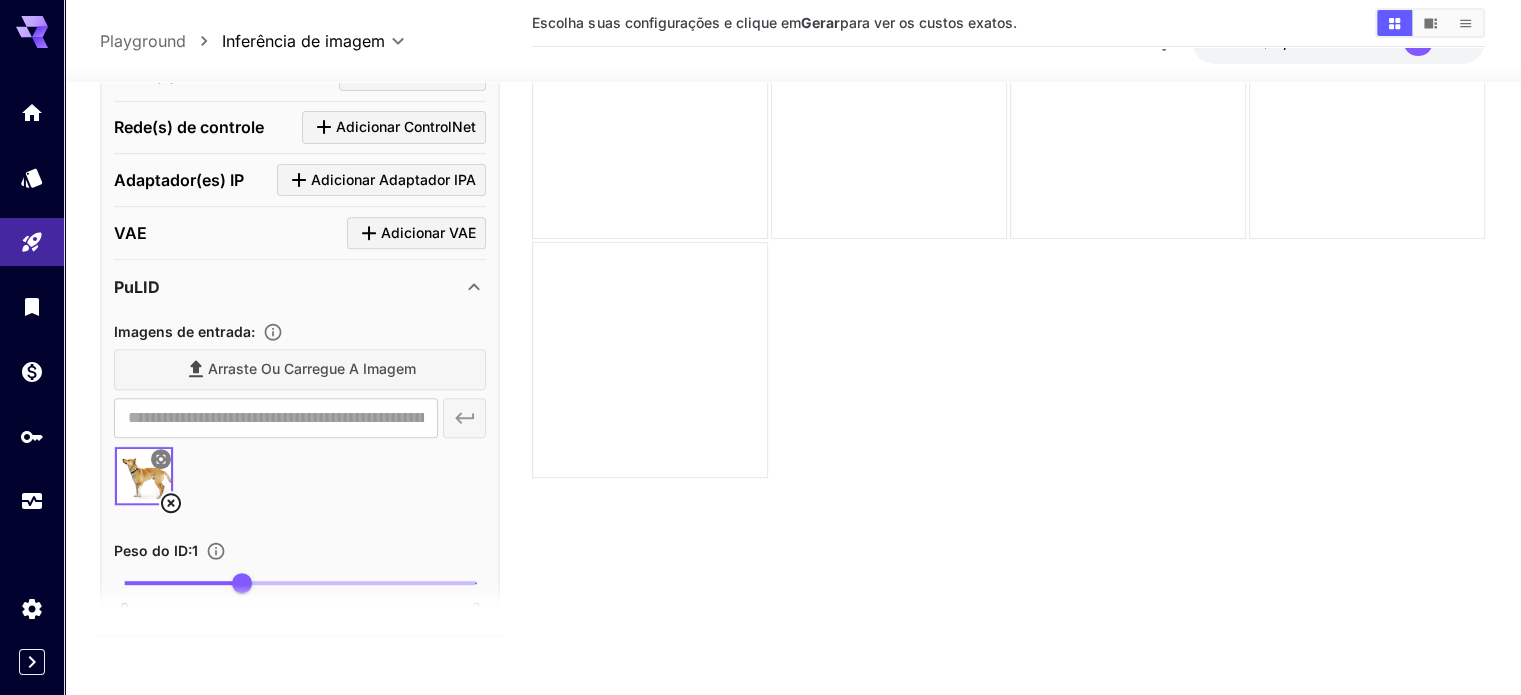 click on "Arraste ou carregue a imagem" at bounding box center (300, 369) 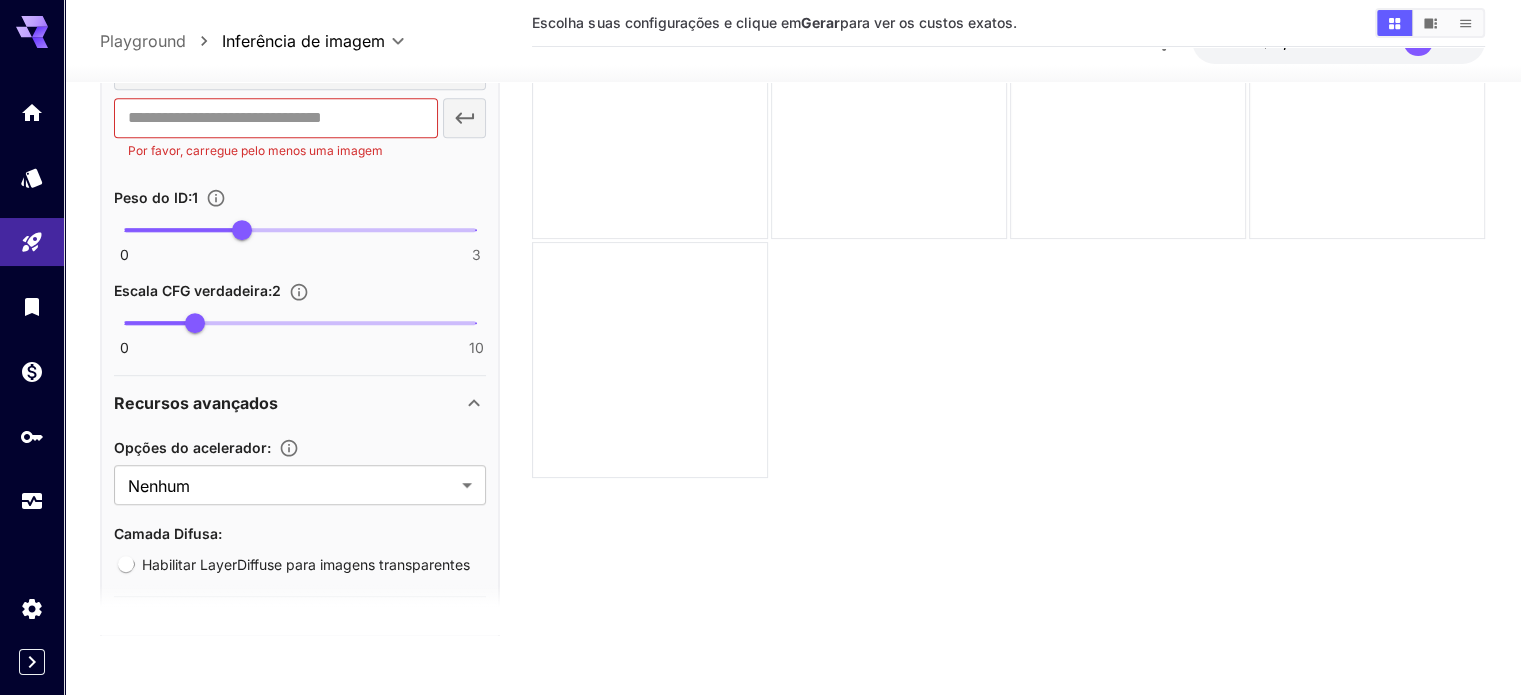 scroll, scrollTop: 1149, scrollLeft: 0, axis: vertical 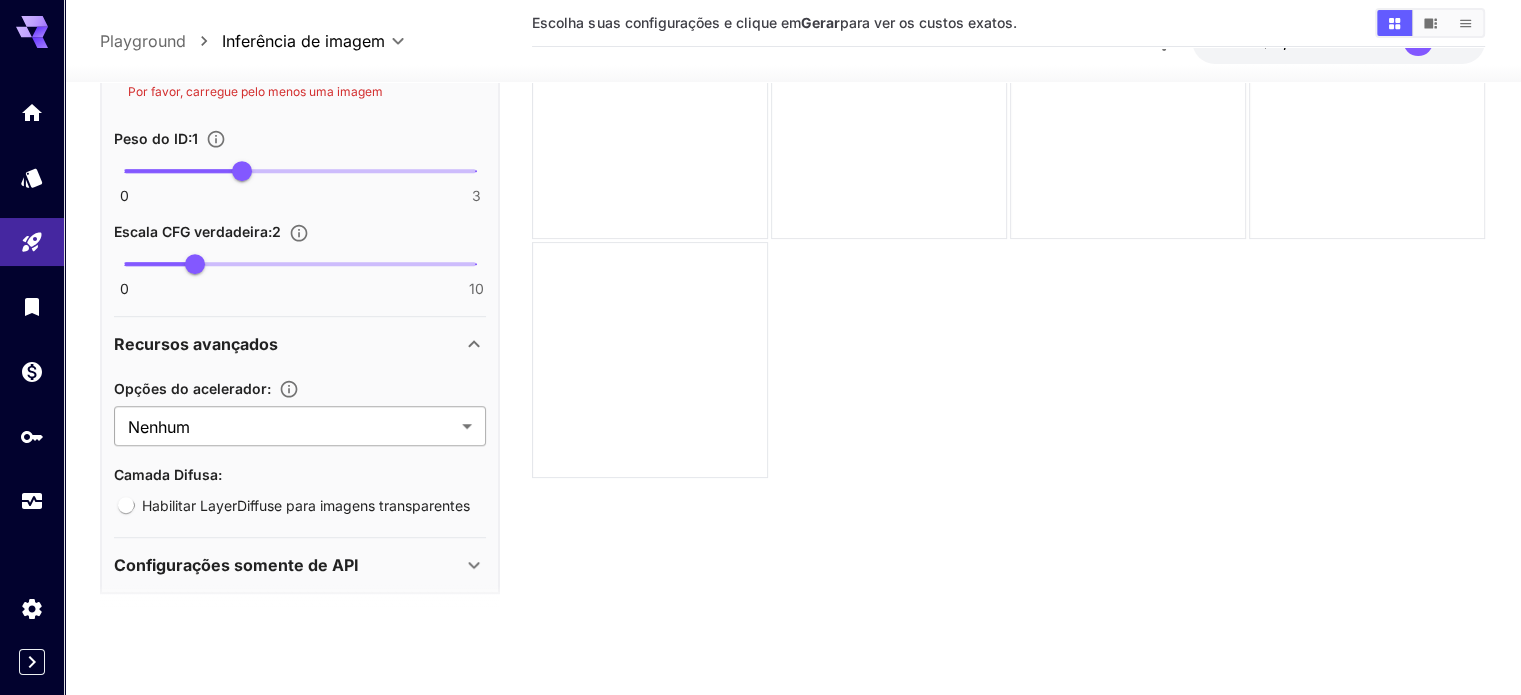 click on "**********" at bounding box center [760, 268] 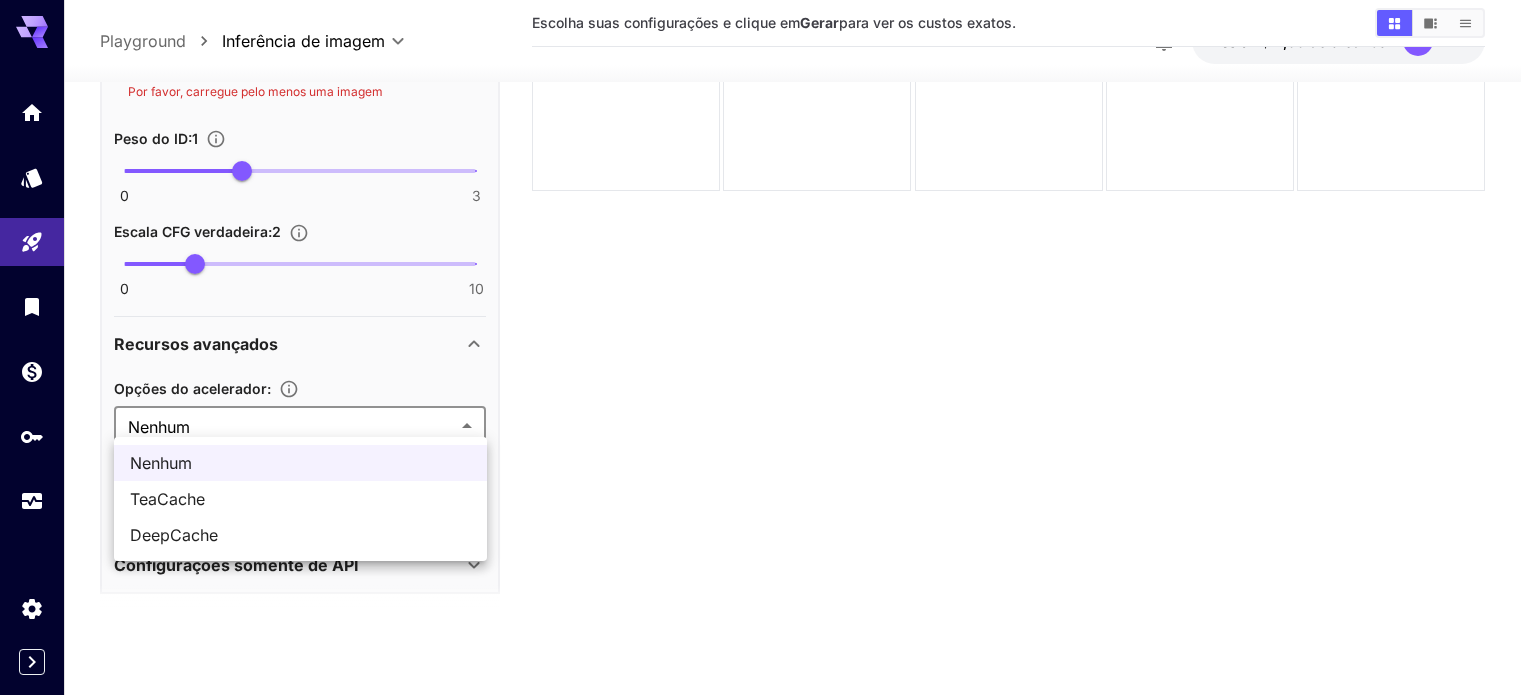 click at bounding box center (768, 347) 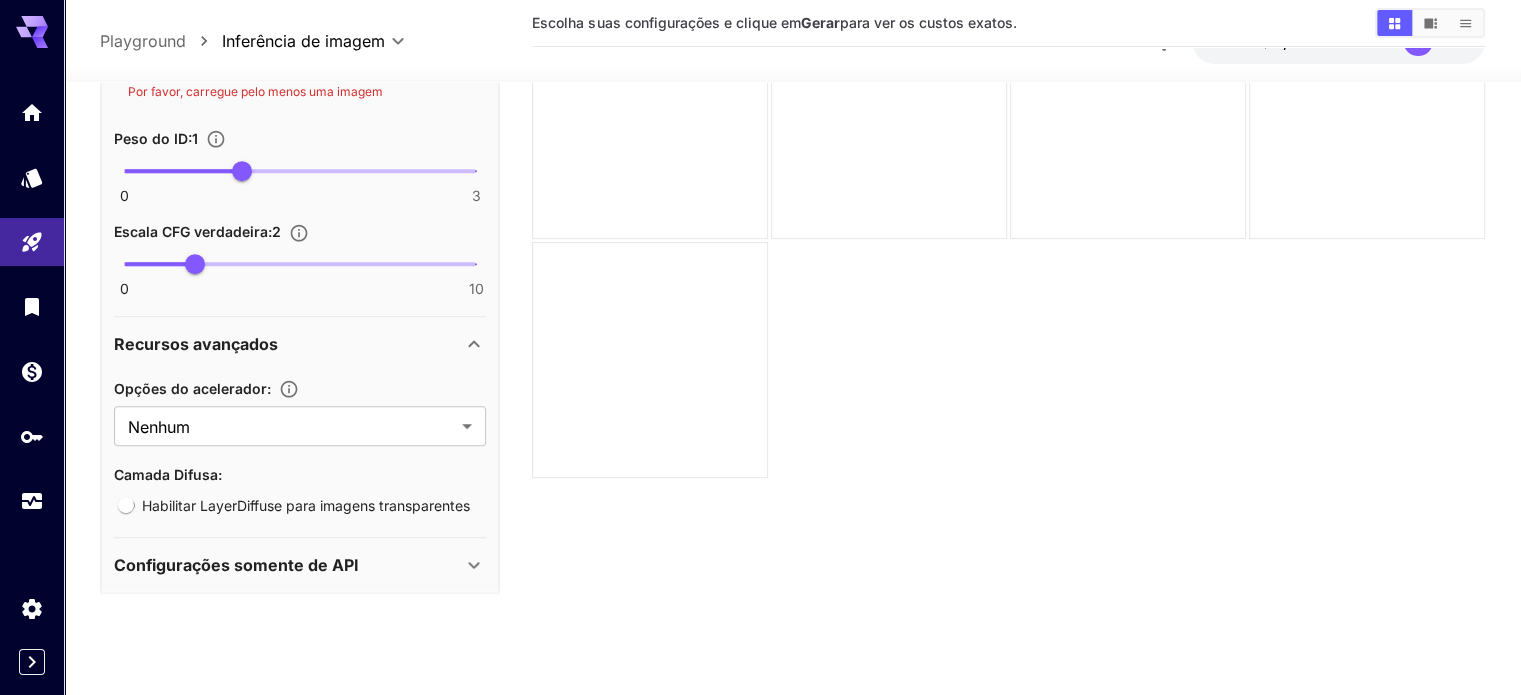 click on "Configurações somente de API" at bounding box center [288, 565] 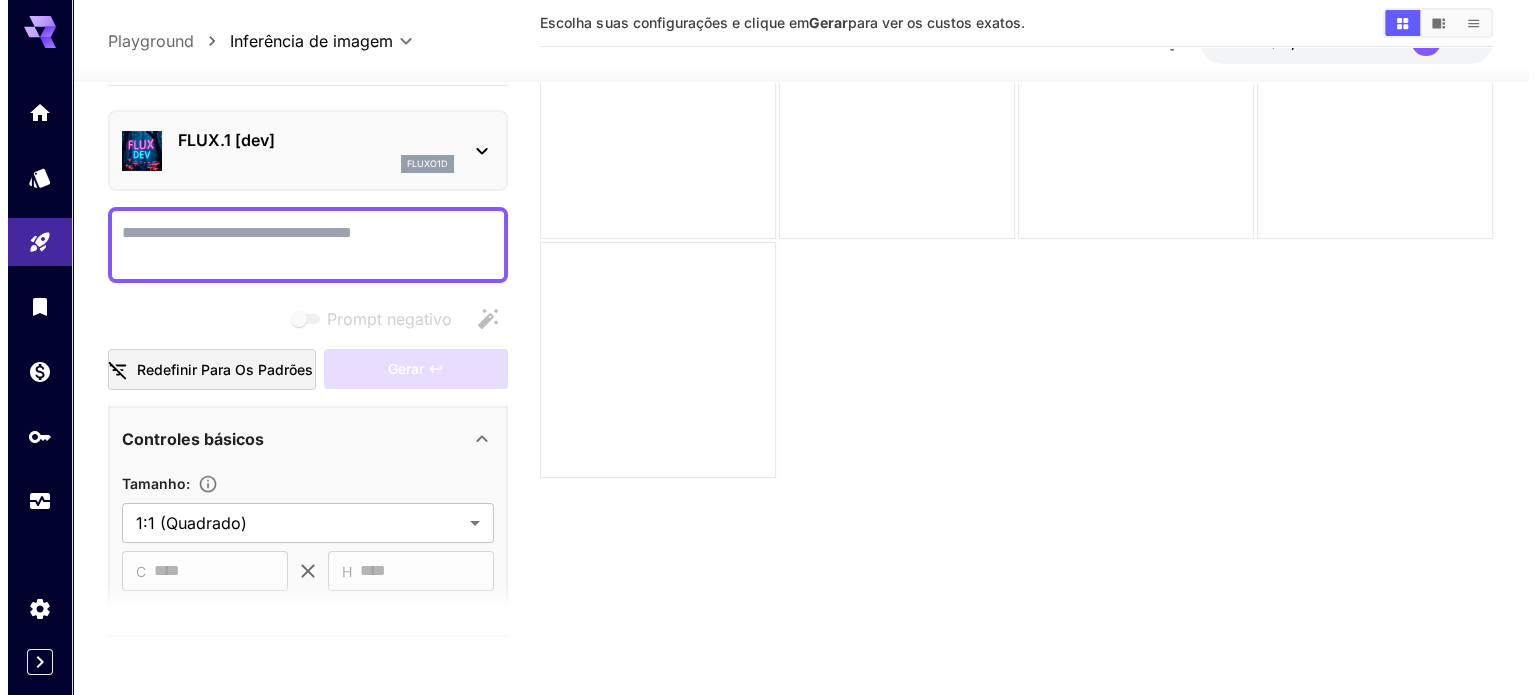 scroll, scrollTop: 0, scrollLeft: 0, axis: both 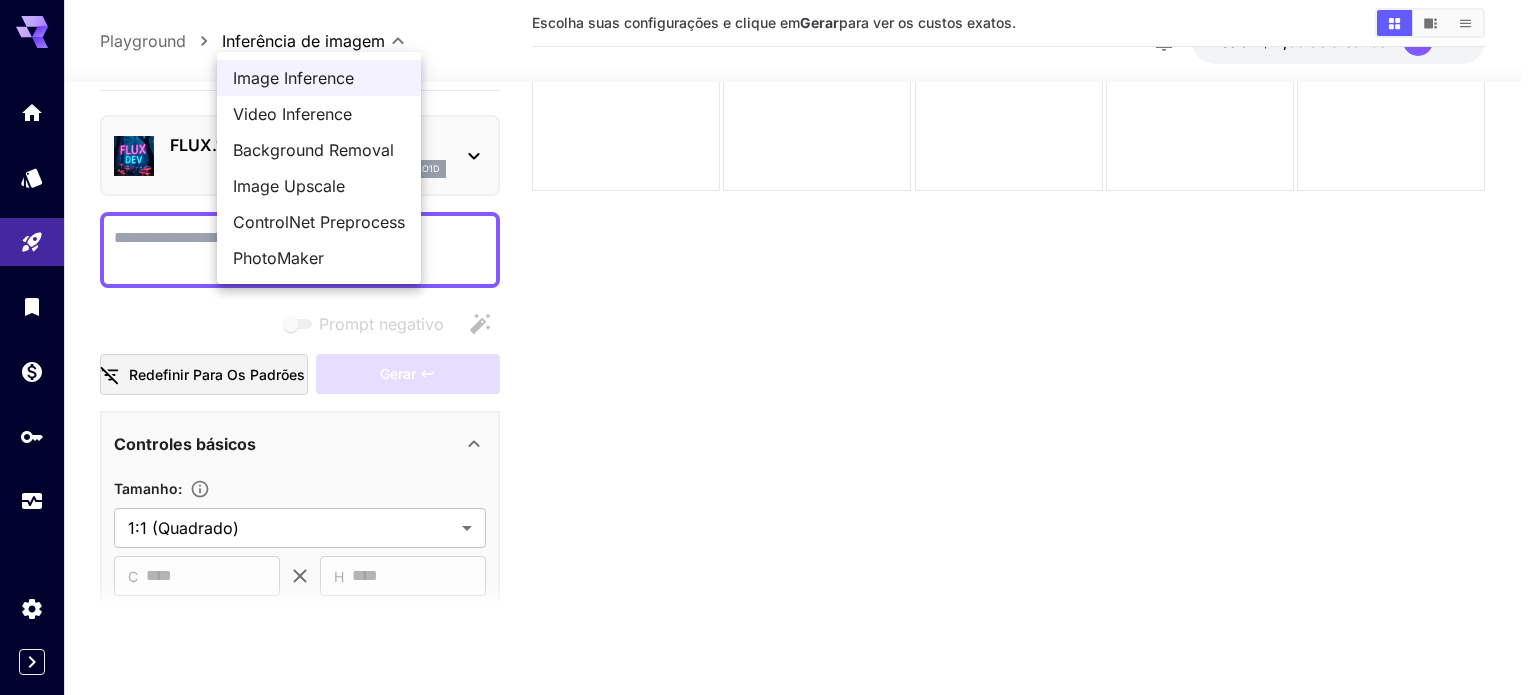 click on "**********" at bounding box center [768, 268] 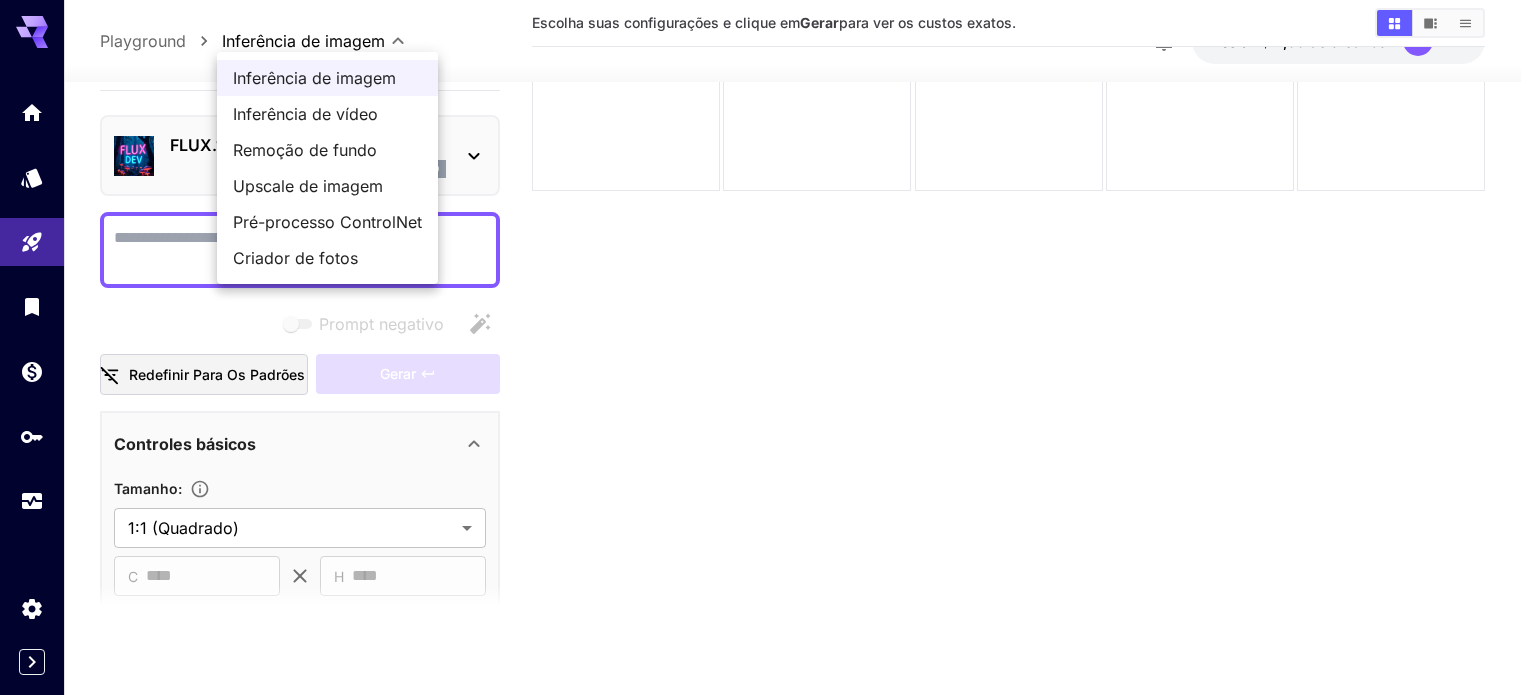 click on "Criador de fotos" at bounding box center (295, 258) 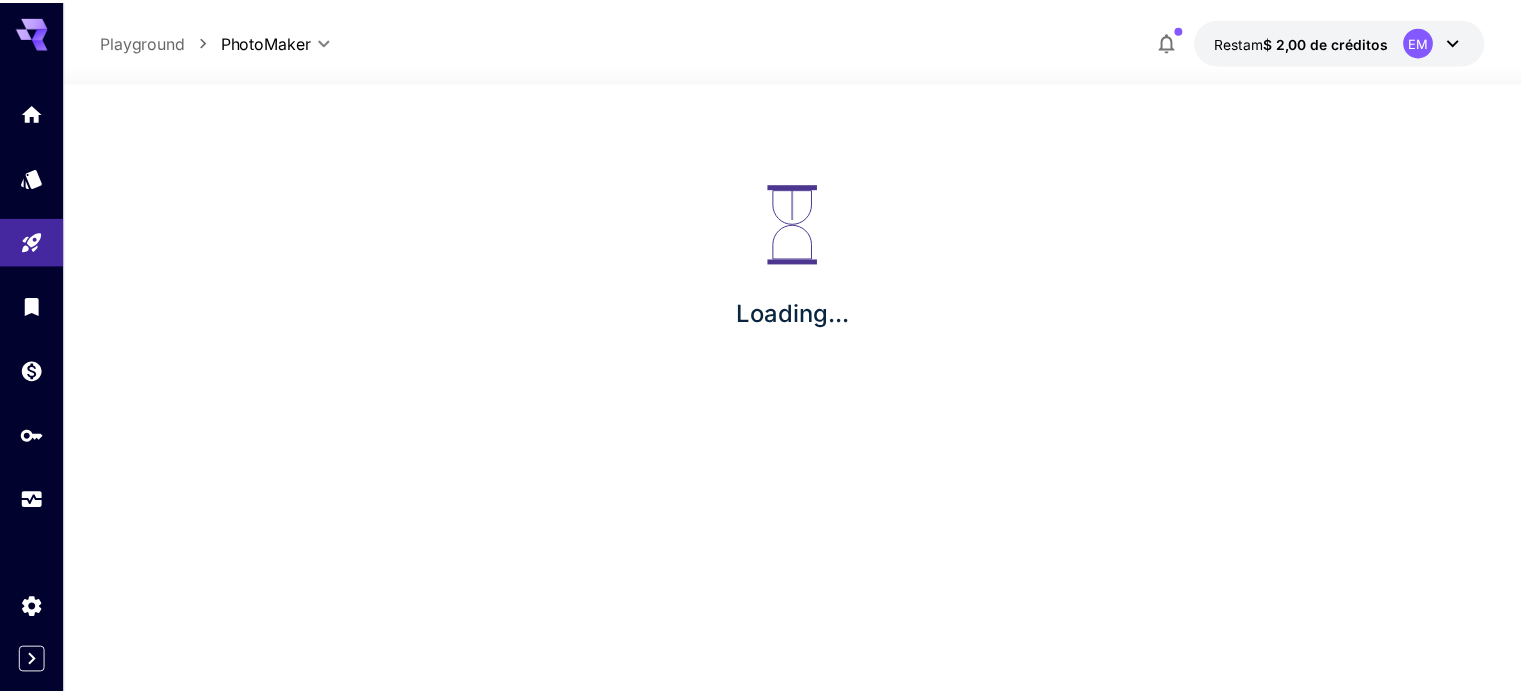 scroll, scrollTop: 0, scrollLeft: 0, axis: both 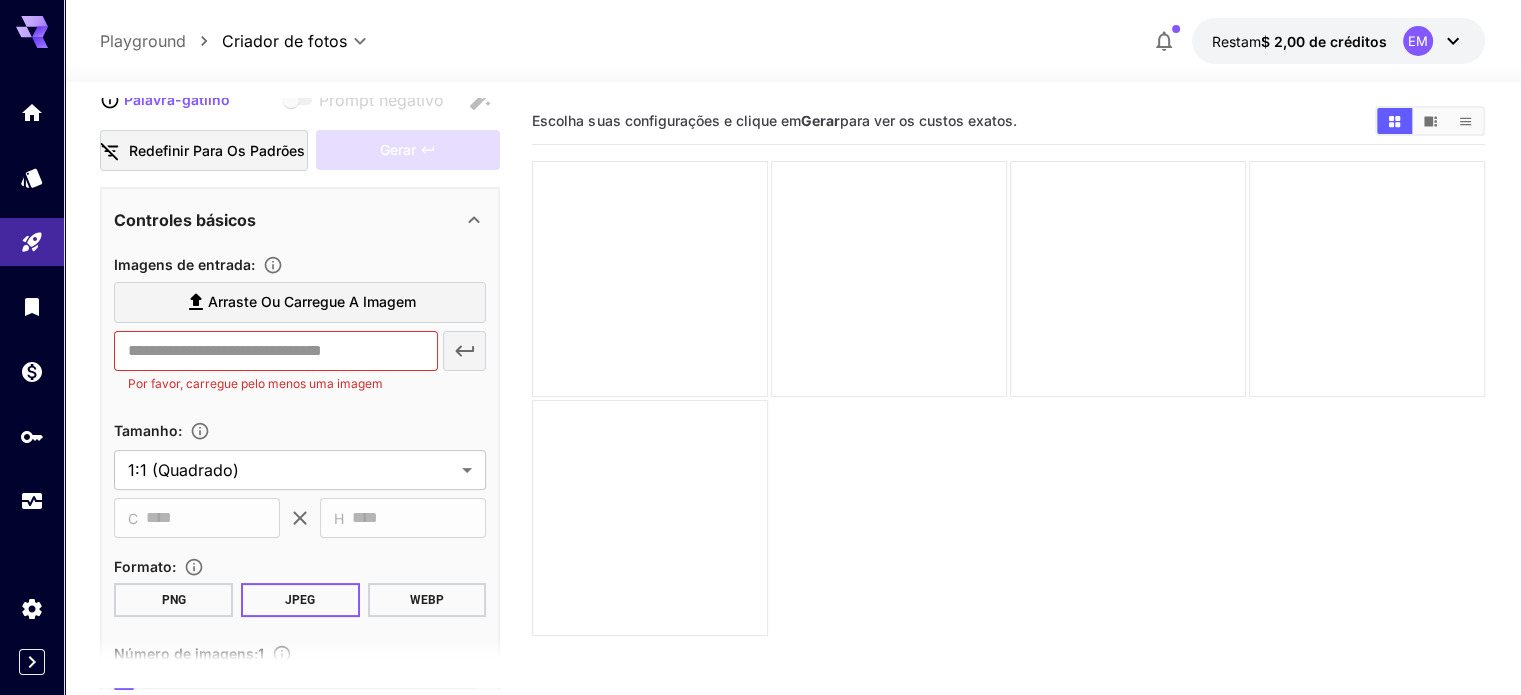 click on "Arraste ou carregue a imagem" at bounding box center [312, 301] 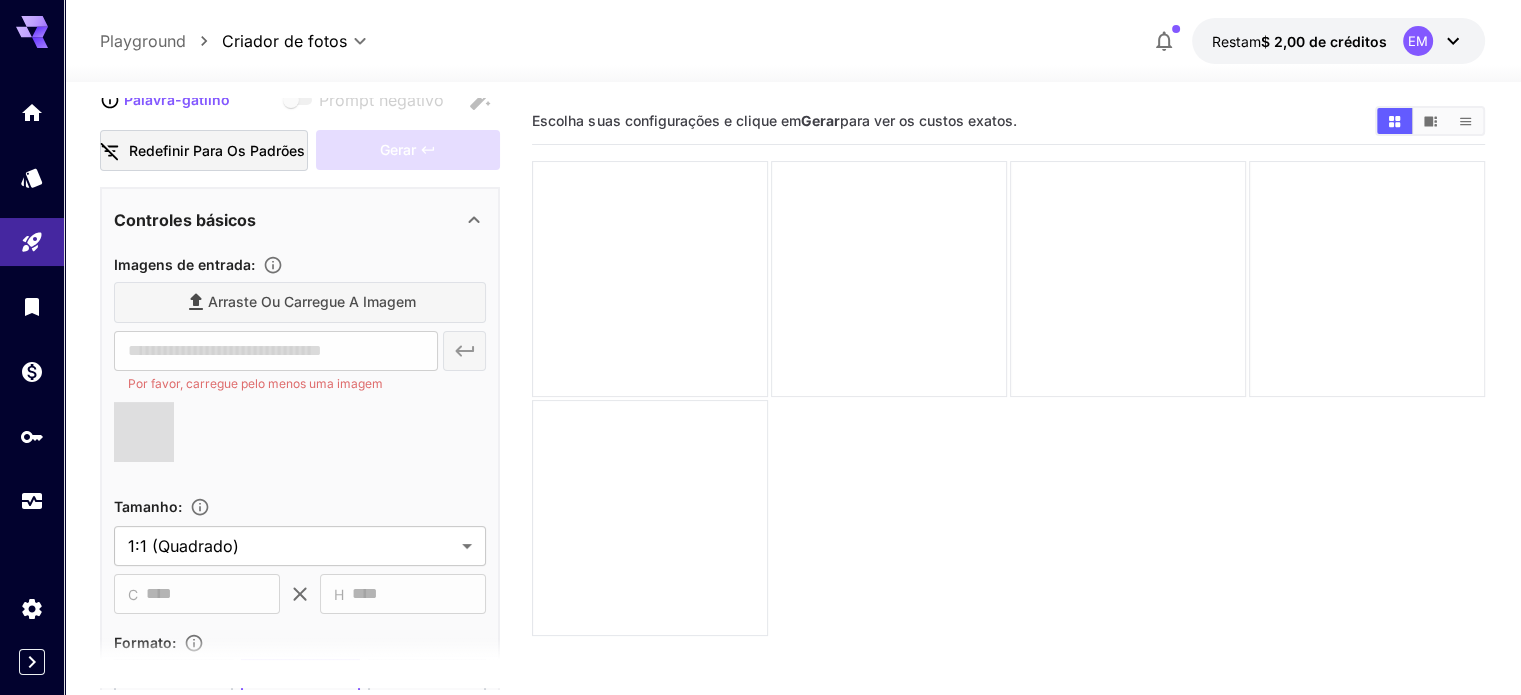 type on "**********" 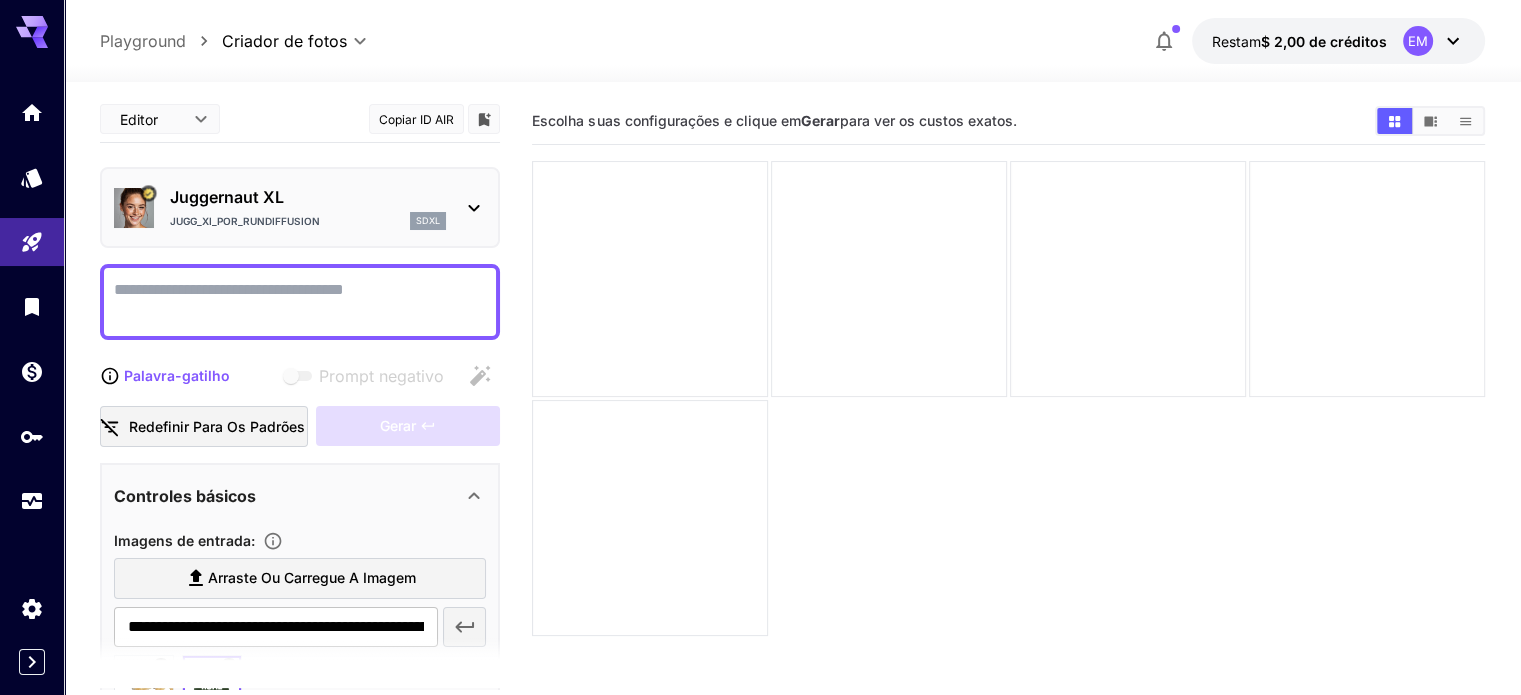 scroll, scrollTop: 0, scrollLeft: 0, axis: both 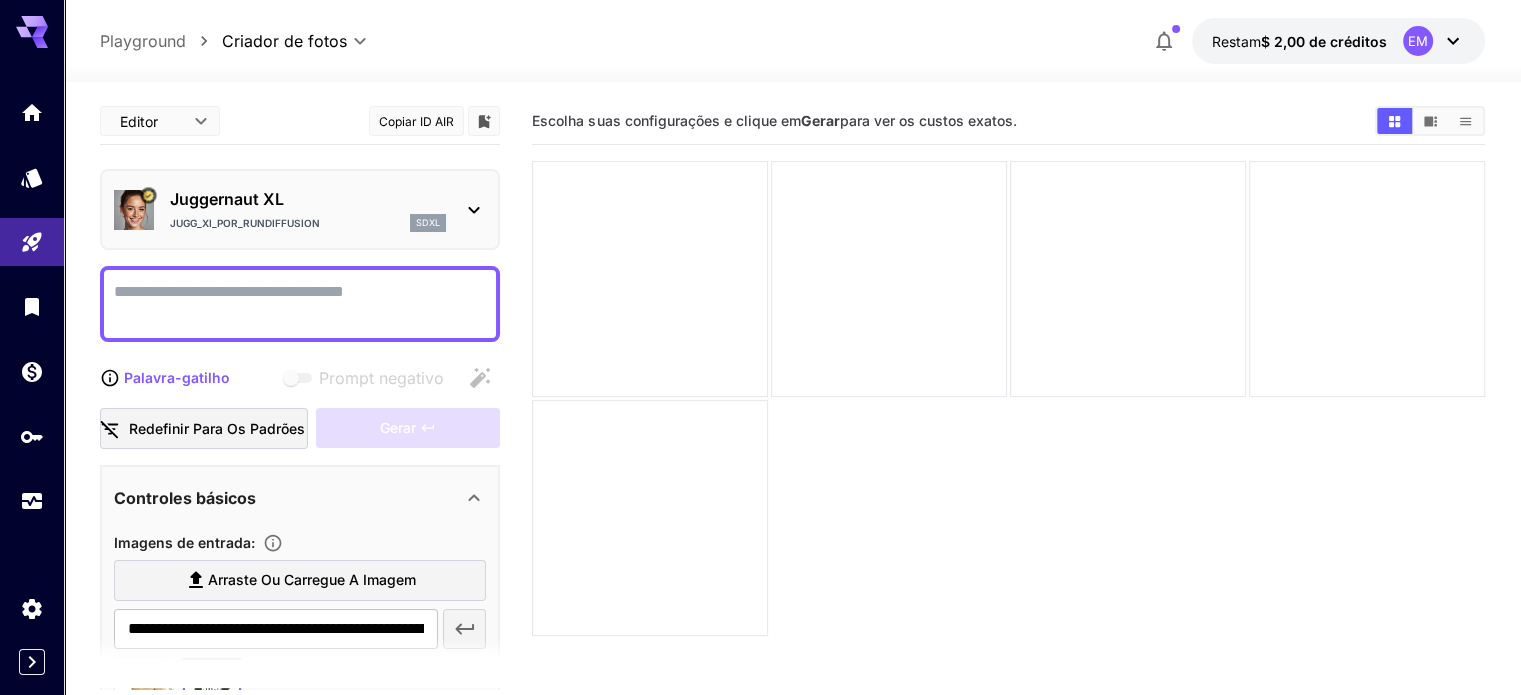 click on "Prompt negativo" at bounding box center (300, 304) 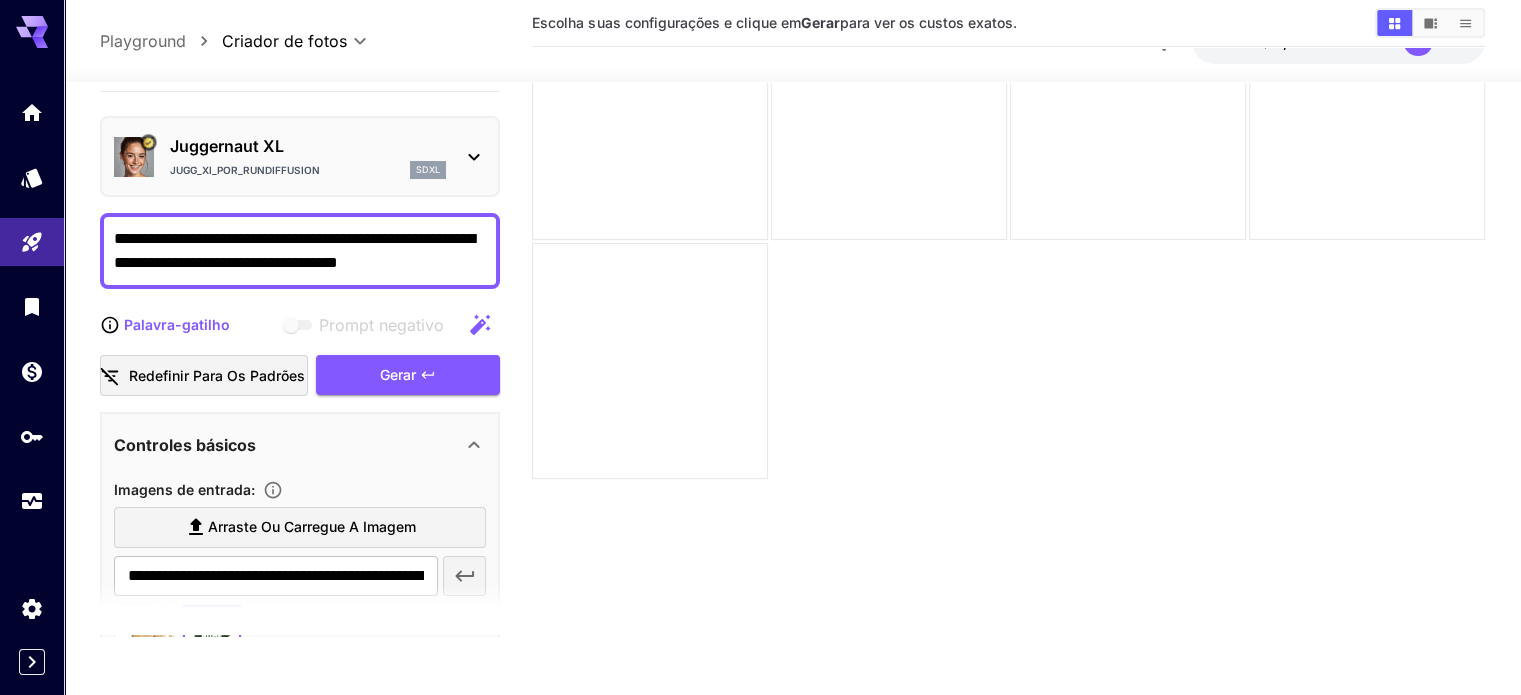 scroll, scrollTop: 158, scrollLeft: 0, axis: vertical 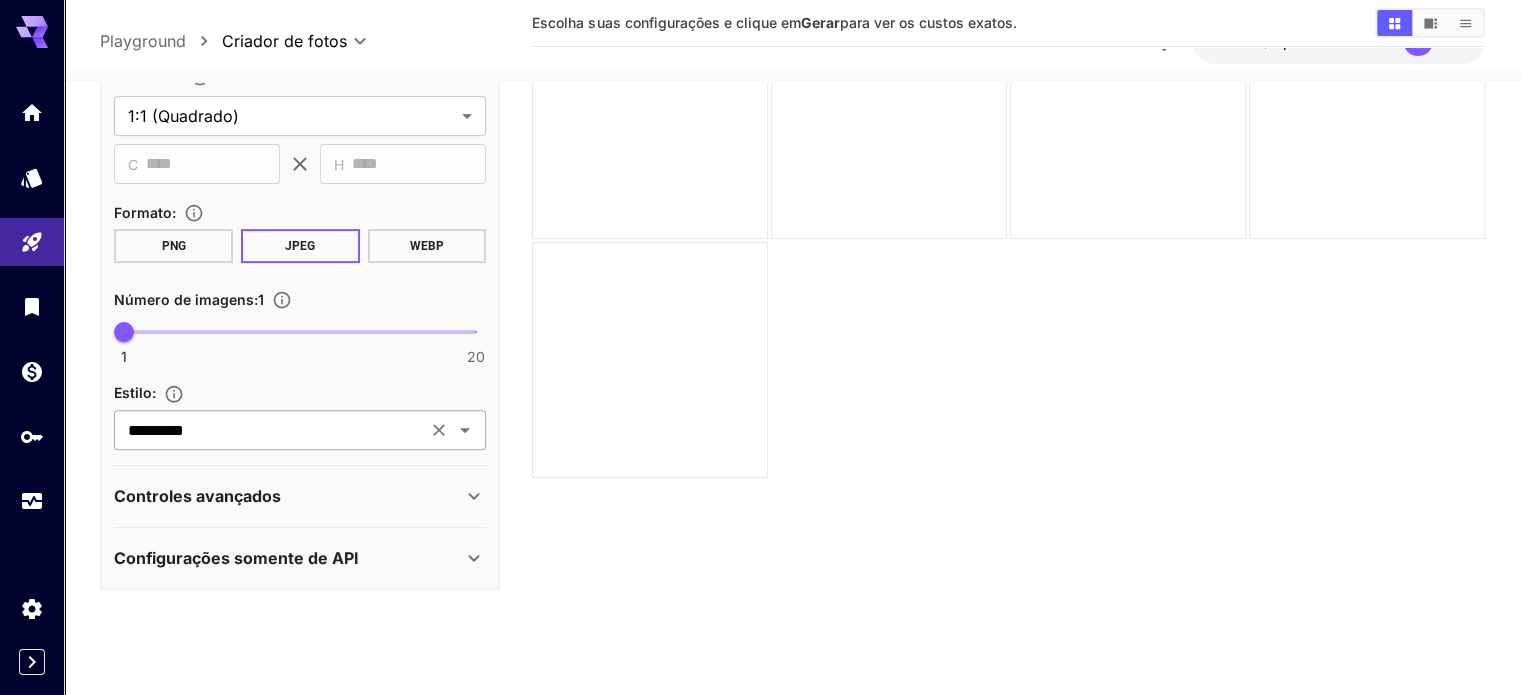 type on "**********" 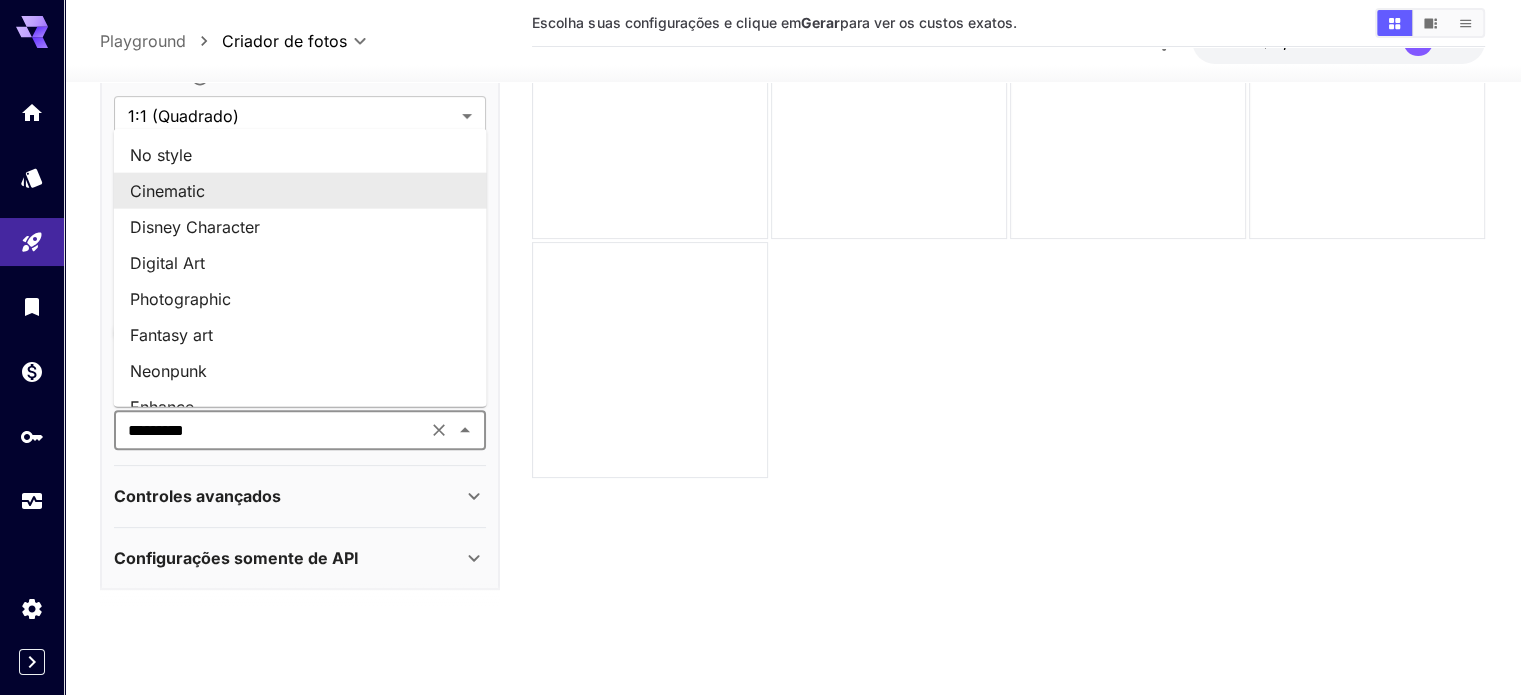 click on "*********" at bounding box center [270, 431] 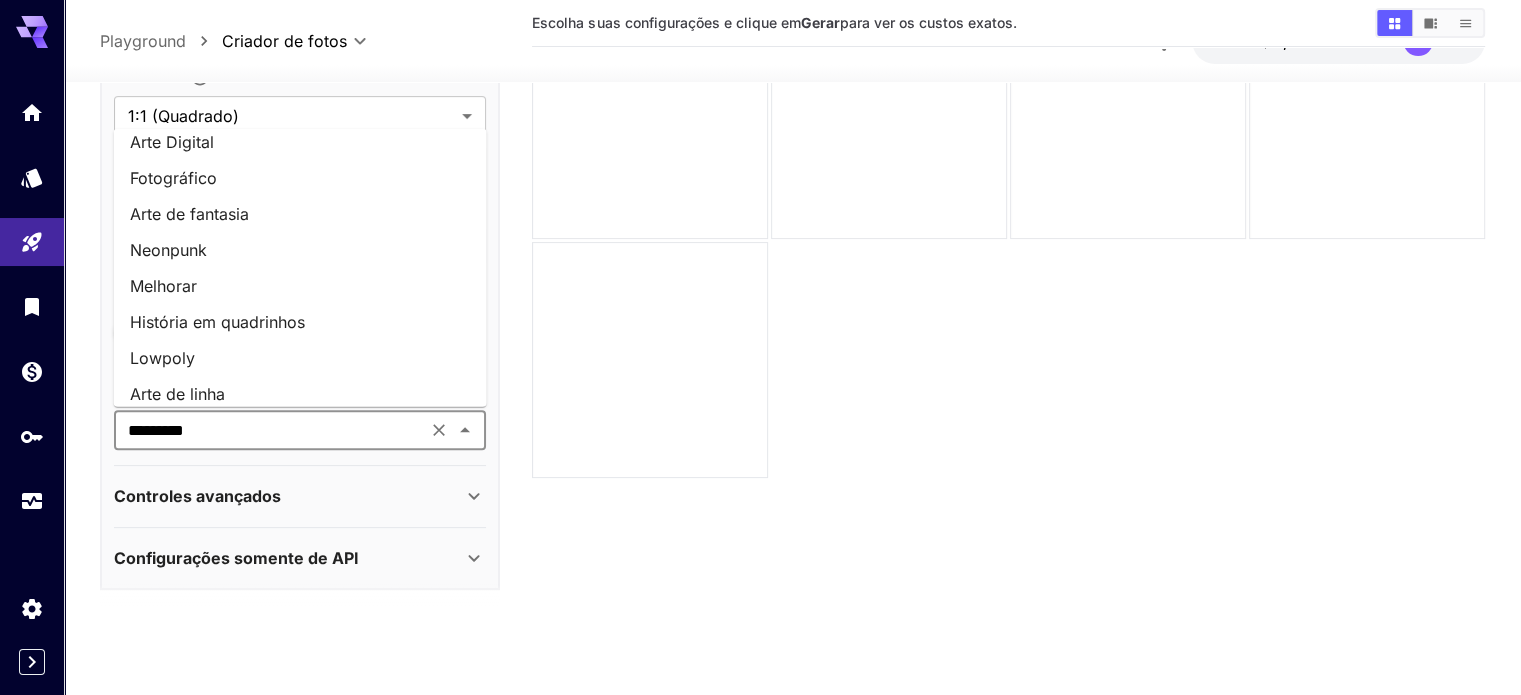 scroll, scrollTop: 133, scrollLeft: 0, axis: vertical 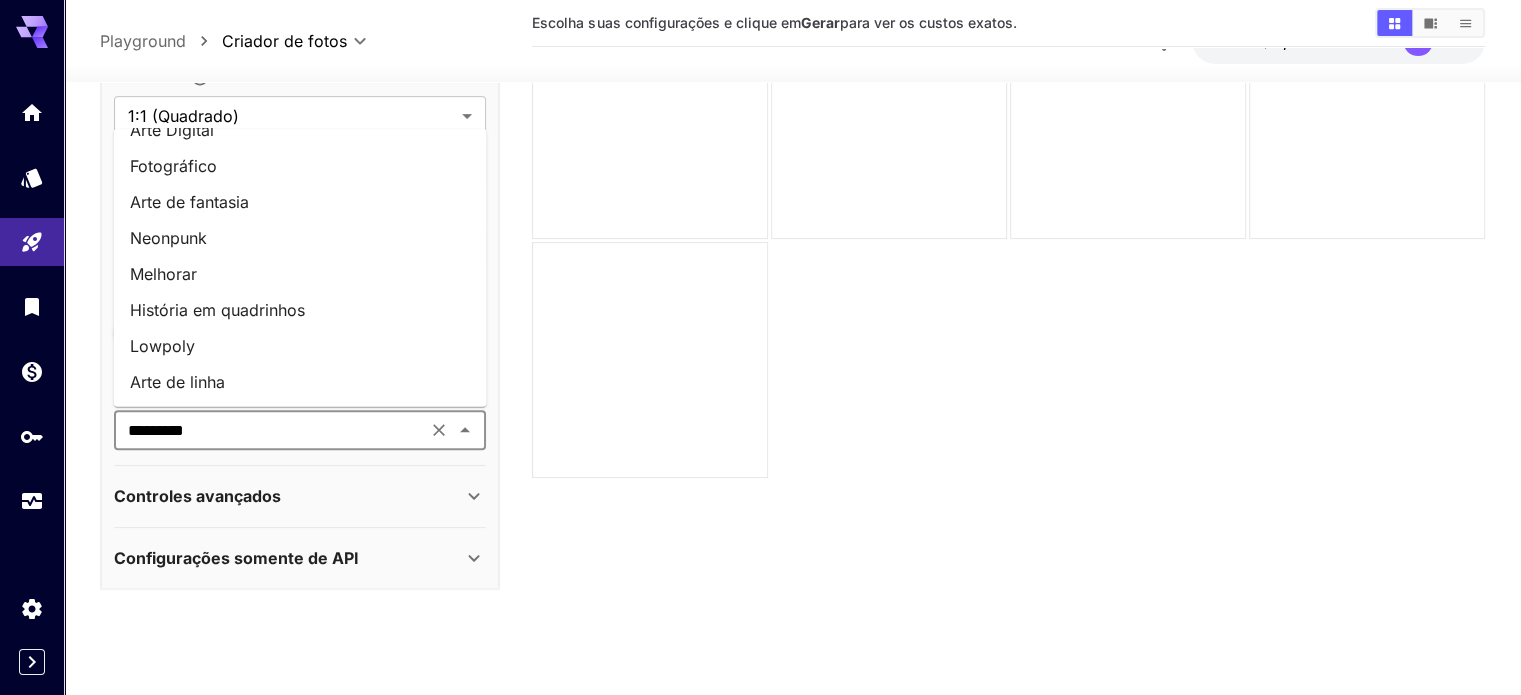 click on "Fotográfico" at bounding box center (300, 166) 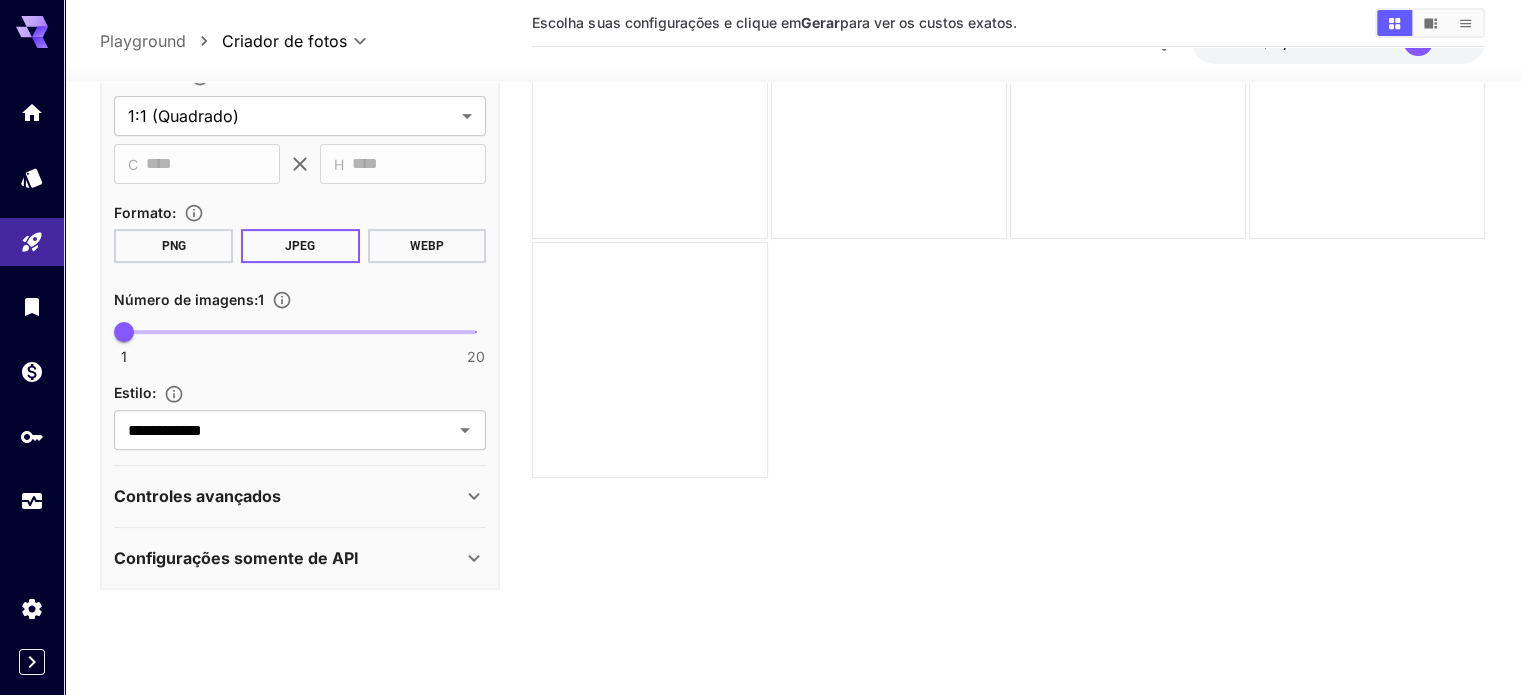 click on "Escolha suas configurações e clique em  Gerar  para ver os custos exatos." at bounding box center [1008, 287] 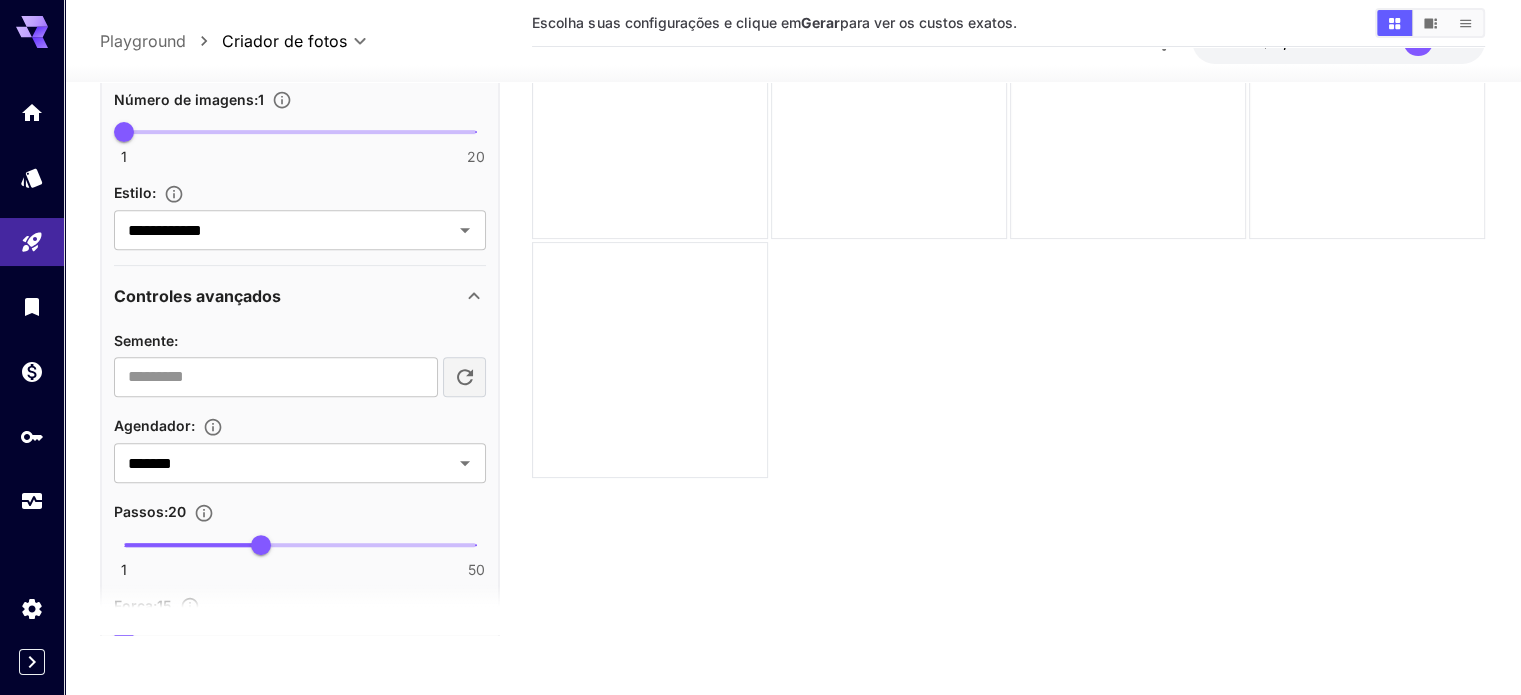 scroll, scrollTop: 1031, scrollLeft: 0, axis: vertical 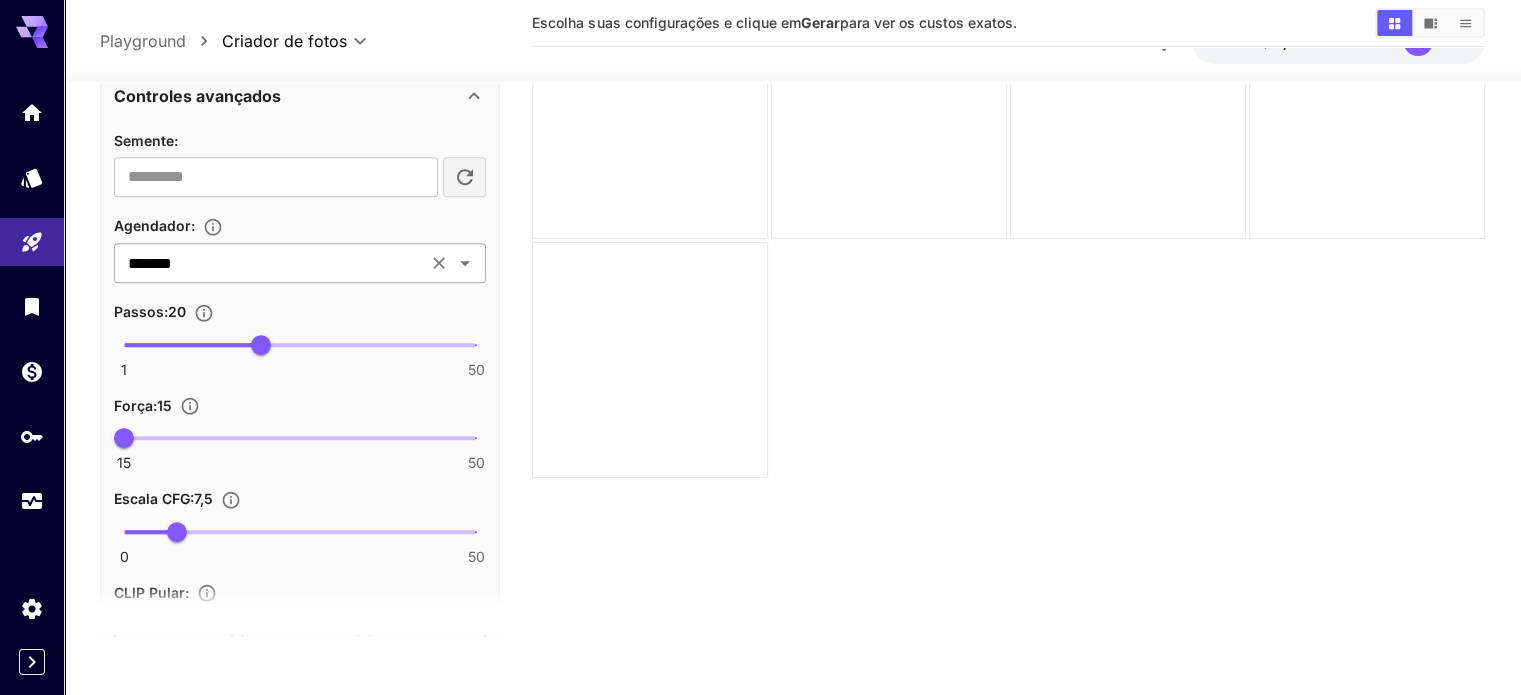 click 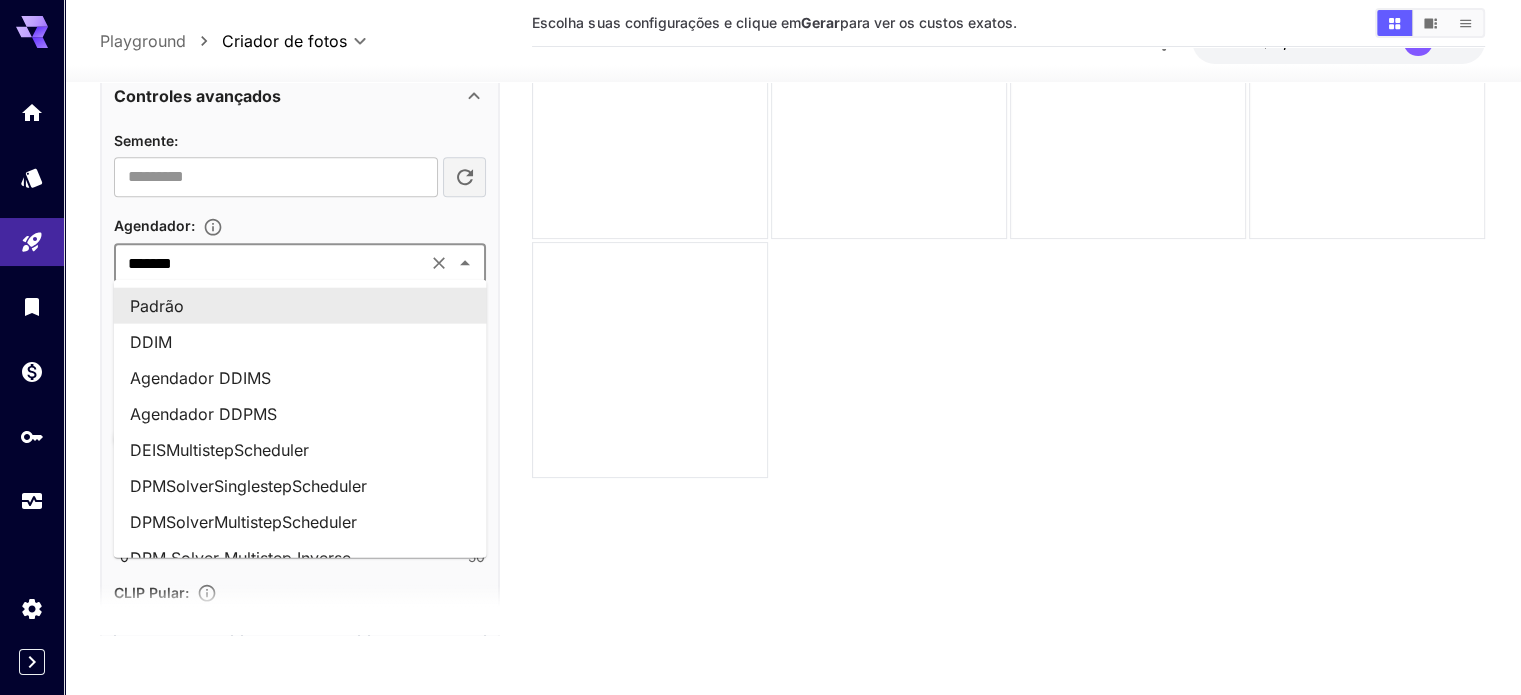 click on "Padrão" at bounding box center (157, 306) 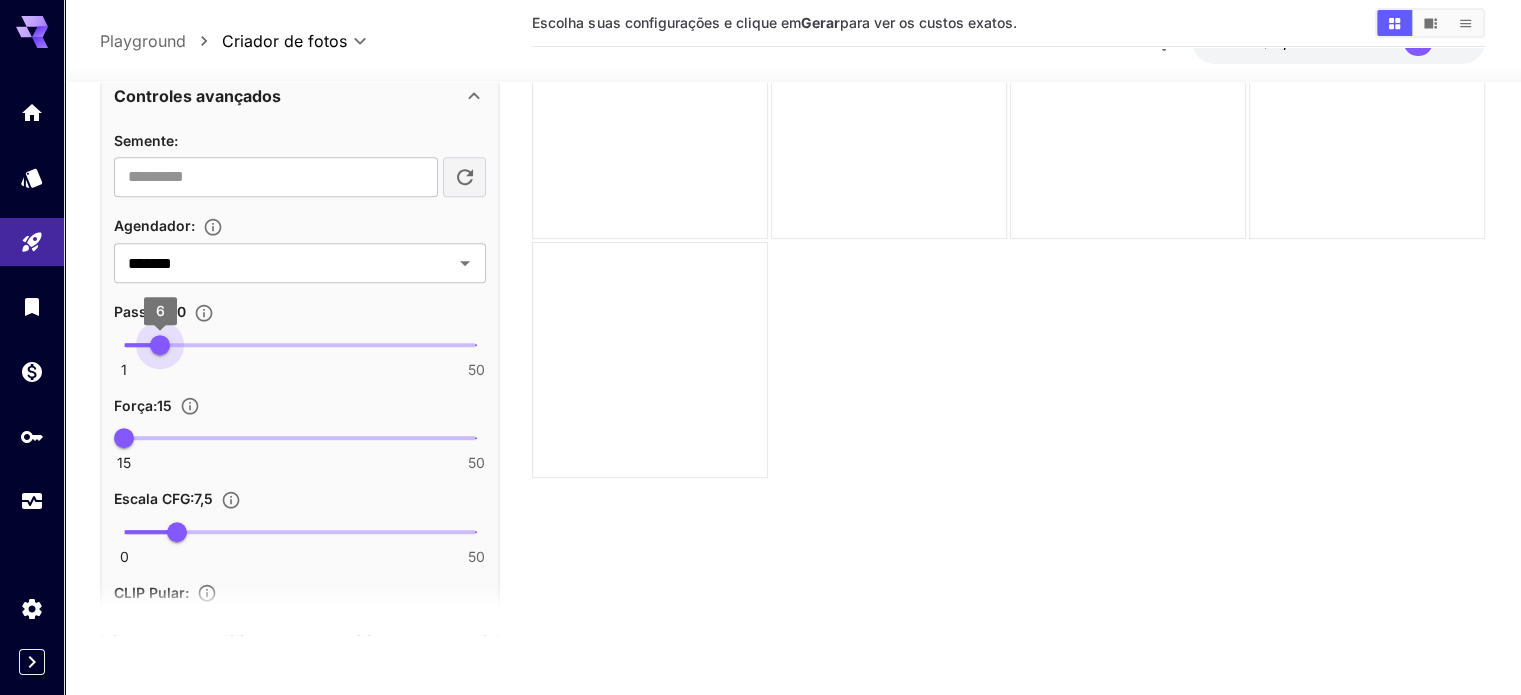 type on "*" 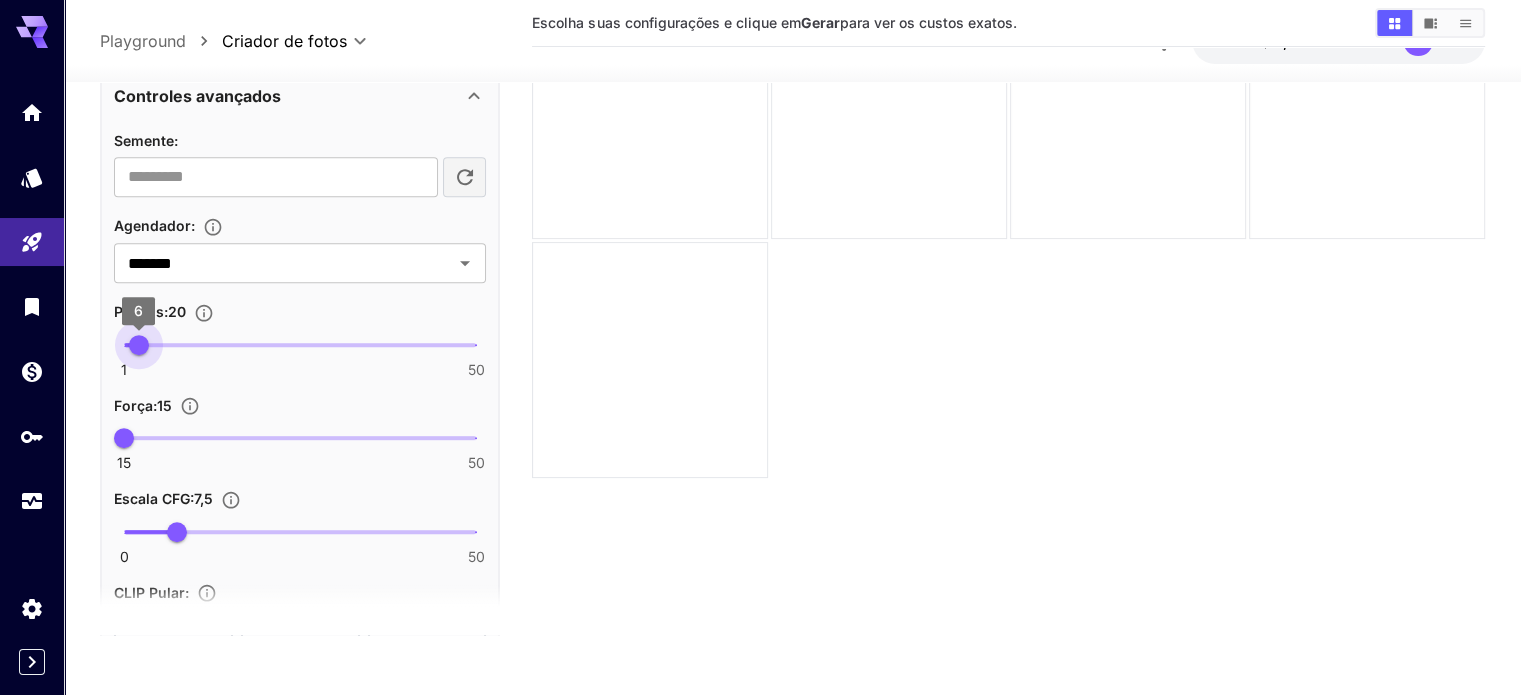 drag, startPoint x: 261, startPoint y: 339, endPoint x: 137, endPoint y: 337, distance: 124.01613 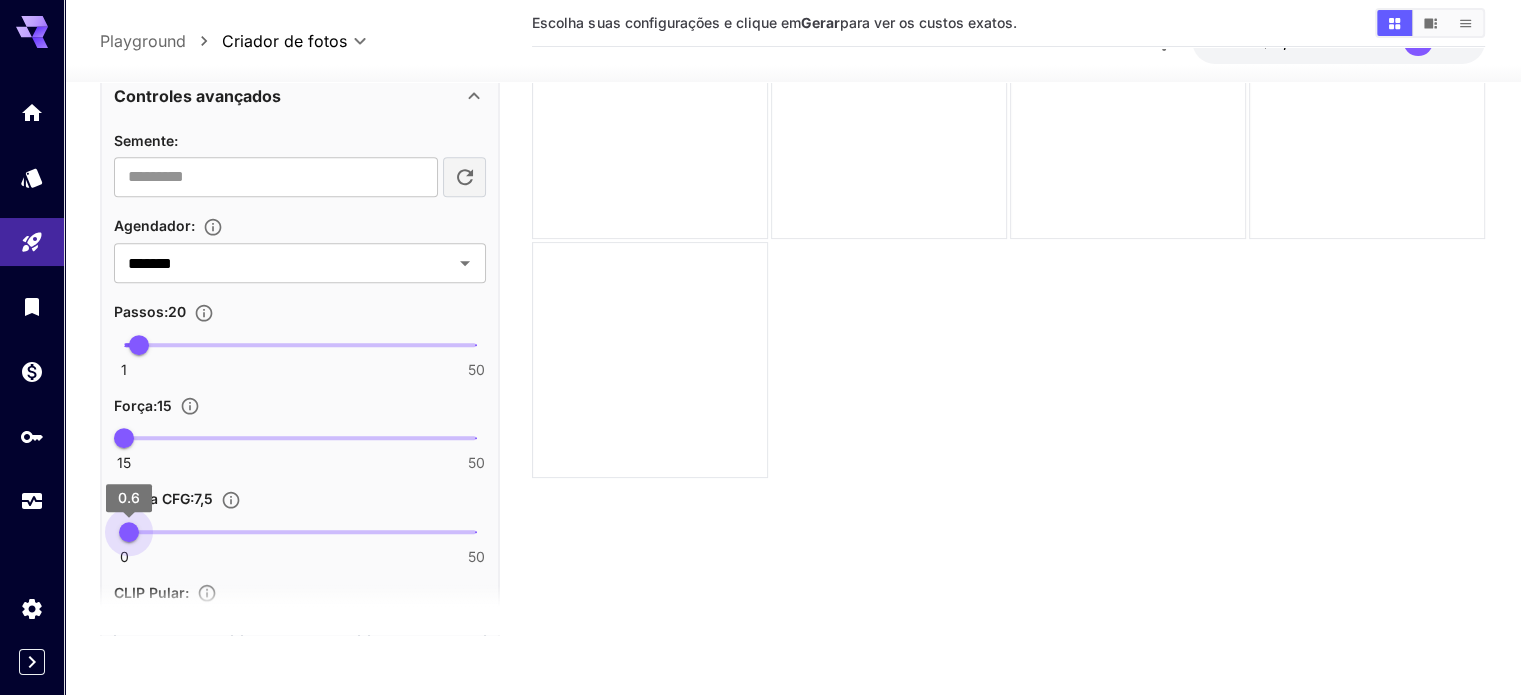 type on "***" 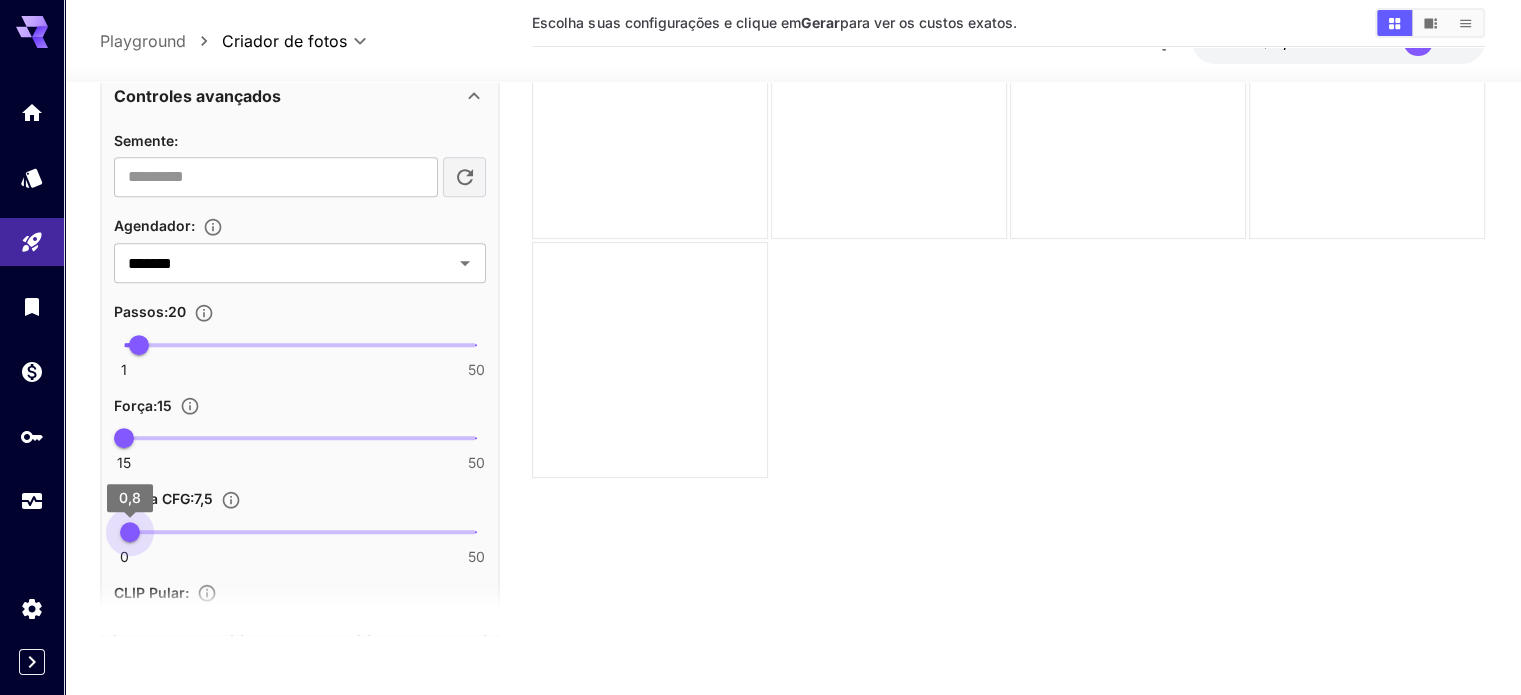 drag, startPoint x: 179, startPoint y: 527, endPoint x: 130, endPoint y: 521, distance: 49.365982 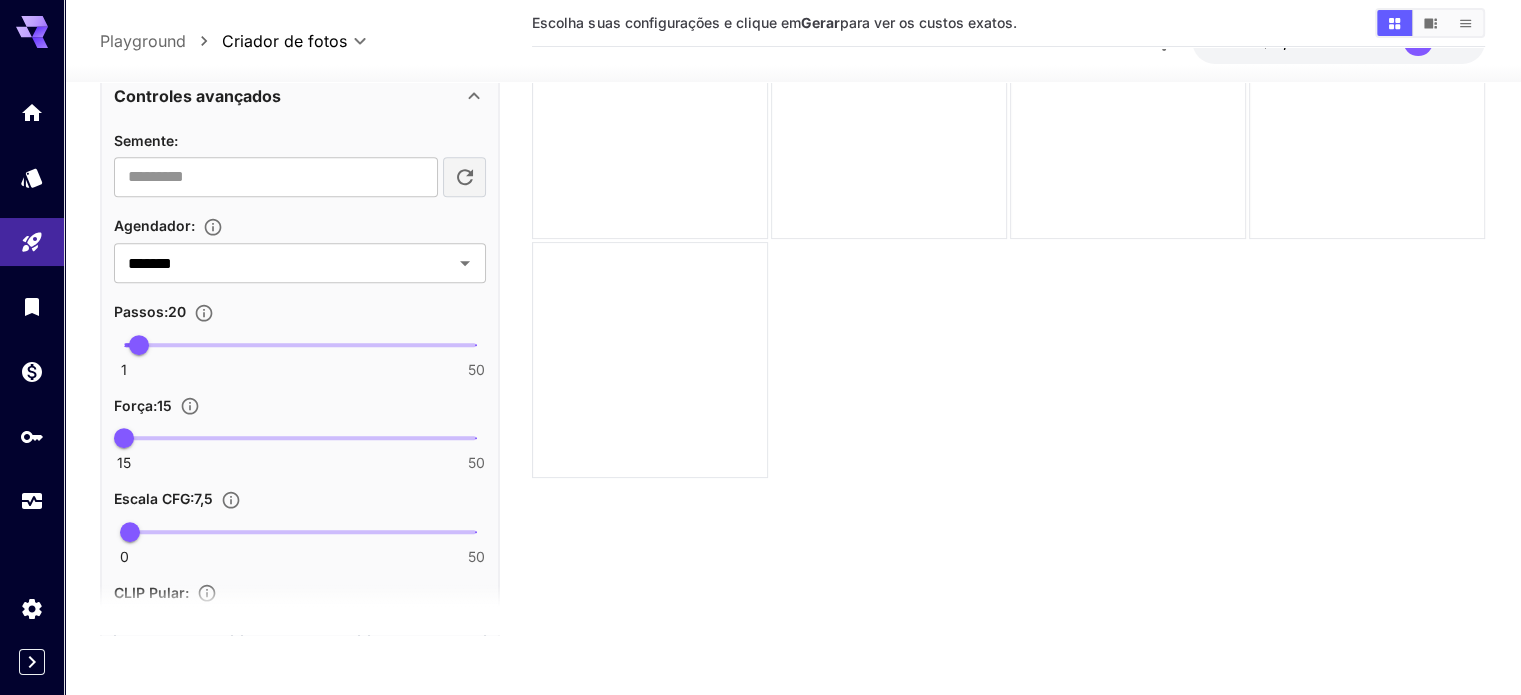 click on "Escolha suas configurações e clique em  Gerar  para ver os custos exatos." at bounding box center (1008, 287) 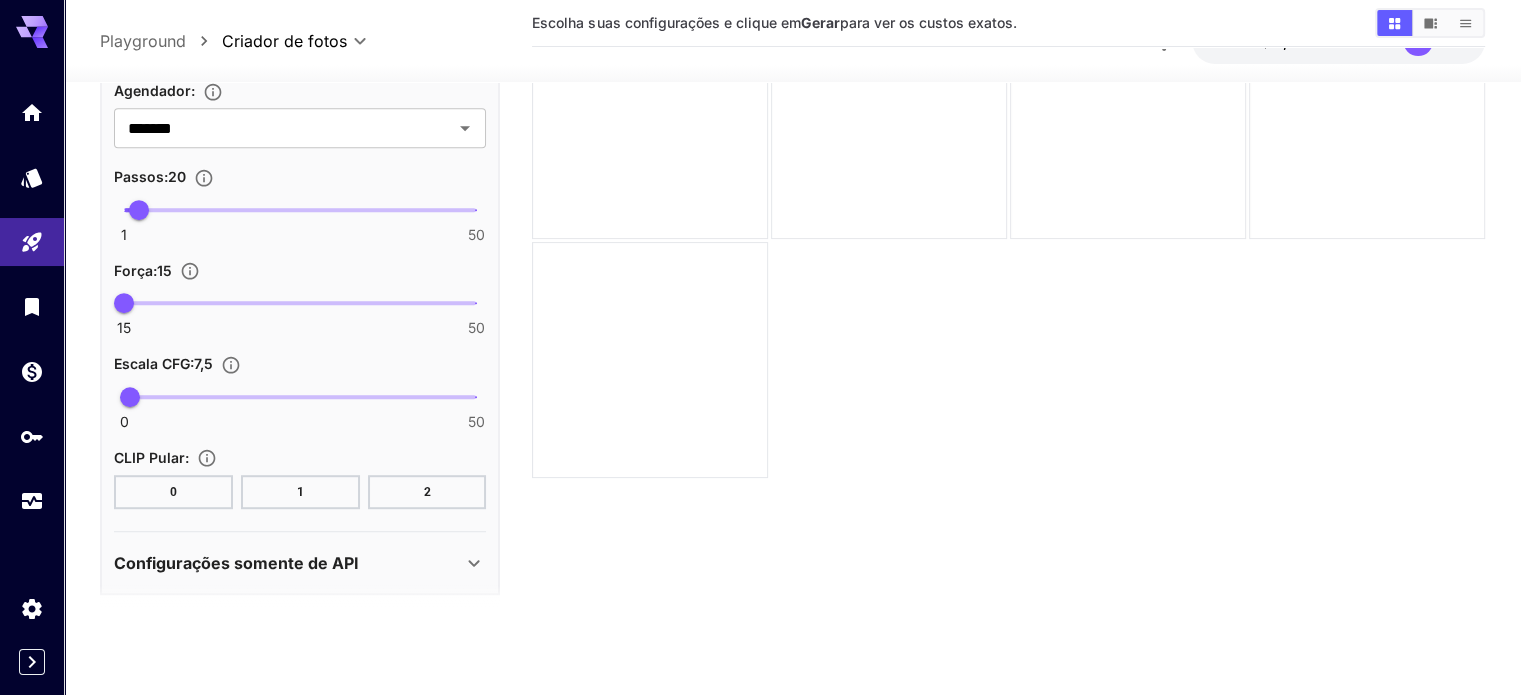 scroll, scrollTop: 1168, scrollLeft: 0, axis: vertical 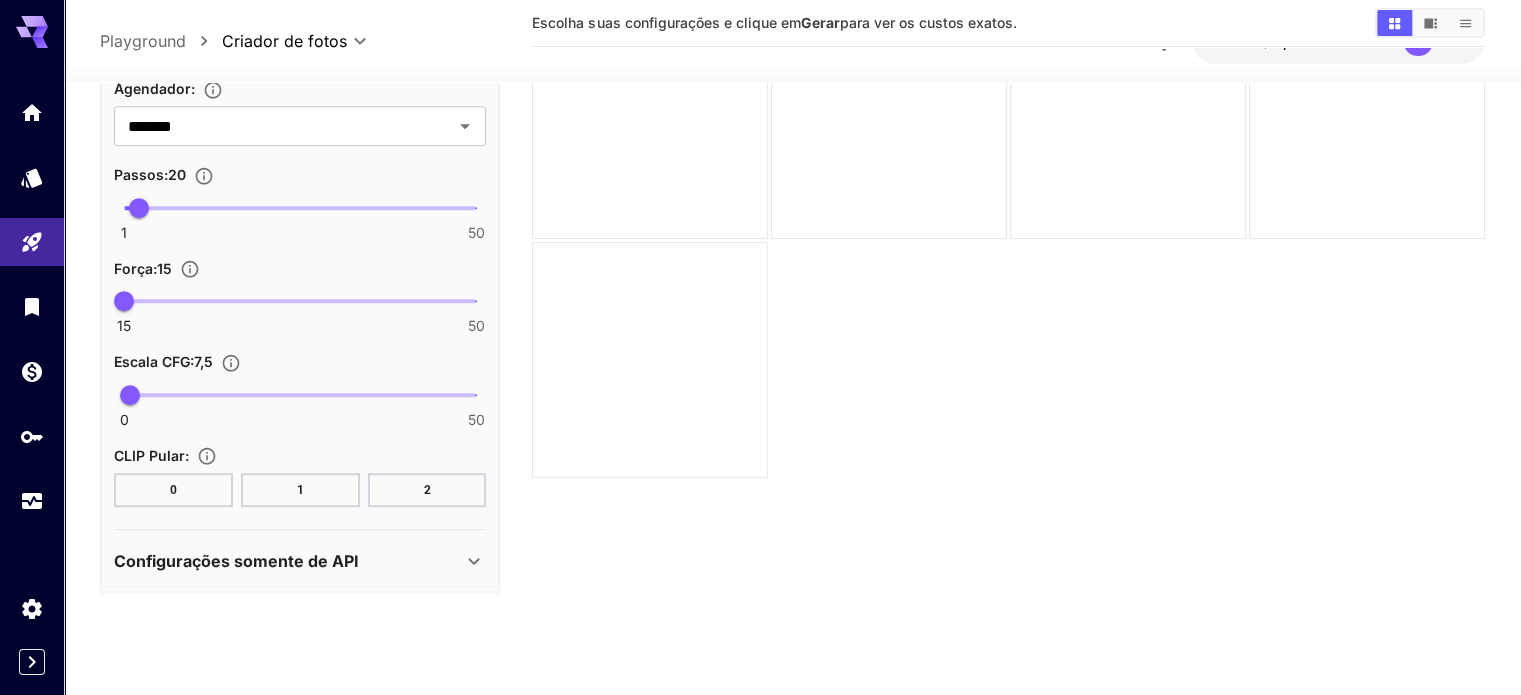 click on "Configurações somente de API" at bounding box center (288, 561) 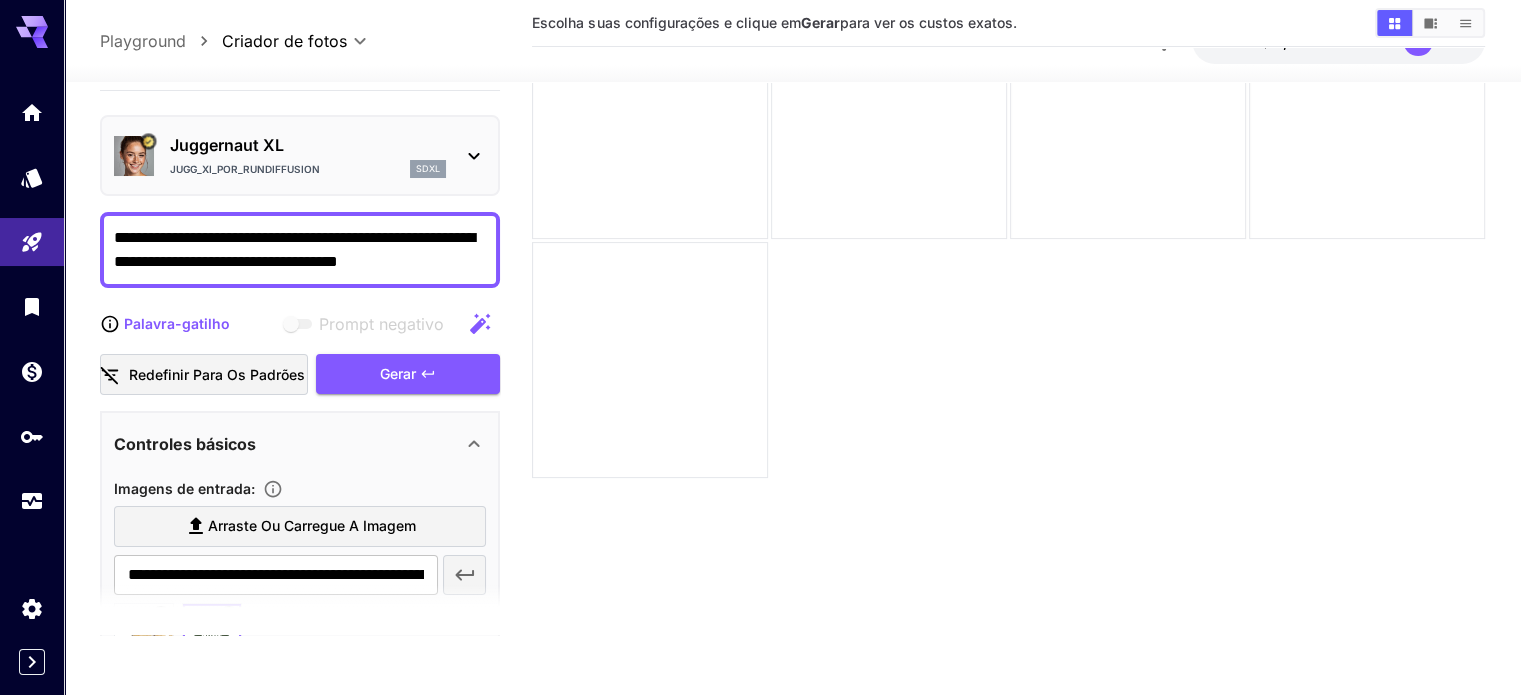 scroll, scrollTop: 0, scrollLeft: 0, axis: both 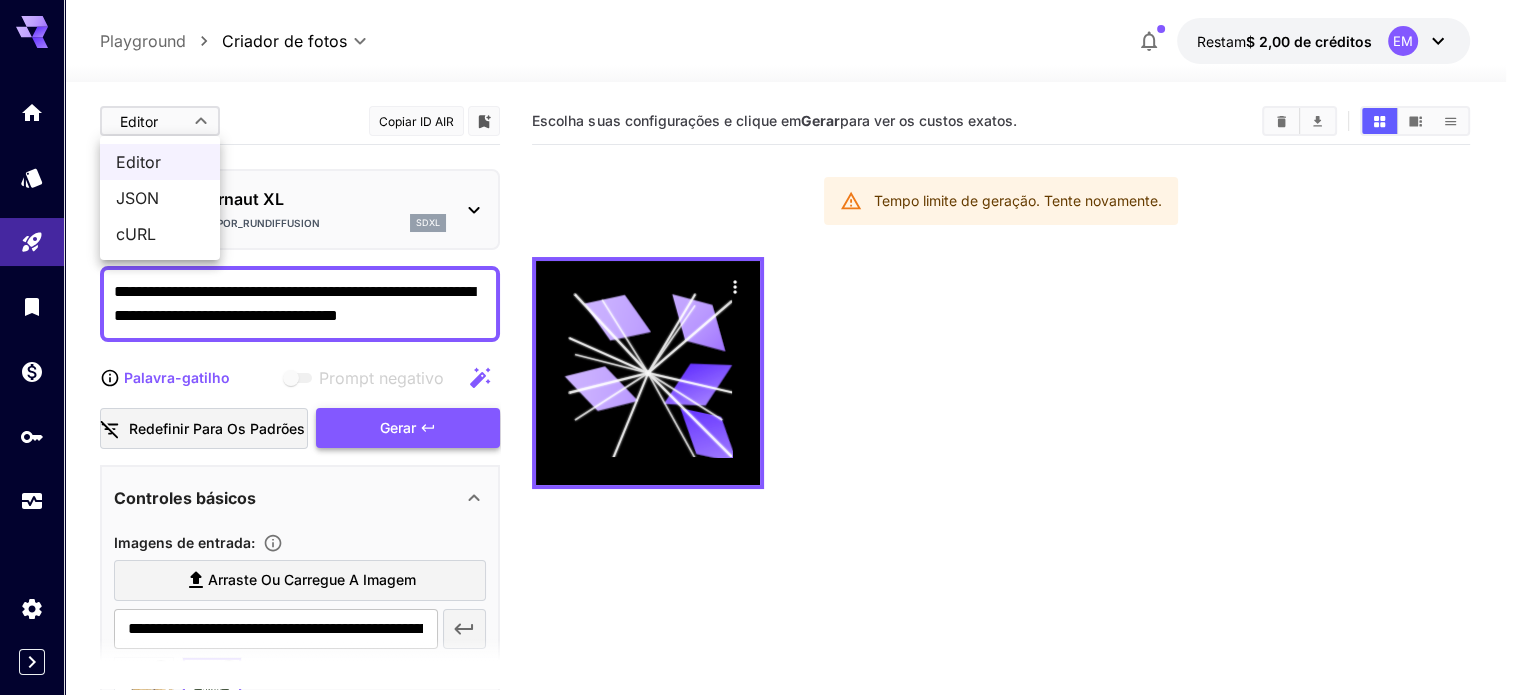 click on "**********" at bounding box center (760, 426) 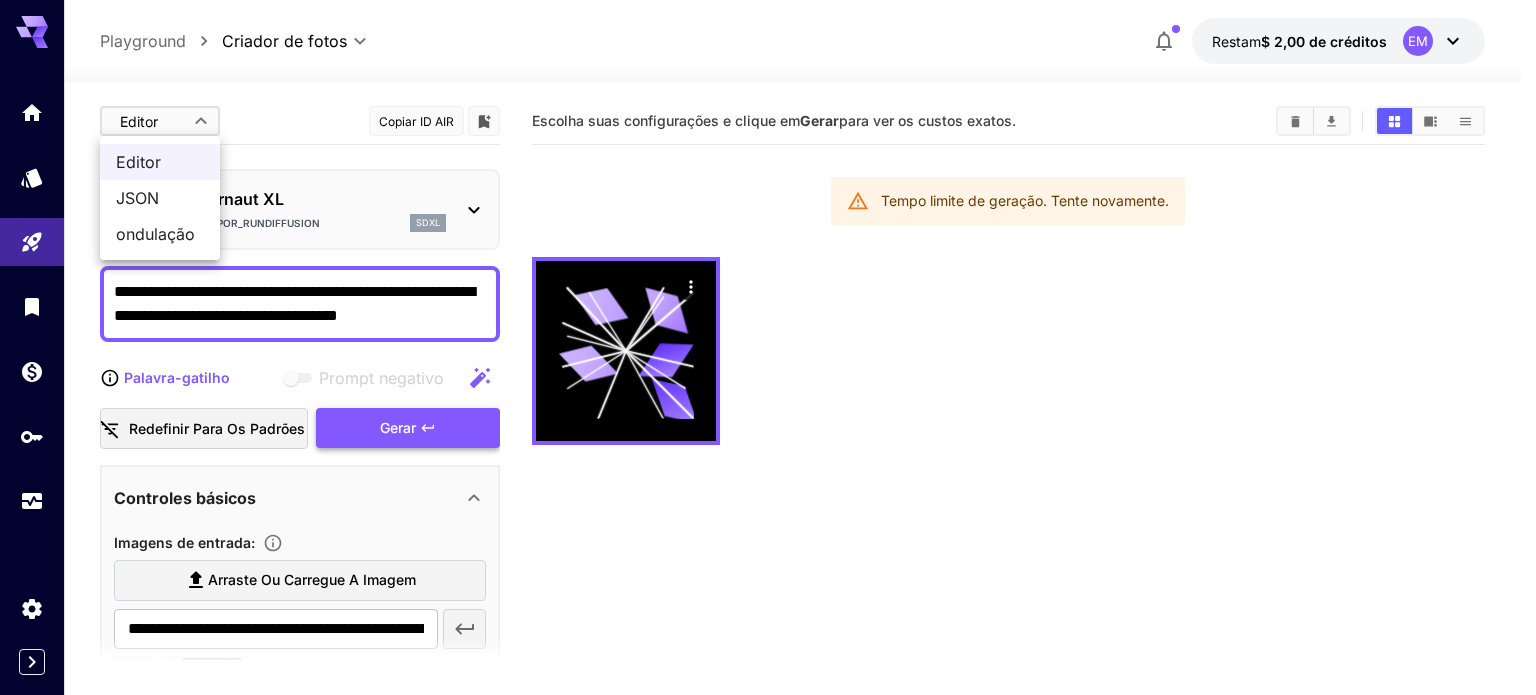 click on "JSON" at bounding box center (160, 198) 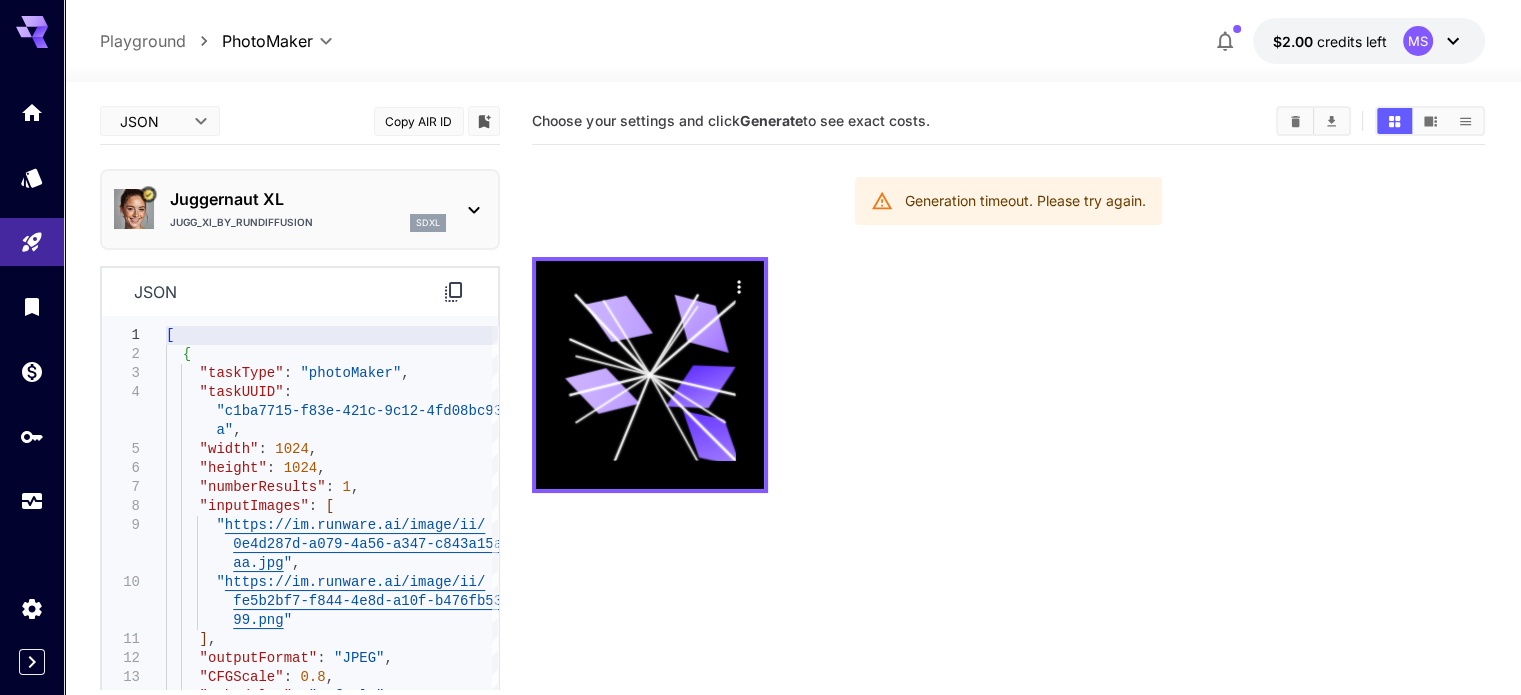click 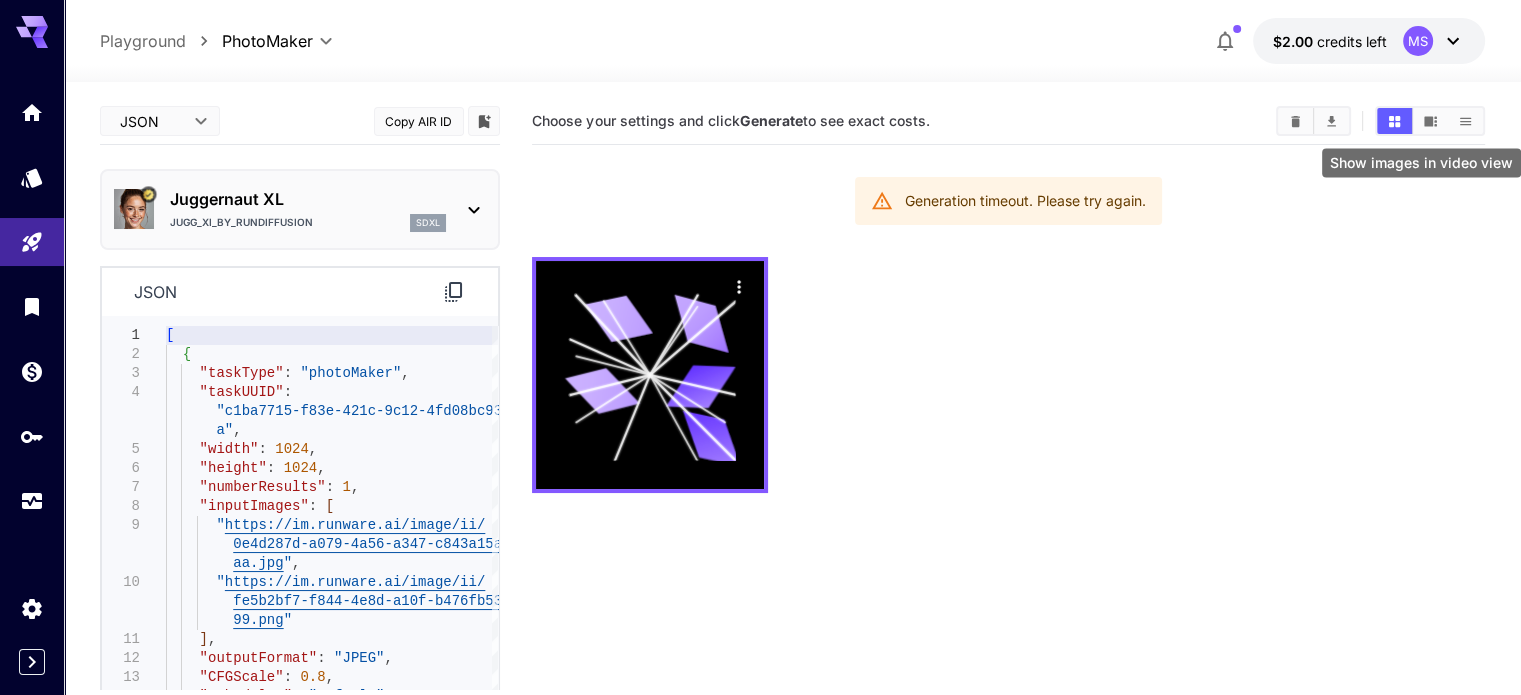click 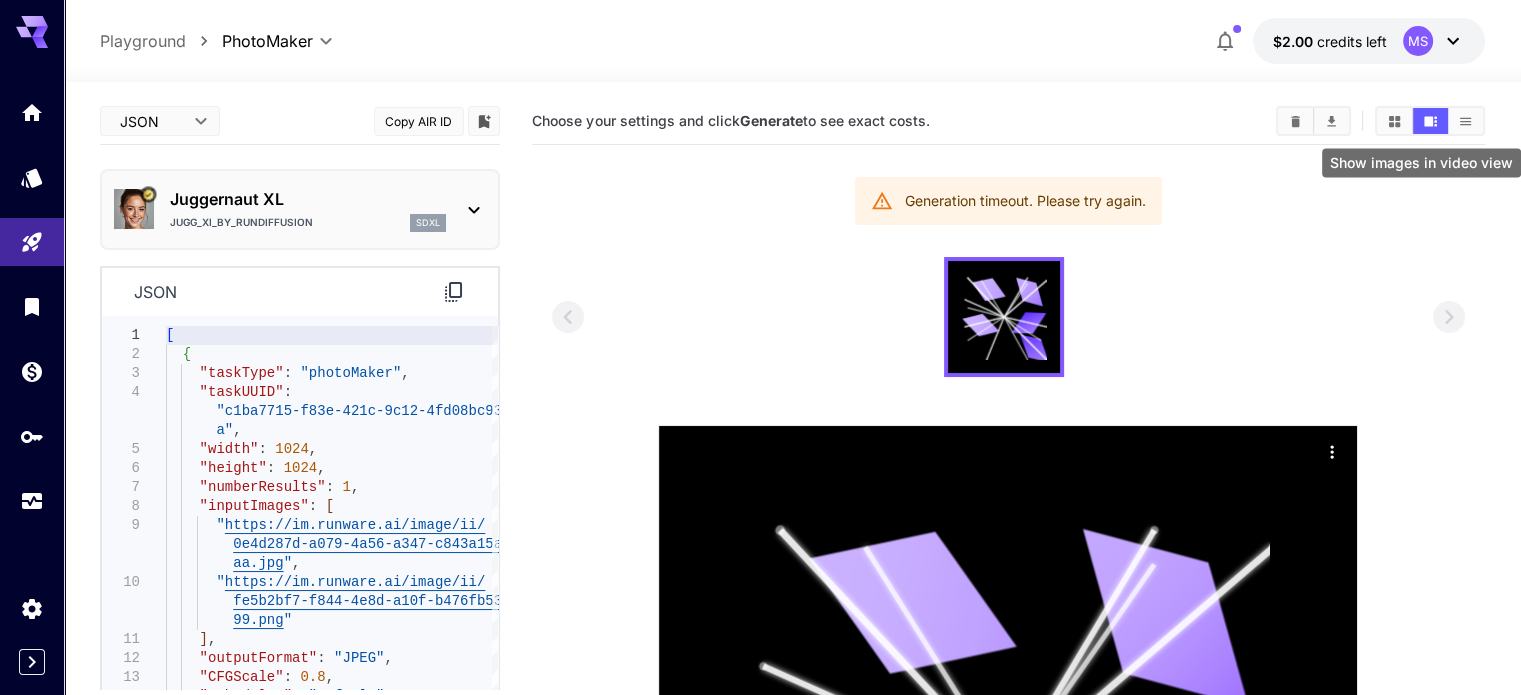 click 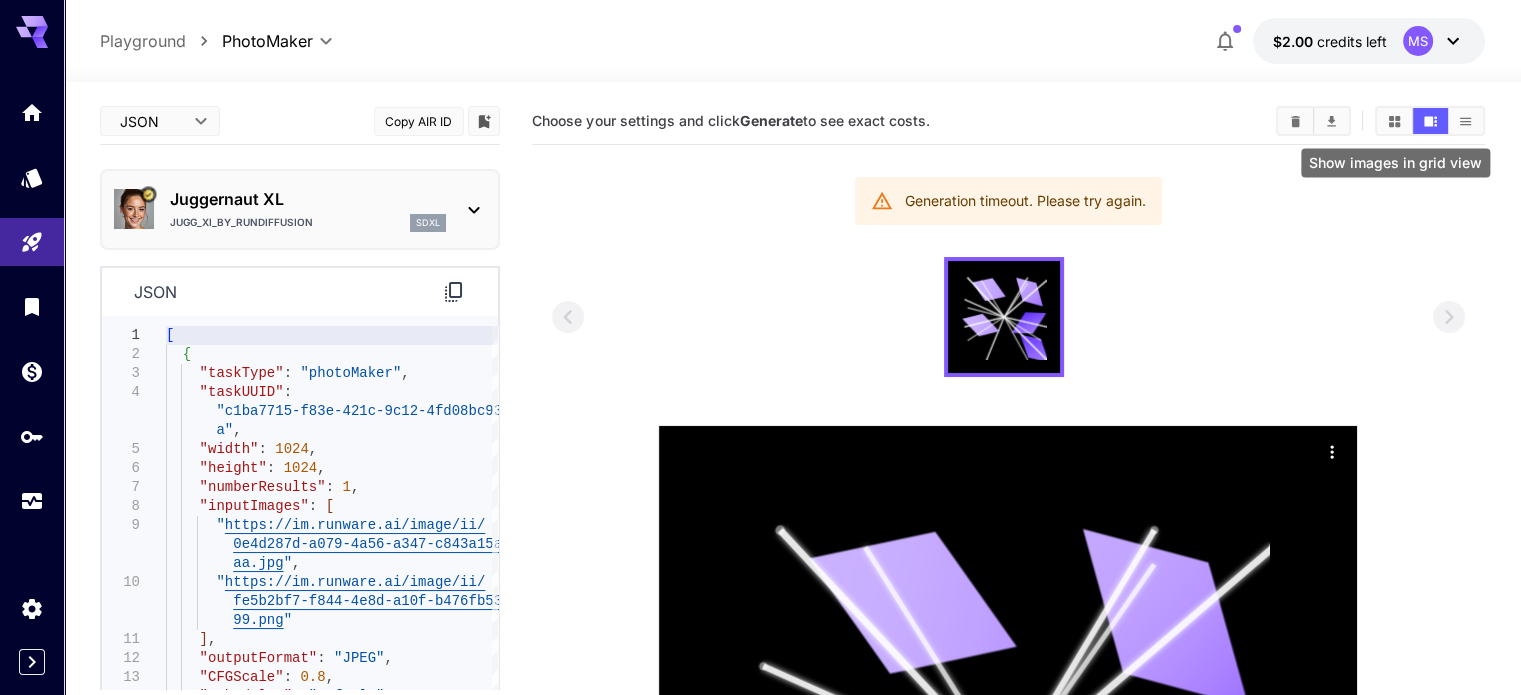 click 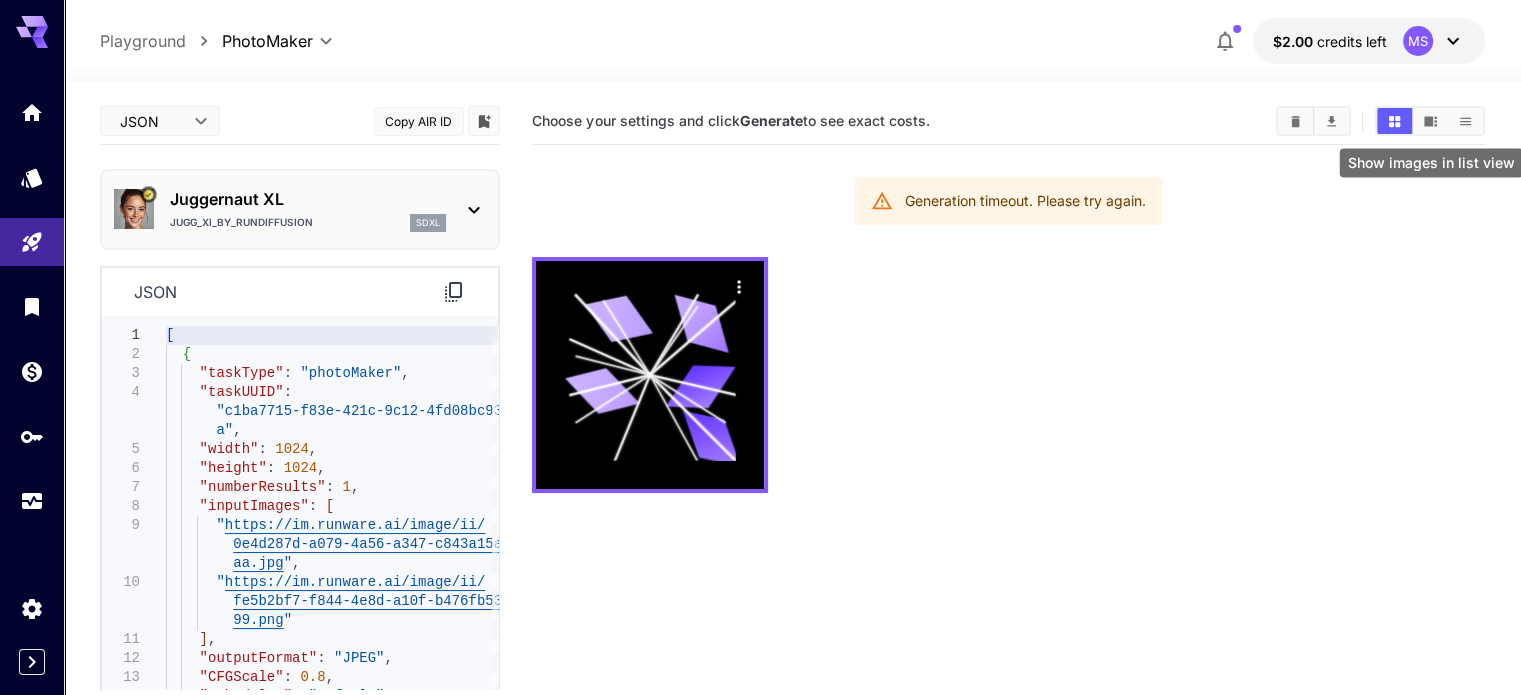 click 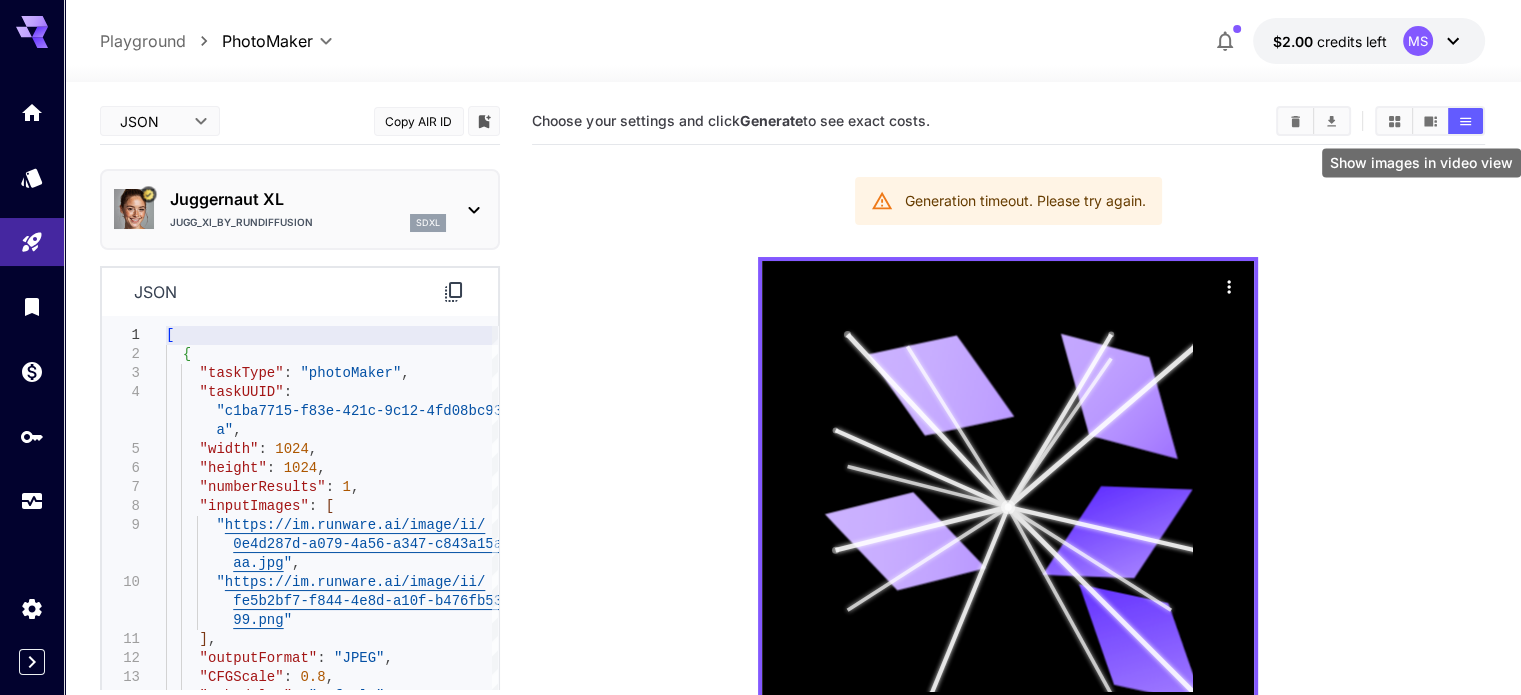 click 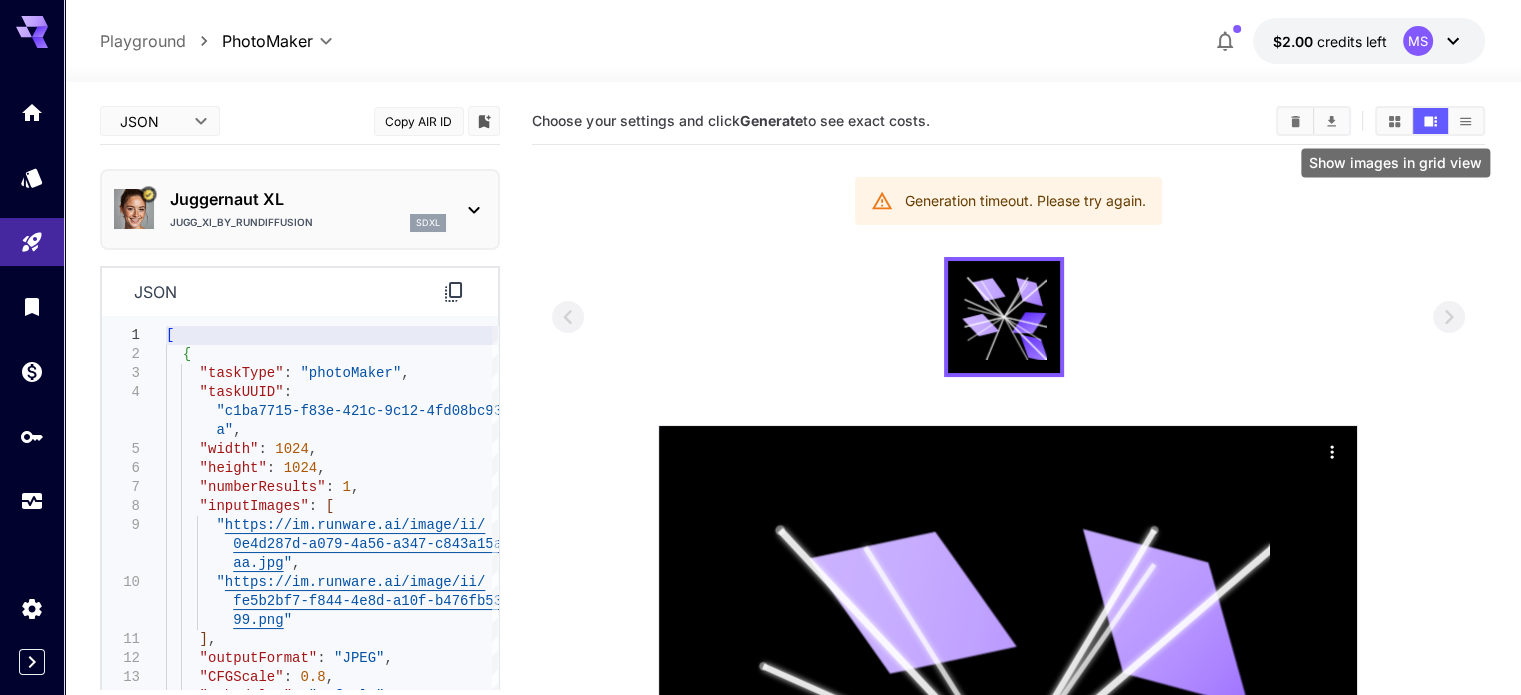 click 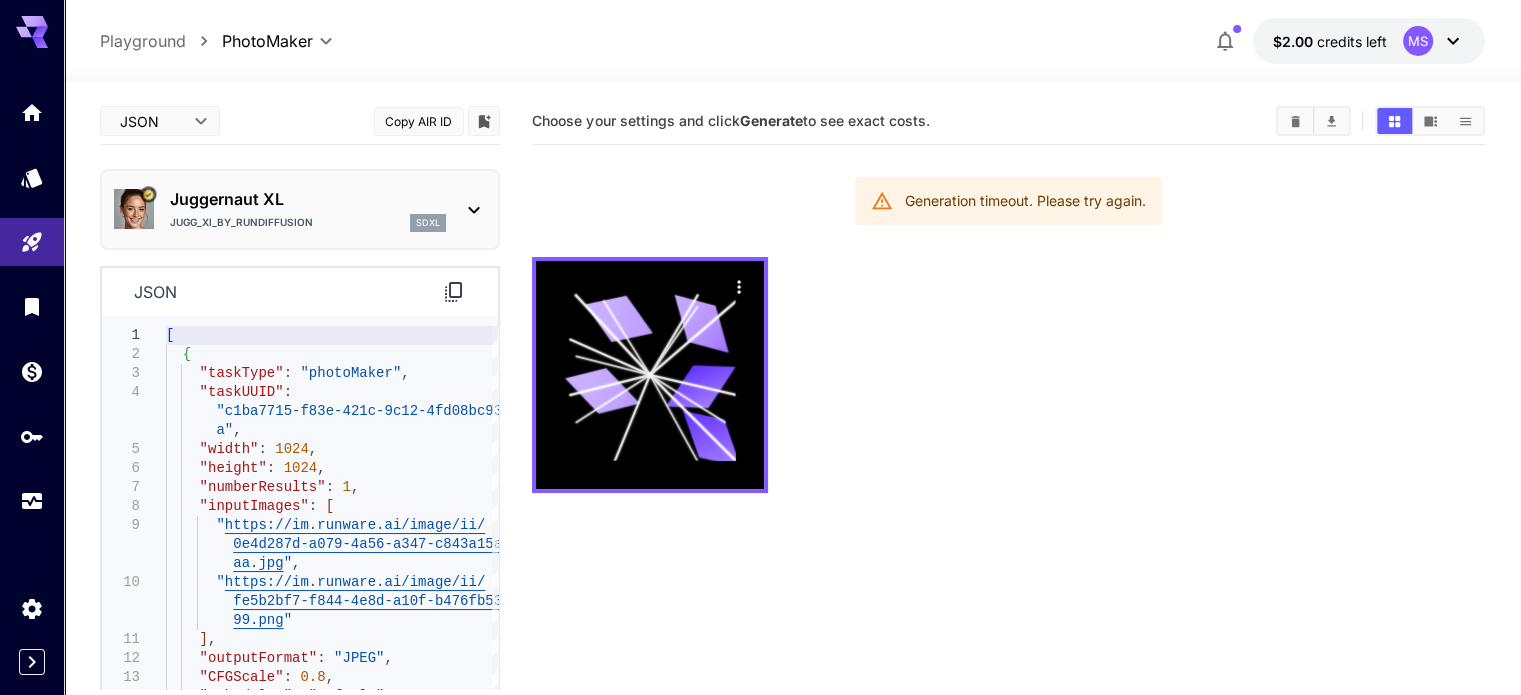 click 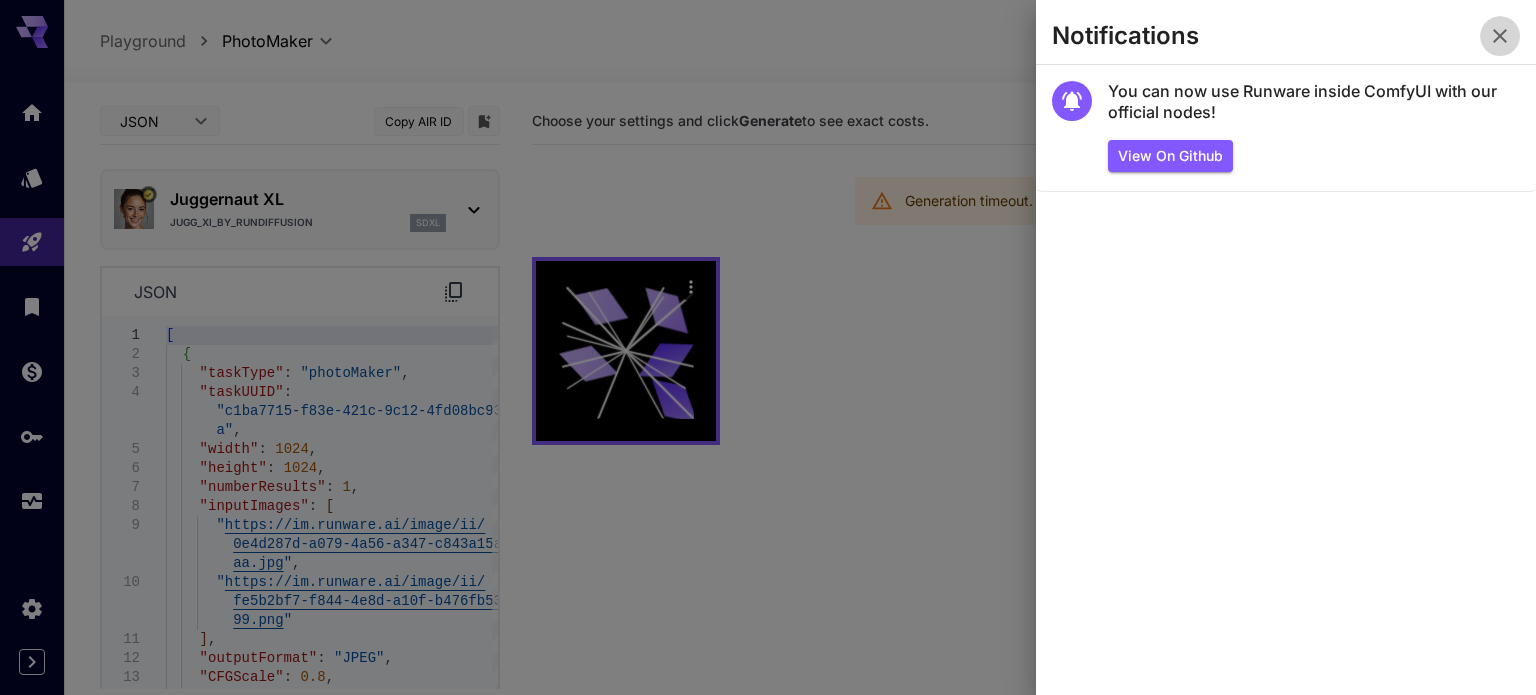 click 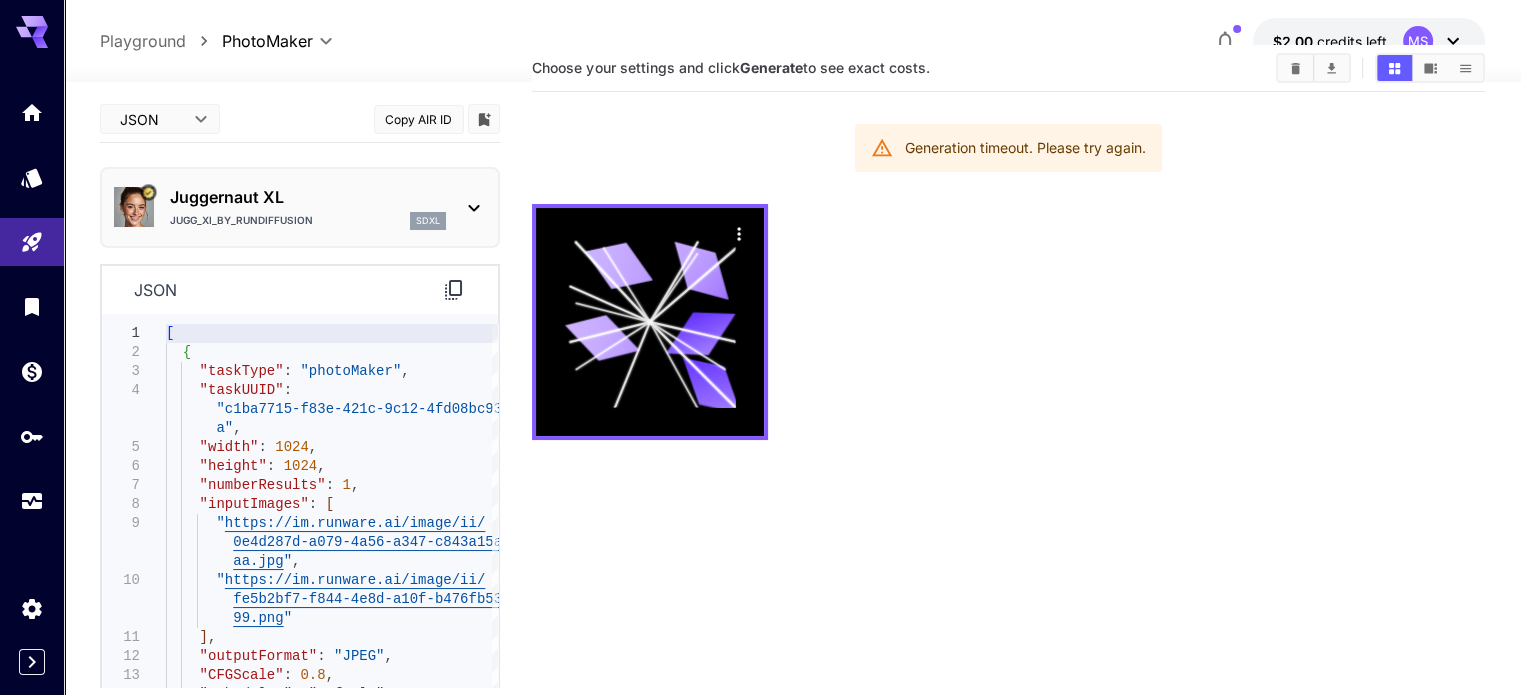 scroll, scrollTop: 158, scrollLeft: 0, axis: vertical 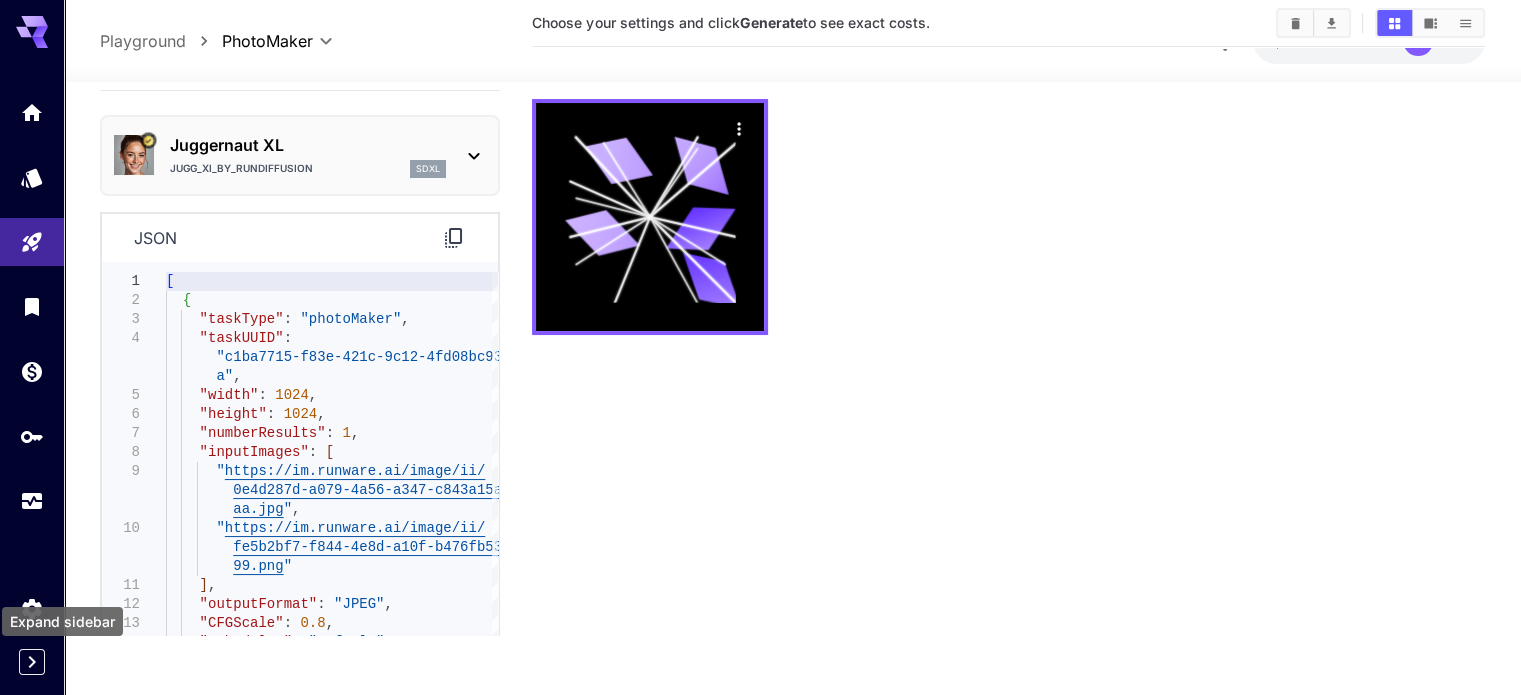 click 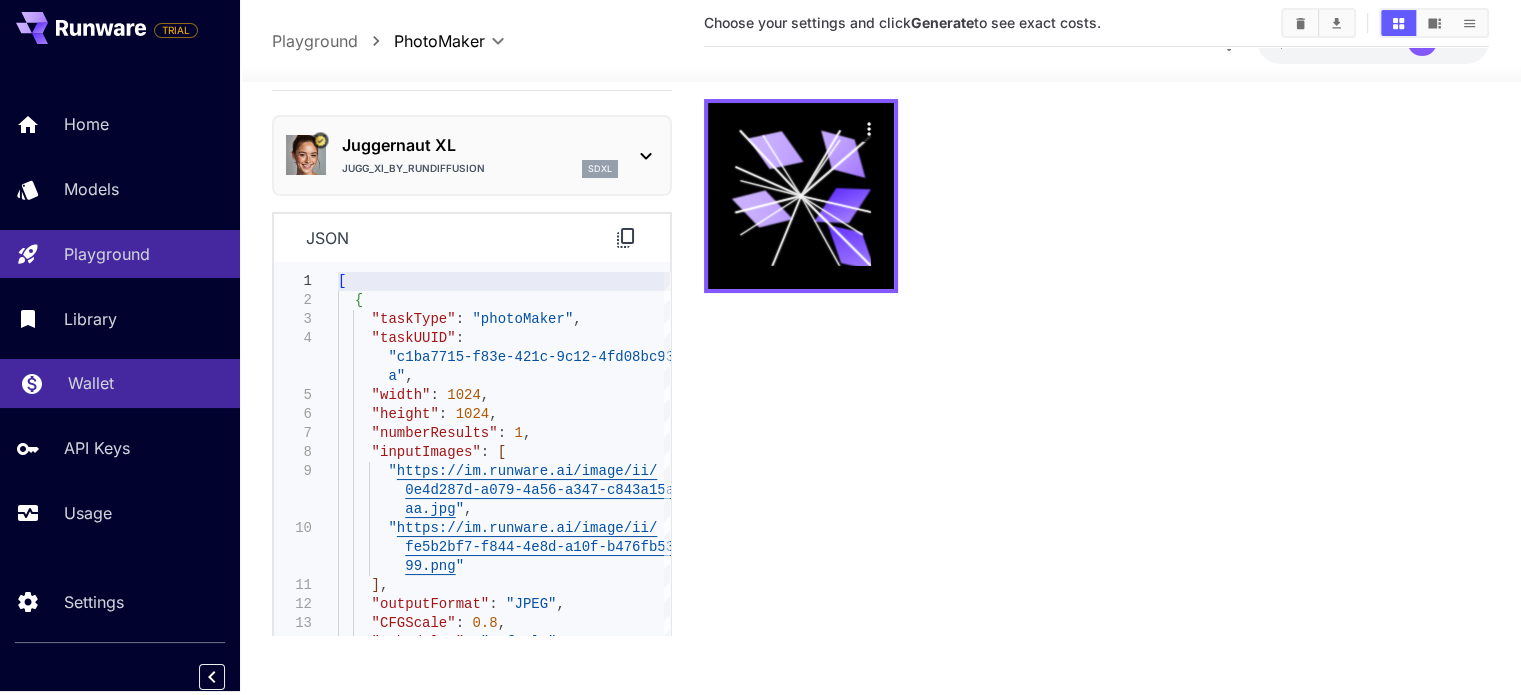 scroll, scrollTop: 8, scrollLeft: 0, axis: vertical 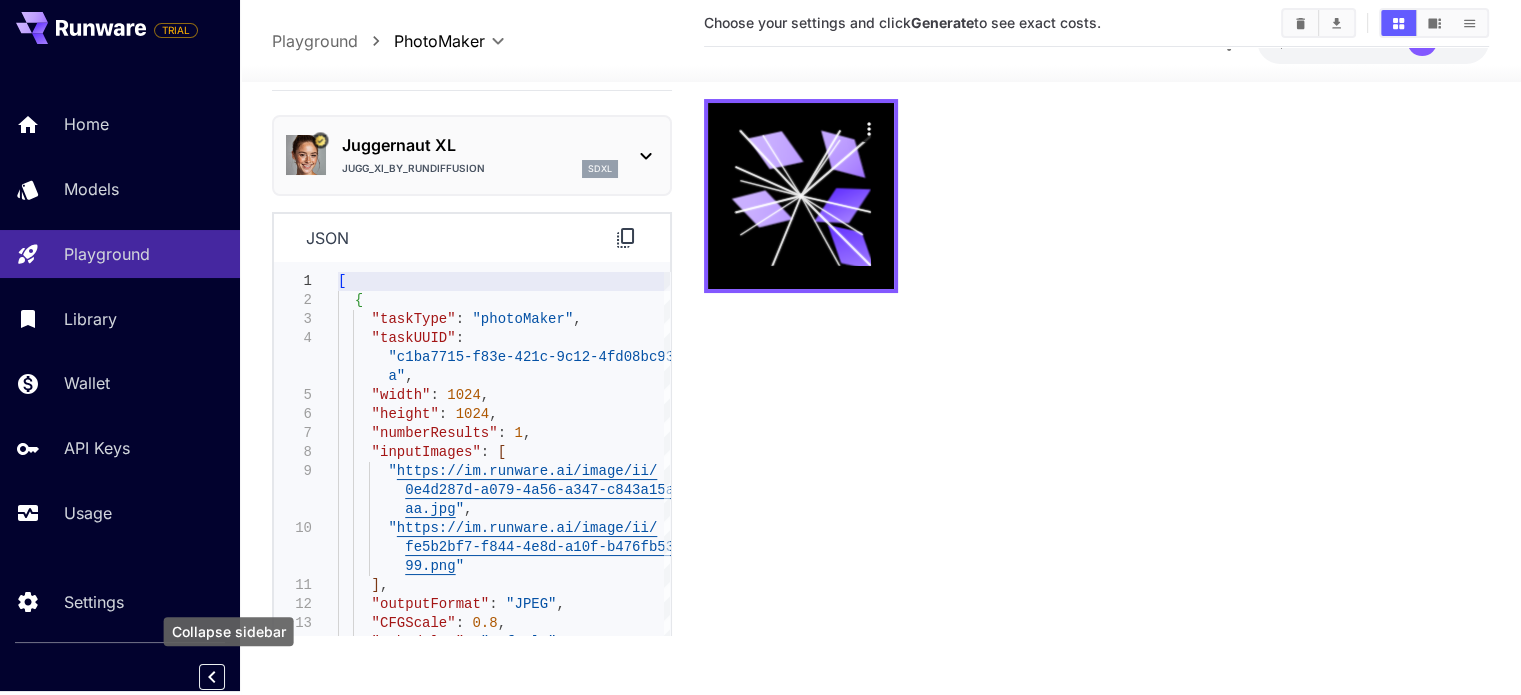click 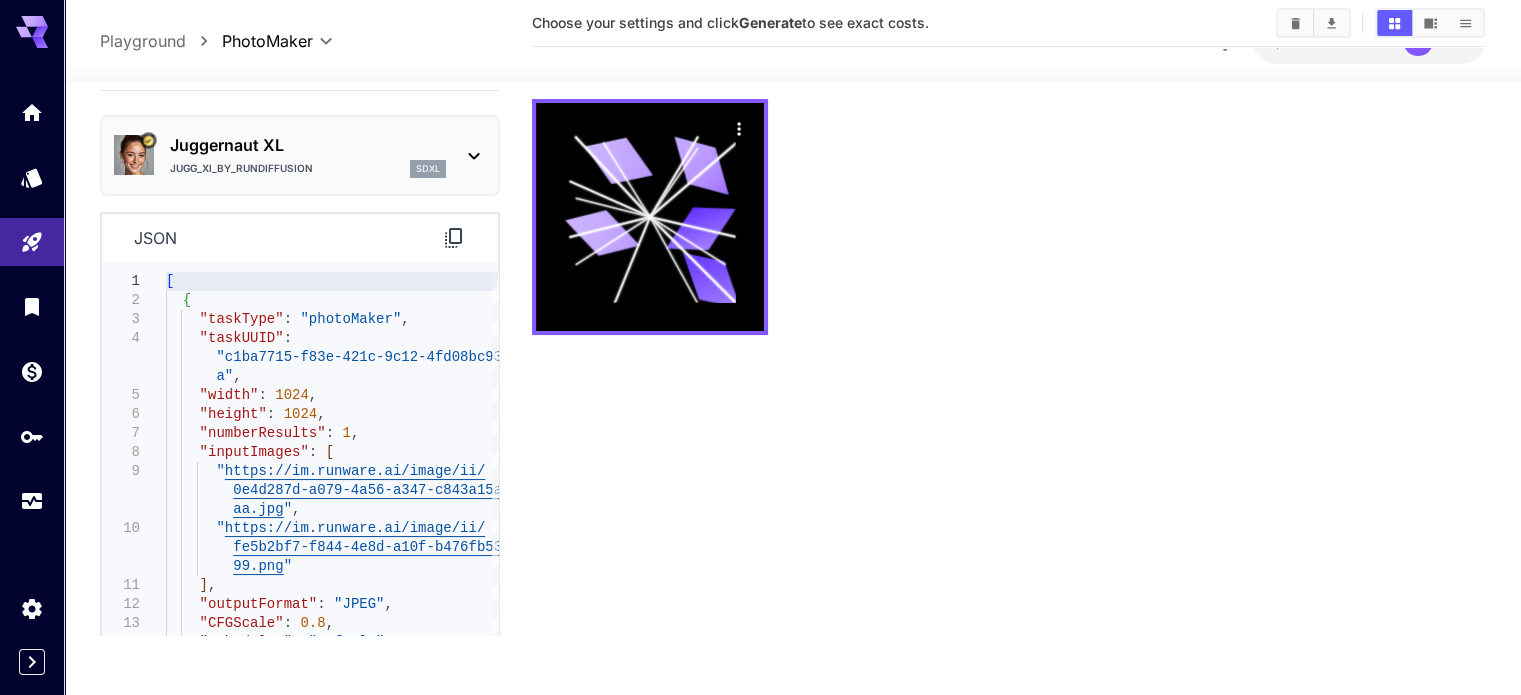 scroll, scrollTop: 0, scrollLeft: 0, axis: both 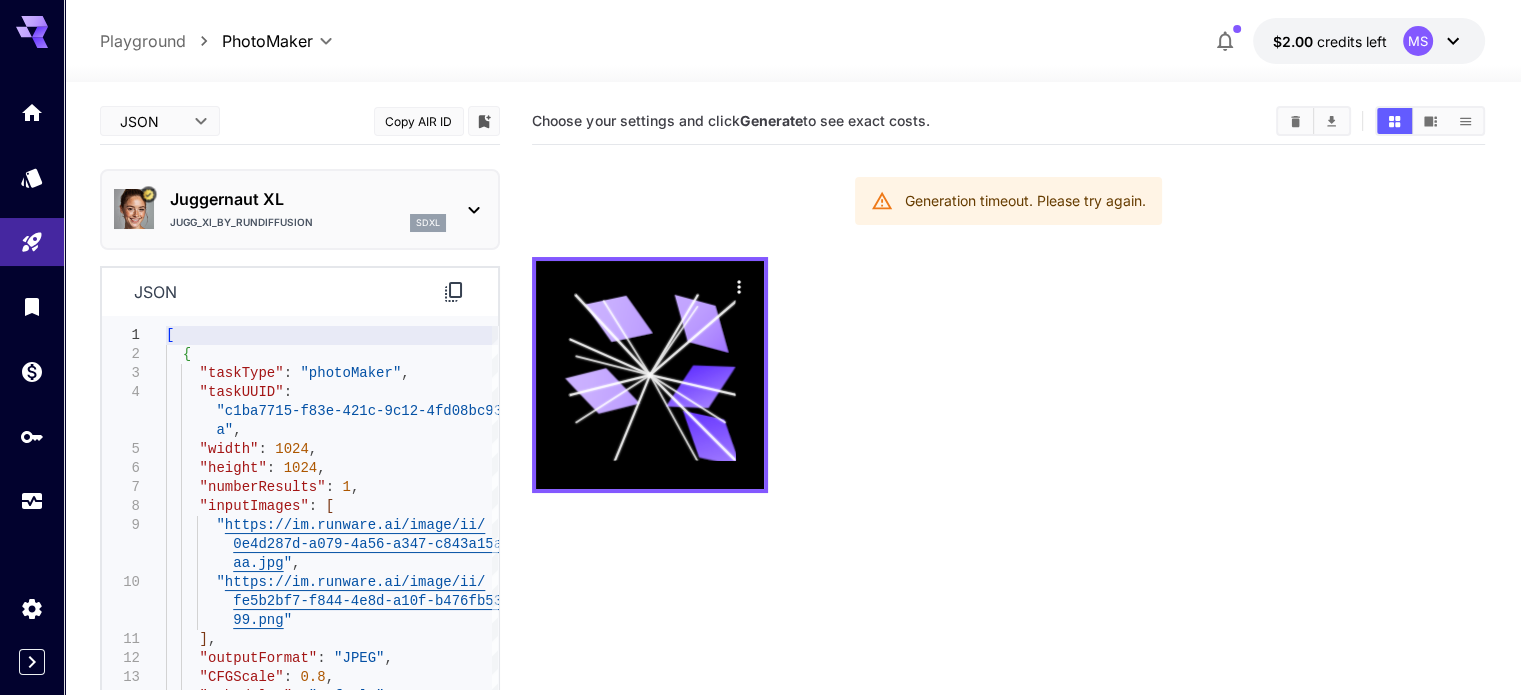 click on "**********" at bounding box center (760, 426) 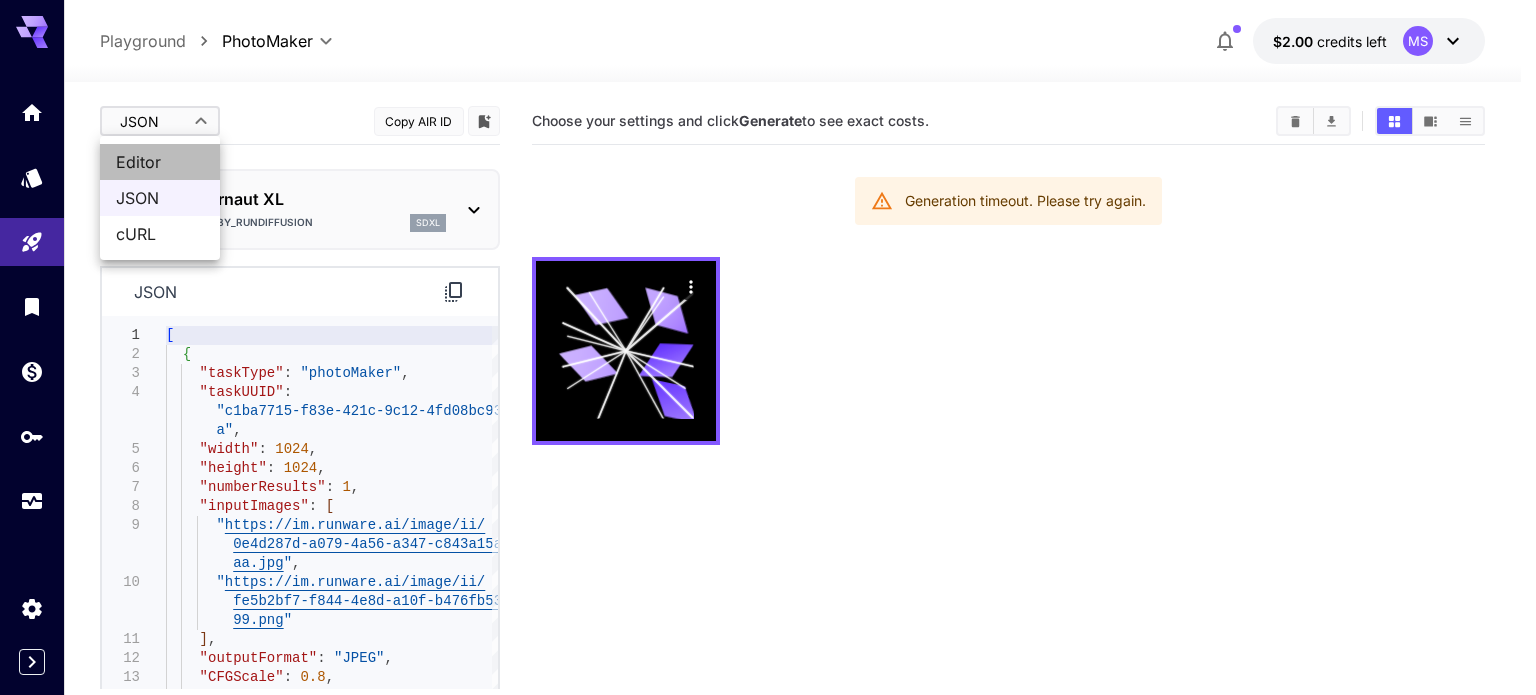 click on "Editor" at bounding box center (160, 162) 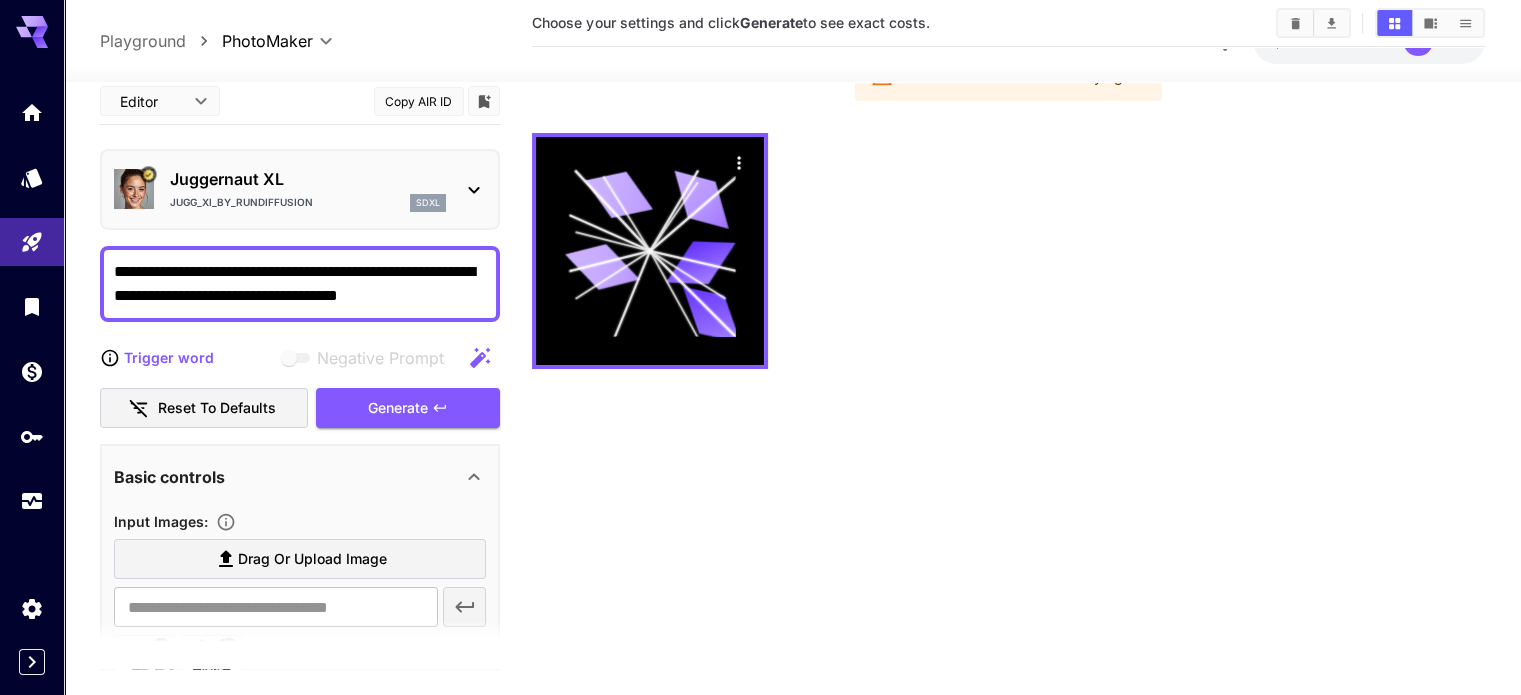scroll, scrollTop: 158, scrollLeft: 0, axis: vertical 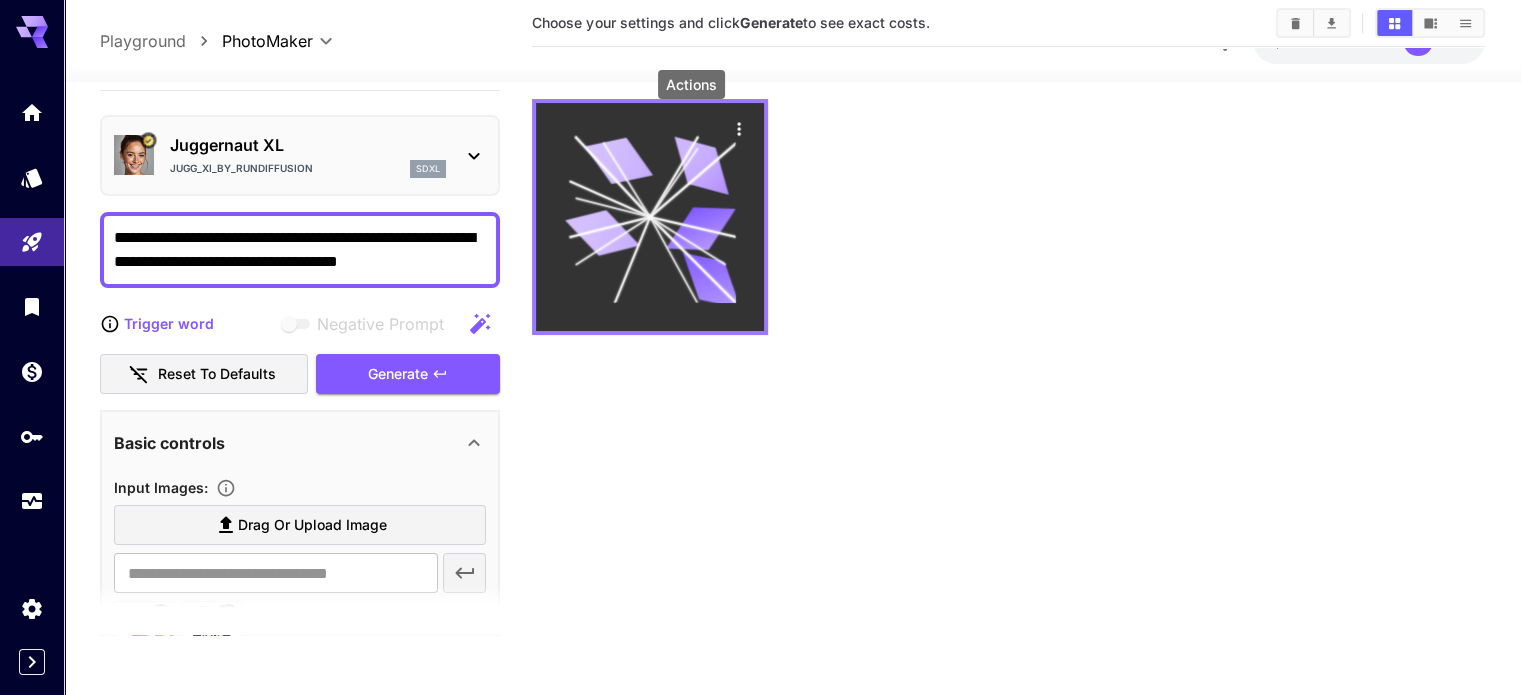 click 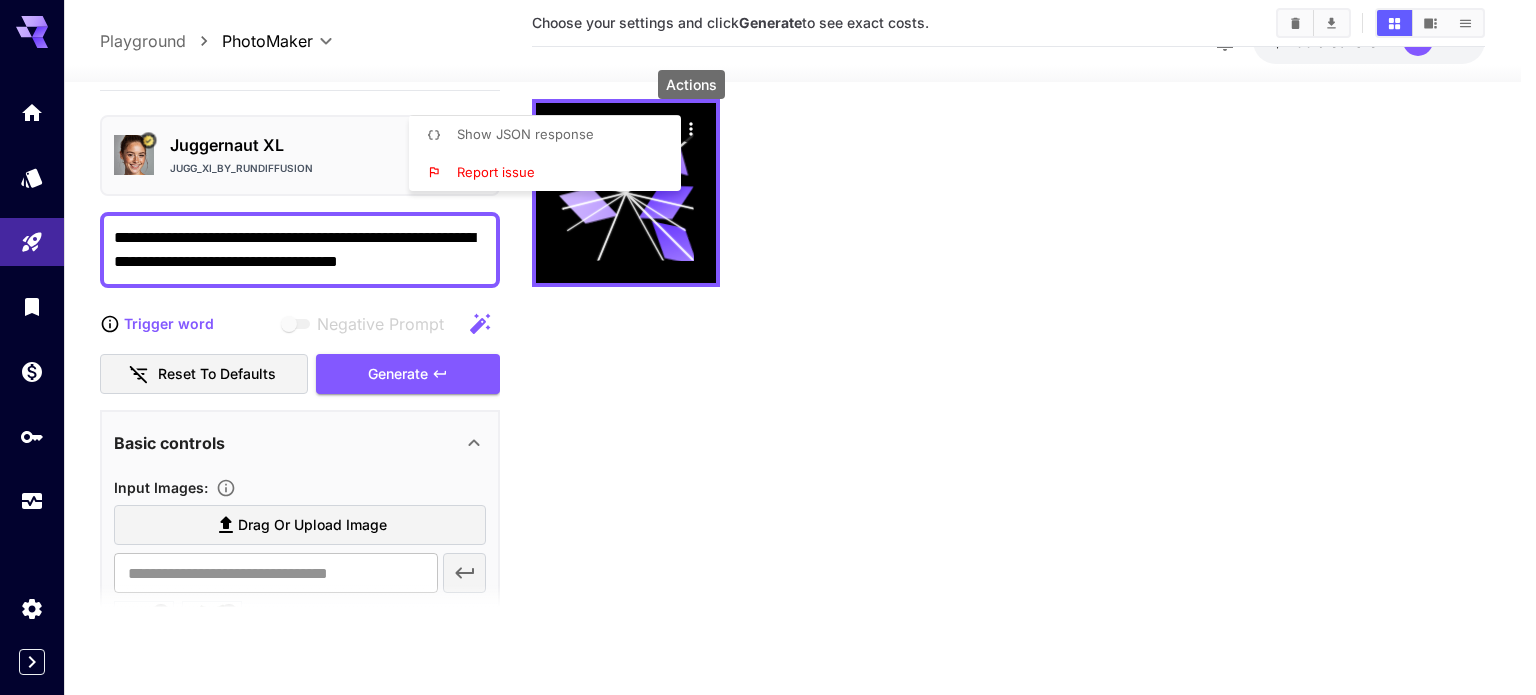 click on "Show JSON response" at bounding box center (525, 134) 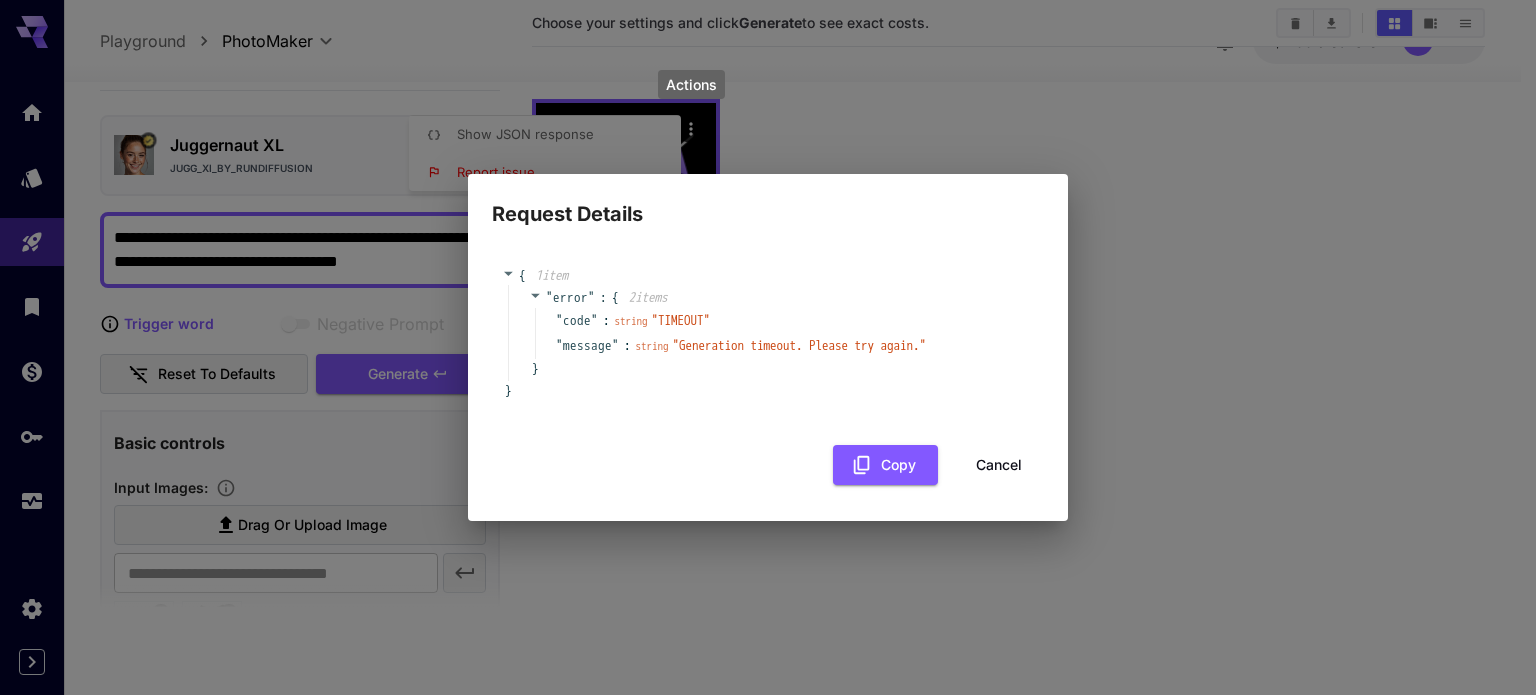 click on """ at bounding box center [615, 345] 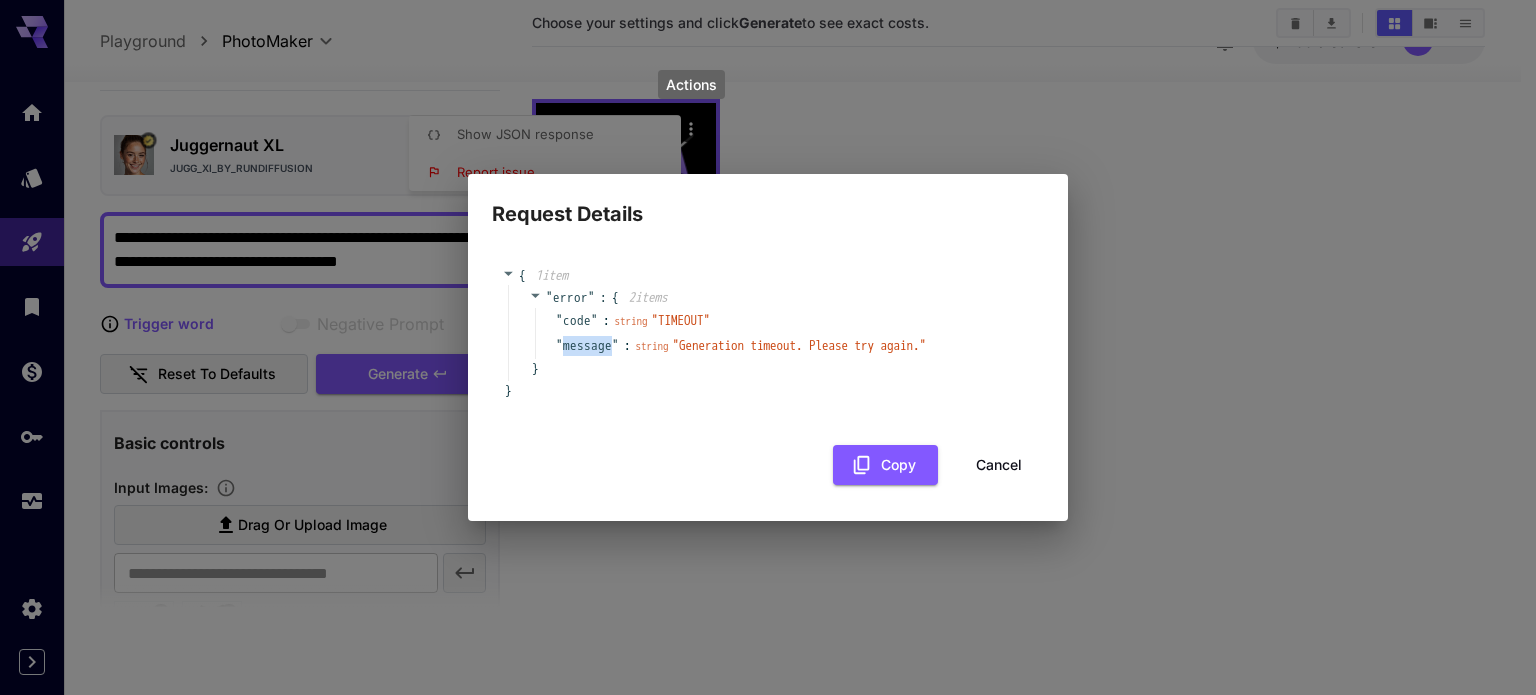 drag, startPoint x: 606, startPoint y: 349, endPoint x: 584, endPoint y: 351, distance: 22.090721 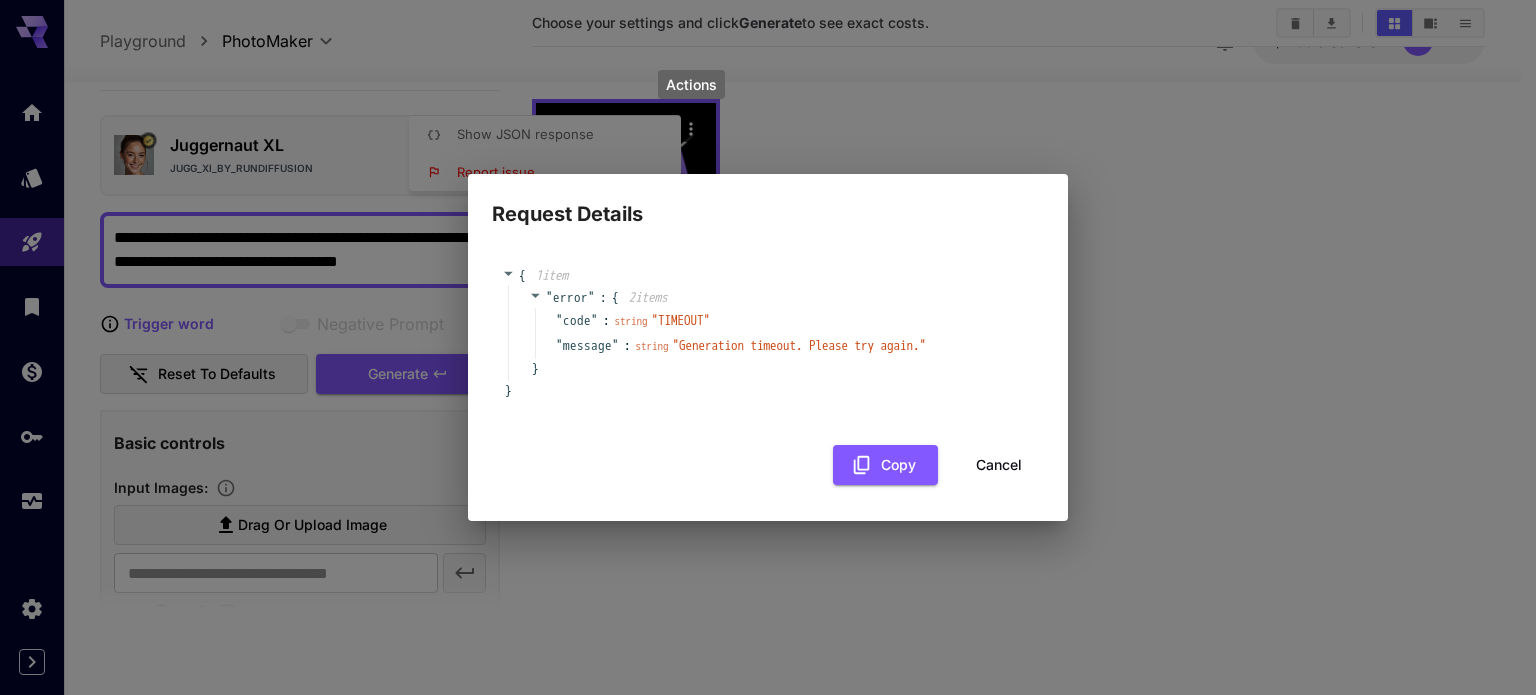 click on "" code " : string " TIMEOUT " " message " : string " Generation timeout. Please try again. "" at bounding box center [779, 333] 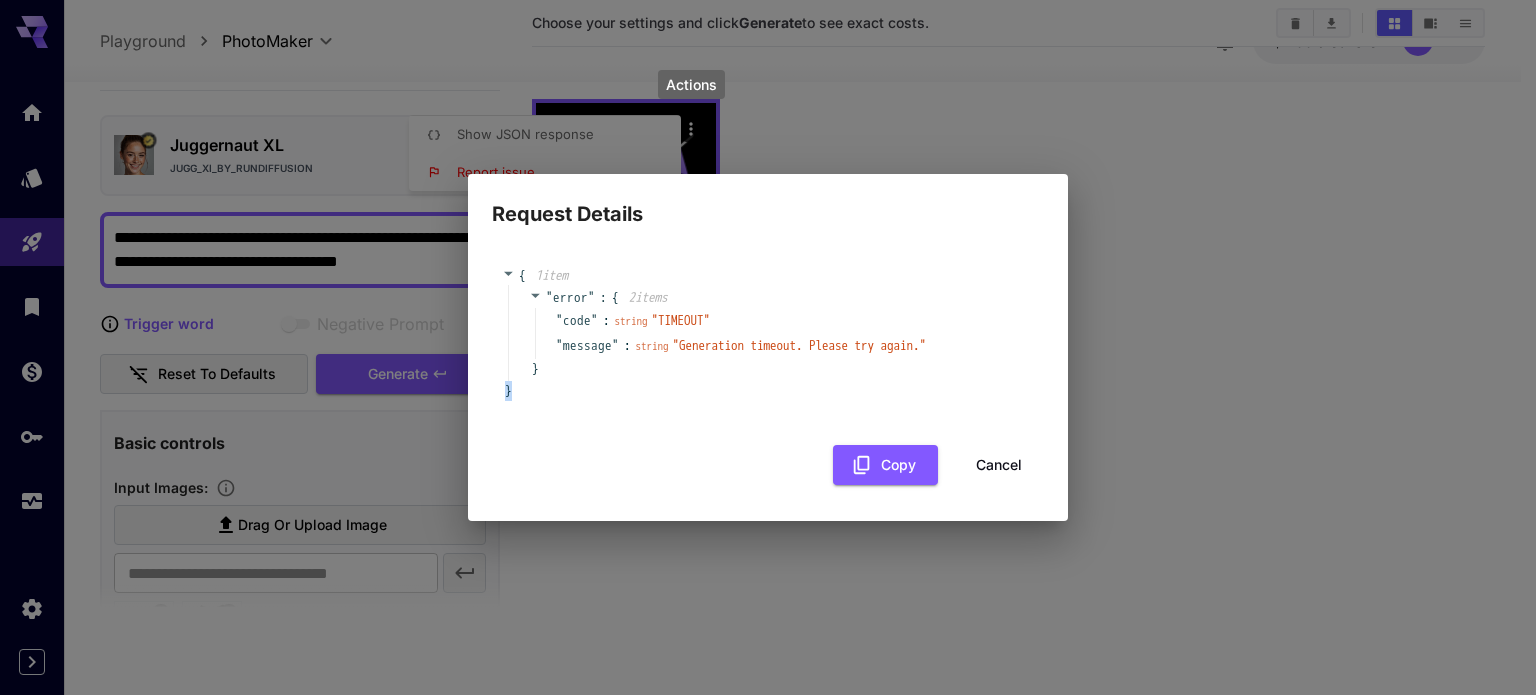 drag, startPoint x: 590, startPoint y: 380, endPoint x: 603, endPoint y: 384, distance: 13.601471 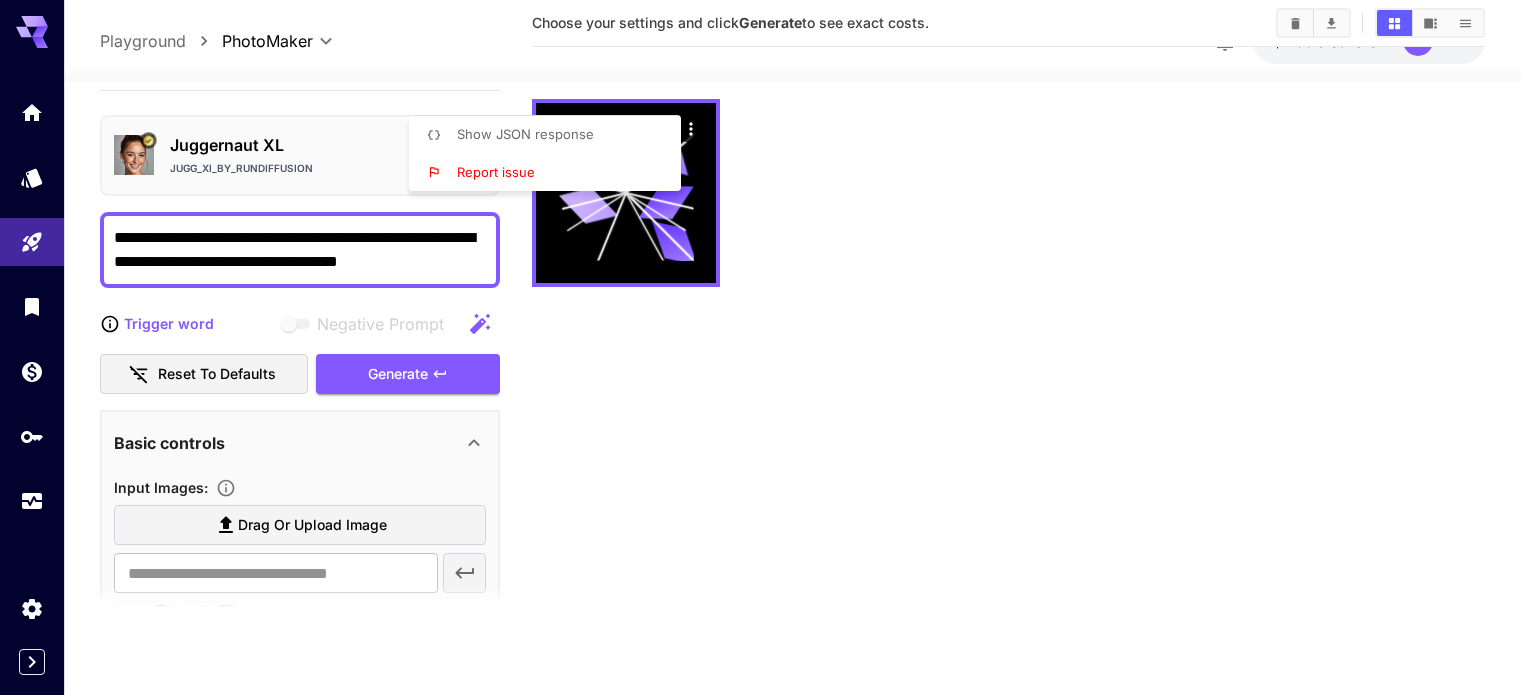 click at bounding box center [768, 347] 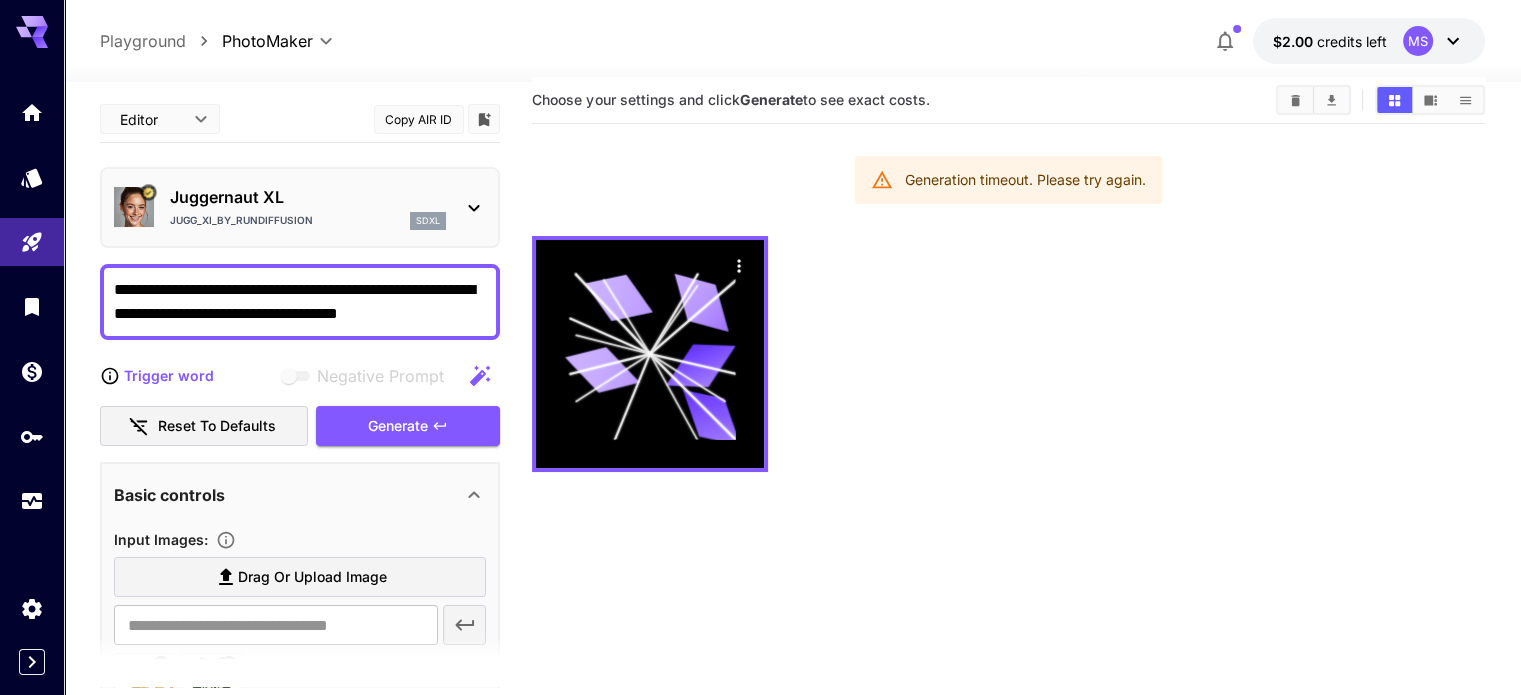 scroll, scrollTop: 158, scrollLeft: 0, axis: vertical 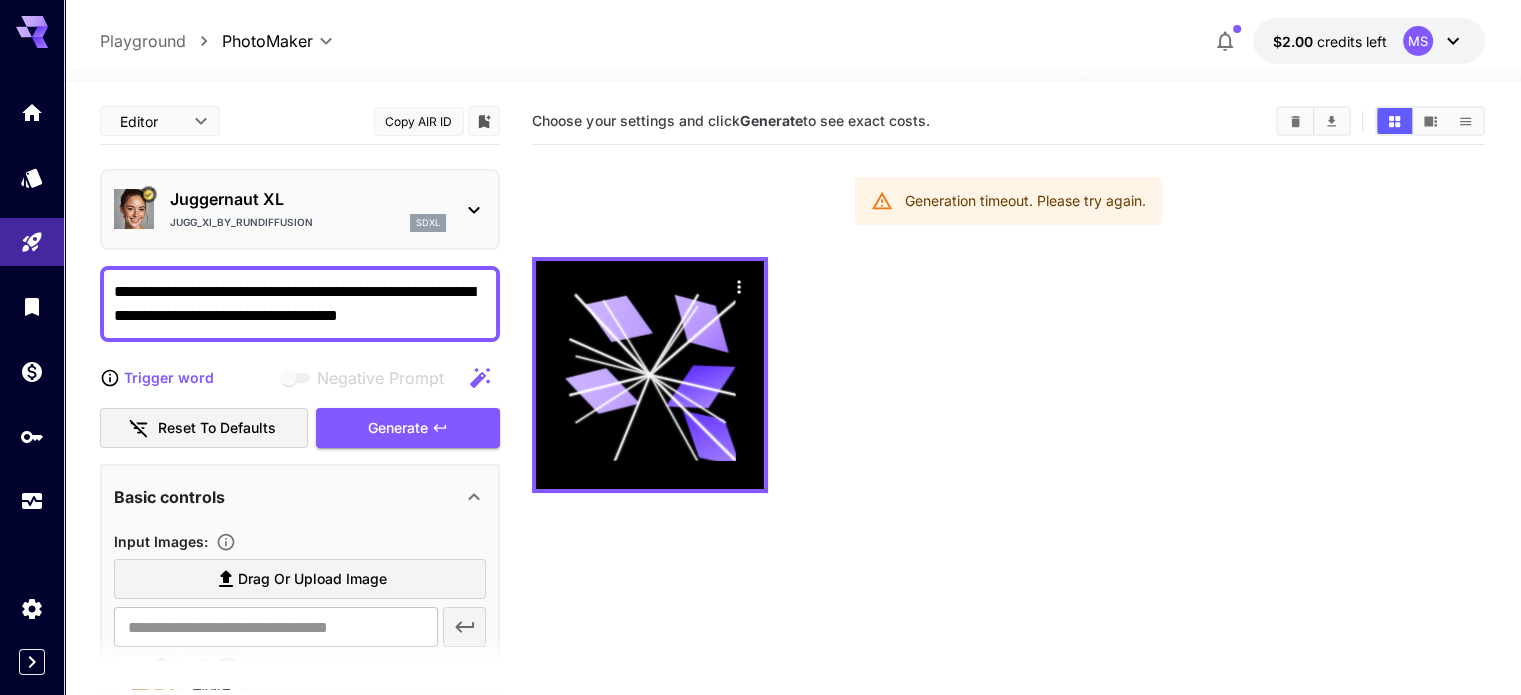 click on "**********" at bounding box center [760, 426] 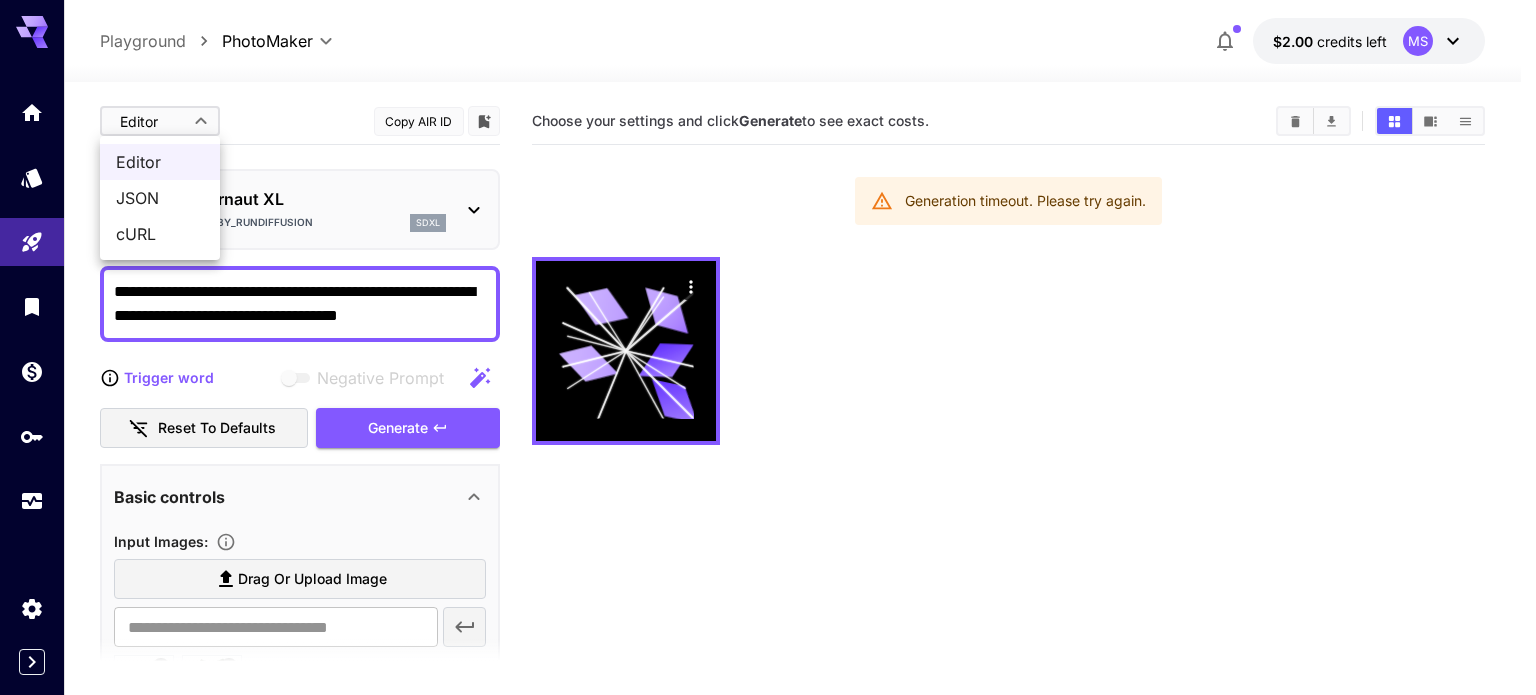 click on "JSON" at bounding box center [160, 198] 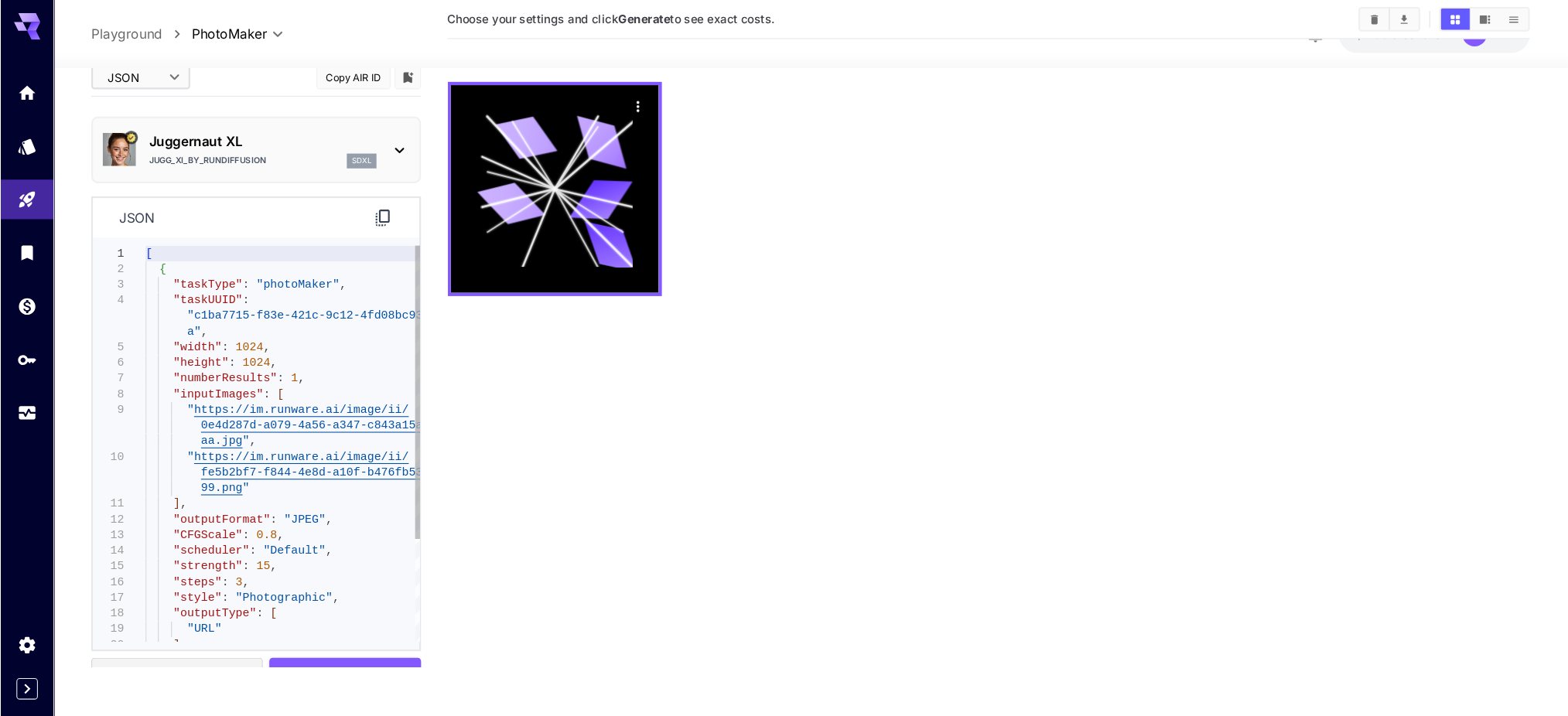 scroll, scrollTop: 121, scrollLeft: 0, axis: vertical 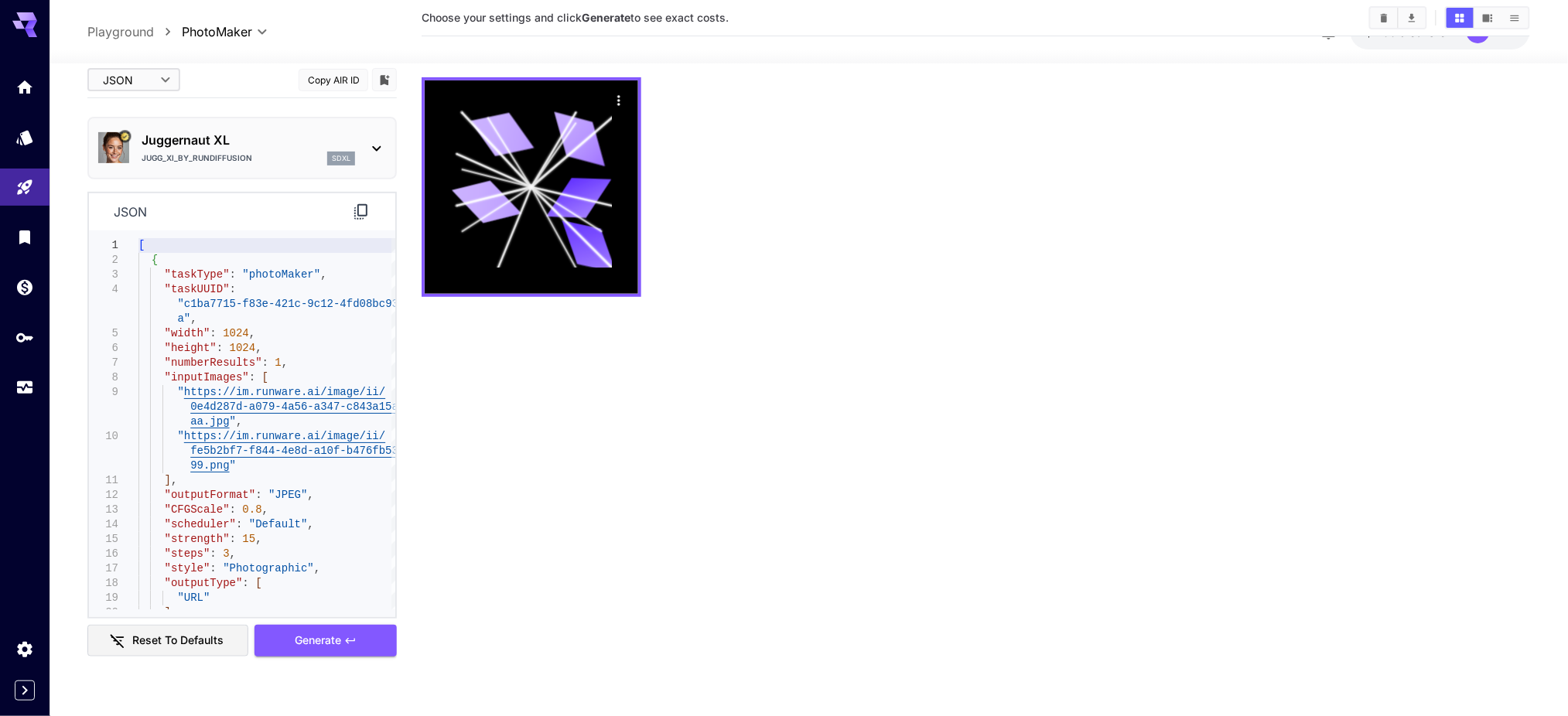 drag, startPoint x: 1081, startPoint y: 2, endPoint x: 886, endPoint y: 351, distance: 399.7824 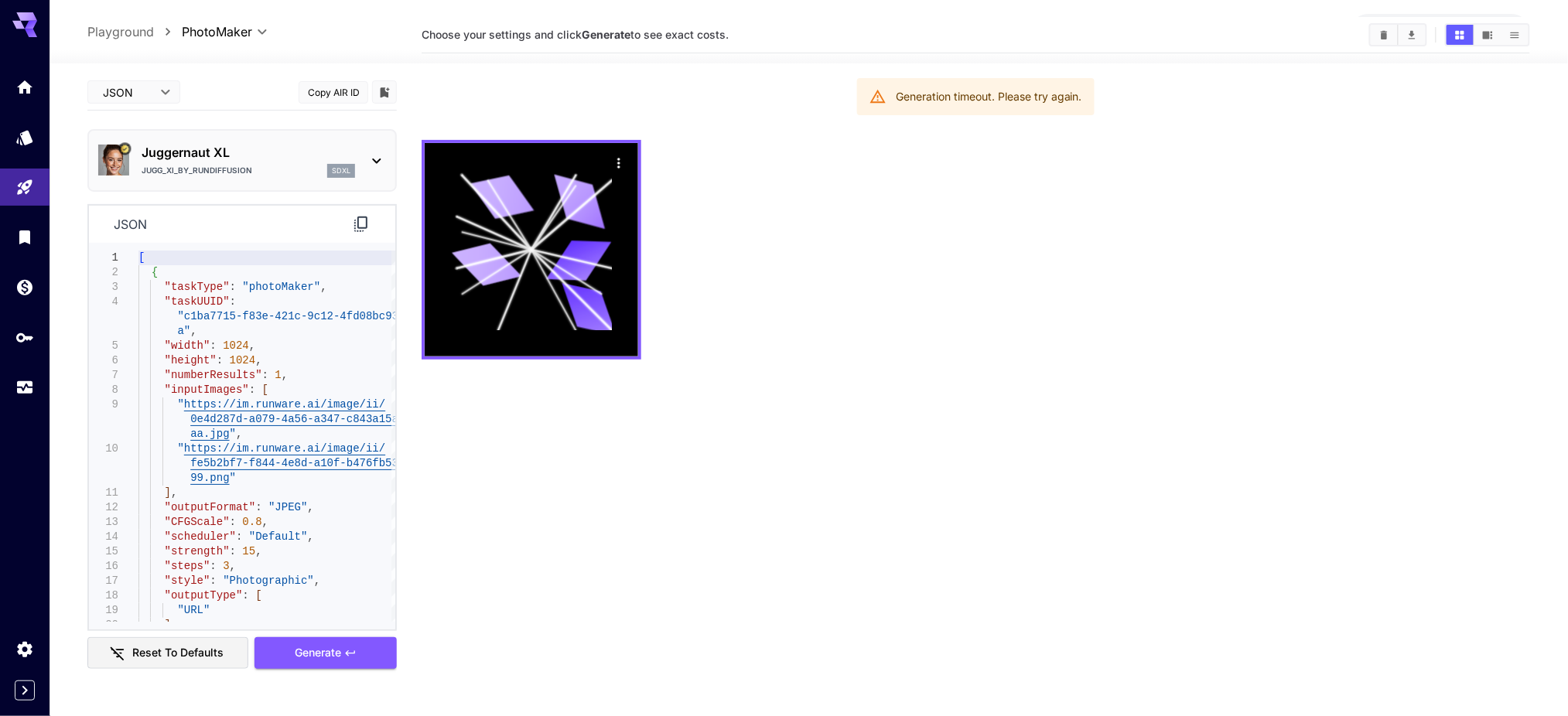 scroll, scrollTop: 0, scrollLeft: 0, axis: both 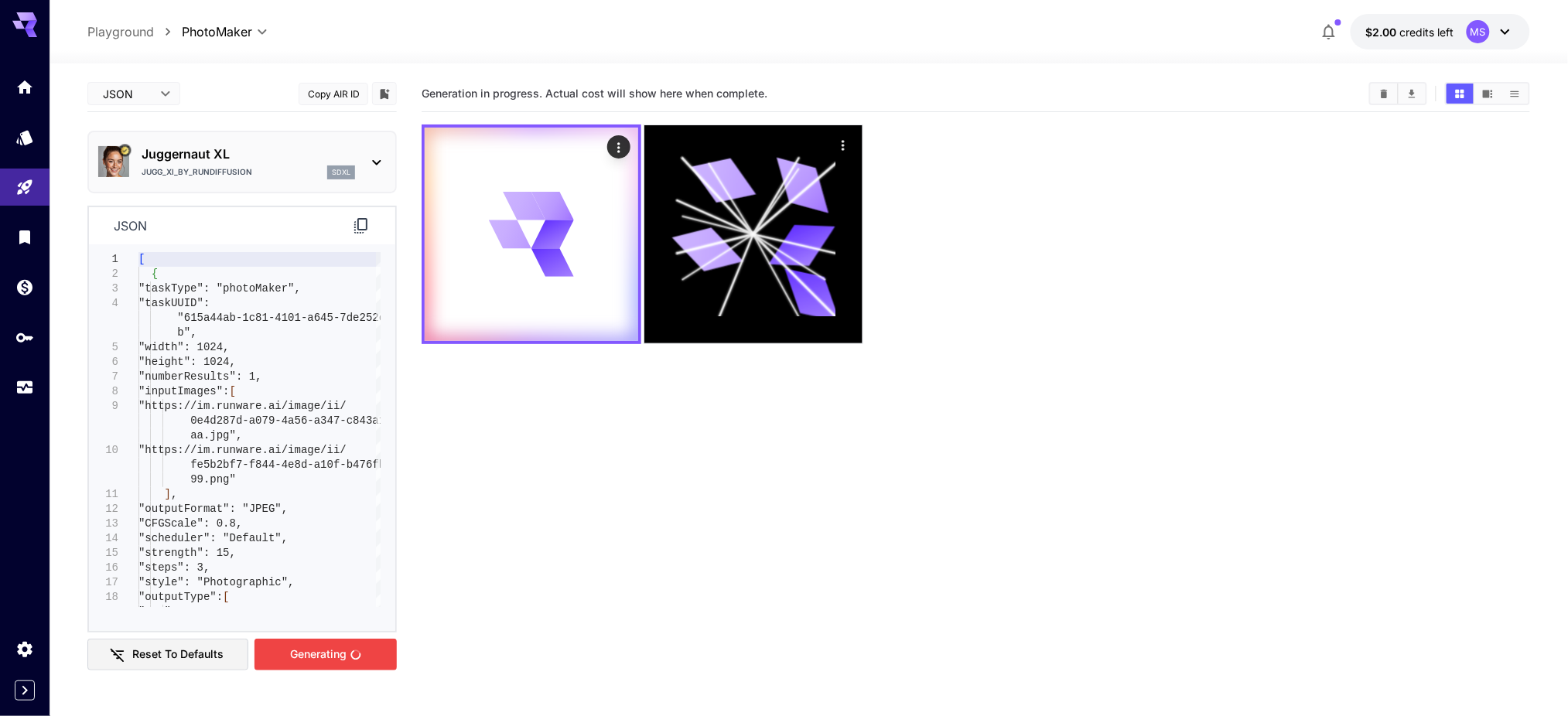 click on "Generating" at bounding box center (326, 654) 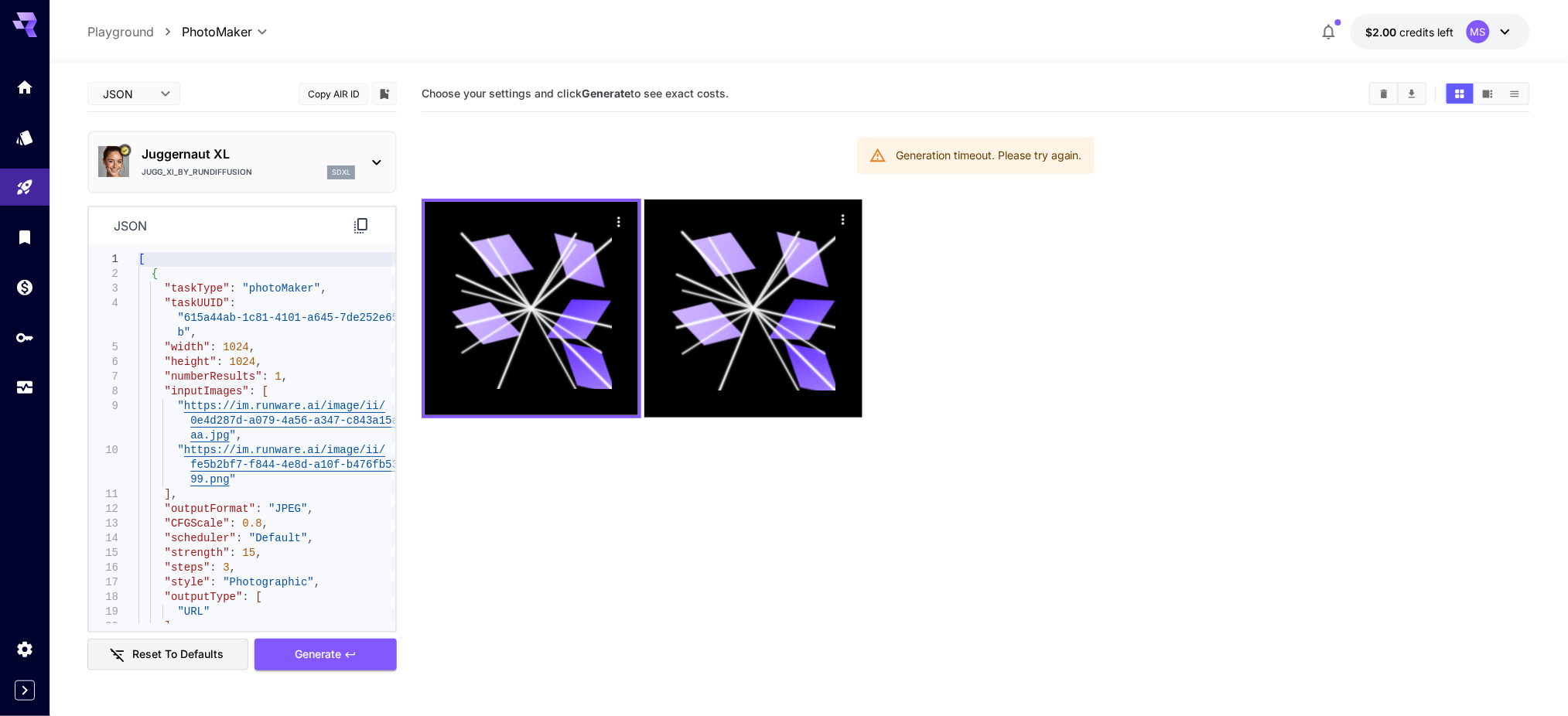 click 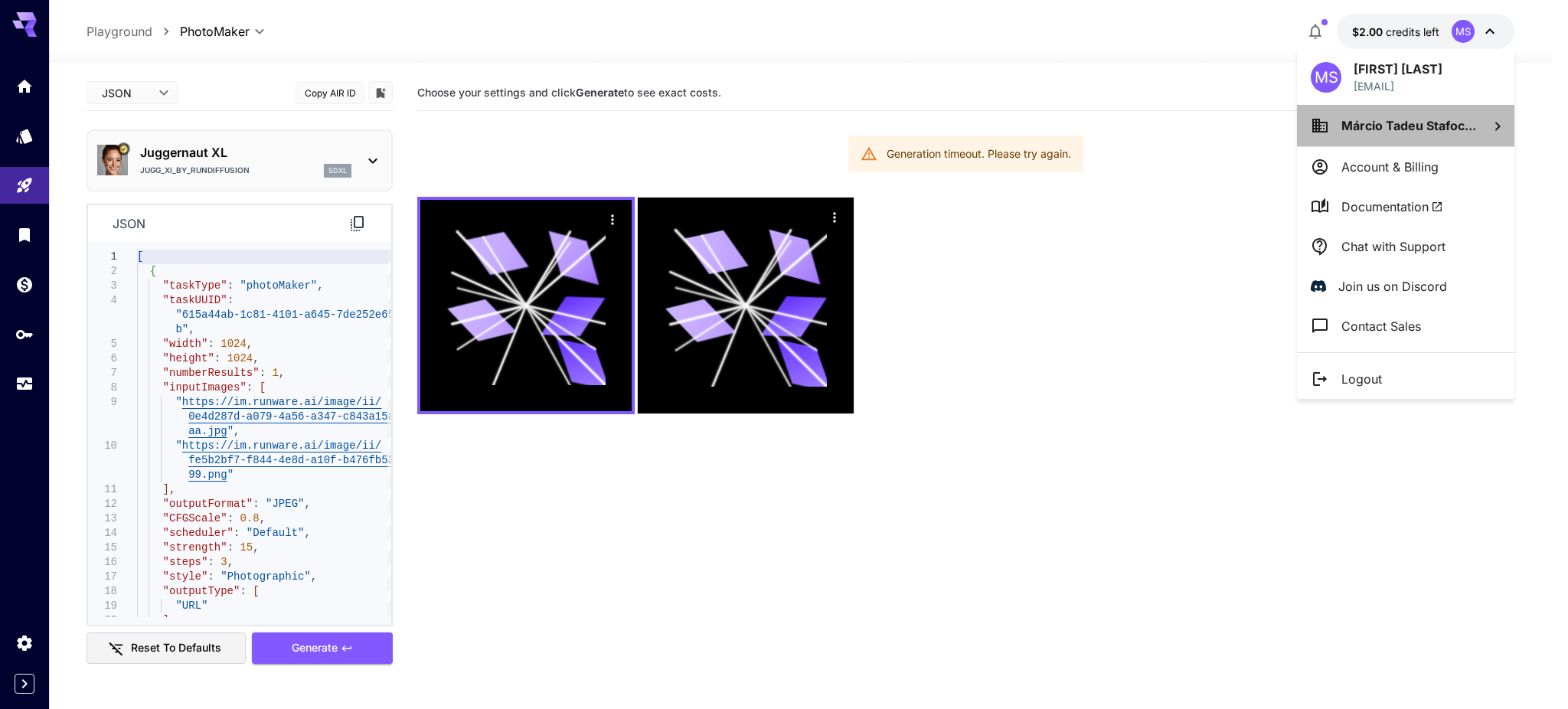 click 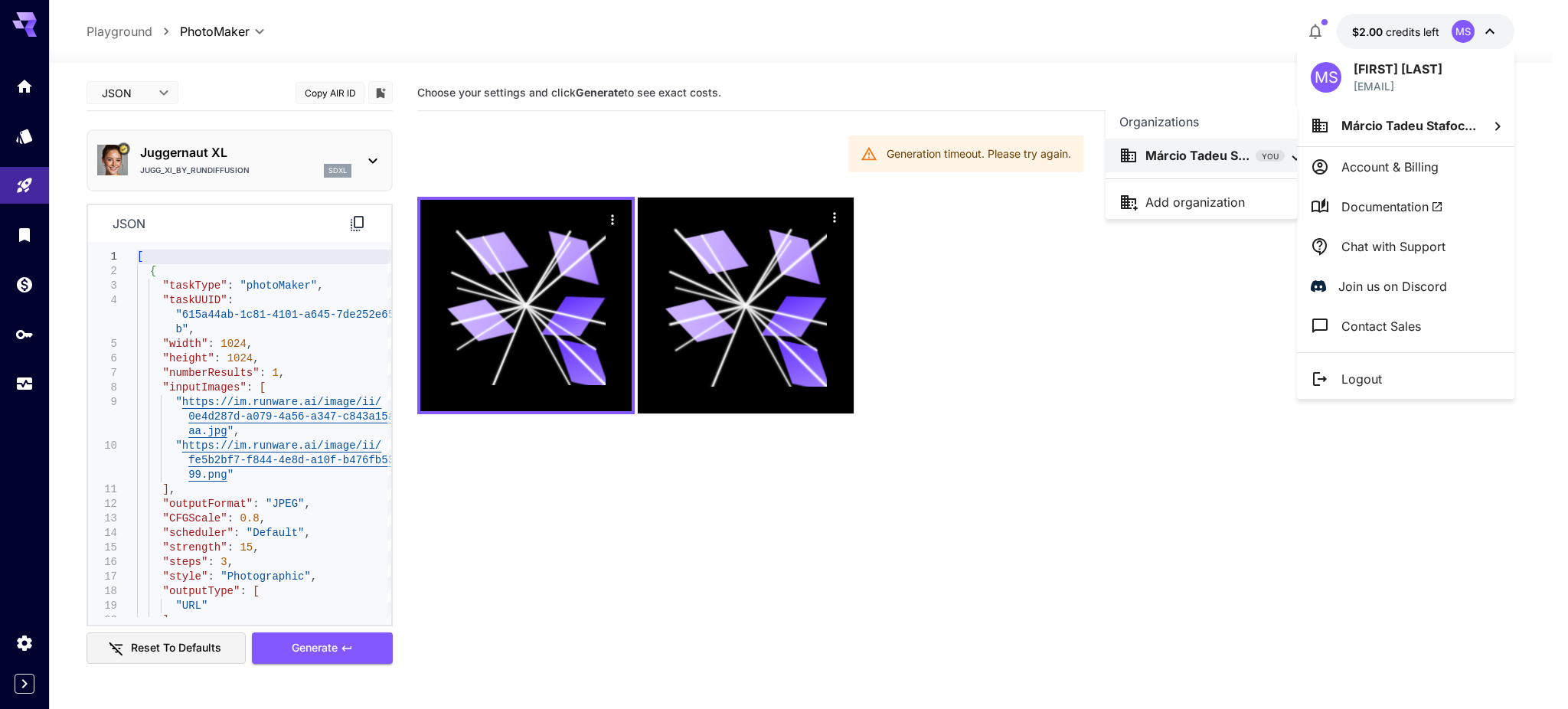 click at bounding box center (784, 354) 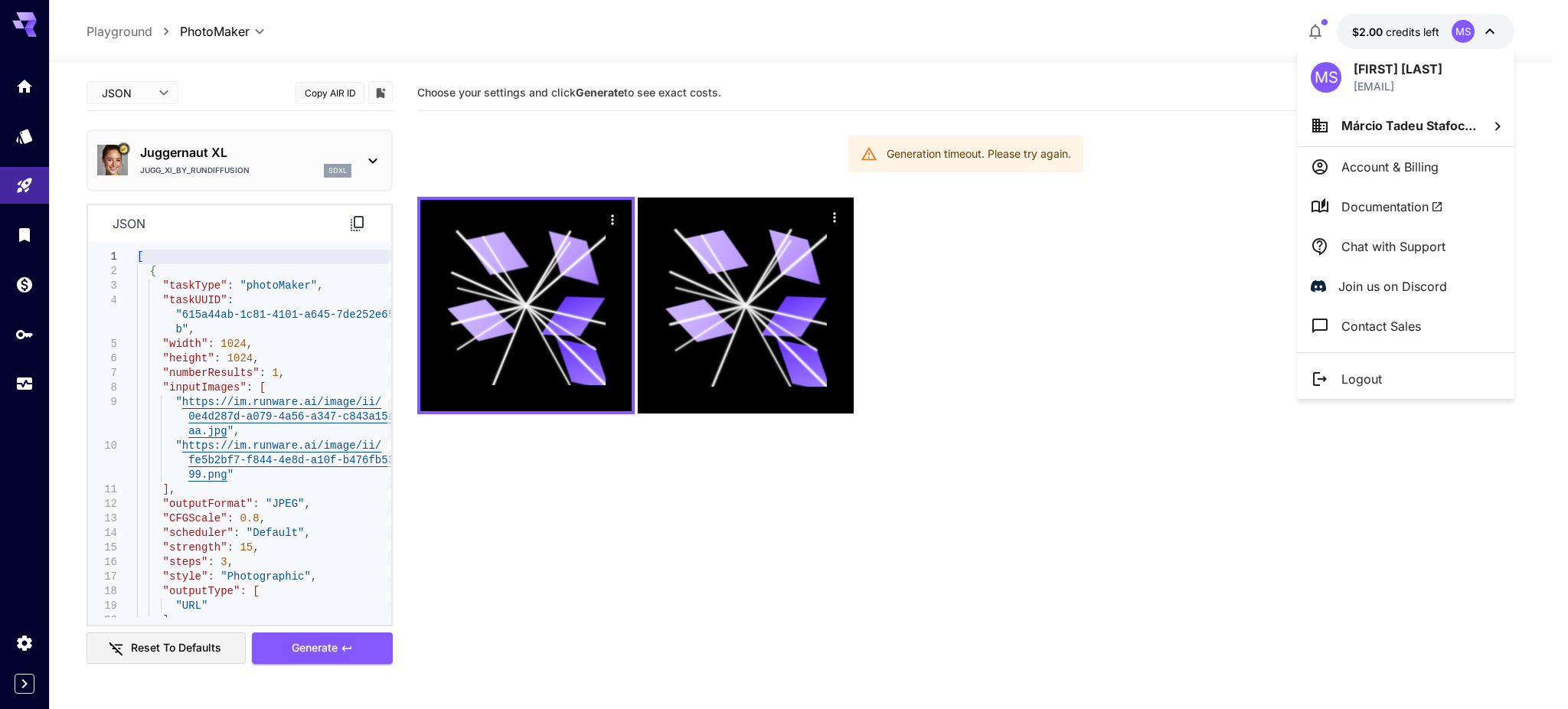 click at bounding box center (784, 354) 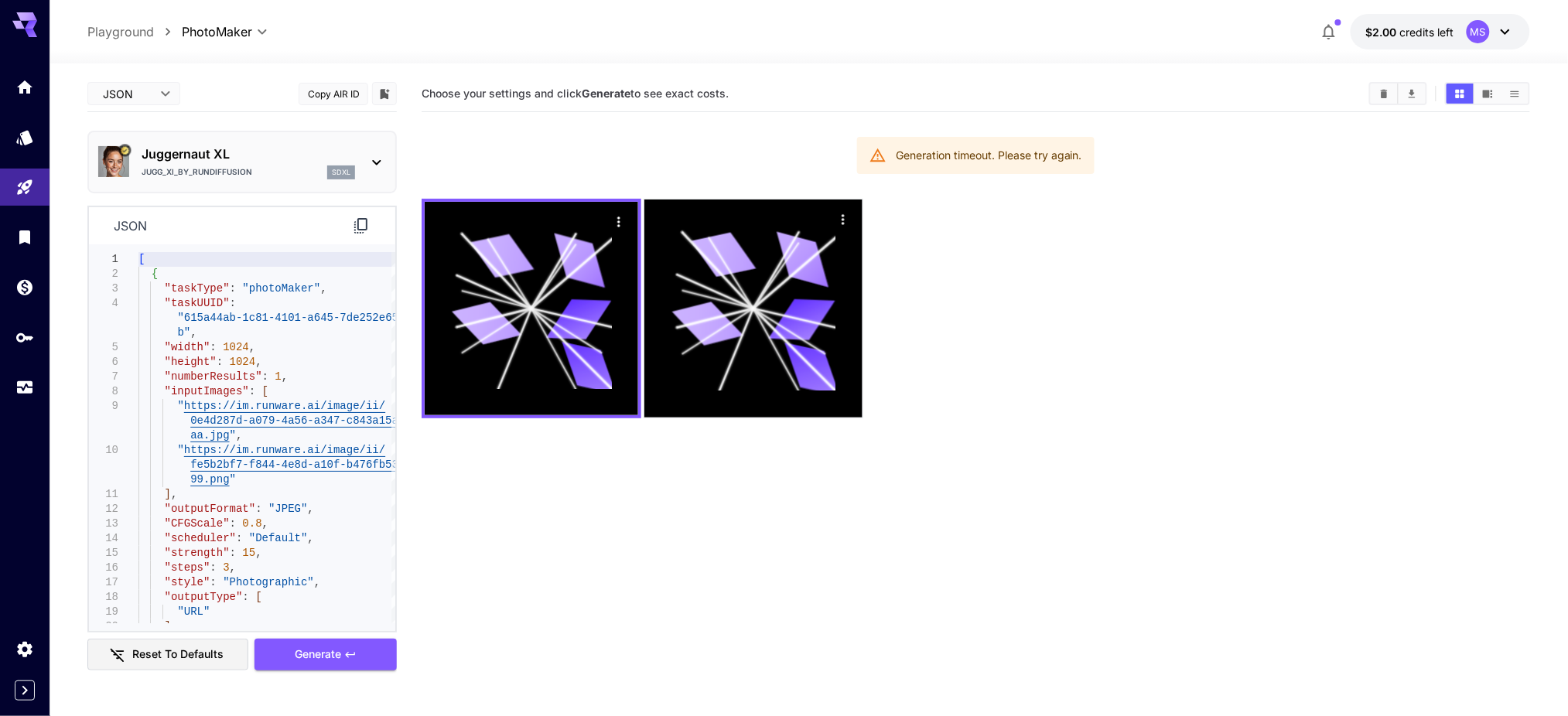 click on "$2.00    credits left  MS" at bounding box center [1440, 32] 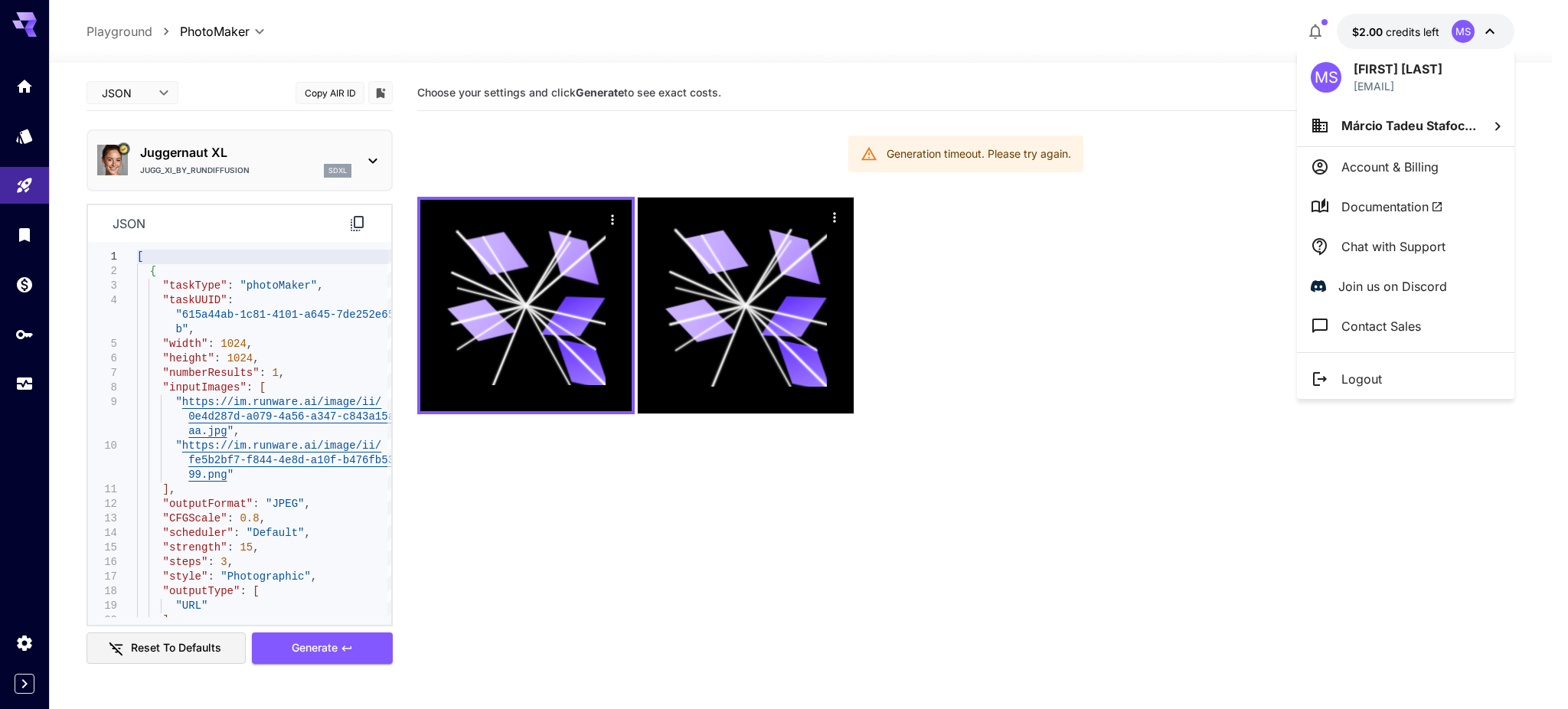 click on "Documentation" at bounding box center (1392, 207) 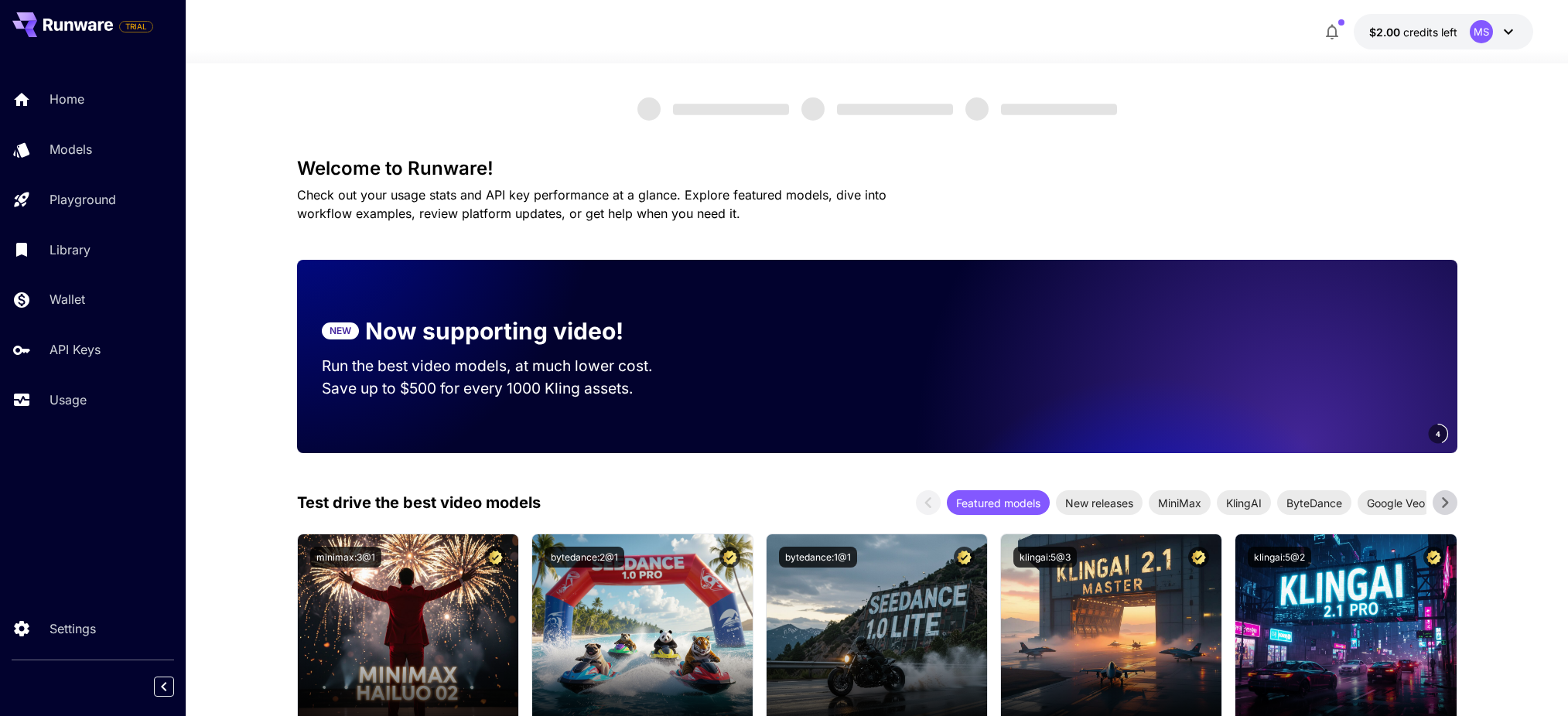 scroll, scrollTop: 0, scrollLeft: 0, axis: both 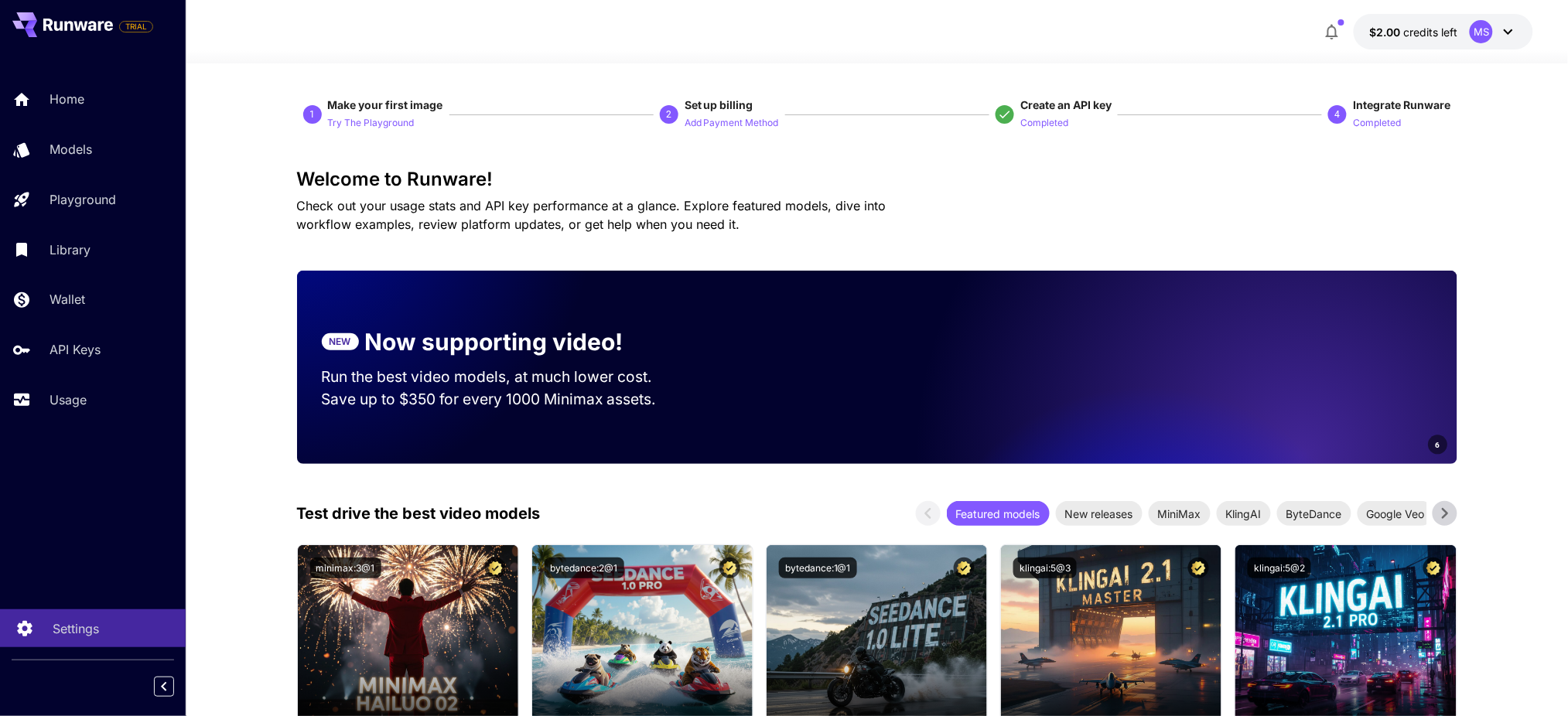 click on "Settings" at bounding box center [76, 629] 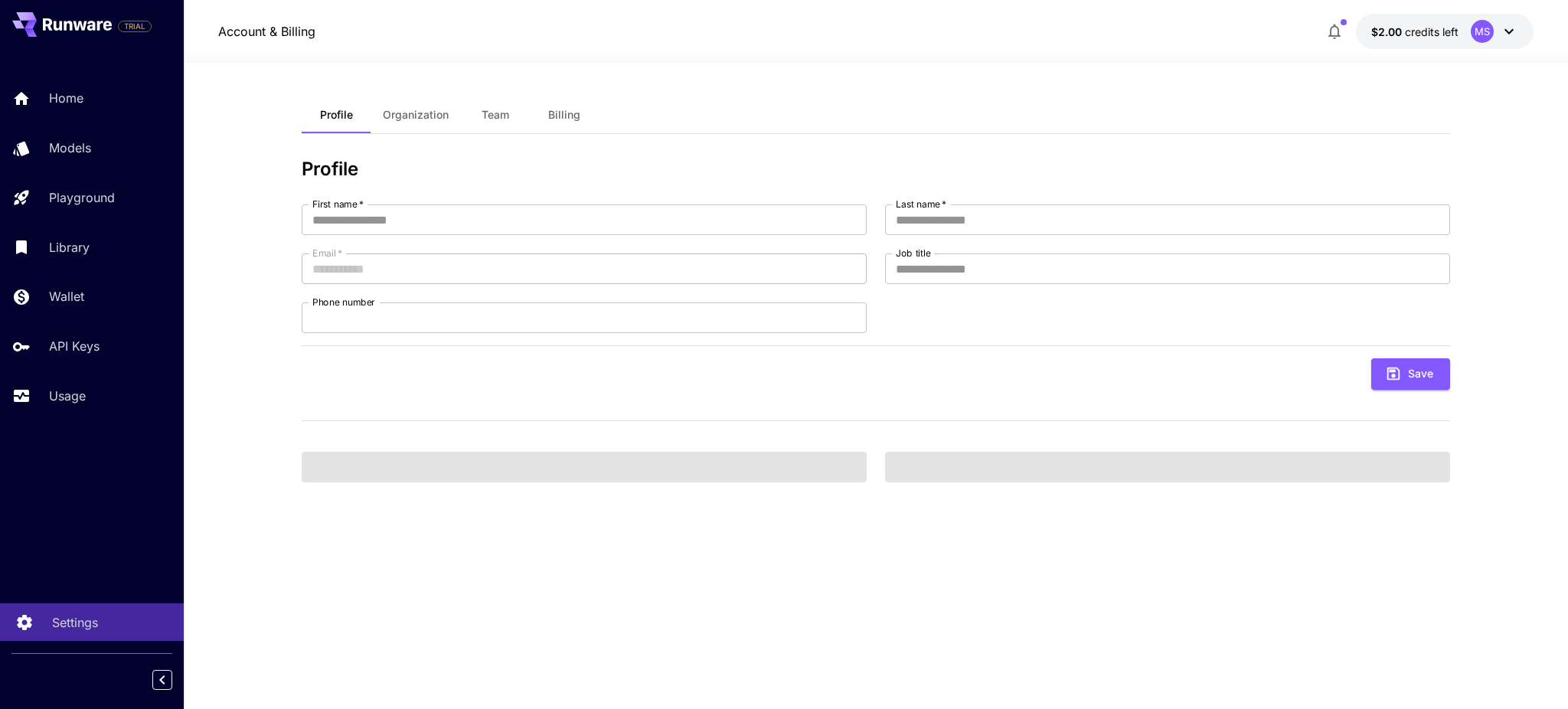 type on "**********" 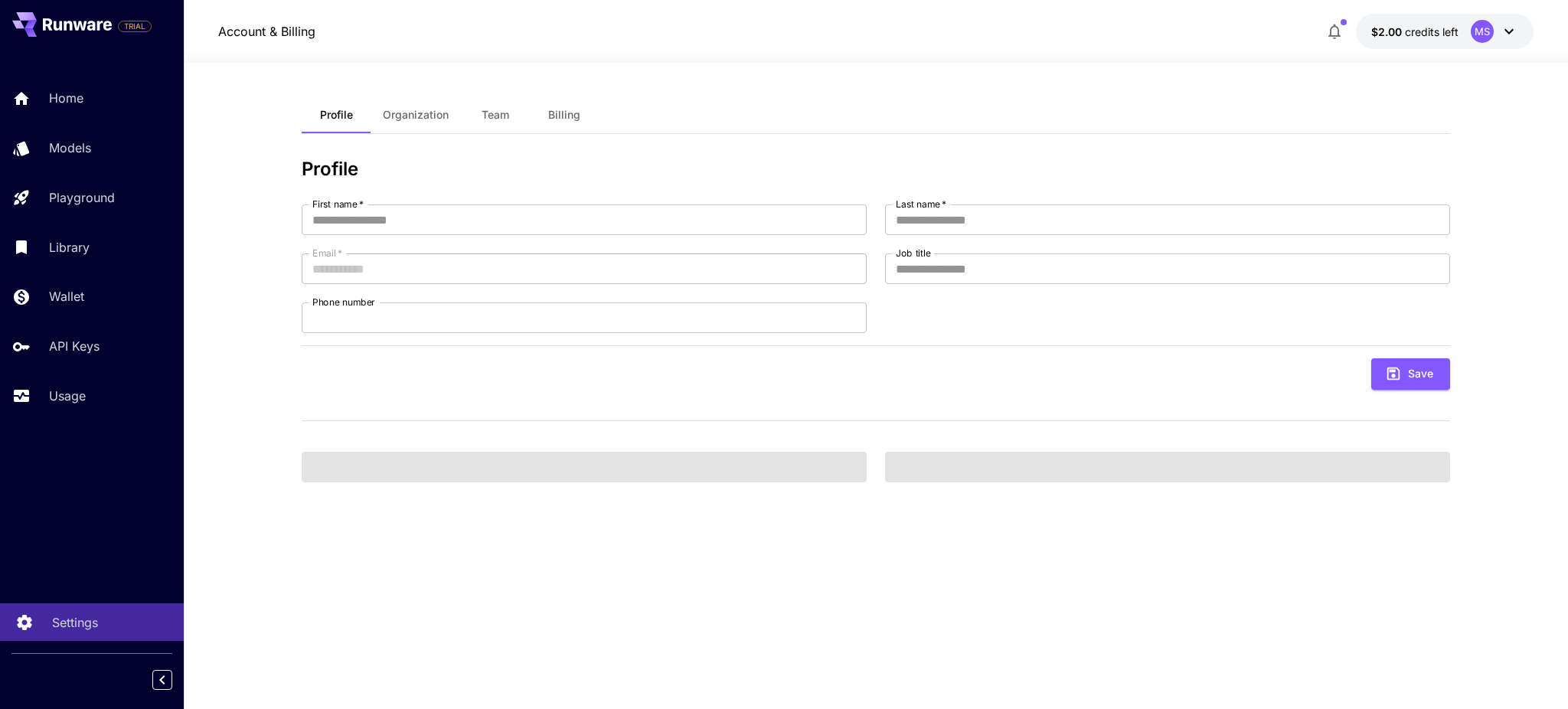 type on "*********" 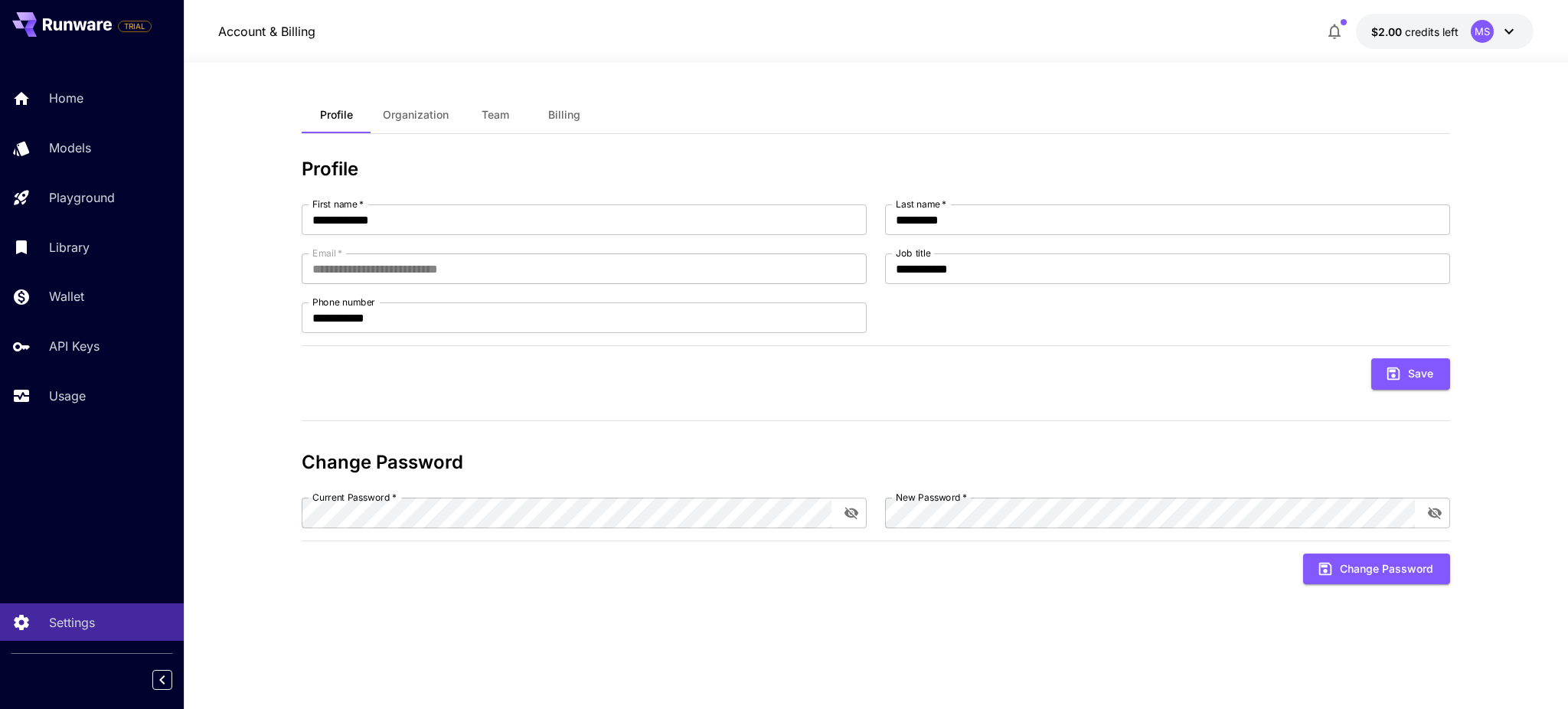 click on "Organization" at bounding box center (416, 115) 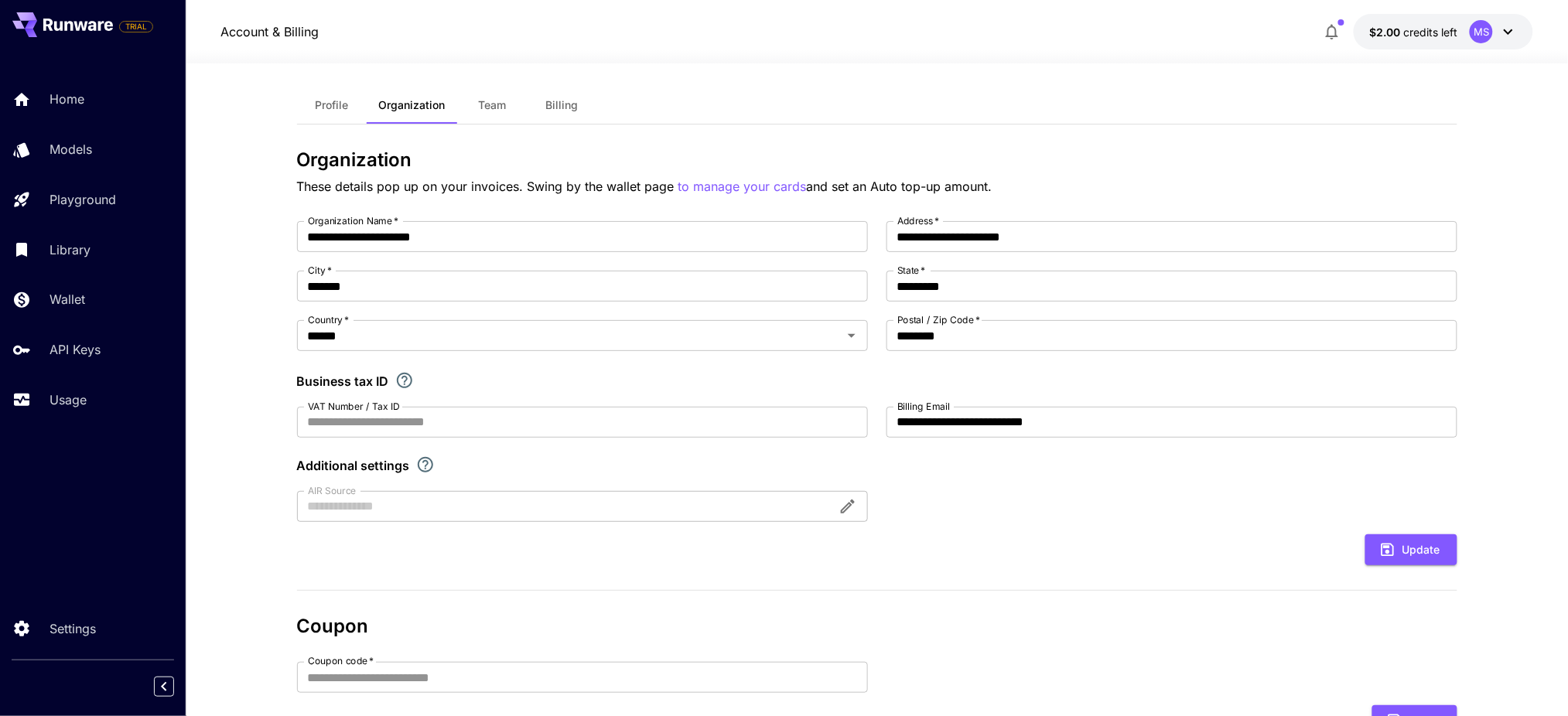 scroll, scrollTop: 0, scrollLeft: 0, axis: both 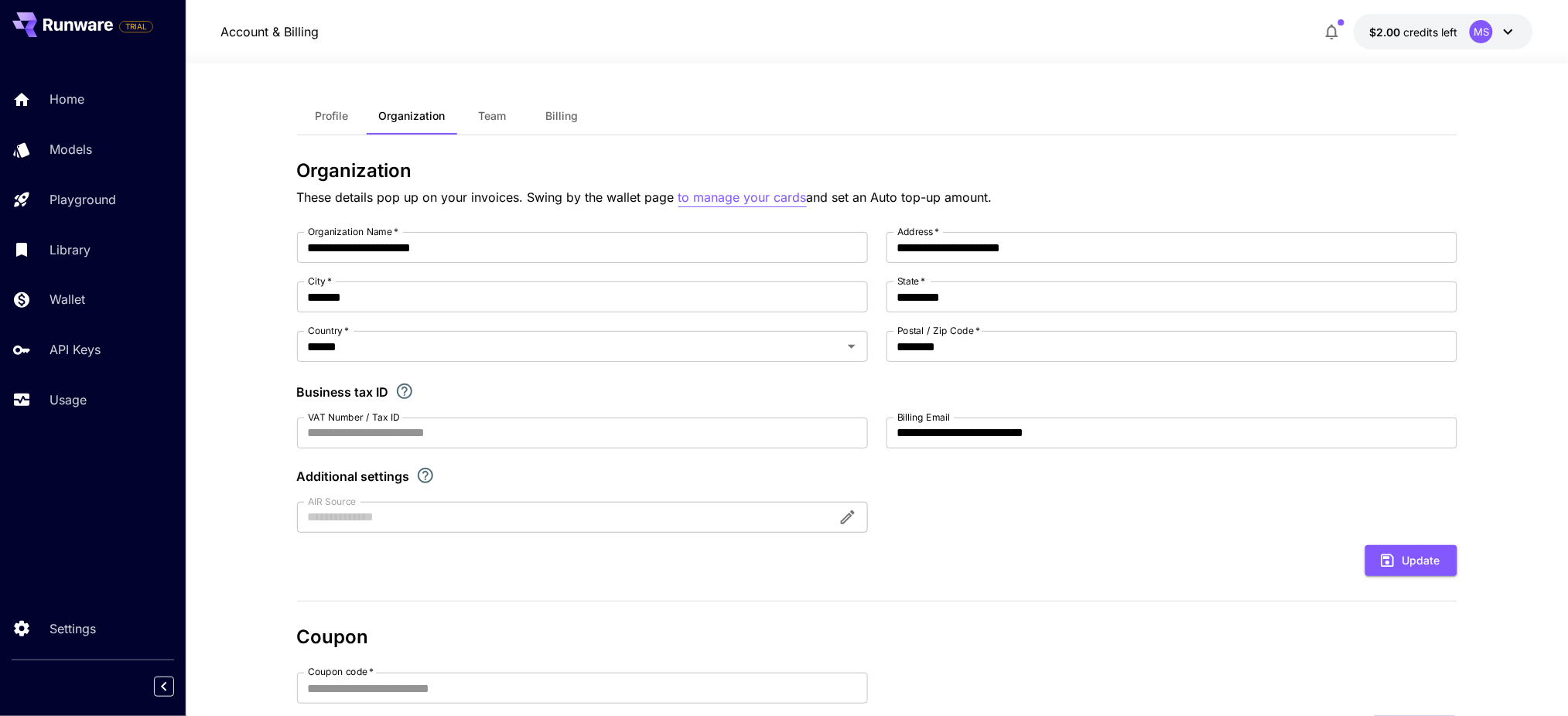 click on "to manage your cards" at bounding box center (743, 197) 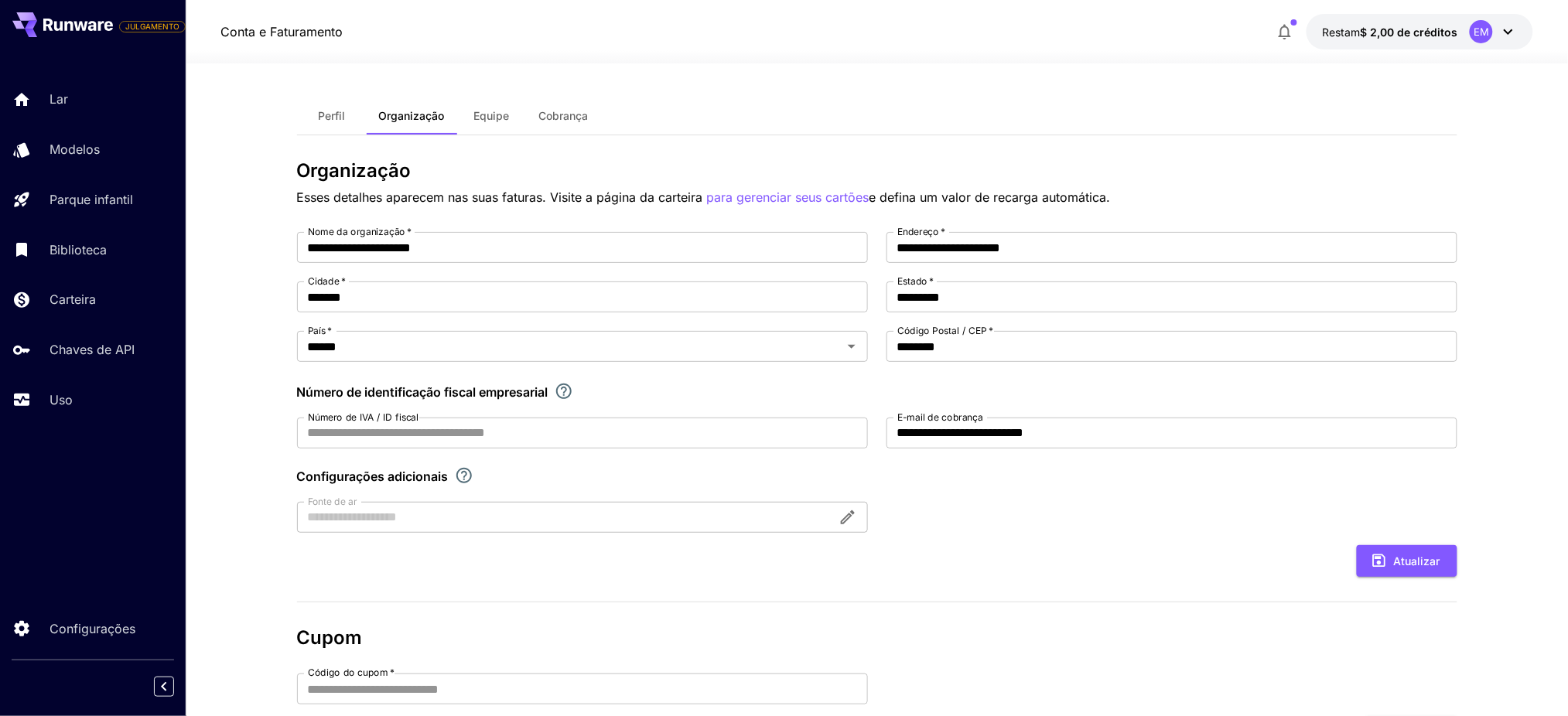 click on "Organização Esses detalhes aparecem nas suas faturas. Visite a página da carteira   para gerenciar seus cartões e defina um valor de recarga automática." at bounding box center [877, 183] 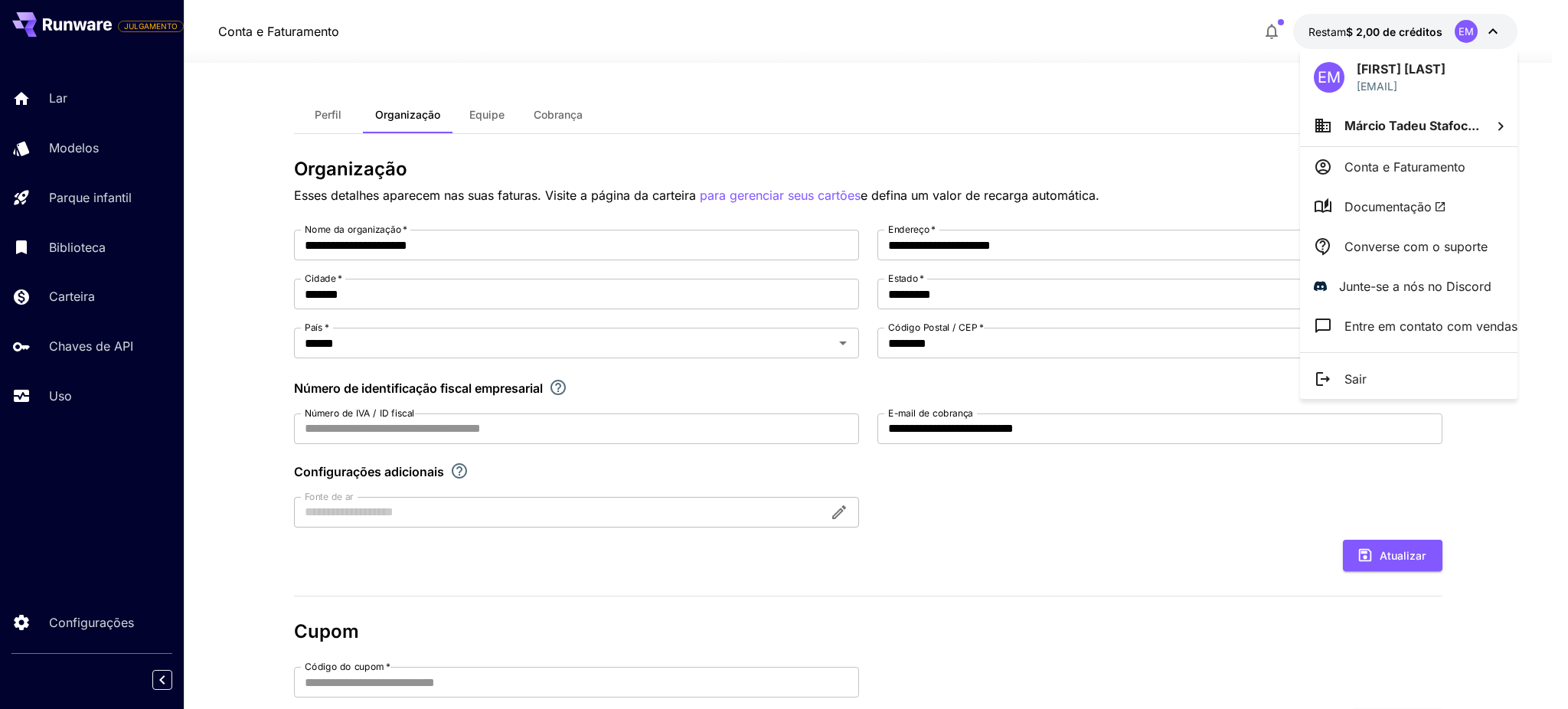 click on "Converse com o suporte" at bounding box center (1416, 247) 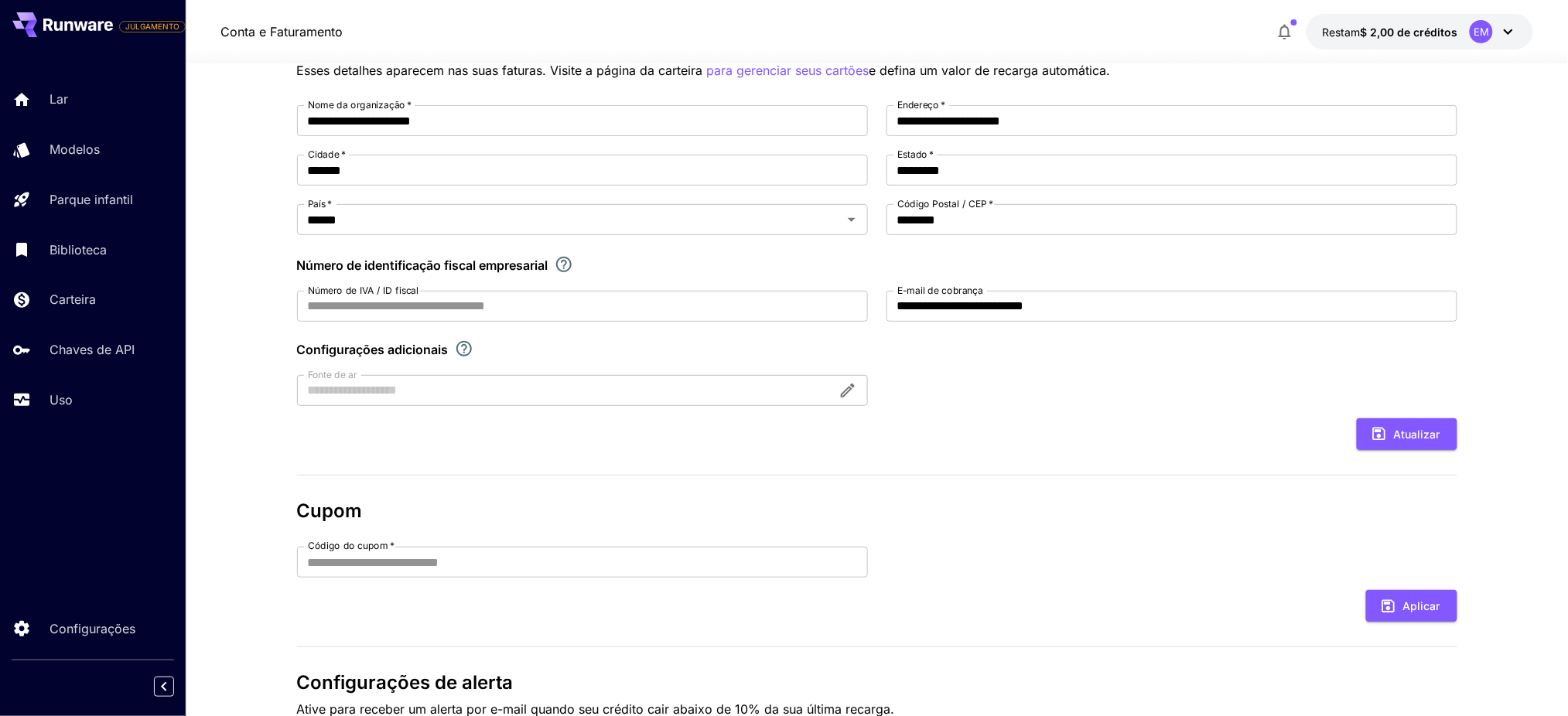 scroll, scrollTop: 0, scrollLeft: 0, axis: both 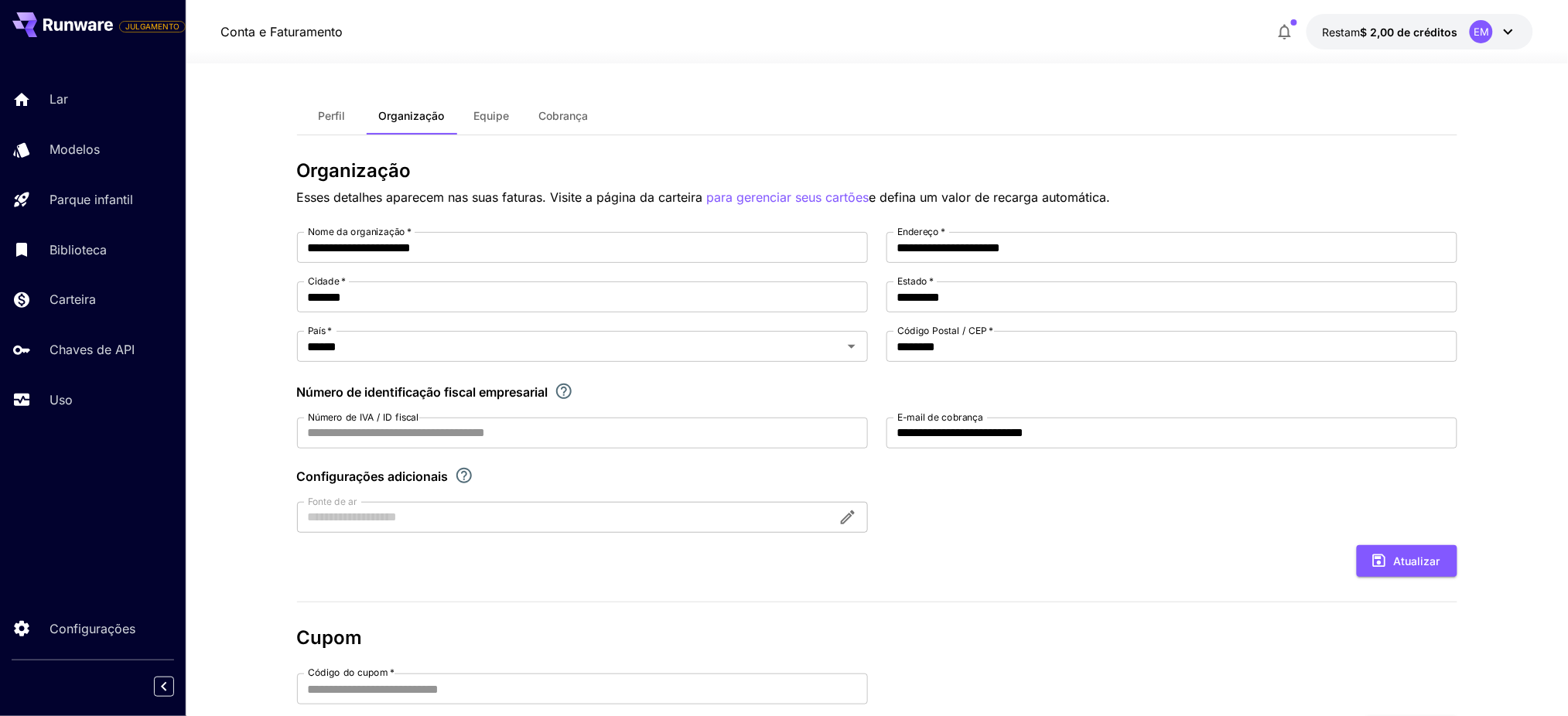 click on "Cobrança" at bounding box center (564, 115) 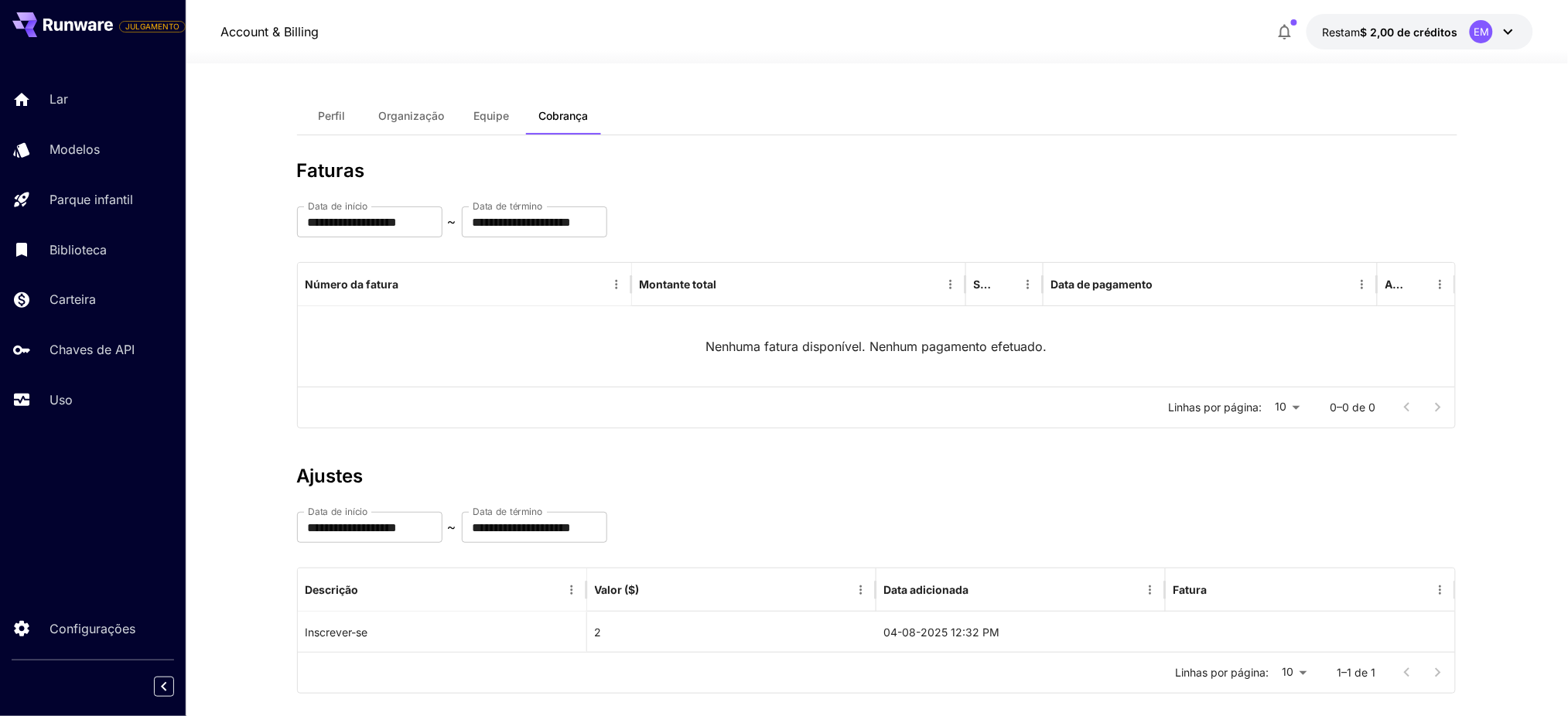 click on "**********" at bounding box center (877, 579) 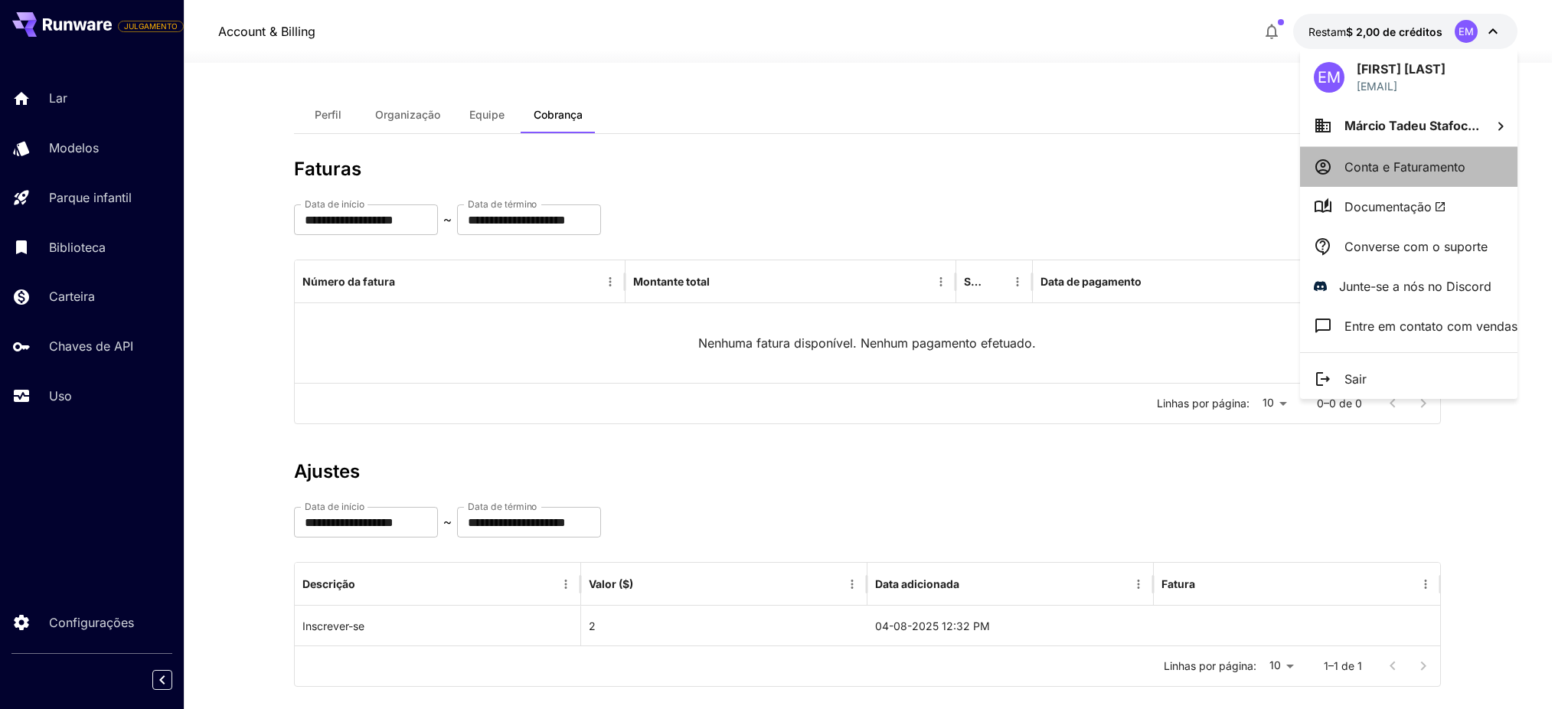 click on "Conta e Faturamento" at bounding box center [1405, 167] 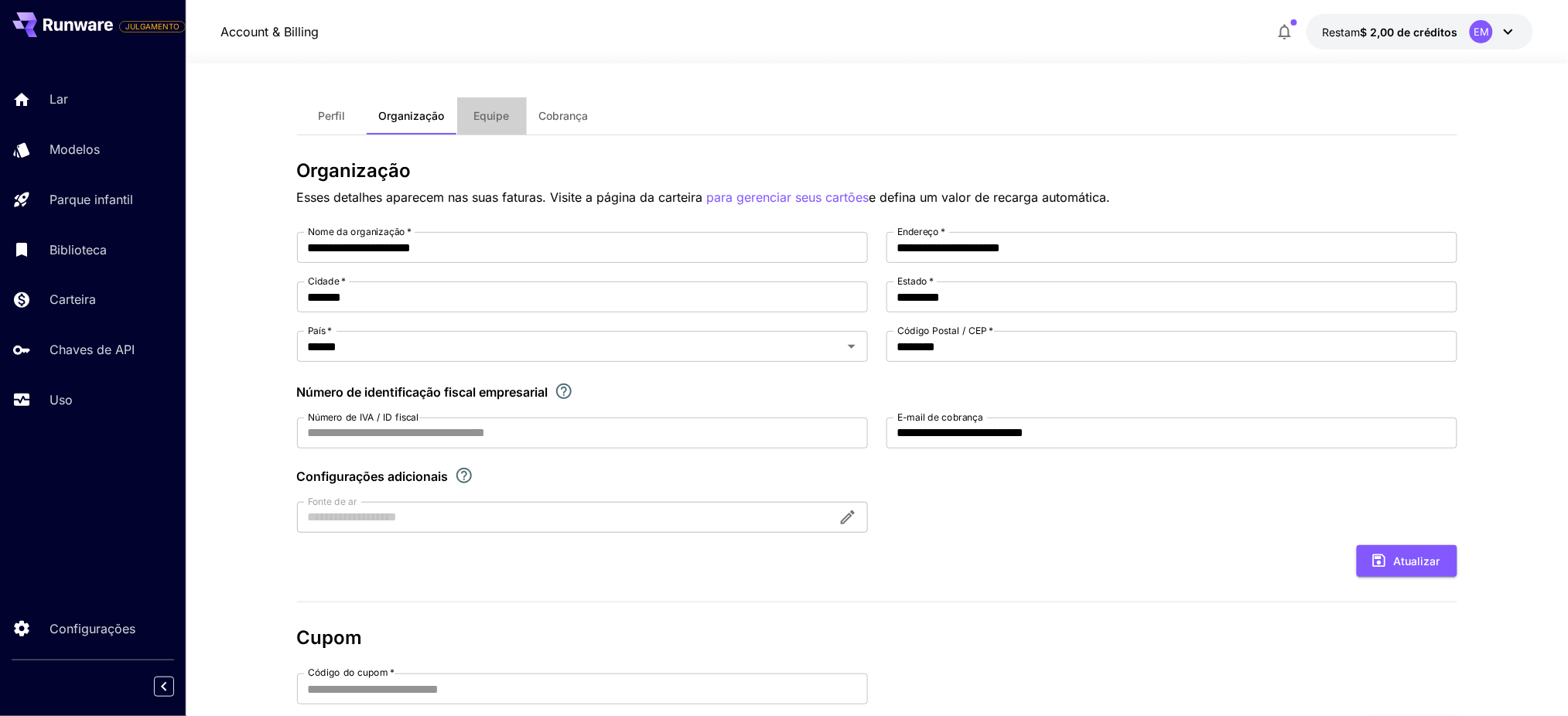 click on "Equipe" at bounding box center (492, 115) 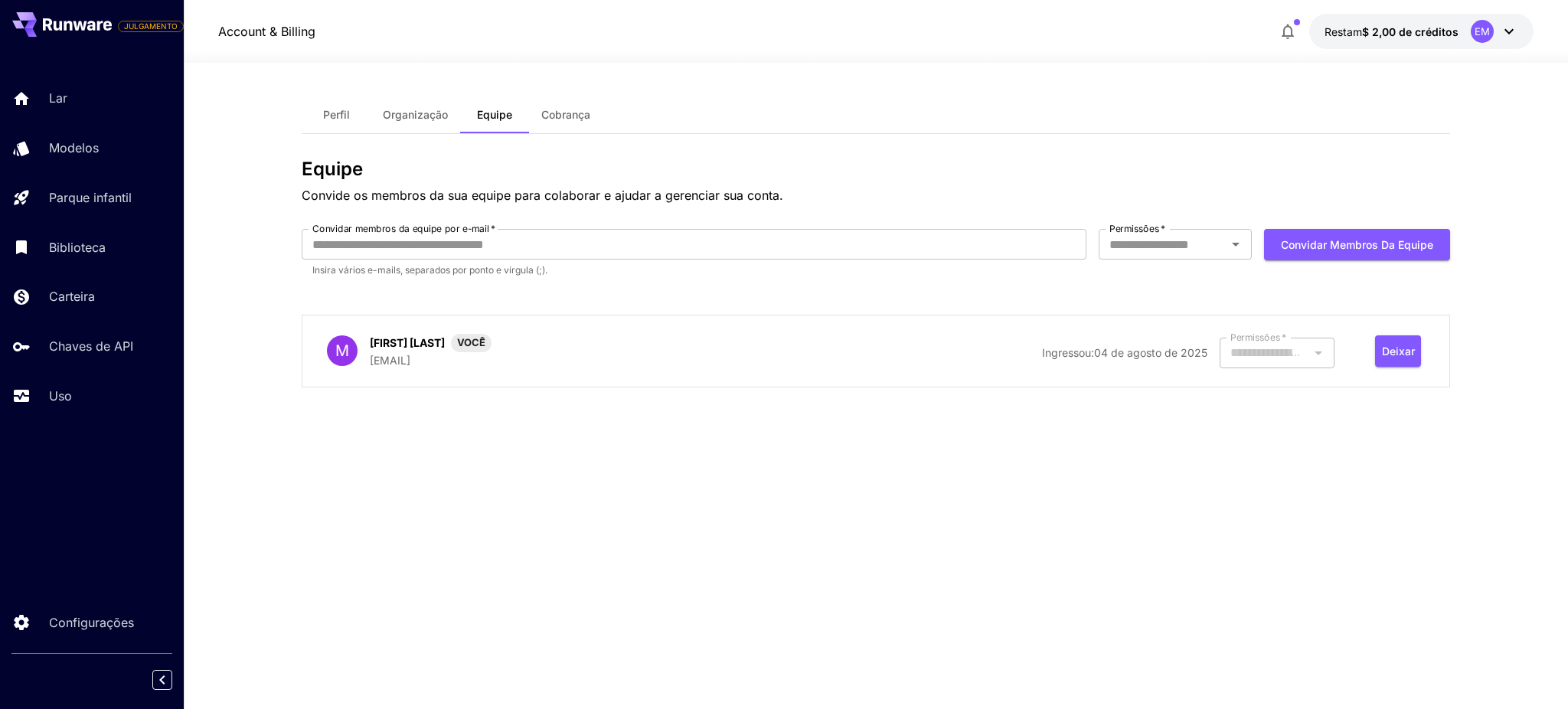 click on "Cobrança" at bounding box center (566, 114) 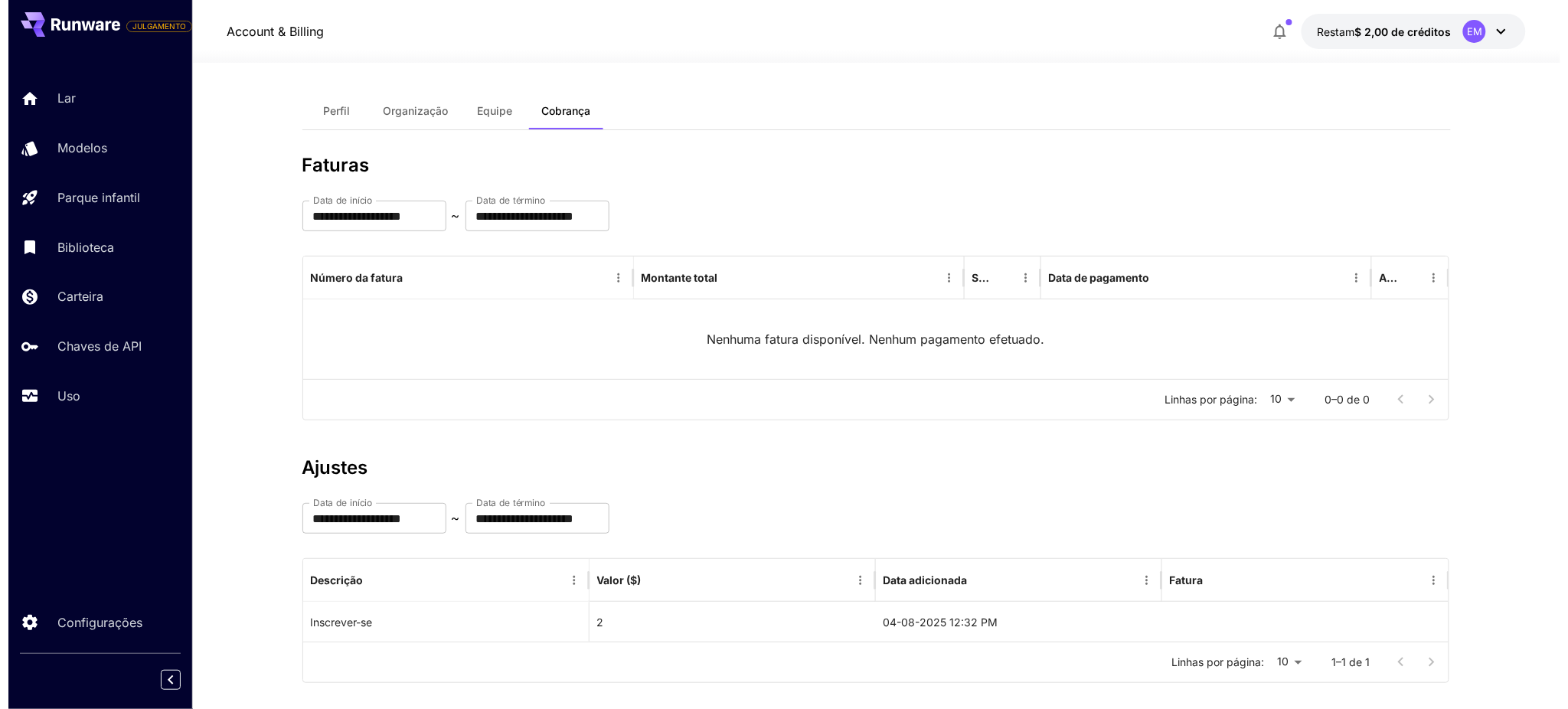 scroll, scrollTop: 0, scrollLeft: 0, axis: both 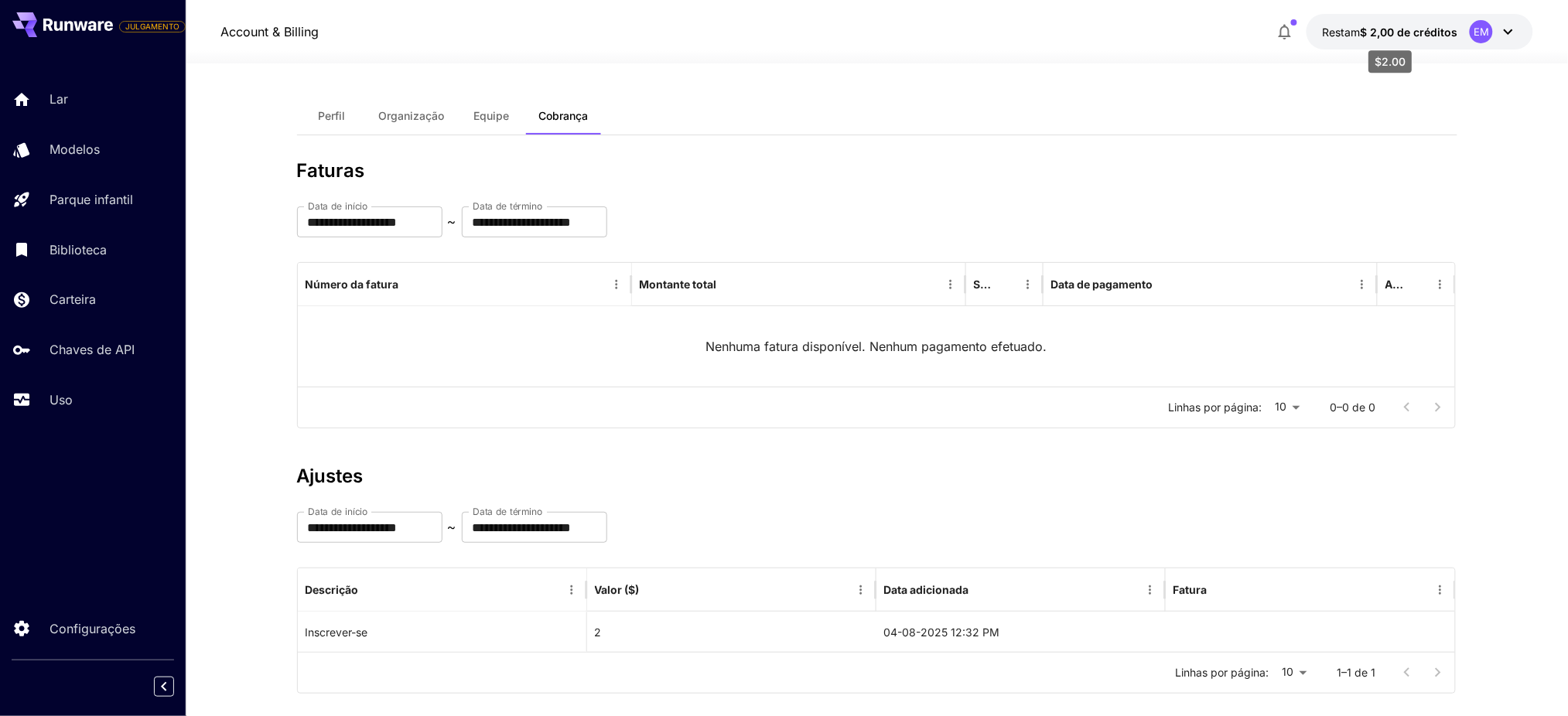 click on "$ 2,00 de créditos" at bounding box center [1409, 32] 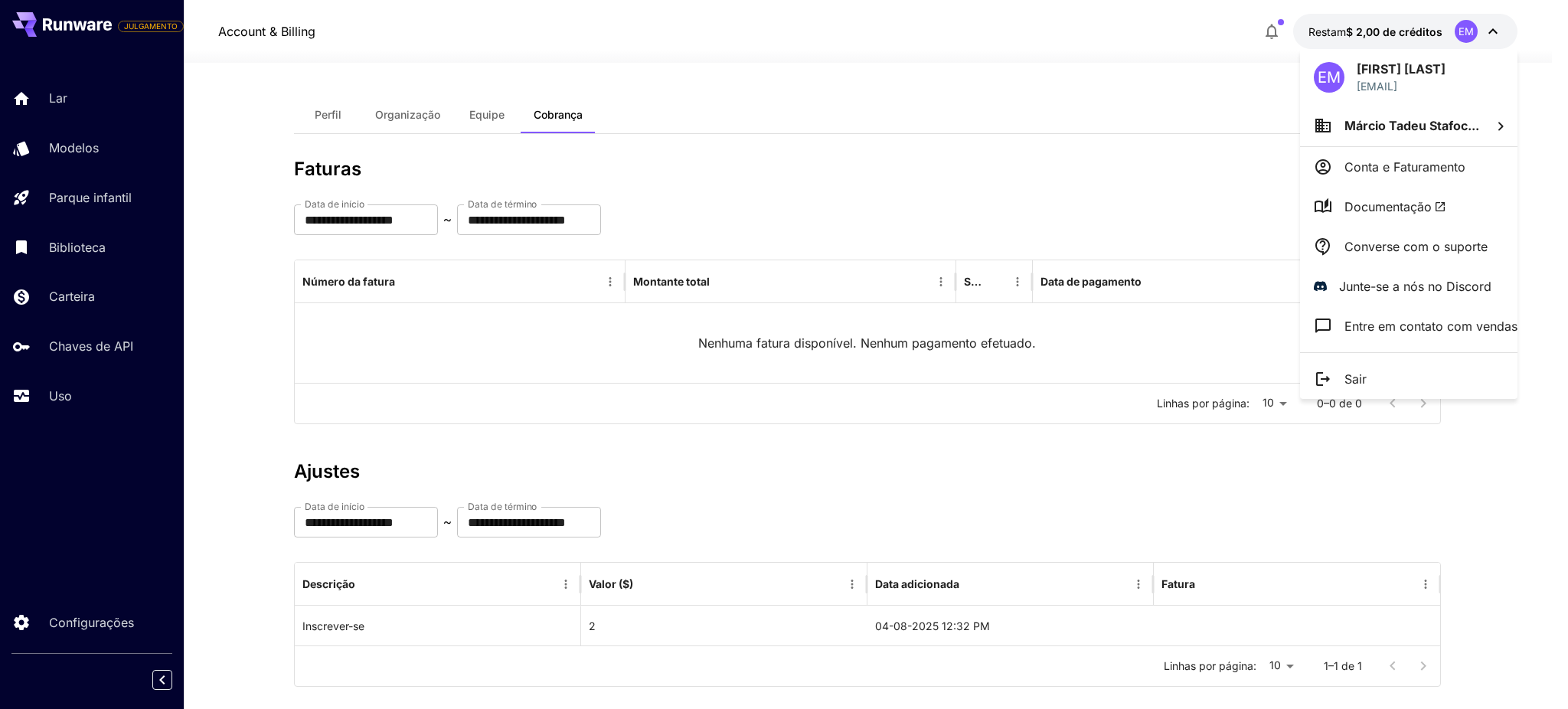 click at bounding box center [784, 354] 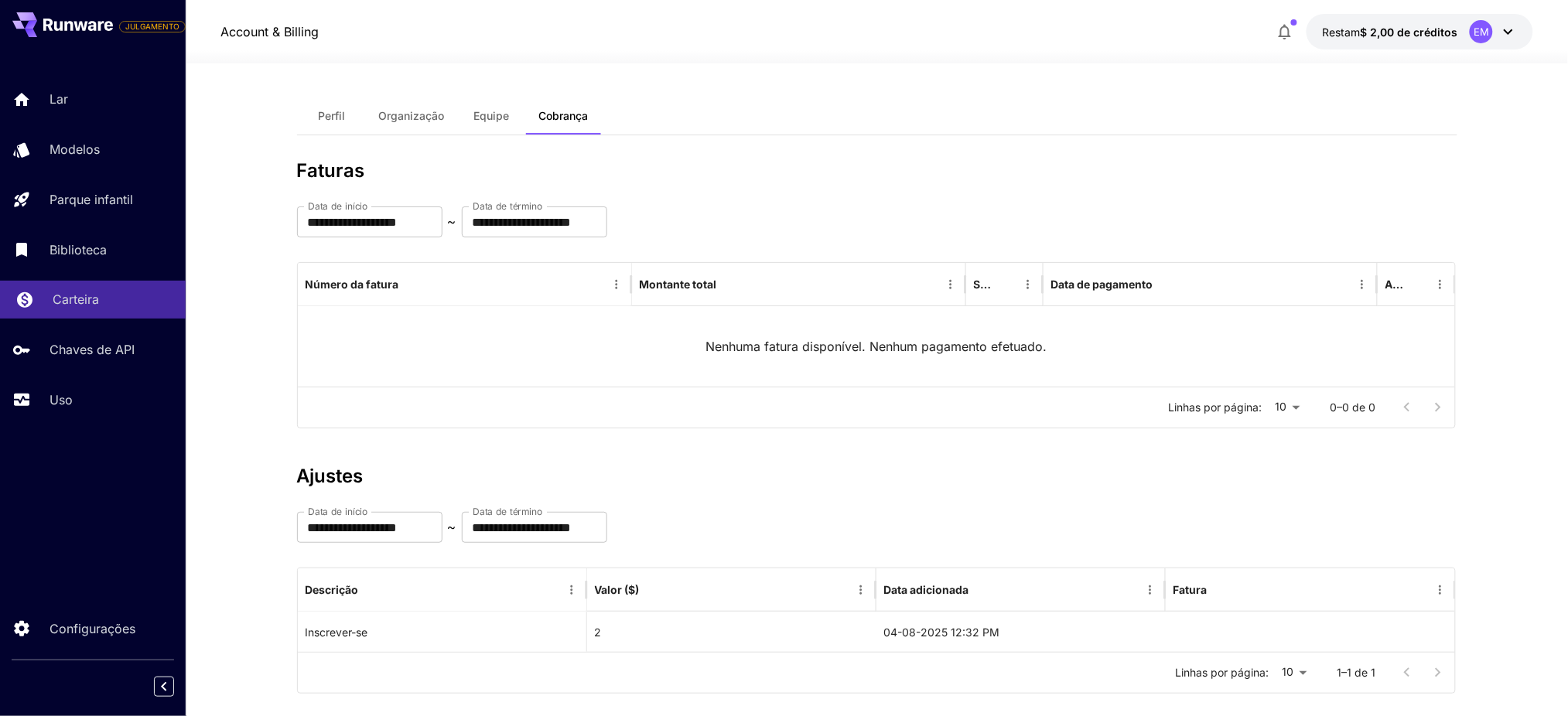 click on "Carteira" at bounding box center (76, 299) 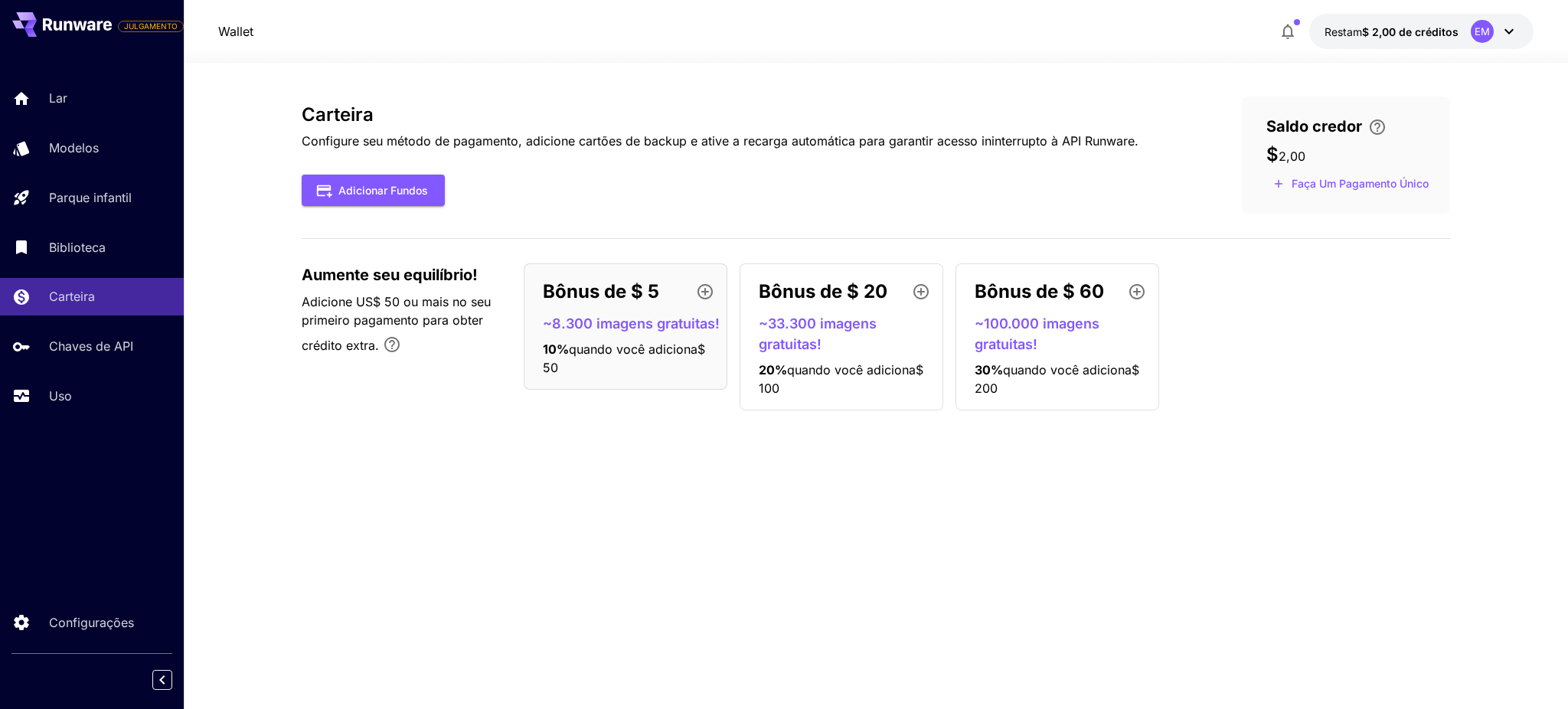 click on "10  %  quando você adiciona  $ 50" at bounding box center (632, 358) 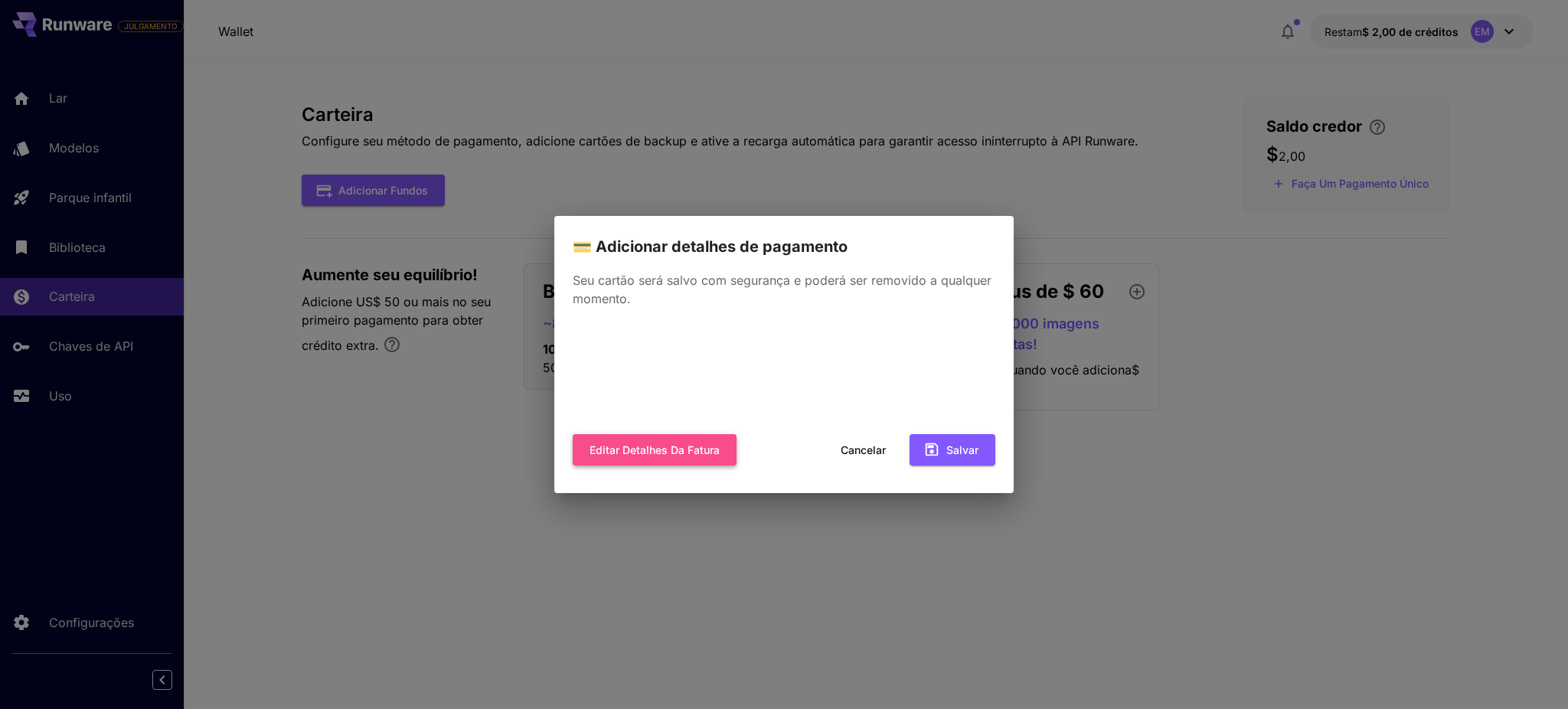 click on "Editar detalhes da fatura" at bounding box center [655, 449] 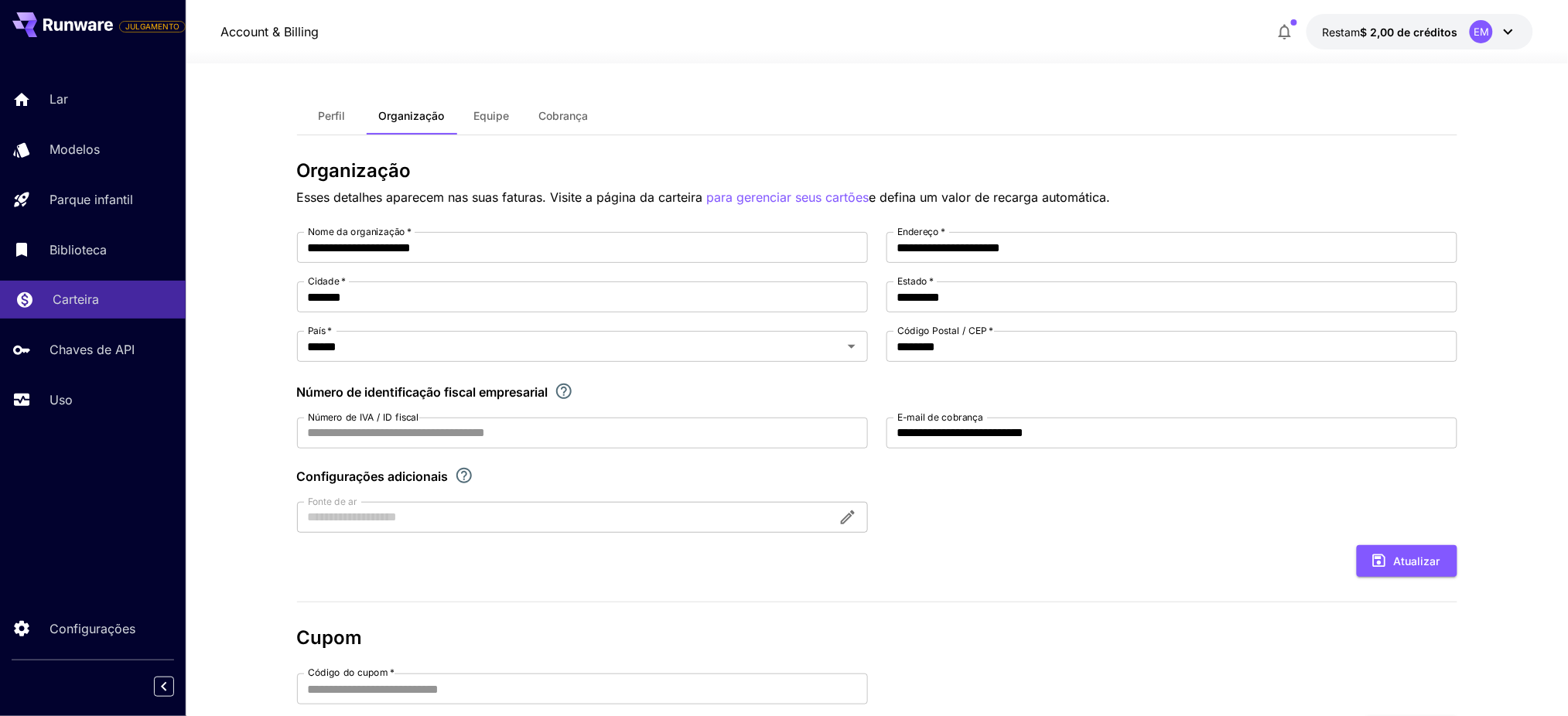 click on "Carteira" at bounding box center (76, 299) 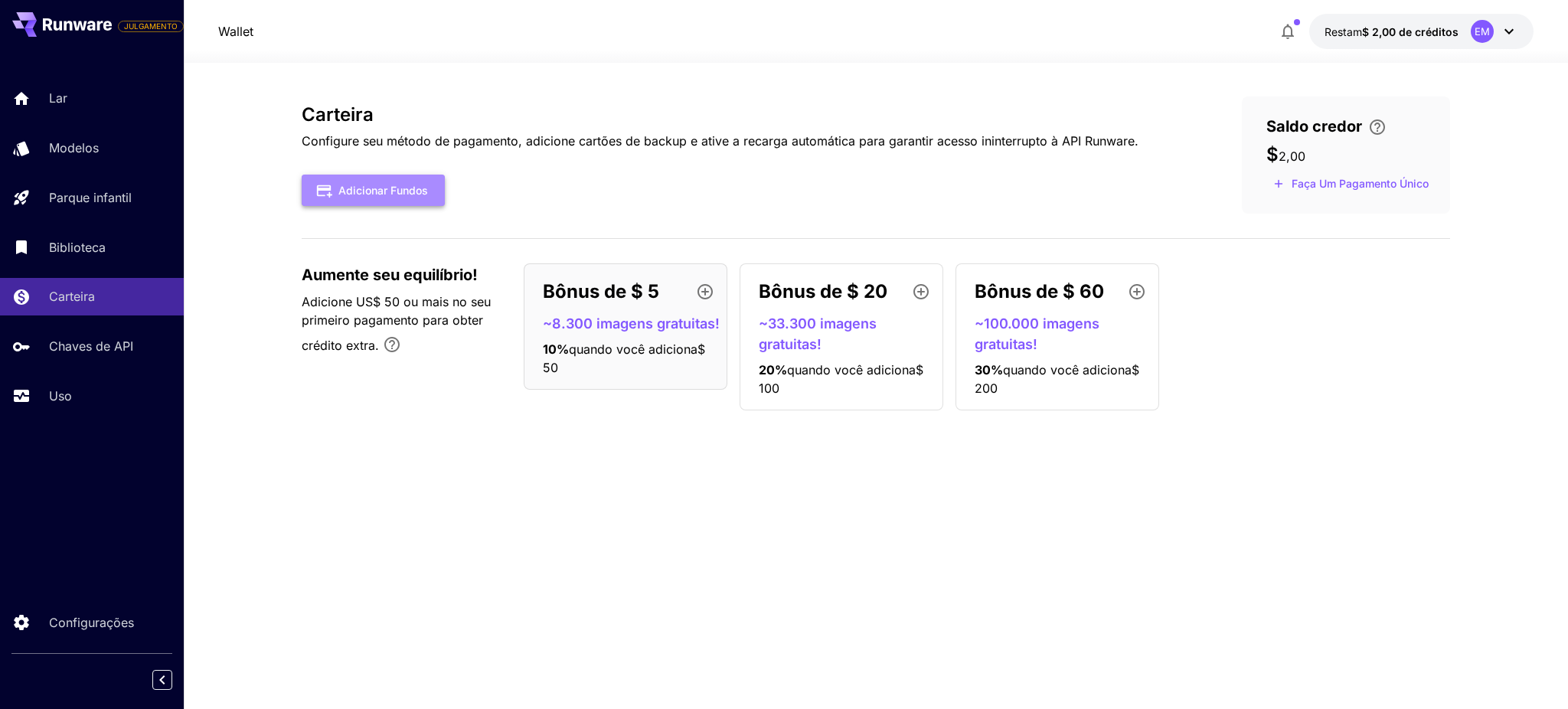 click on "Adicionar fundos" at bounding box center (383, 190) 